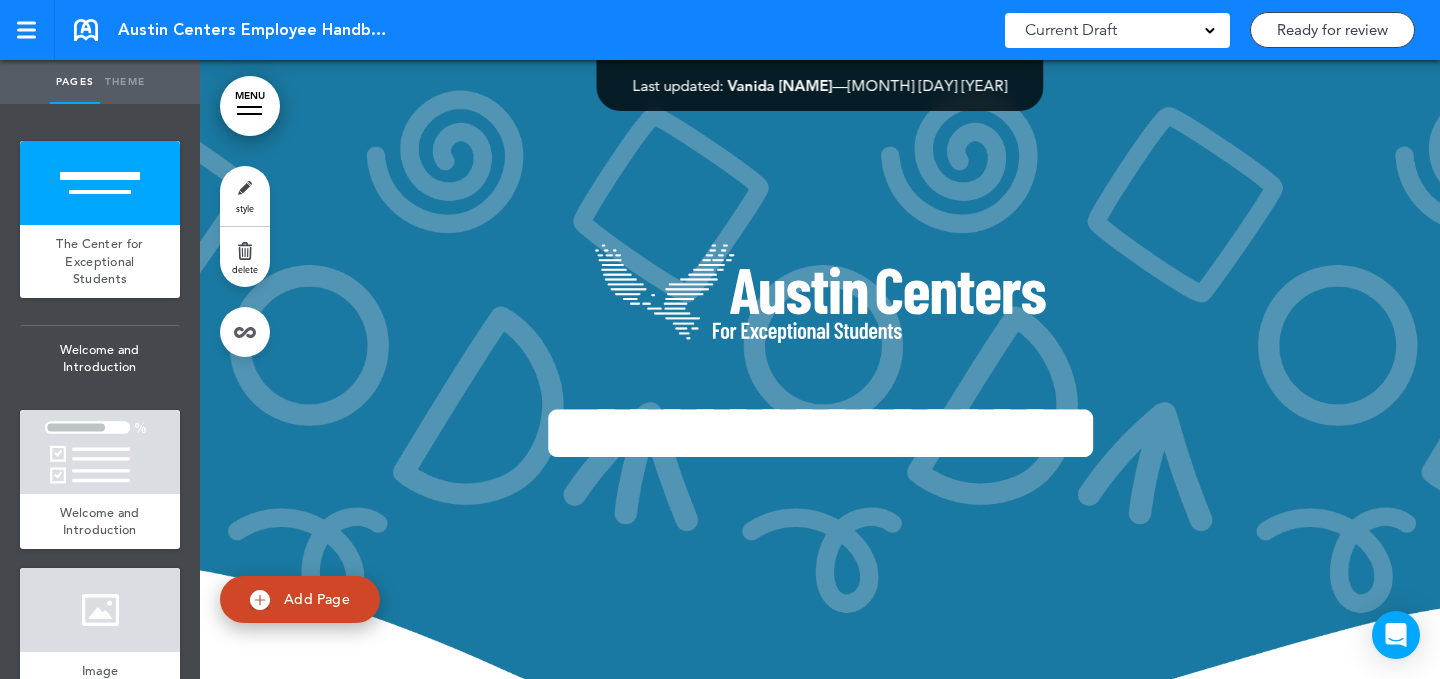 click on "Ready for review" at bounding box center [1332, 30] 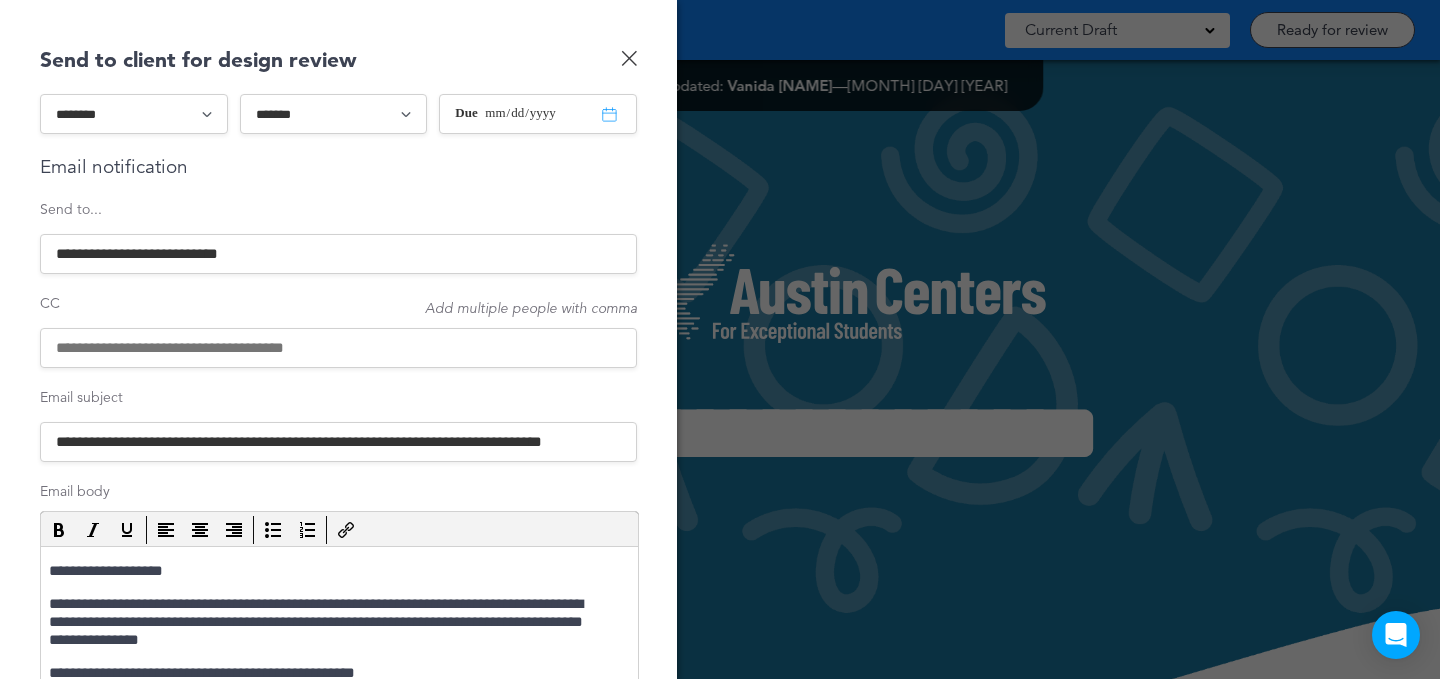 scroll, scrollTop: 0, scrollLeft: 0, axis: both 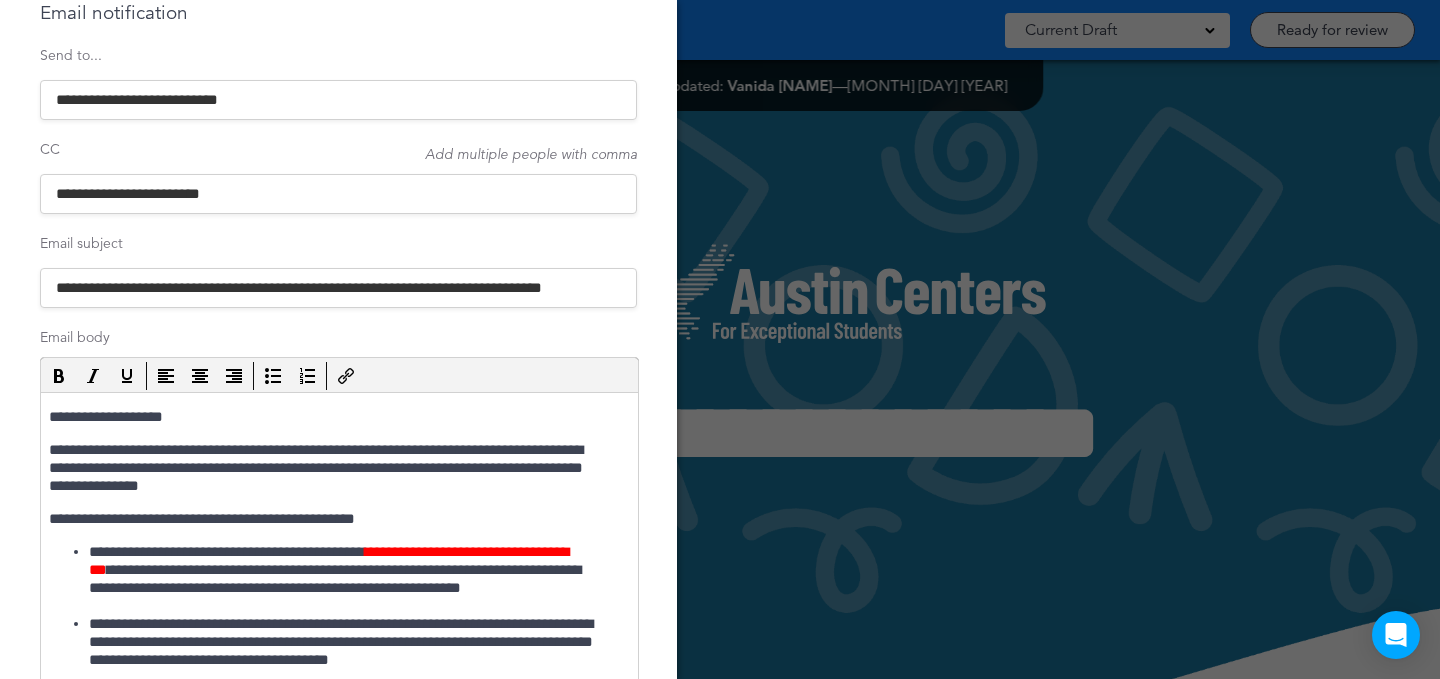 click on "**********" at bounding box center [329, 417] 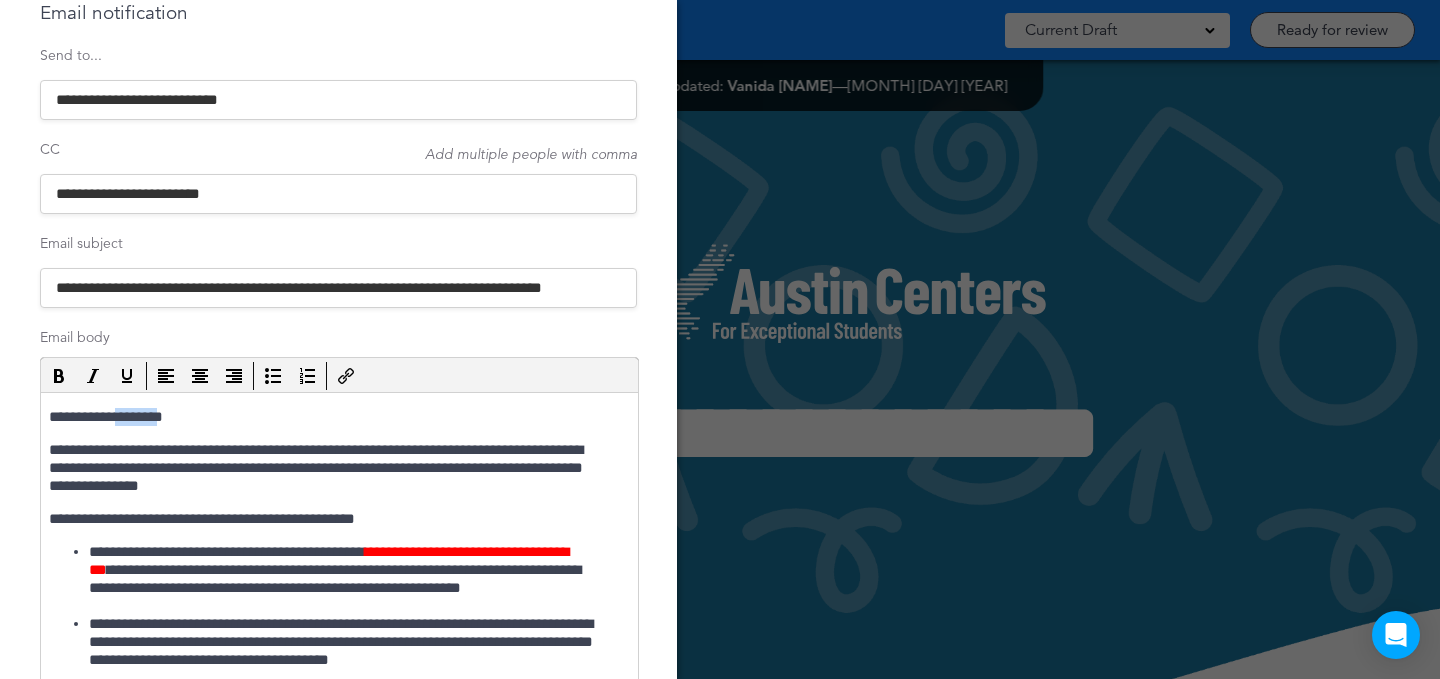 type 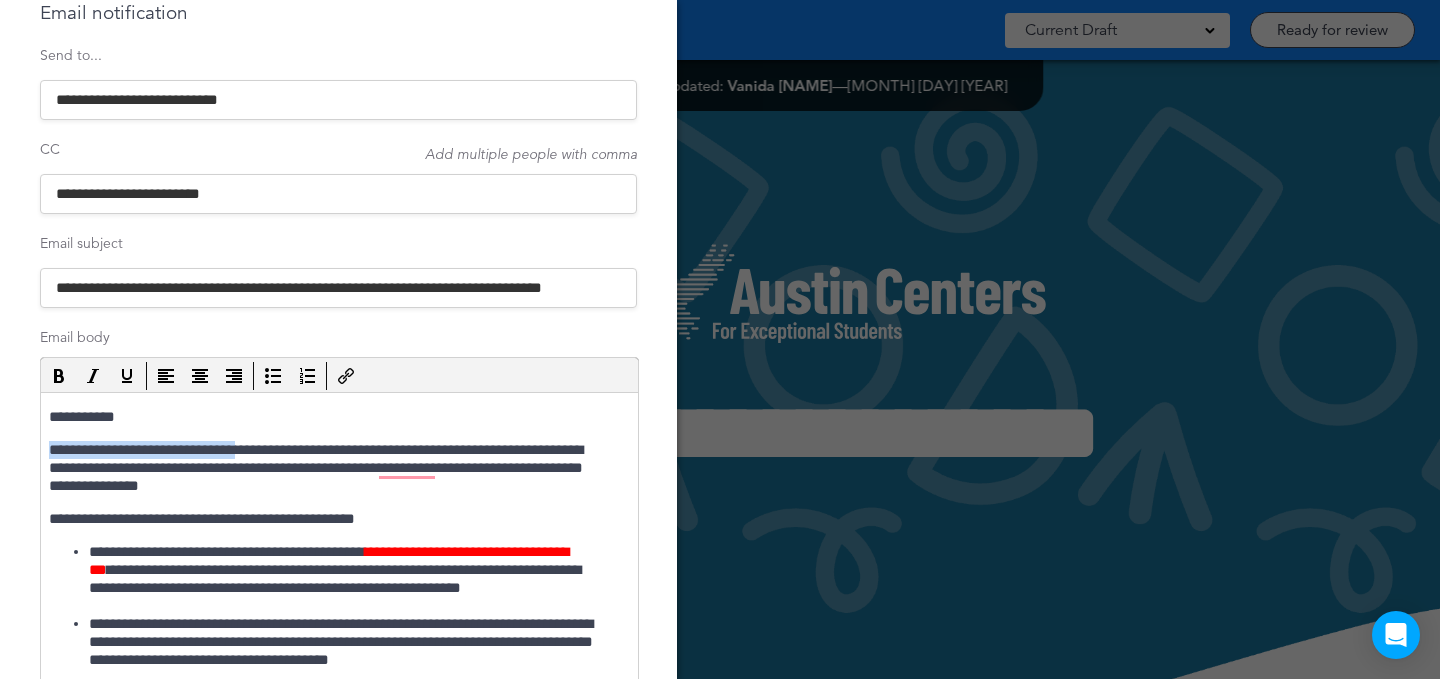 drag, startPoint x: 258, startPoint y: 455, endPoint x: 36, endPoint y: 456, distance: 222.00226 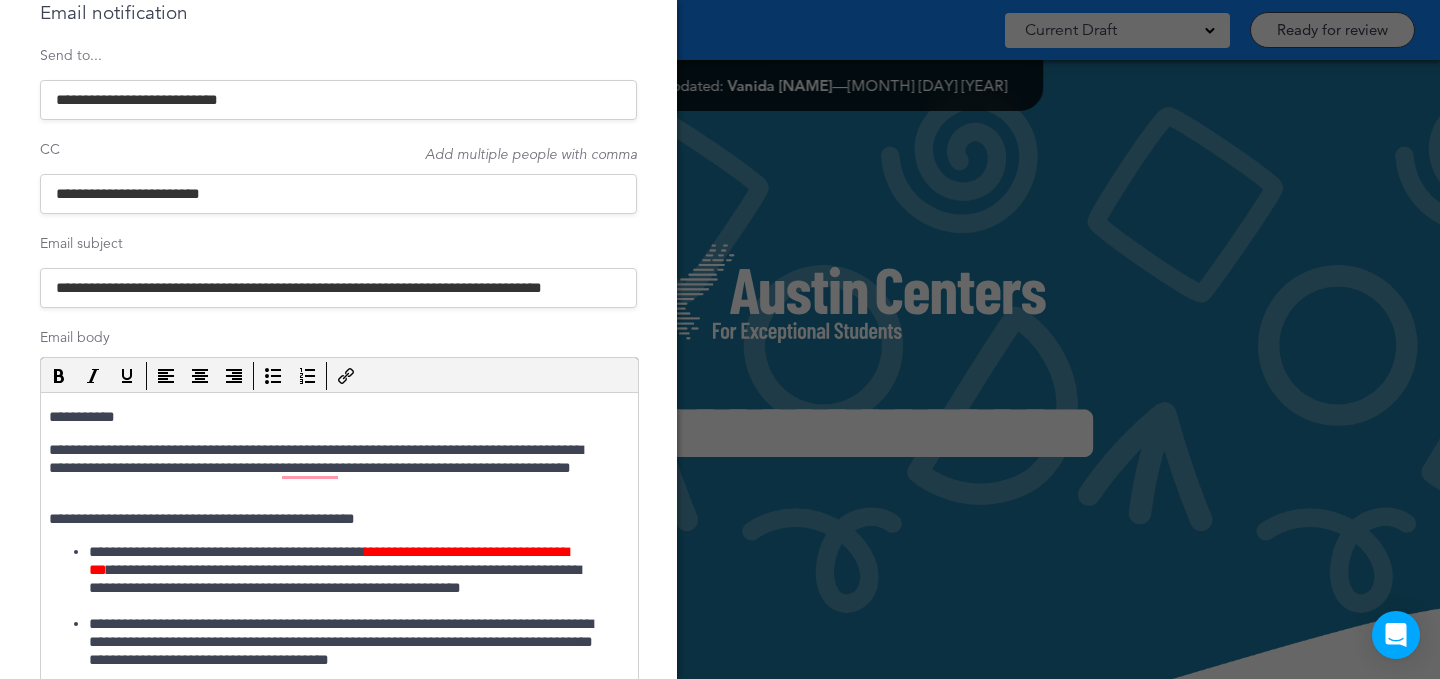 click on "**********" at bounding box center (339, 706) 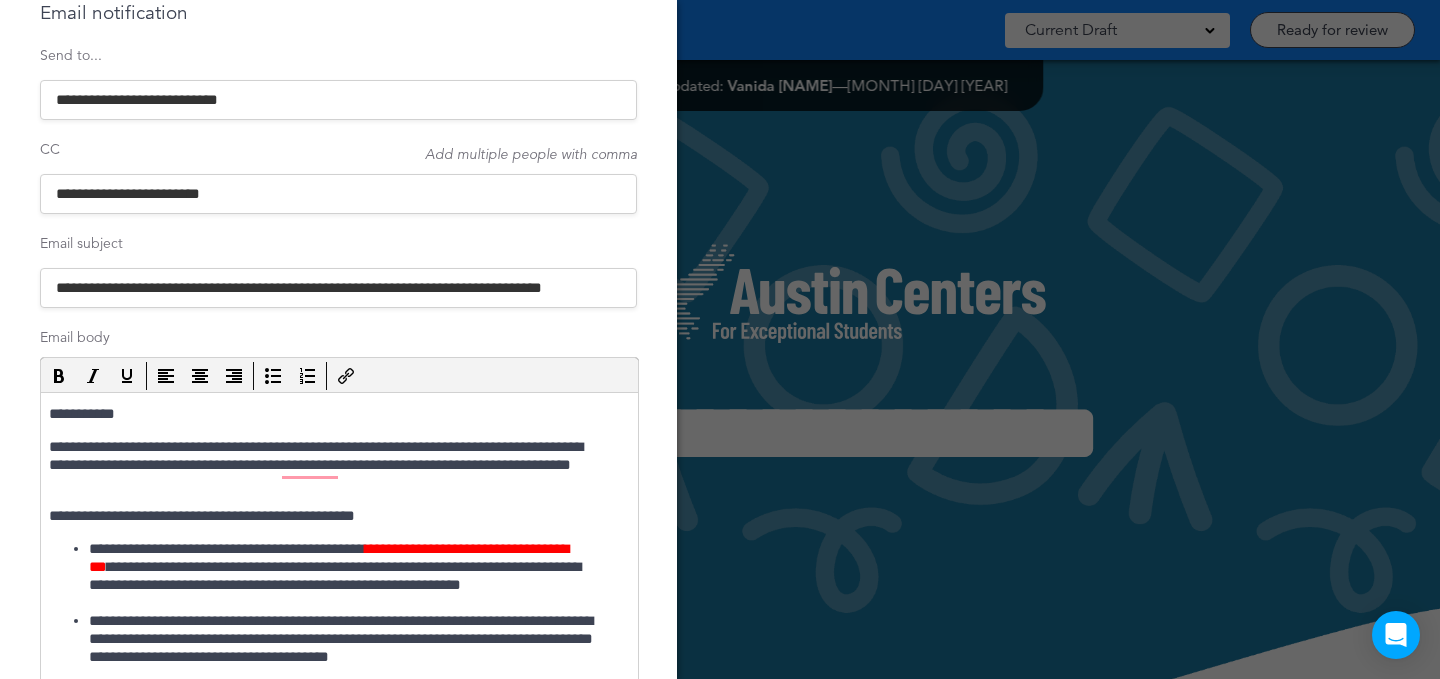 scroll, scrollTop: 8, scrollLeft: 0, axis: vertical 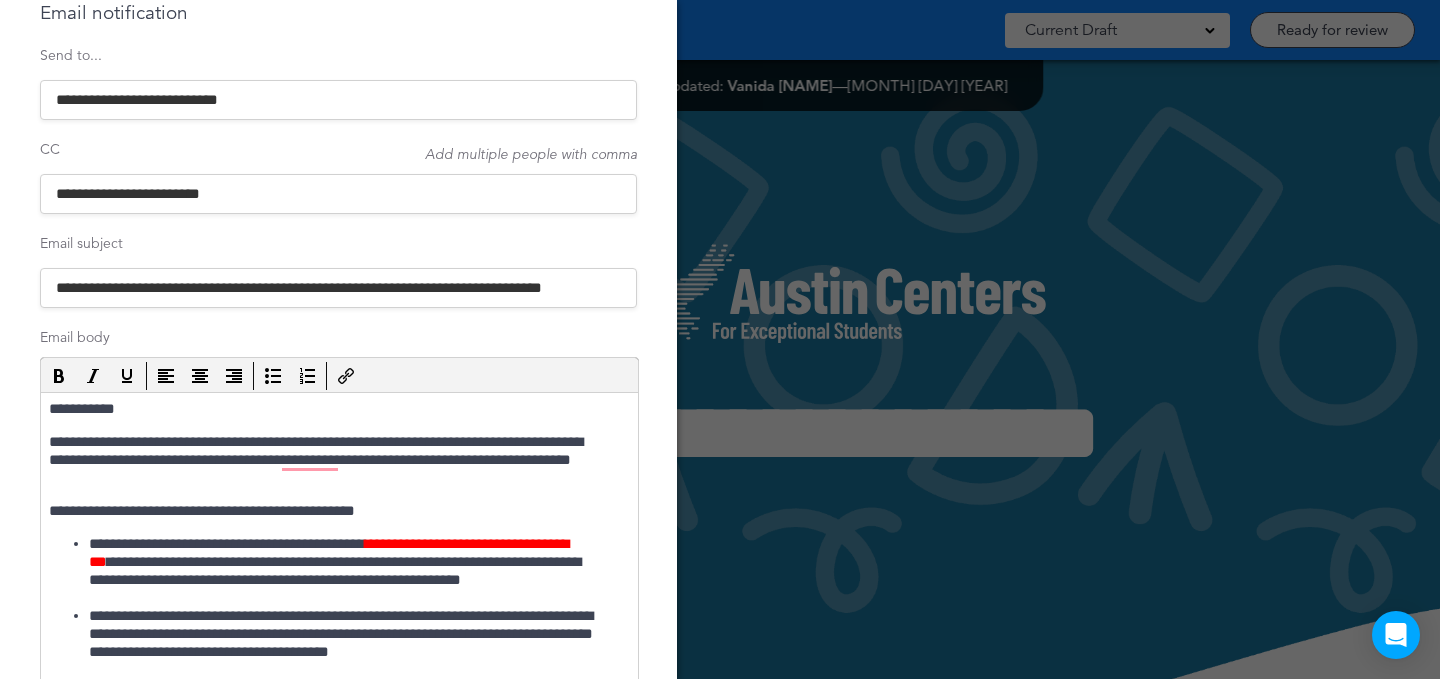 click on "**********" at bounding box center [329, 460] 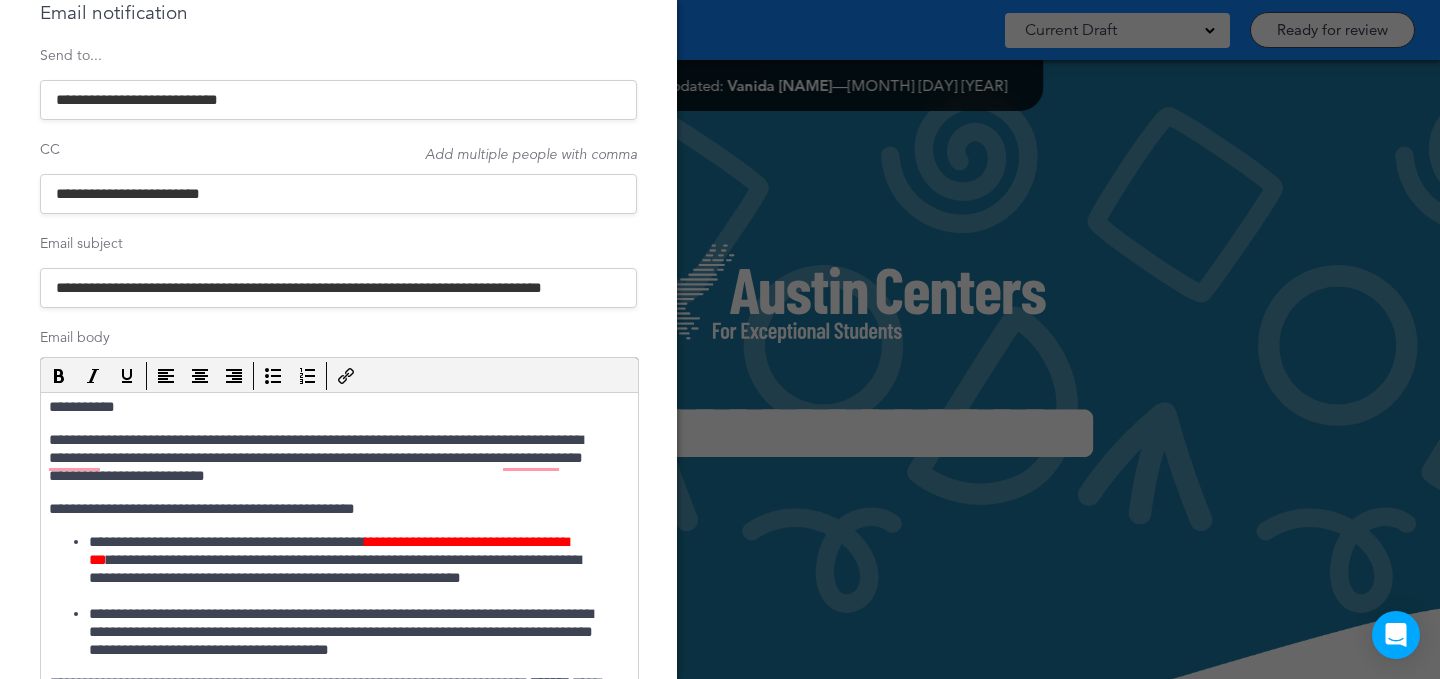scroll, scrollTop: 12, scrollLeft: 0, axis: vertical 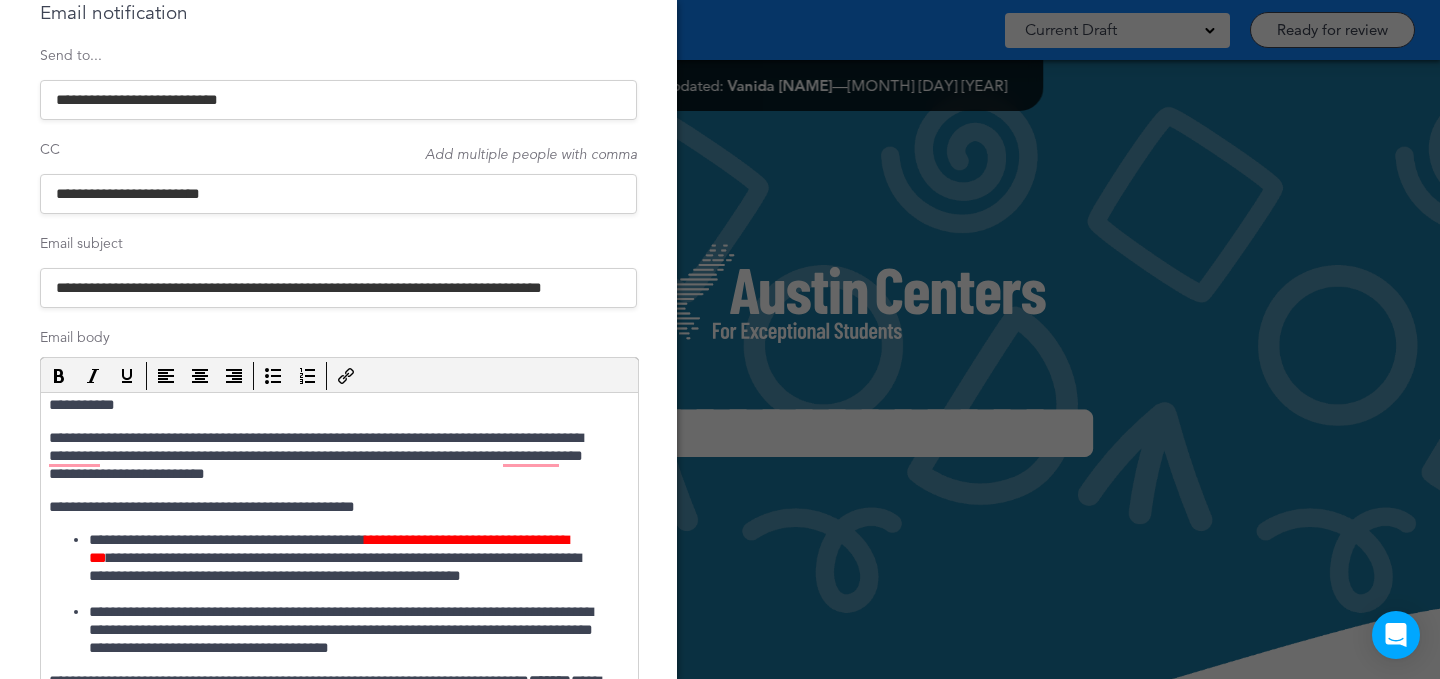 click on "**********" at bounding box center (329, 456) 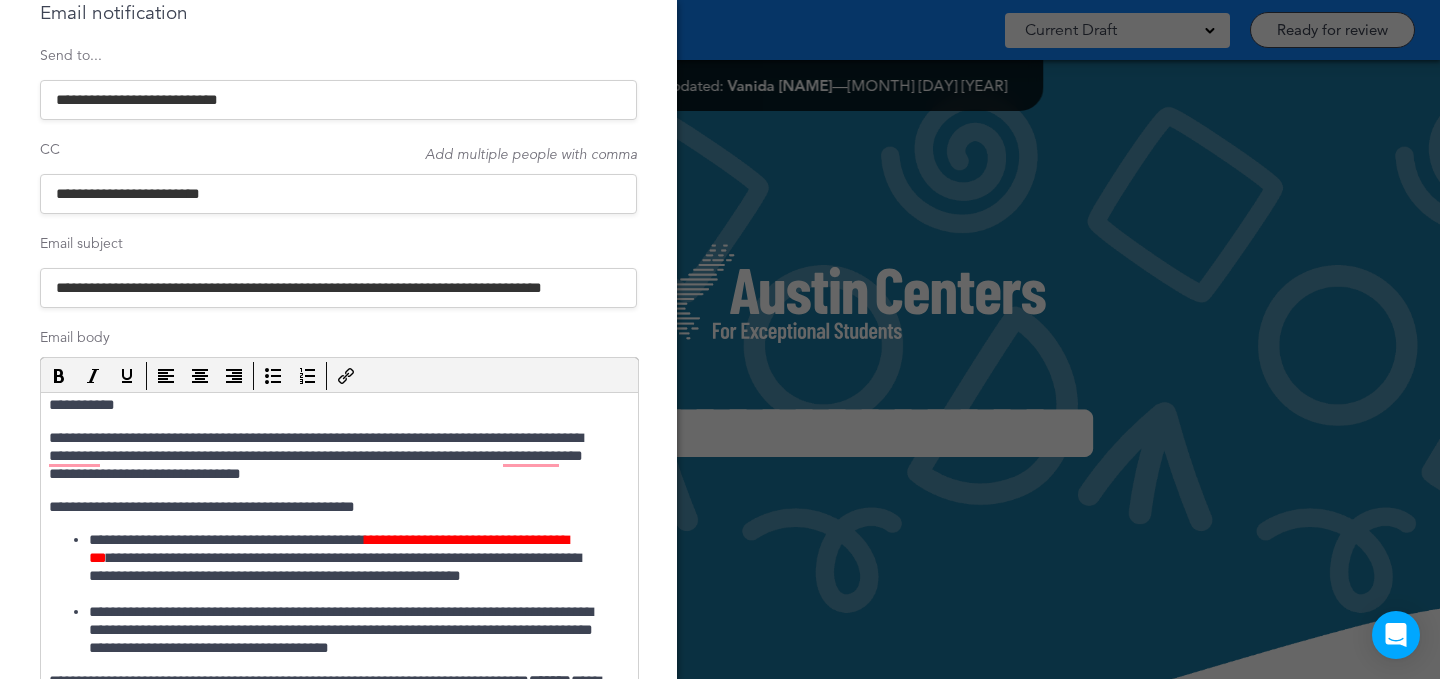 scroll, scrollTop: 16, scrollLeft: 0, axis: vertical 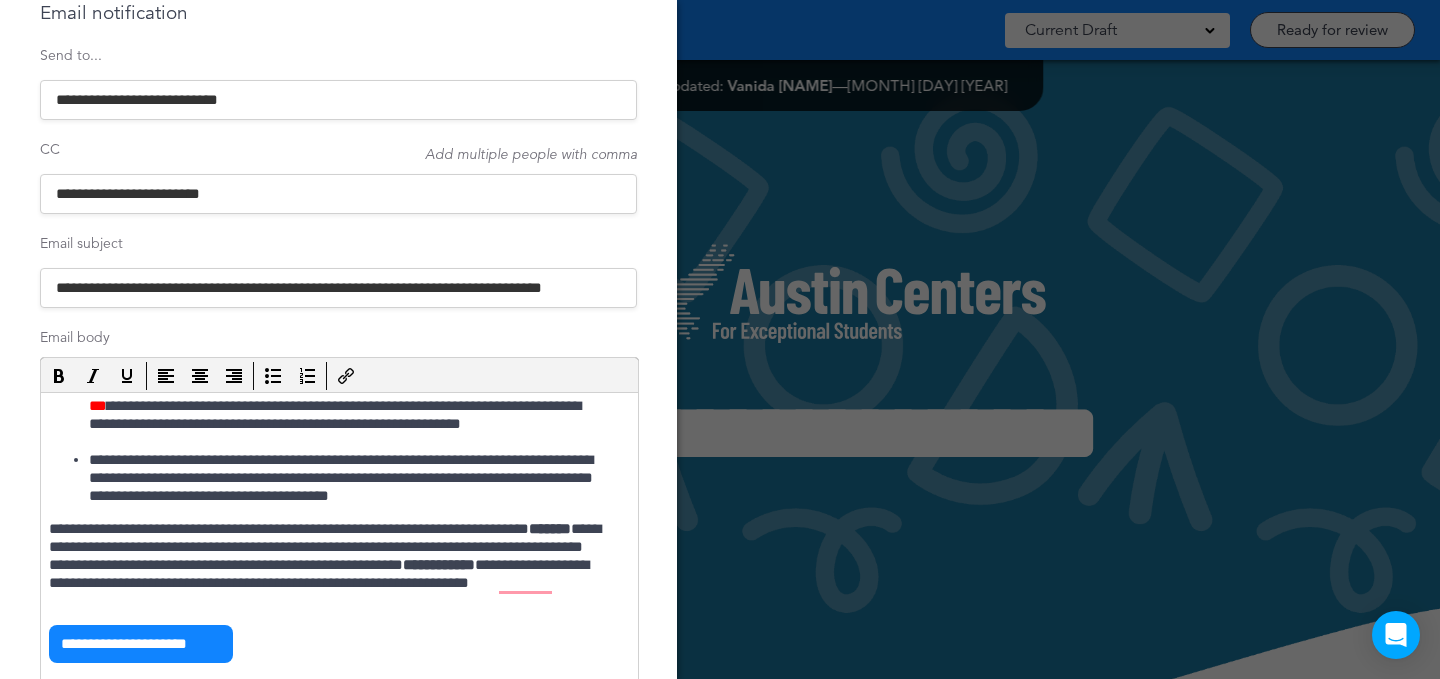 click on "**********" at bounding box center [349, 478] 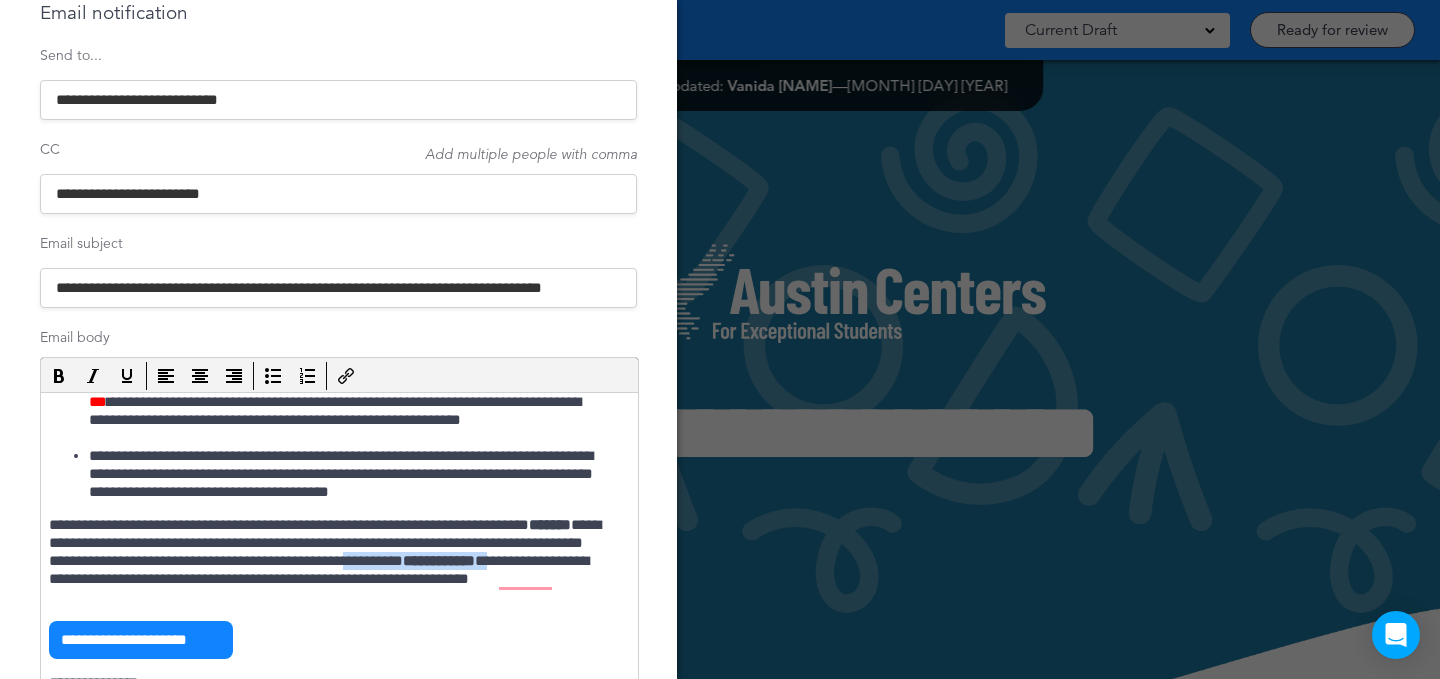 drag, startPoint x: 224, startPoint y: 577, endPoint x: 46, endPoint y: 579, distance: 178.01123 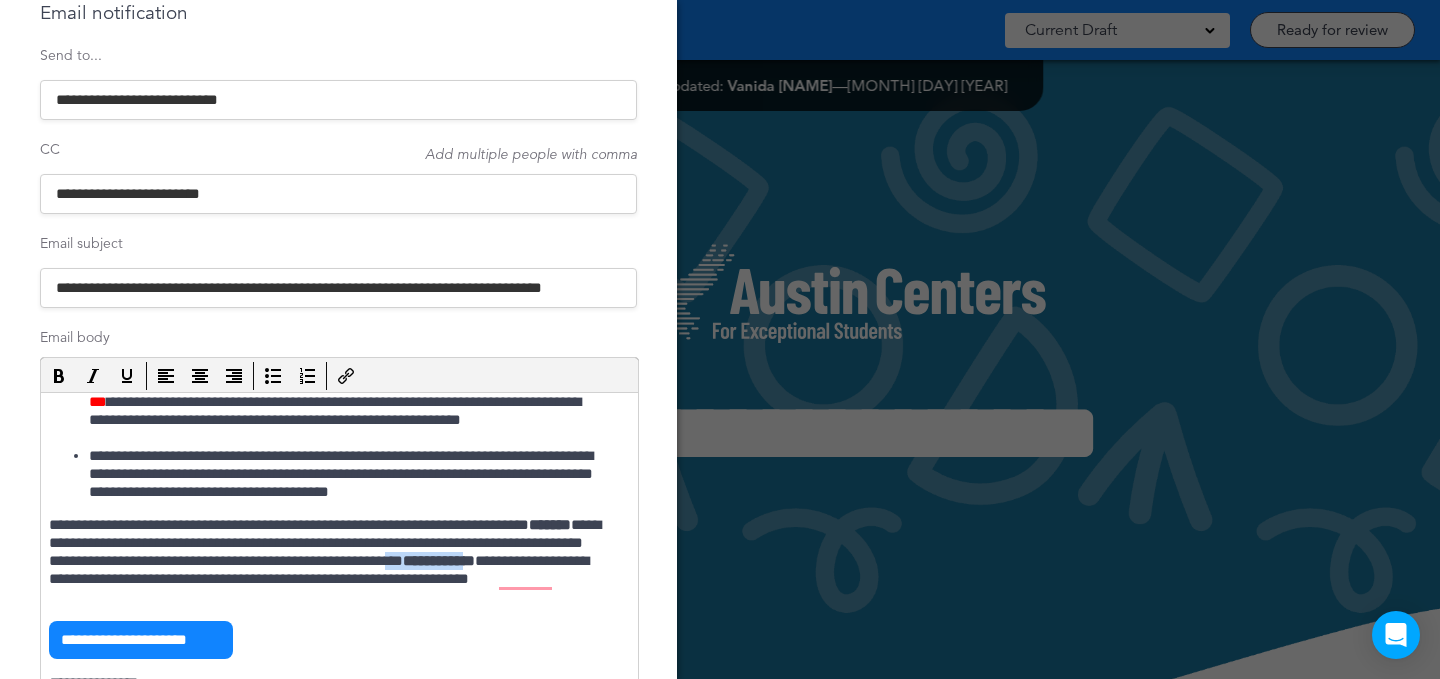 drag, startPoint x: 102, startPoint y: 578, endPoint x: 205, endPoint y: 574, distance: 103.077644 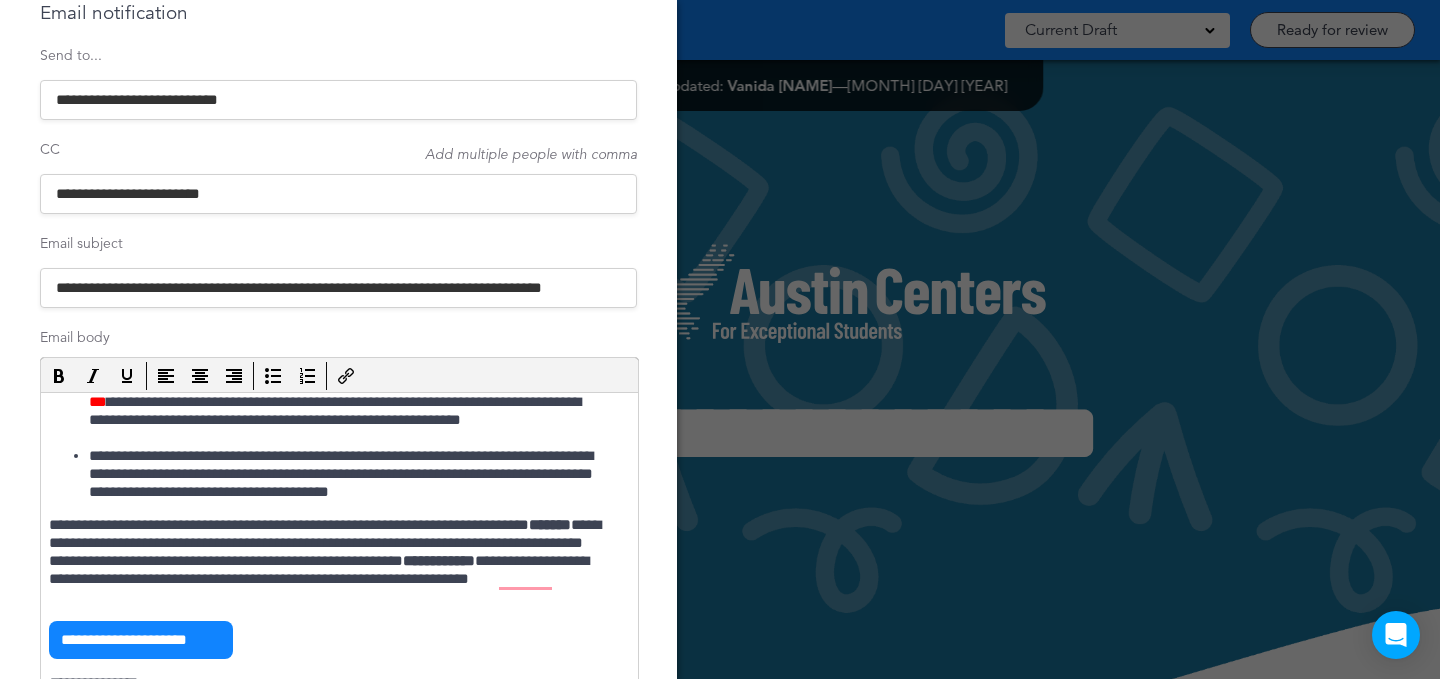 click on "**********" at bounding box center (439, 560) 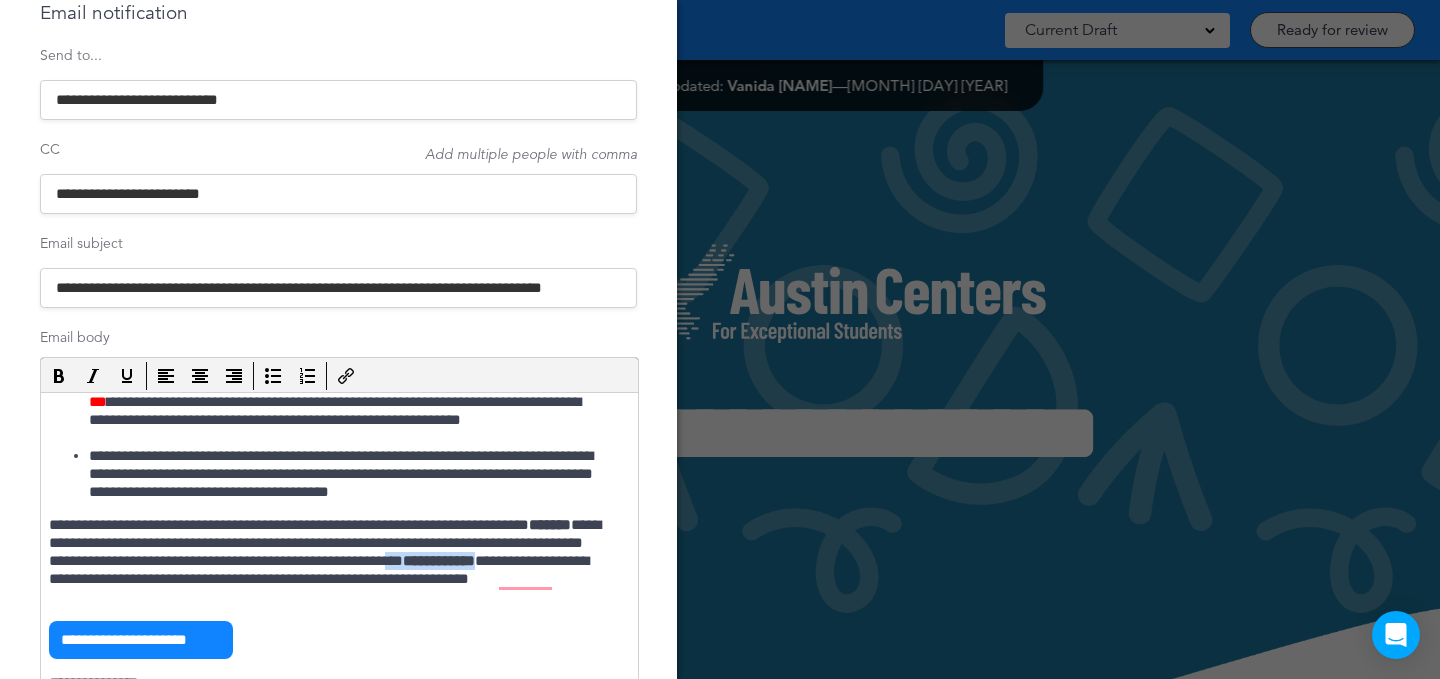 drag, startPoint x: 212, startPoint y: 574, endPoint x: 148, endPoint y: 552, distance: 67.6757 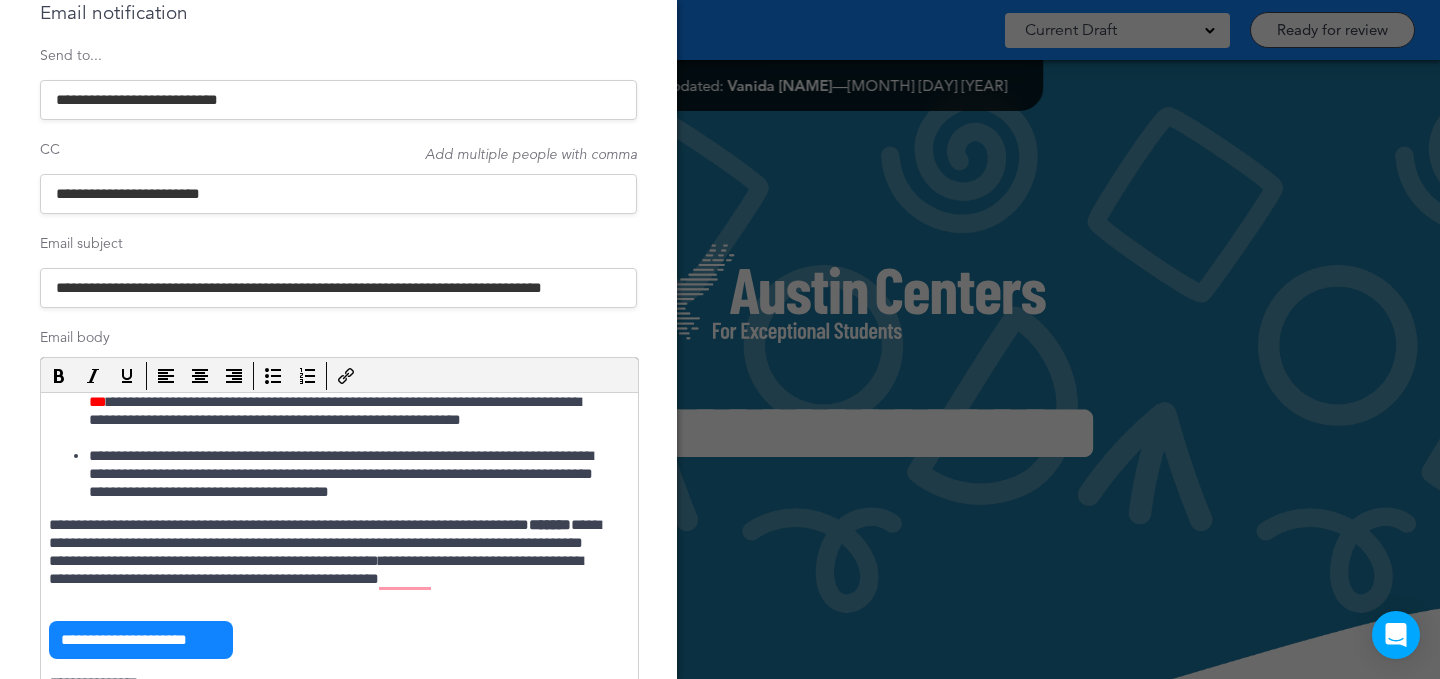 click on "**********" at bounding box center (338, 194) 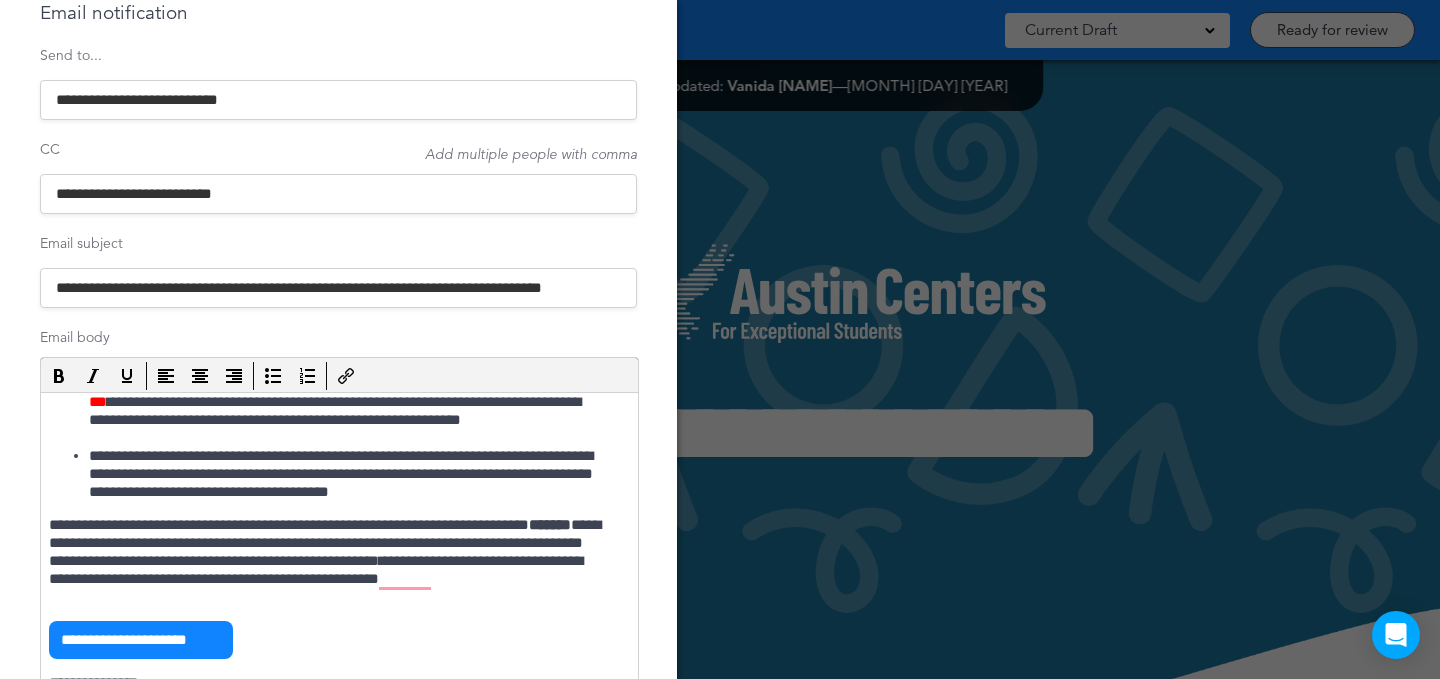 paste on "**********" 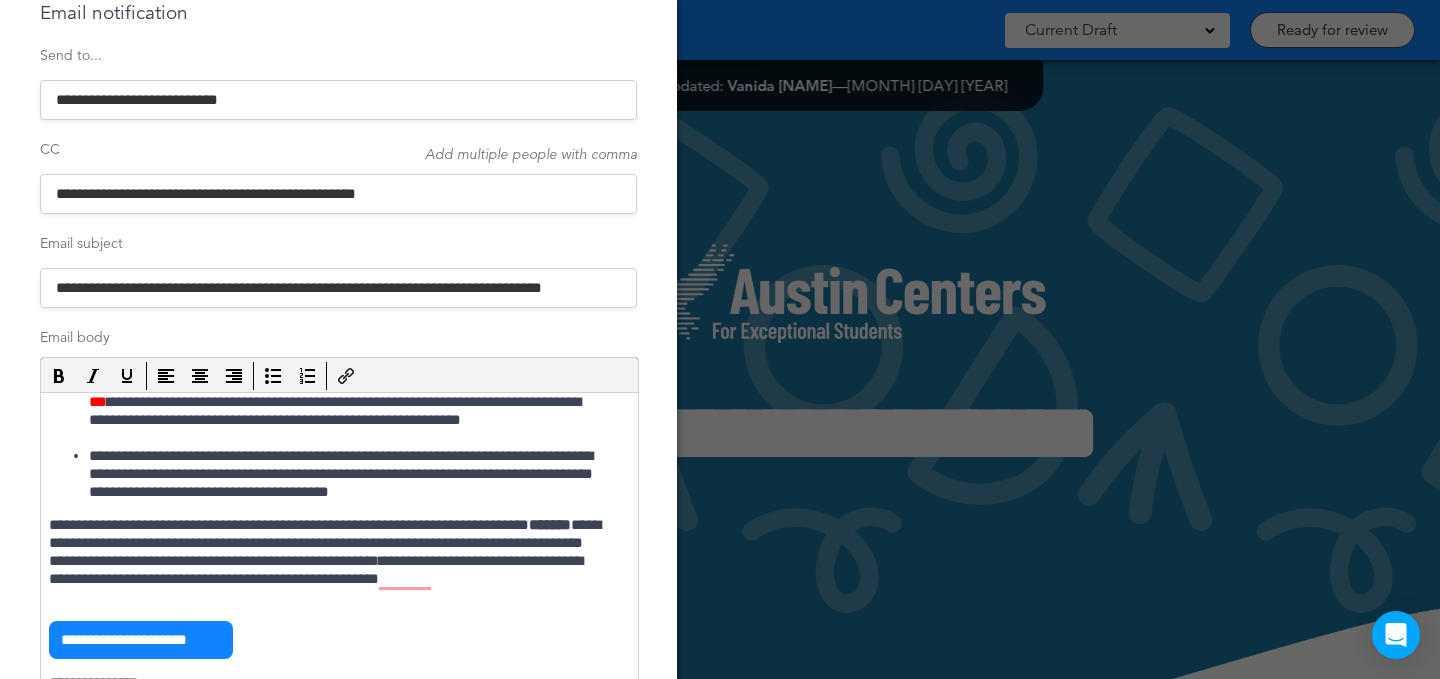 type on "**********" 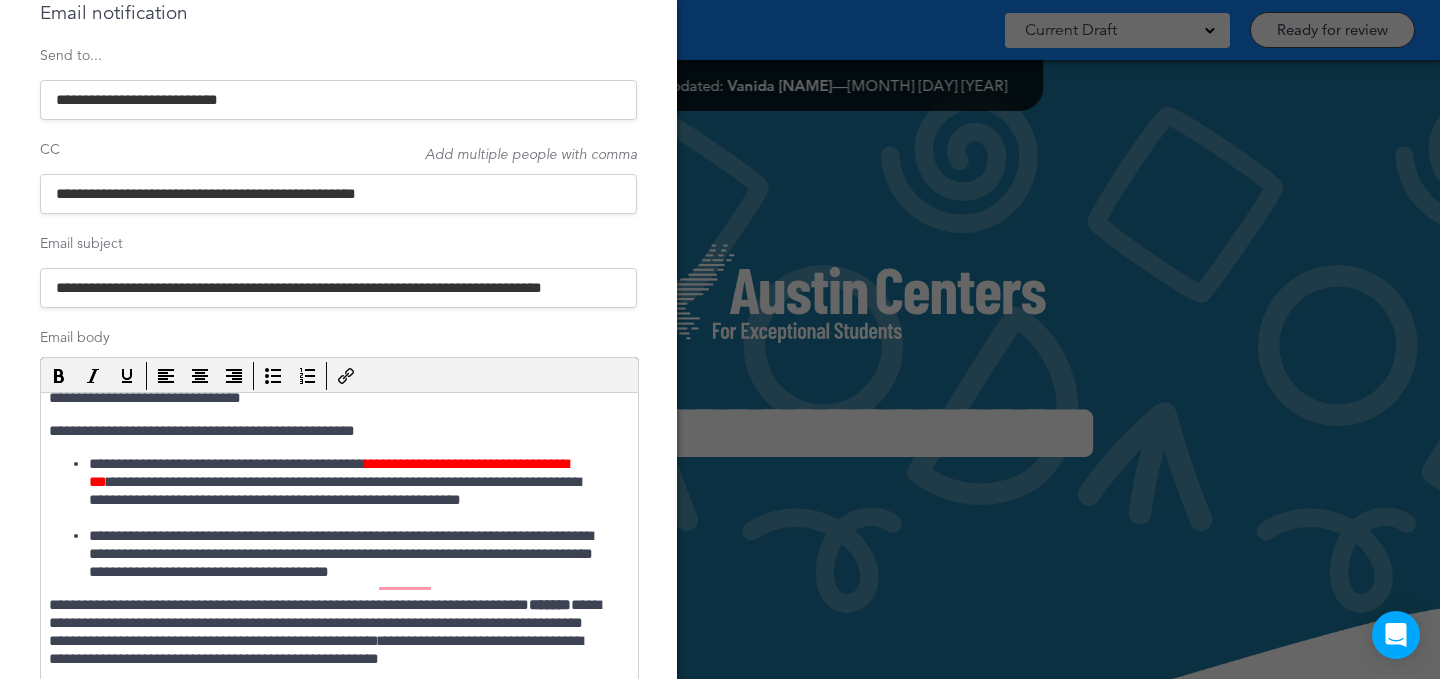 scroll, scrollTop: 0, scrollLeft: 0, axis: both 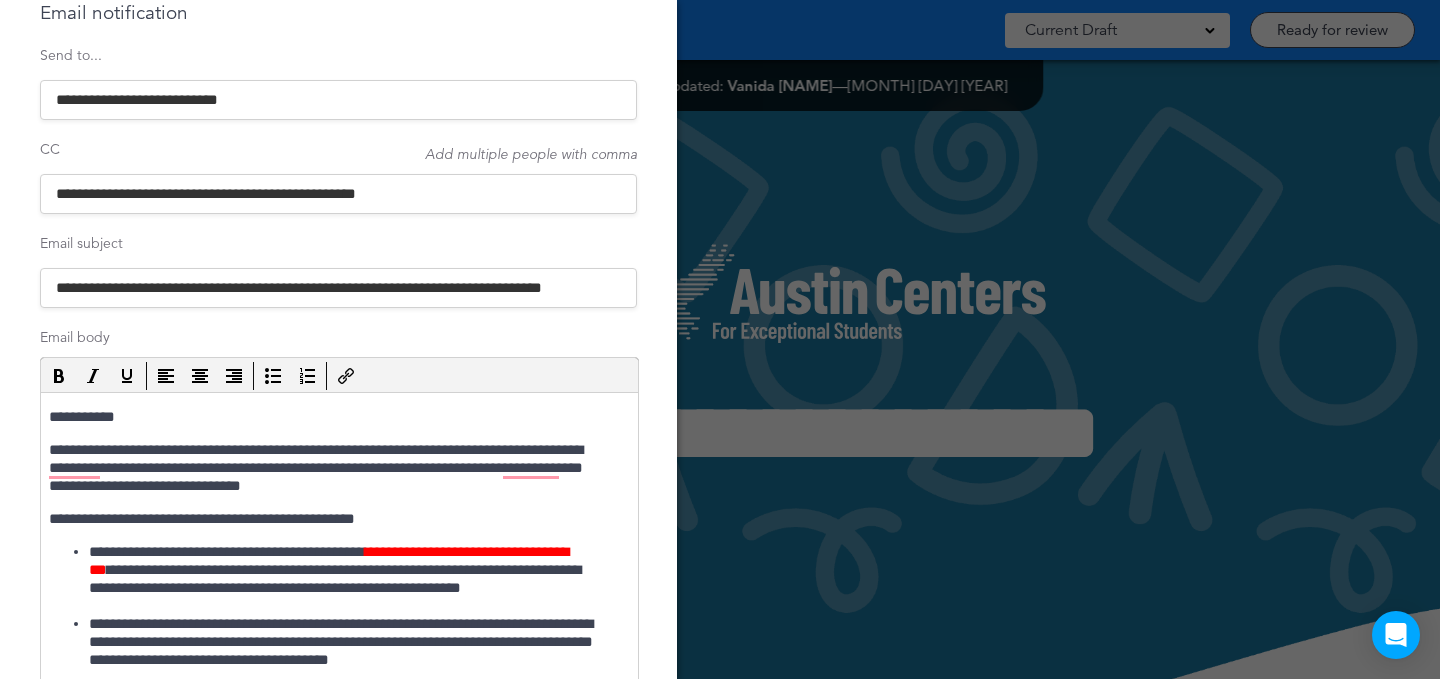 click on "**********" at bounding box center [329, 468] 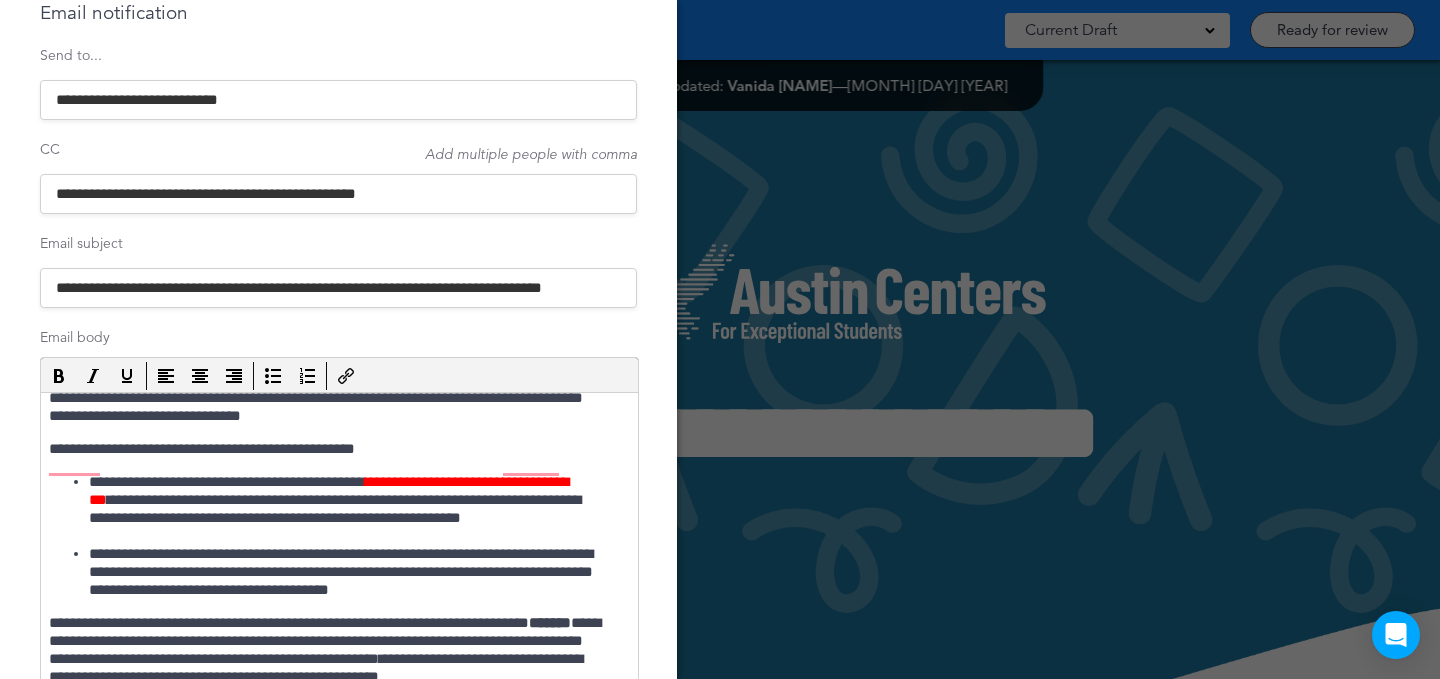 scroll, scrollTop: 72, scrollLeft: 0, axis: vertical 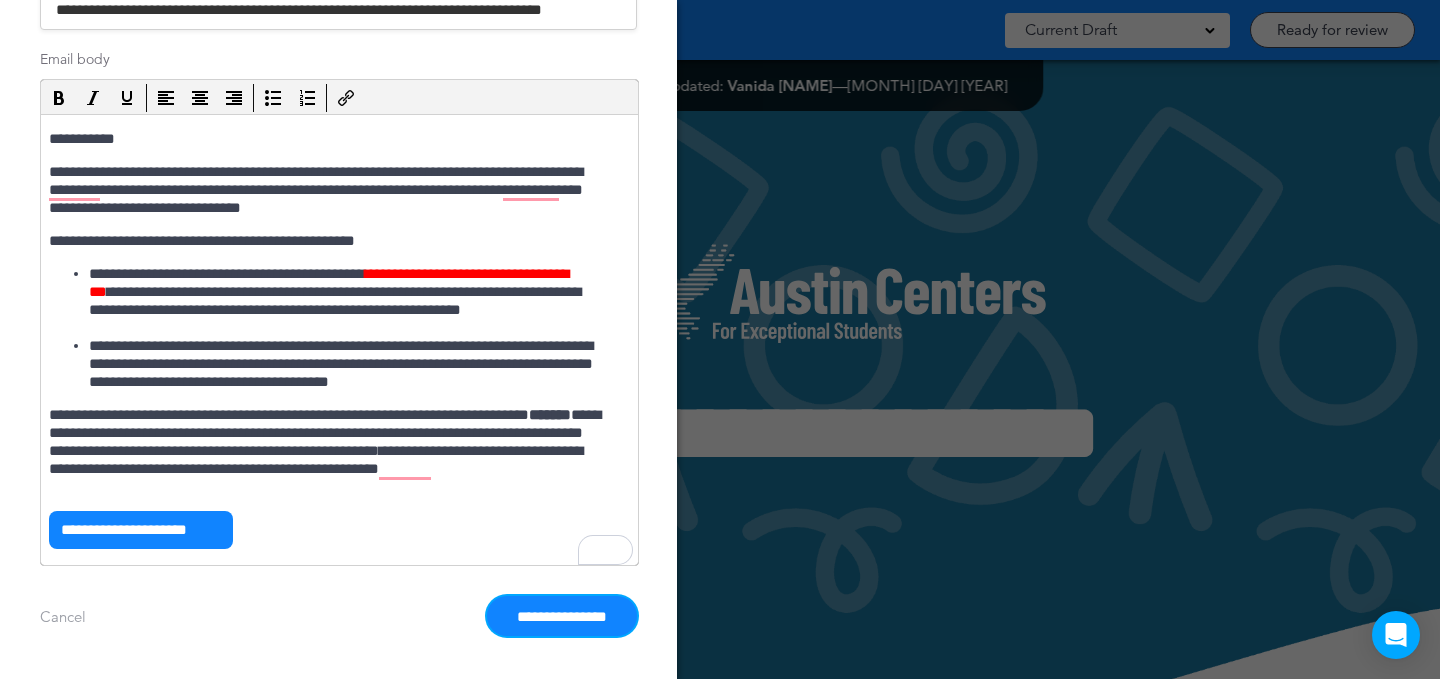 click on "**********" at bounding box center (562, 616) 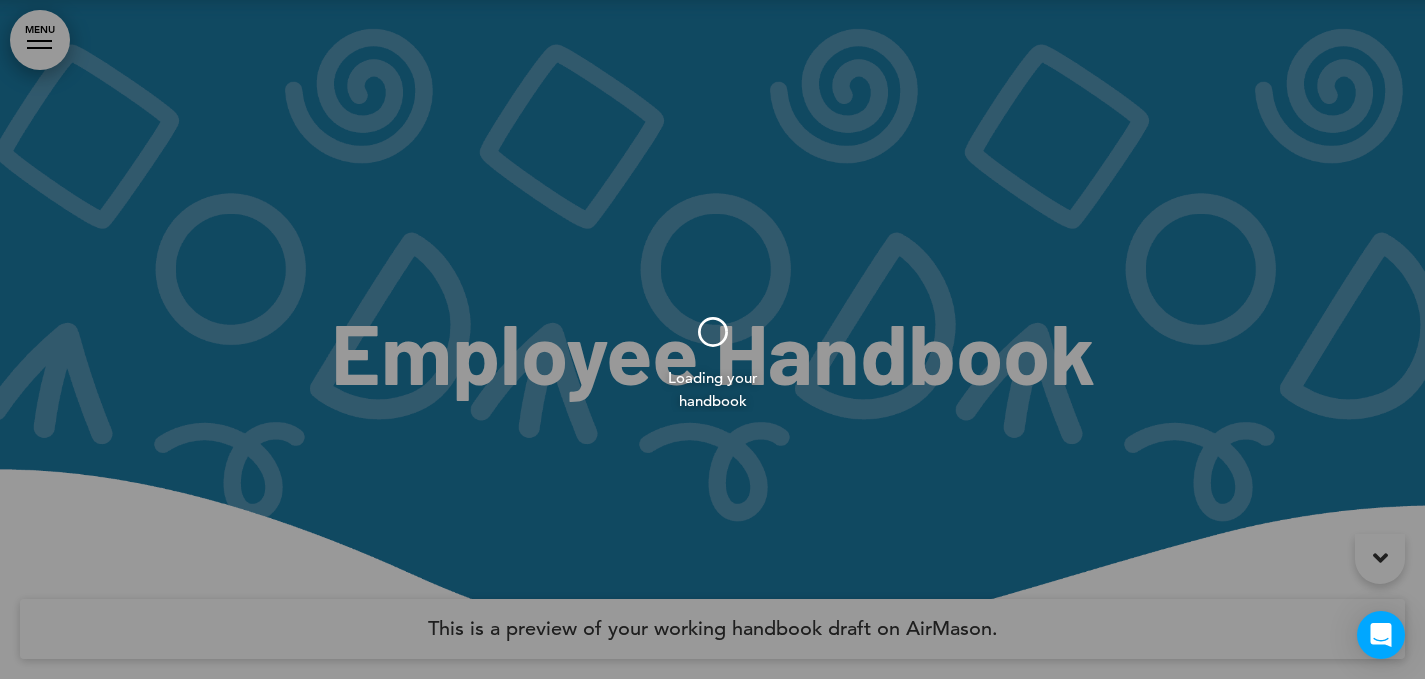 scroll, scrollTop: 0, scrollLeft: 0, axis: both 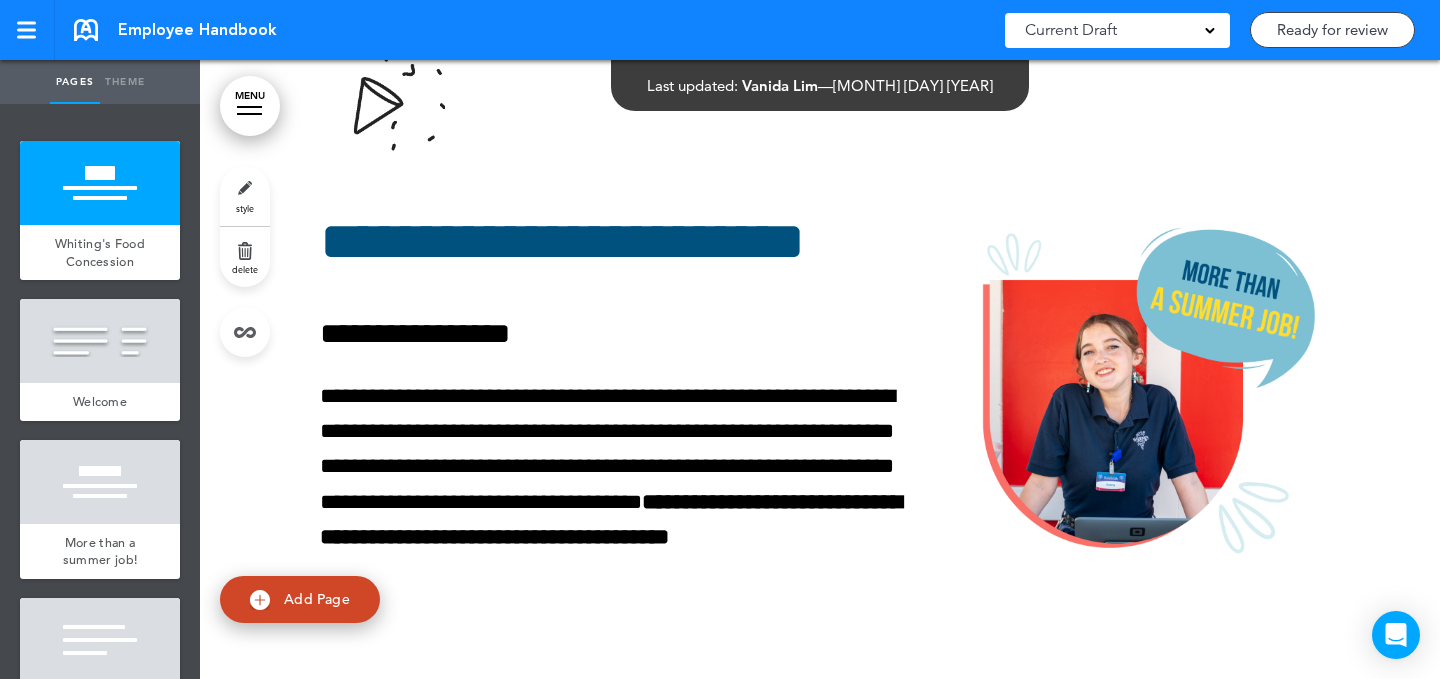 click on "Ready for review" at bounding box center (1332, 30) 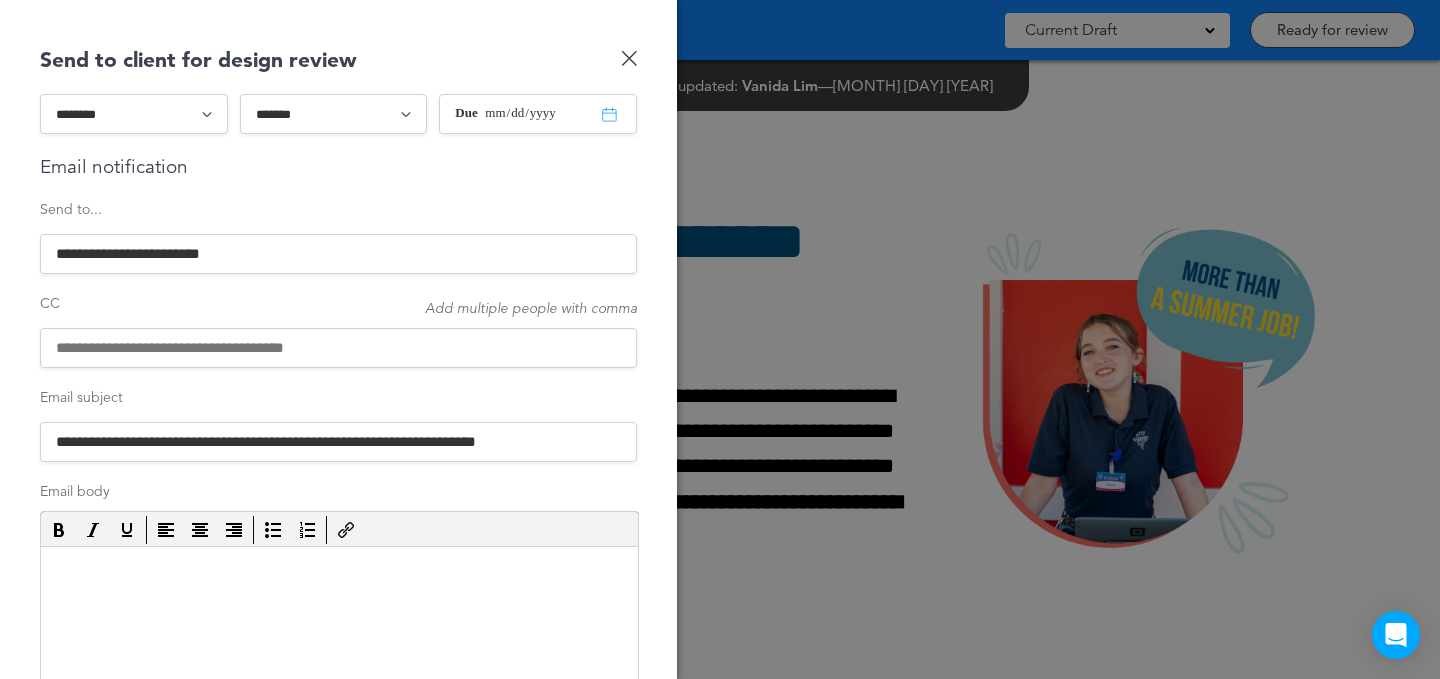 scroll, scrollTop: 0, scrollLeft: 0, axis: both 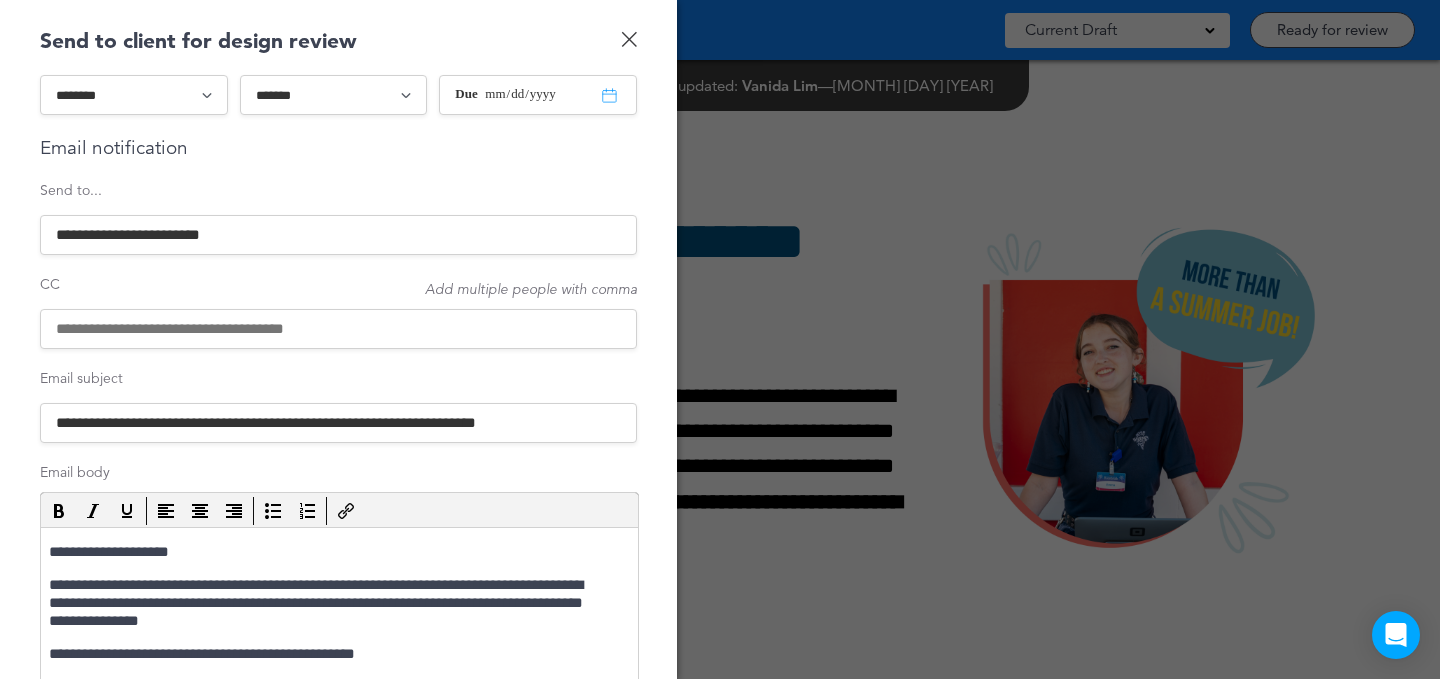 click on "**********" at bounding box center [338, 423] 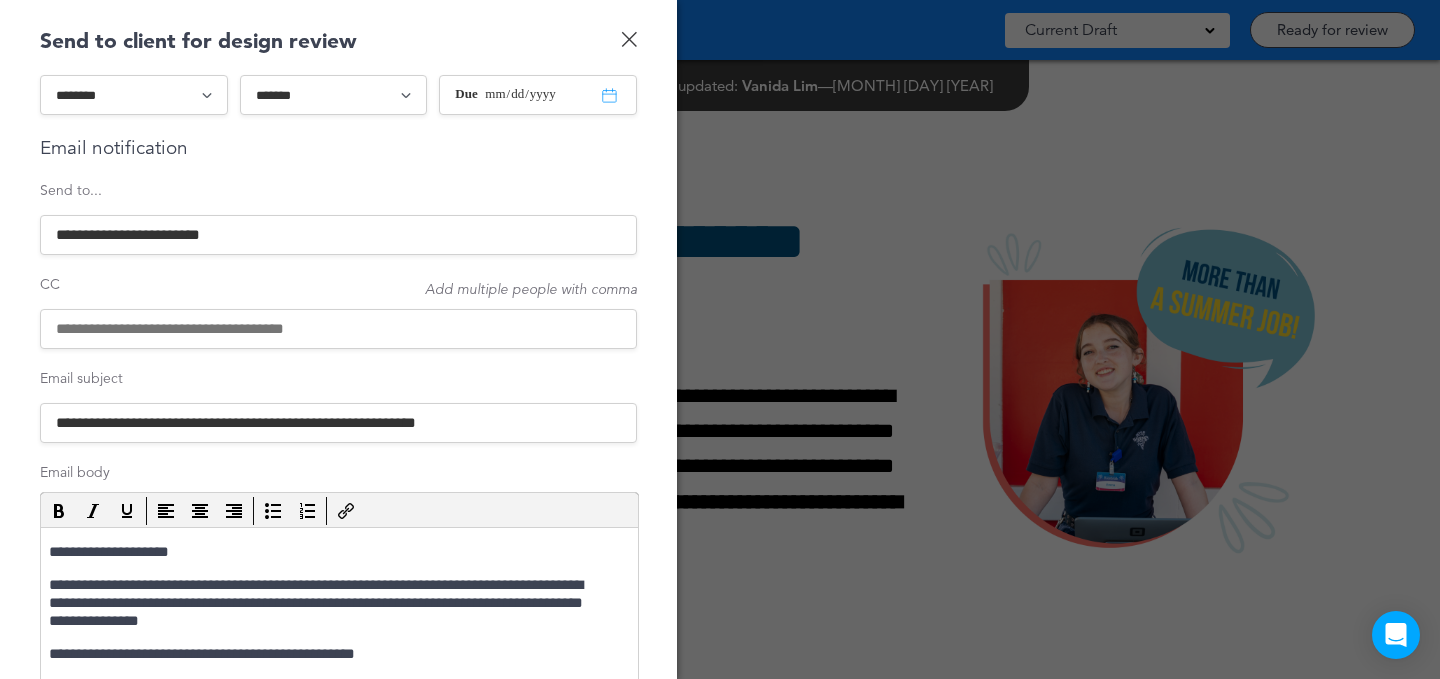 type on "**********" 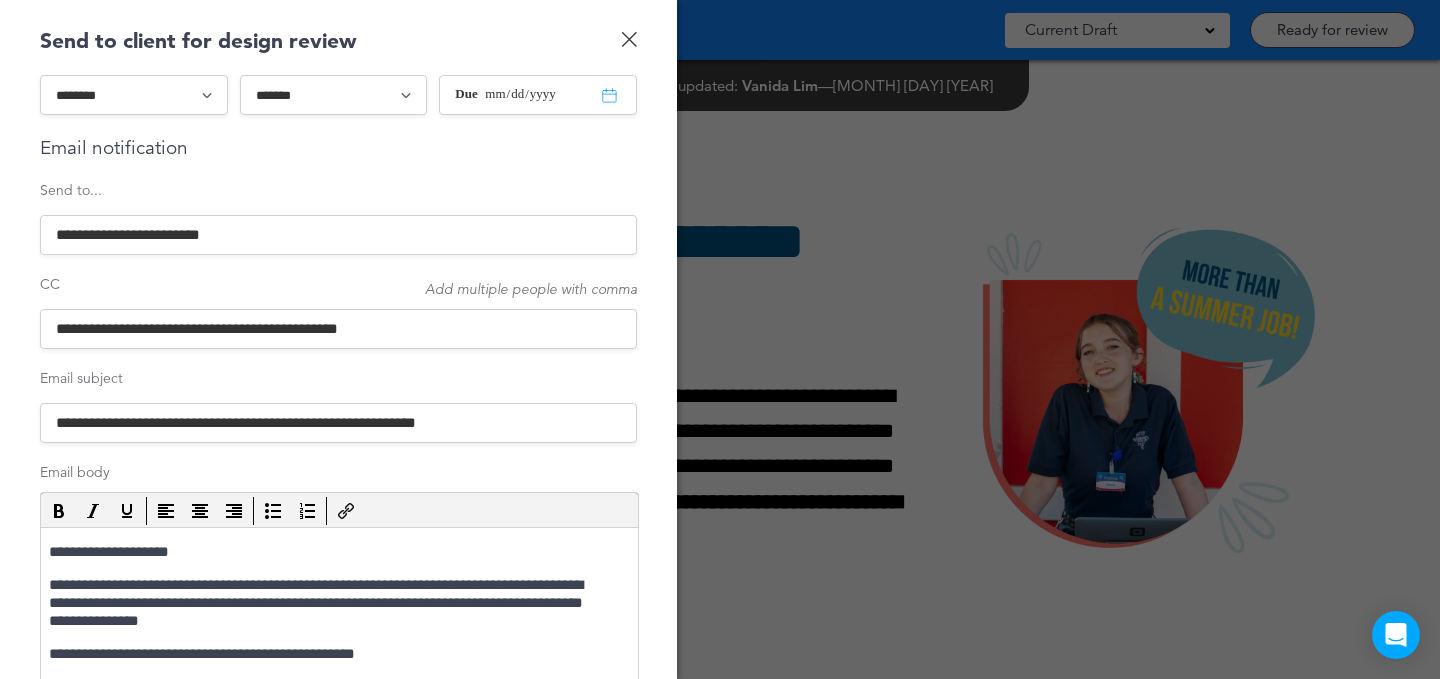 paste on "**********" 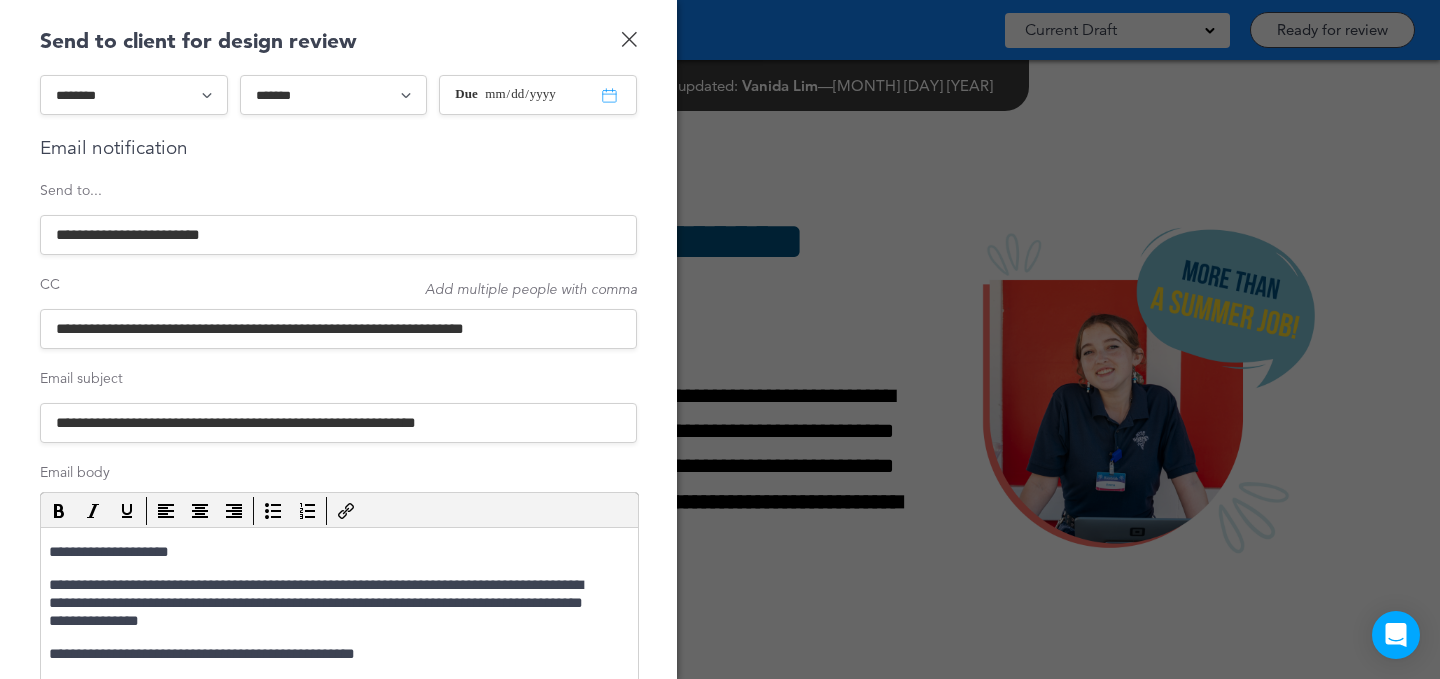 click on "**********" at bounding box center (338, 329) 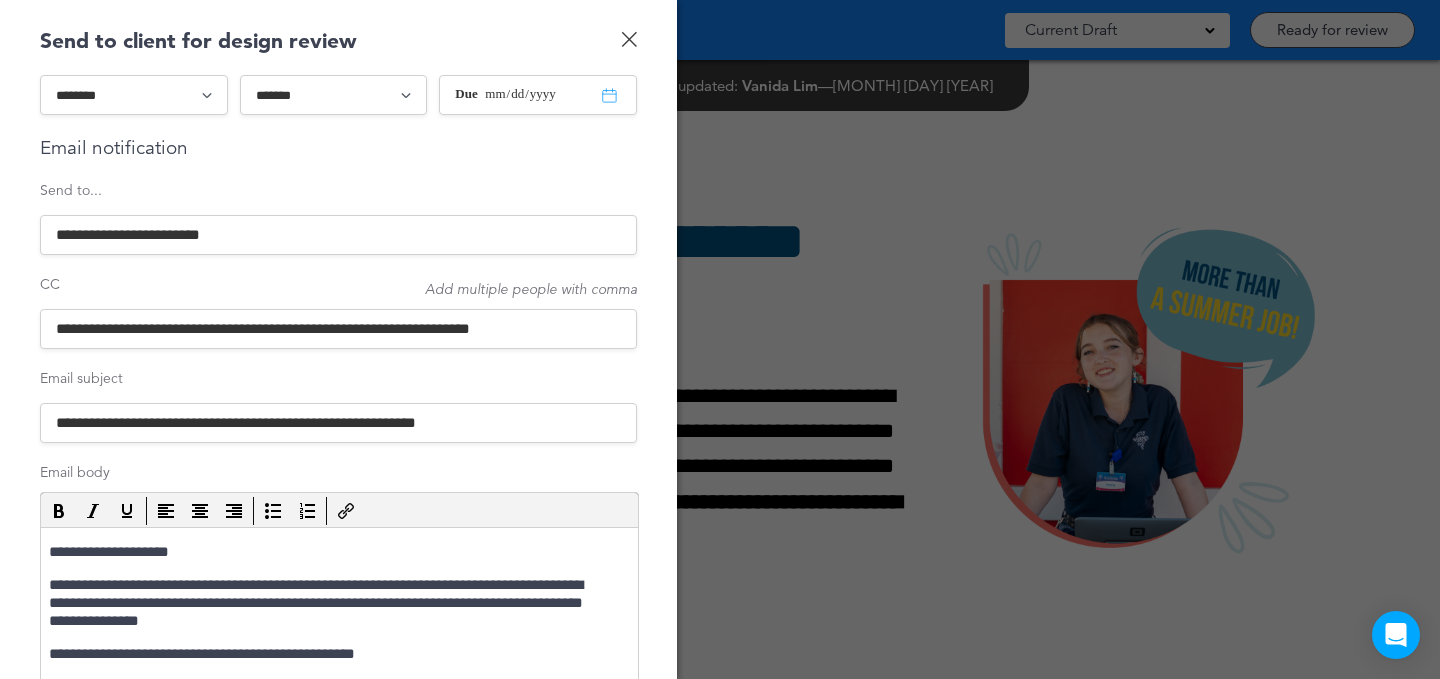 click on "**********" at bounding box center (338, 329) 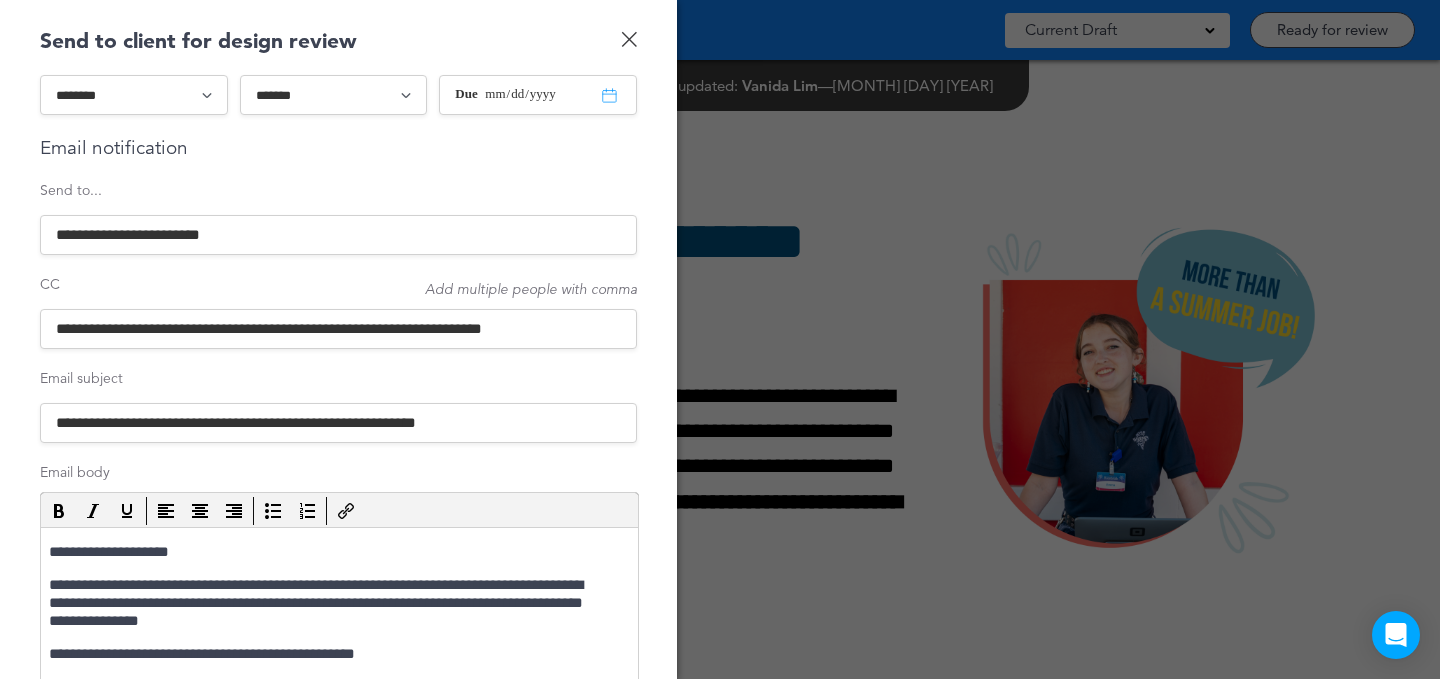 paste on "**********" 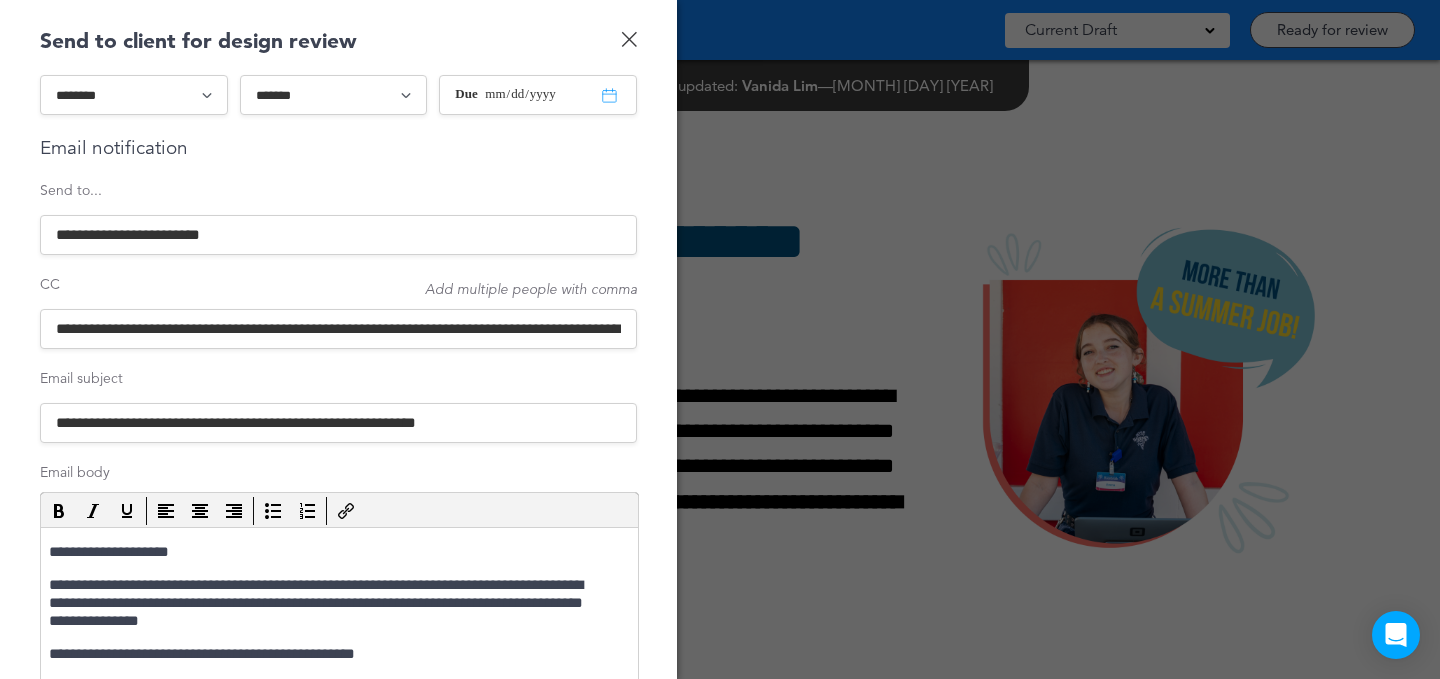 scroll, scrollTop: 0, scrollLeft: 146, axis: horizontal 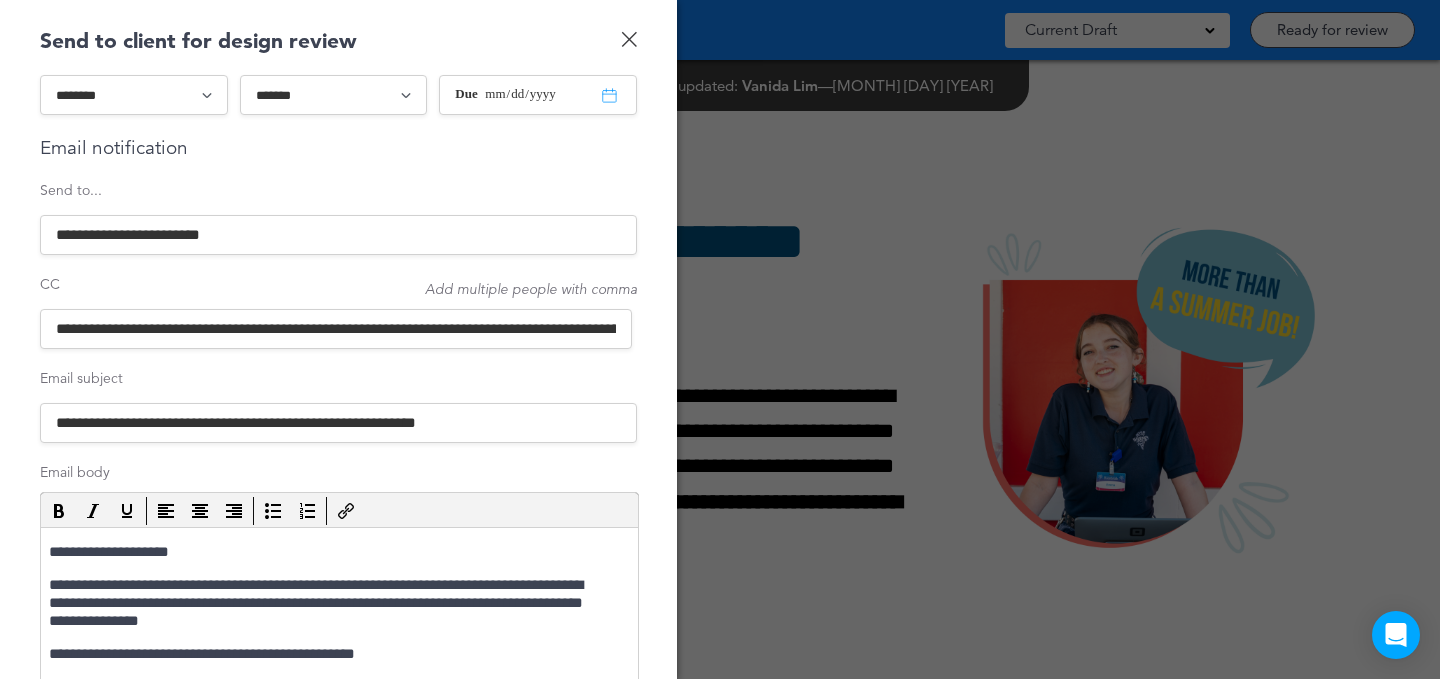click on "**********" at bounding box center [336, 329] 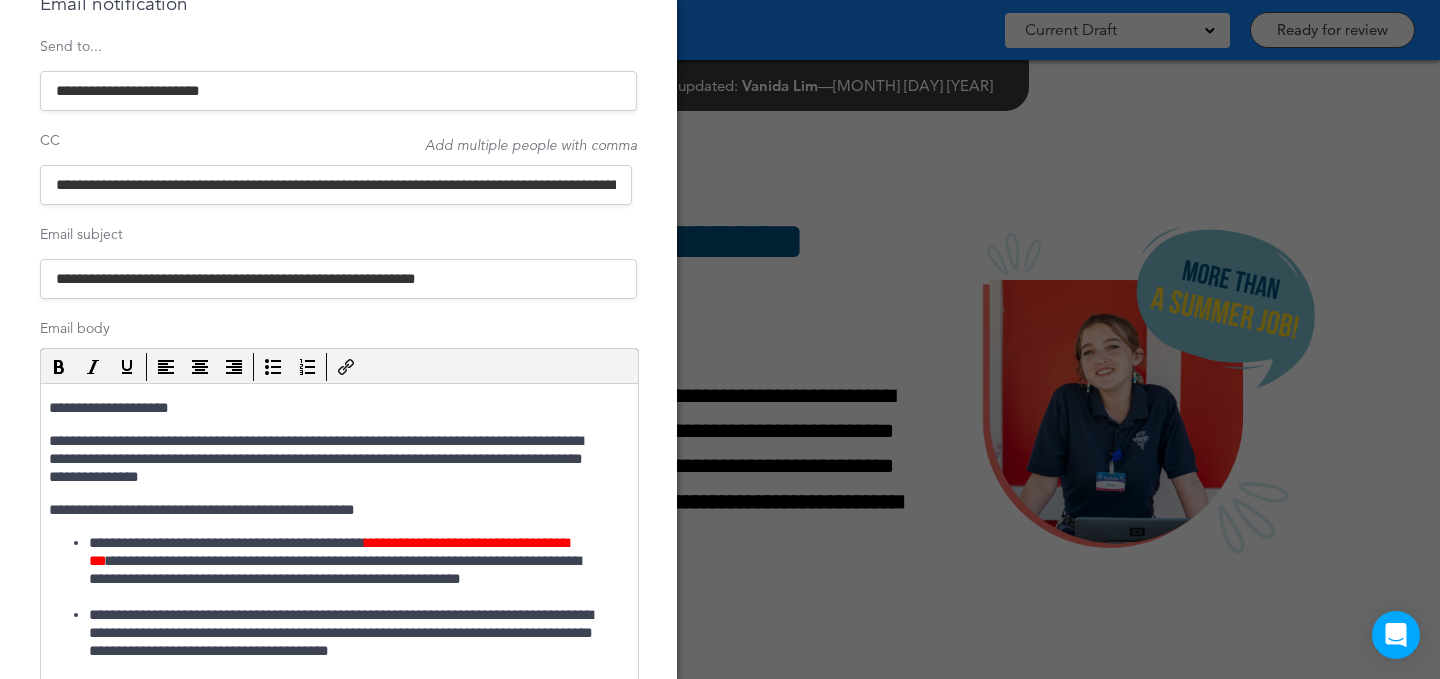 scroll, scrollTop: 166, scrollLeft: 0, axis: vertical 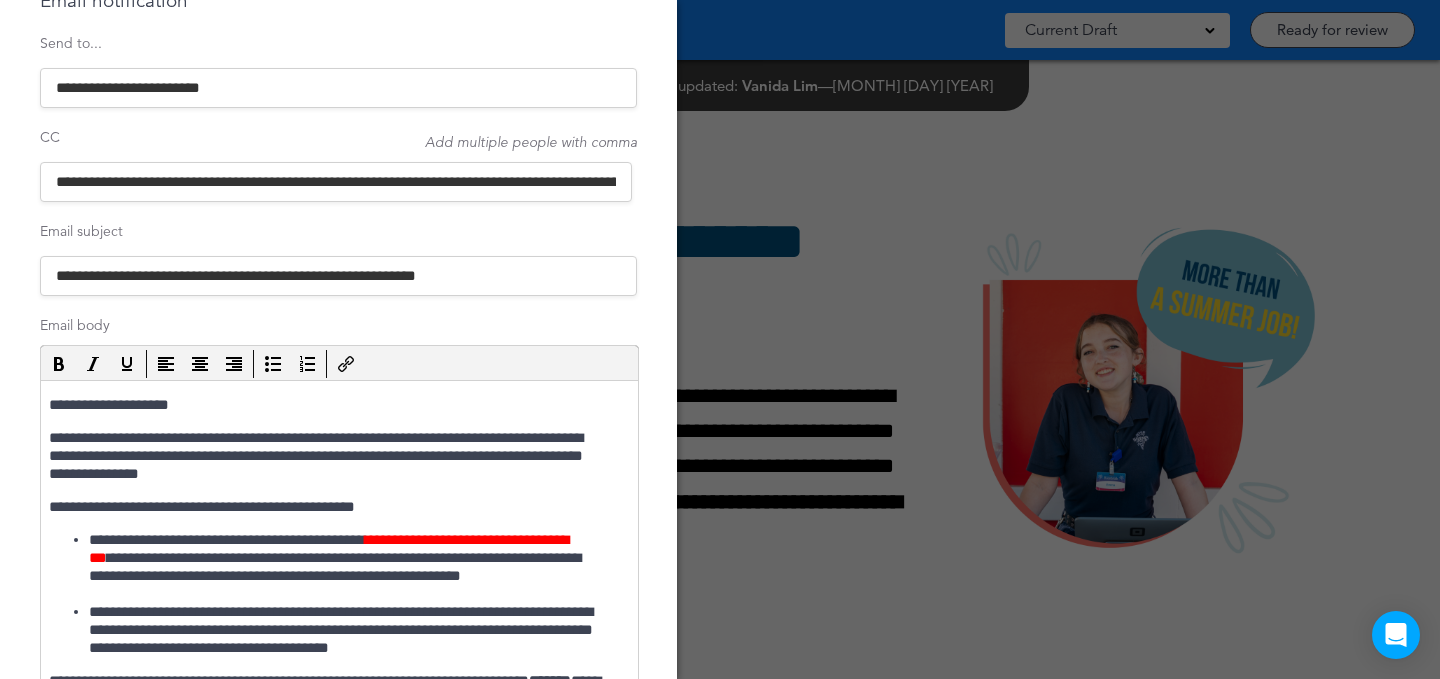 type on "**********" 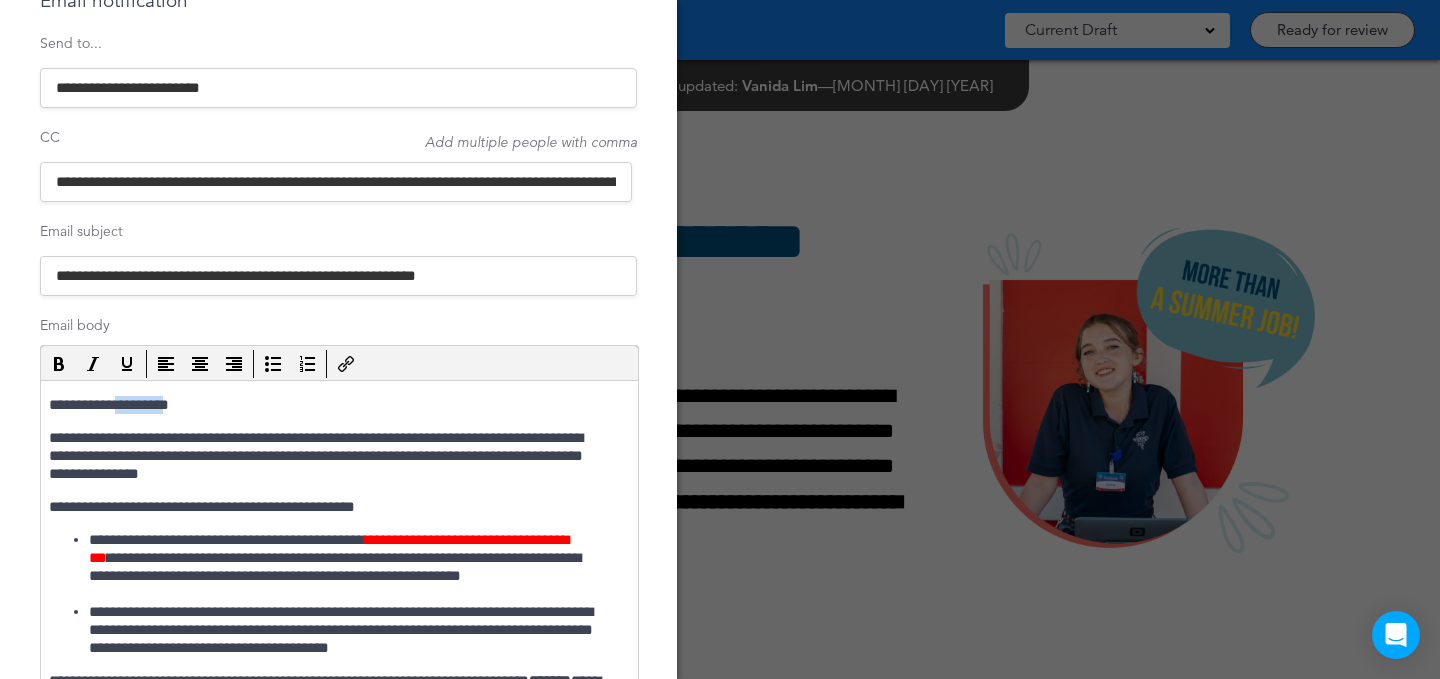 click on "**********" at bounding box center [329, 405] 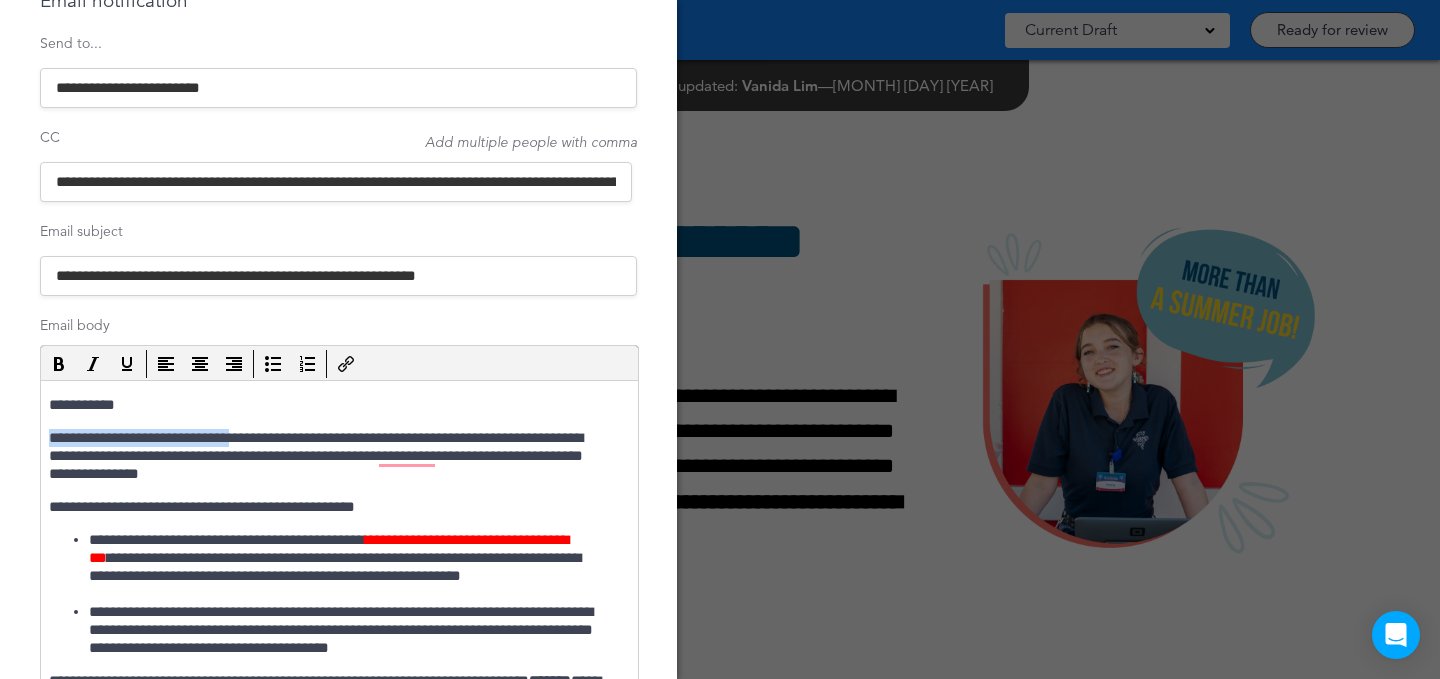 drag, startPoint x: 255, startPoint y: 437, endPoint x: 46, endPoint y: 444, distance: 209.11719 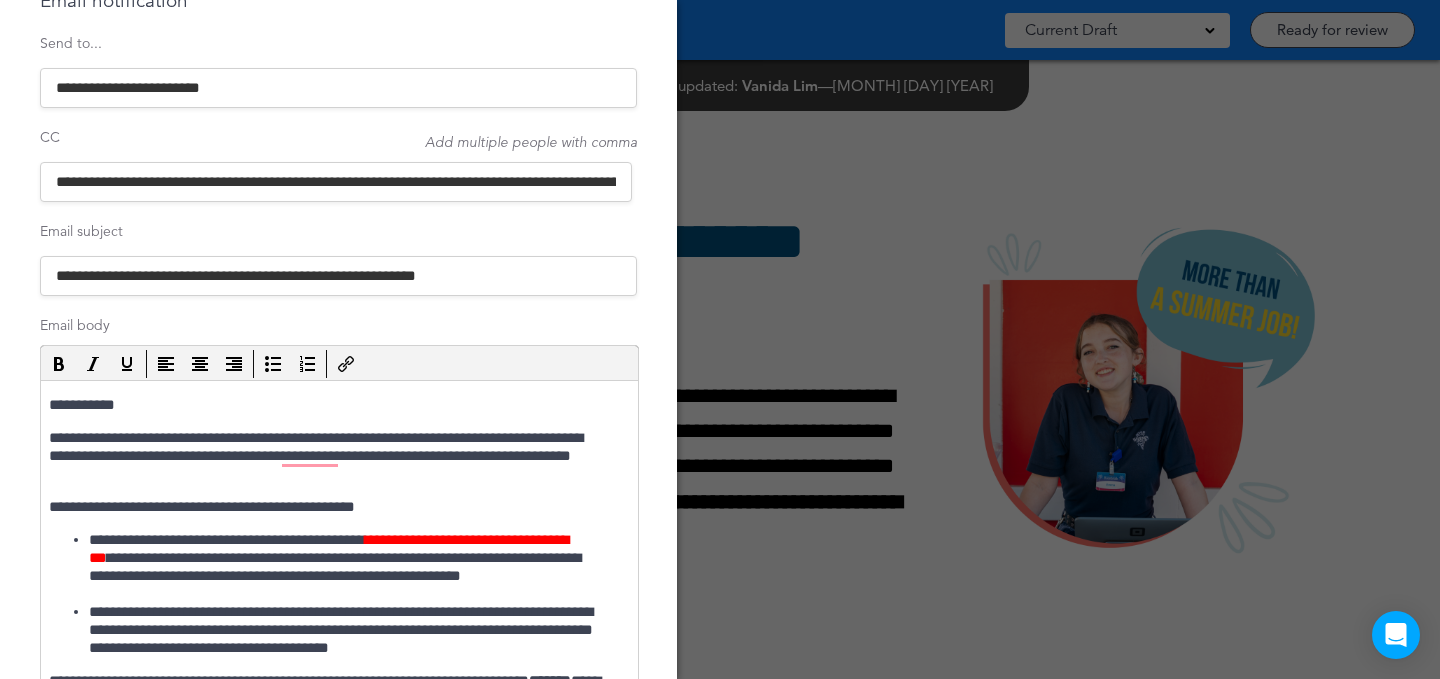 scroll, scrollTop: 14, scrollLeft: 0, axis: vertical 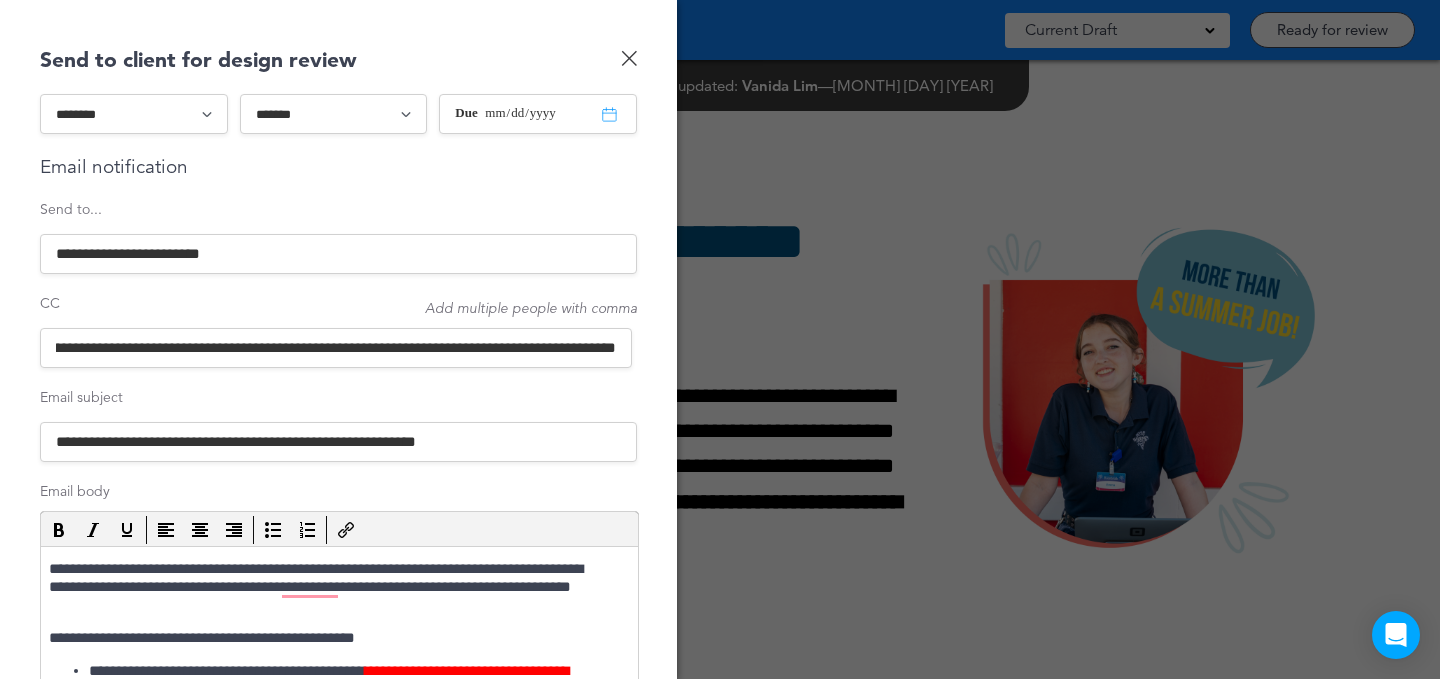 drag, startPoint x: 562, startPoint y: 350, endPoint x: 417, endPoint y: 352, distance: 145.0138 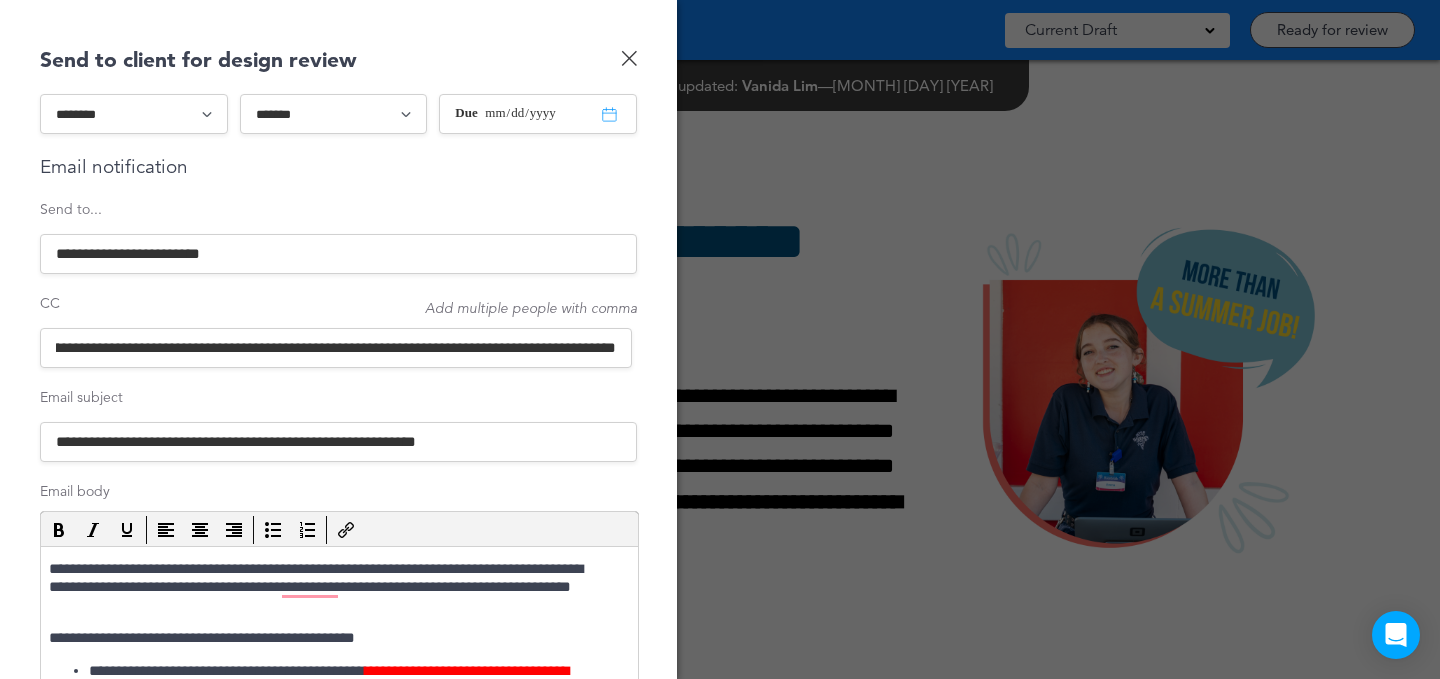 scroll, scrollTop: 0, scrollLeft: 139, axis: horizontal 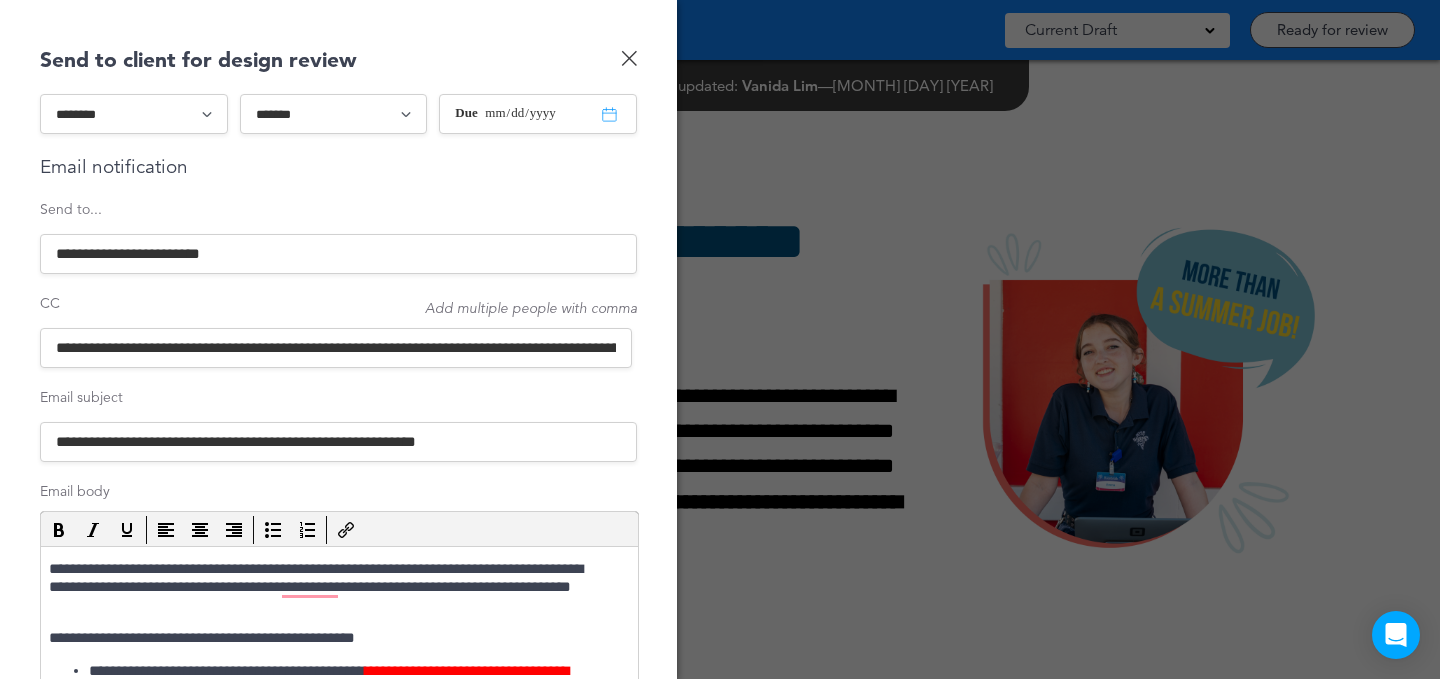 paste on "**********" 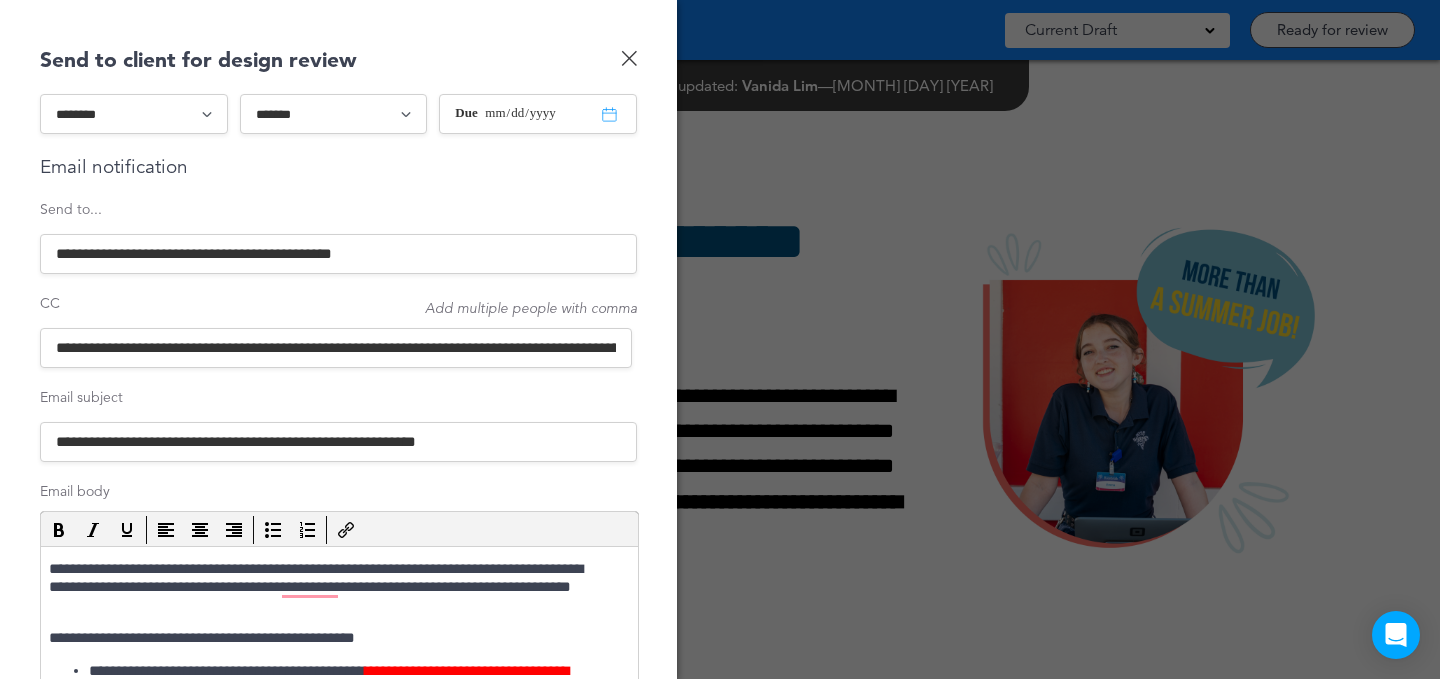drag, startPoint x: 175, startPoint y: 255, endPoint x: 17, endPoint y: 256, distance: 158.00316 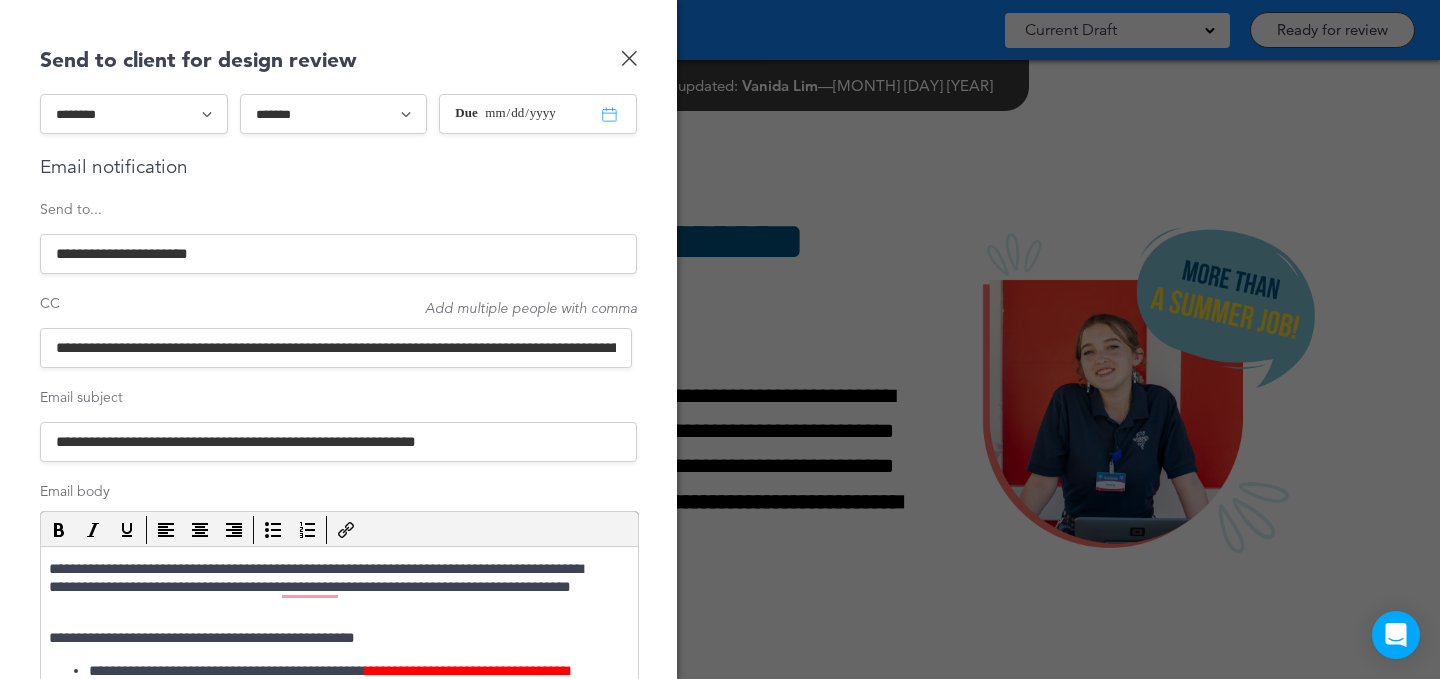 type on "**********" 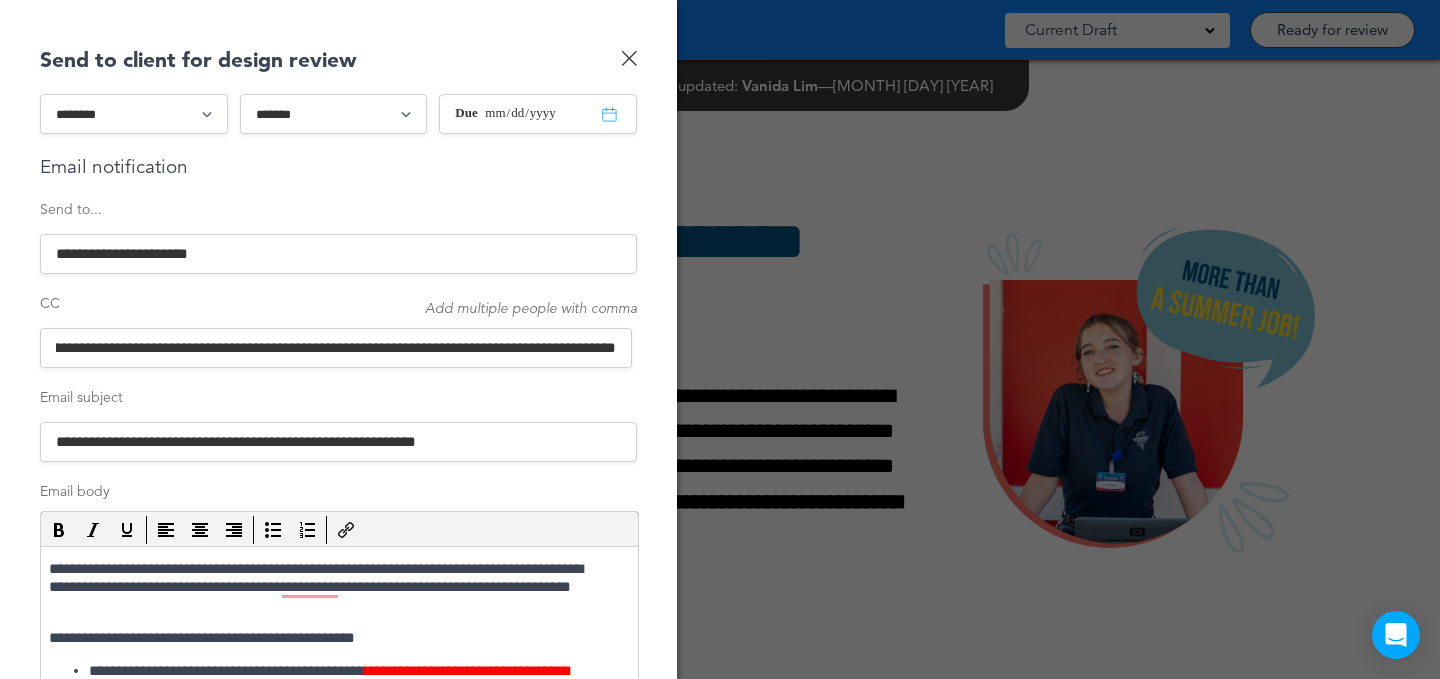 drag, startPoint x: 557, startPoint y: 352, endPoint x: 722, endPoint y: 345, distance: 165.14842 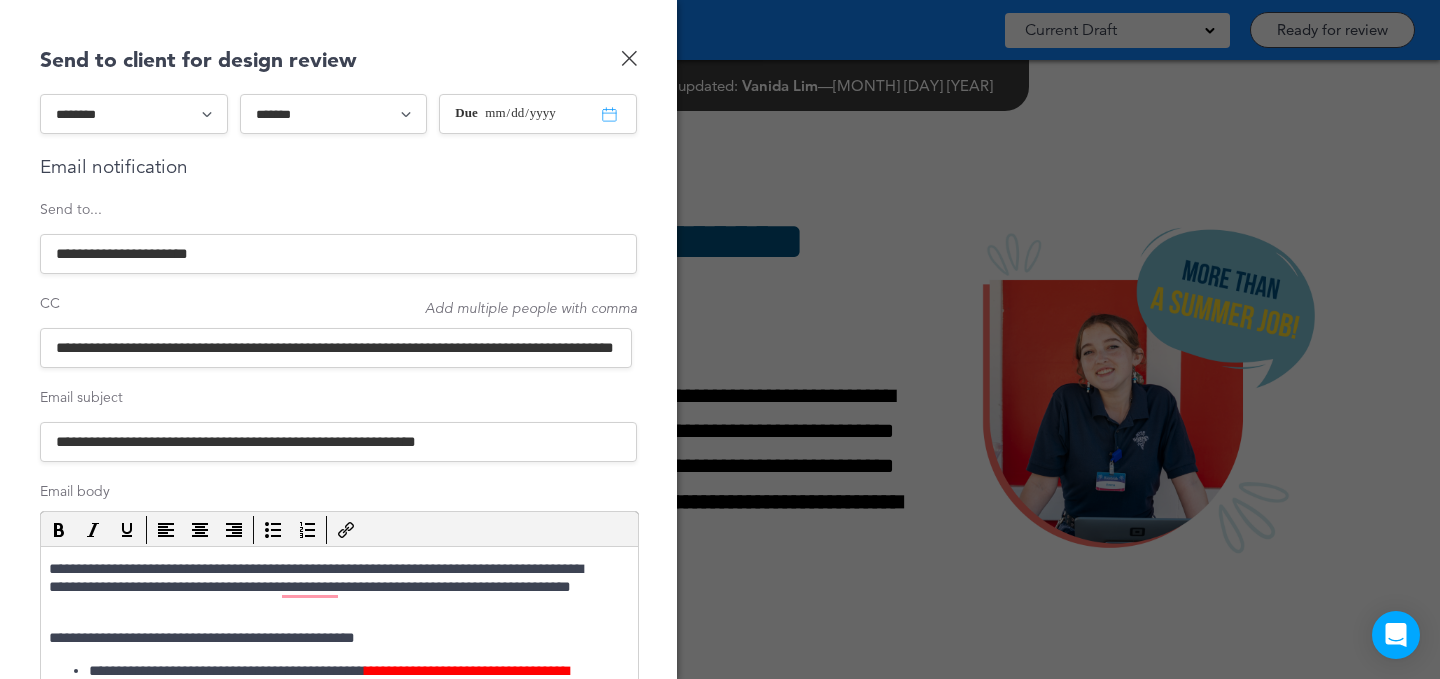 scroll, scrollTop: 0, scrollLeft: 121, axis: horizontal 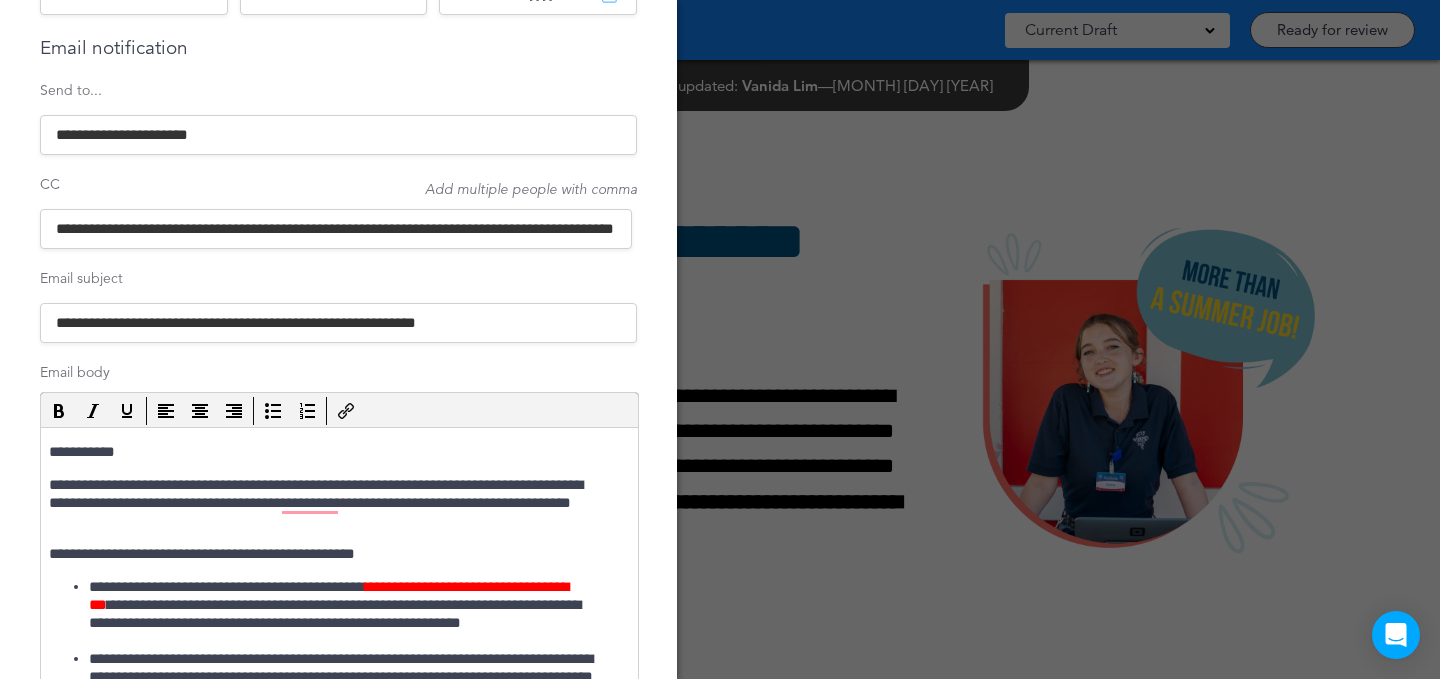 type on "**********" 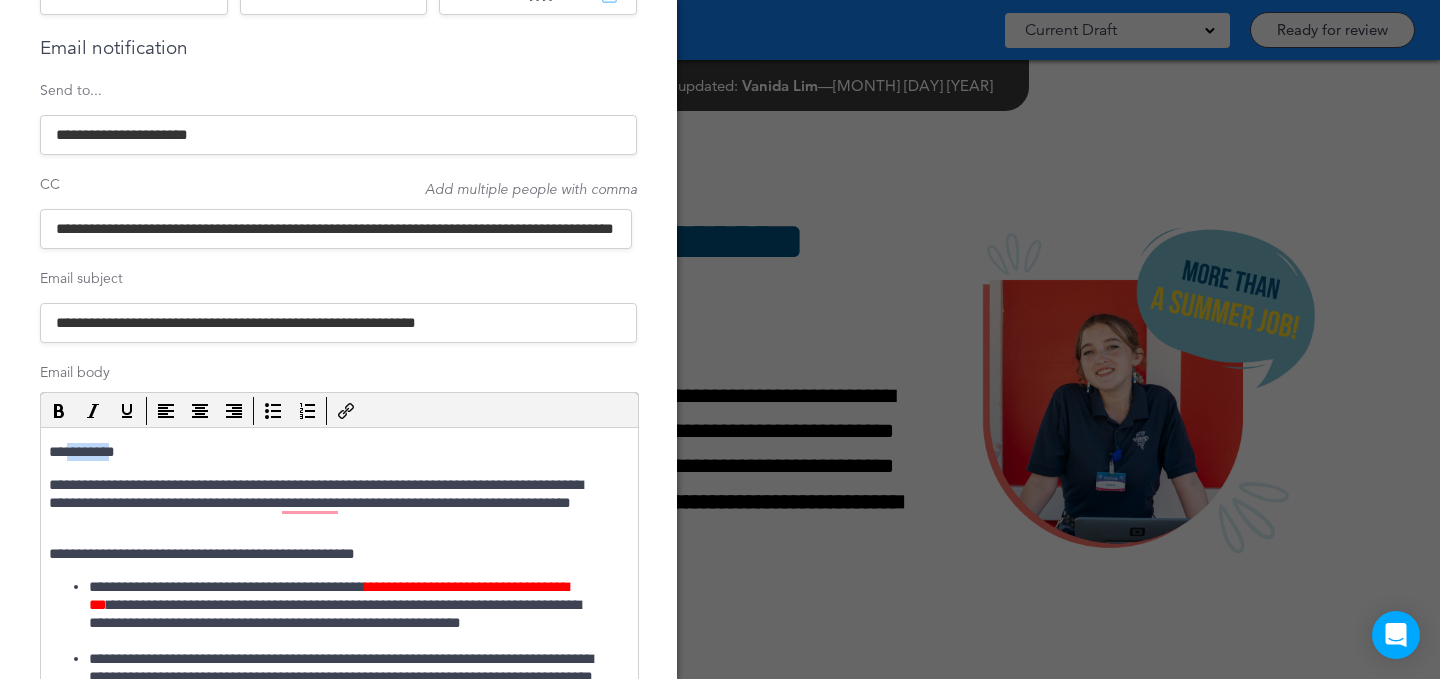 click on "**********" at bounding box center (329, 452) 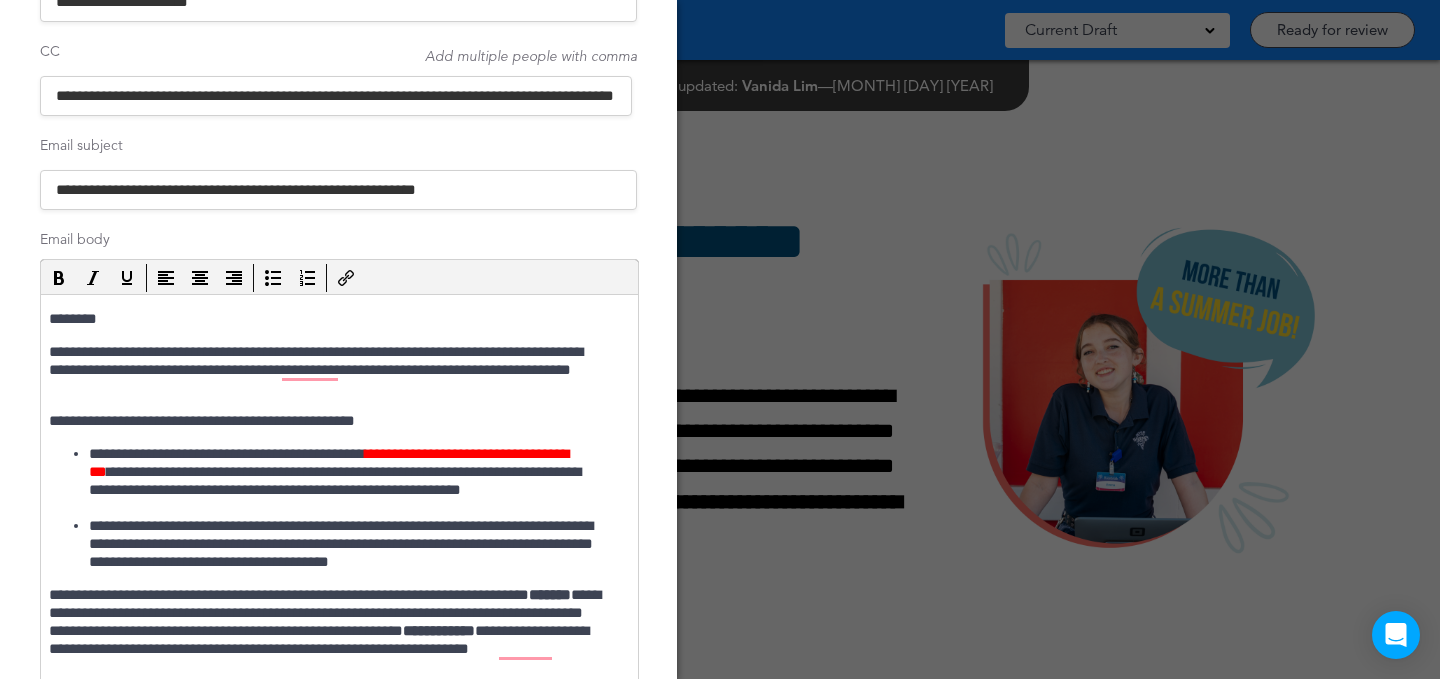 scroll, scrollTop: 266, scrollLeft: 0, axis: vertical 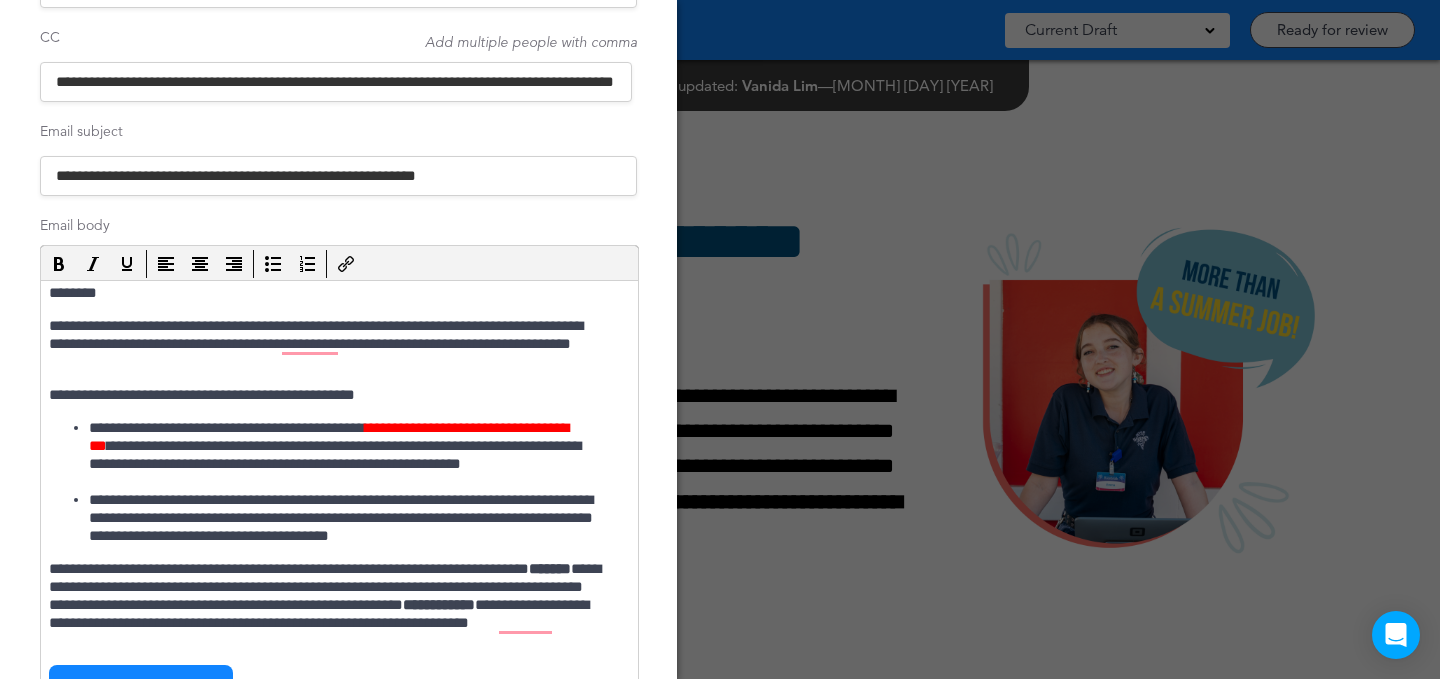 click on "**********" at bounding box center (349, 455) 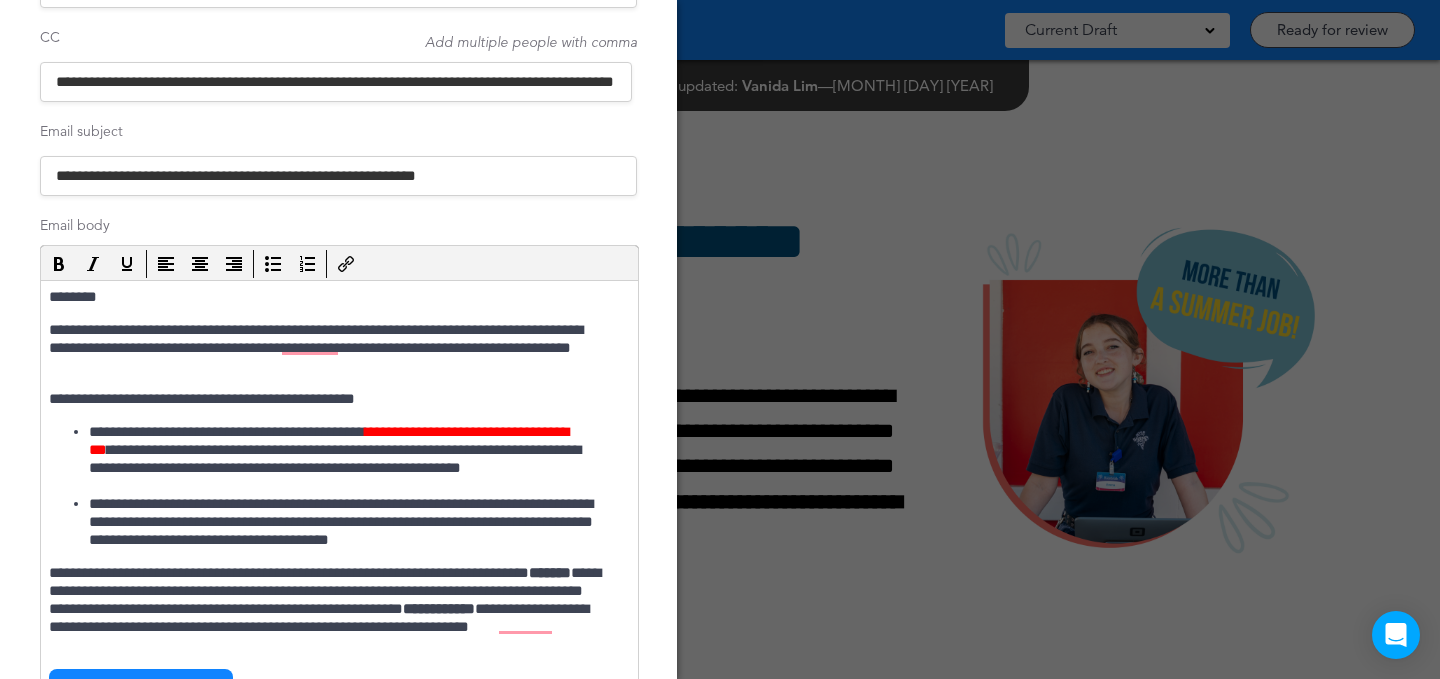 scroll, scrollTop: 8, scrollLeft: 0, axis: vertical 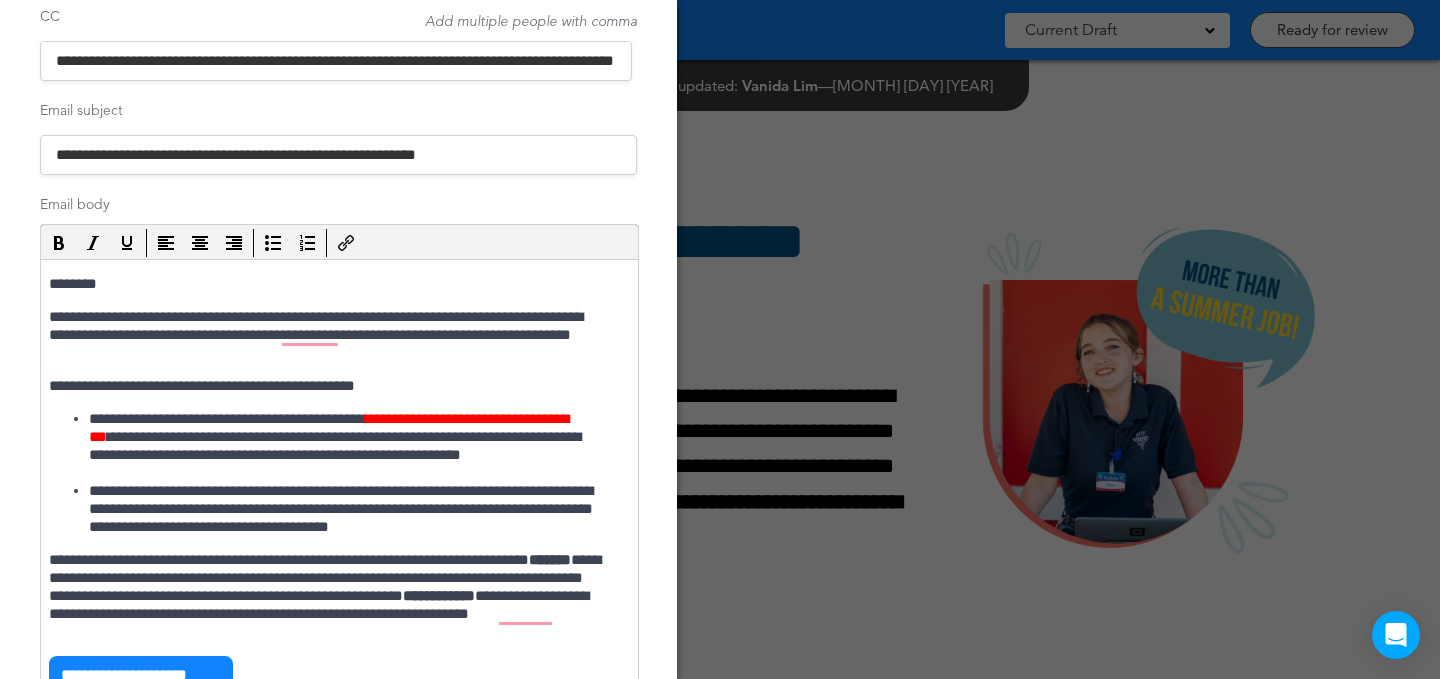 click on "**********" at bounding box center [329, 335] 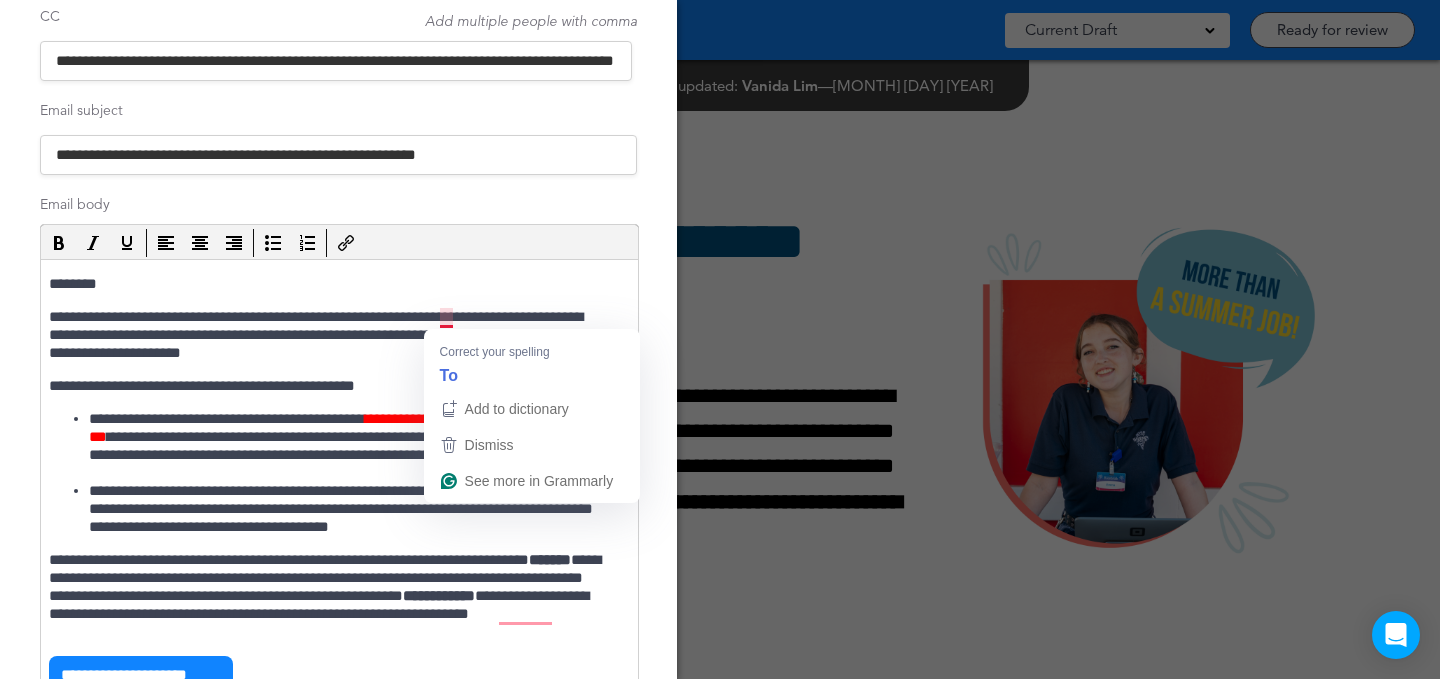 click on "**********" at bounding box center [329, 335] 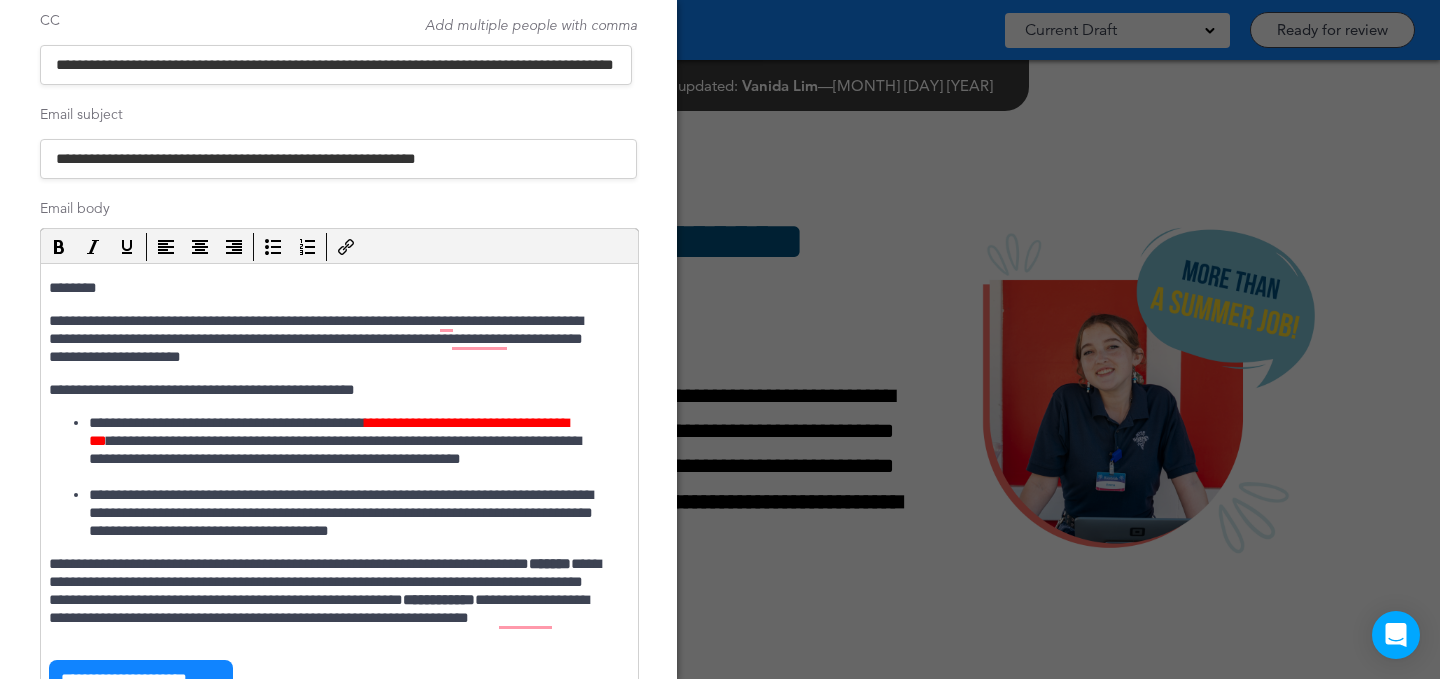 click on "**********" at bounding box center (339, 577) 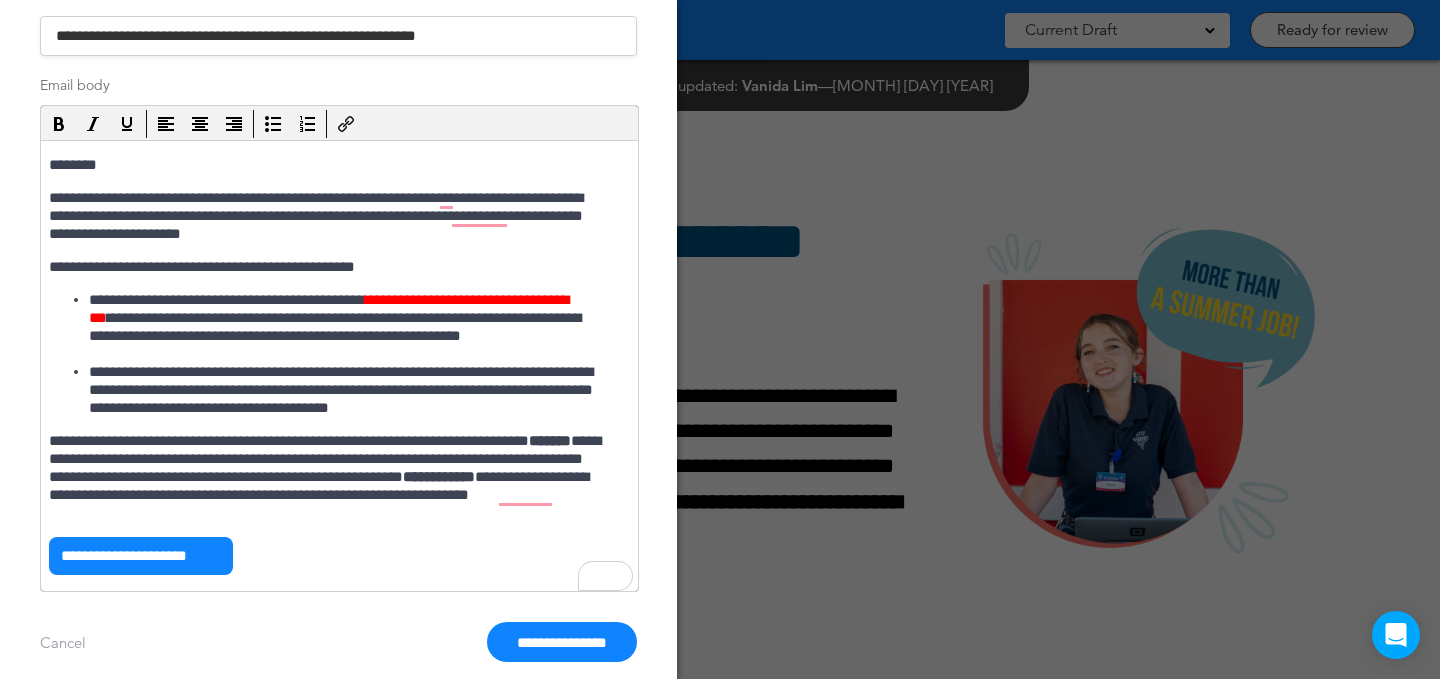click on "**********" at bounding box center [329, 216] 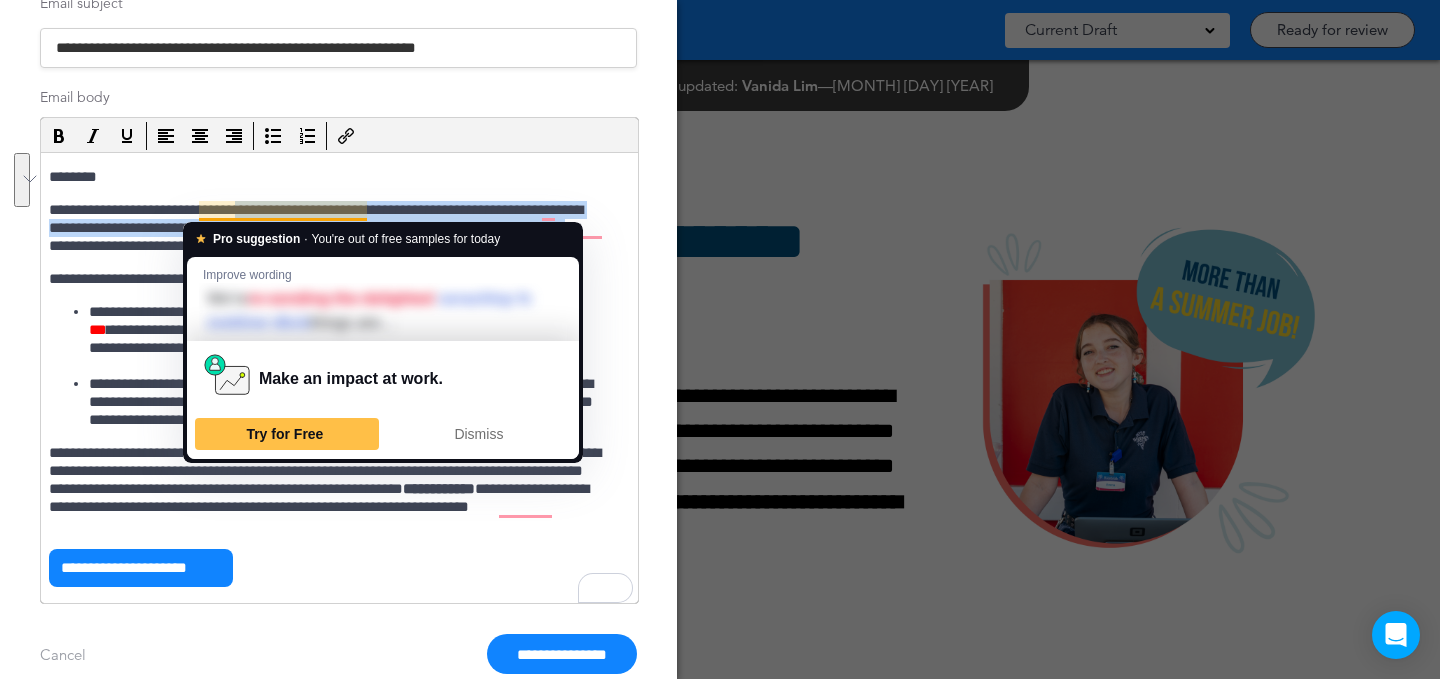 drag, startPoint x: 166, startPoint y: 245, endPoint x: 275, endPoint y: 210, distance: 114.48144 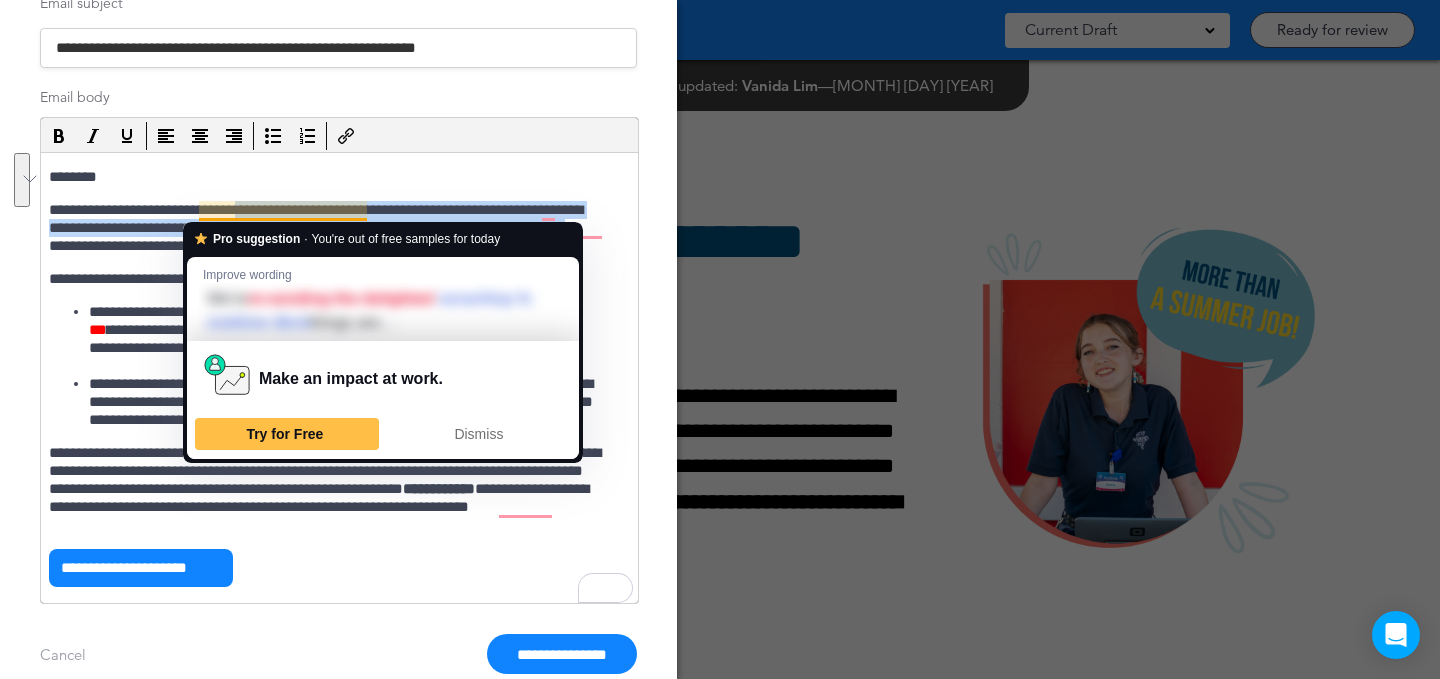 click on "**********" at bounding box center [329, 228] 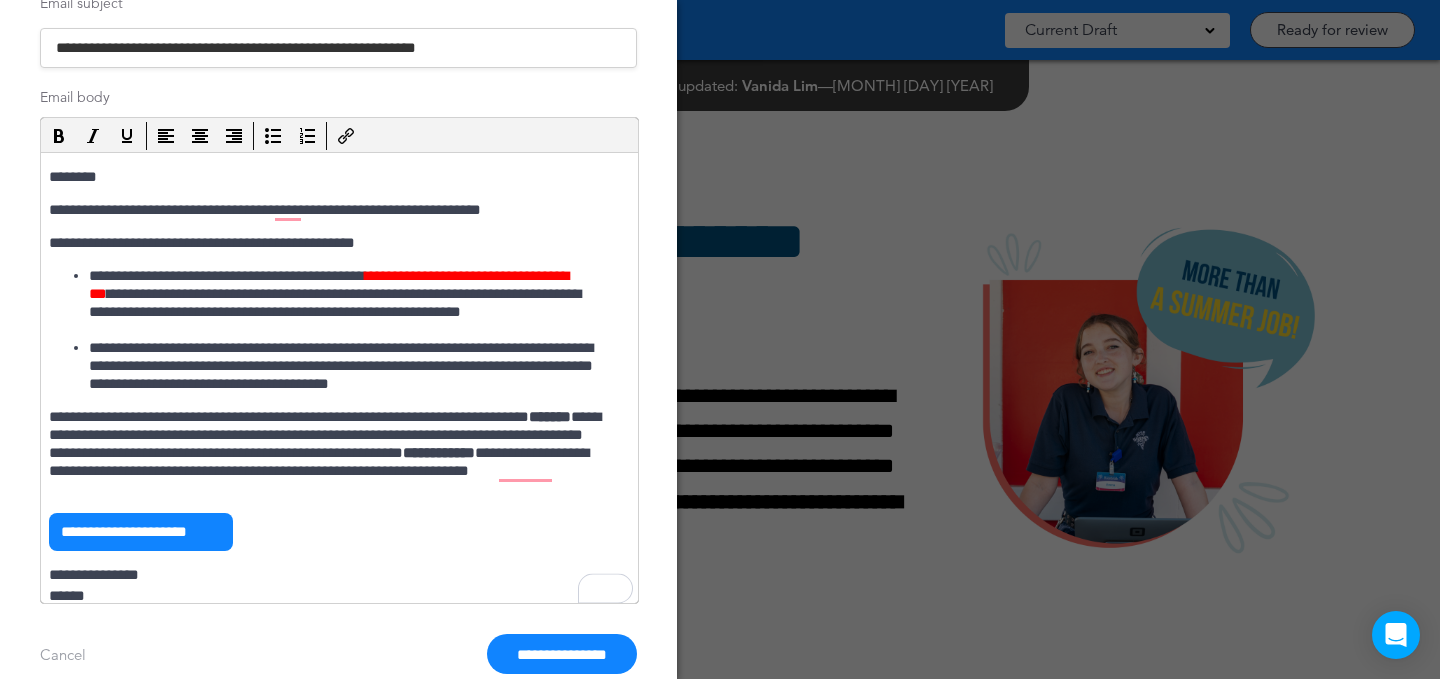 click on "**********" at bounding box center (329, 210) 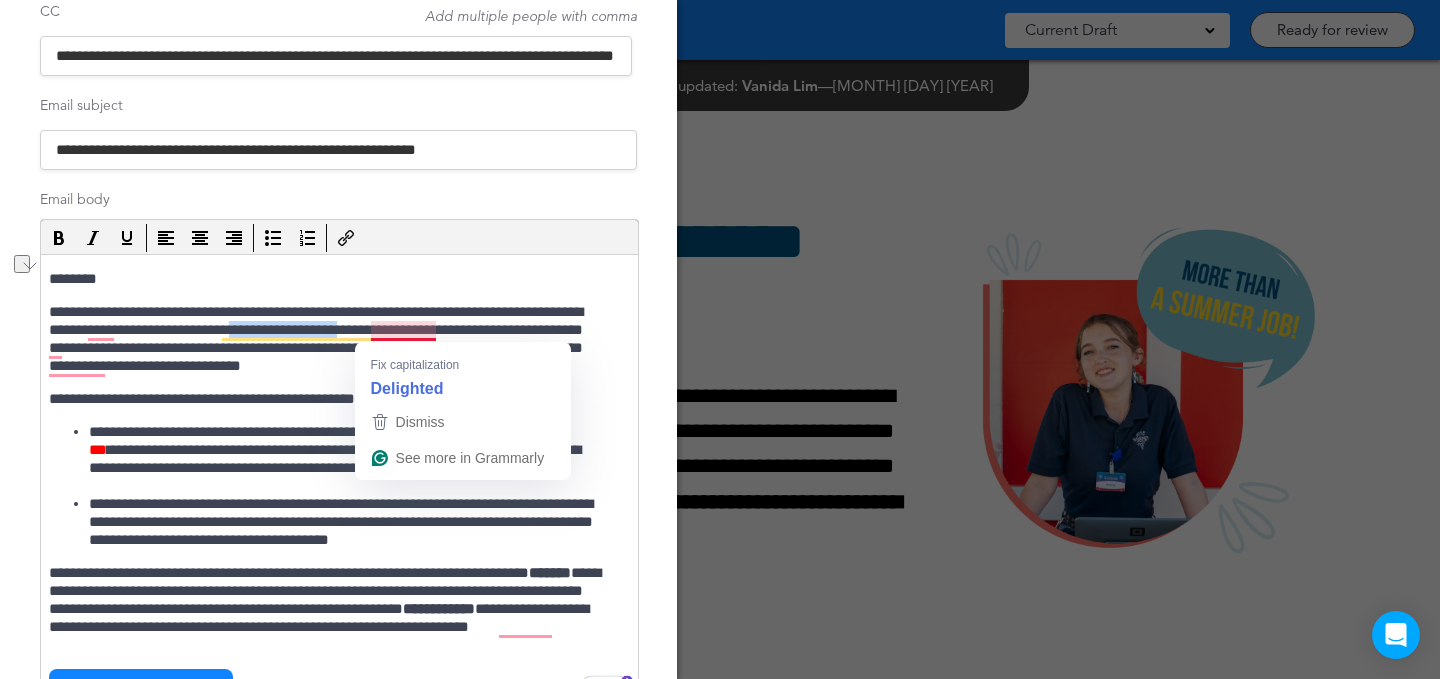 drag, startPoint x: 371, startPoint y: 329, endPoint x: 496, endPoint y: 325, distance: 125.06398 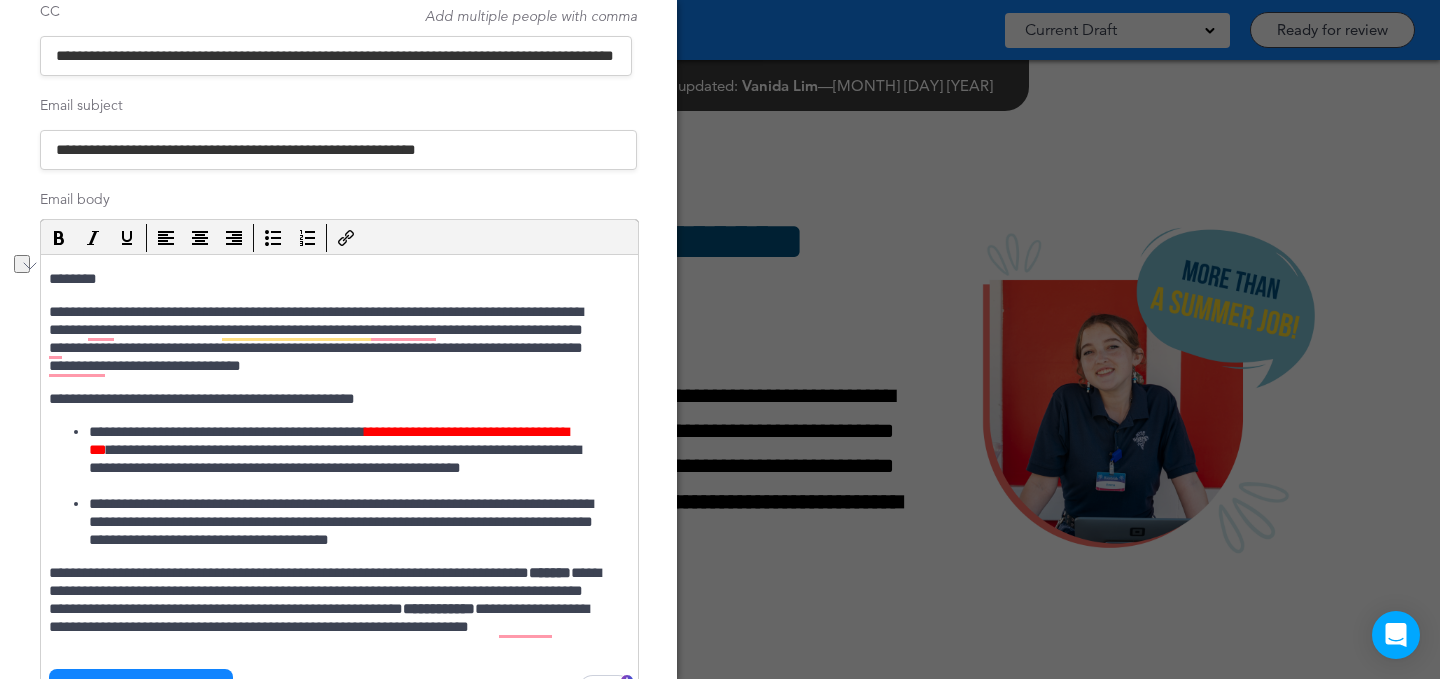 click on "**********" at bounding box center [329, 339] 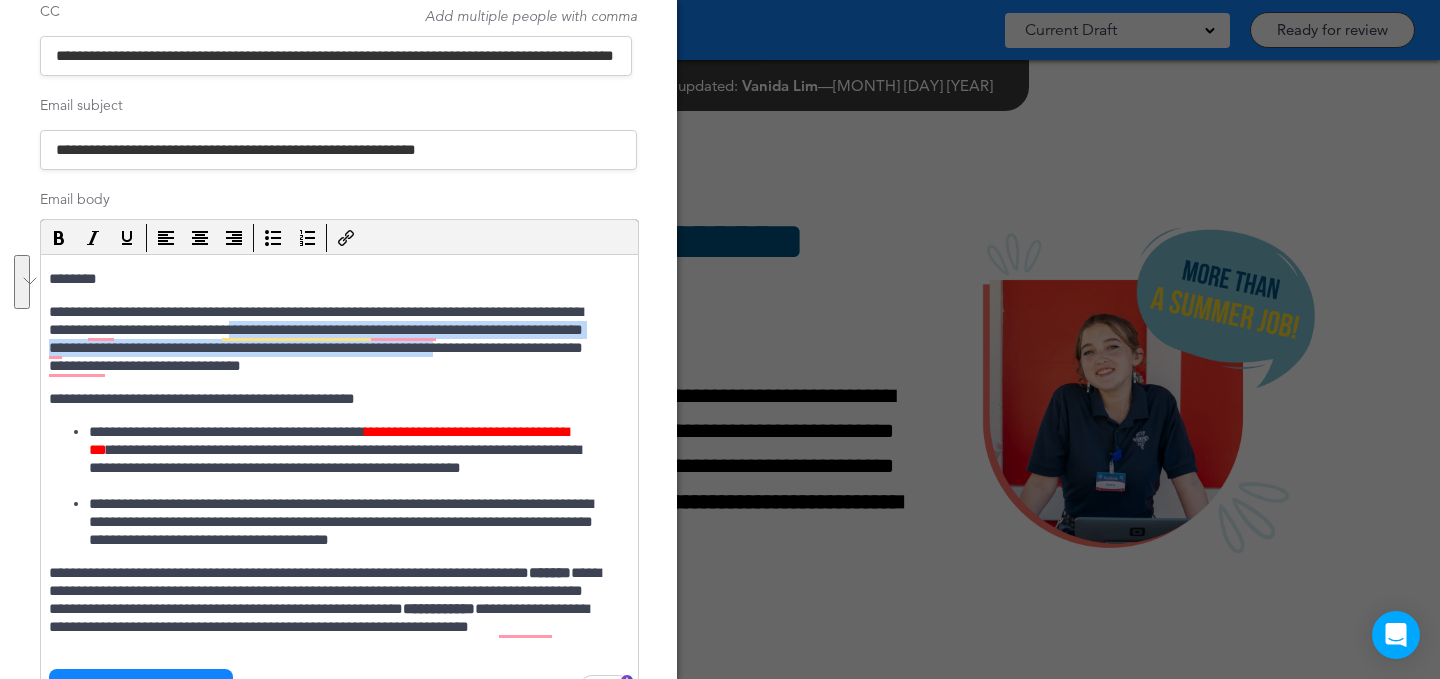 drag, startPoint x: 369, startPoint y: 332, endPoint x: 112, endPoint y: 364, distance: 258.98456 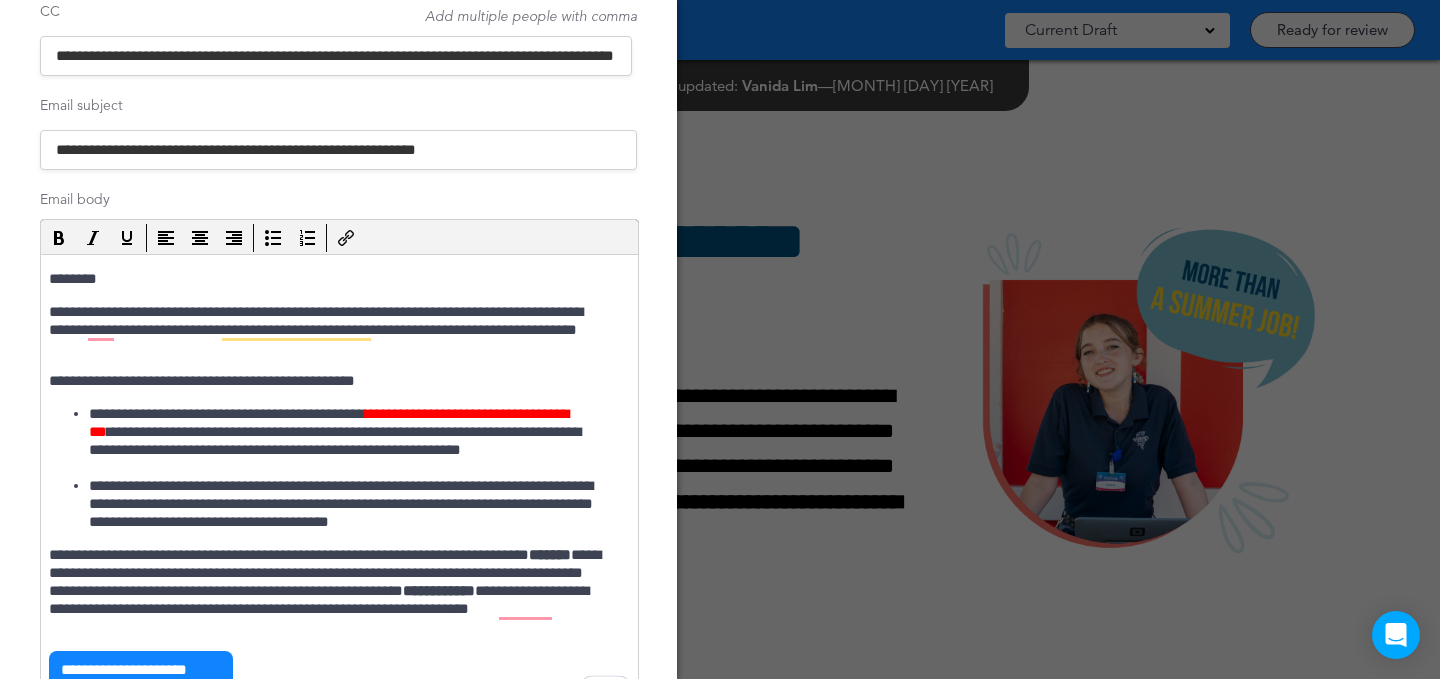 scroll, scrollTop: 3, scrollLeft: 0, axis: vertical 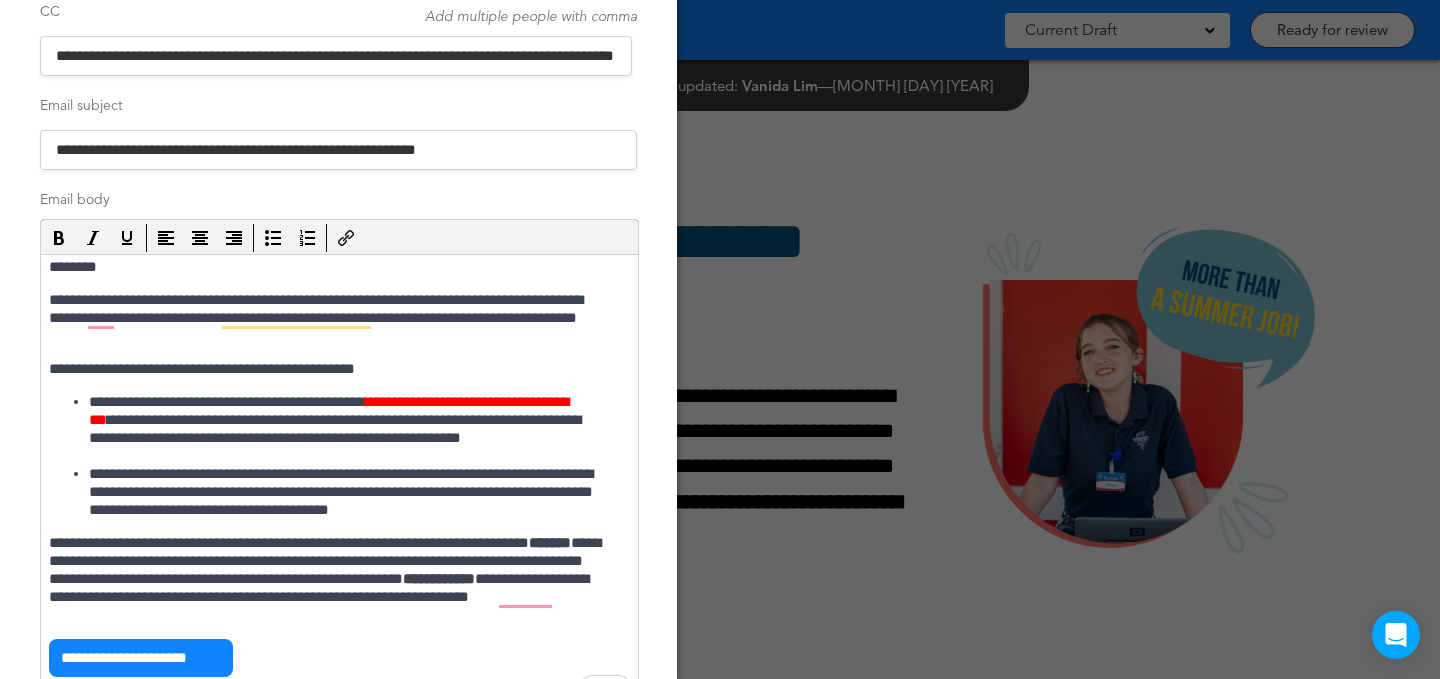 click on "**********" at bounding box center [329, 369] 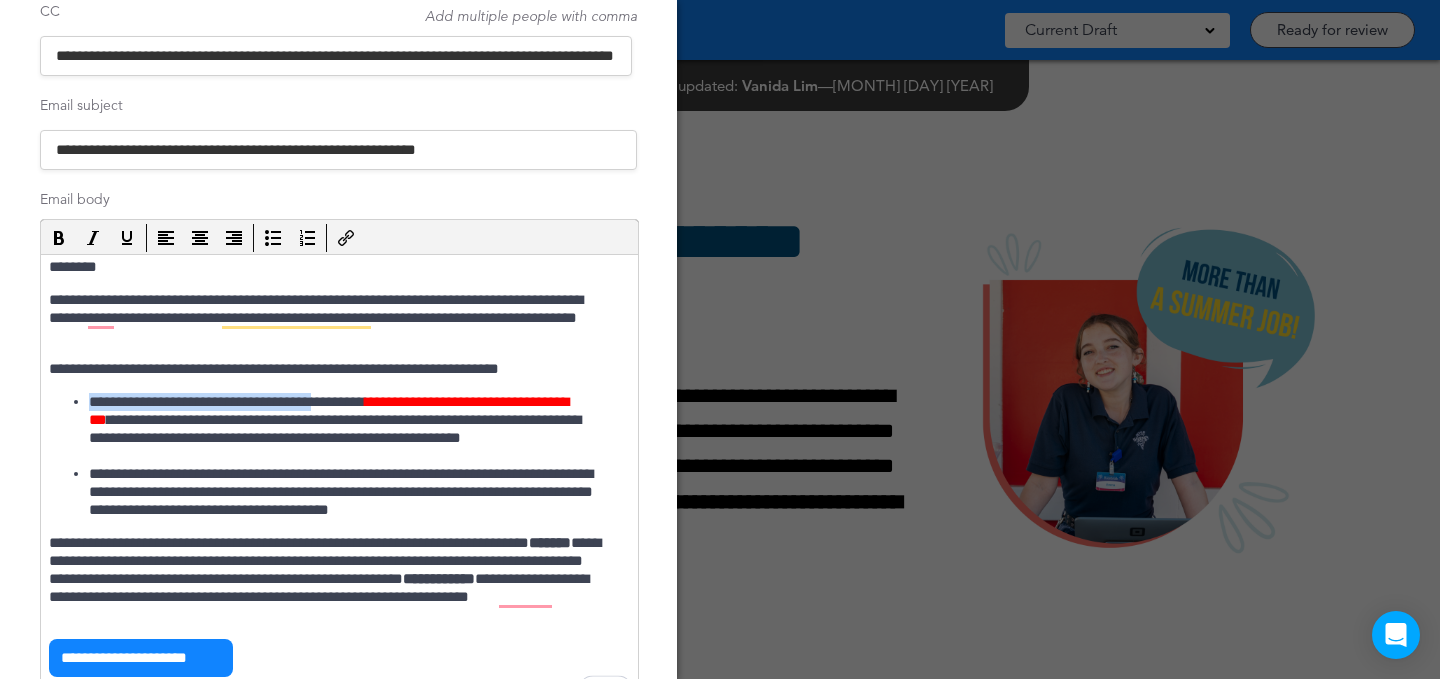 drag, startPoint x: 305, startPoint y: 400, endPoint x: 77, endPoint y: 402, distance: 228.00877 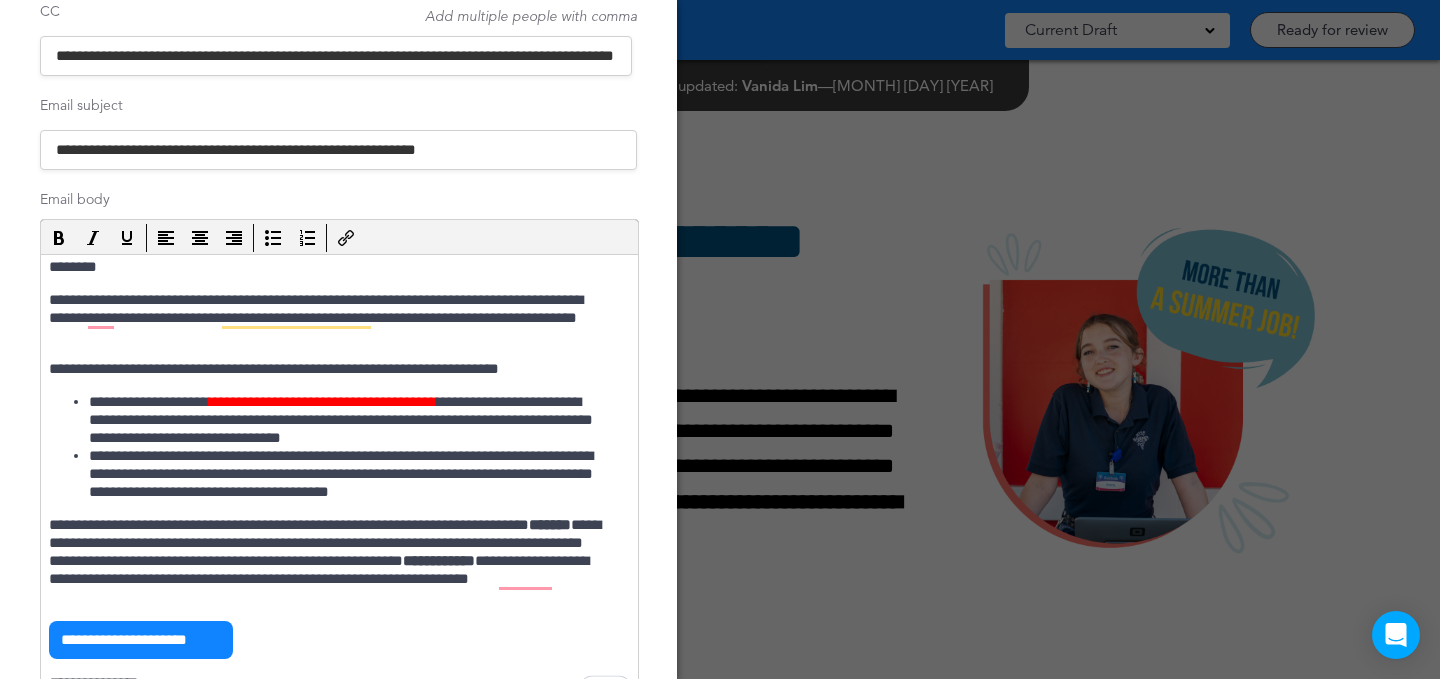 click on "**********" at bounding box center (349, 474) 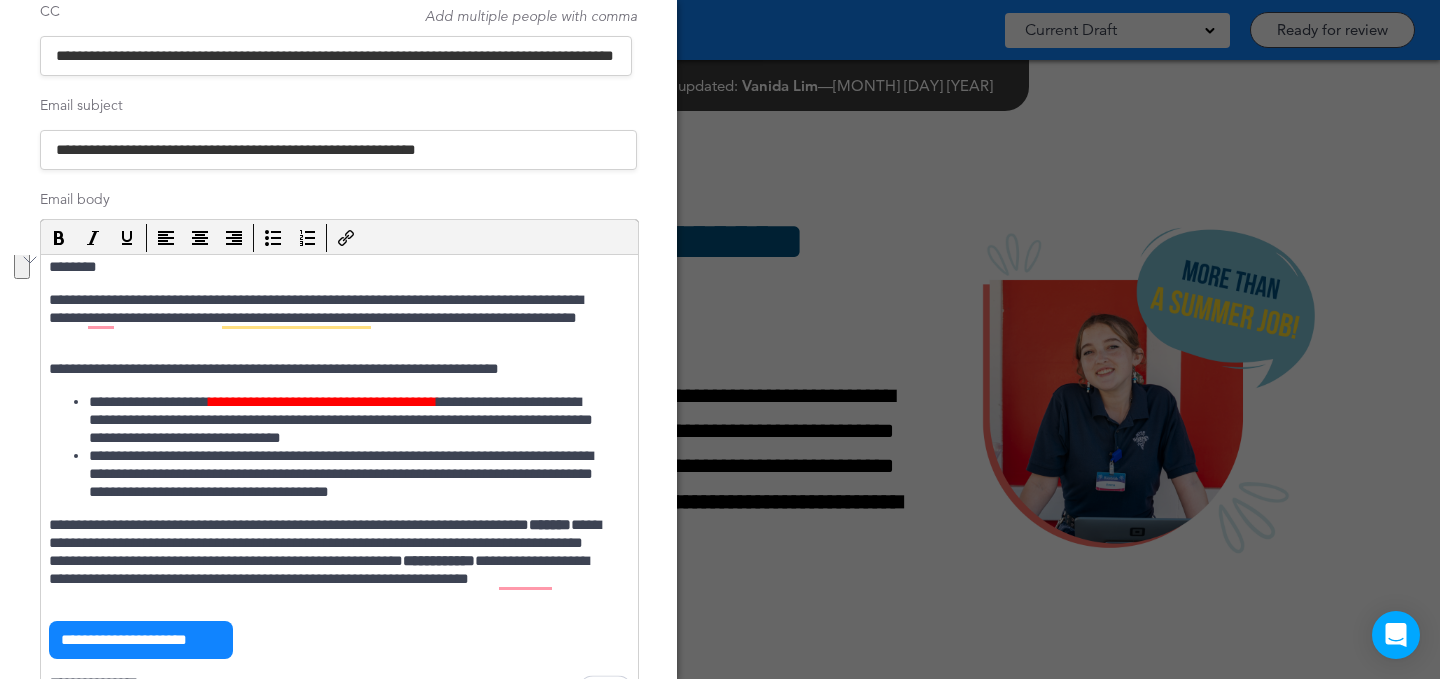 click on "**********" at bounding box center [349, 474] 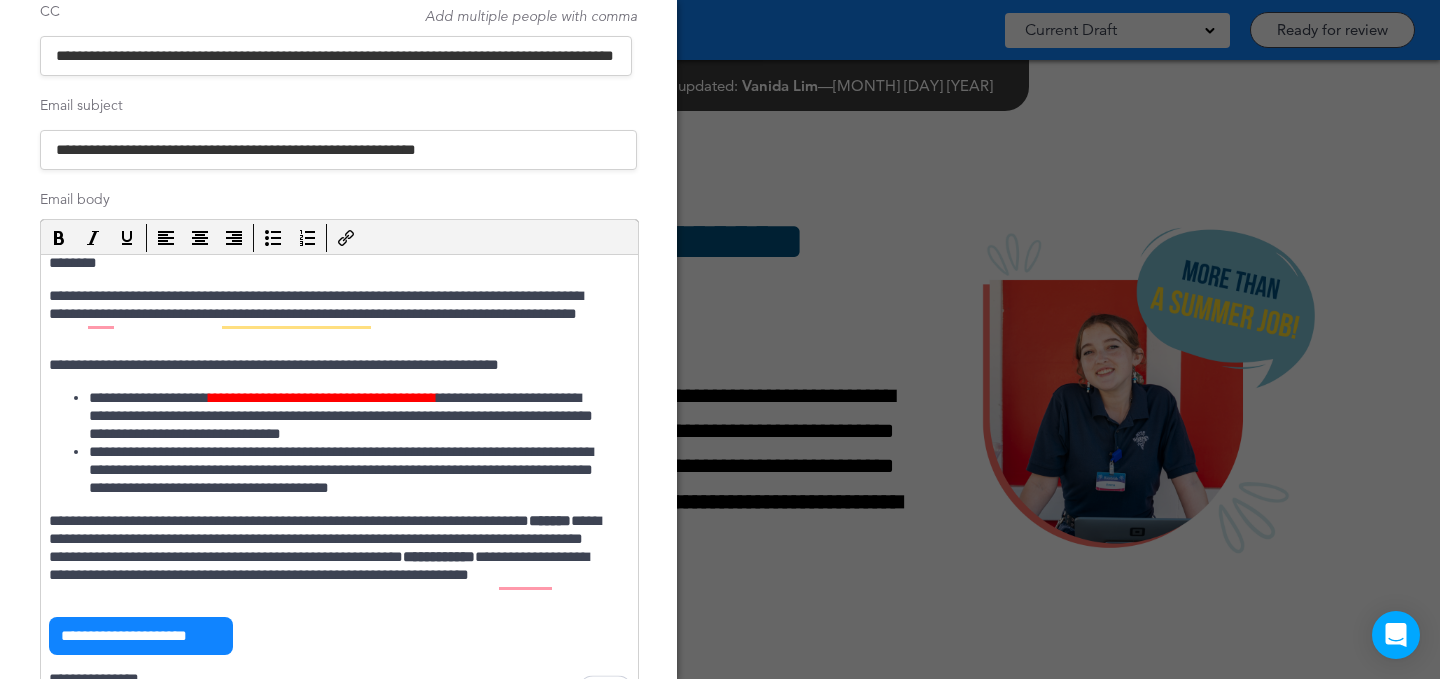 scroll, scrollTop: 16, scrollLeft: 0, axis: vertical 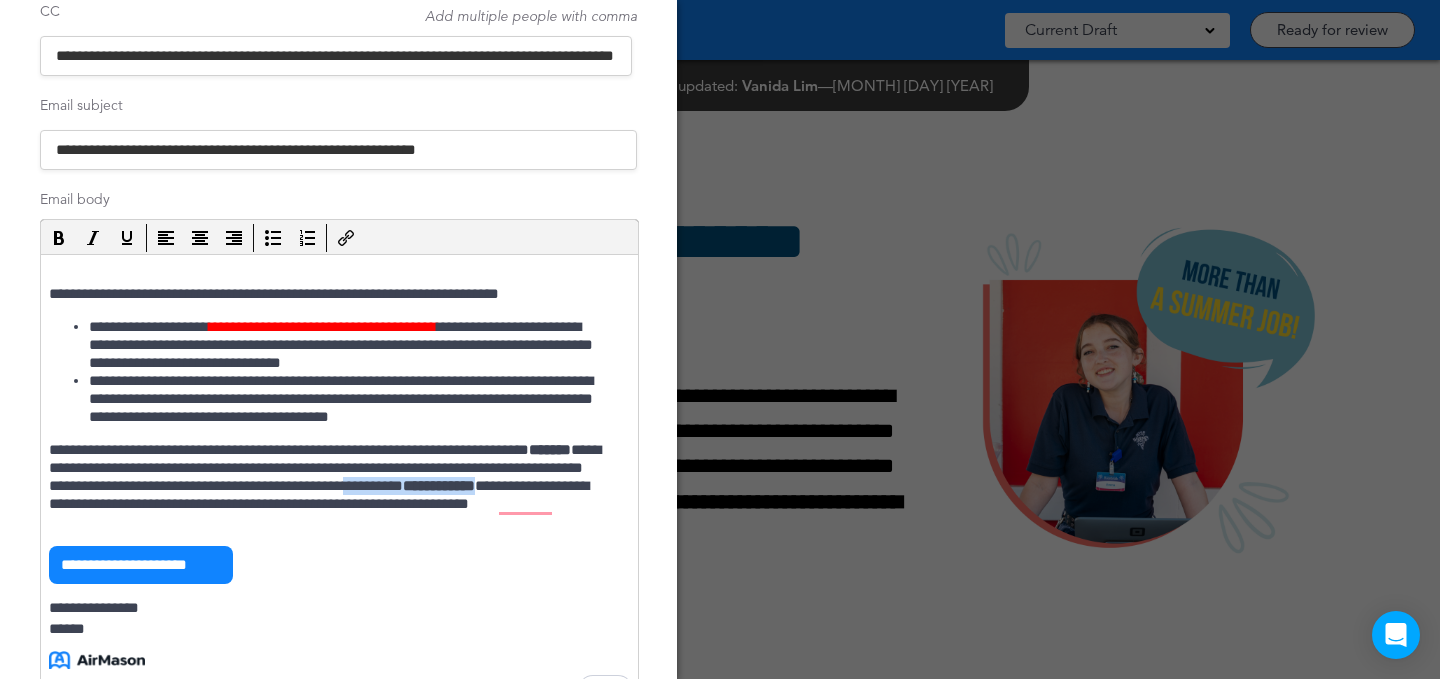 drag, startPoint x: 214, startPoint y: 504, endPoint x: 43, endPoint y: 508, distance: 171.04678 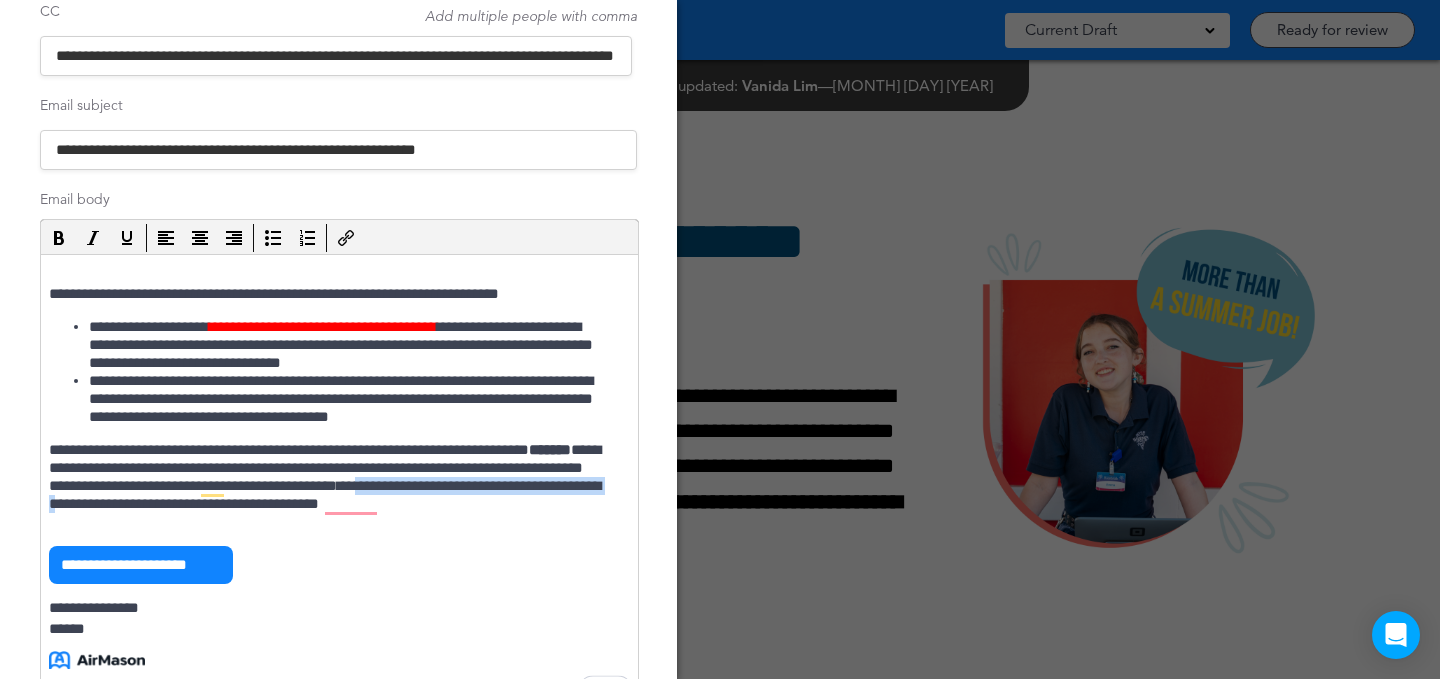 drag, startPoint x: 339, startPoint y: 505, endPoint x: 55, endPoint y: 503, distance: 284.00705 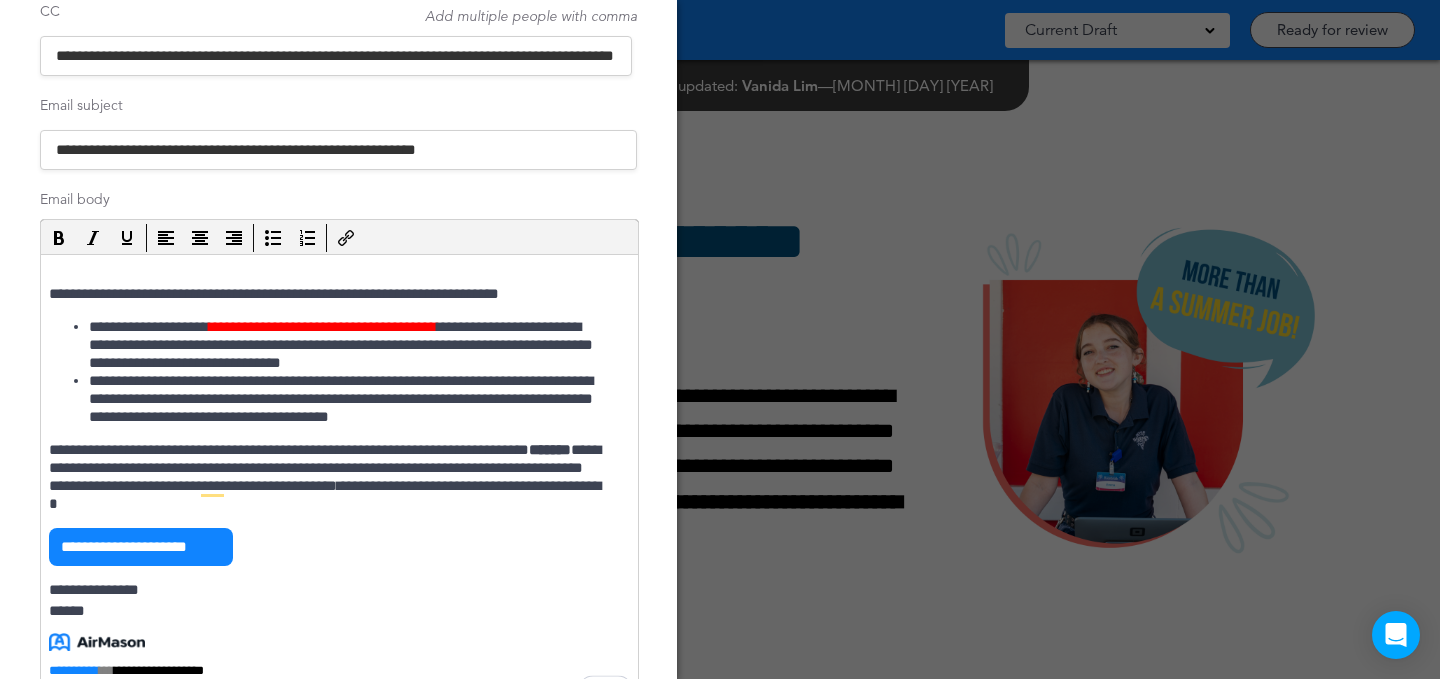 click on "**********" at bounding box center (329, 477) 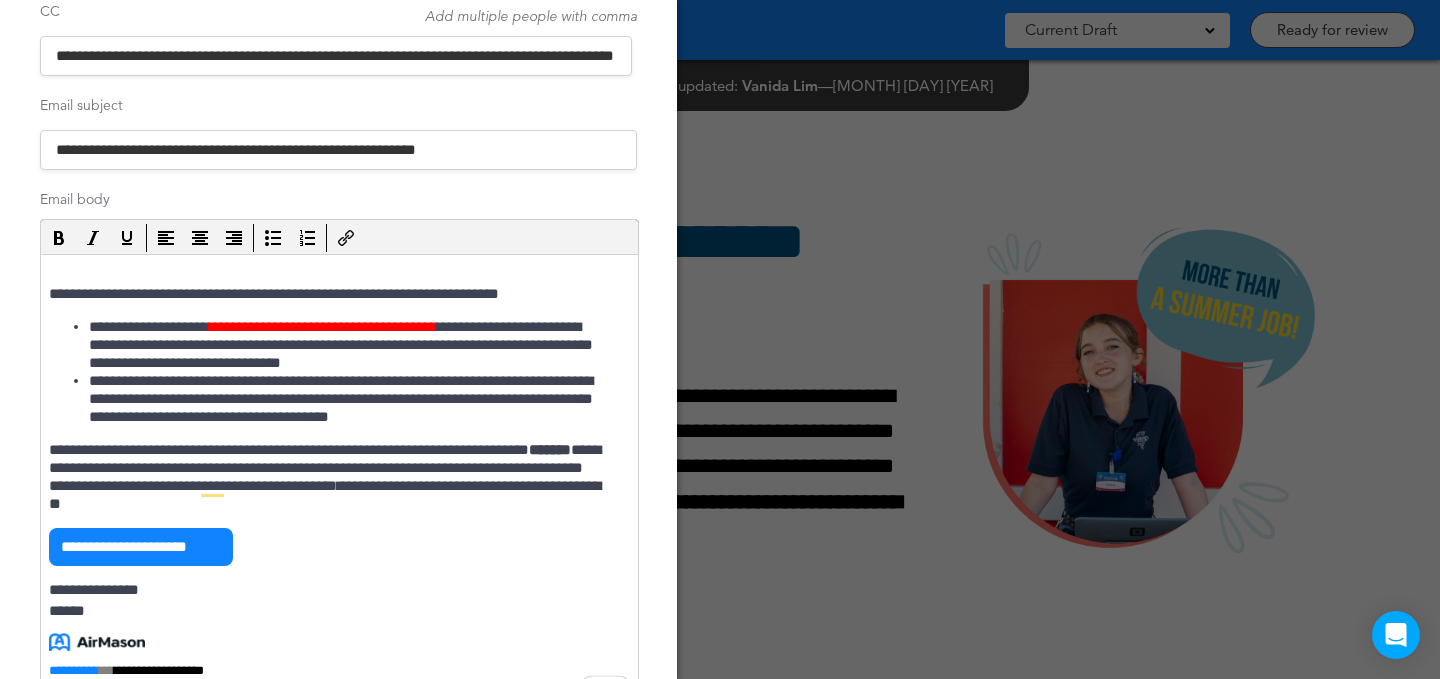 click on "**********" at bounding box center [329, 477] 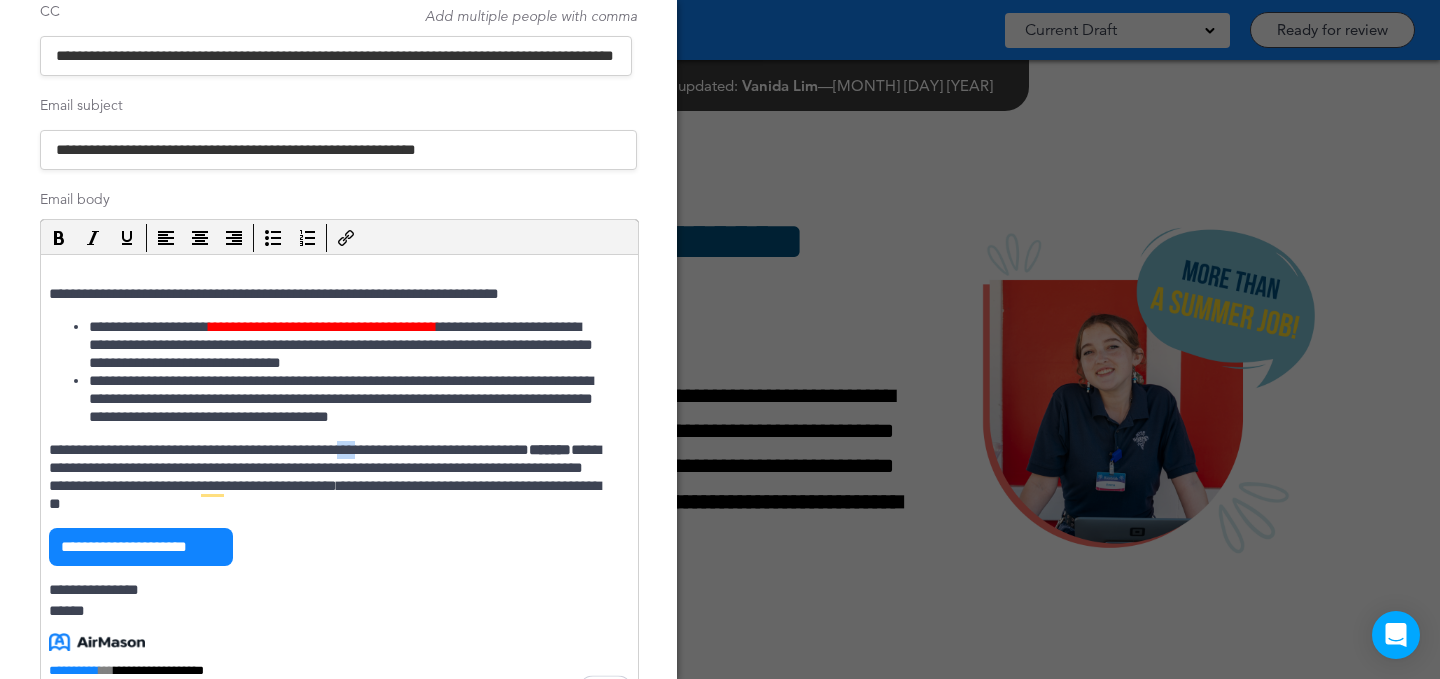 click on "**********" at bounding box center (329, 477) 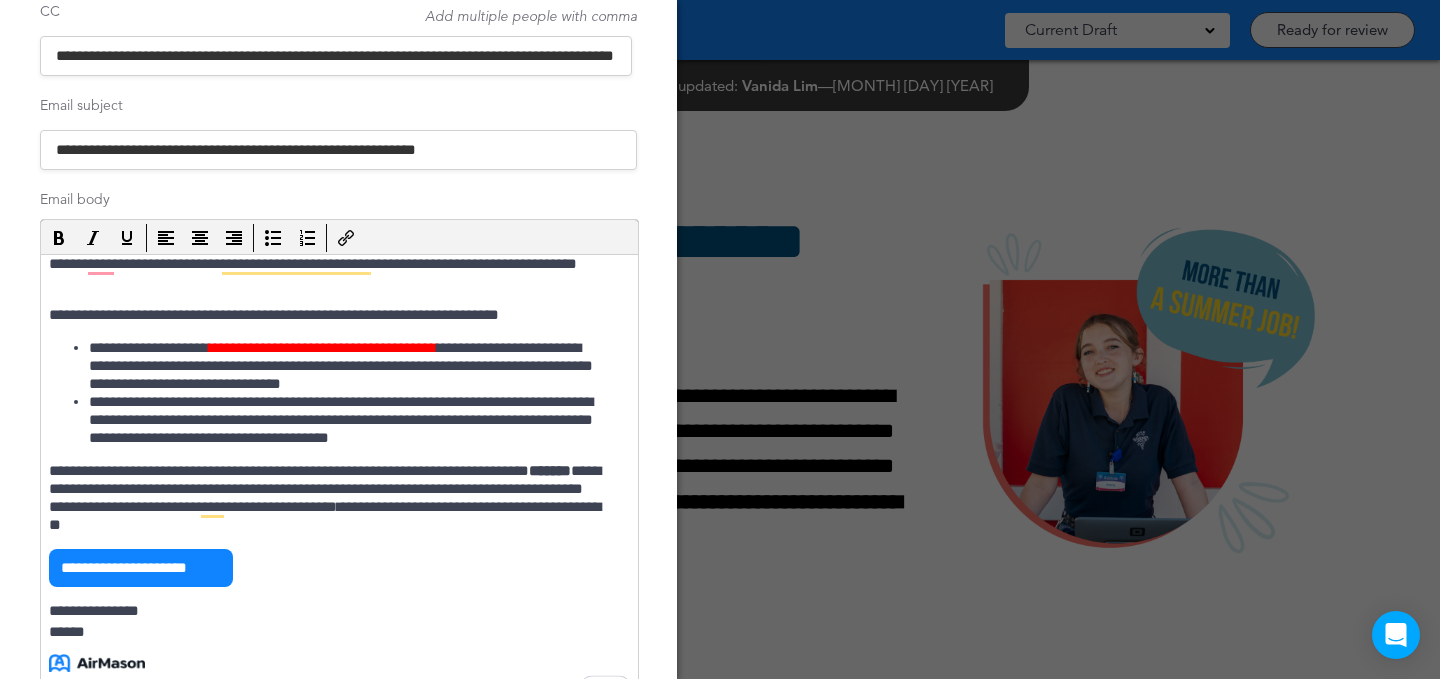 click on "**********" at bounding box center (329, 498) 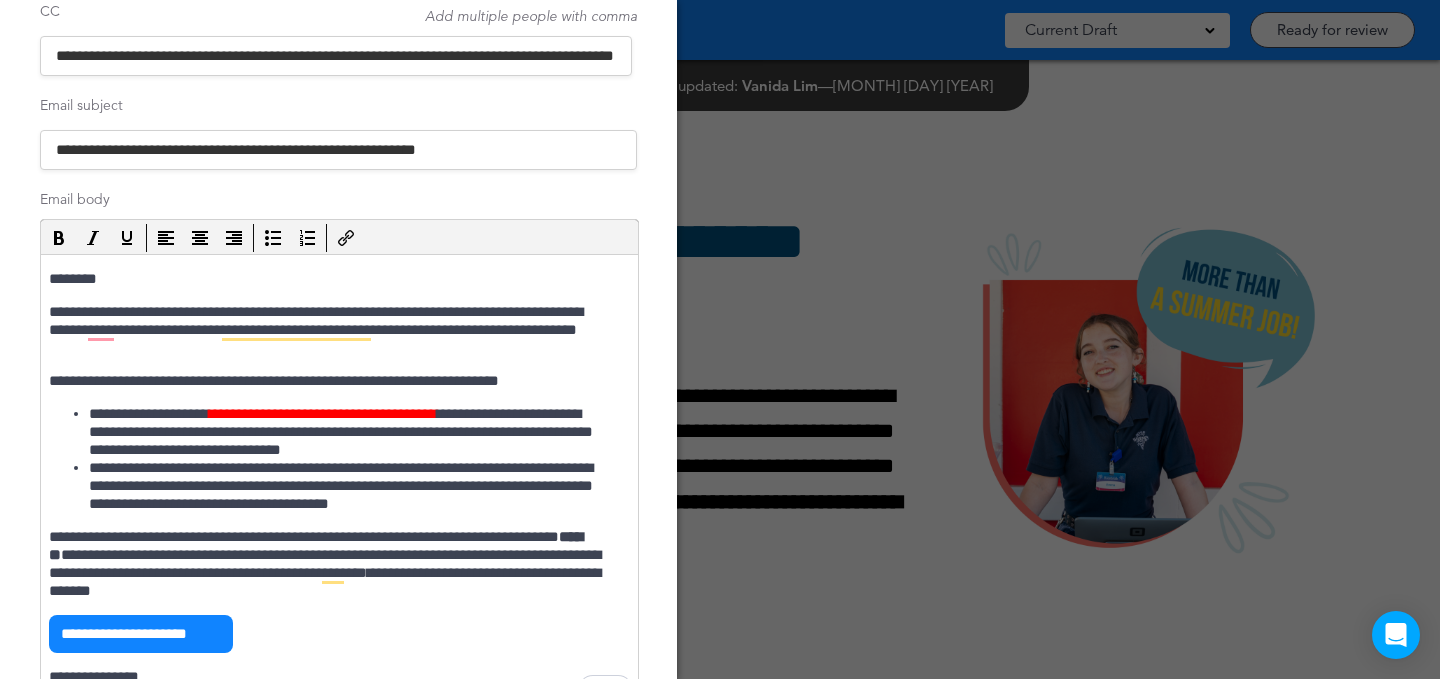 click on "**********" at bounding box center (329, 330) 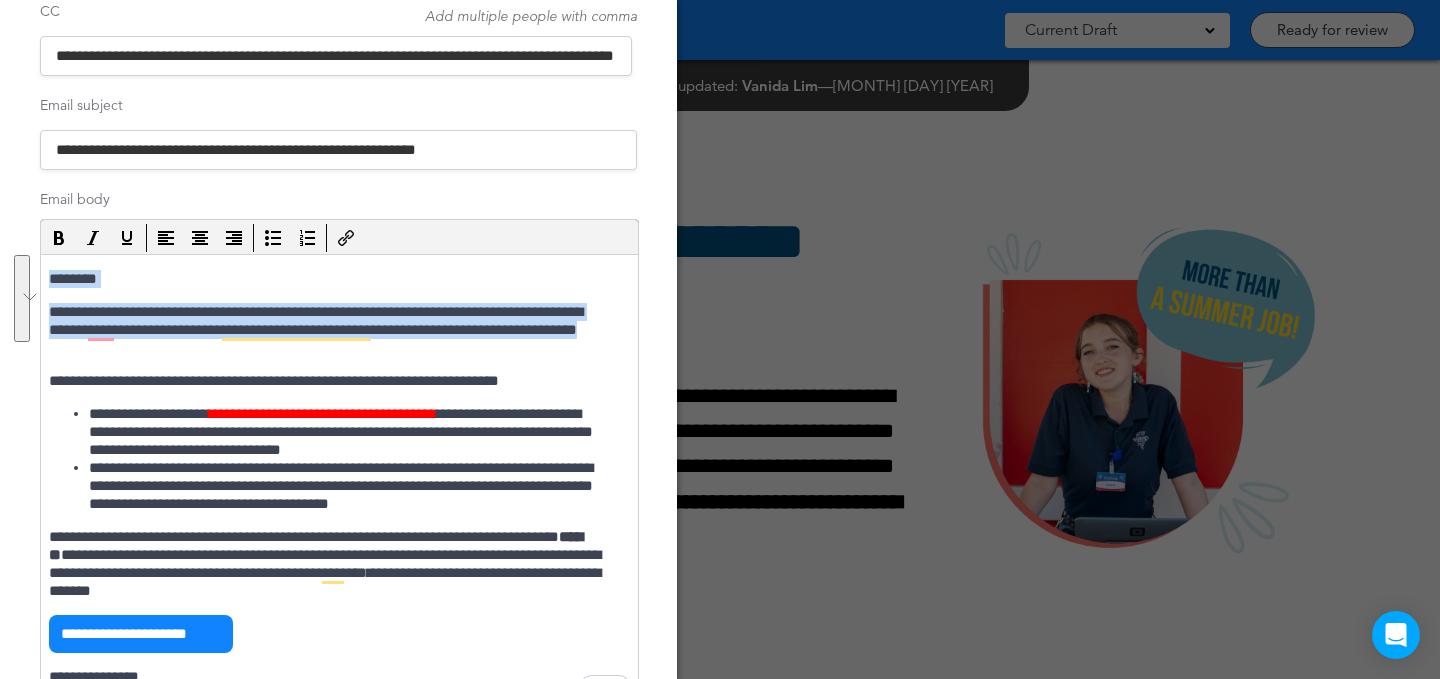drag, startPoint x: 250, startPoint y: 348, endPoint x: 25, endPoint y: 281, distance: 234.76372 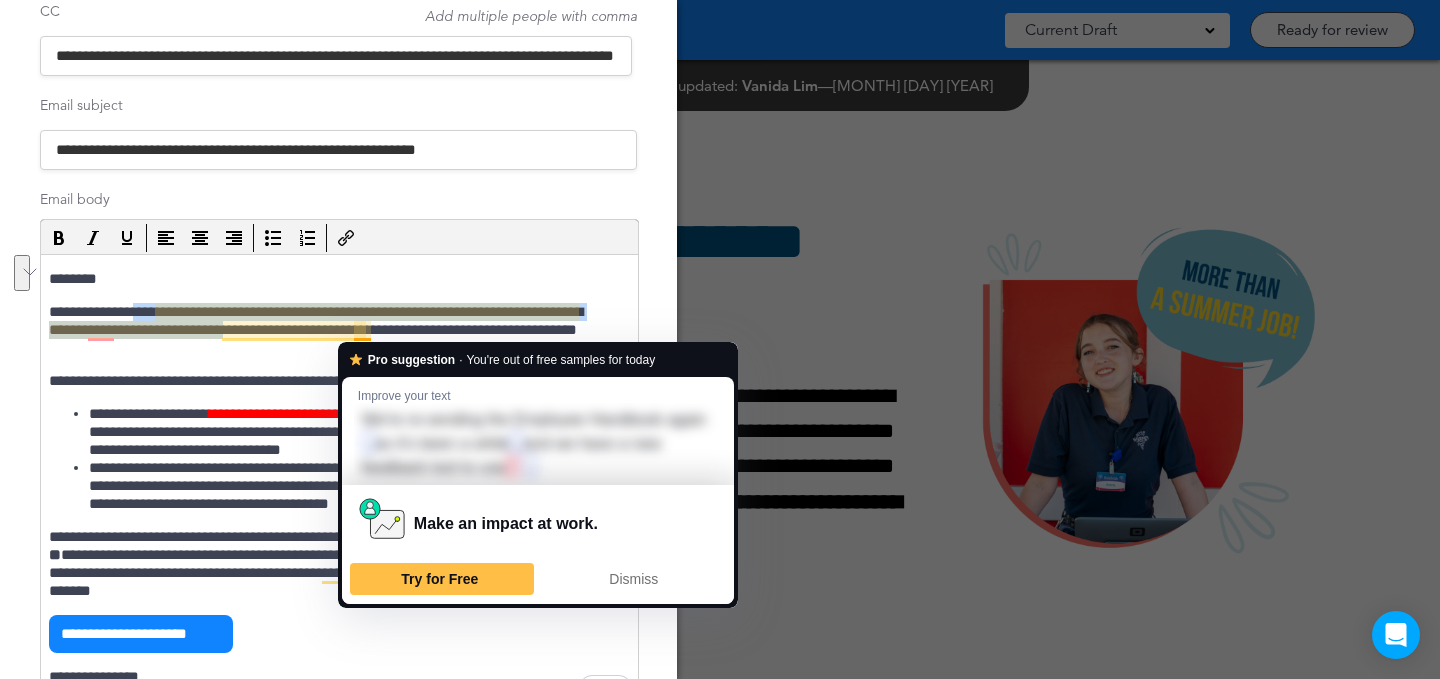 drag, startPoint x: 154, startPoint y: 310, endPoint x: 368, endPoint y: 330, distance: 214.93254 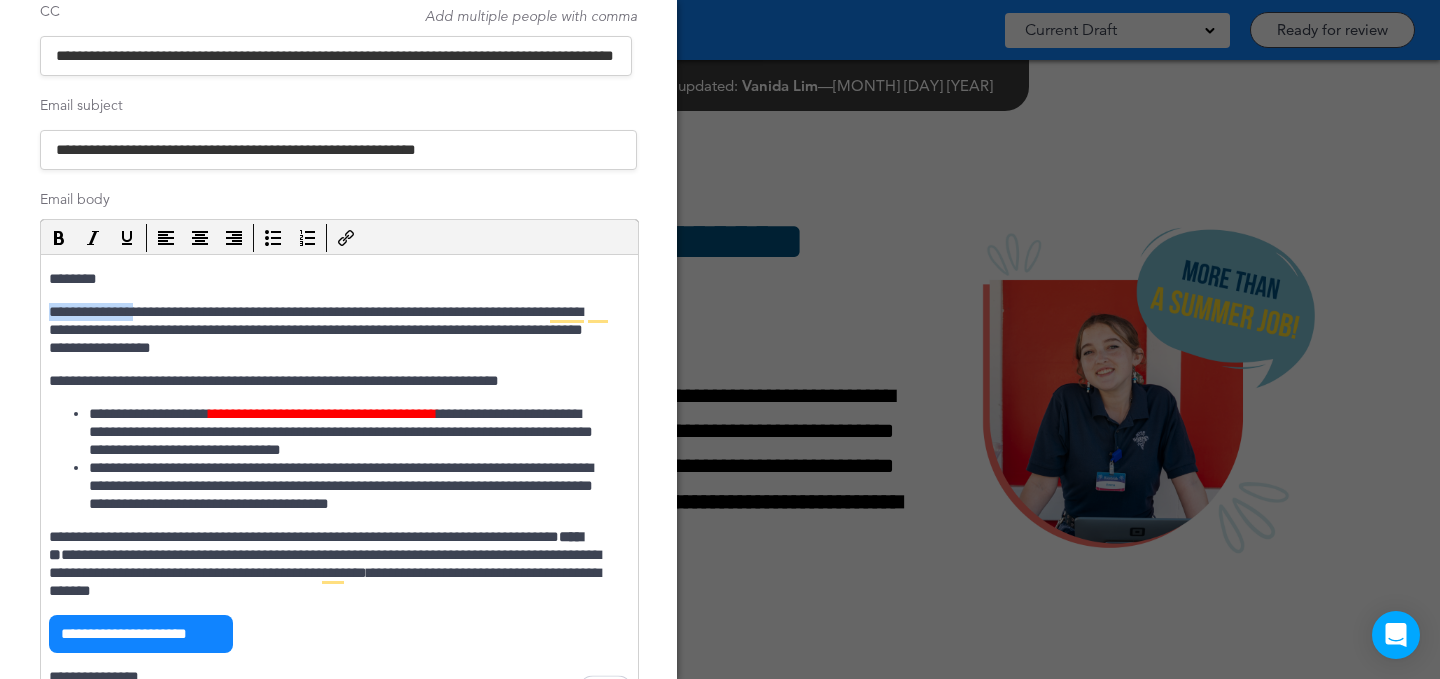 drag, startPoint x: 129, startPoint y: 306, endPoint x: 55, endPoint y: 308, distance: 74.02702 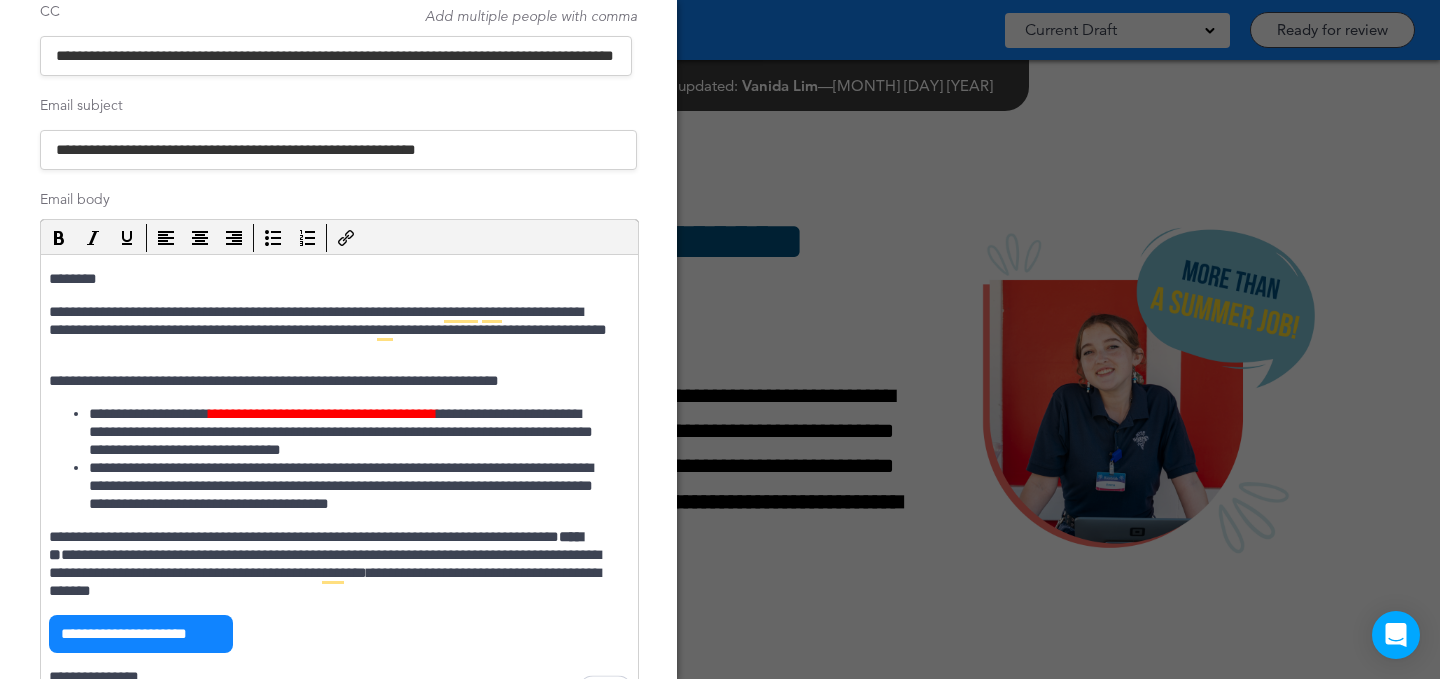 click on "**********" at bounding box center [329, 330] 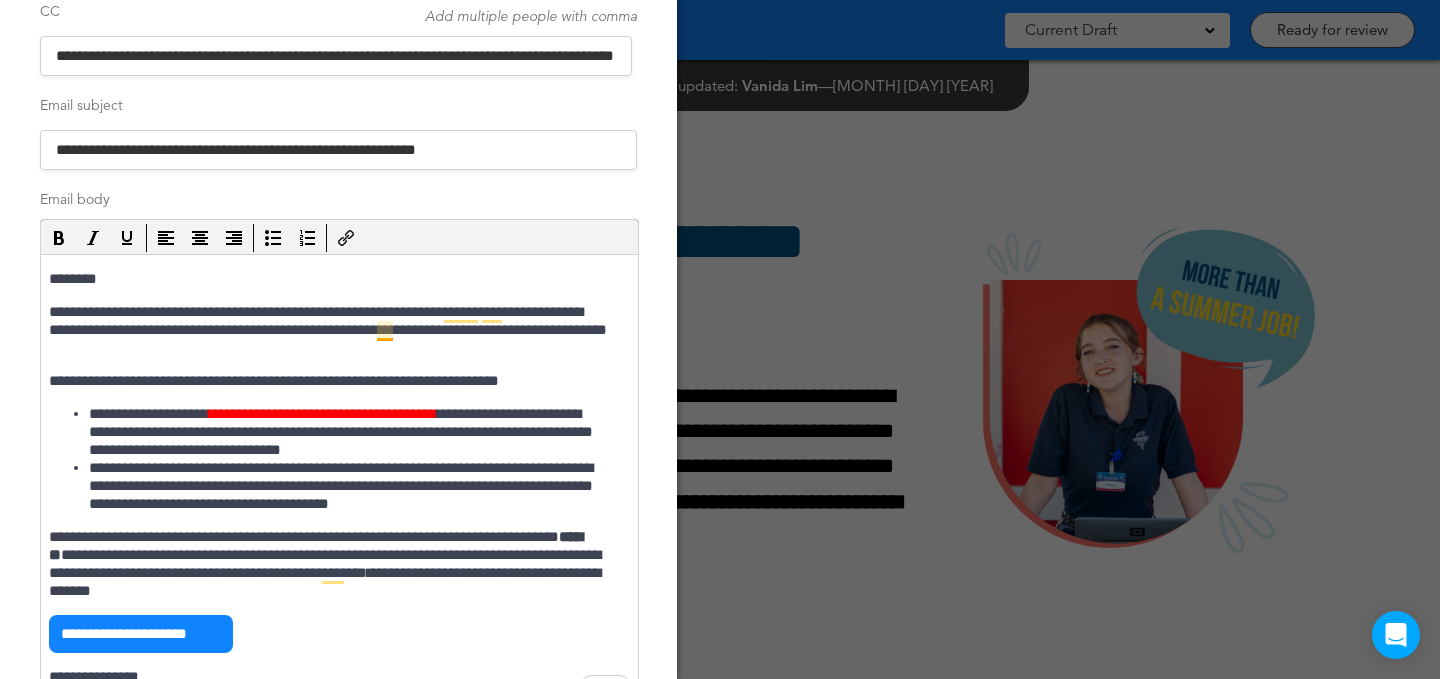 click on "**********" at bounding box center (329, 330) 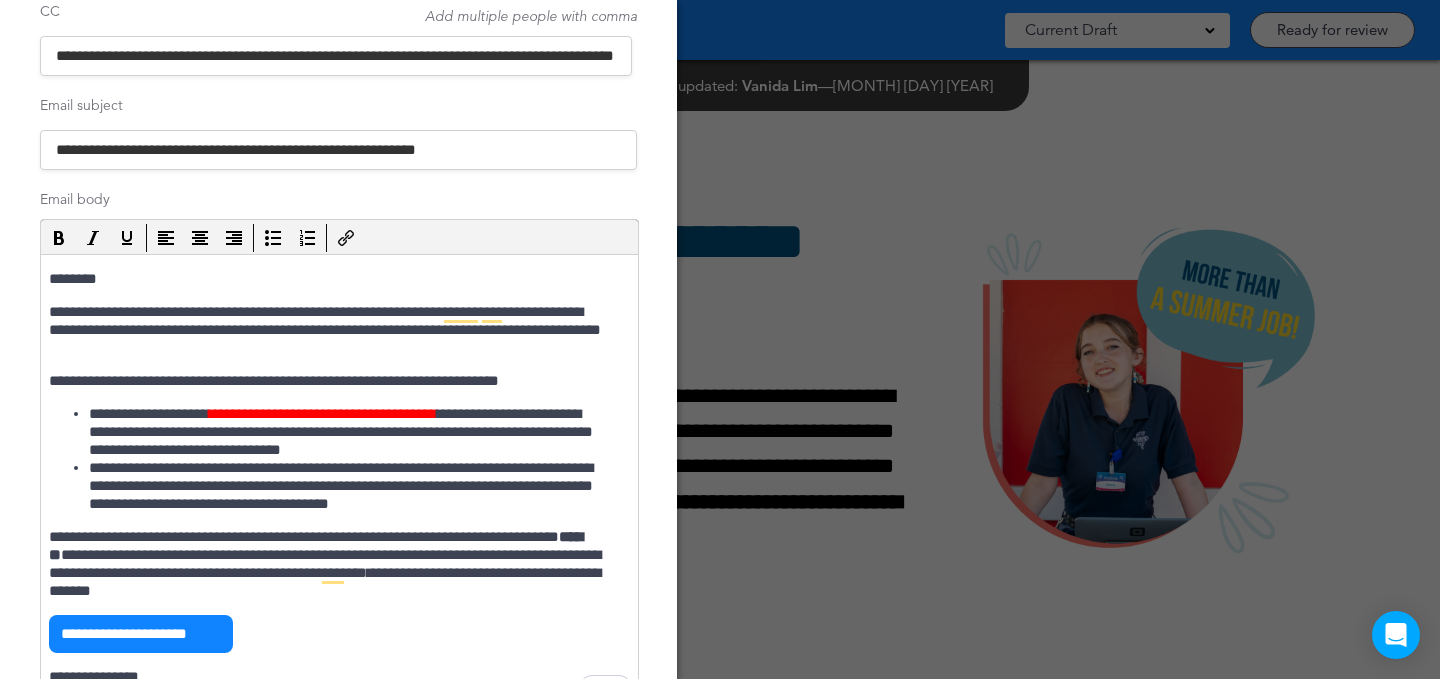 click on "**********" at bounding box center (329, 330) 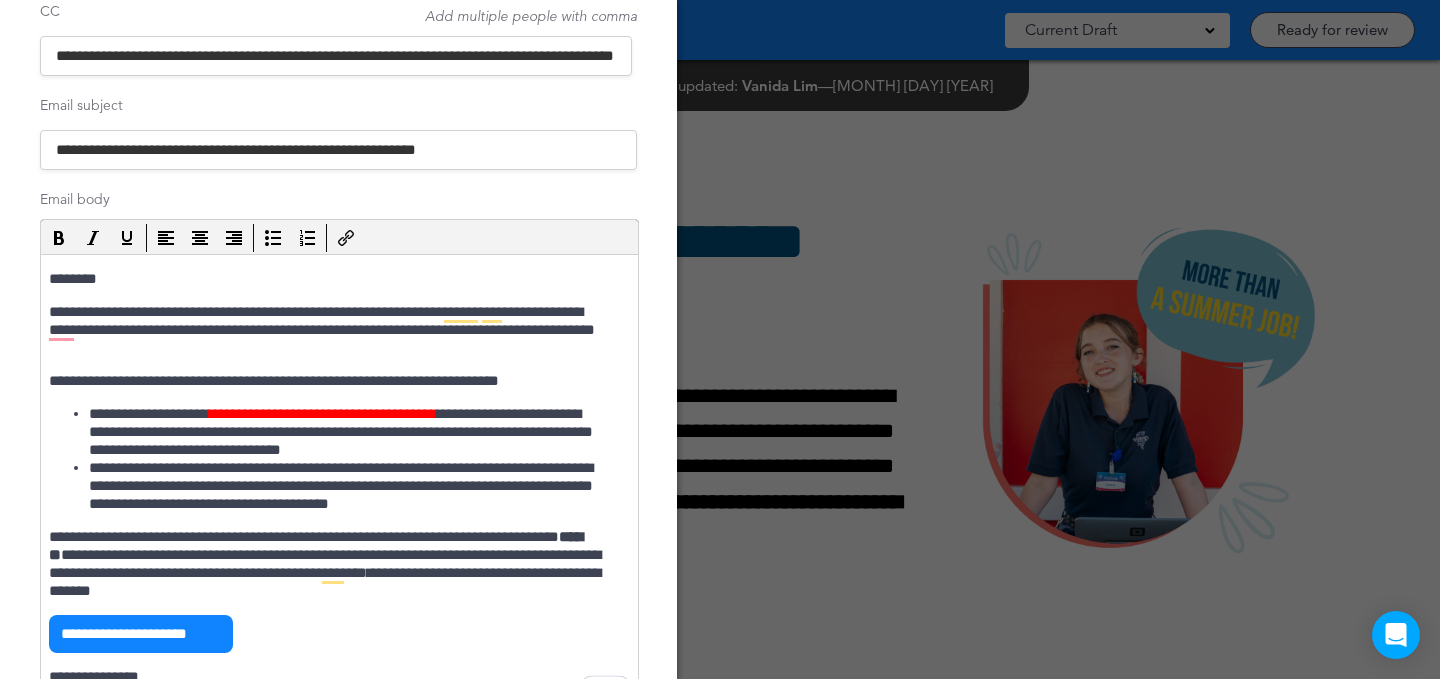 click on "**********" at bounding box center (329, 330) 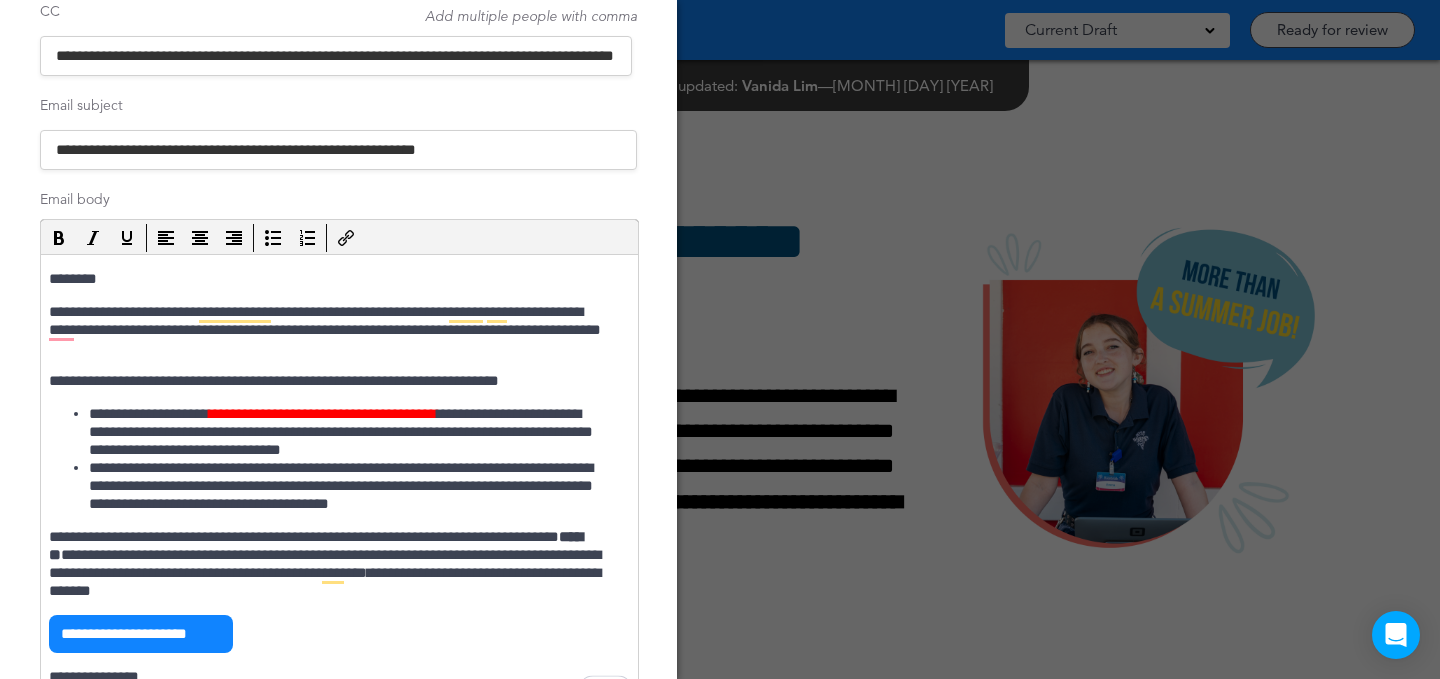 click on "**********" at bounding box center (339, 550) 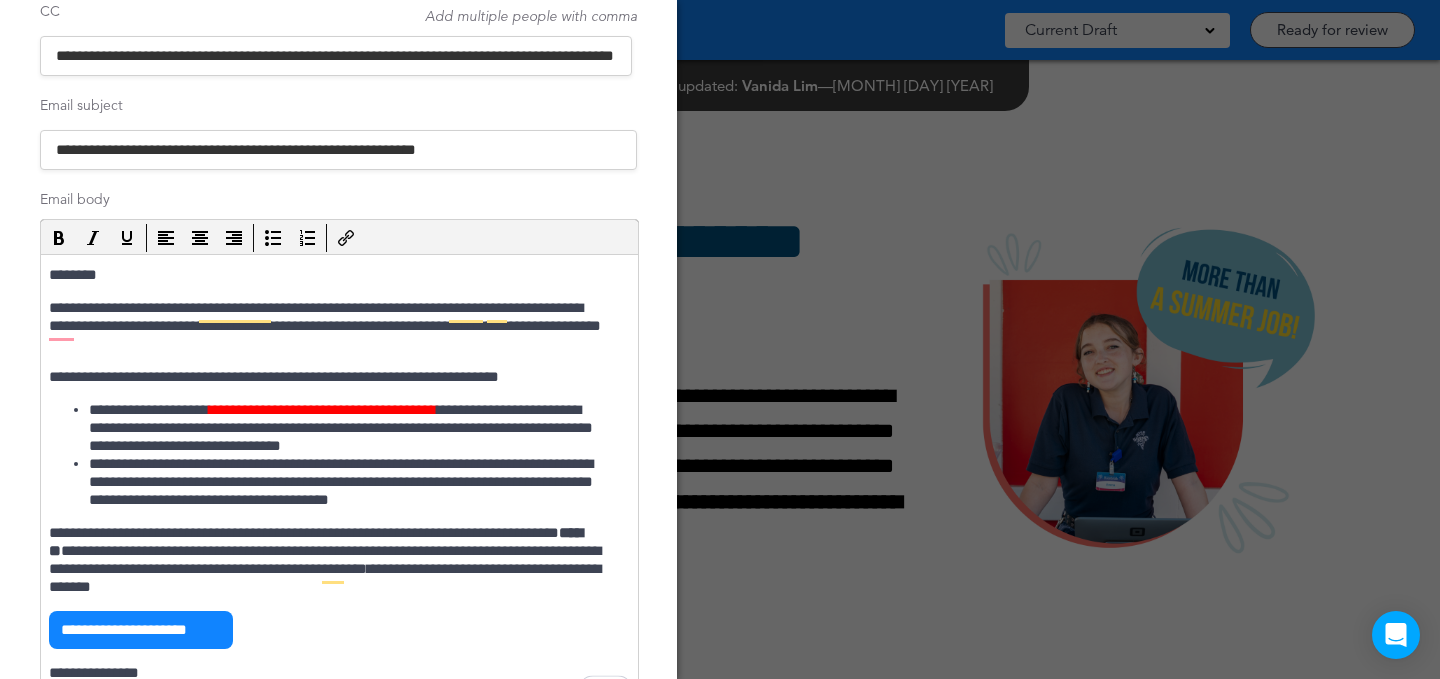 scroll, scrollTop: 4, scrollLeft: 0, axis: vertical 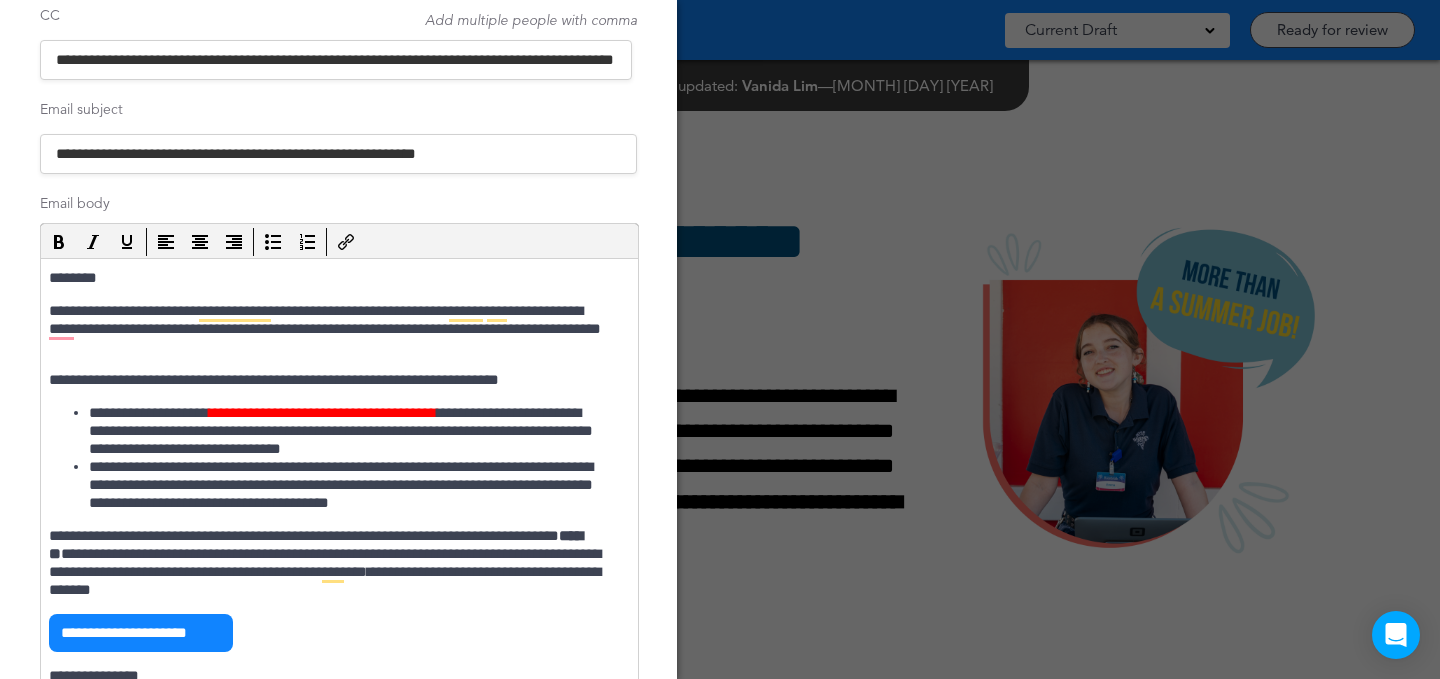 click on "**********" at bounding box center [329, 329] 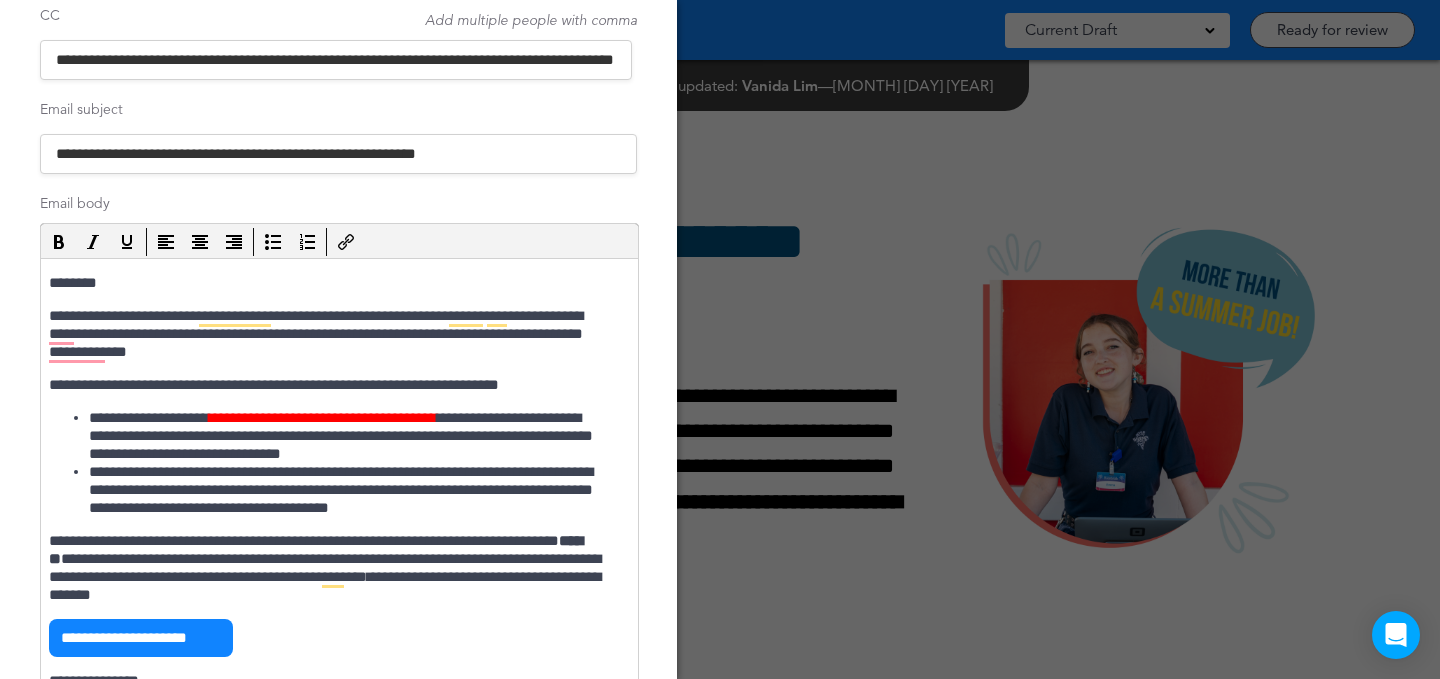 click on "**********" at bounding box center [329, 334] 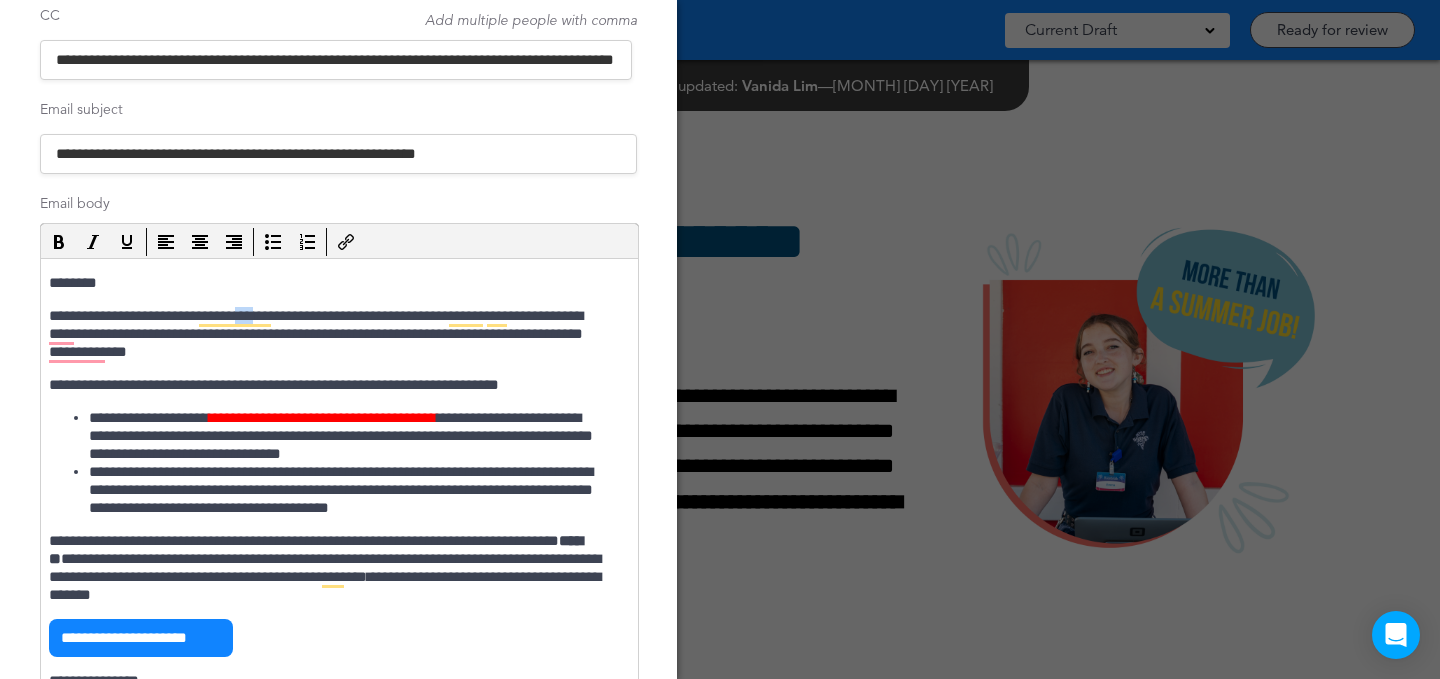 click on "**********" at bounding box center (329, 334) 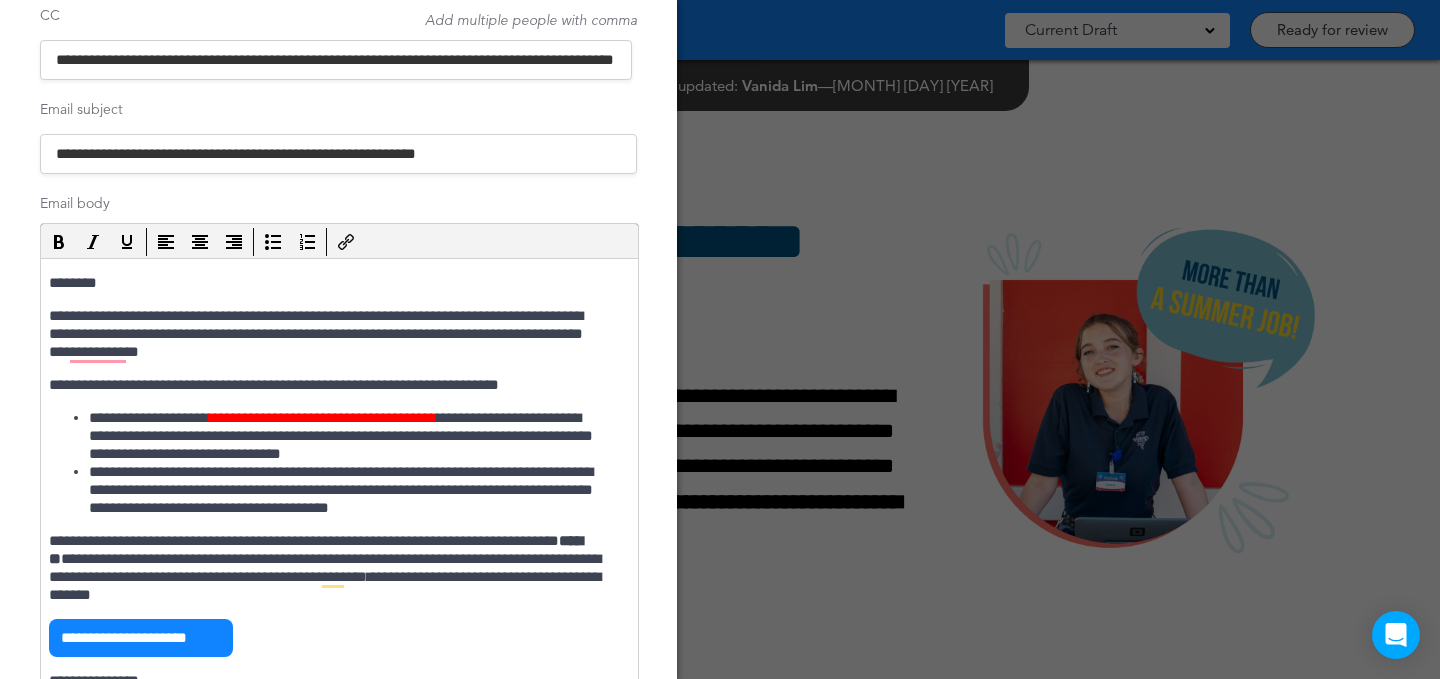 click on "**********" at bounding box center [329, 334] 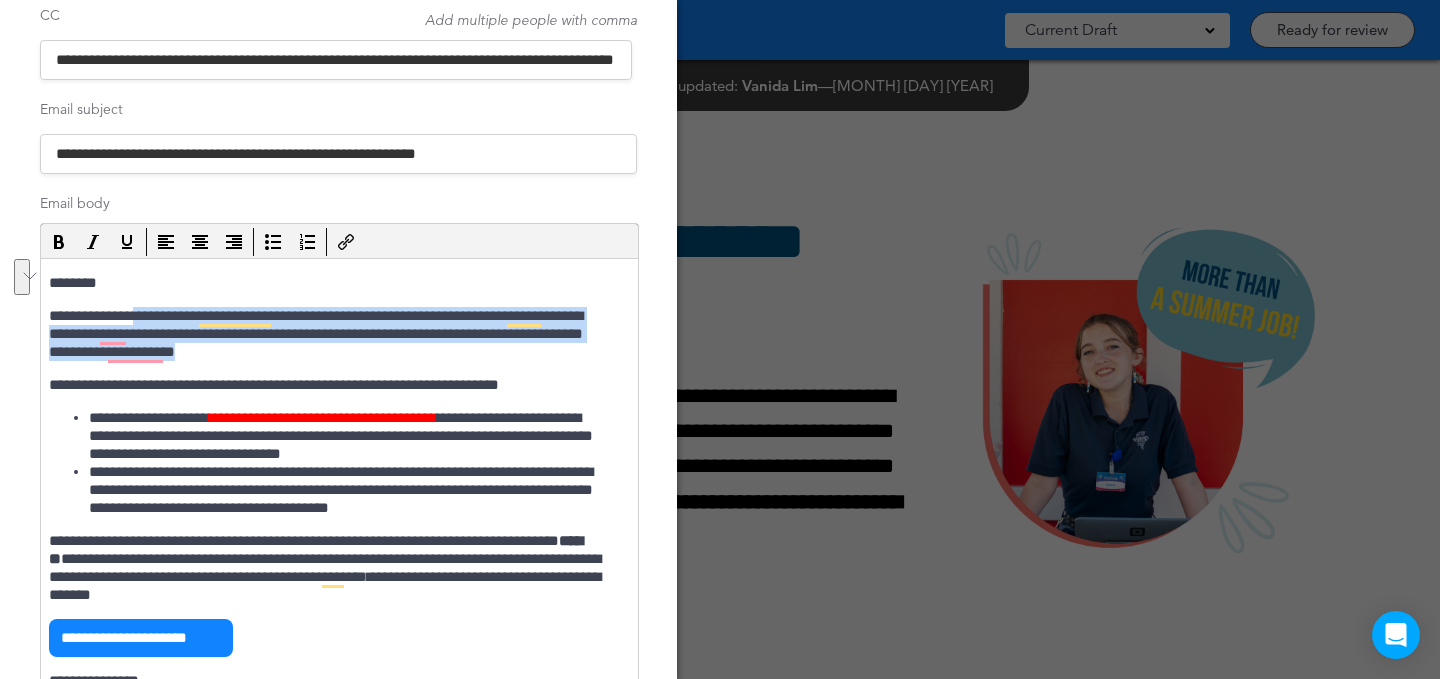 drag, startPoint x: 161, startPoint y: 314, endPoint x: 402, endPoint y: 349, distance: 243.52823 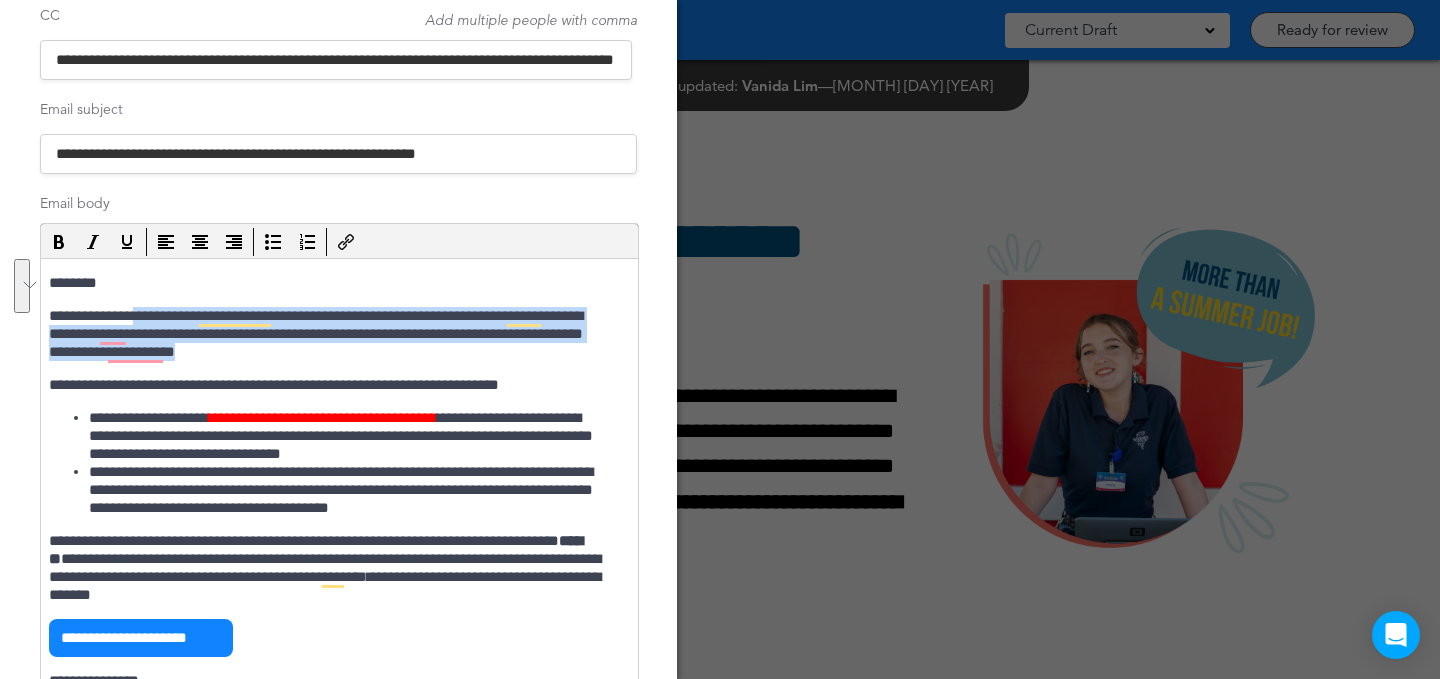 copy on "**********" 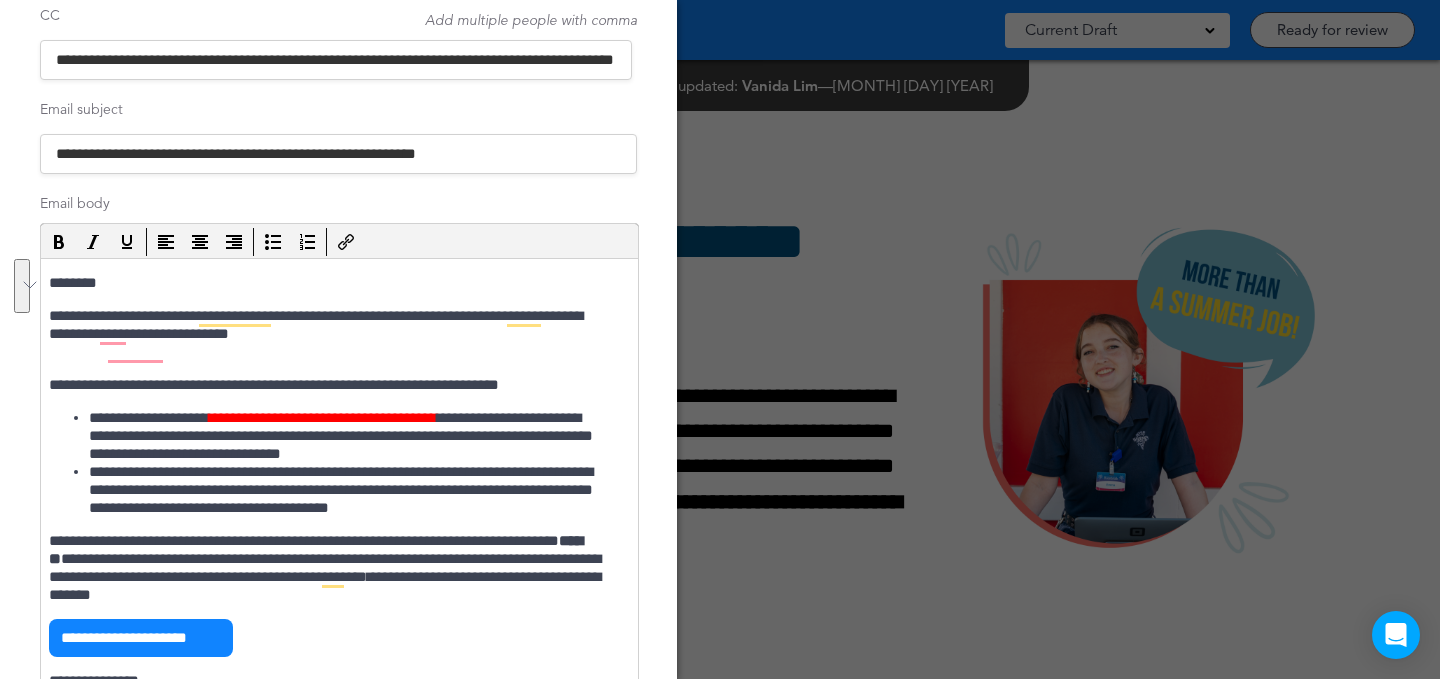 click on "**********" at bounding box center (329, 334) 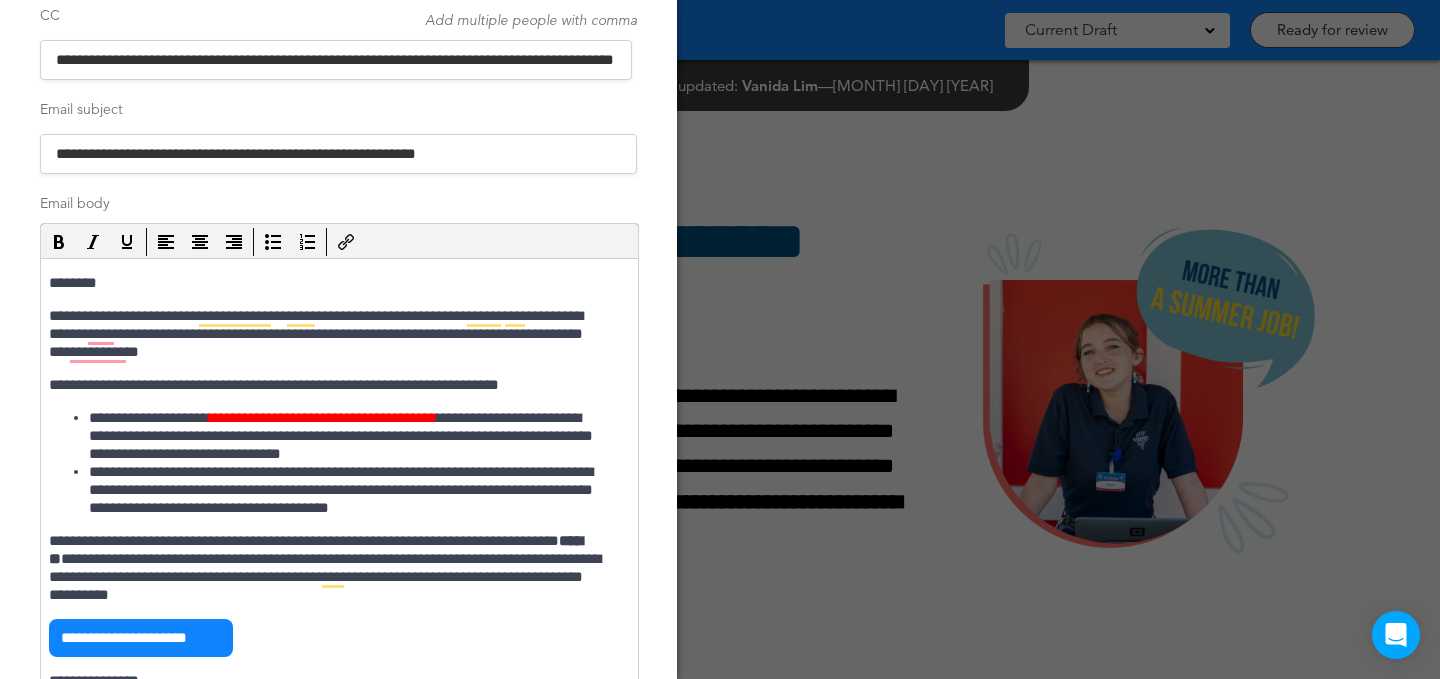 click on "**********" at bounding box center [329, 334] 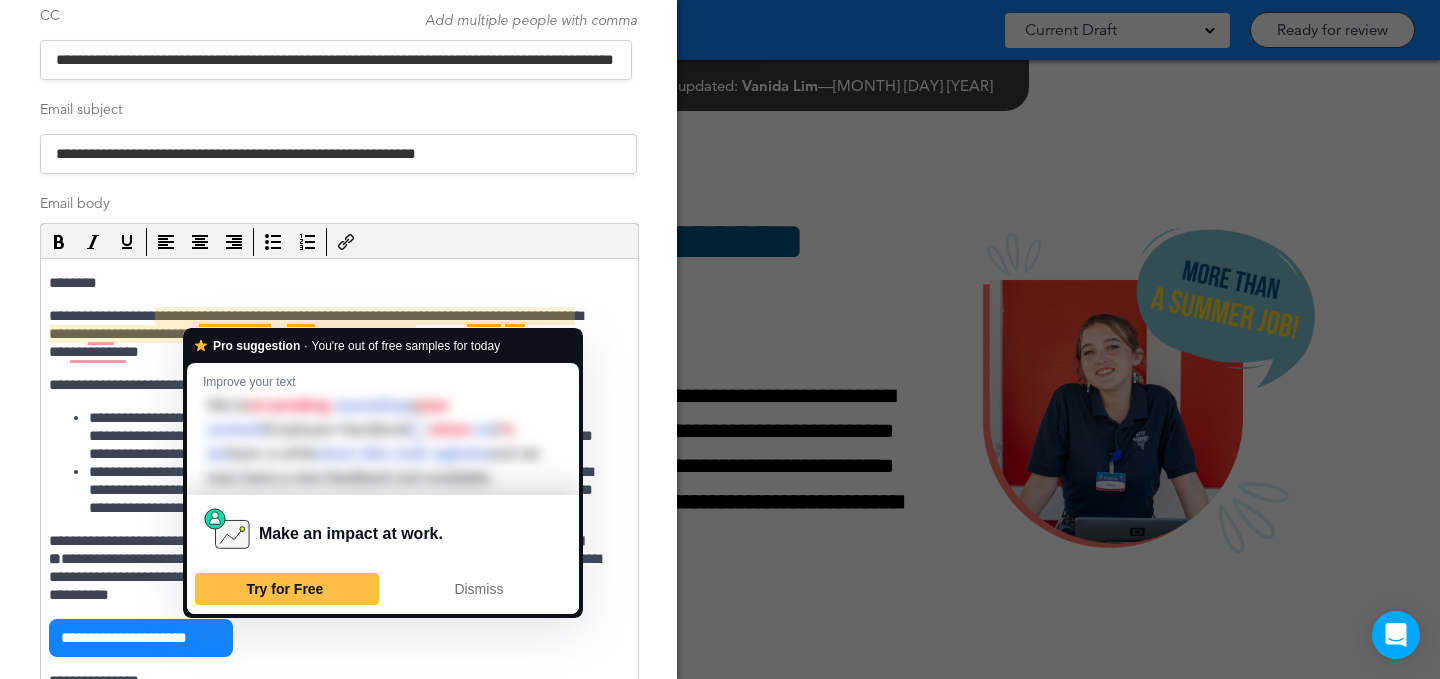 click on "**********" at bounding box center [329, 334] 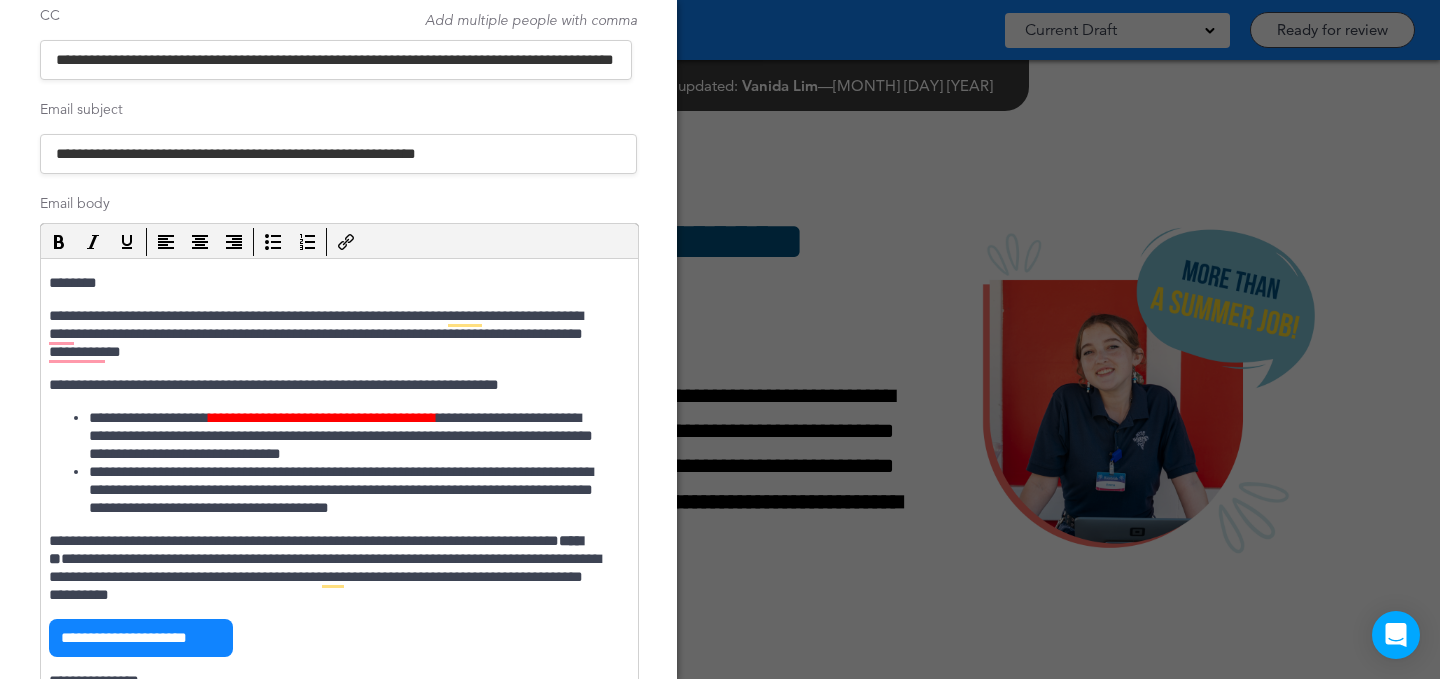 click on "**********" at bounding box center [329, 334] 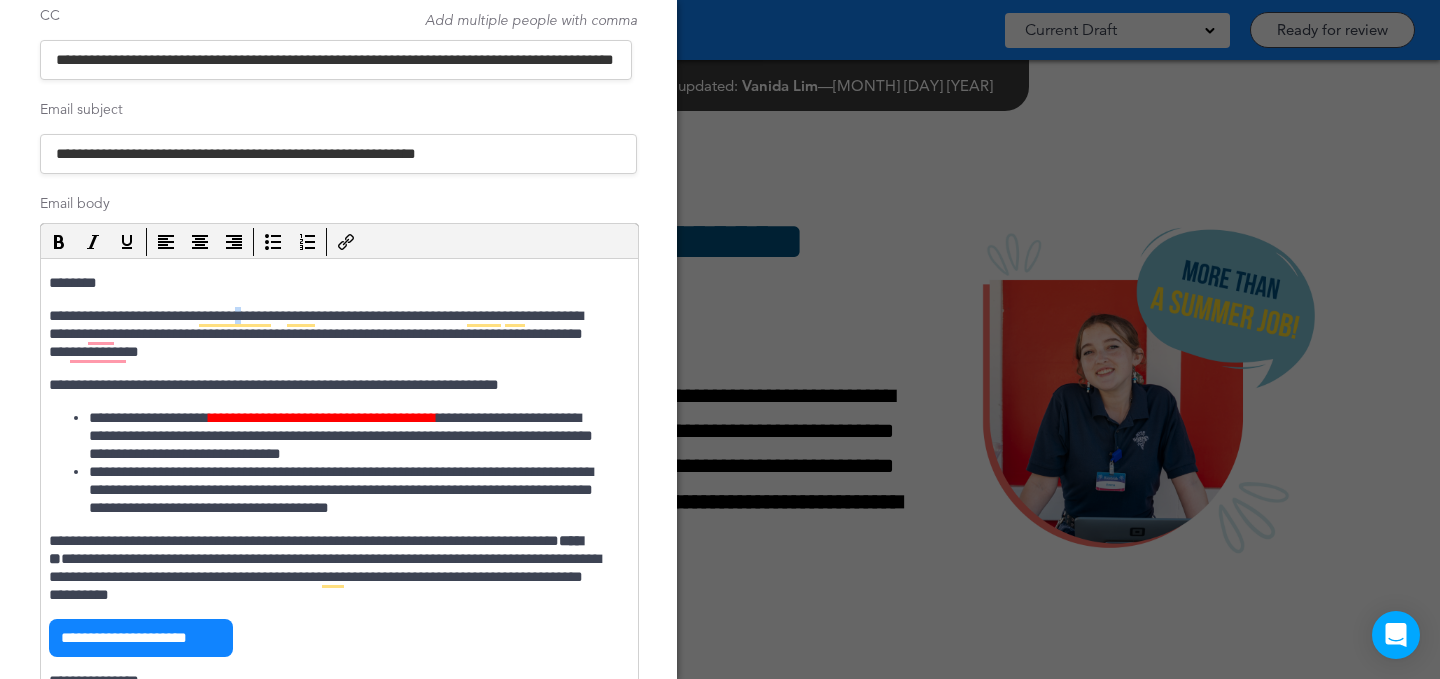 click on "**********" at bounding box center (329, 334) 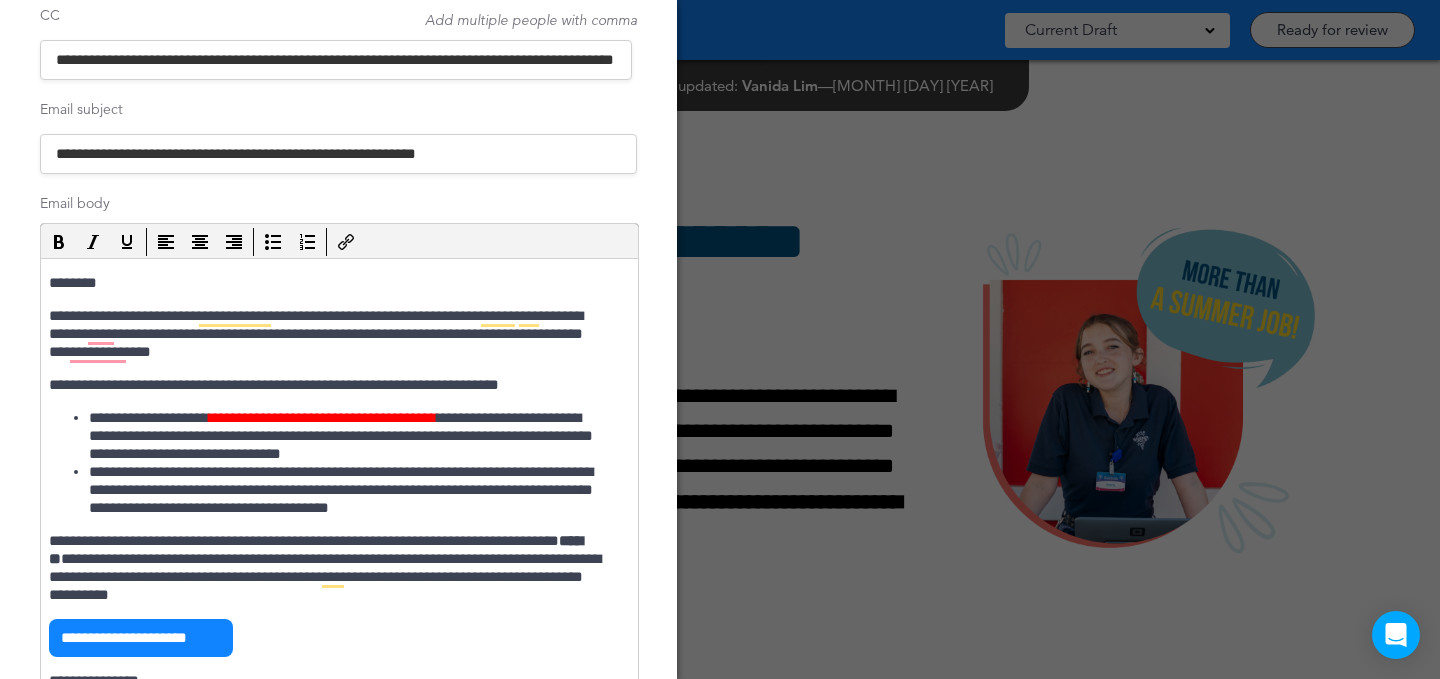 click on "**********" at bounding box center [329, 334] 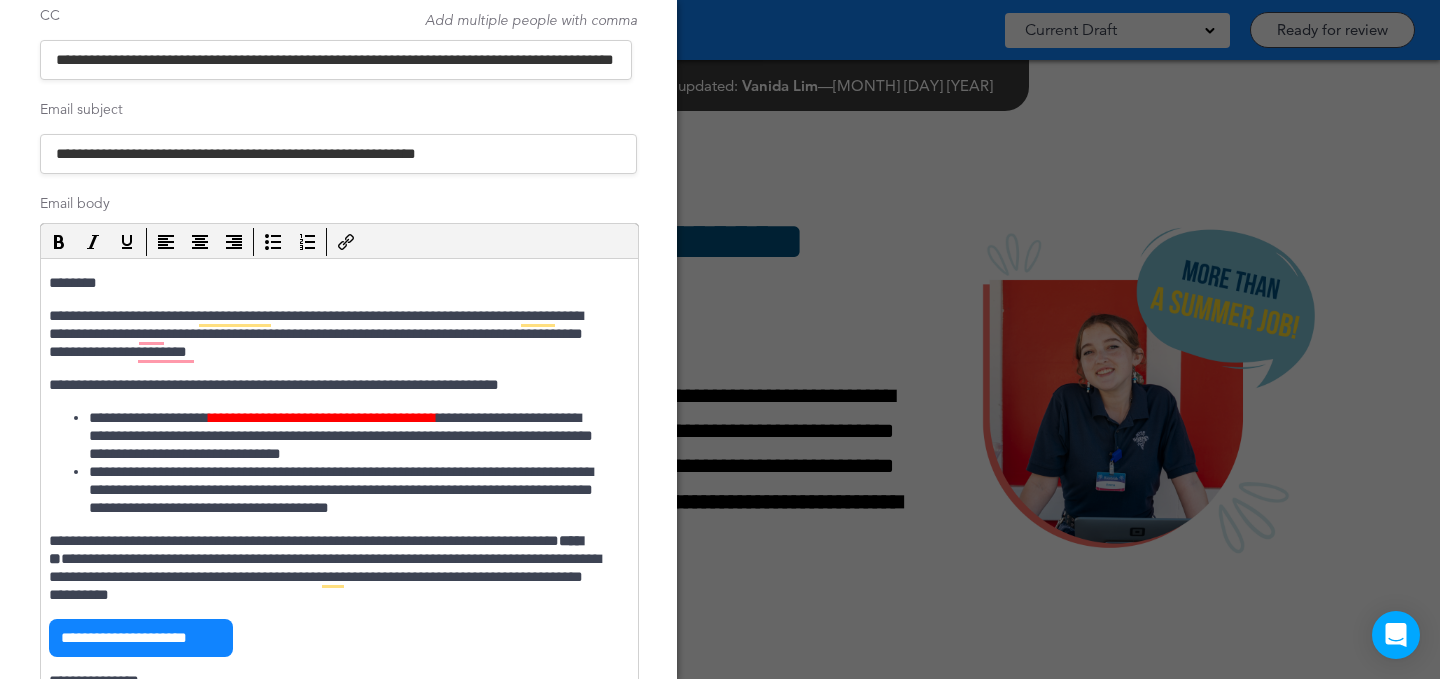 click on "**********" at bounding box center (329, 334) 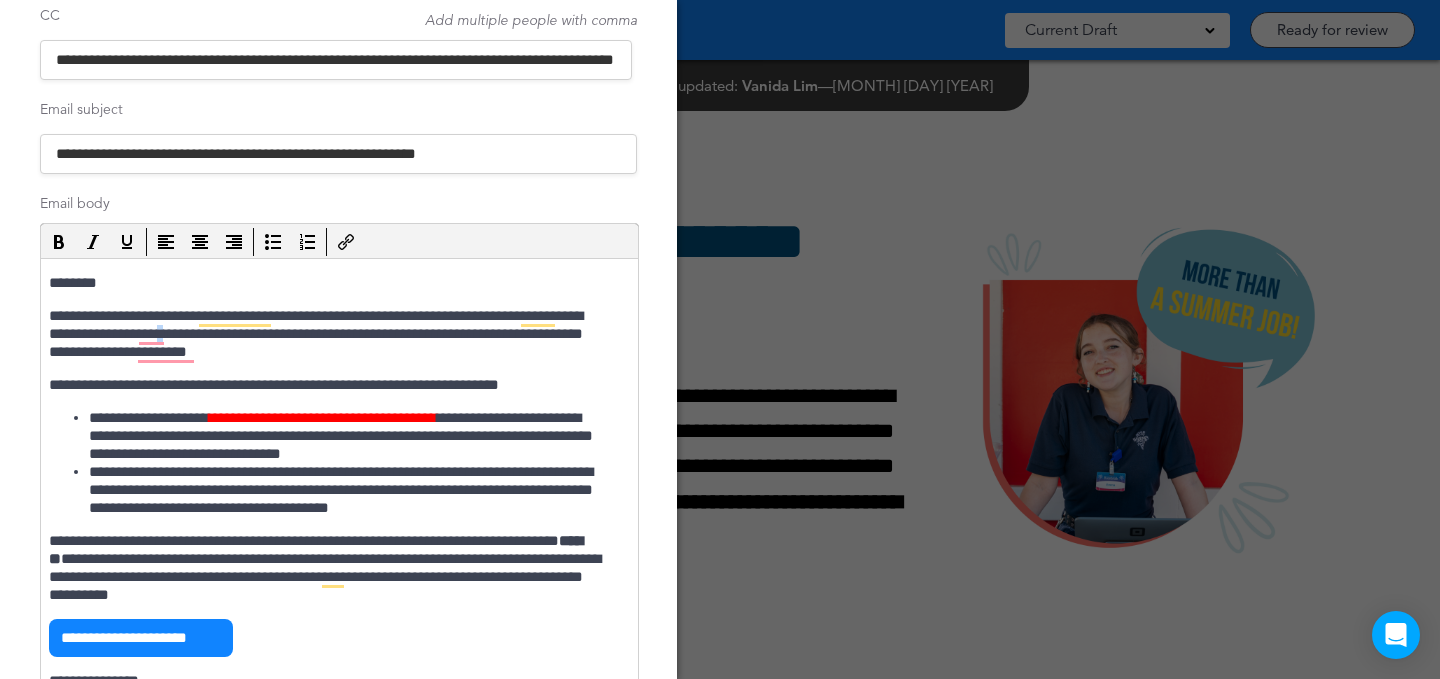 click on "**********" at bounding box center (329, 334) 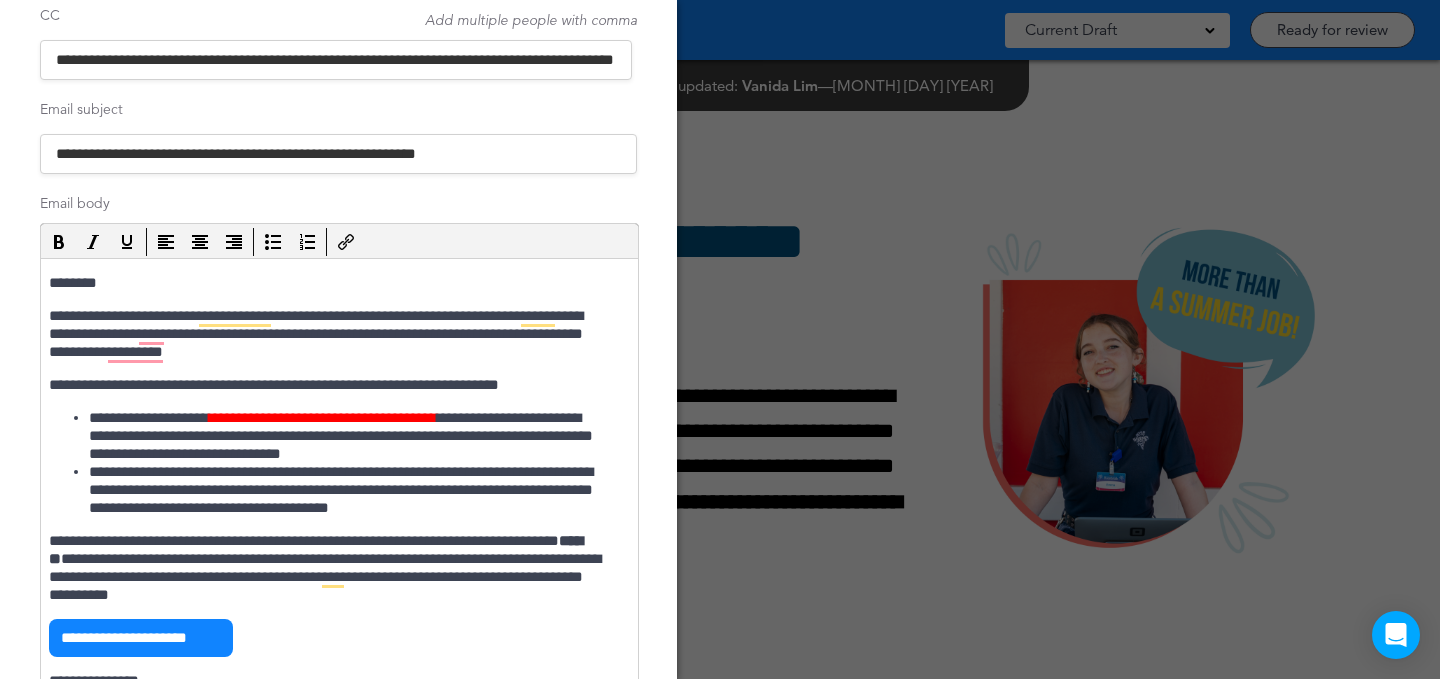 scroll, scrollTop: 9, scrollLeft: 0, axis: vertical 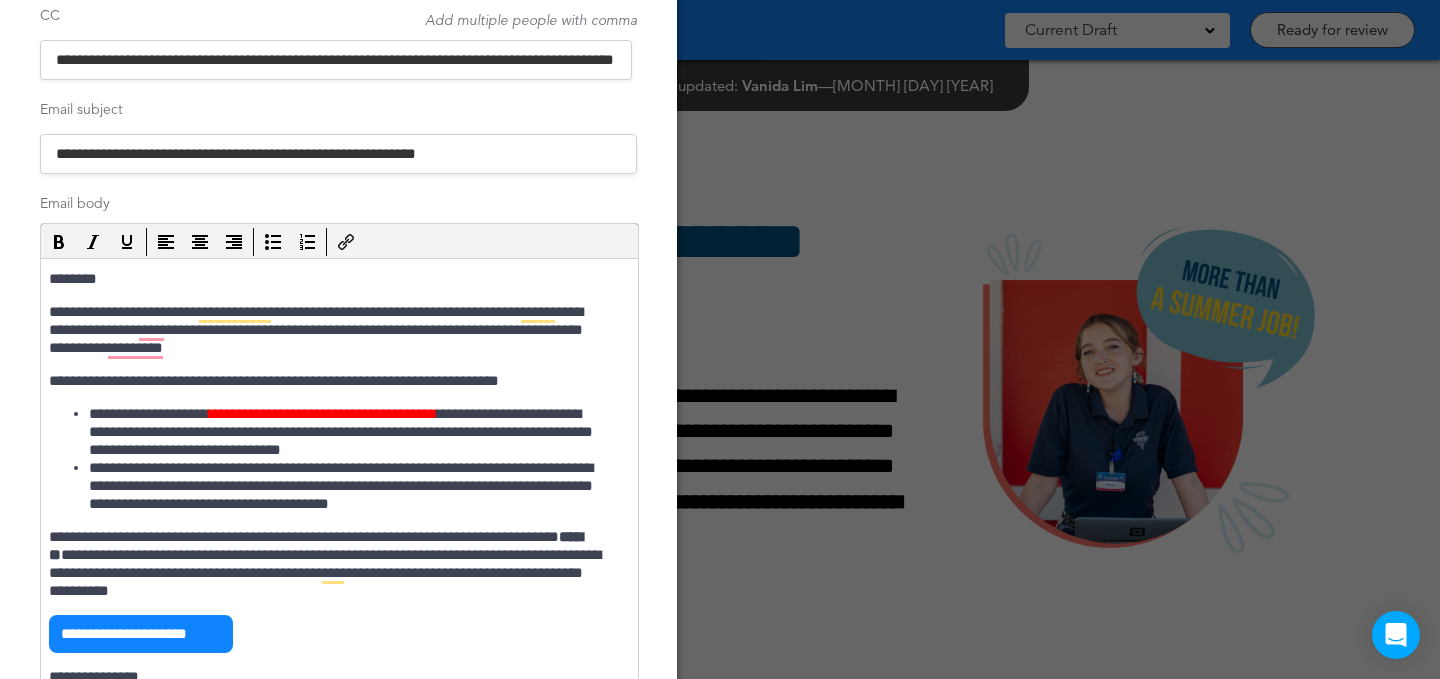 click on "**********" at bounding box center (329, 564) 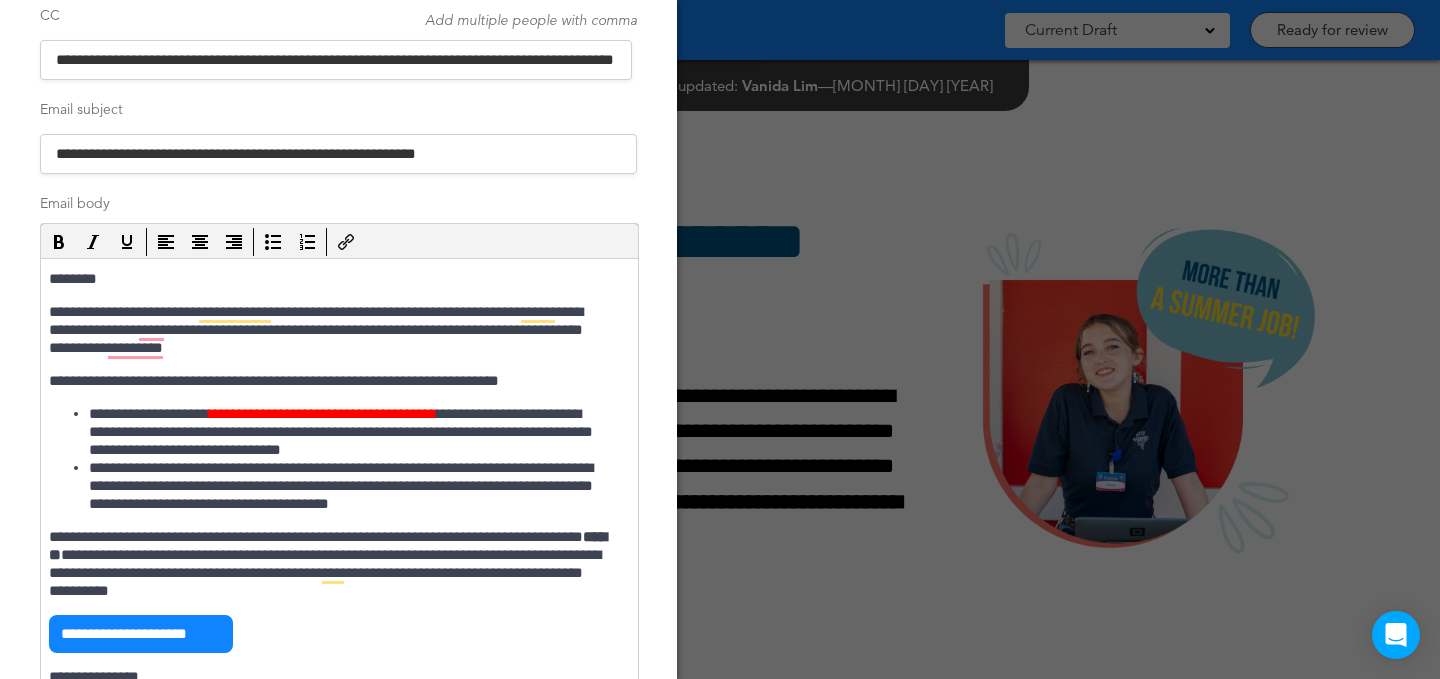 click on "**********" at bounding box center (329, 564) 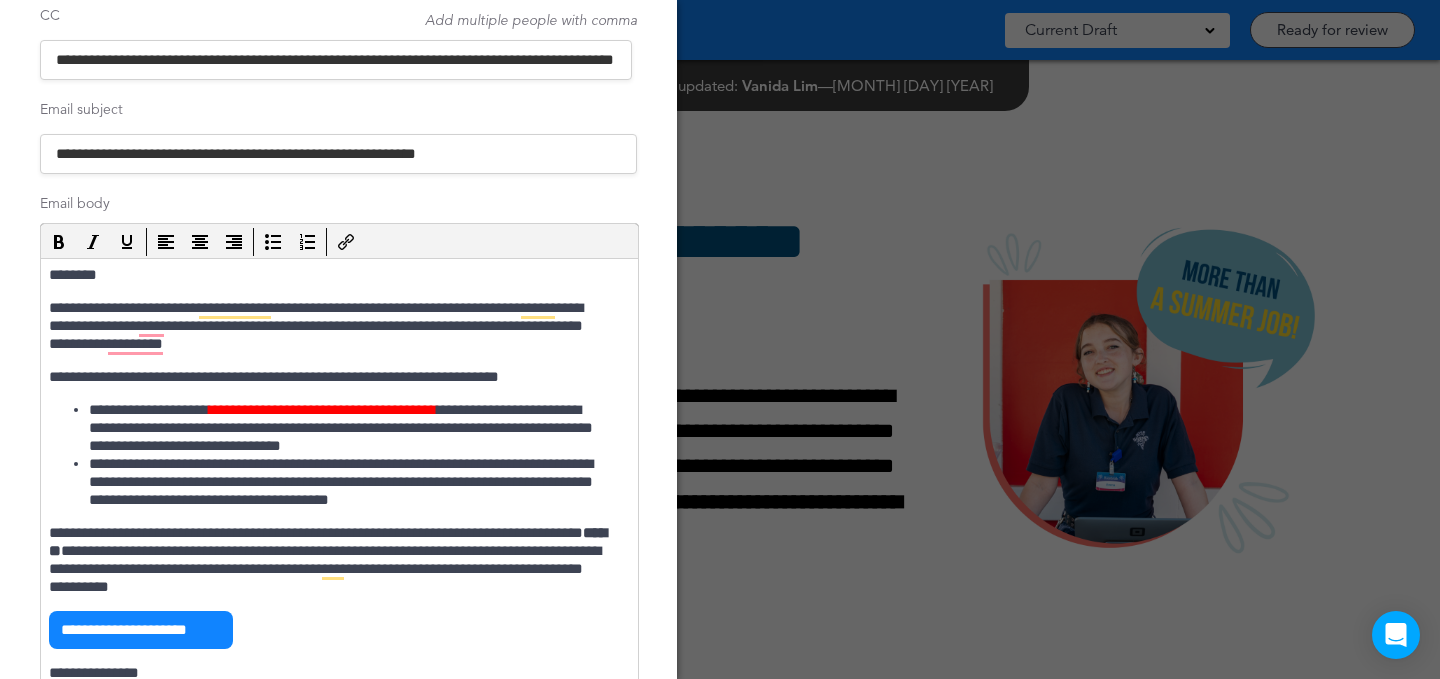 scroll, scrollTop: 8, scrollLeft: 0, axis: vertical 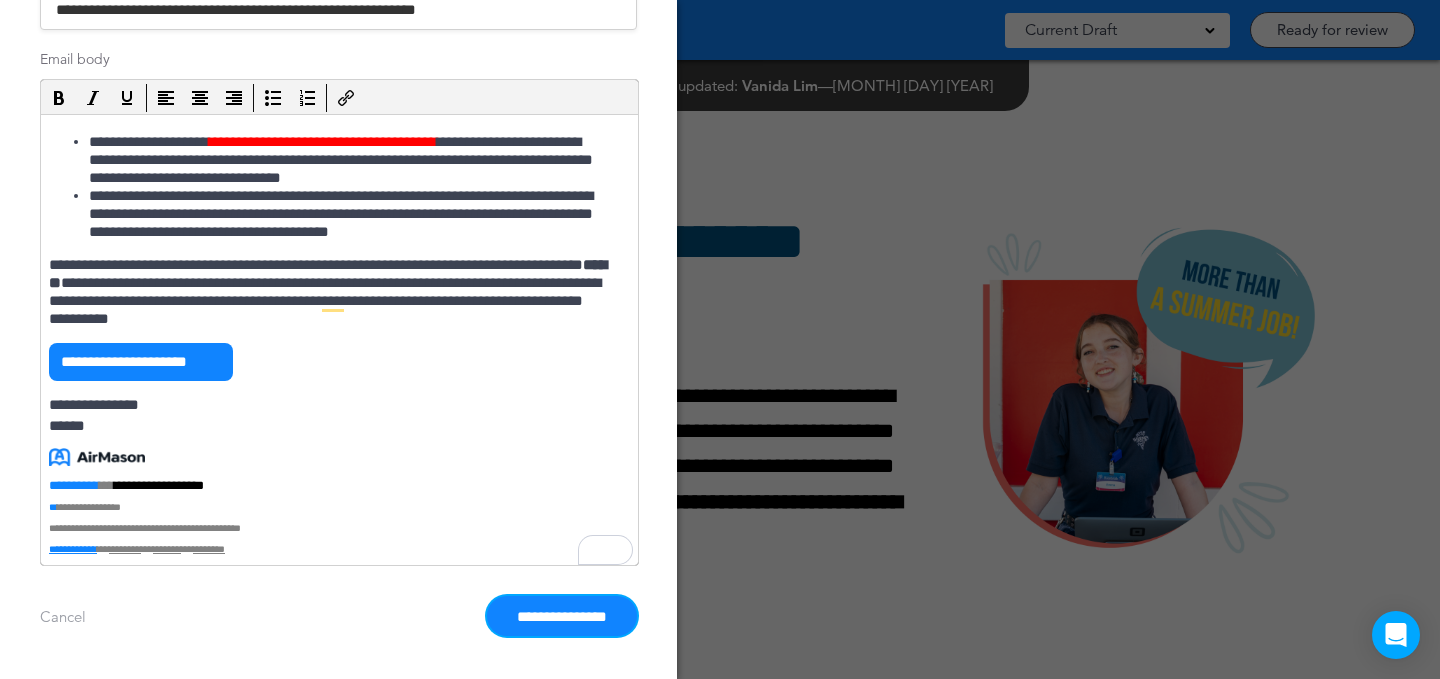 drag, startPoint x: 538, startPoint y: 622, endPoint x: 510, endPoint y: 262, distance: 361.08725 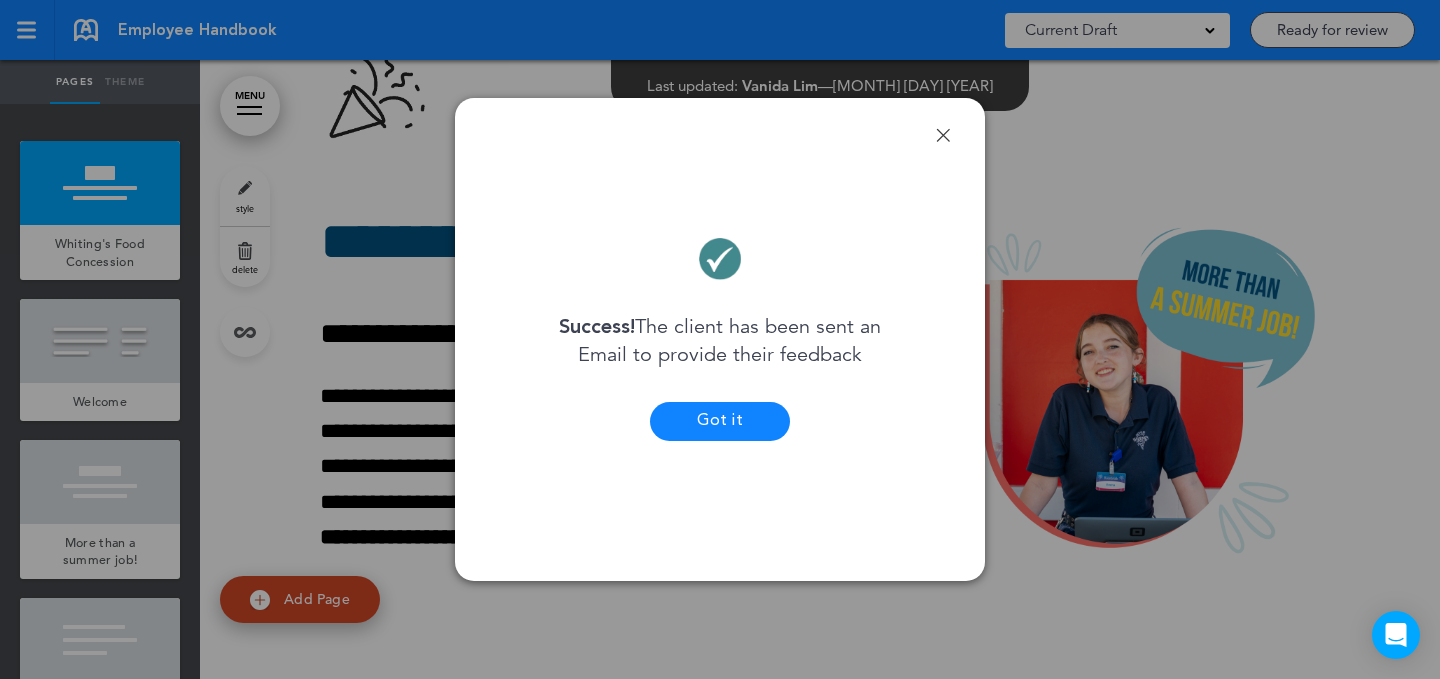 click on "Done
Success!  The client has been sent an Email to
provide their feedback
Got it" at bounding box center (720, 339) 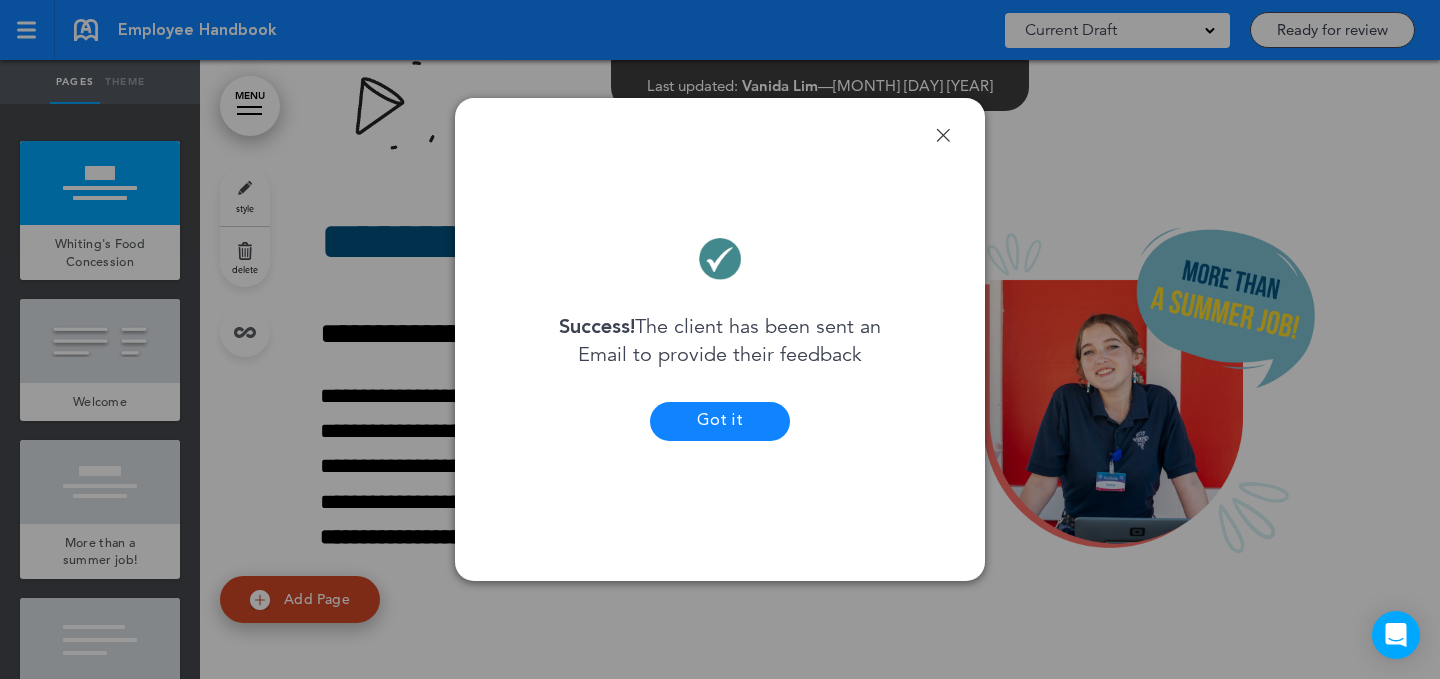click on "Done
Success!  The client has been sent an Email to
provide their feedback
Got it" at bounding box center [720, 339] 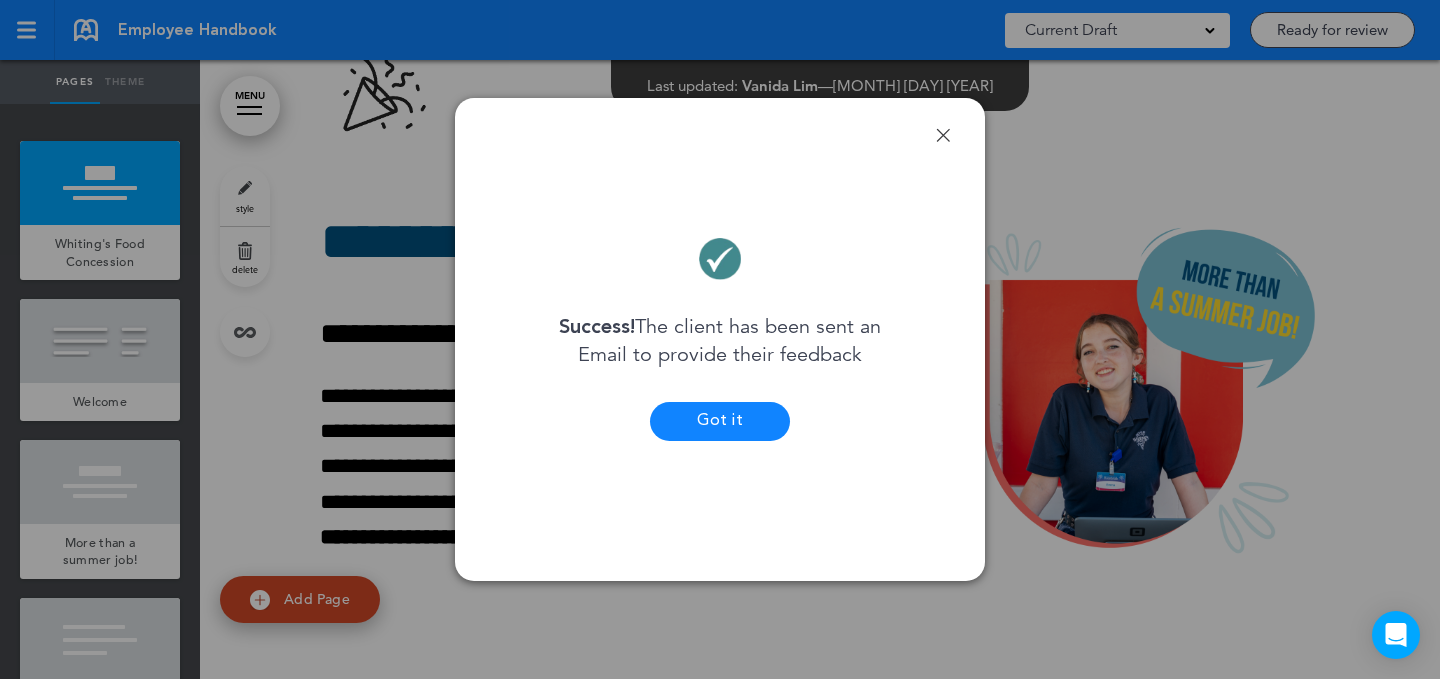 click on "Done" at bounding box center (943, 135) 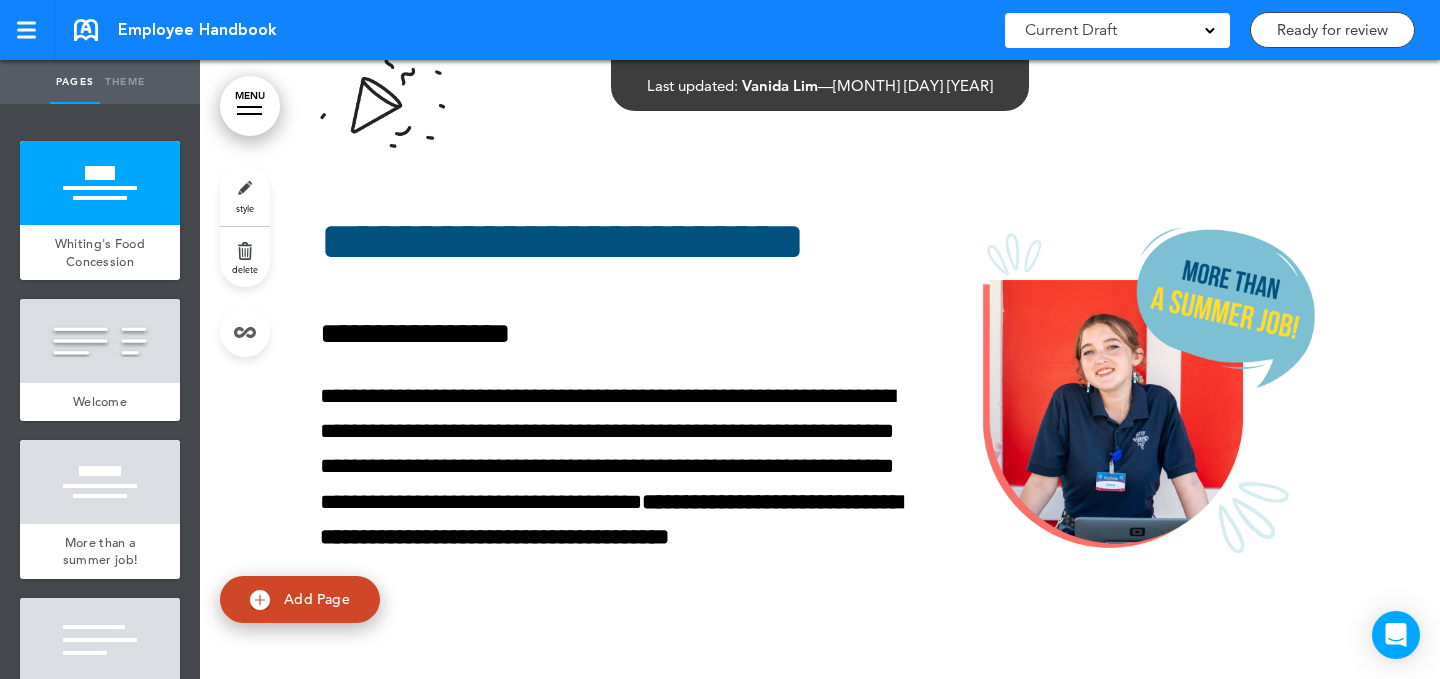 click on "Theme" at bounding box center (125, 82) 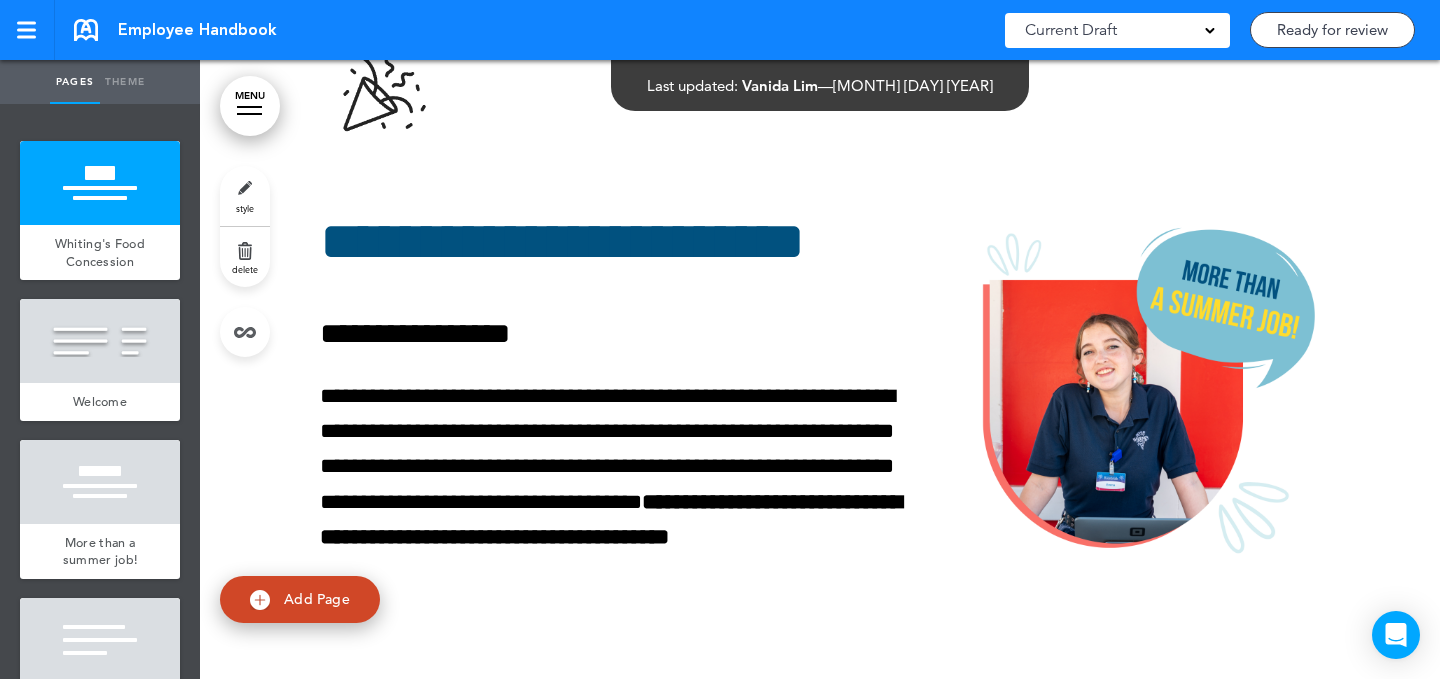 type on "******" 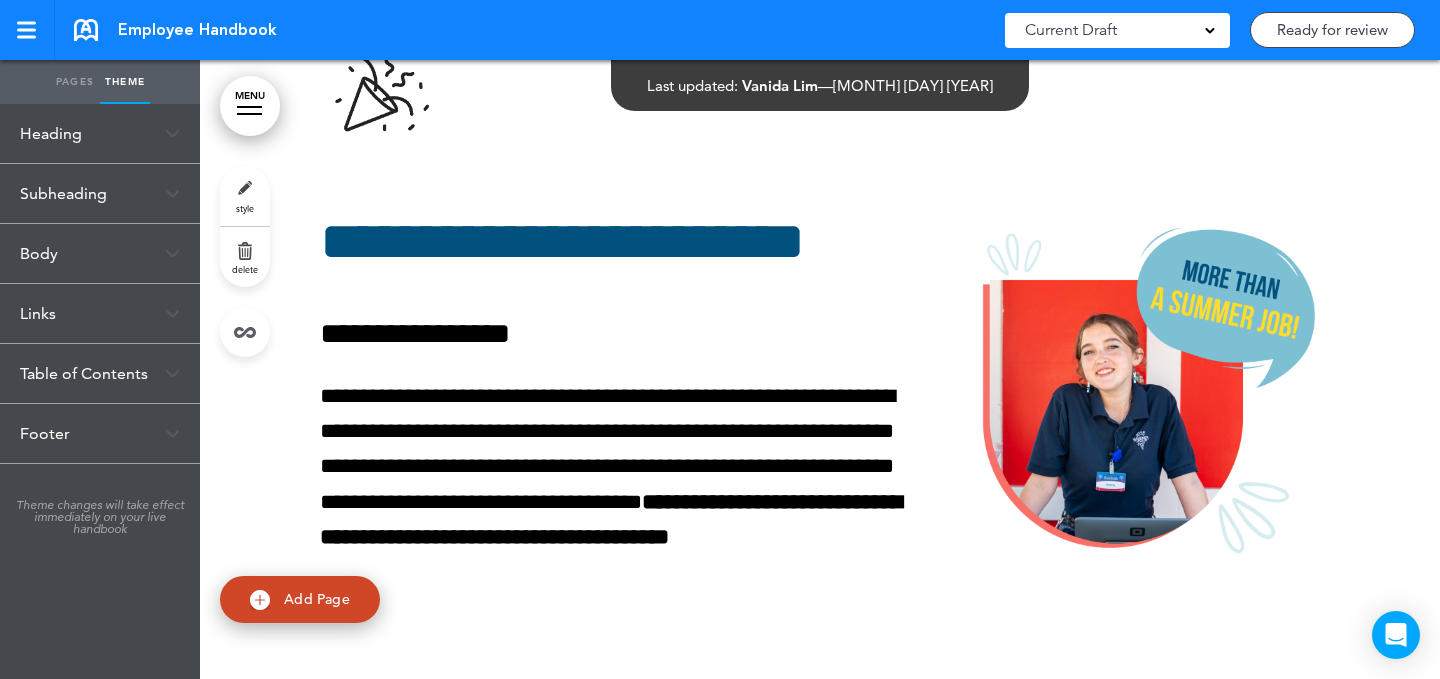 click on "Subheading" at bounding box center [100, 193] 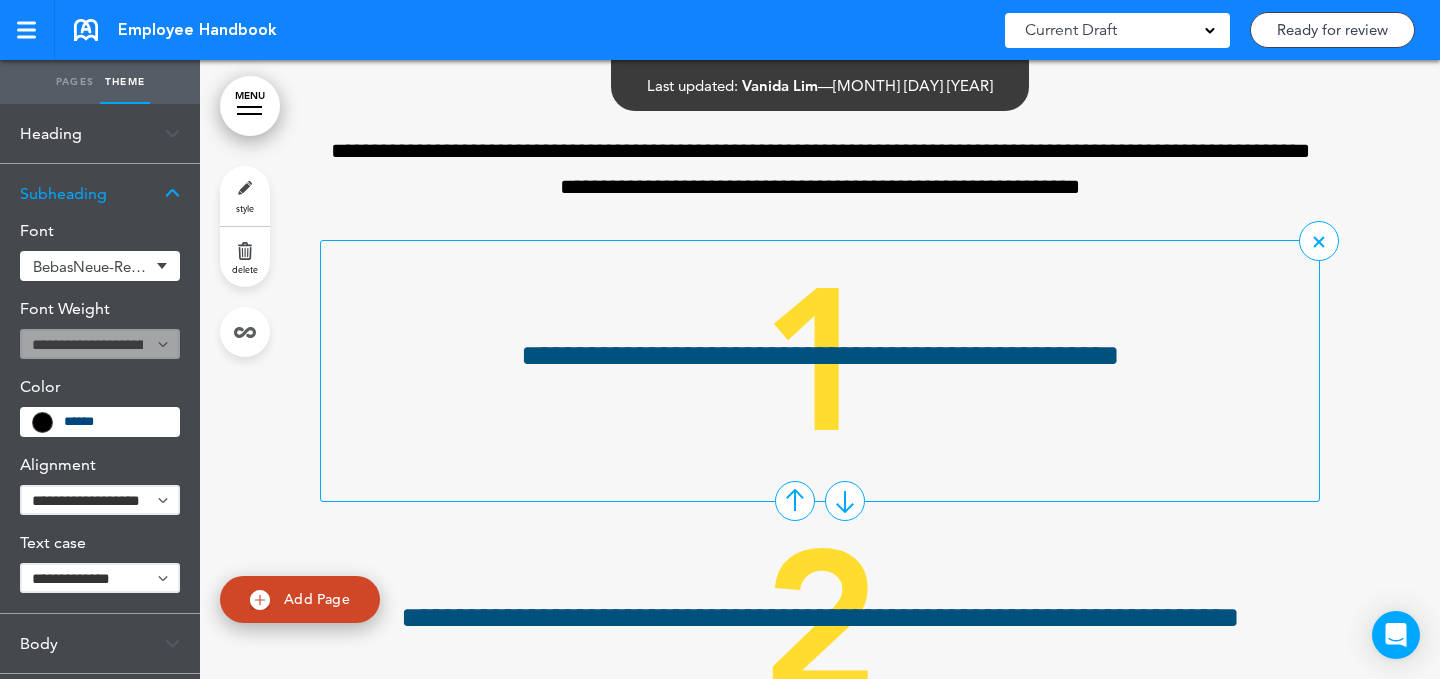 scroll, scrollTop: 1954, scrollLeft: 0, axis: vertical 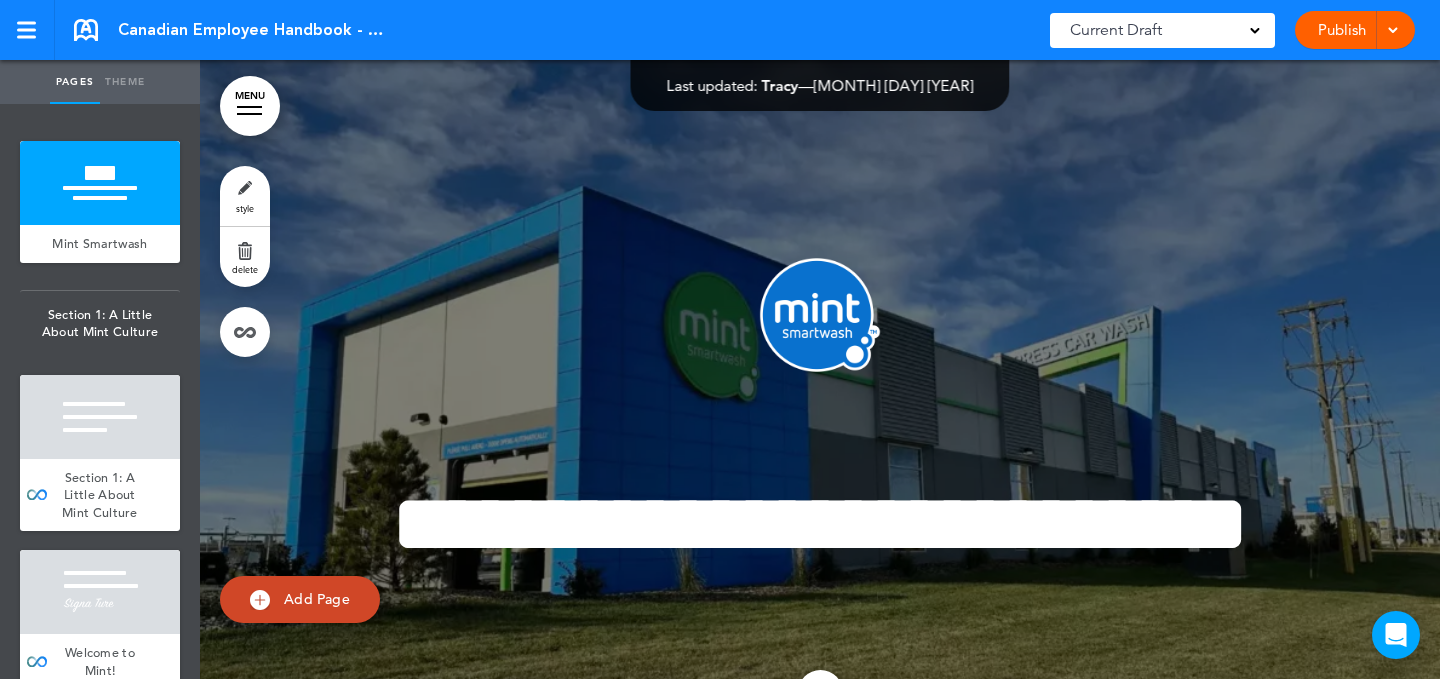 click on "Theme" at bounding box center (125, 82) 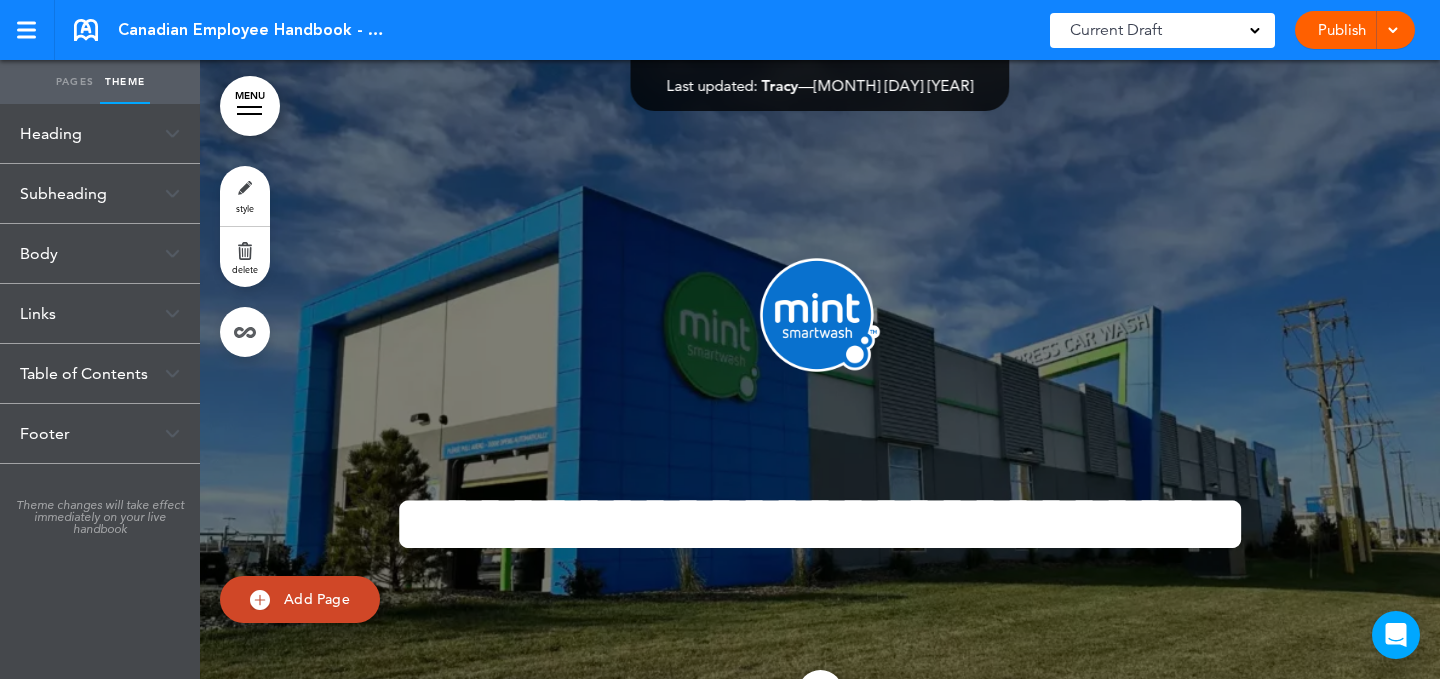 click on "Subheading" at bounding box center [100, 193] 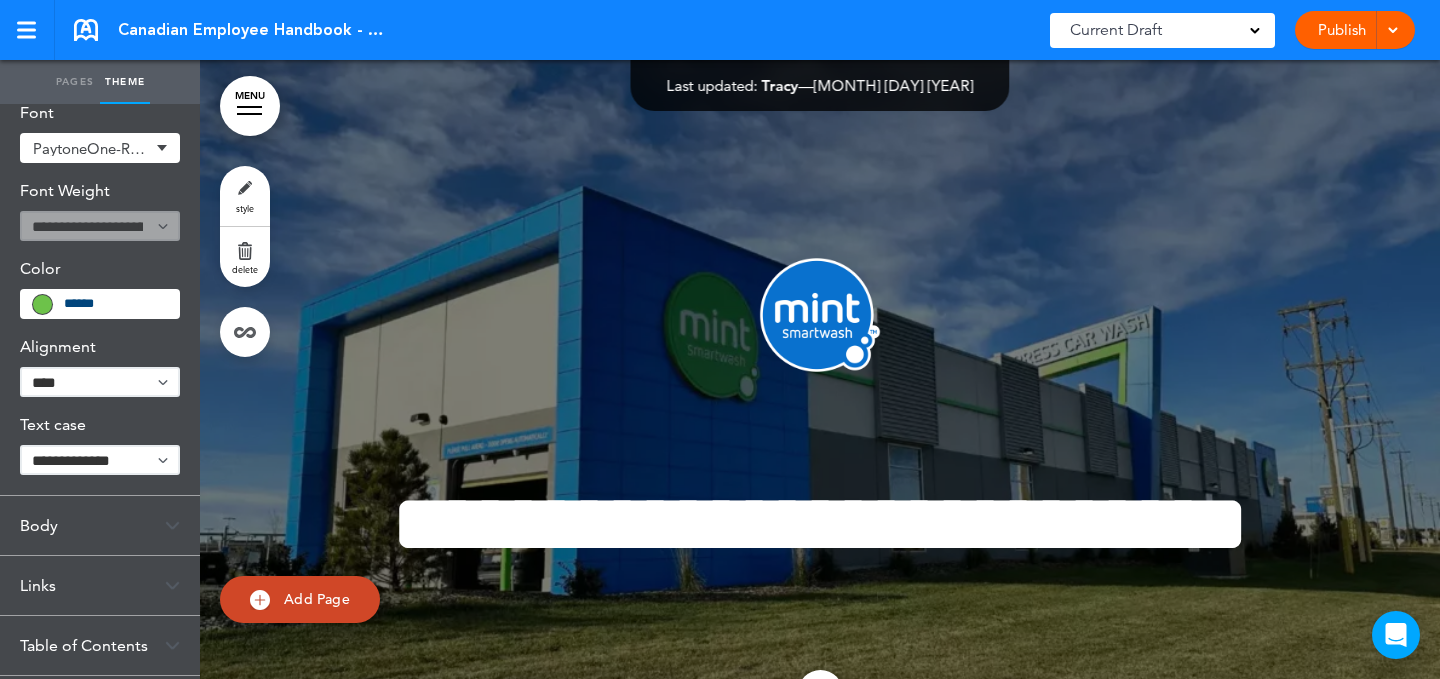 scroll, scrollTop: 231, scrollLeft: 0, axis: vertical 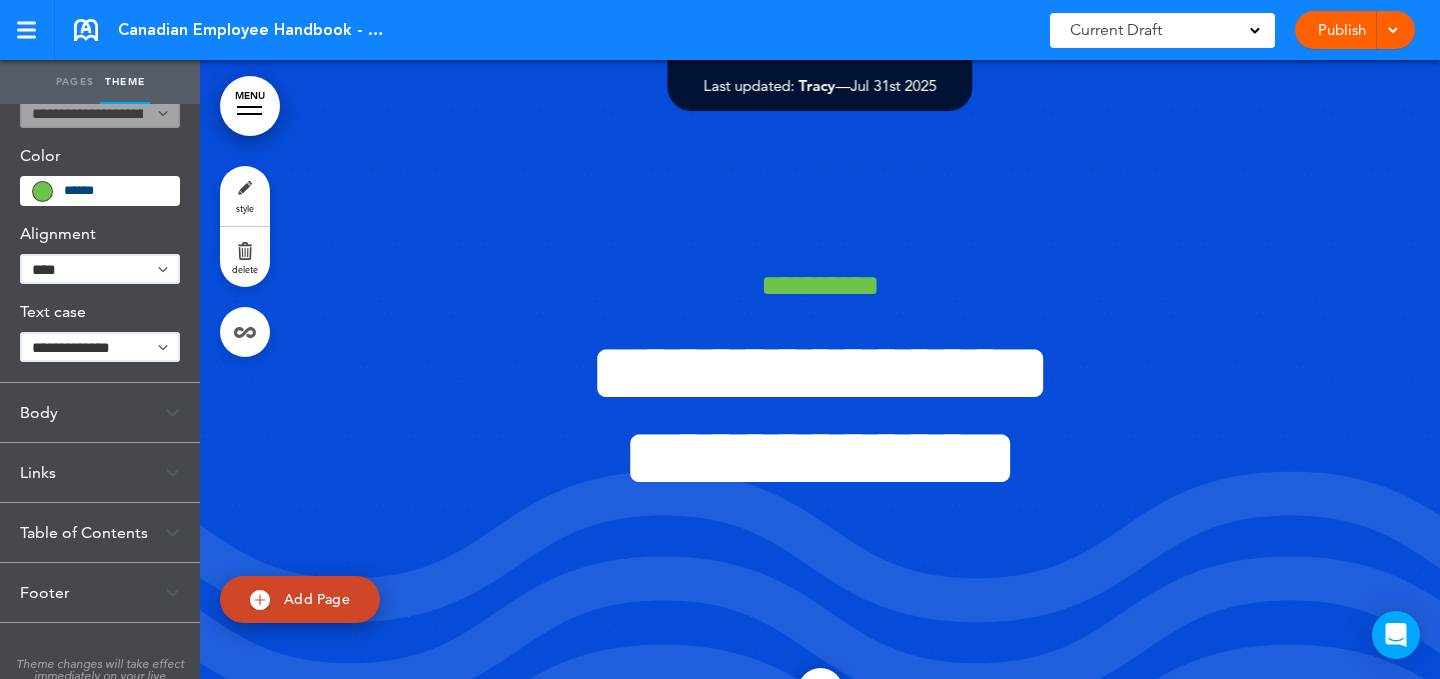 click on "******" at bounding box center (115, 191) 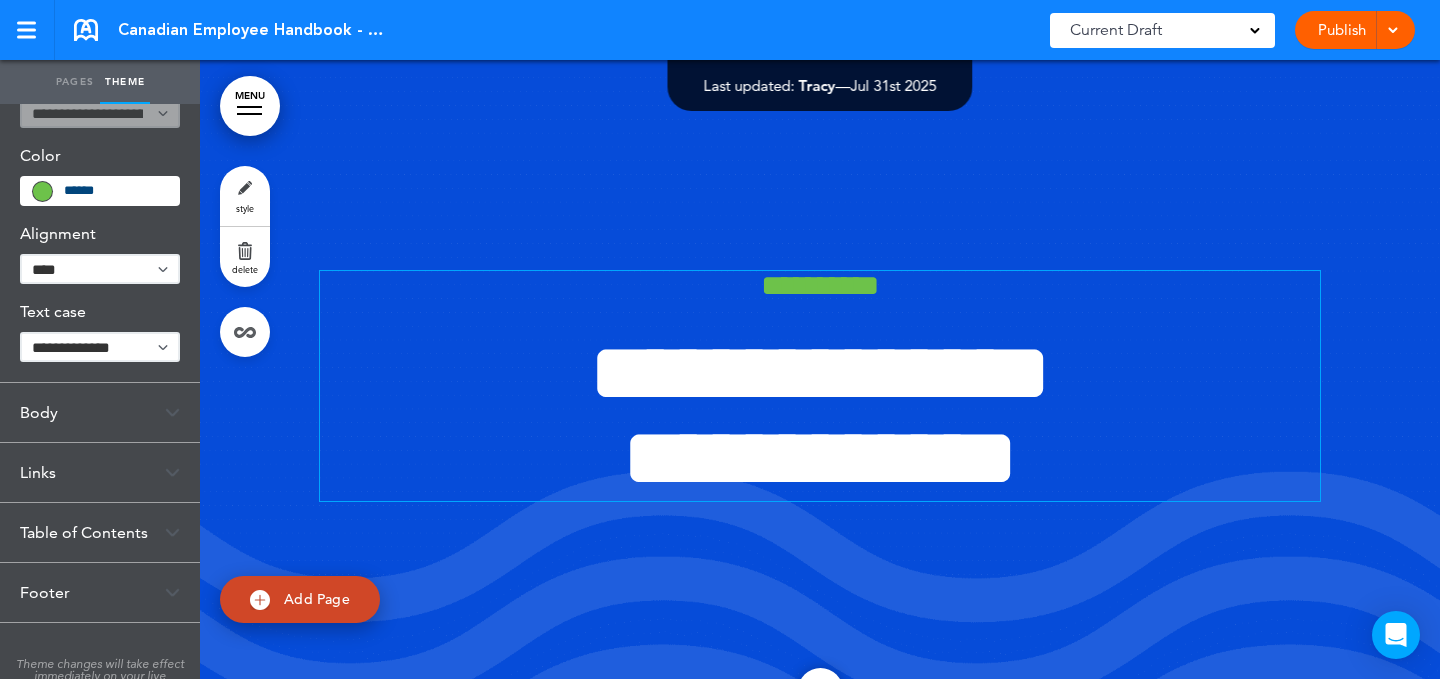 click on "******" at bounding box center (115, 191) 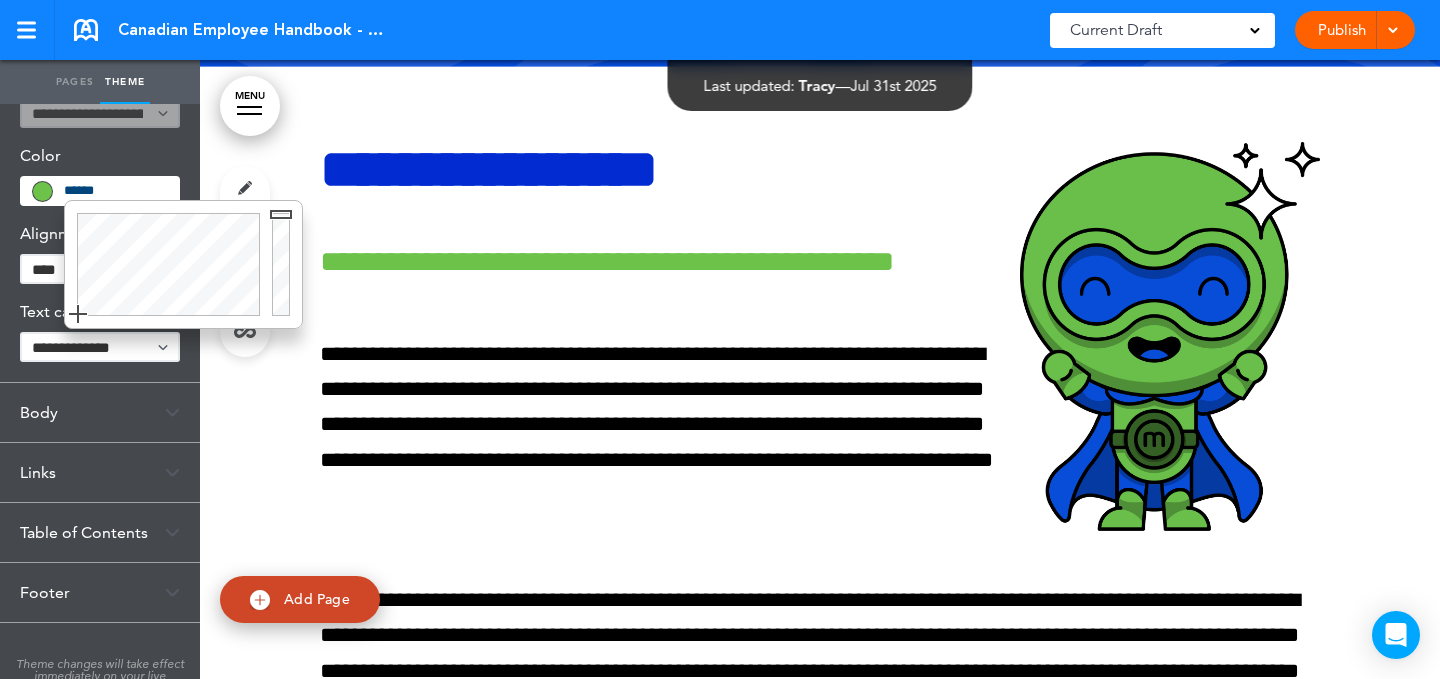 scroll, scrollTop: 1443, scrollLeft: 0, axis: vertical 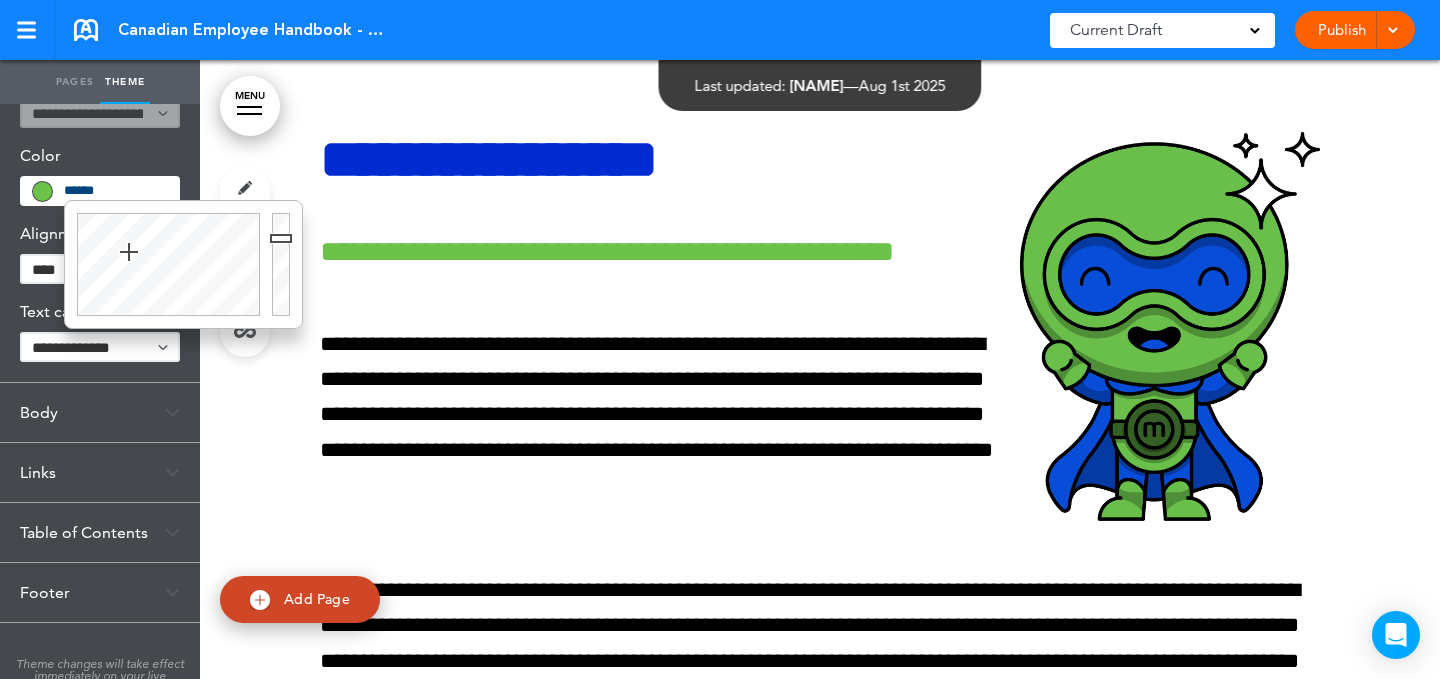 paste 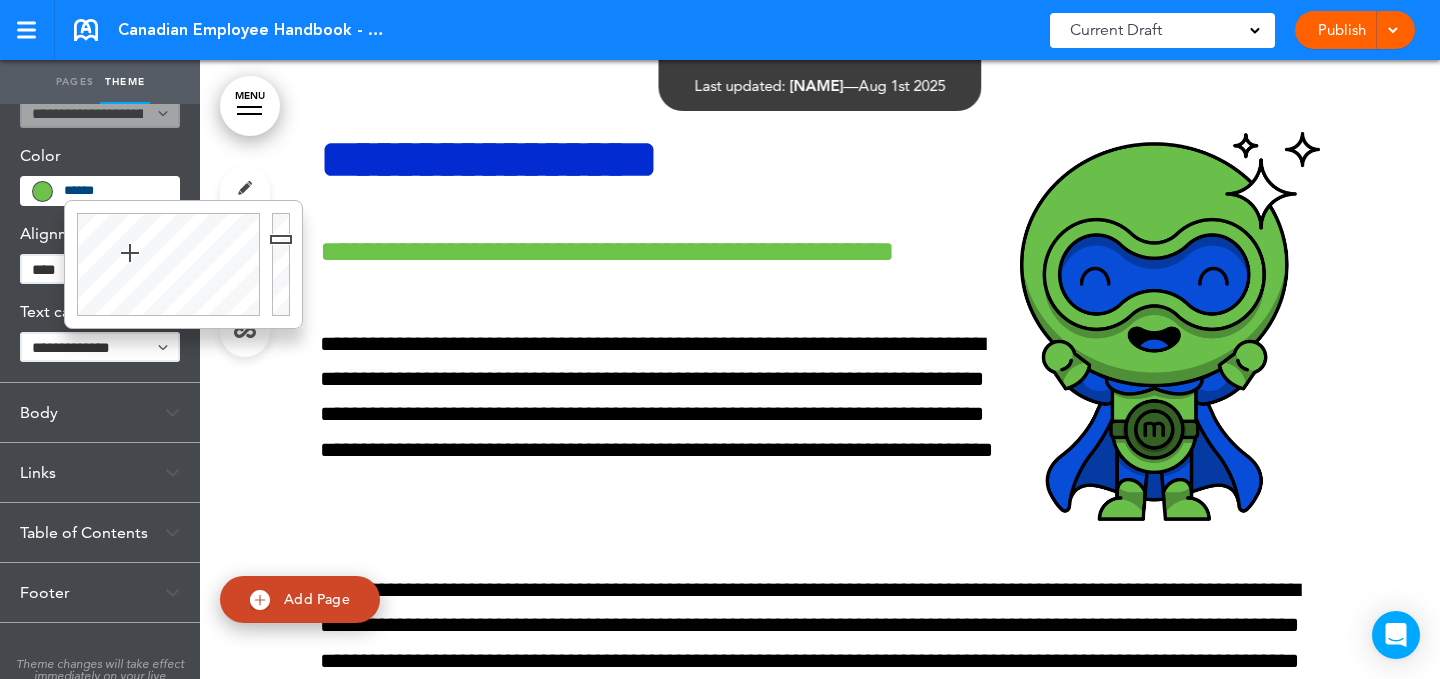 type on "******" 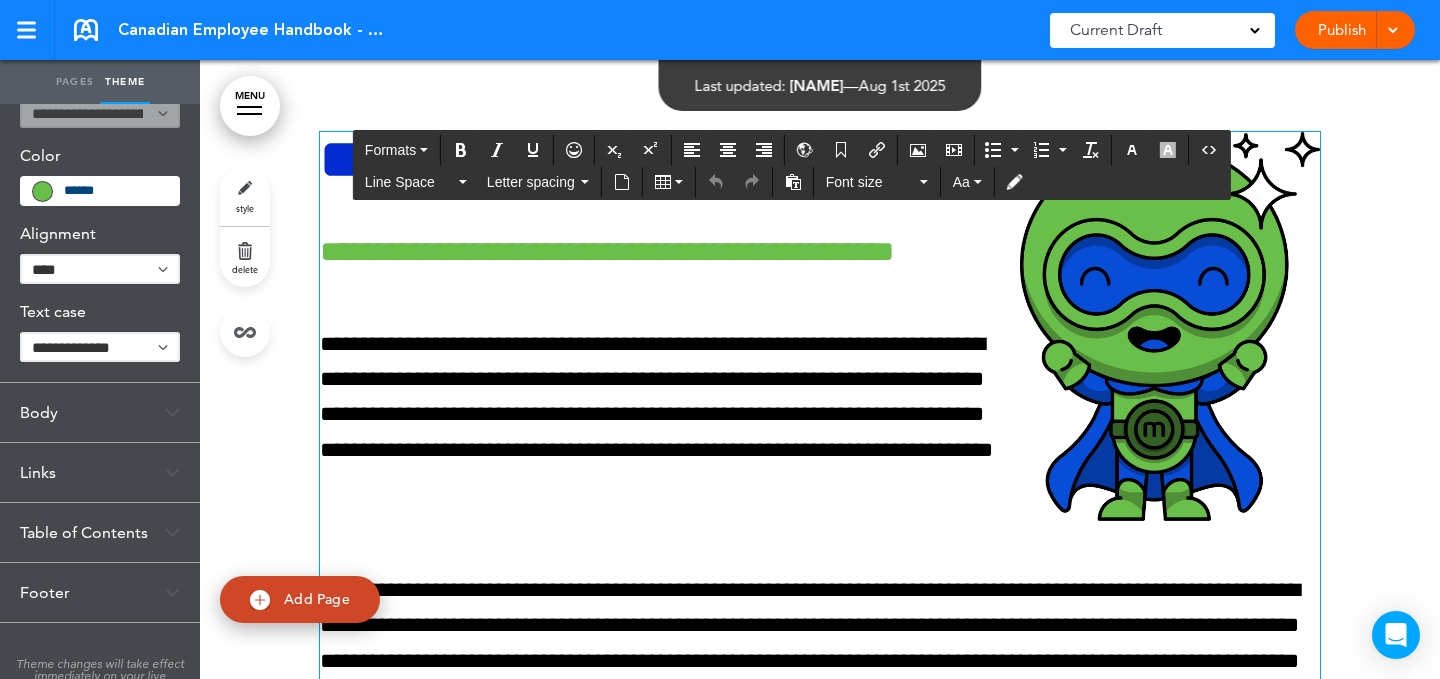 scroll, scrollTop: 1413, scrollLeft: 0, axis: vertical 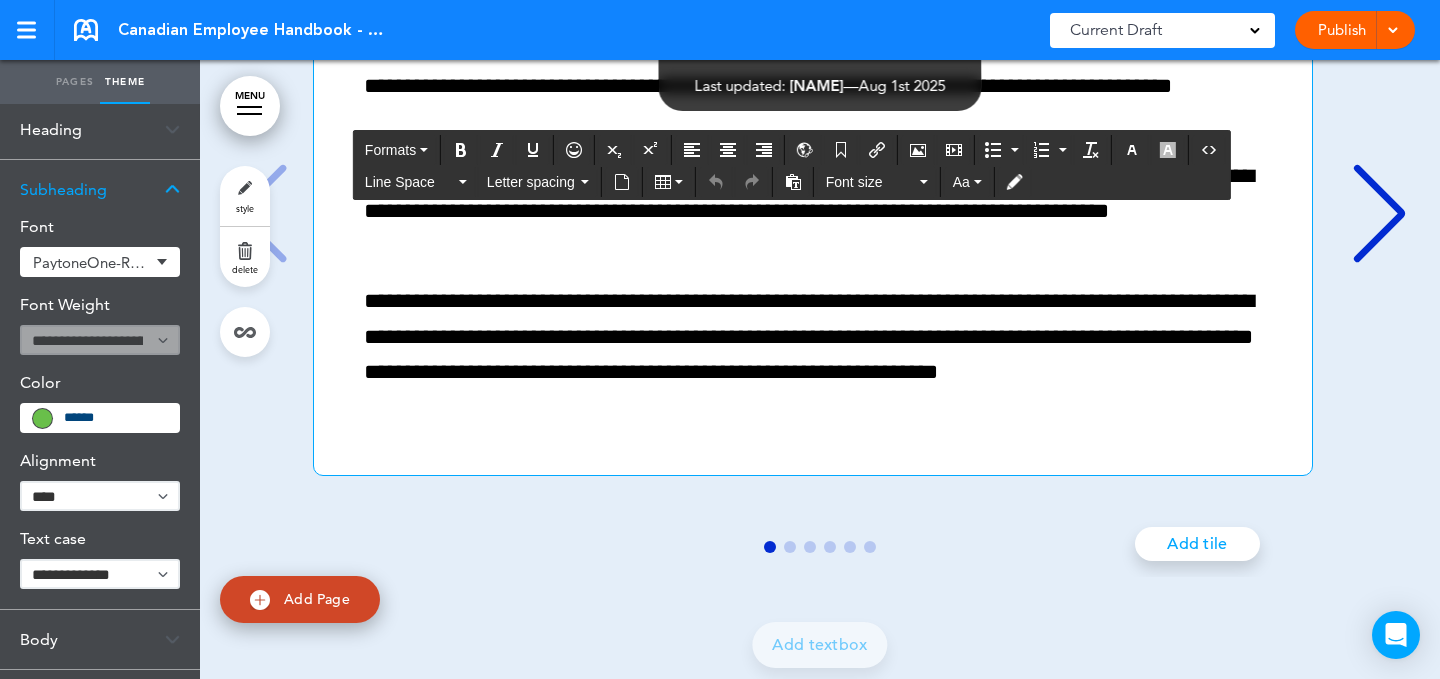 drag, startPoint x: 760, startPoint y: 278, endPoint x: 774, endPoint y: 223, distance: 56.753853 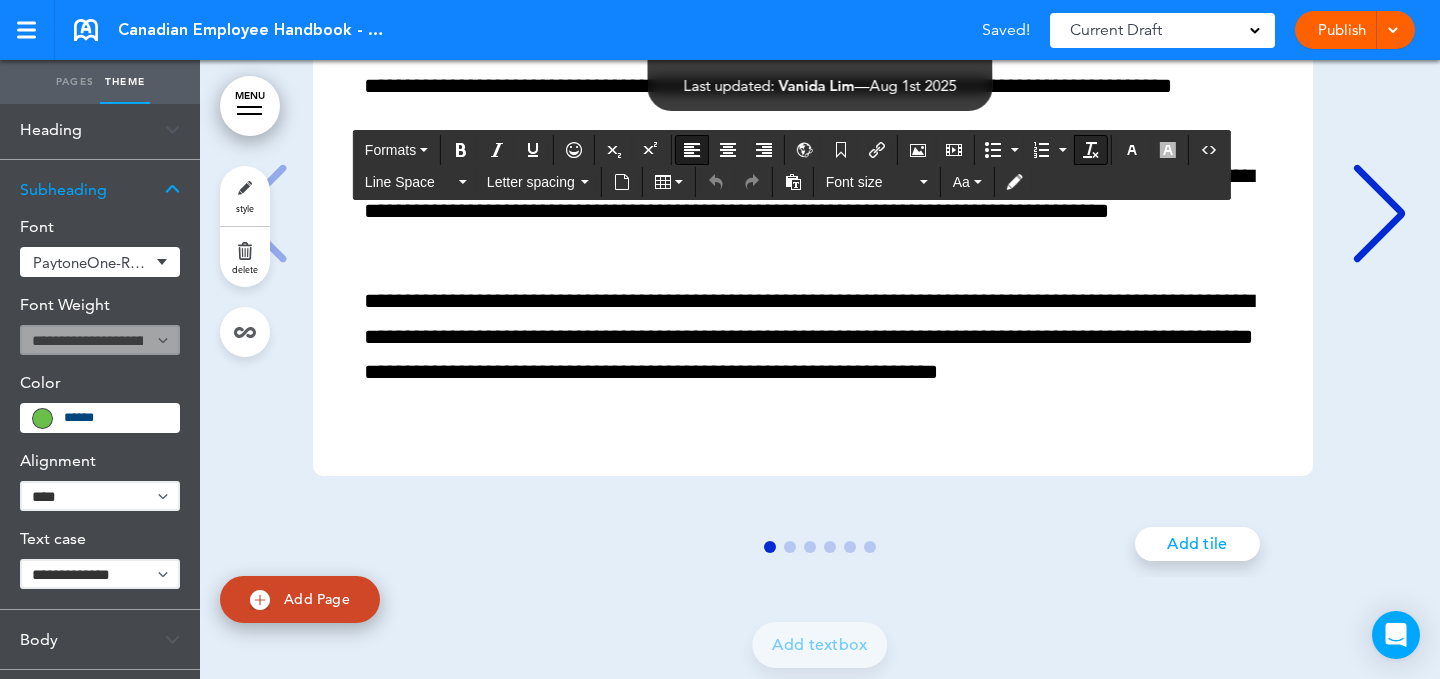 click at bounding box center (1091, 150) 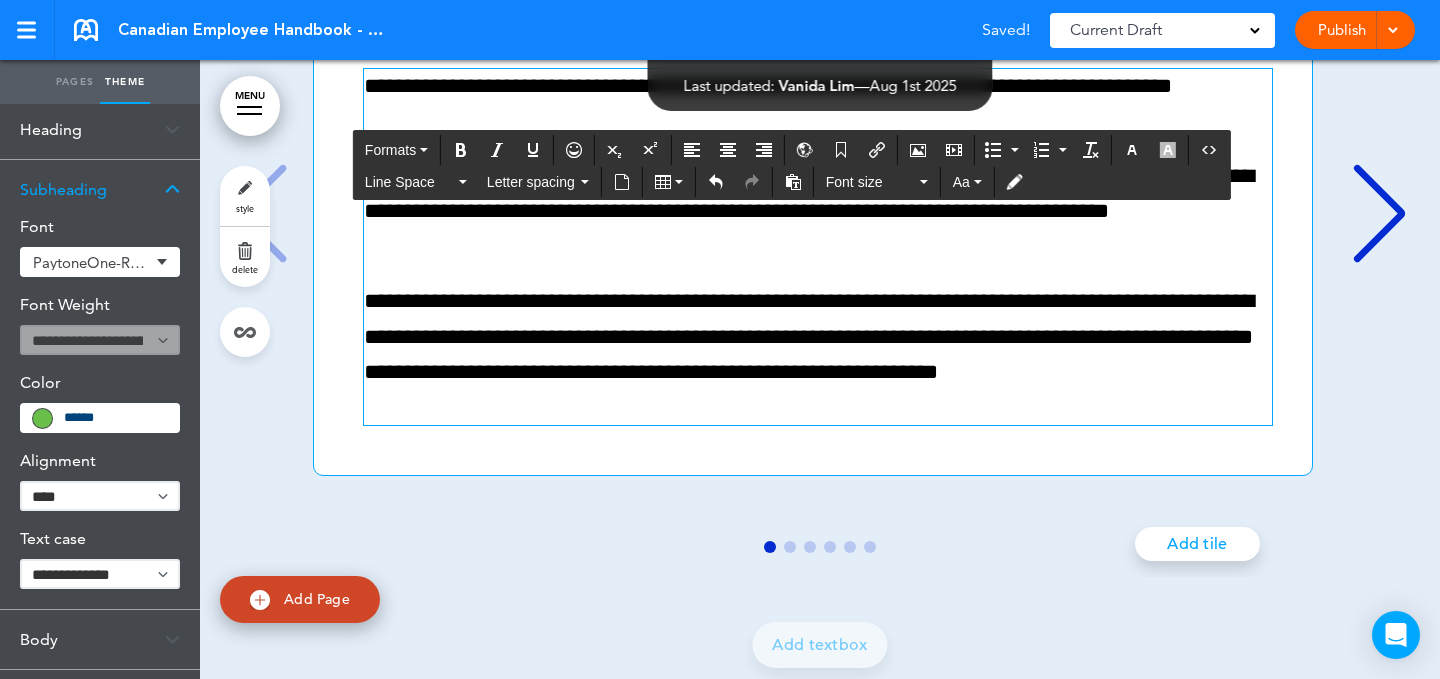 click on "**********" at bounding box center (818, 212) 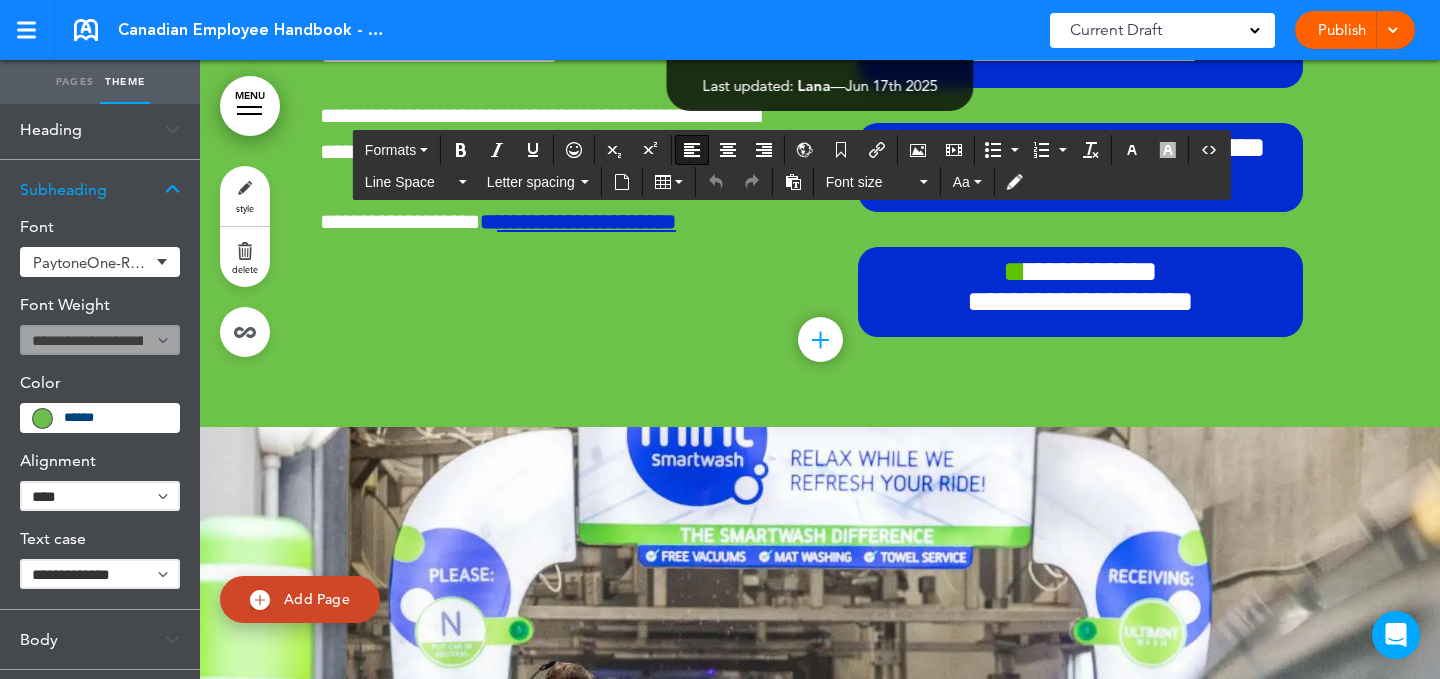 scroll, scrollTop: 18045, scrollLeft: 0, axis: vertical 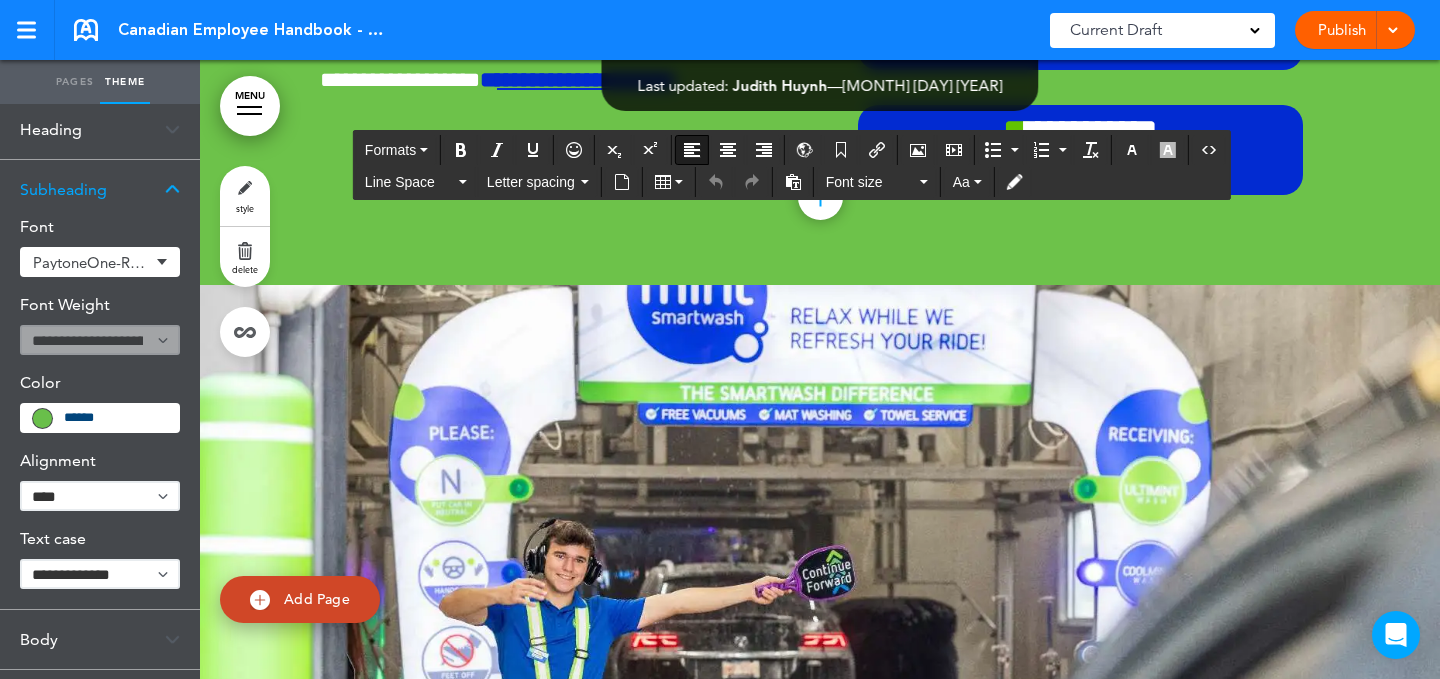 click on "style" at bounding box center (245, 208) 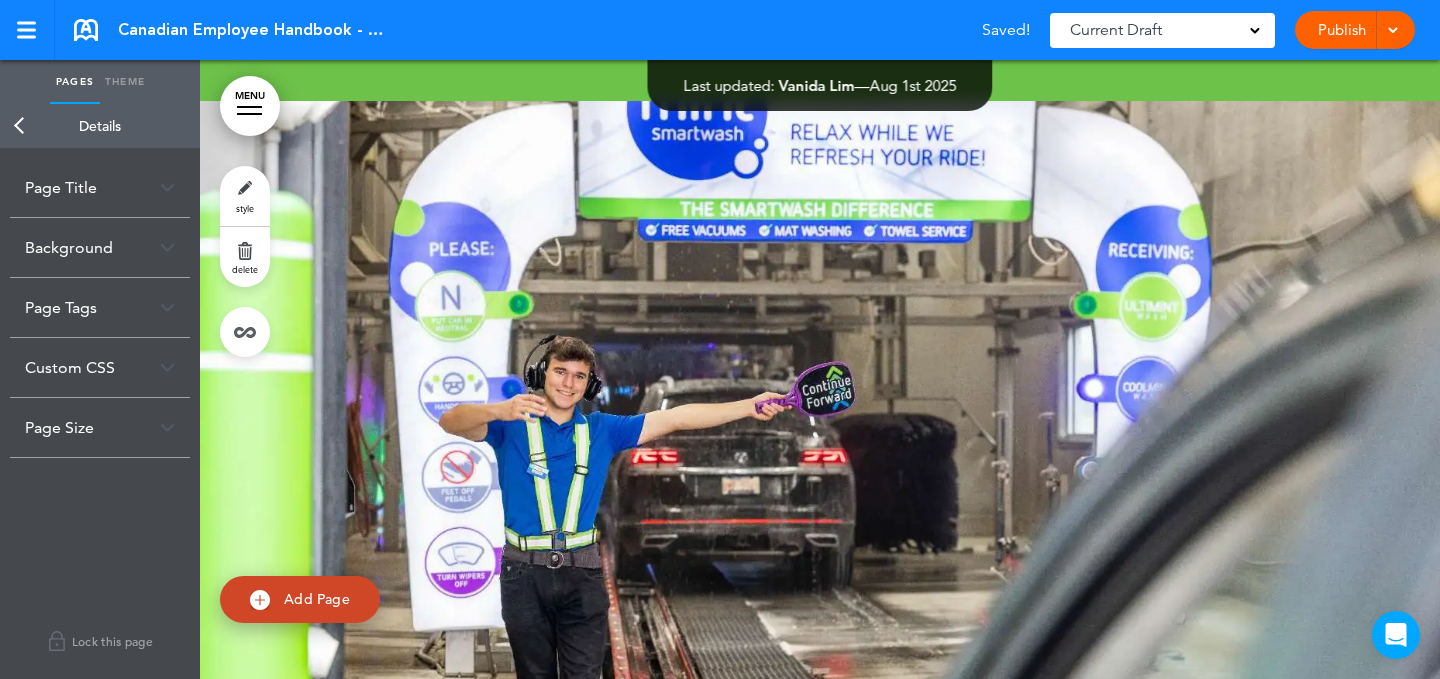 click on "Background" at bounding box center [100, 247] 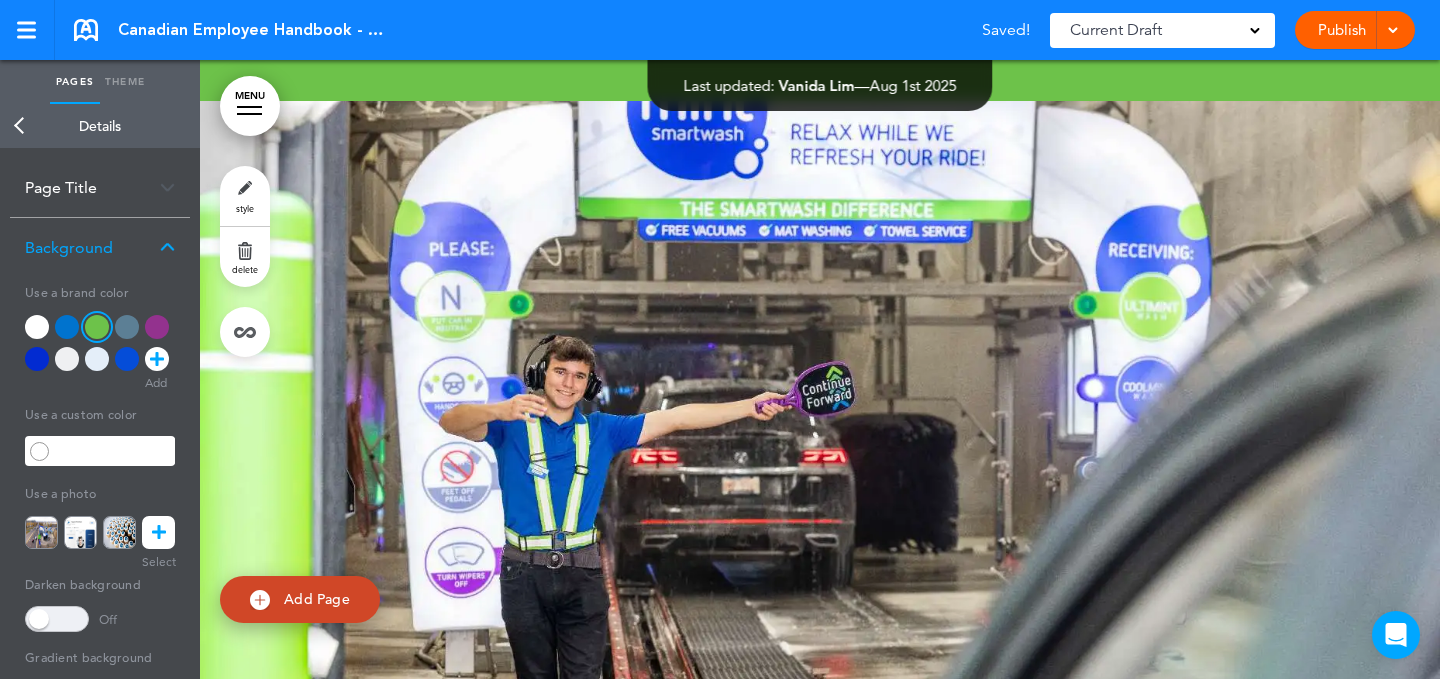 click at bounding box center [97, 327] 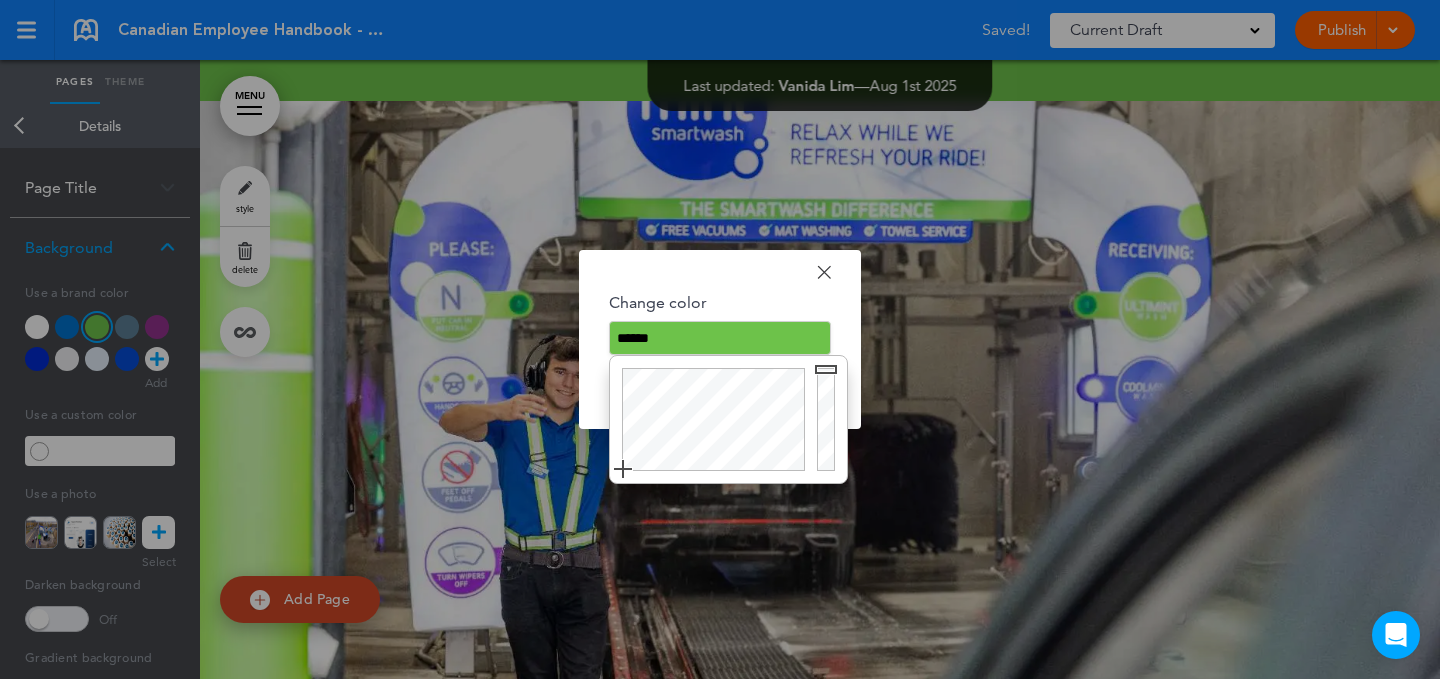 click on "******" at bounding box center [720, 338] 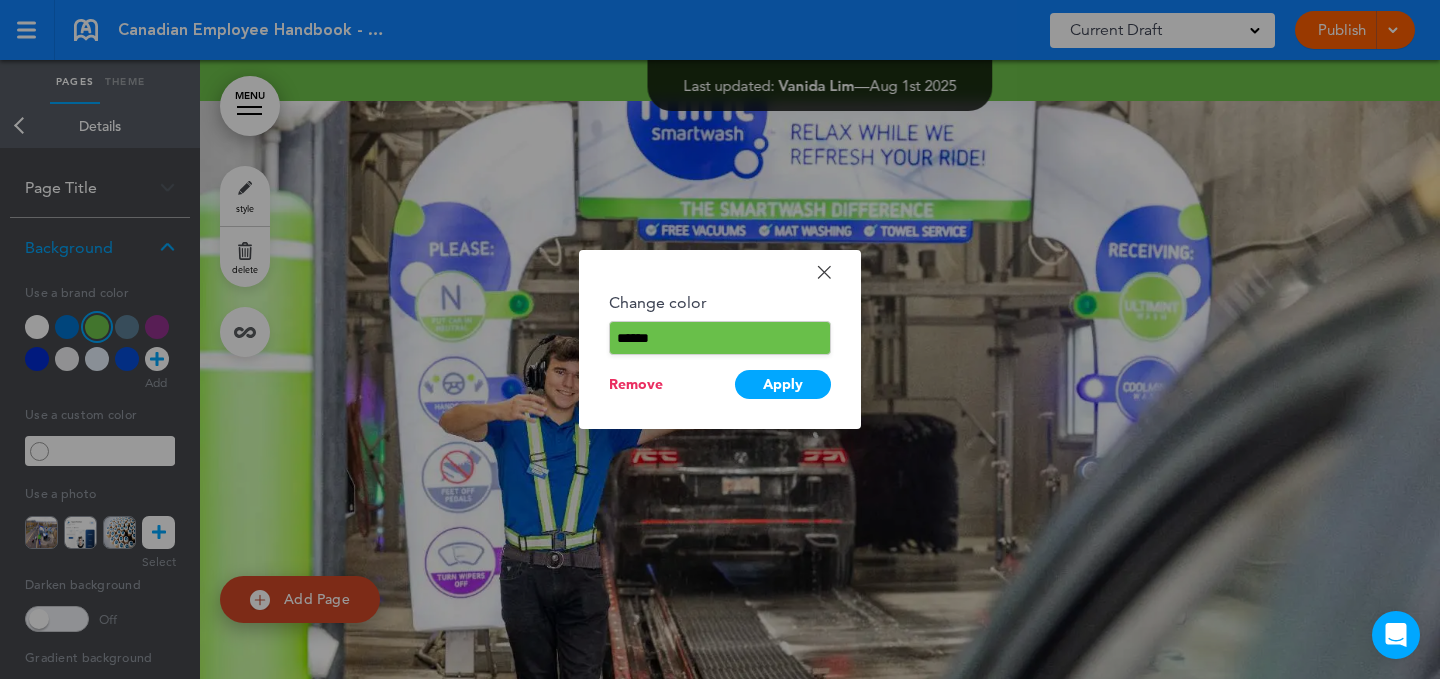 click on "Done
Change color
******
Remove
Apply" at bounding box center [720, 339] 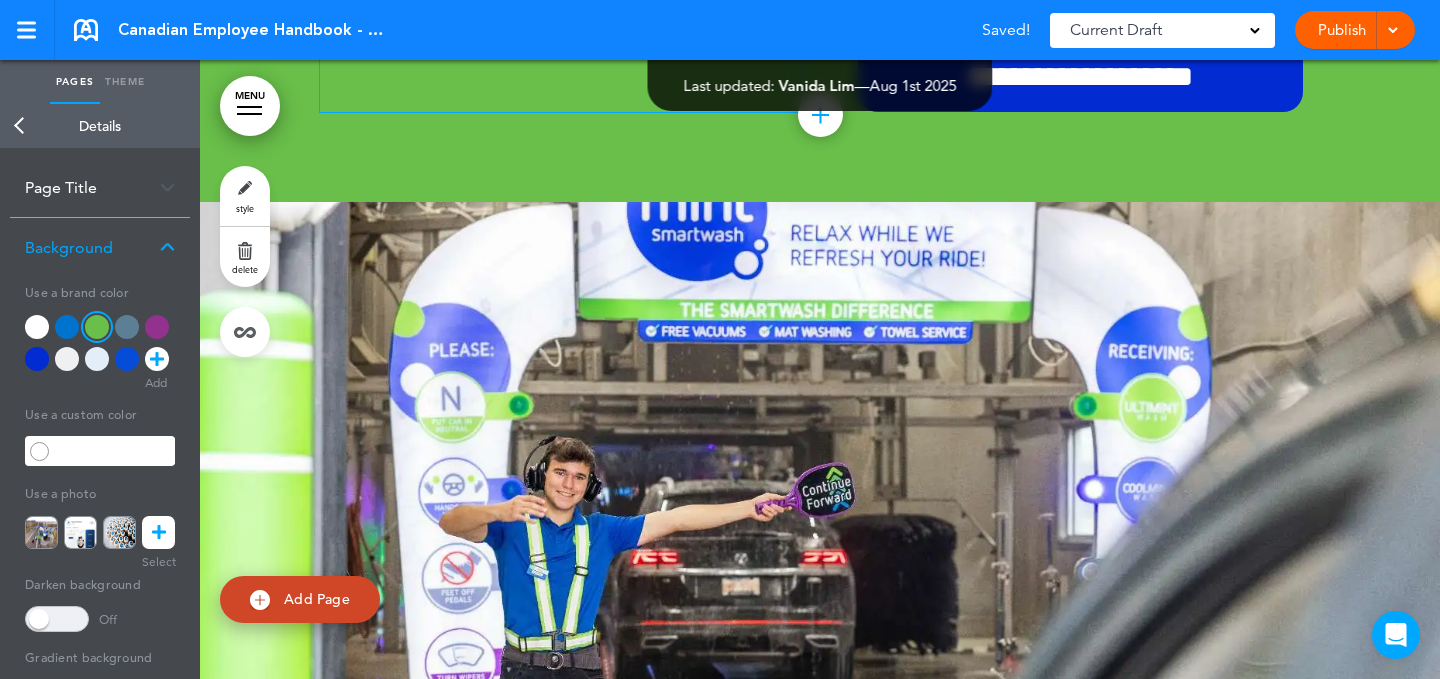 scroll, scrollTop: 18090, scrollLeft: 0, axis: vertical 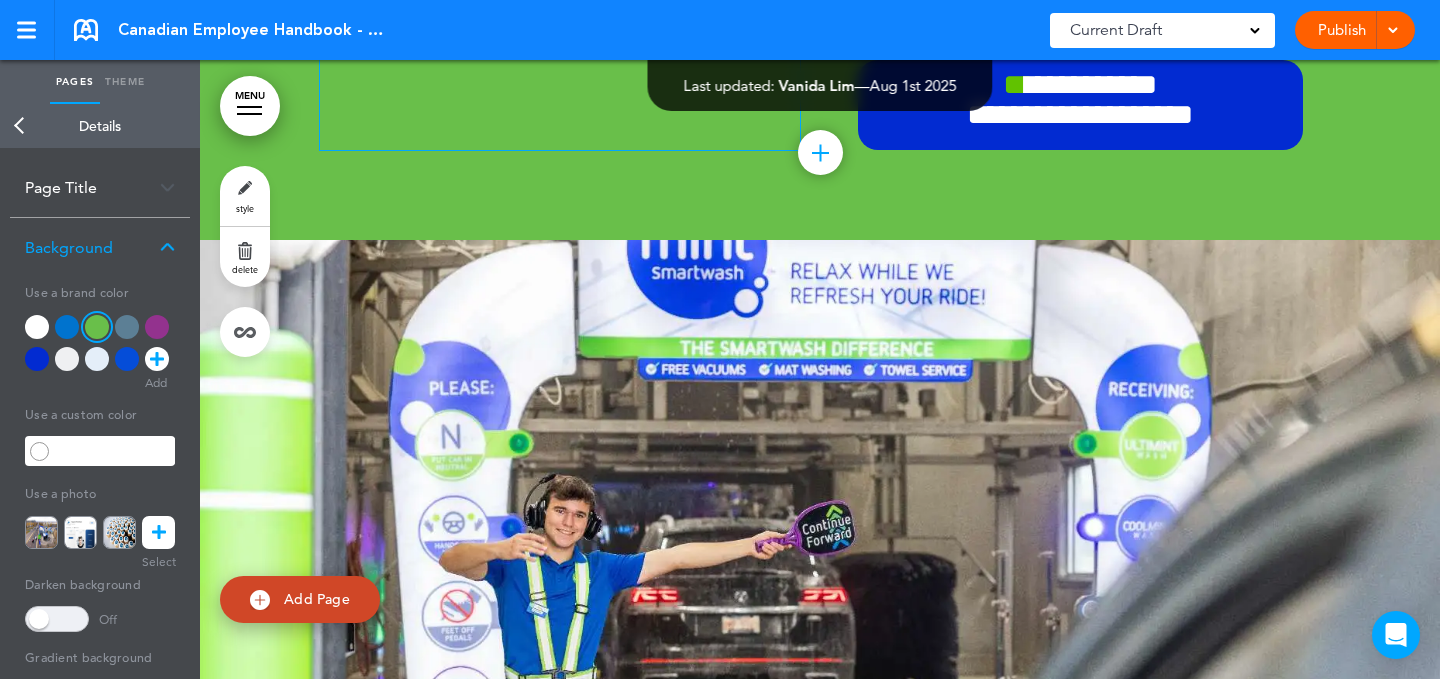 click on "**********" at bounding box center (560, -190) 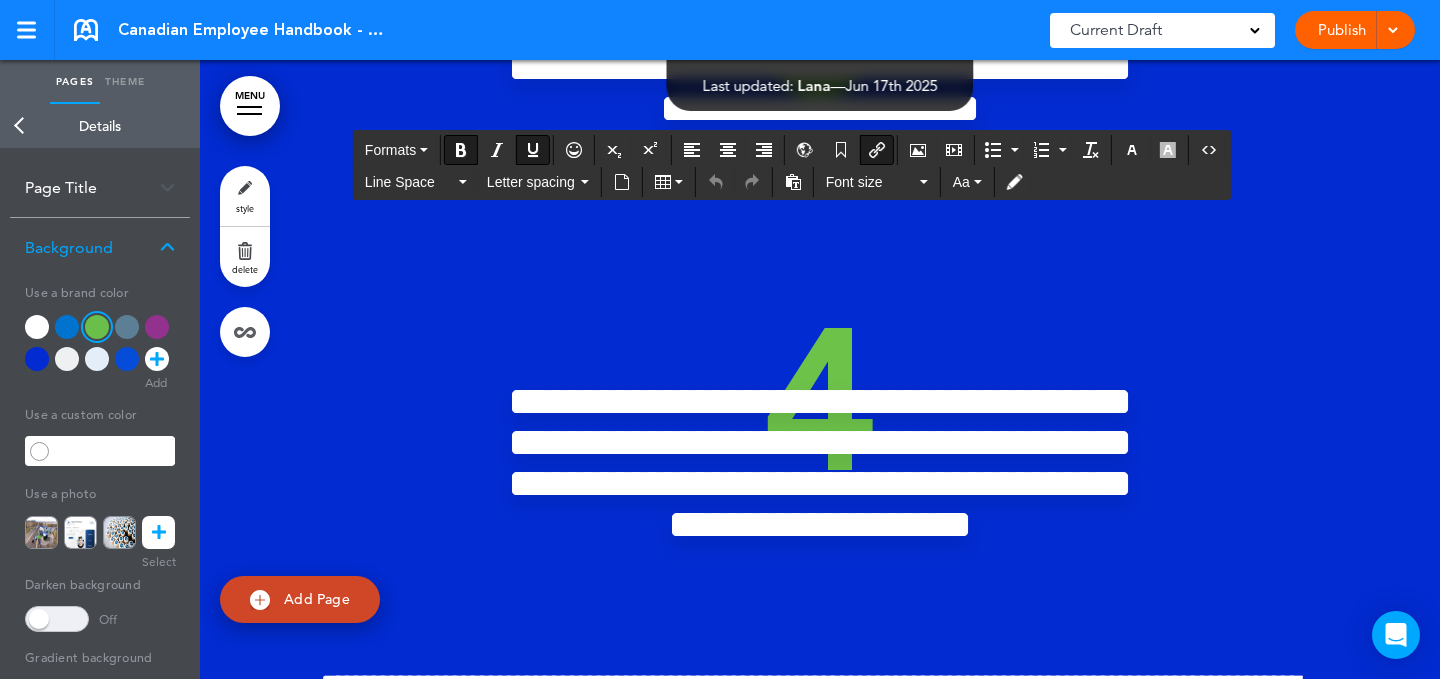 scroll, scrollTop: 20916, scrollLeft: 0, axis: vertical 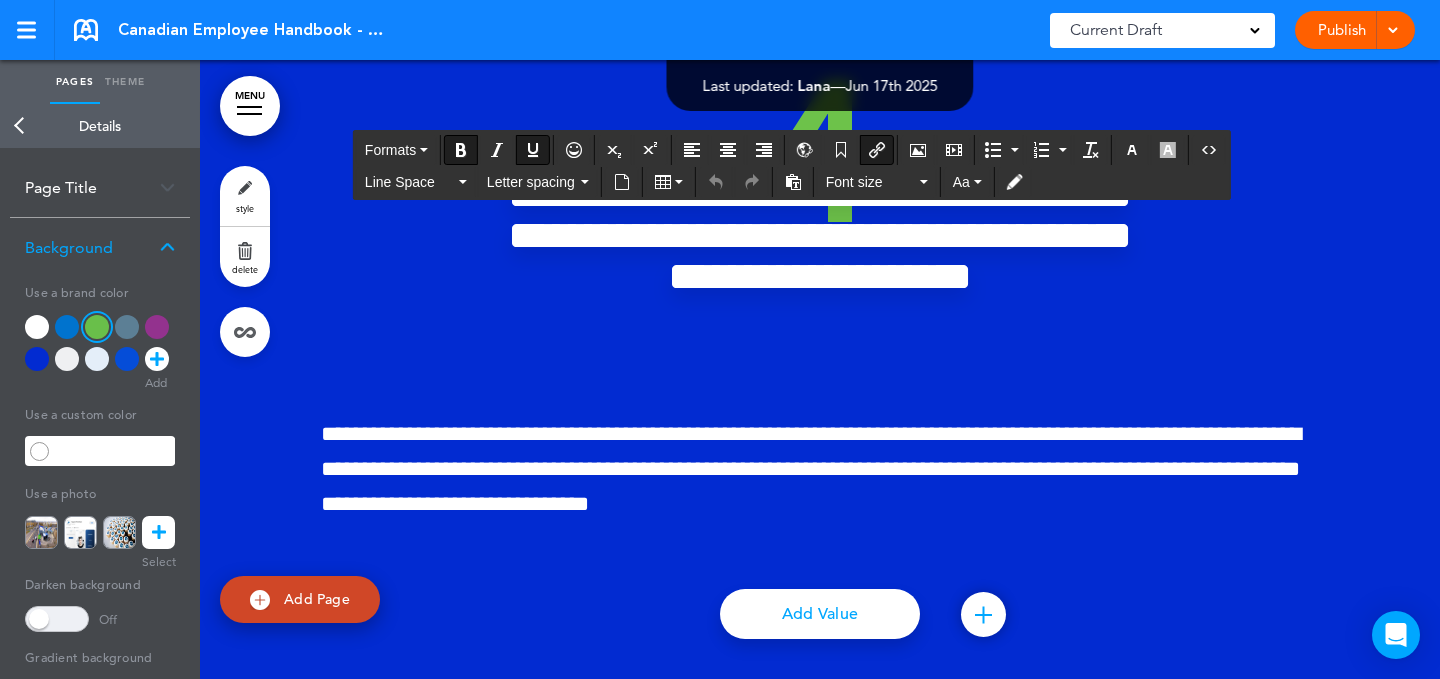 click on "style" at bounding box center [245, 196] 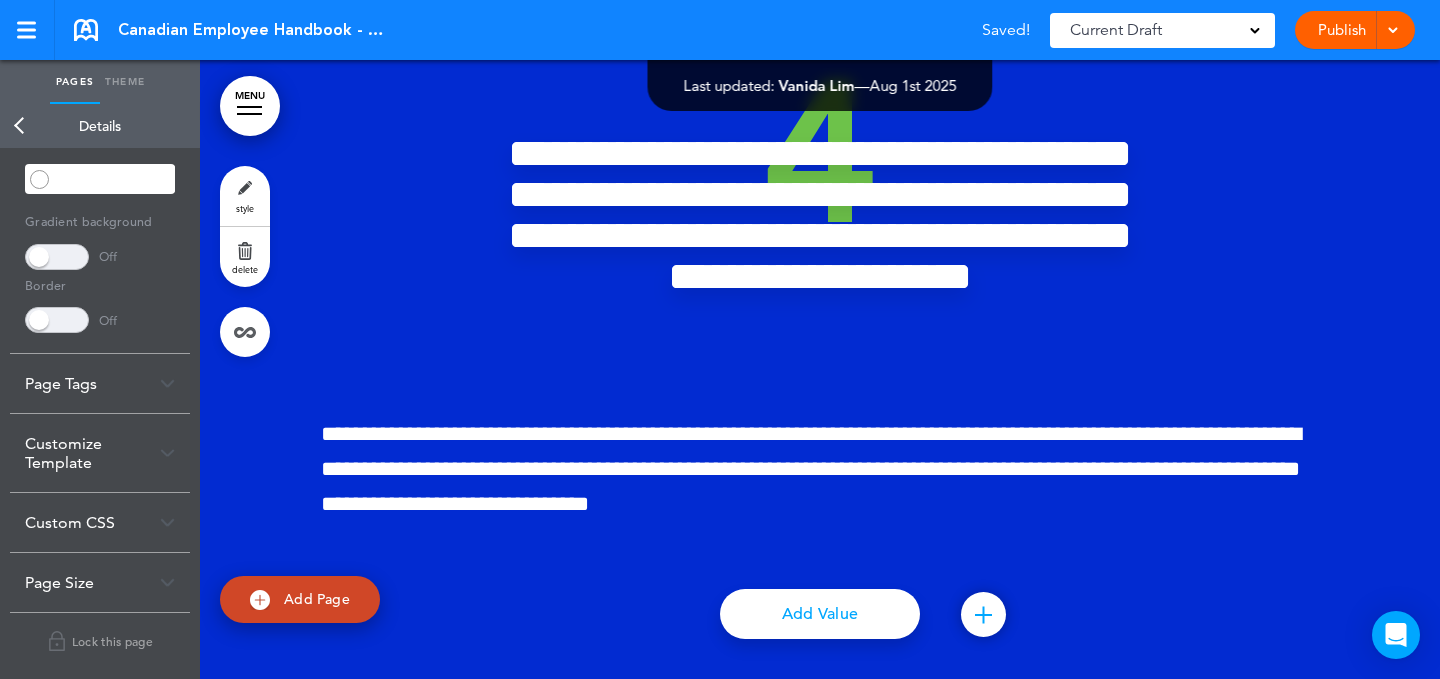 click on "Customize Template" at bounding box center [100, 453] 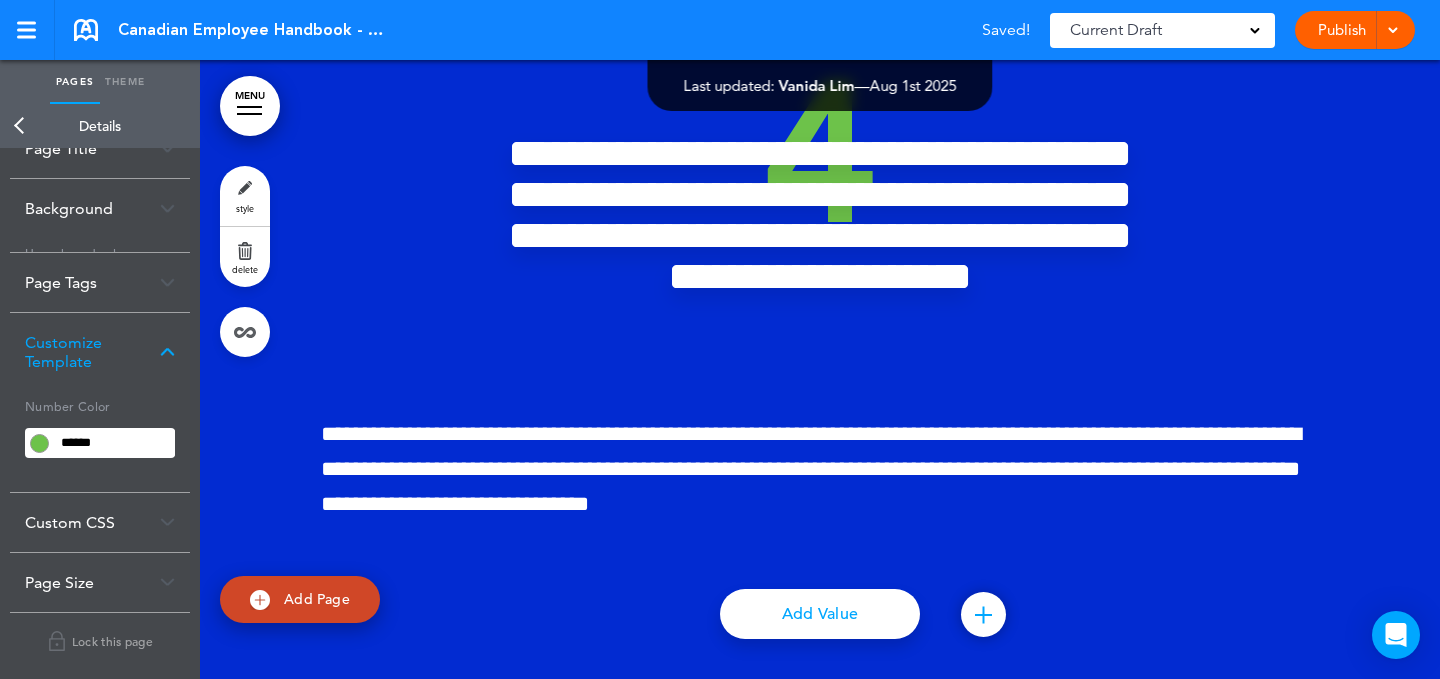scroll, scrollTop: 28, scrollLeft: 0, axis: vertical 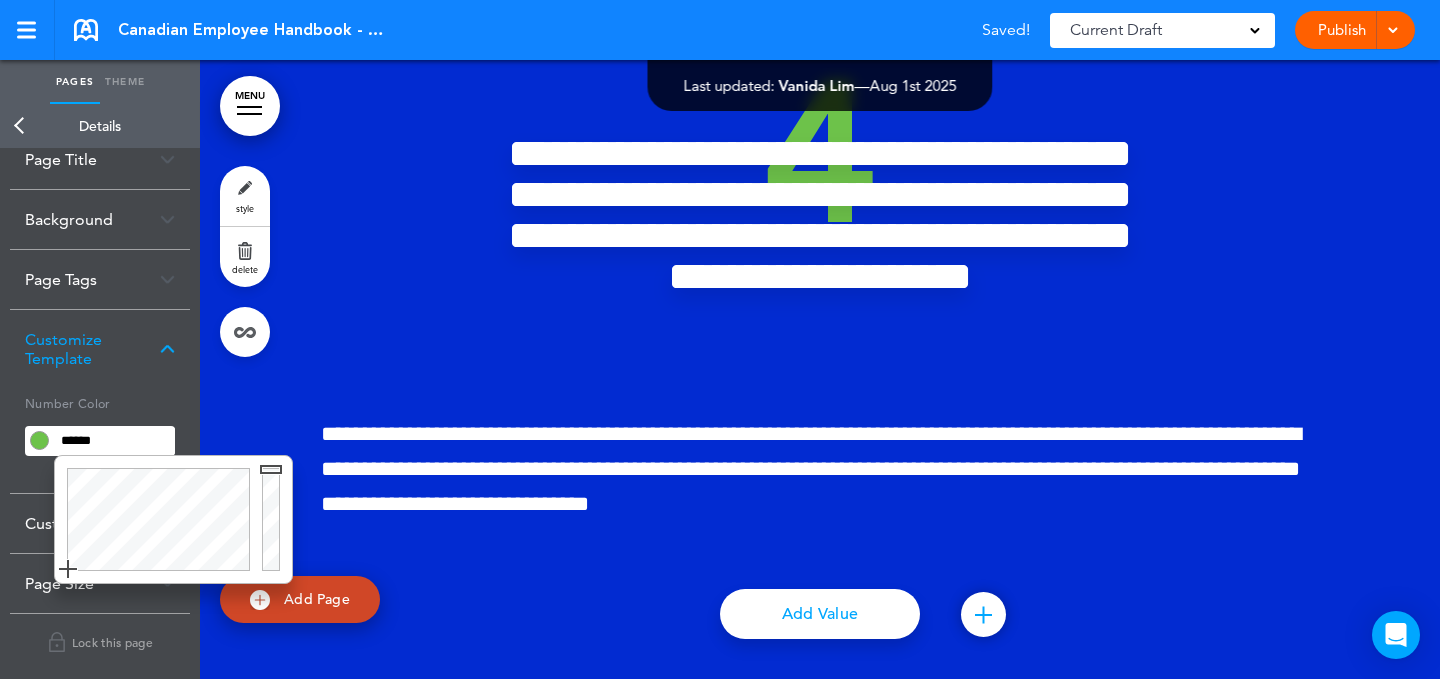 click on "******" at bounding box center (114, 441) 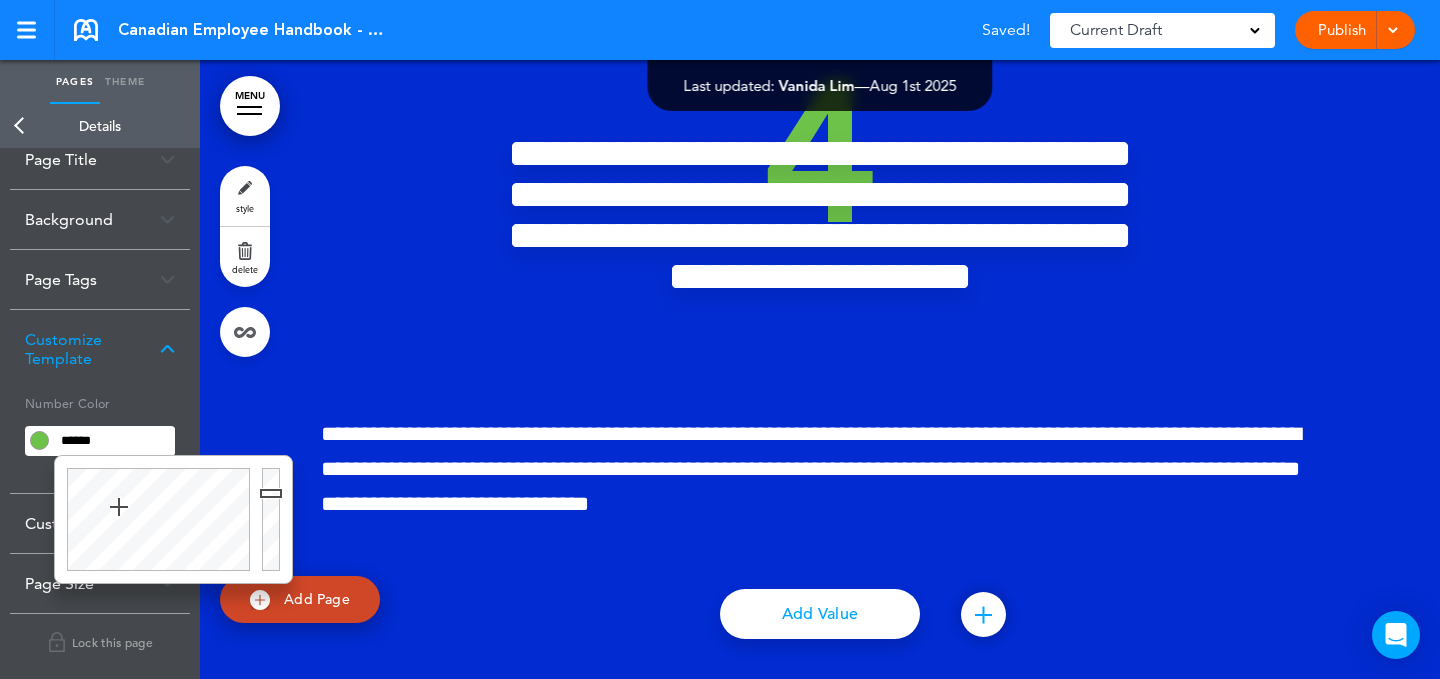 paste 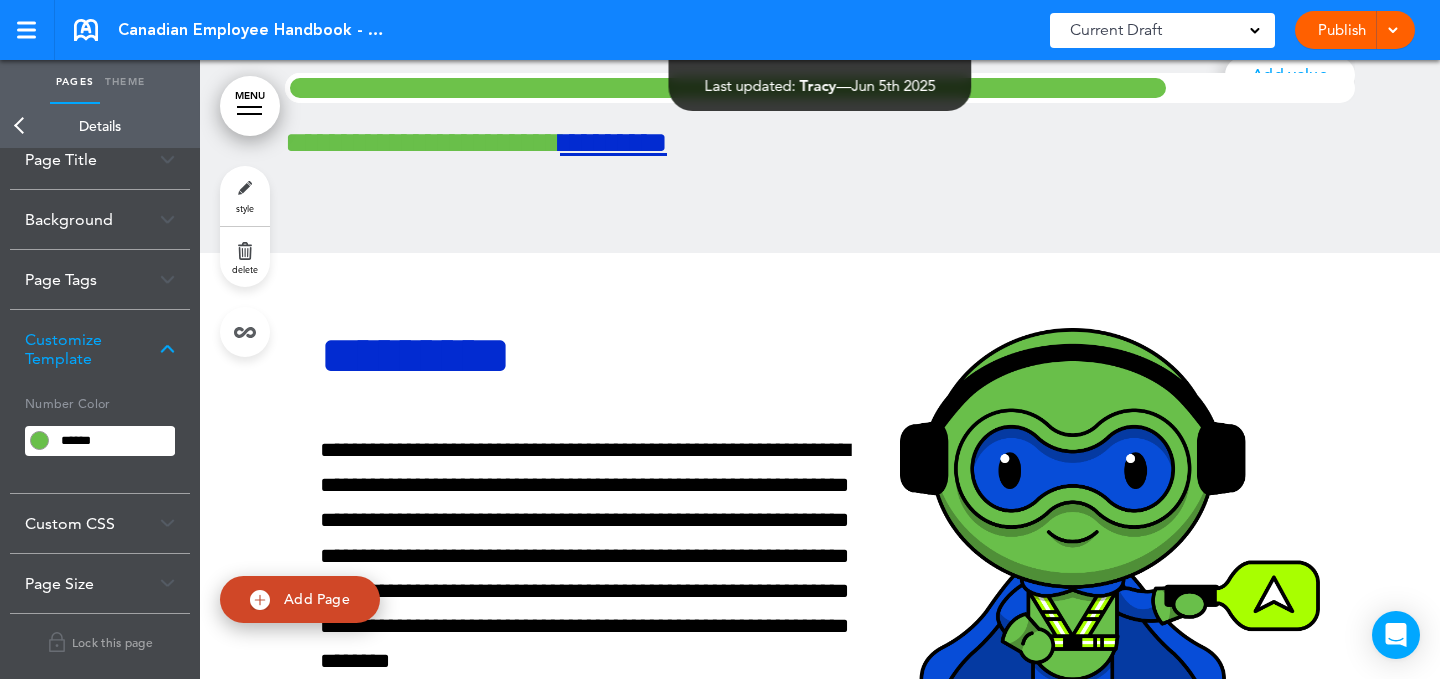 scroll, scrollTop: 28532, scrollLeft: 0, axis: vertical 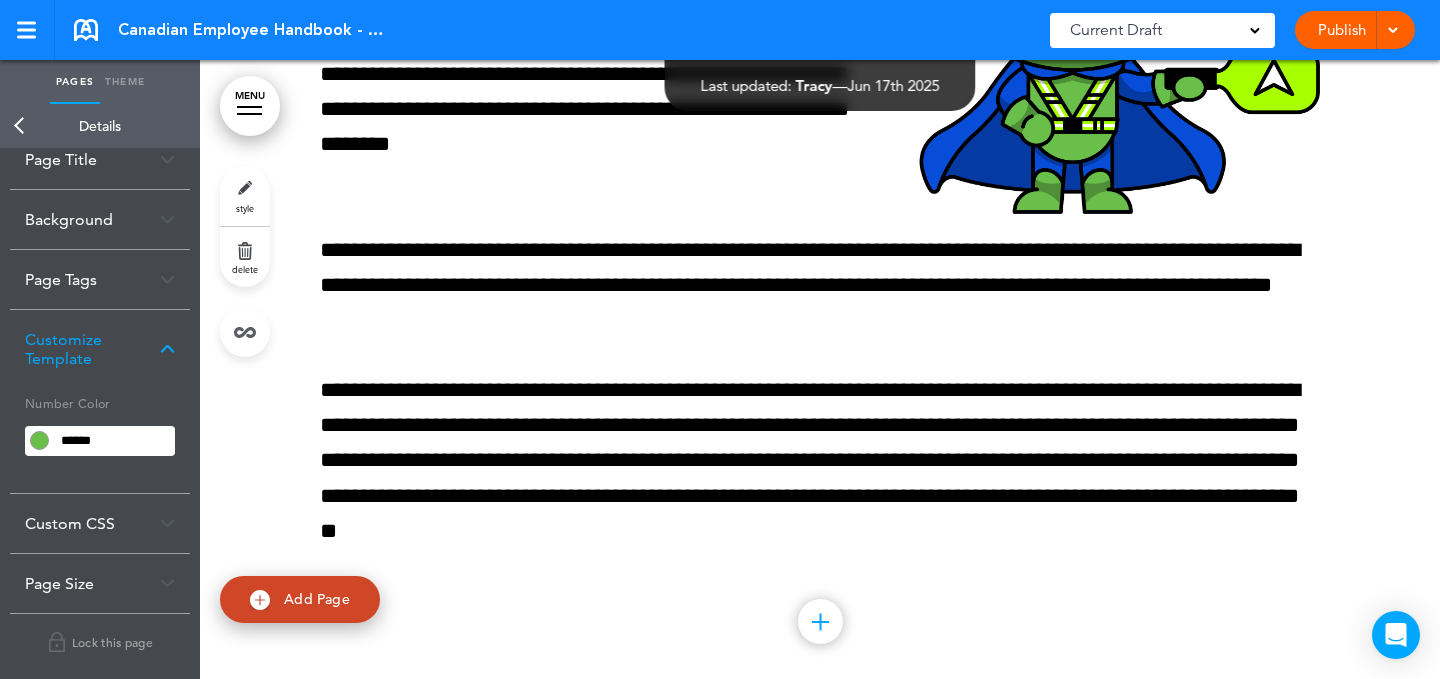 click on "style" at bounding box center [245, 196] 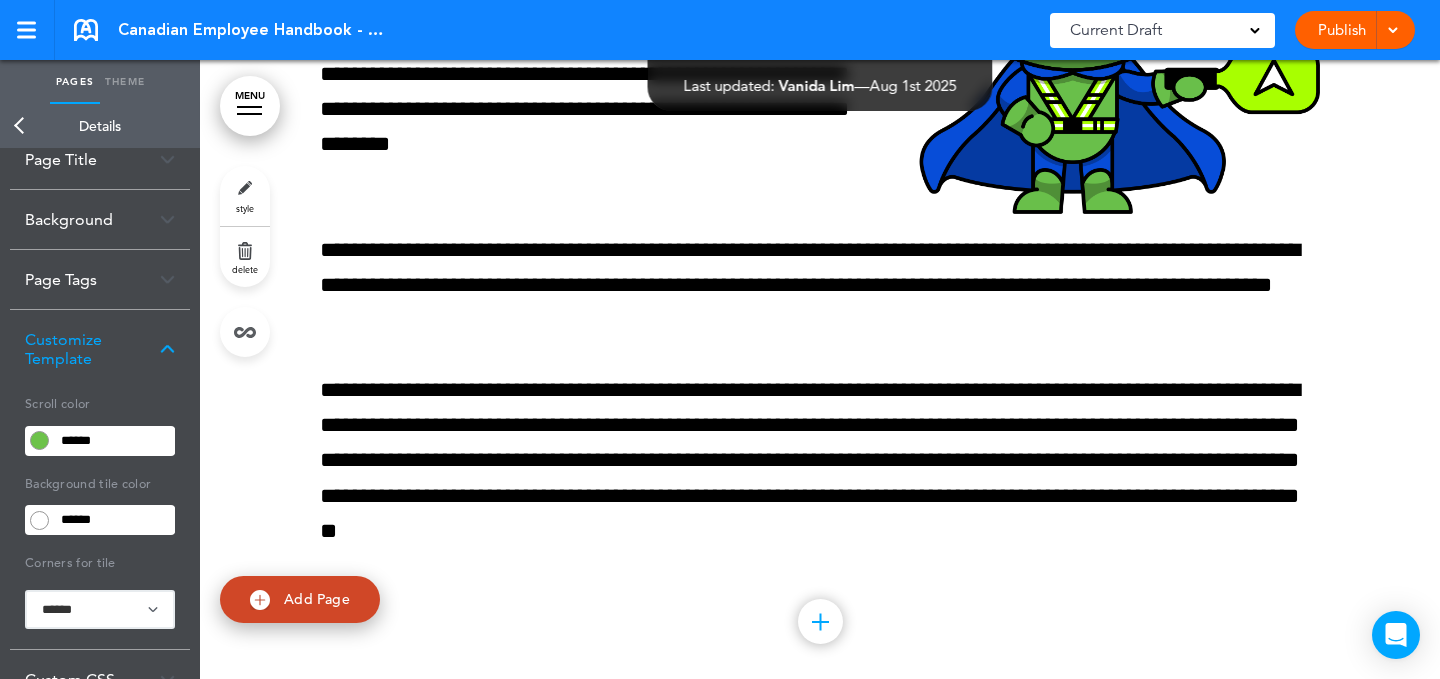 click on "******" at bounding box center [114, 441] 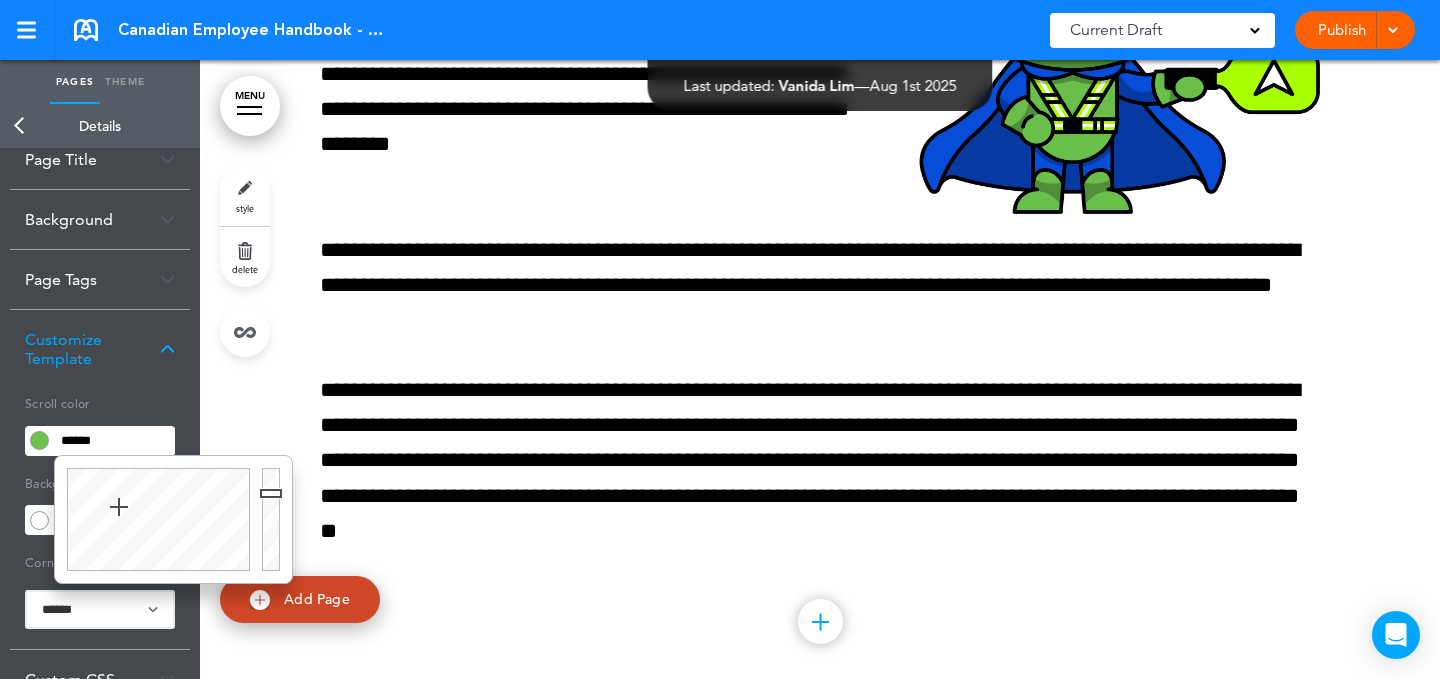 paste 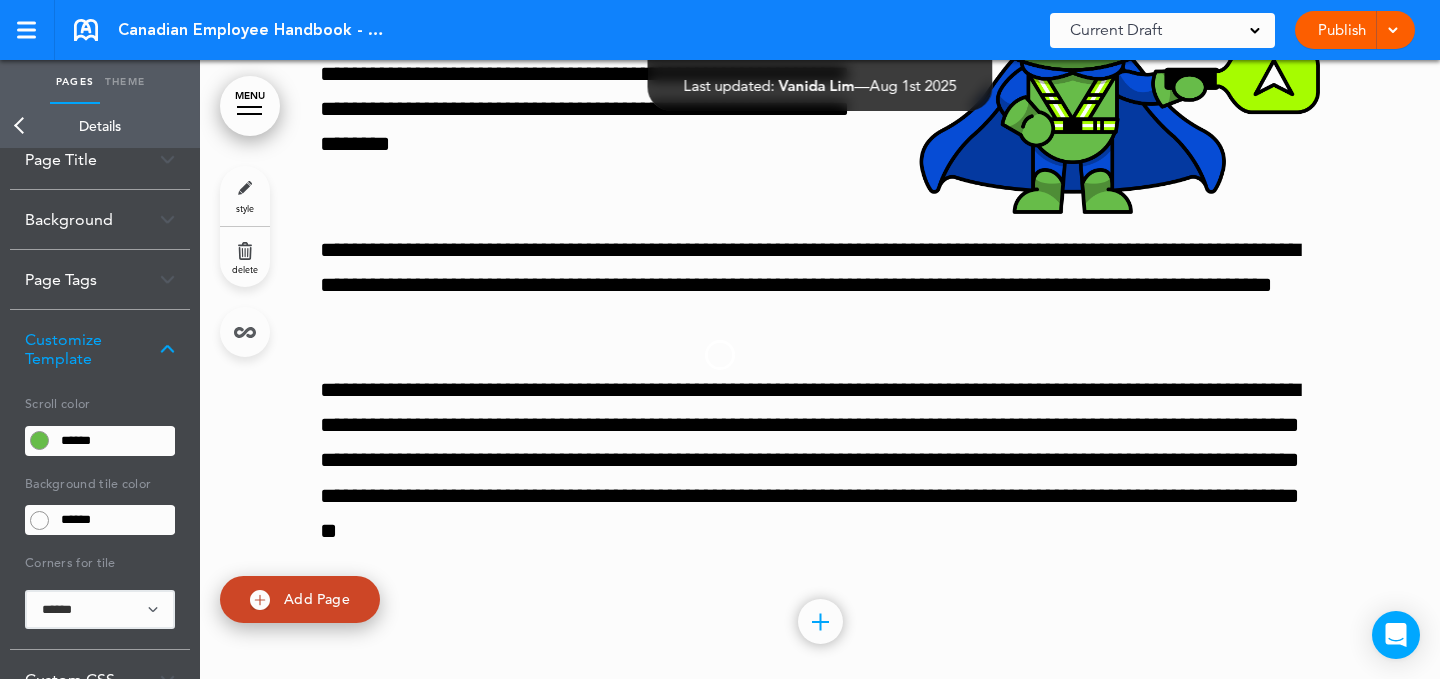 click on "This handbook
Preview
Settings
Signatures
Collaborators
Your Handbooks
United States Federal Addendum
Montana State Addendum
Standard Operating Procedures (SOP)
Mint Forms
Health & Safety USA
Health & Safety CANADA
Manager Toolkit - Your Guide to LEADING at Mint
Manager Toolkit Wash Operations
Mint News Hub
Respect in the Workplace
Safety At Mint
Help" at bounding box center (720, 339) 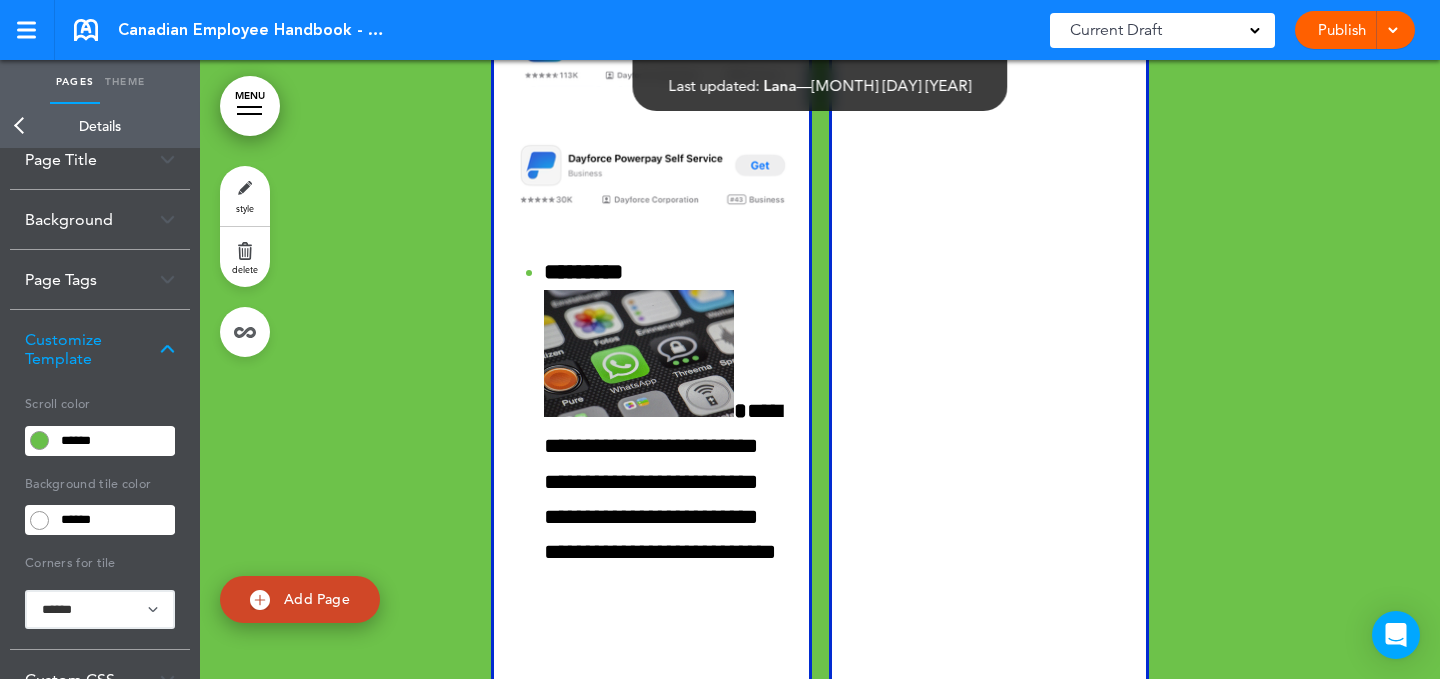 scroll, scrollTop: 33669, scrollLeft: 0, axis: vertical 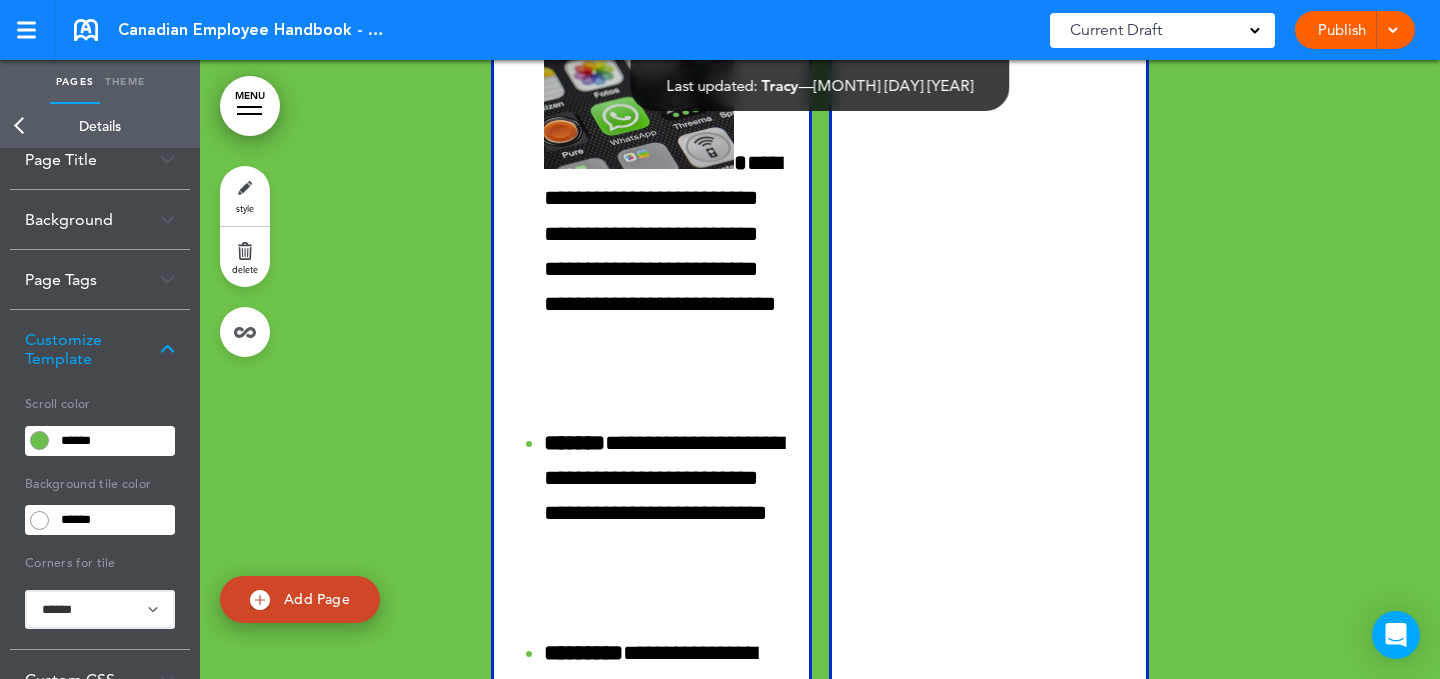click on "style" at bounding box center [245, 196] 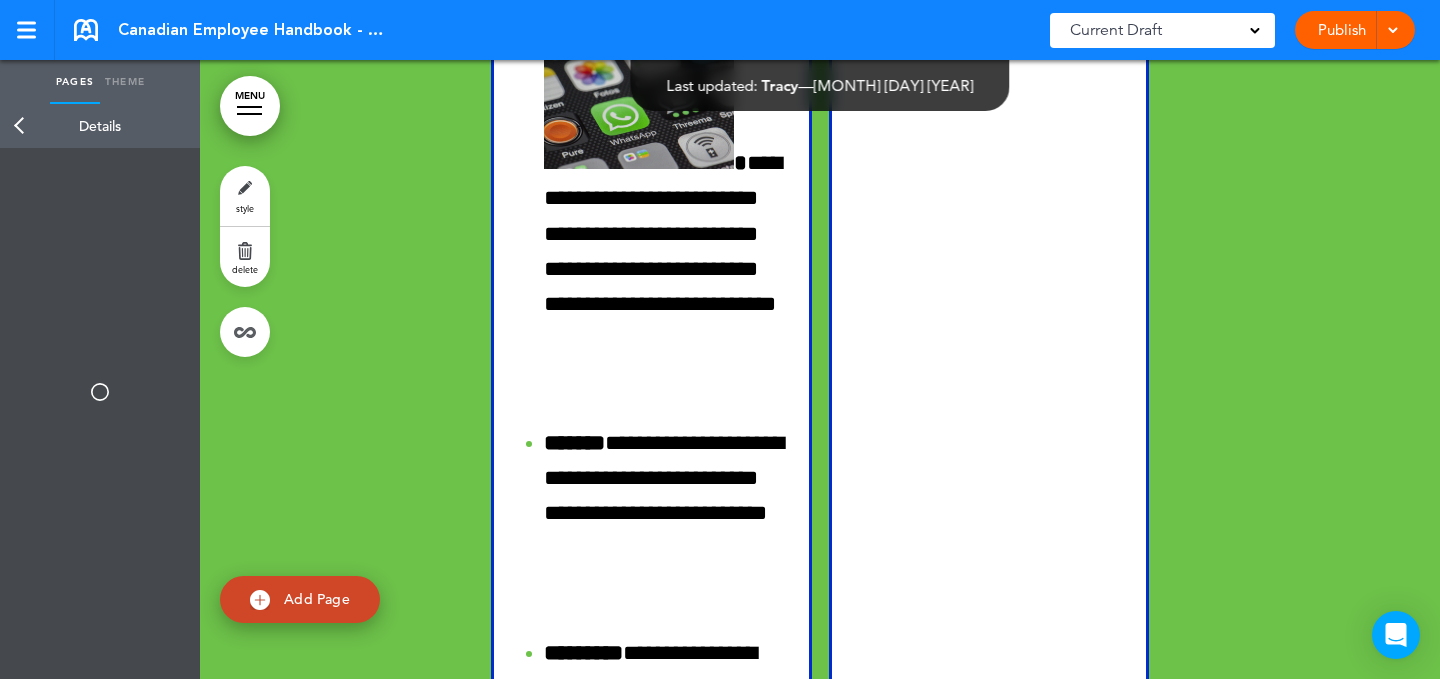 type on "******" 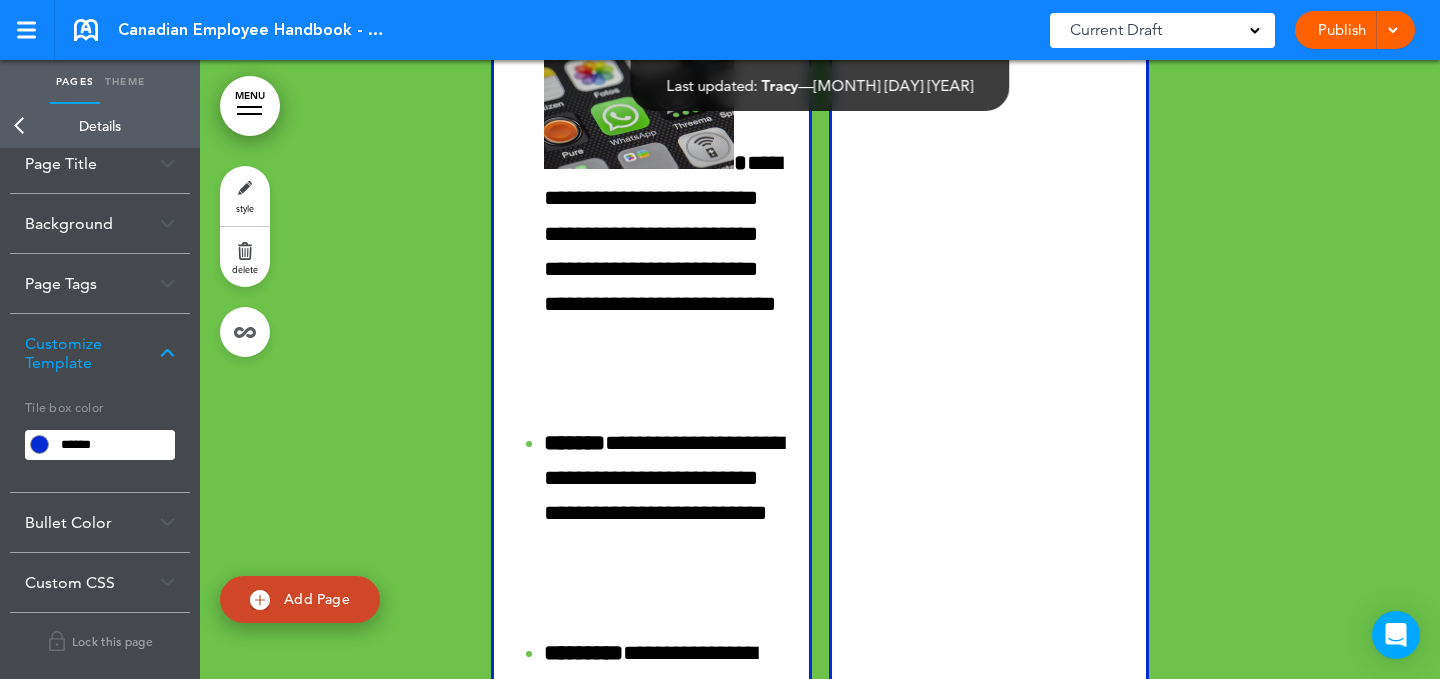 scroll, scrollTop: 23, scrollLeft: 0, axis: vertical 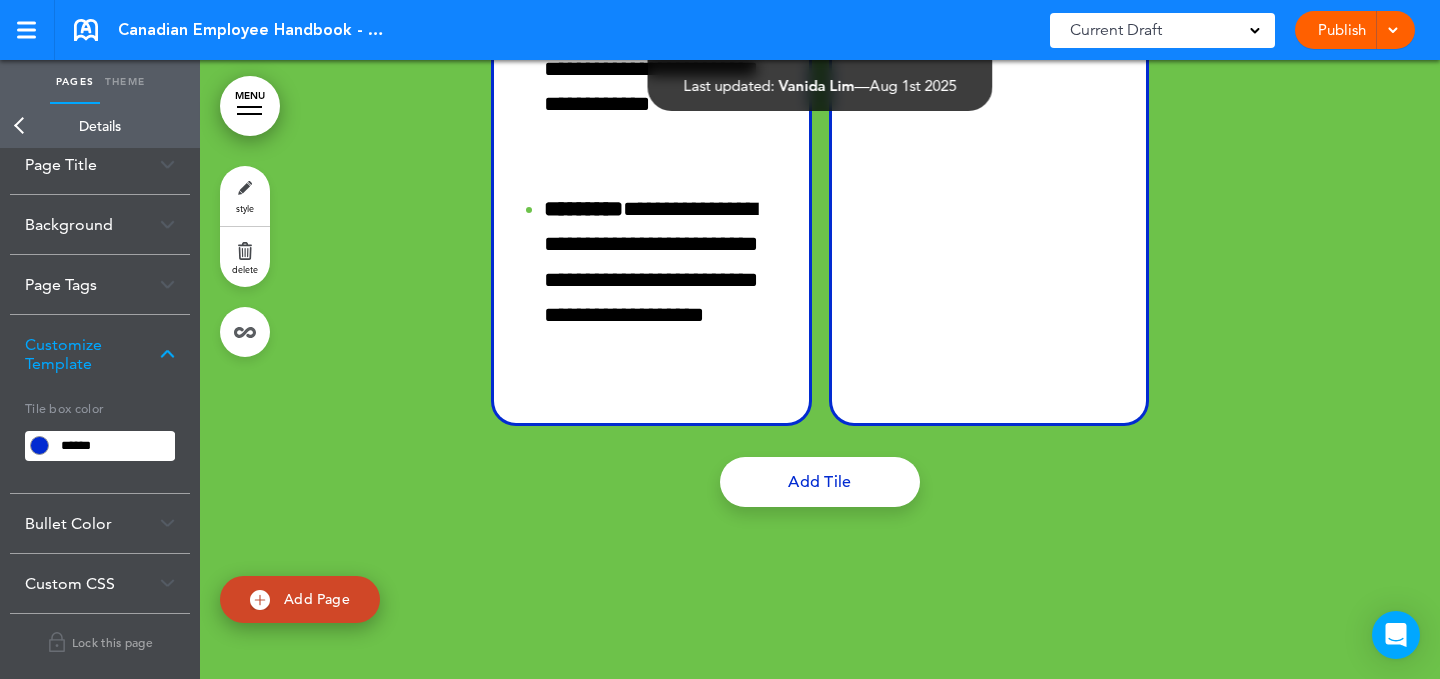 click on "Background" at bounding box center (100, 224) 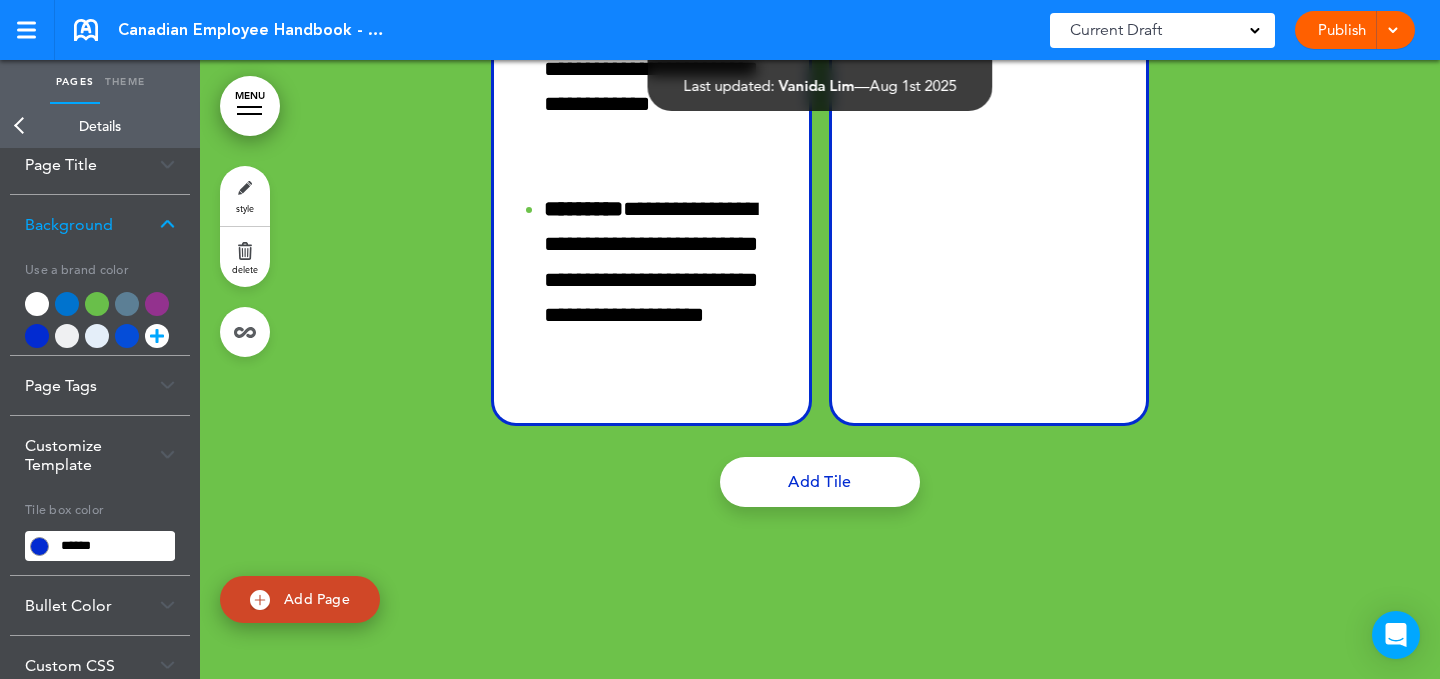 scroll, scrollTop: 28, scrollLeft: 0, axis: vertical 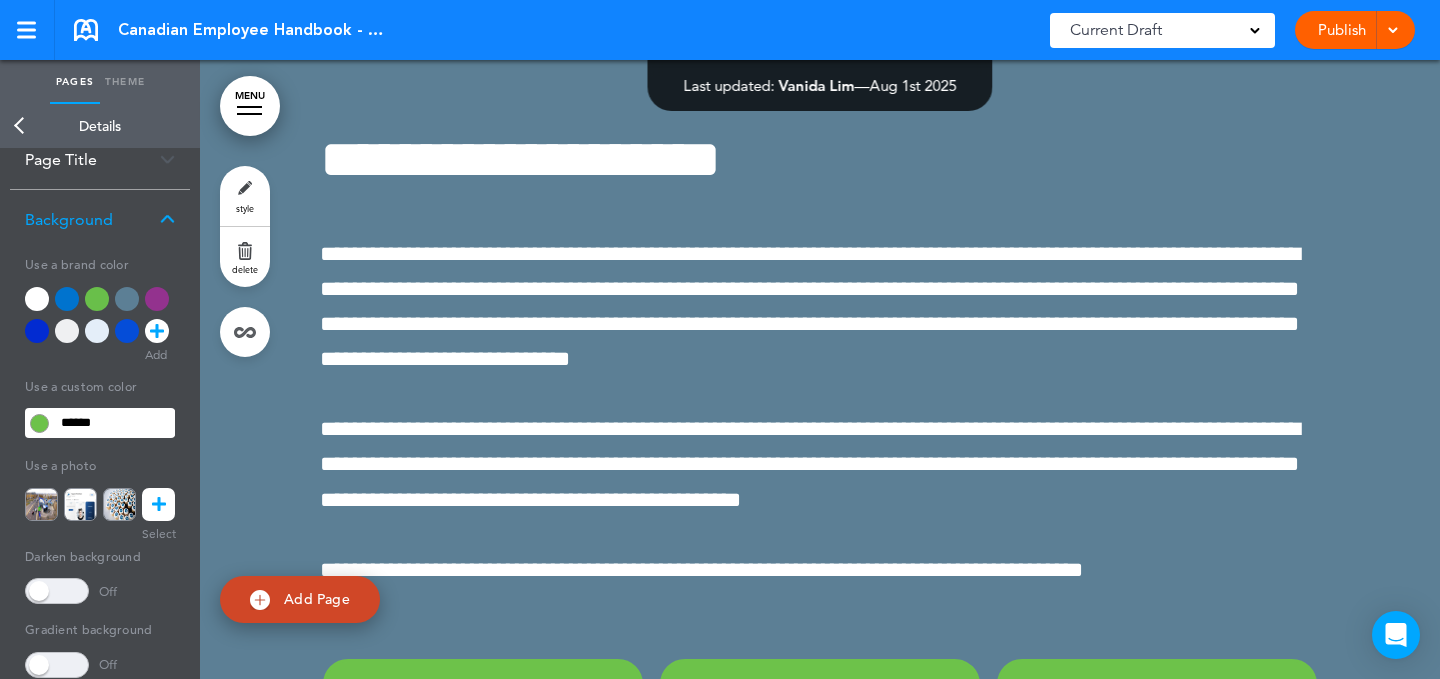 click at bounding box center (97, 299) 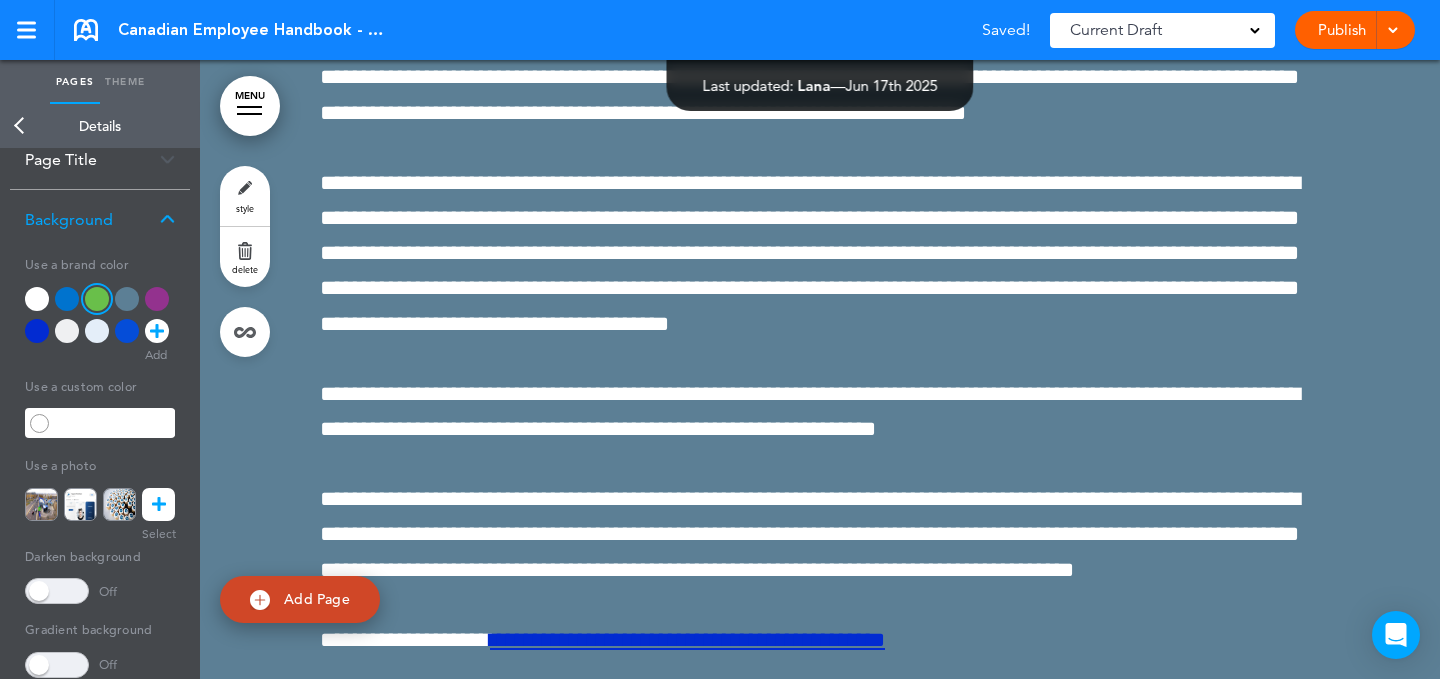 scroll, scrollTop: 37789, scrollLeft: 0, axis: vertical 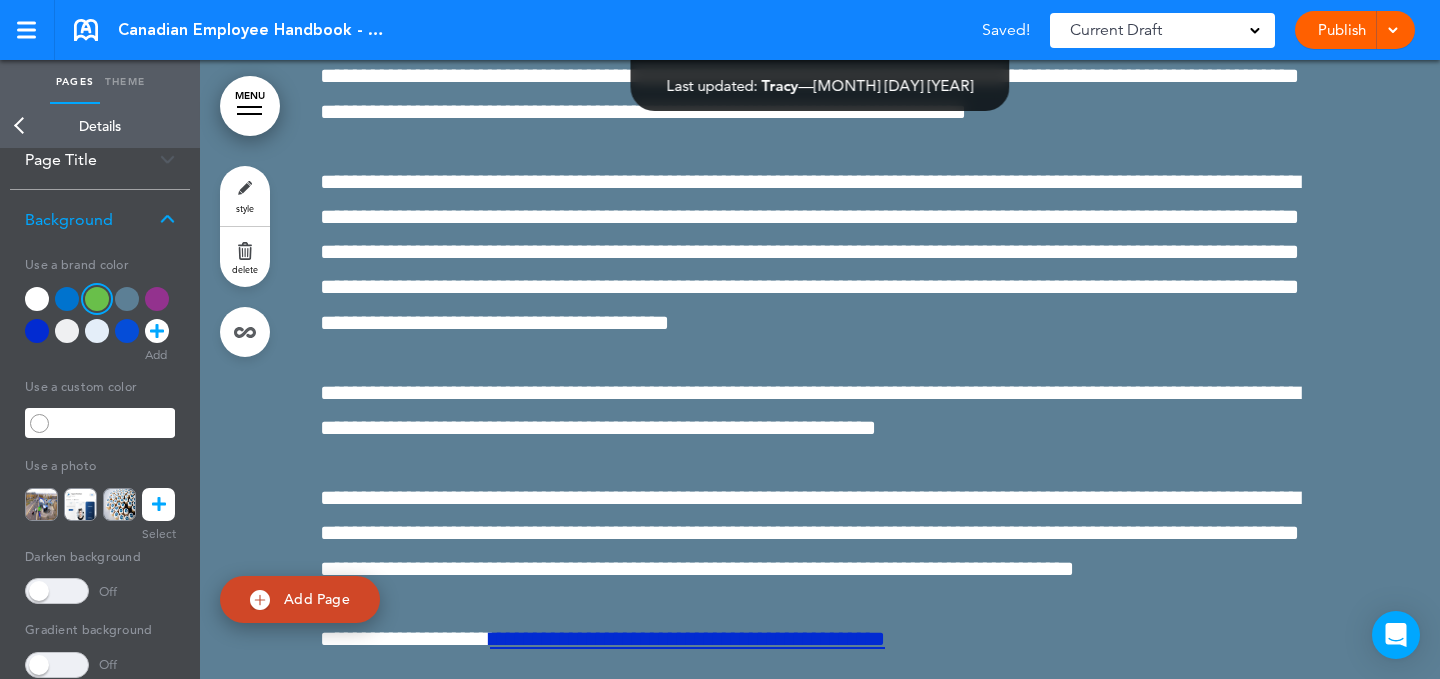 click on "style" at bounding box center (245, 196) 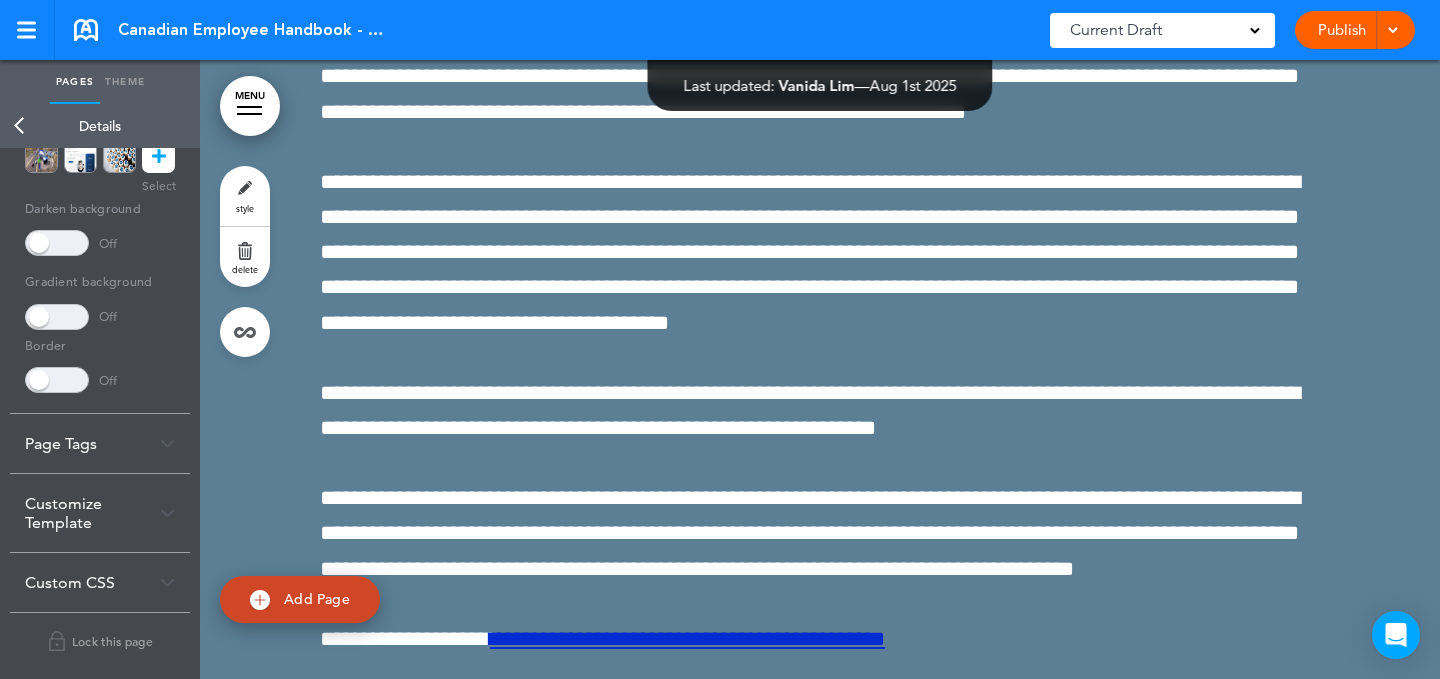 click on "Customize Template" at bounding box center [100, 513] 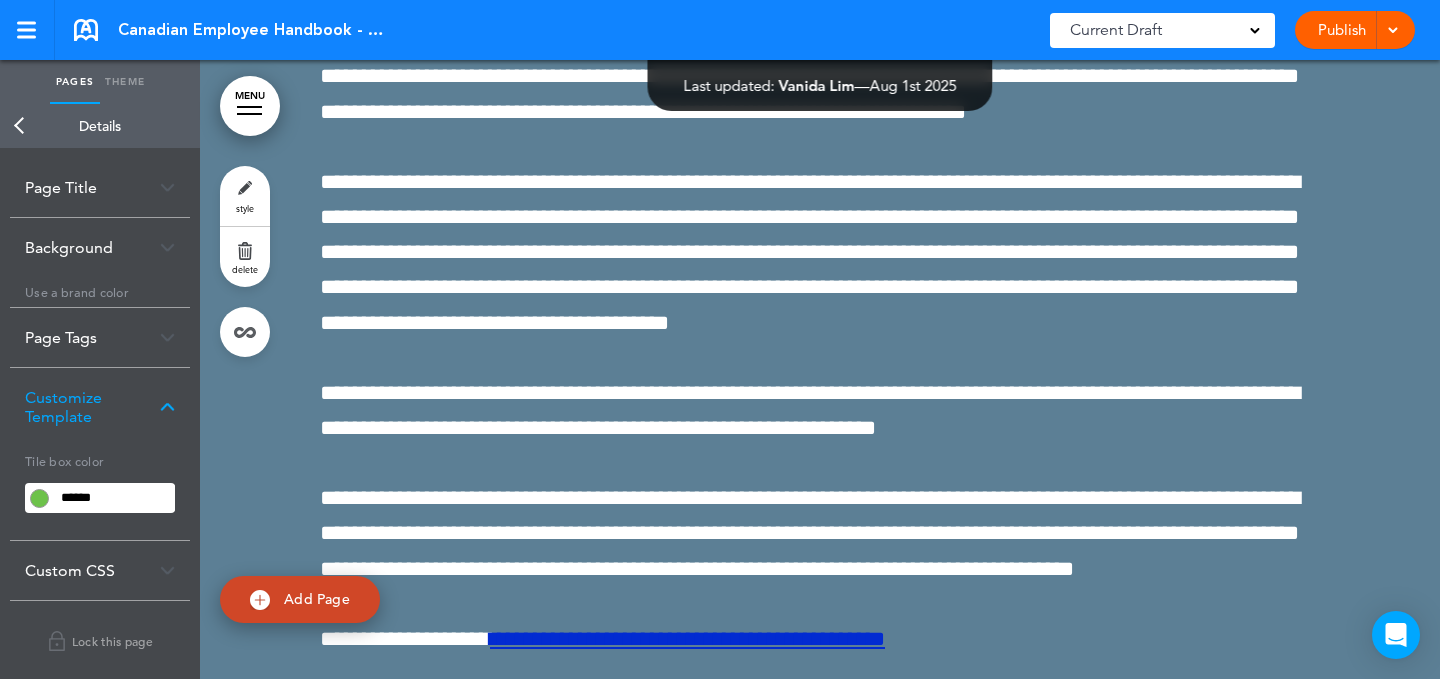 scroll, scrollTop: 0, scrollLeft: 0, axis: both 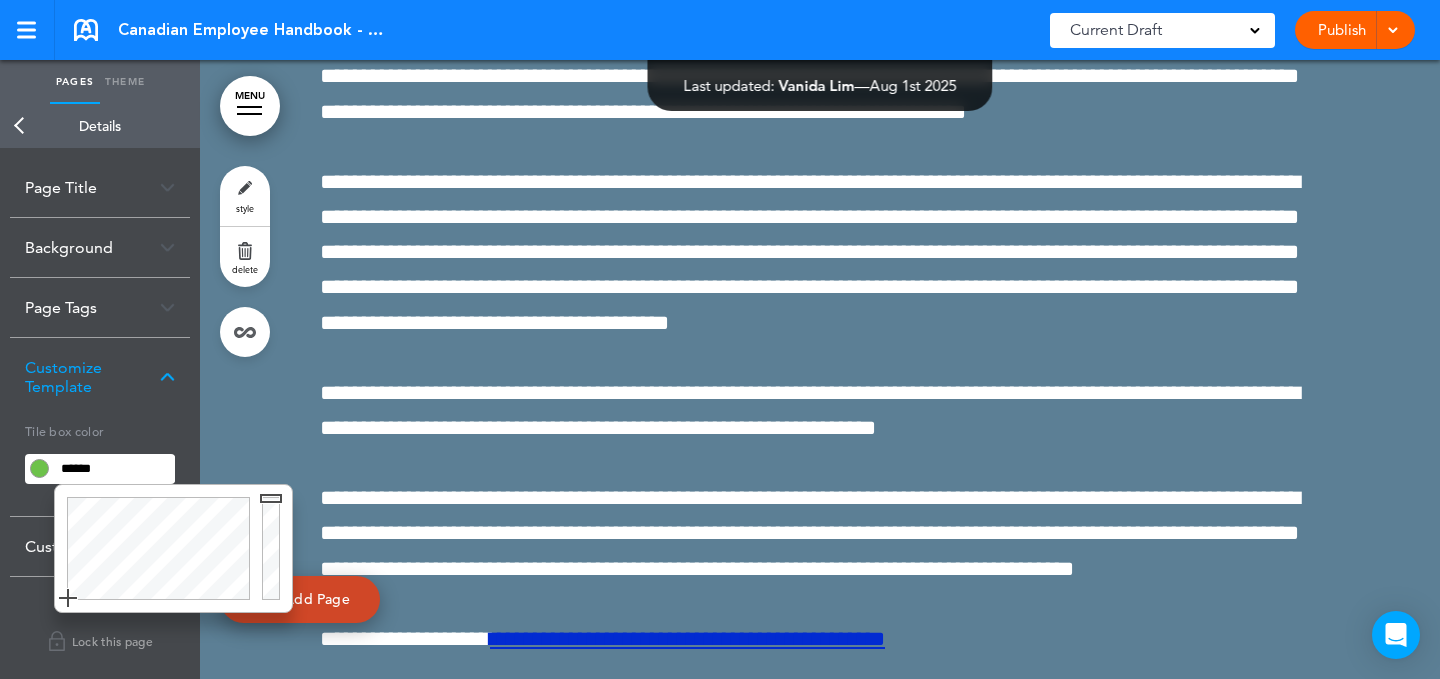 drag, startPoint x: 141, startPoint y: 465, endPoint x: 370, endPoint y: 417, distance: 233.9765 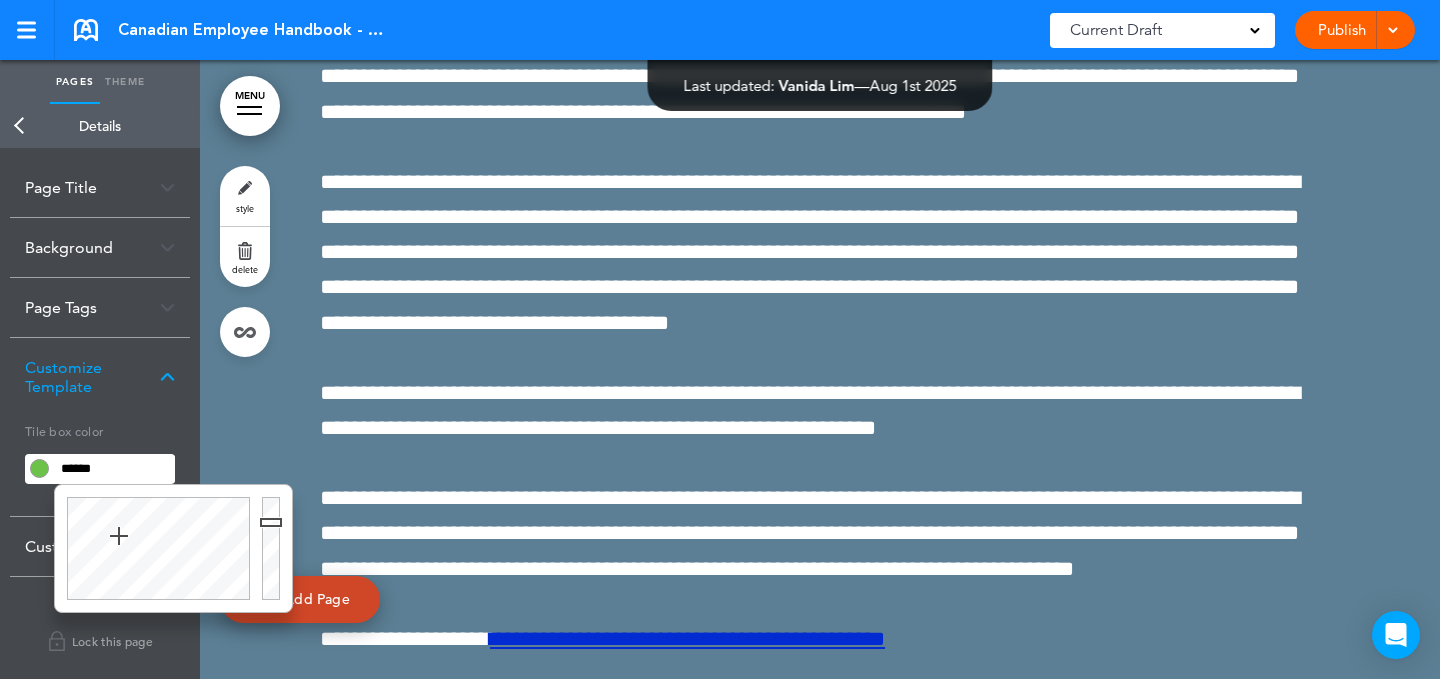 paste 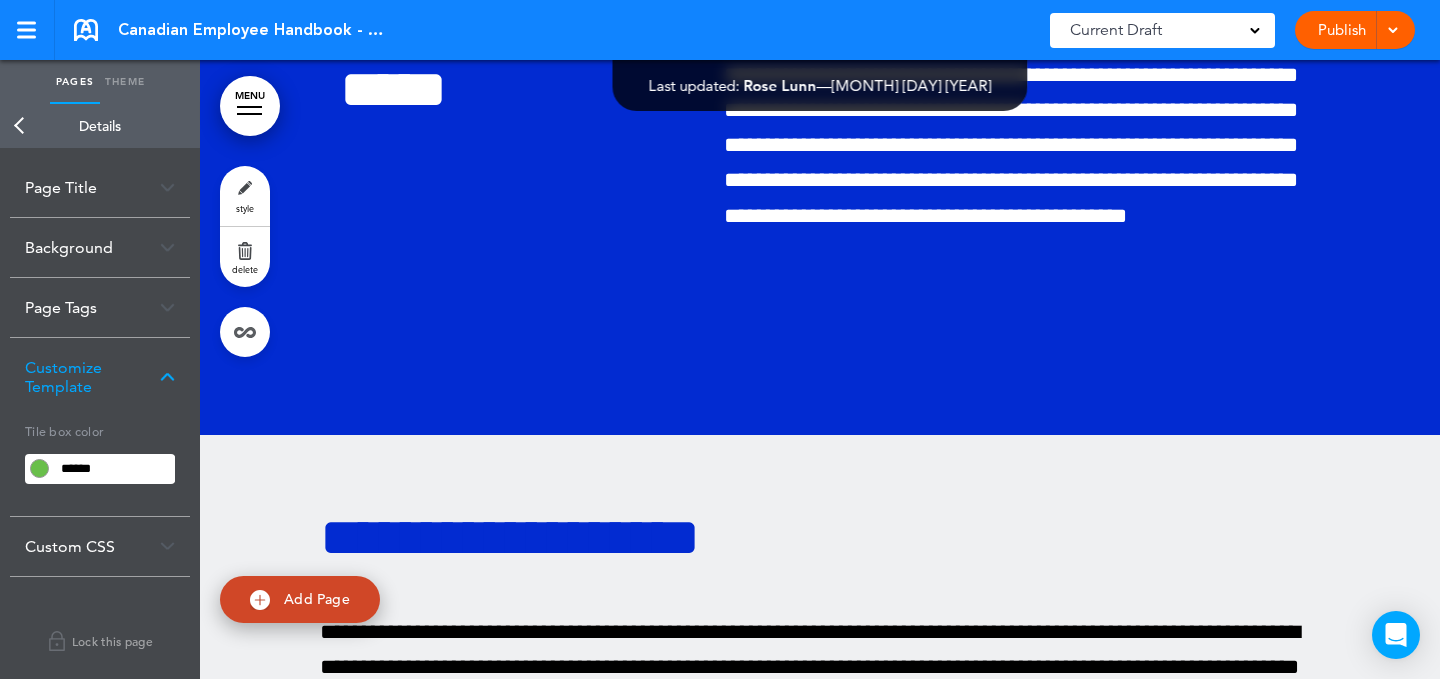 scroll, scrollTop: 42311, scrollLeft: 0, axis: vertical 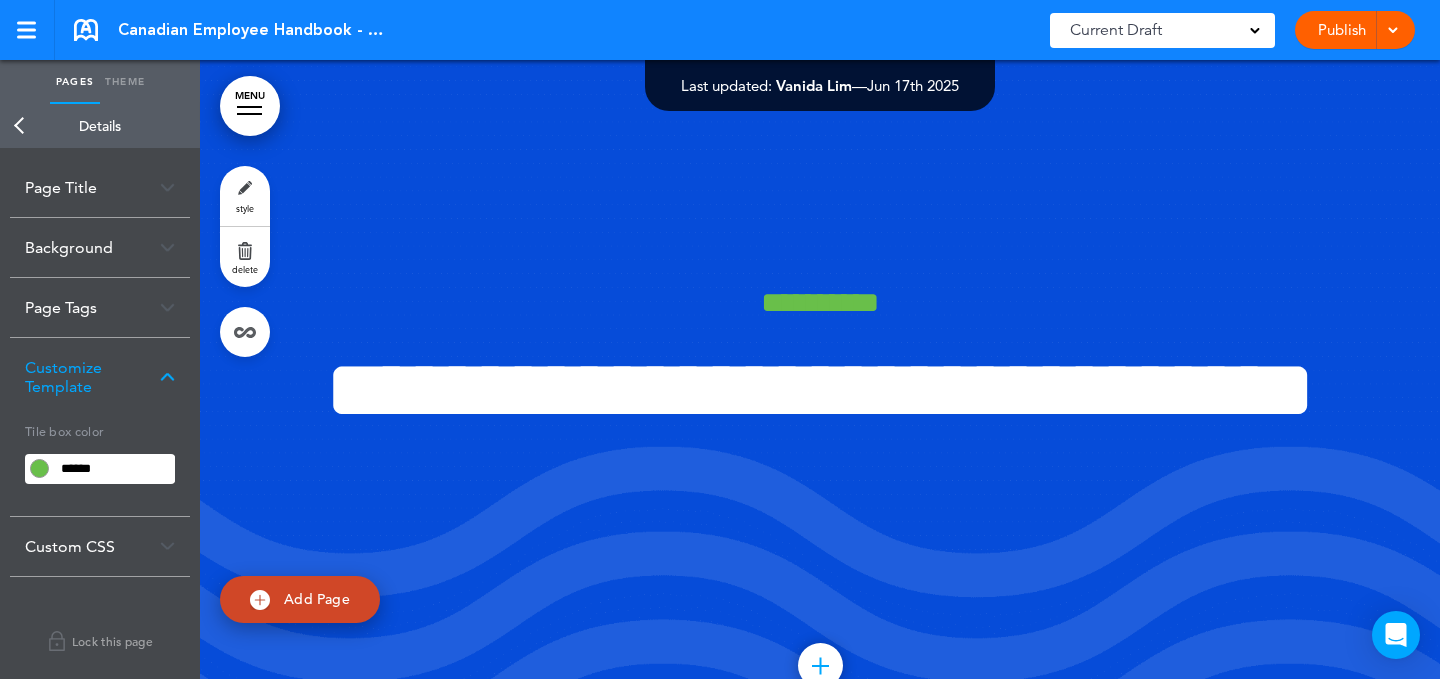 click on "style" at bounding box center (245, 196) 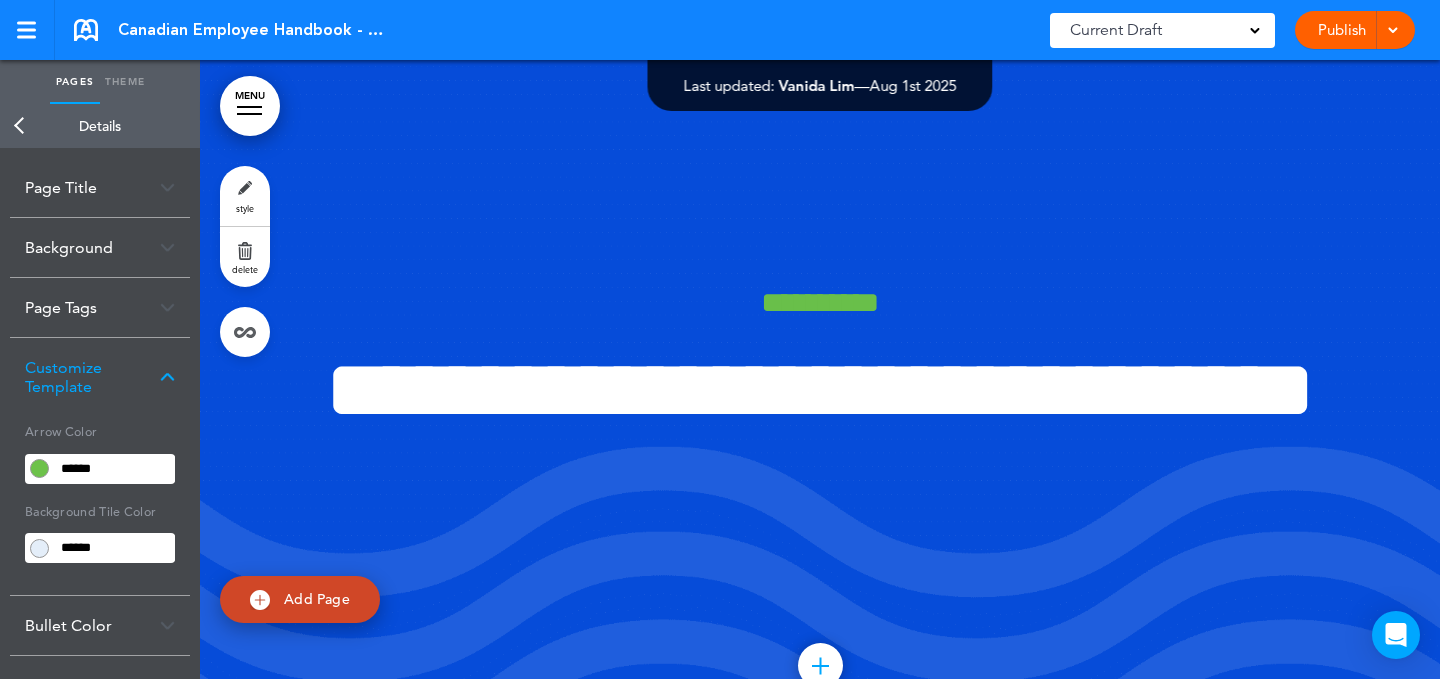 click on "******" at bounding box center [114, 469] 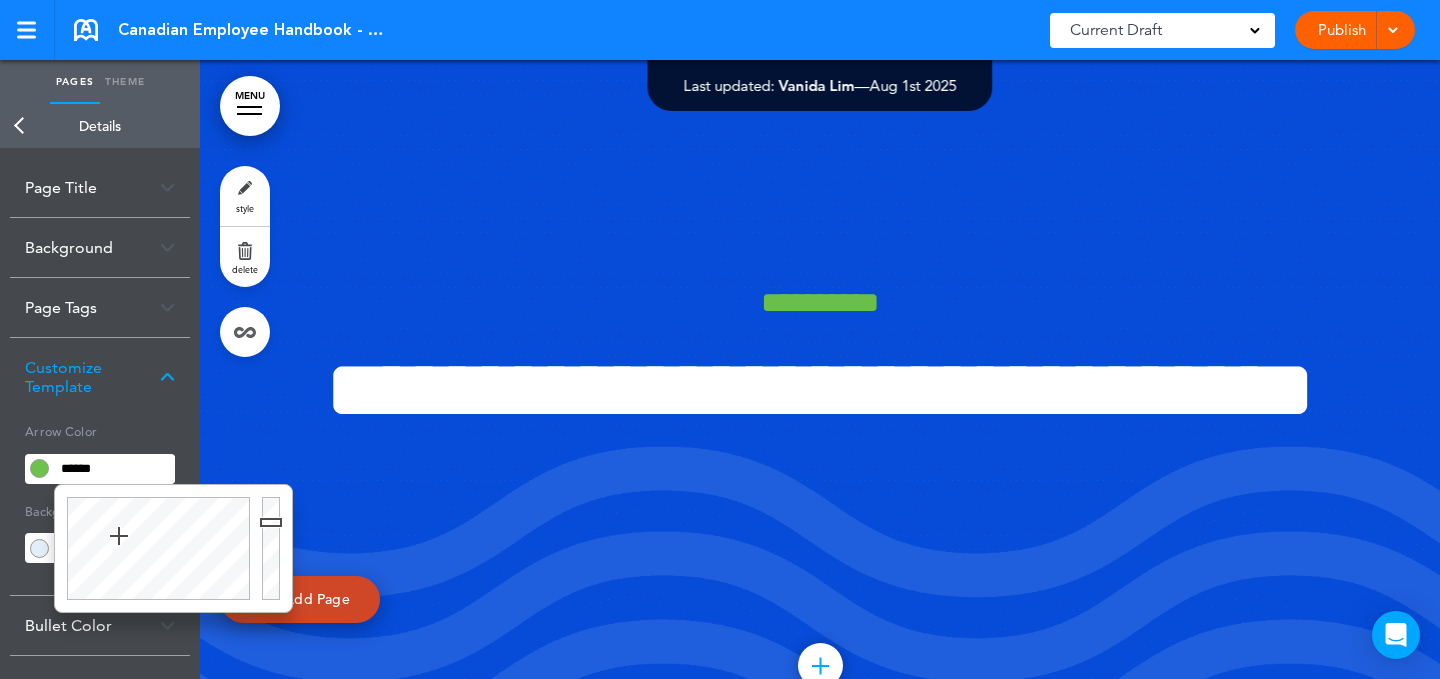 paste 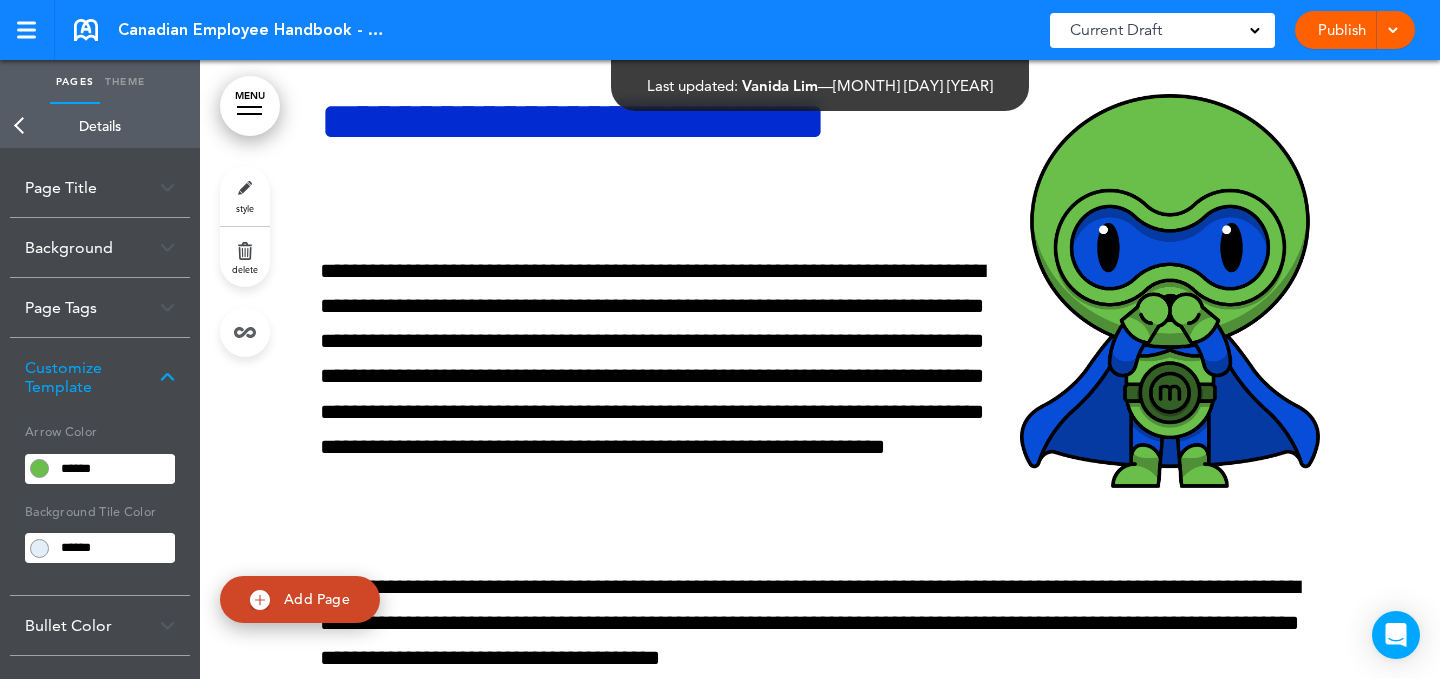scroll, scrollTop: 50291, scrollLeft: 0, axis: vertical 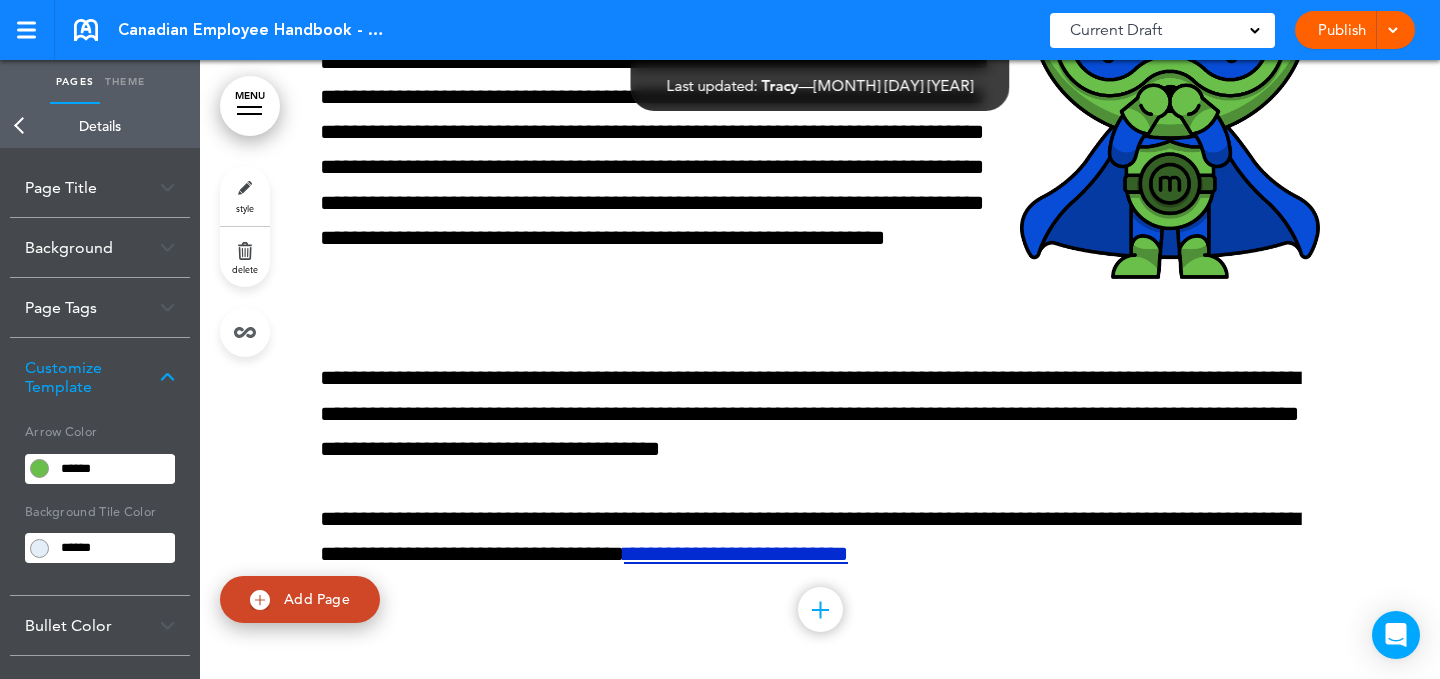 click on "style" at bounding box center (245, 208) 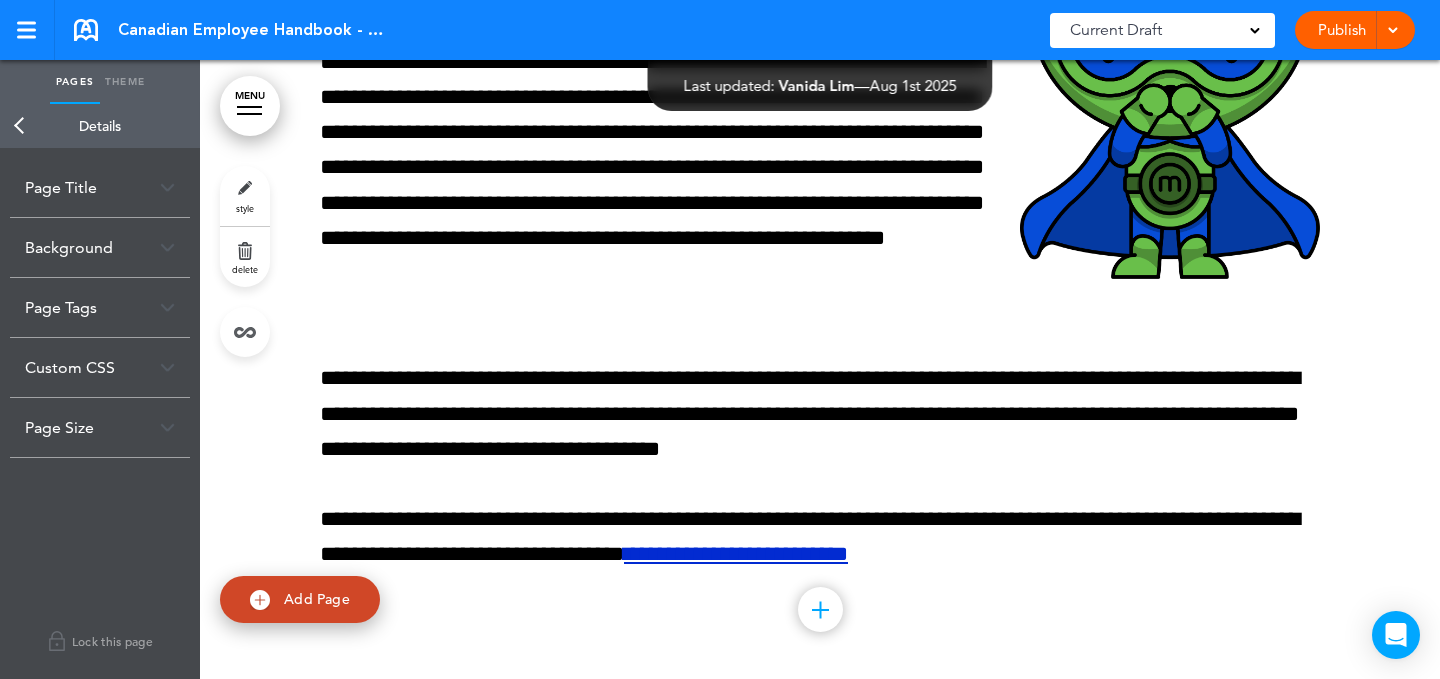 click on "Background" at bounding box center (100, 247) 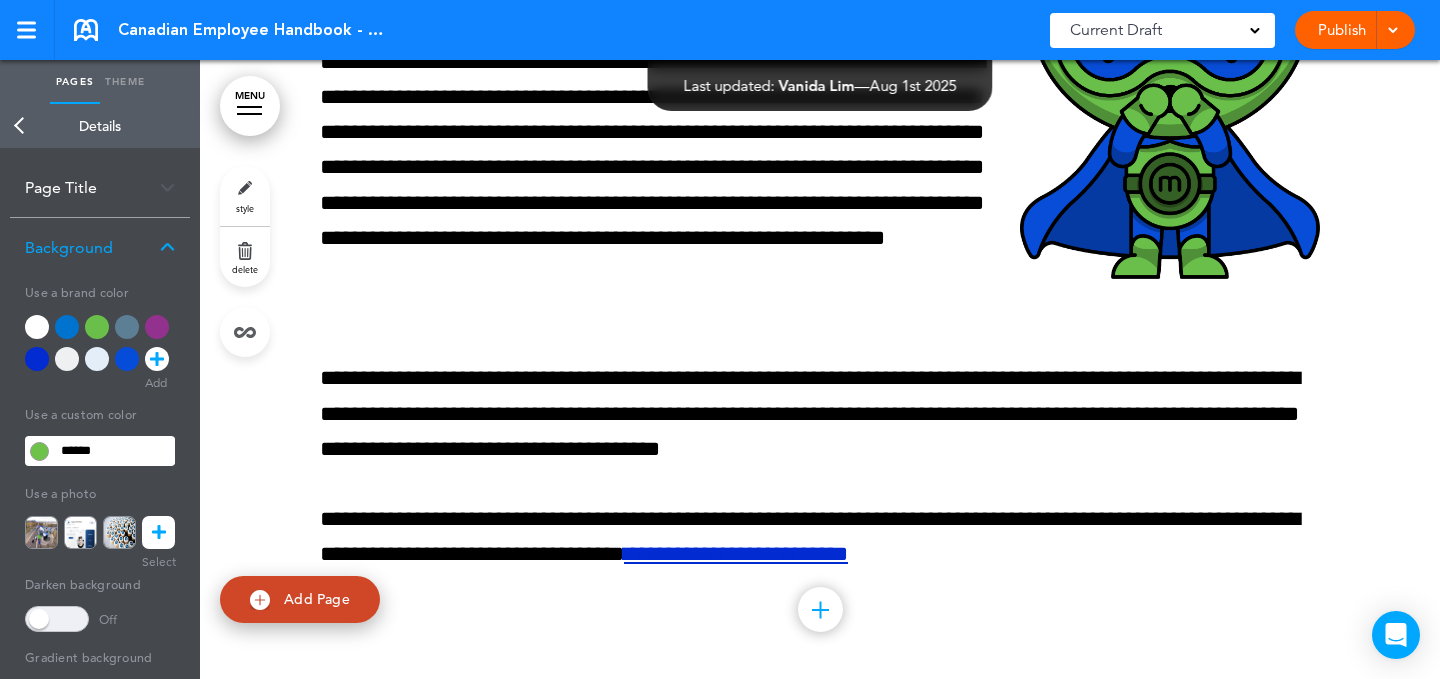 click at bounding box center (97, 327) 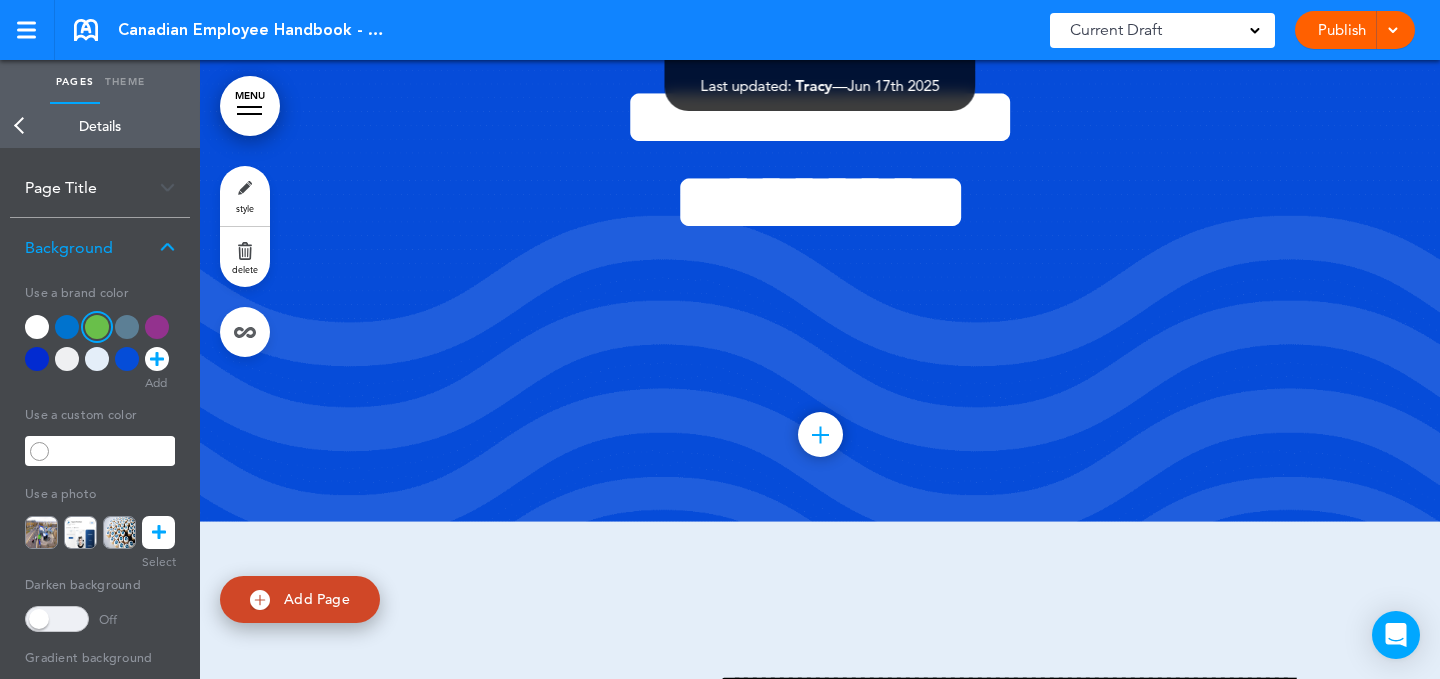 scroll, scrollTop: 67003, scrollLeft: 0, axis: vertical 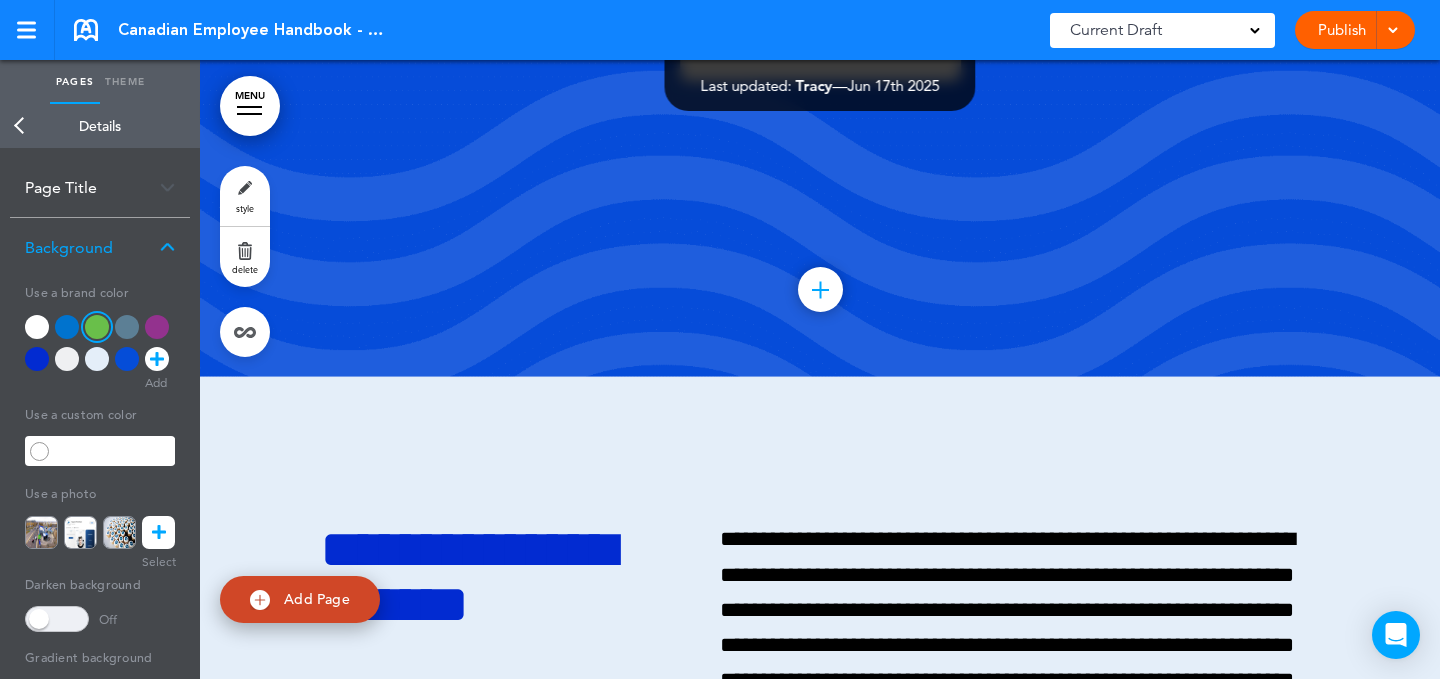 click on "style" at bounding box center (245, 196) 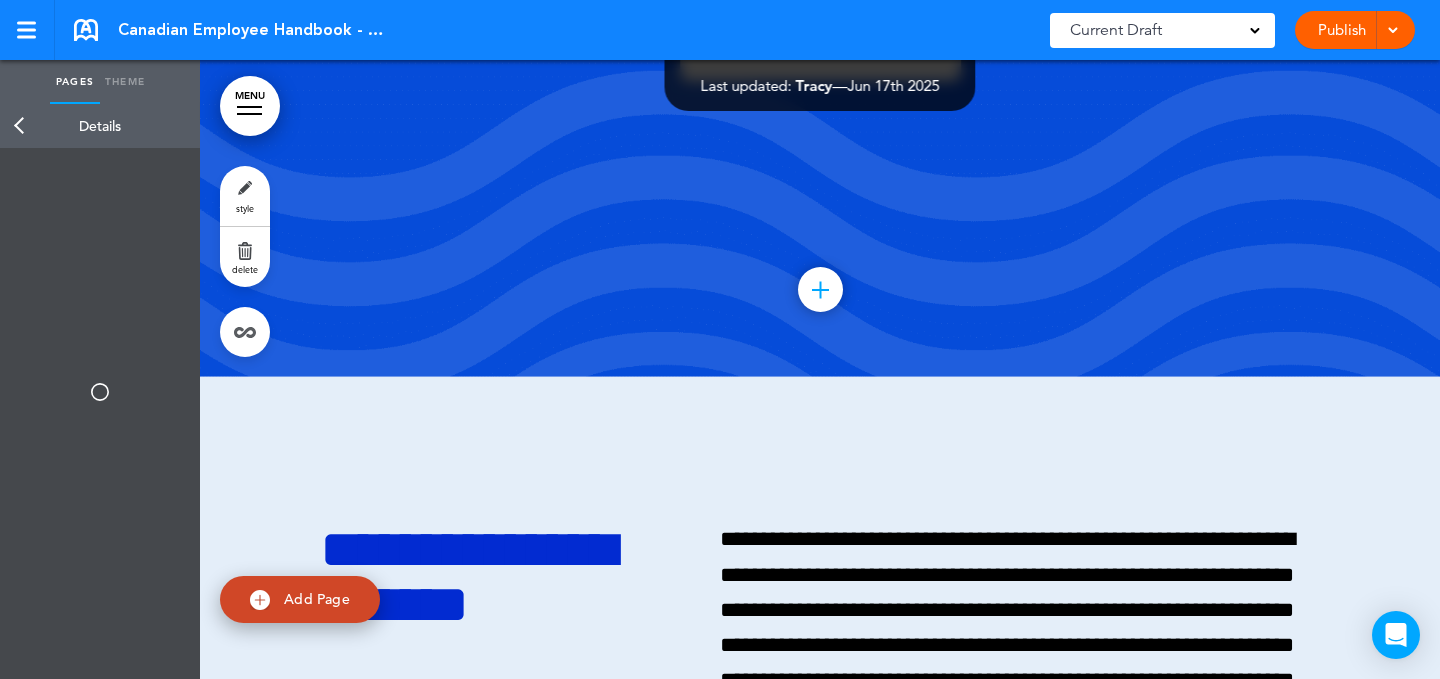 type on "******" 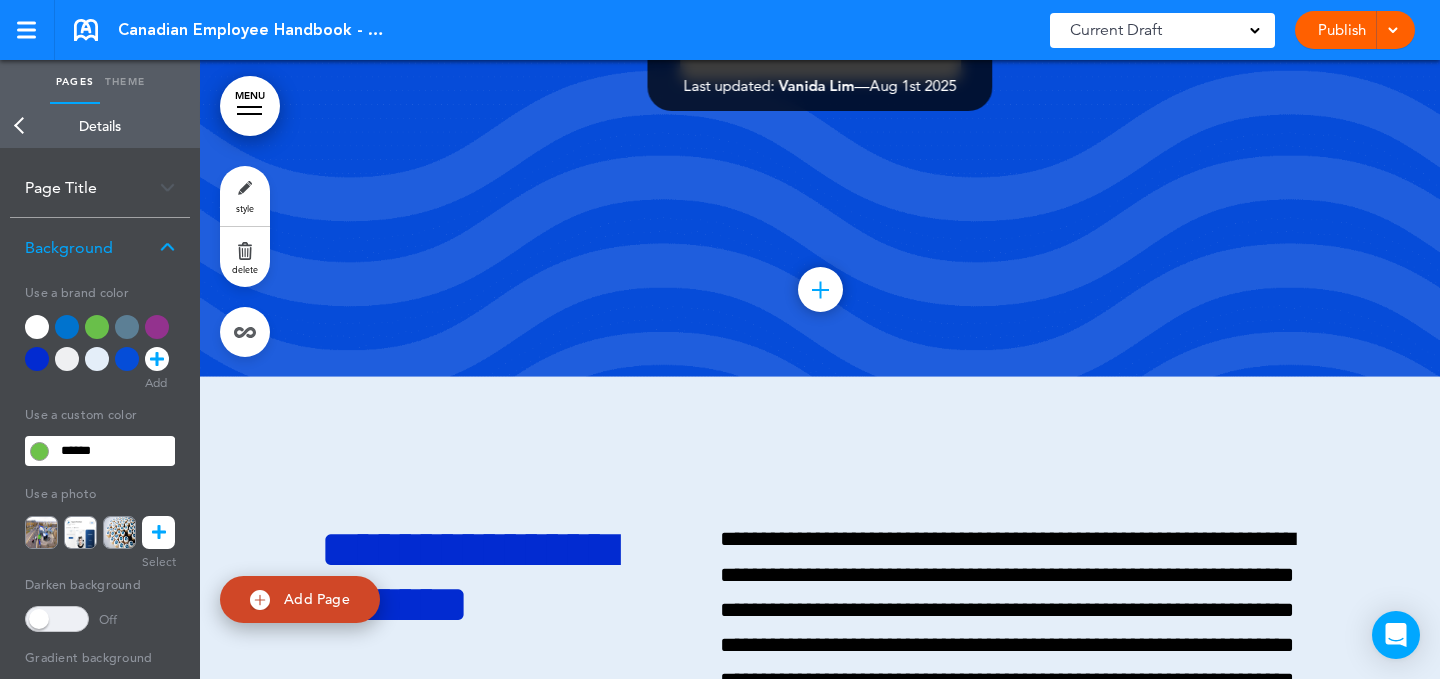 click at bounding box center [97, 327] 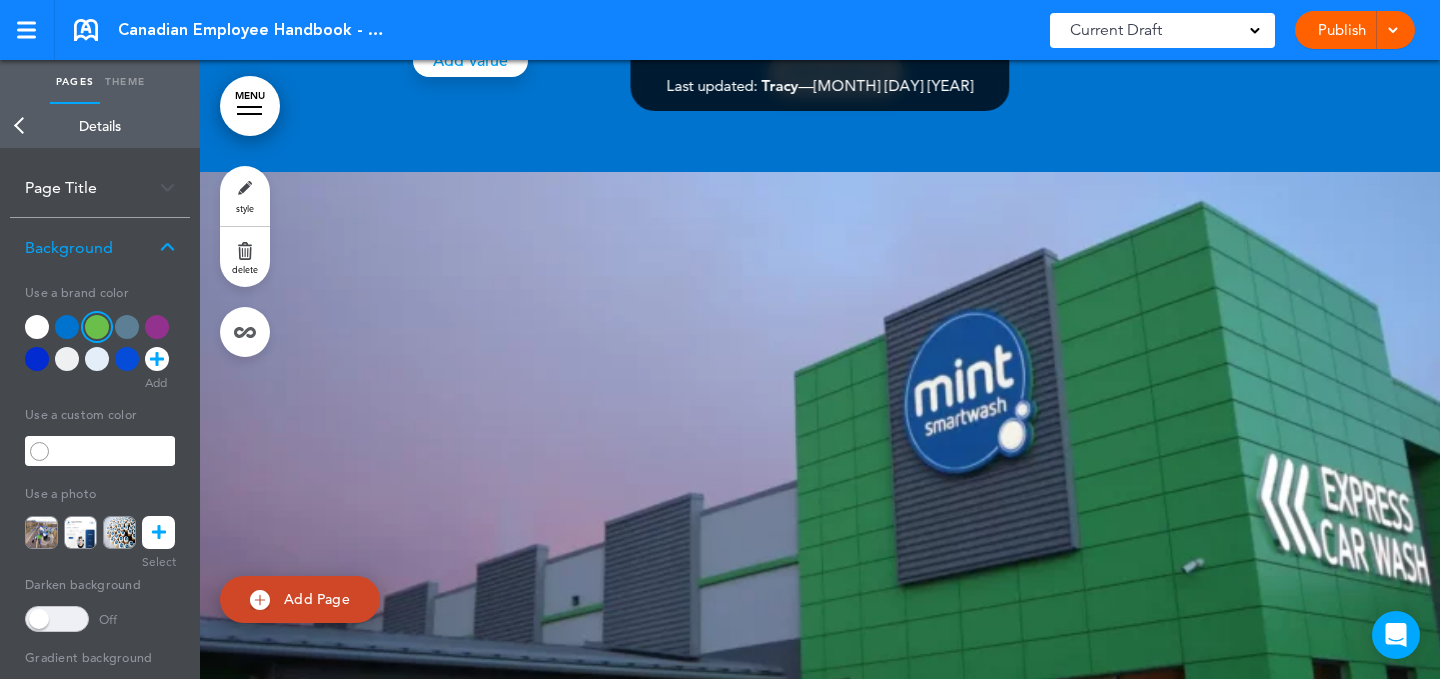 scroll, scrollTop: 73940, scrollLeft: 0, axis: vertical 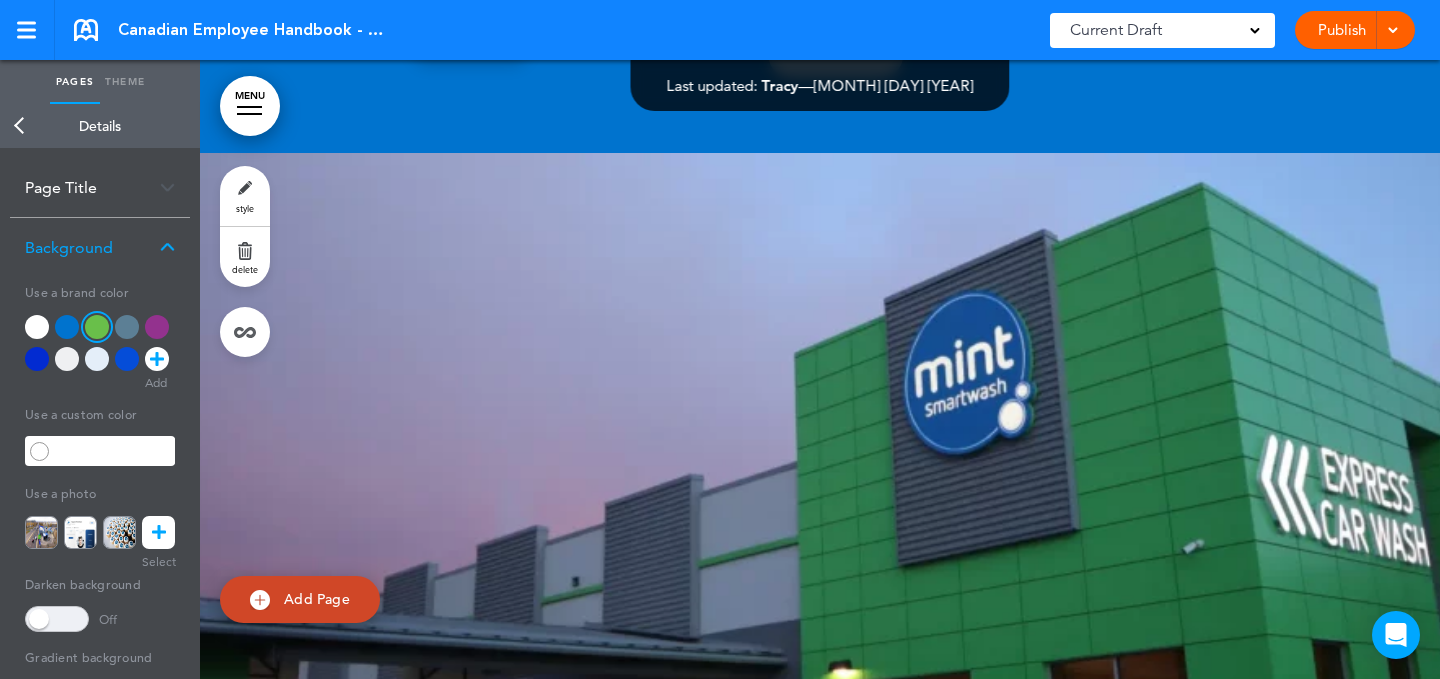 click on "style" at bounding box center (245, 196) 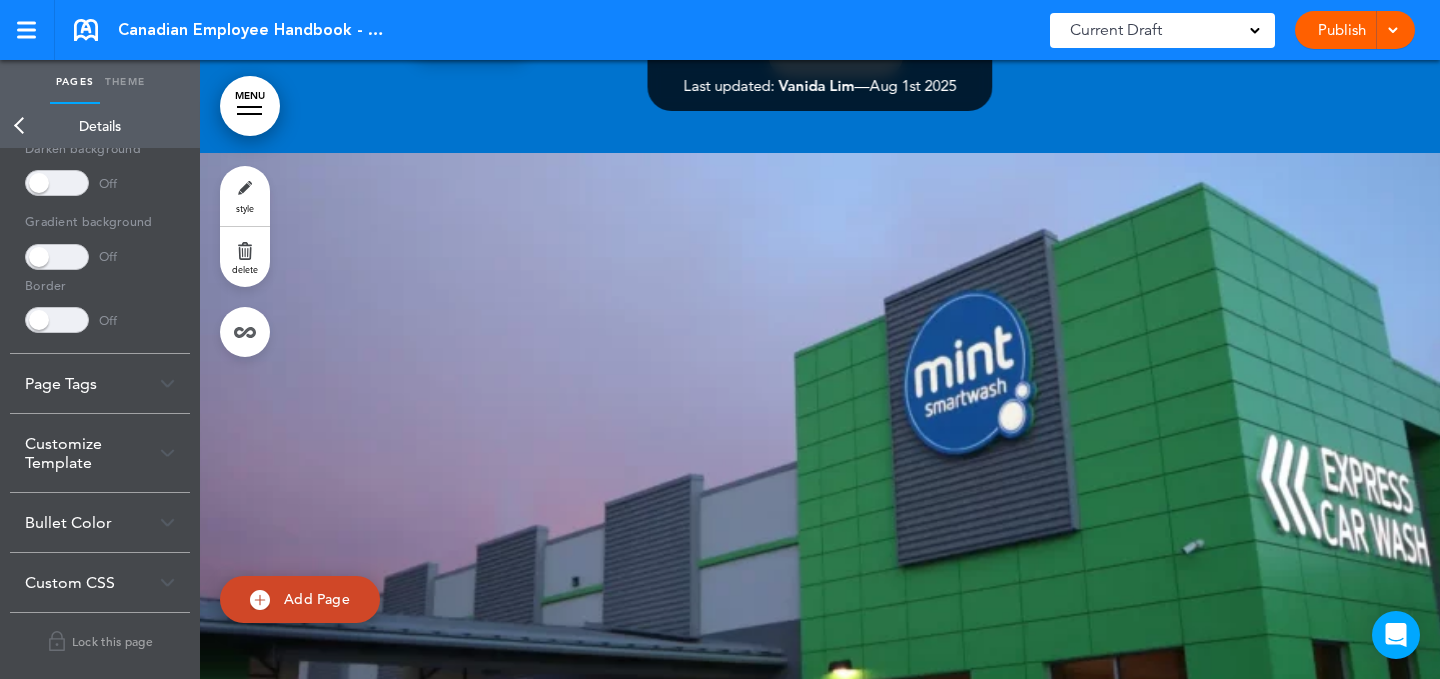 click on "Customize Template" at bounding box center [100, 453] 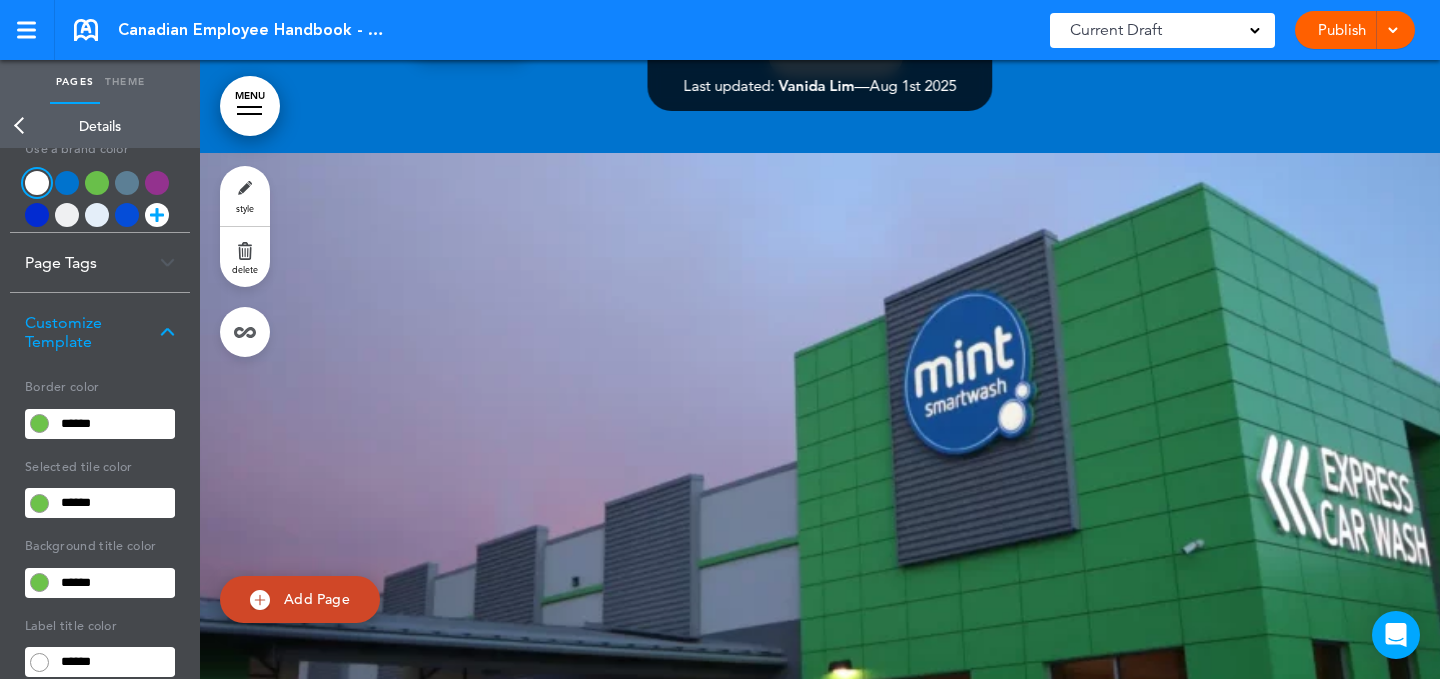 scroll, scrollTop: 142, scrollLeft: 0, axis: vertical 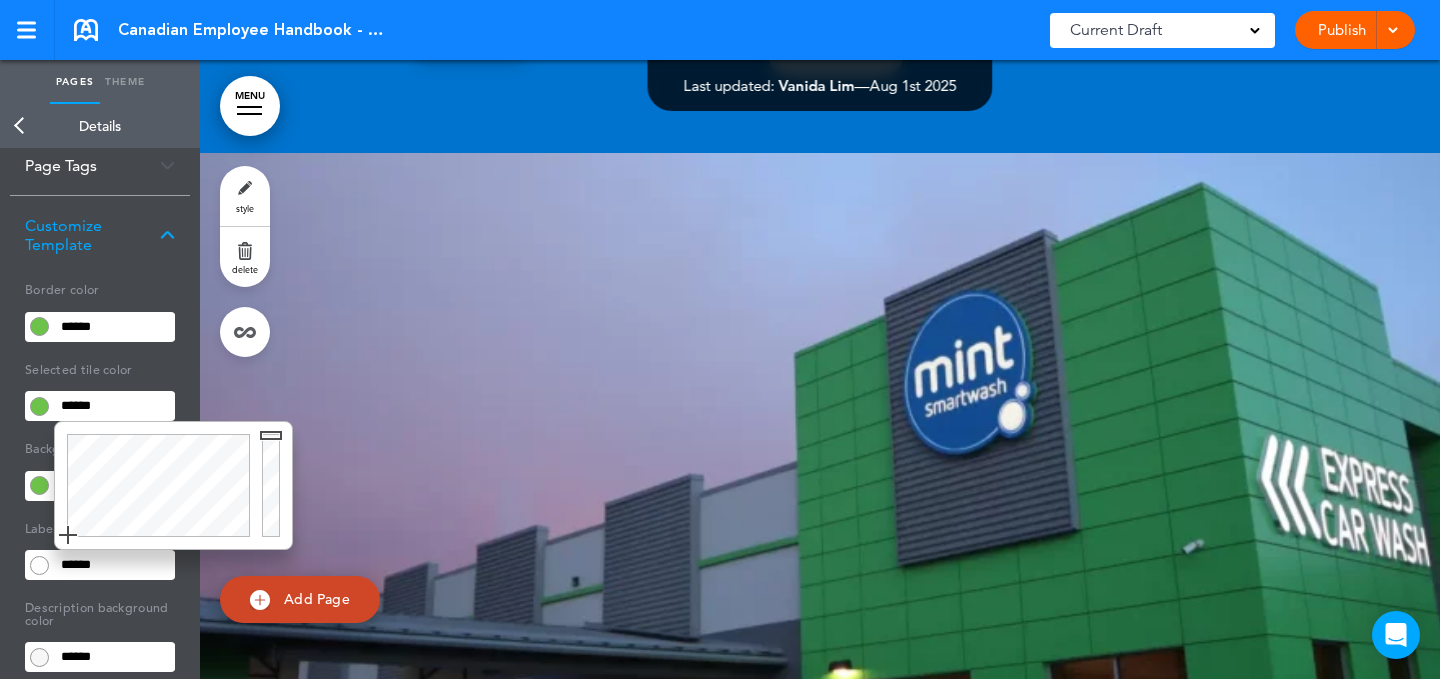 click on "******" at bounding box center (114, 406) 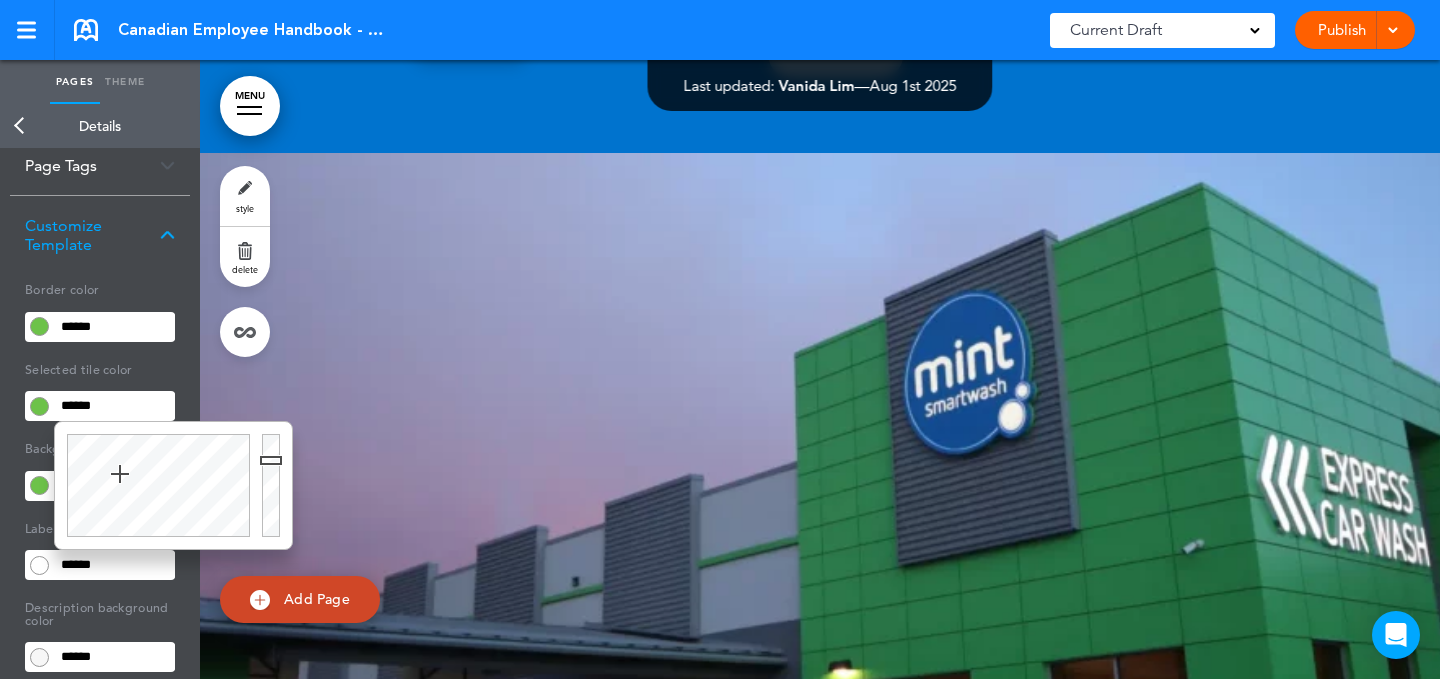 type on "******" 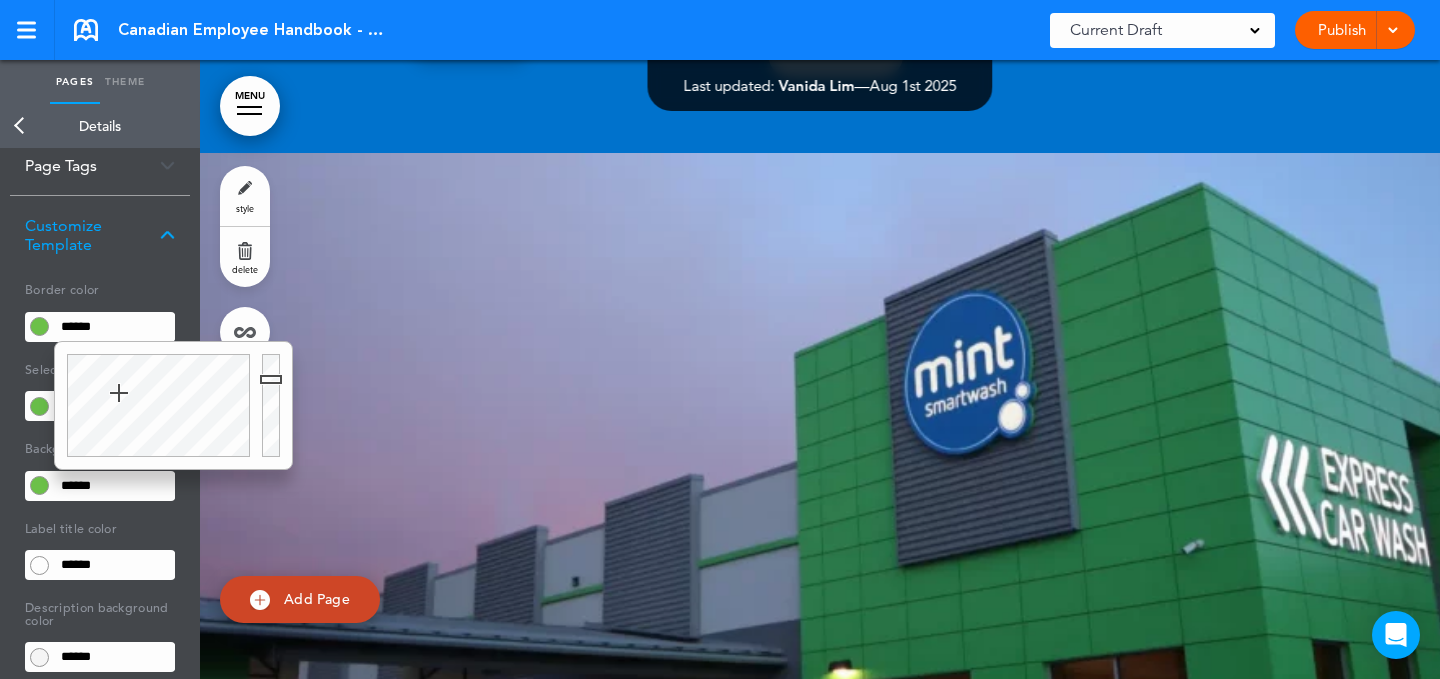 paste 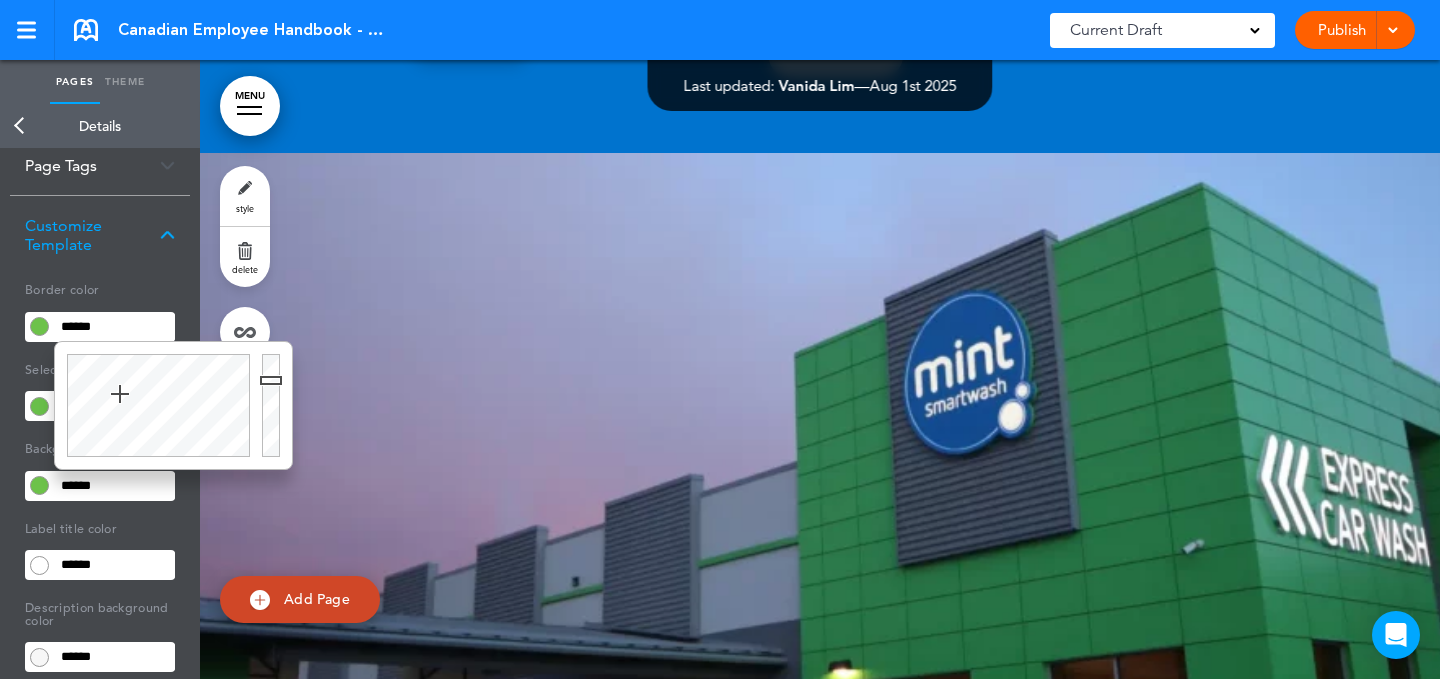 type on "******" 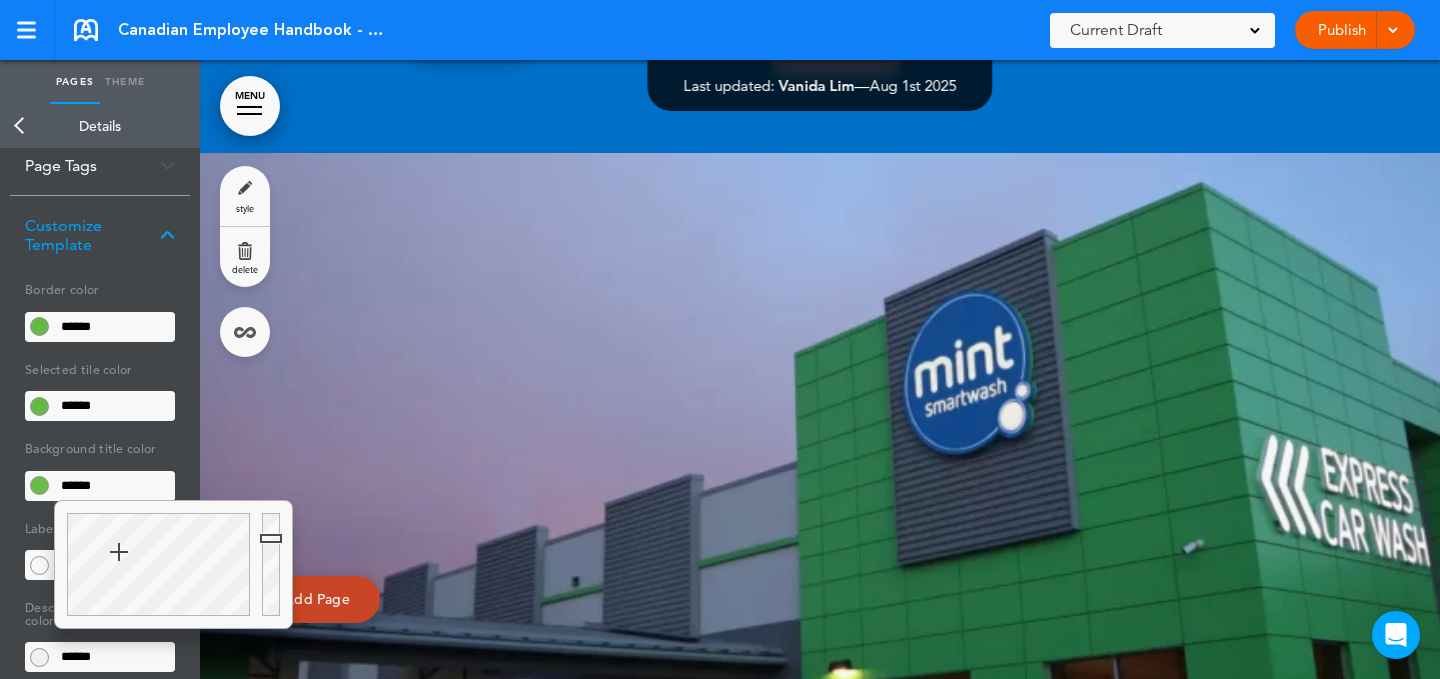 paste 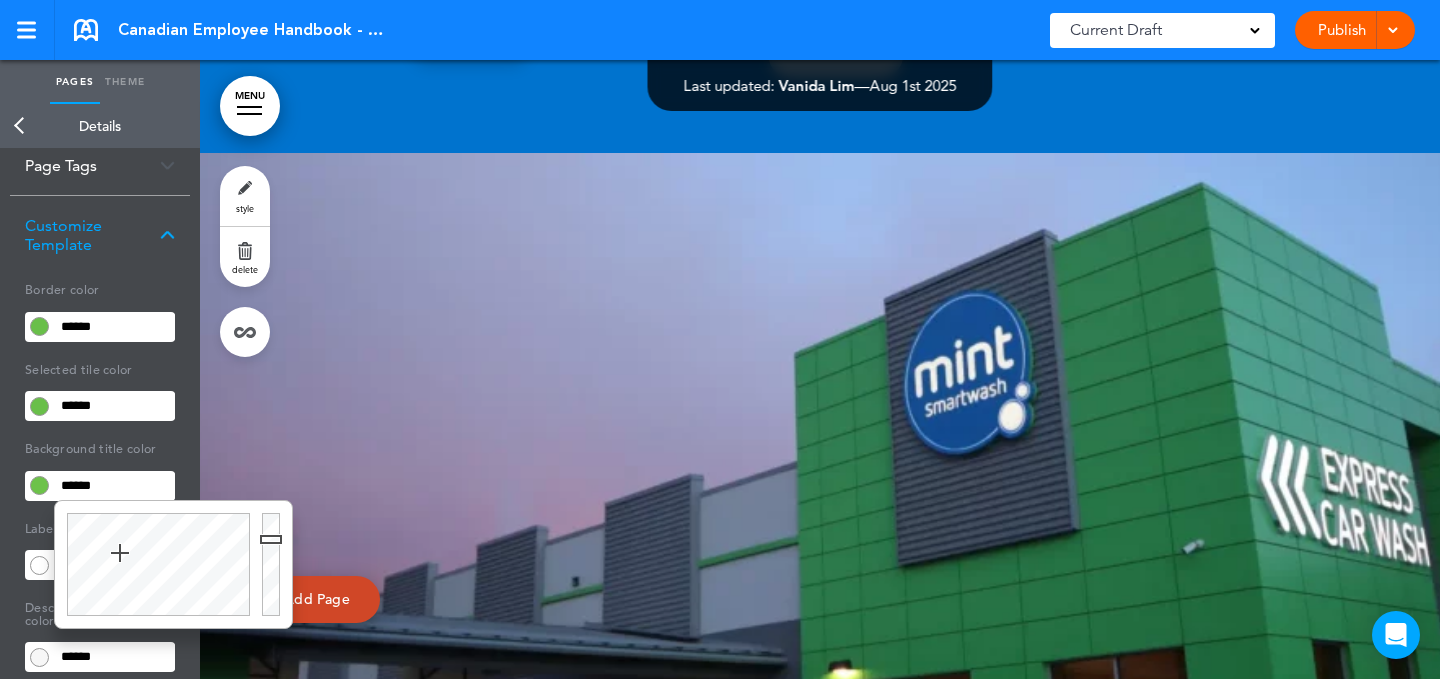 type on "******" 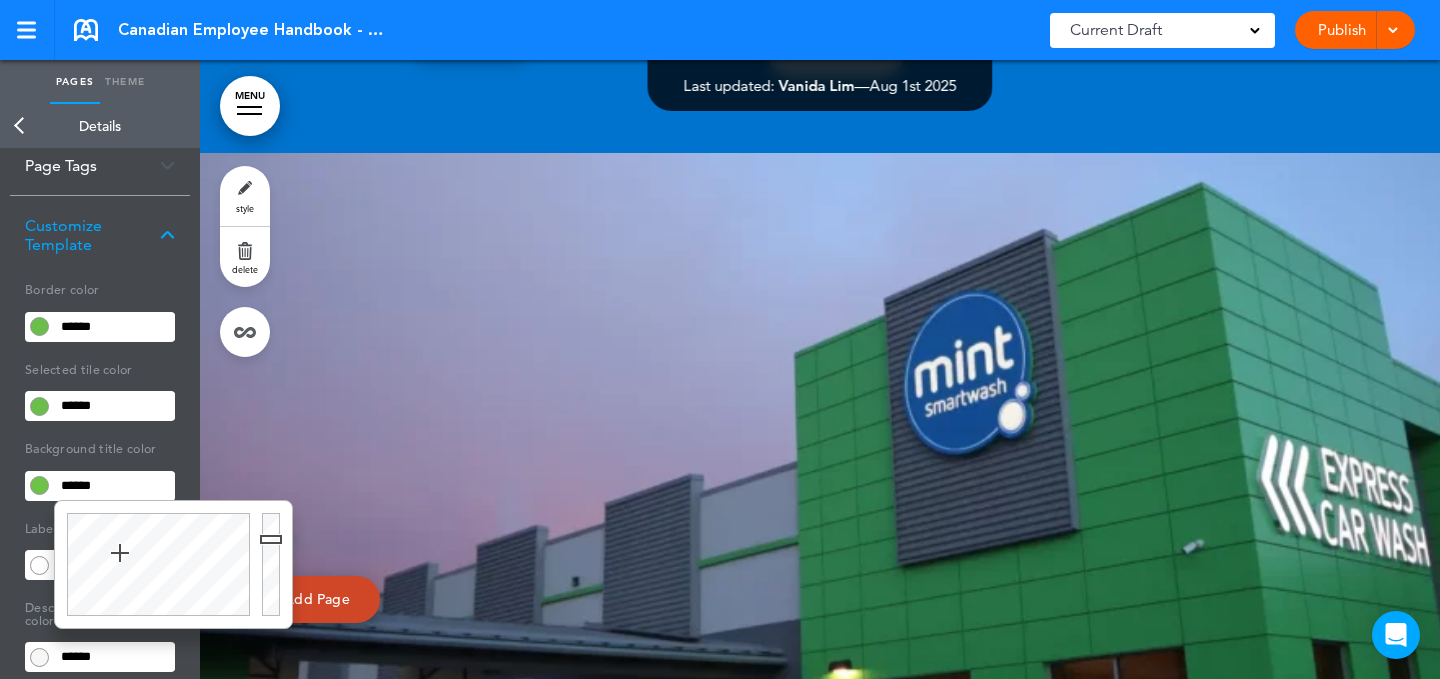 click on "Make this page common so it is available in other handbooks.
This handbook
Preview
Settings
Signatures
Collaborators
Your Handbooks
United States Federal Addendum
Montana State Addendum
Standard Operating Procedures (SOP)
Mint Forms
Health & Safety USA
Health & Safety CANADA
Manager Toolkit - Your Guide to LEADING at Mint
Manager Toolkit Wash Operations
Mint News Hub
Respect in the Workplace" at bounding box center [720, 339] 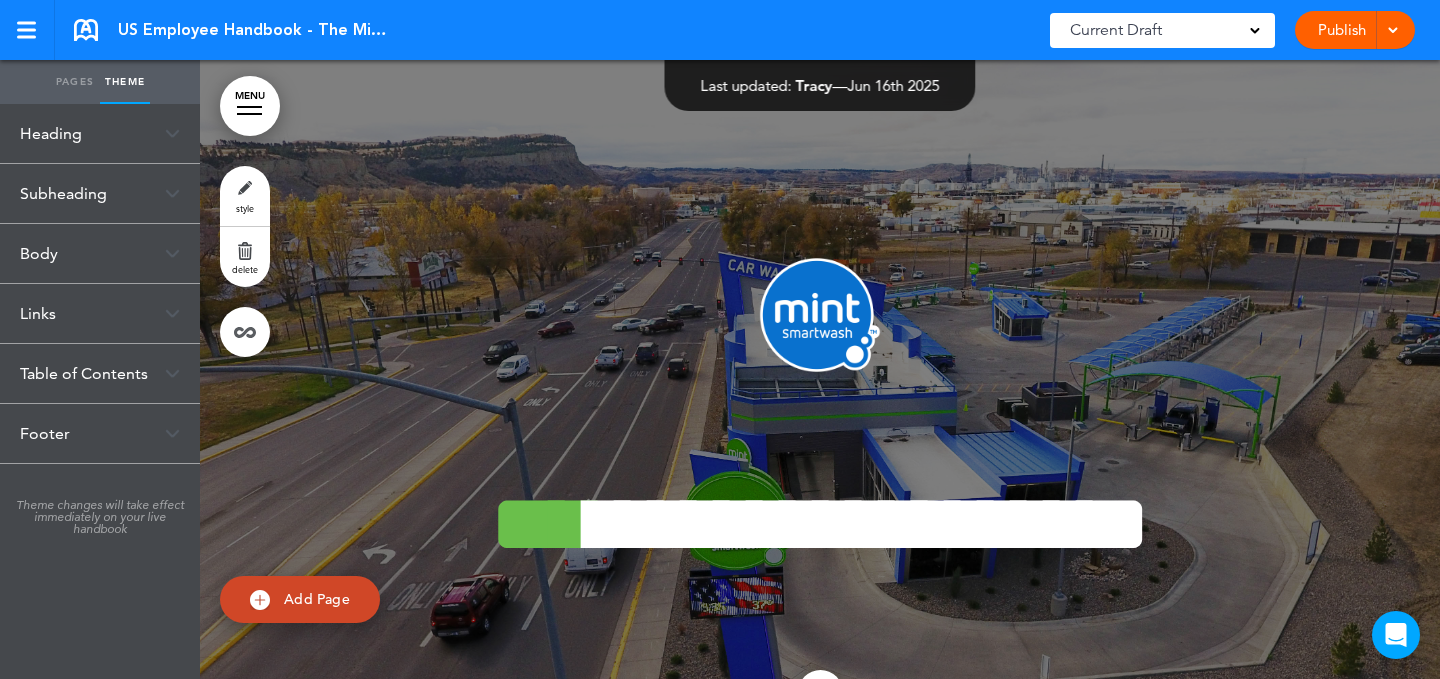 select on "****" 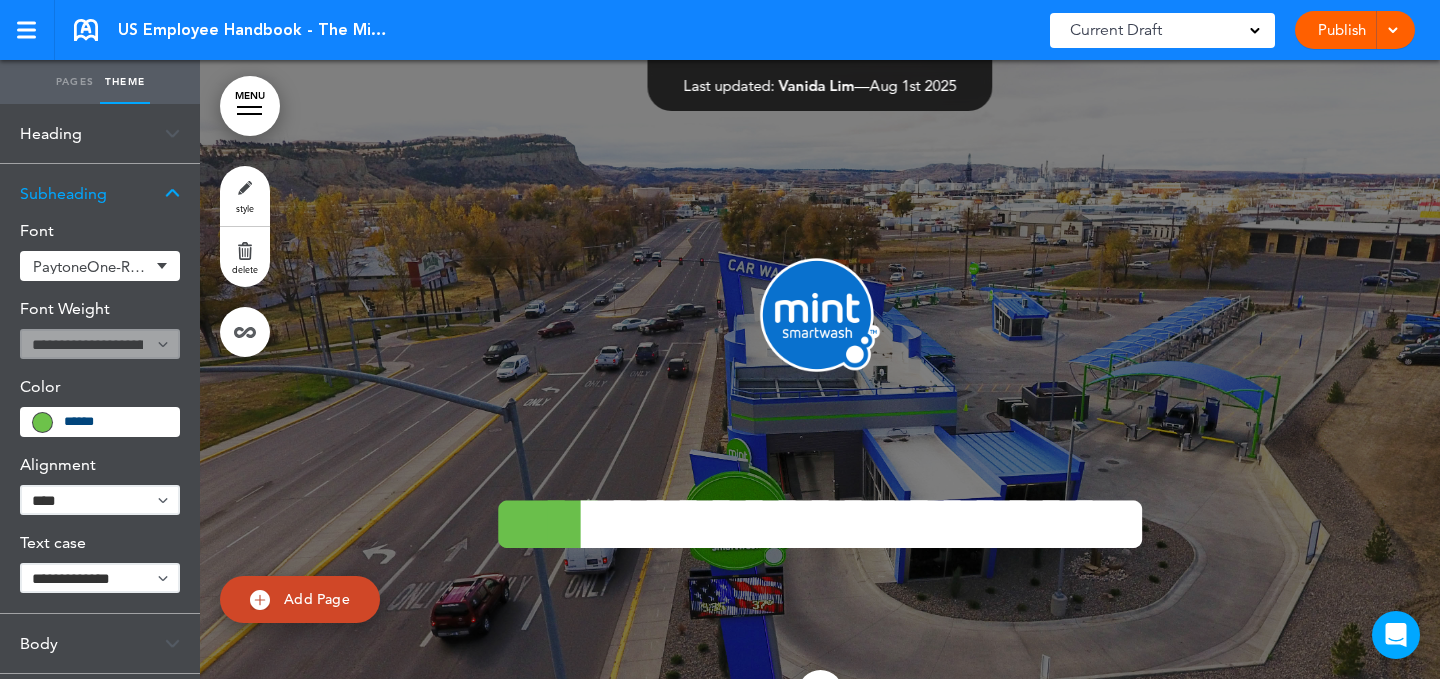 scroll, scrollTop: 1716, scrollLeft: 0, axis: vertical 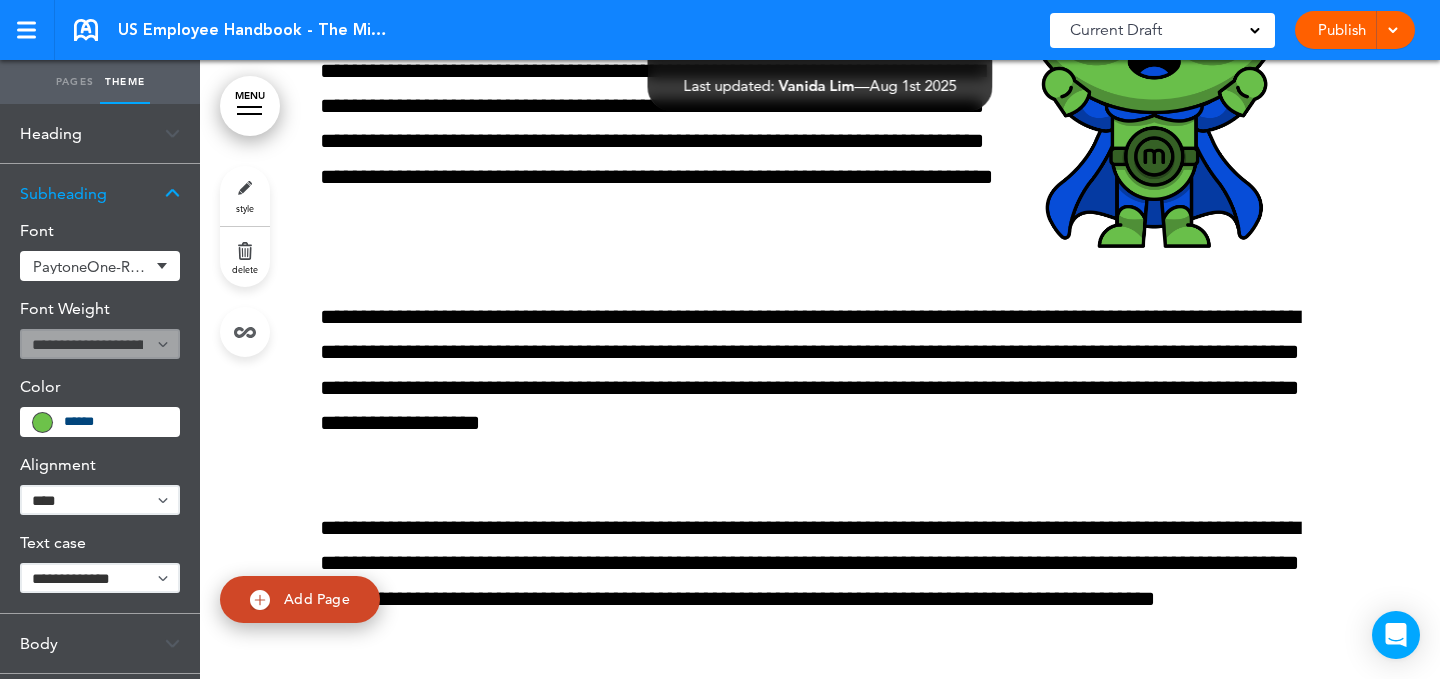 click on "******" at bounding box center [100, 422] 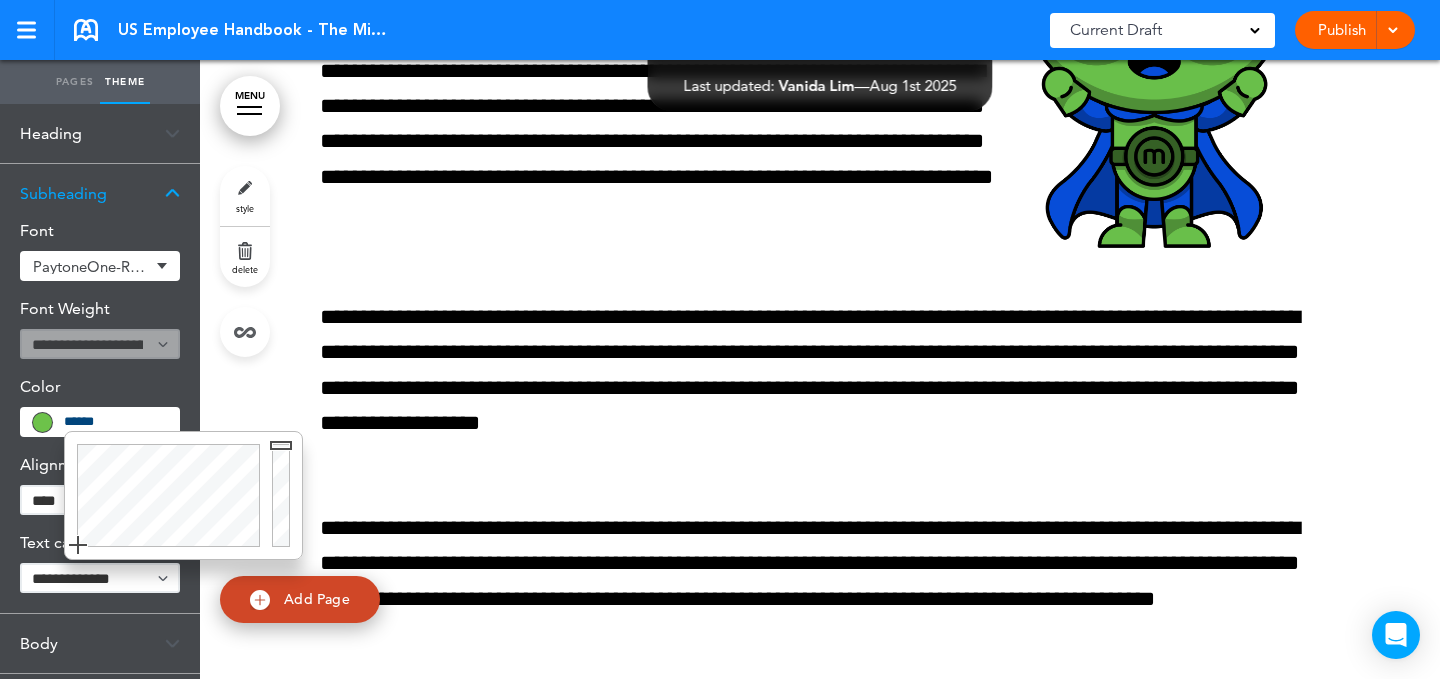 click on "******" at bounding box center (115, 422) 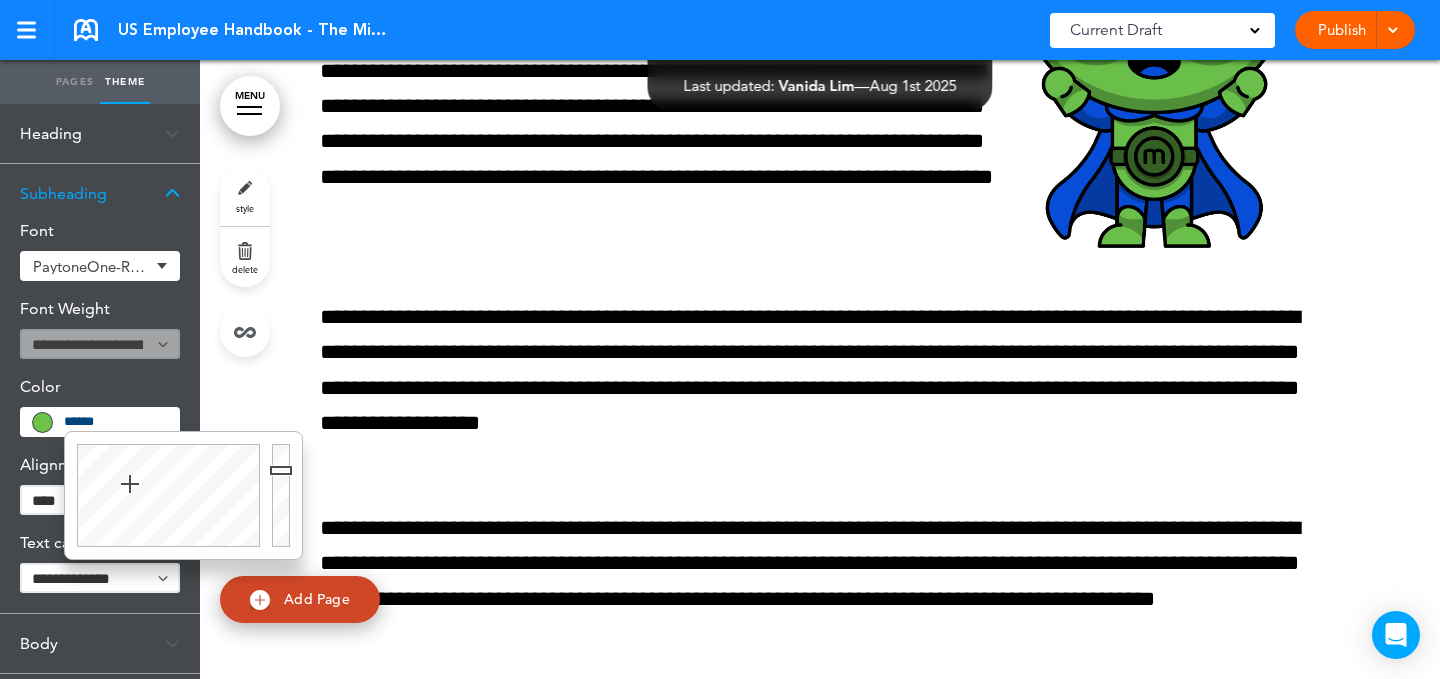 type on "******" 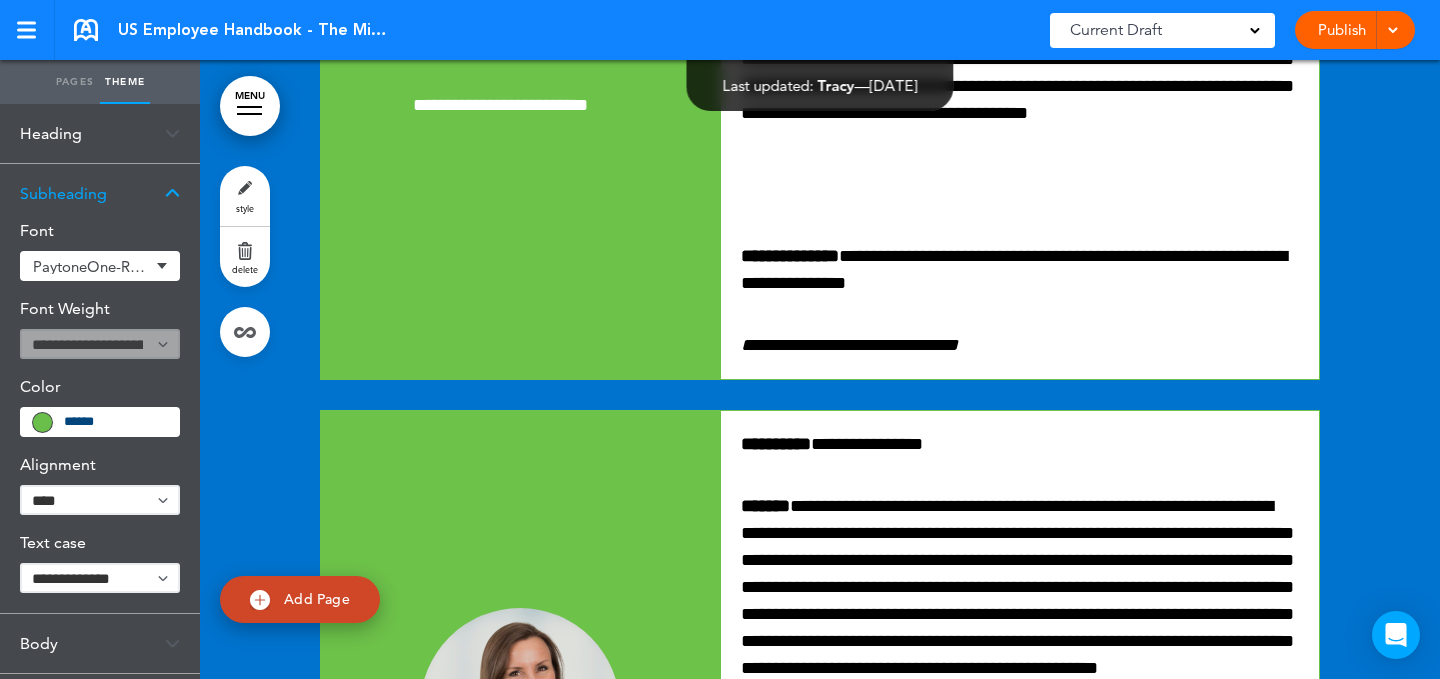 scroll, scrollTop: 10338, scrollLeft: 0, axis: vertical 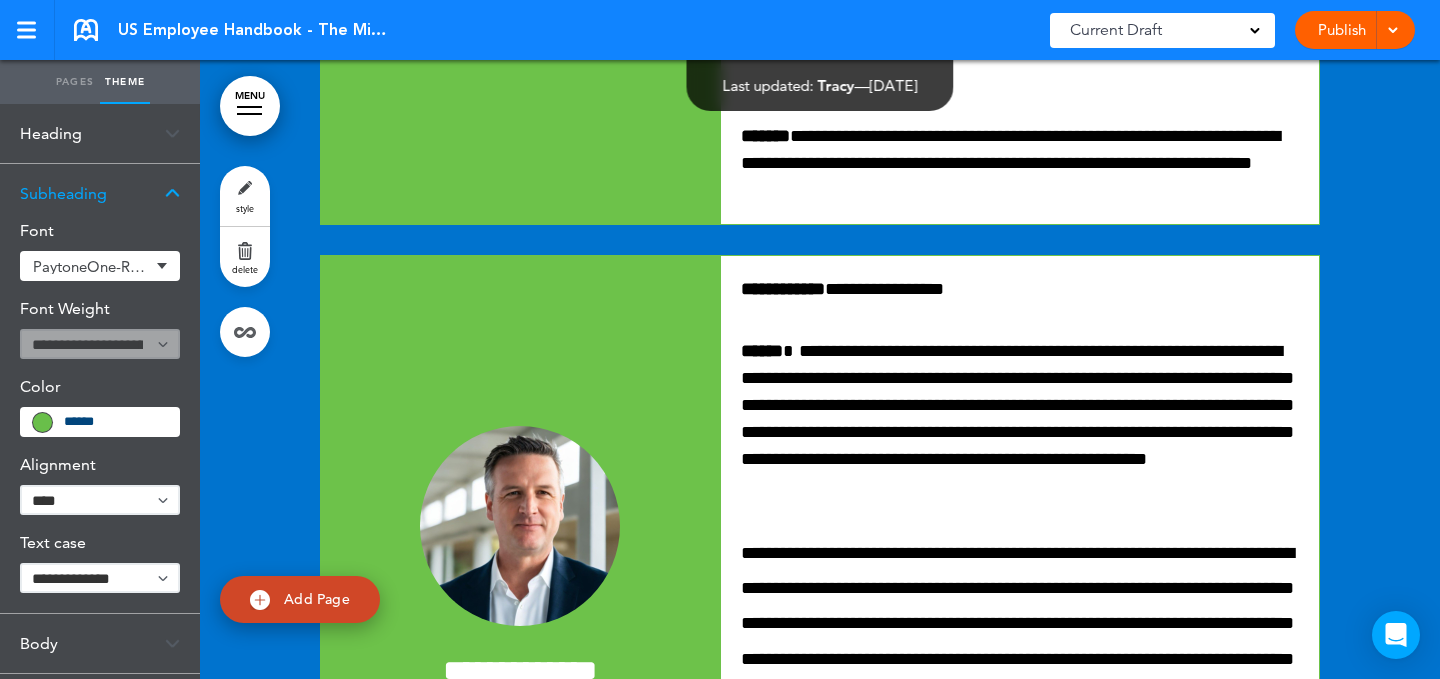 click on "style" at bounding box center (245, 196) 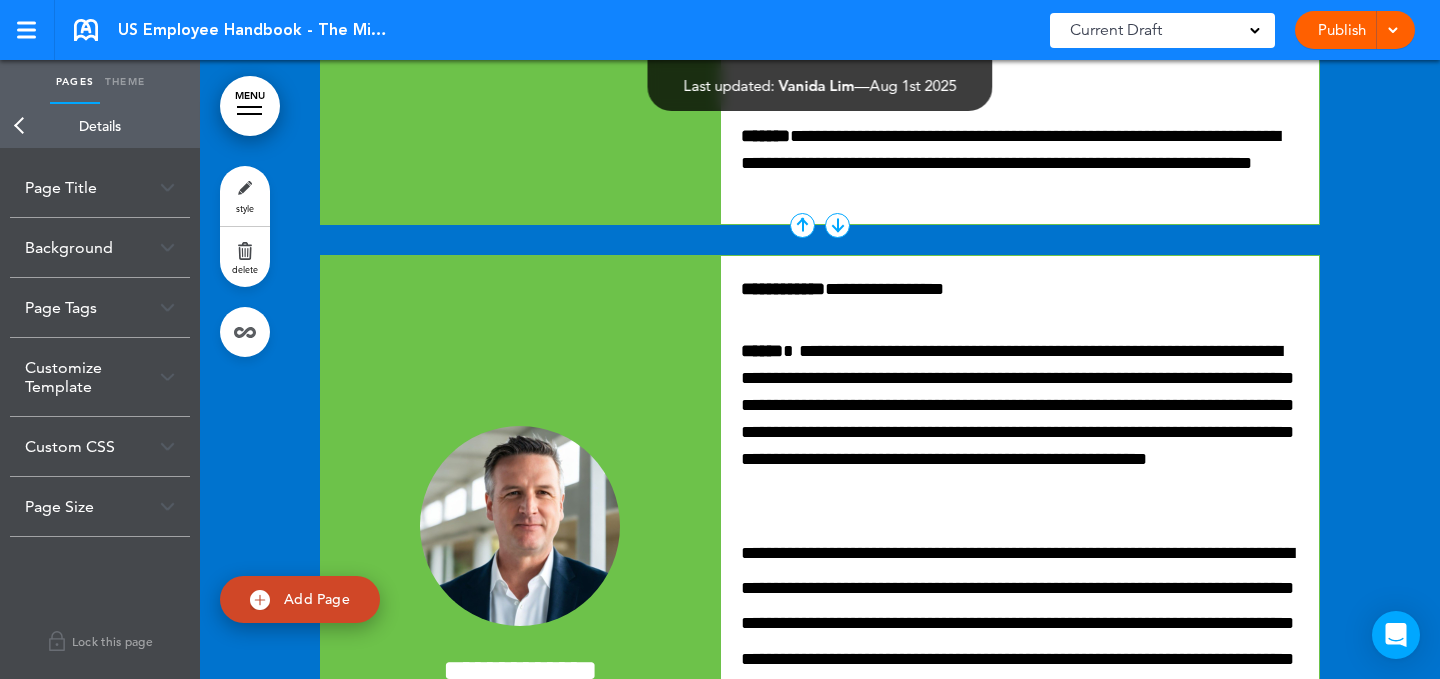 scroll, scrollTop: 9170, scrollLeft: 0, axis: vertical 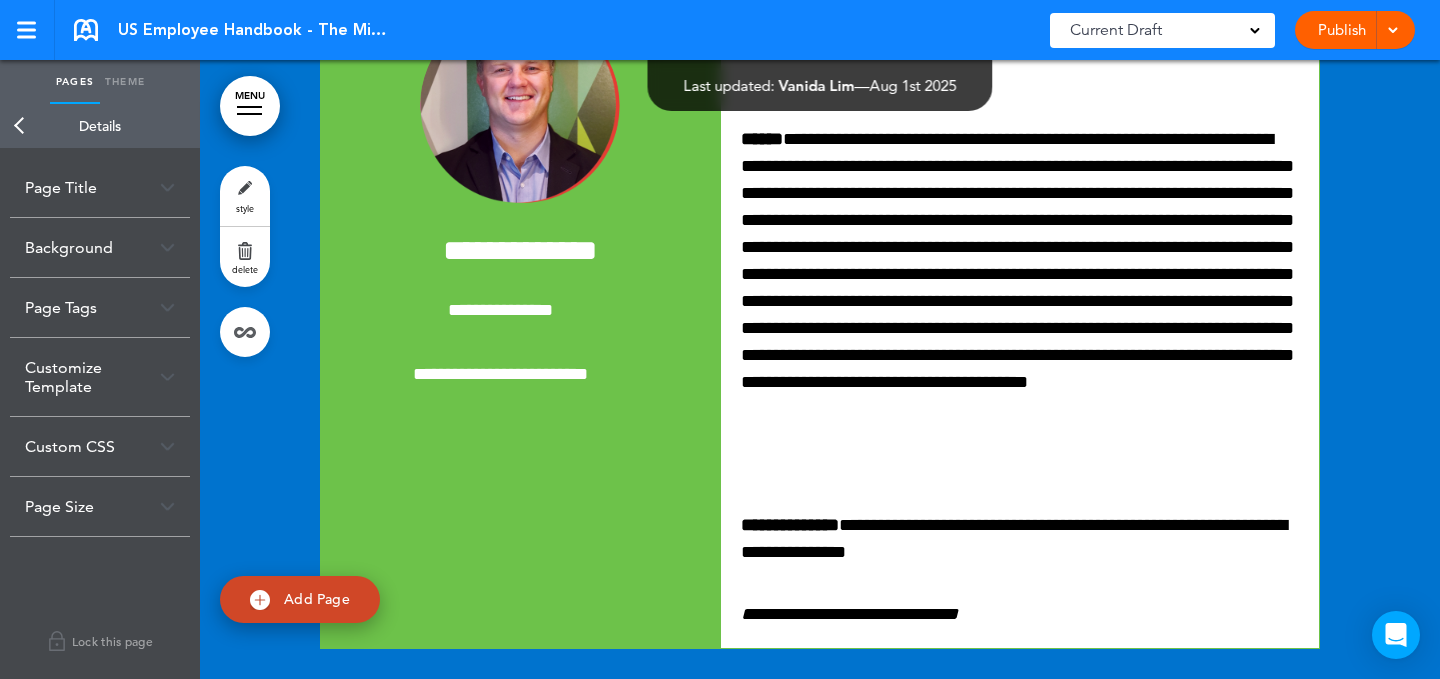 click at bounding box center [820, 2957] 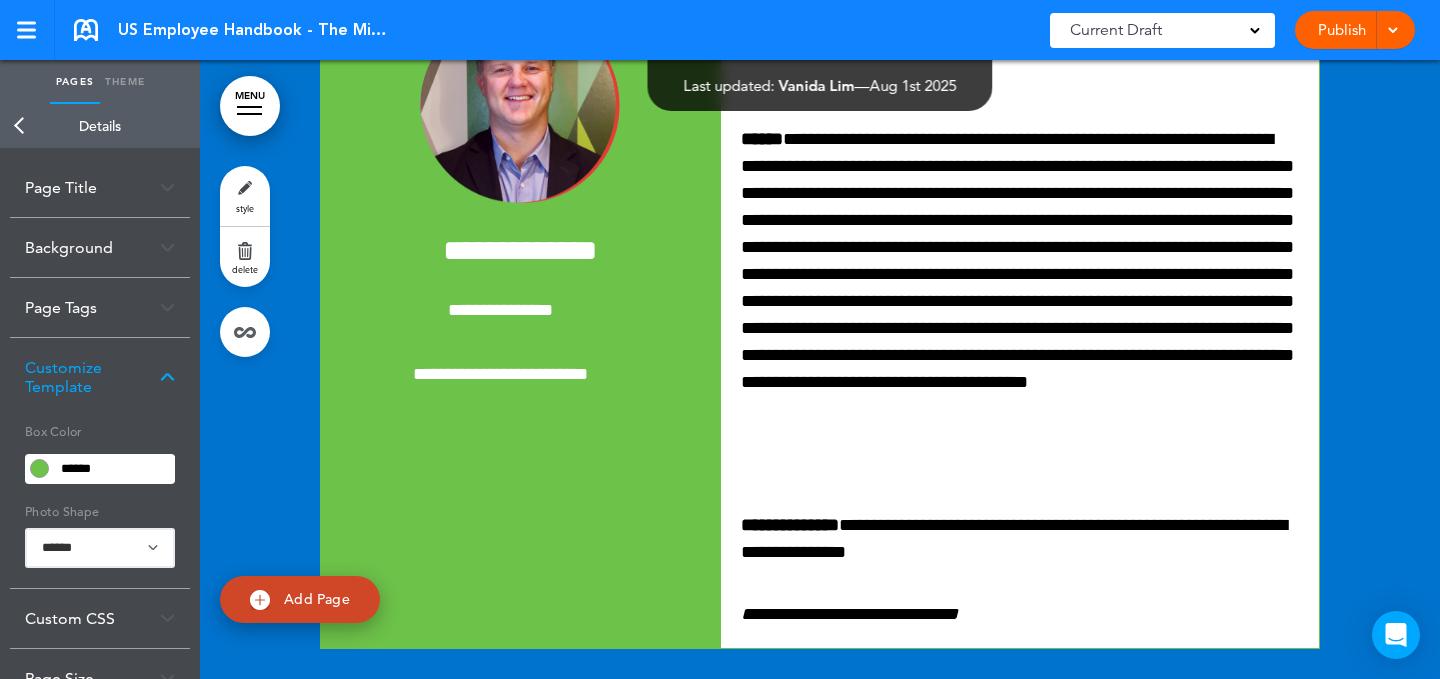 drag, startPoint x: 92, startPoint y: 462, endPoint x: 103, endPoint y: 458, distance: 11.7046995 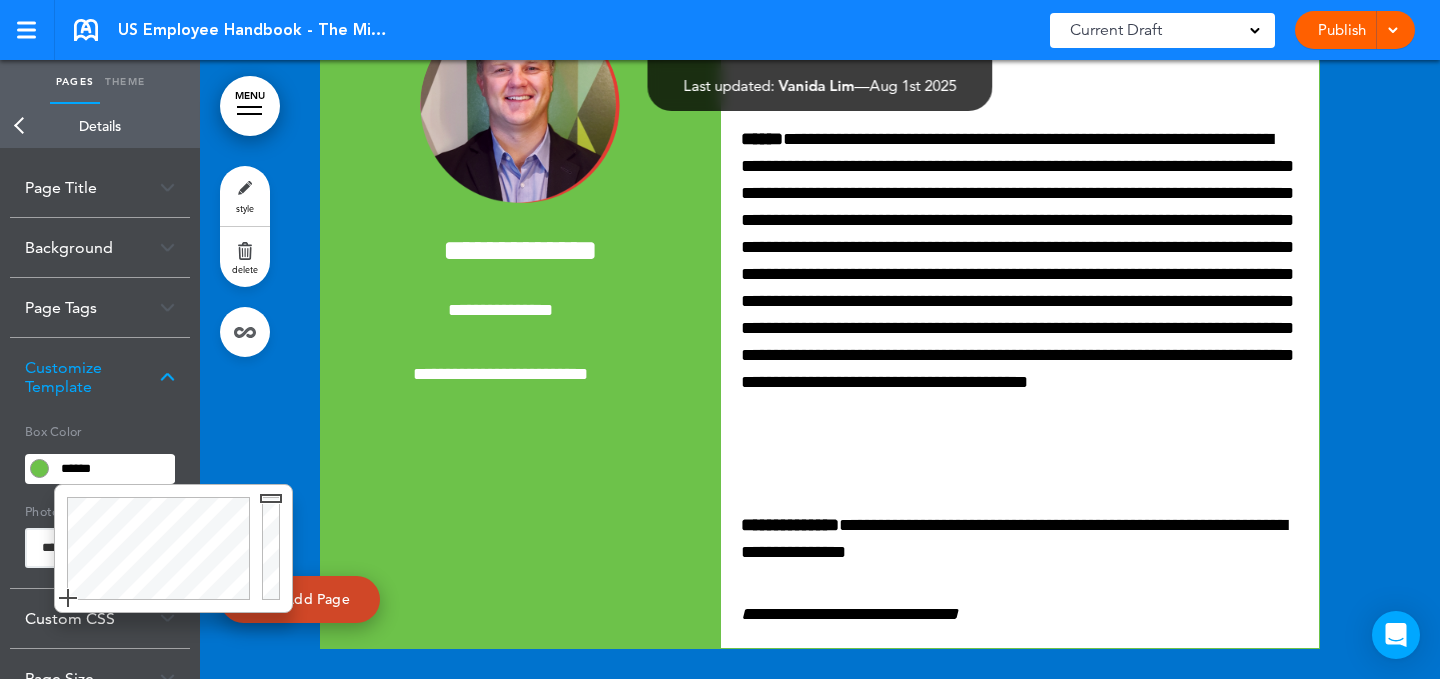 paste 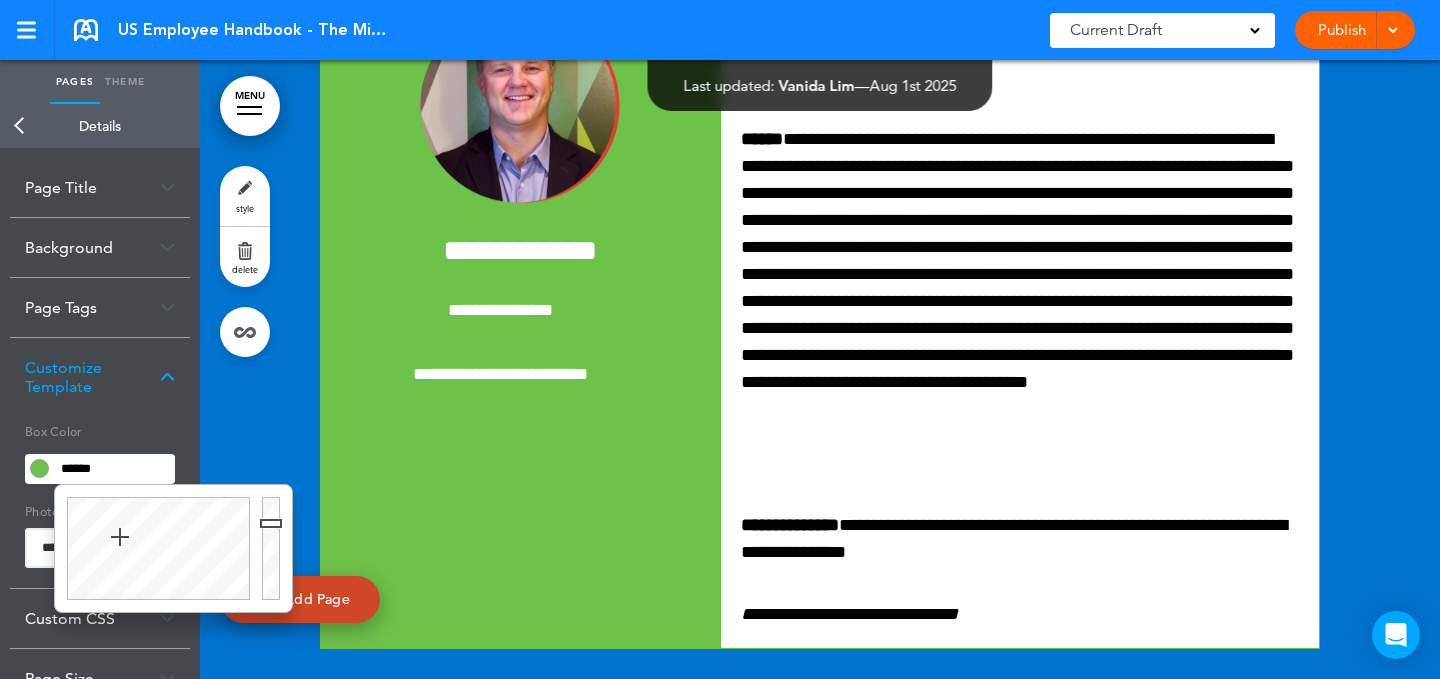 type on "******" 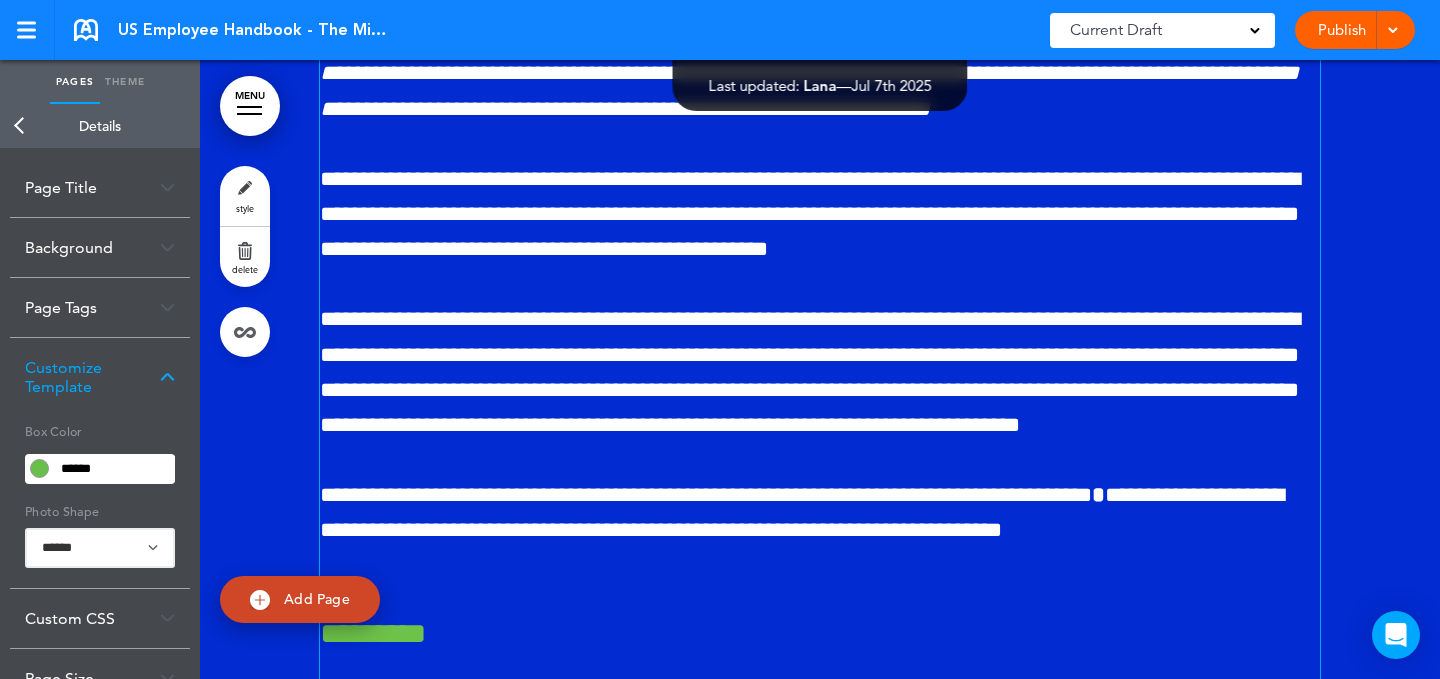 scroll, scrollTop: 2985, scrollLeft: 0, axis: vertical 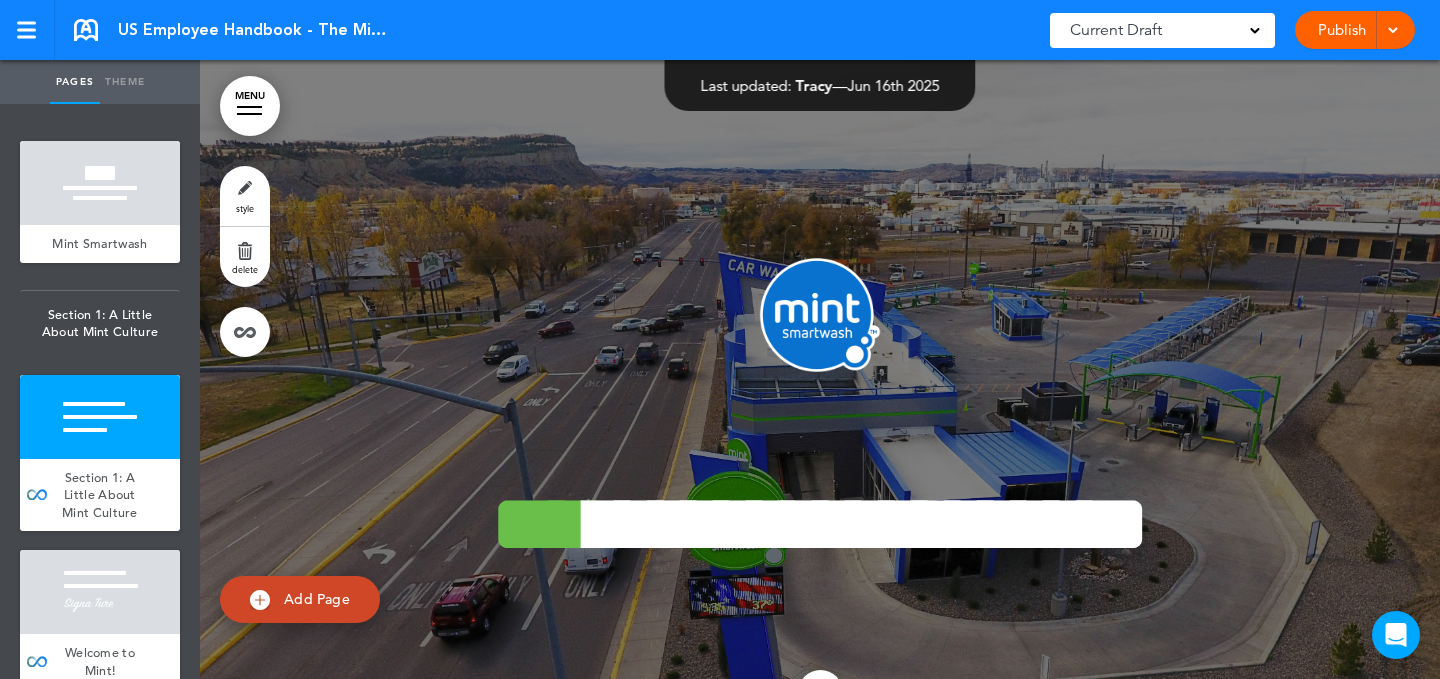 click on "Theme" at bounding box center (125, 82) 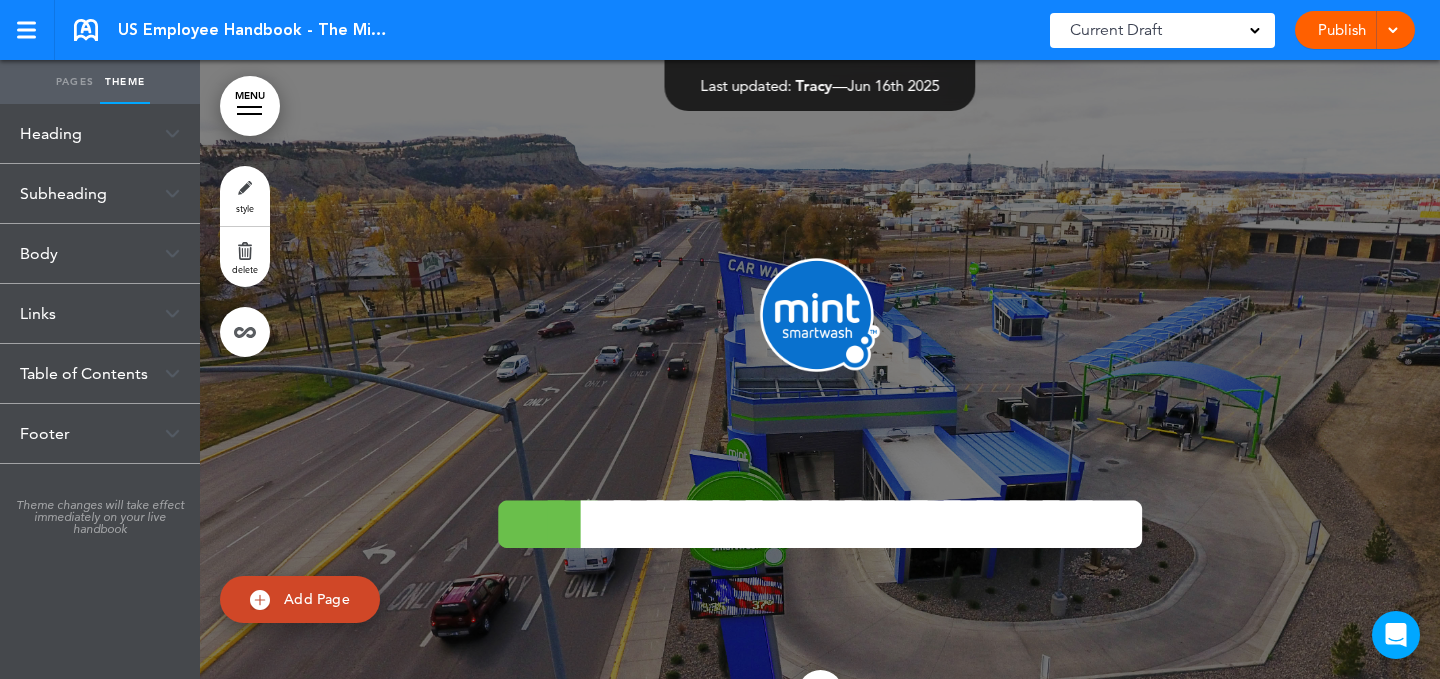 scroll, scrollTop: 0, scrollLeft: 0, axis: both 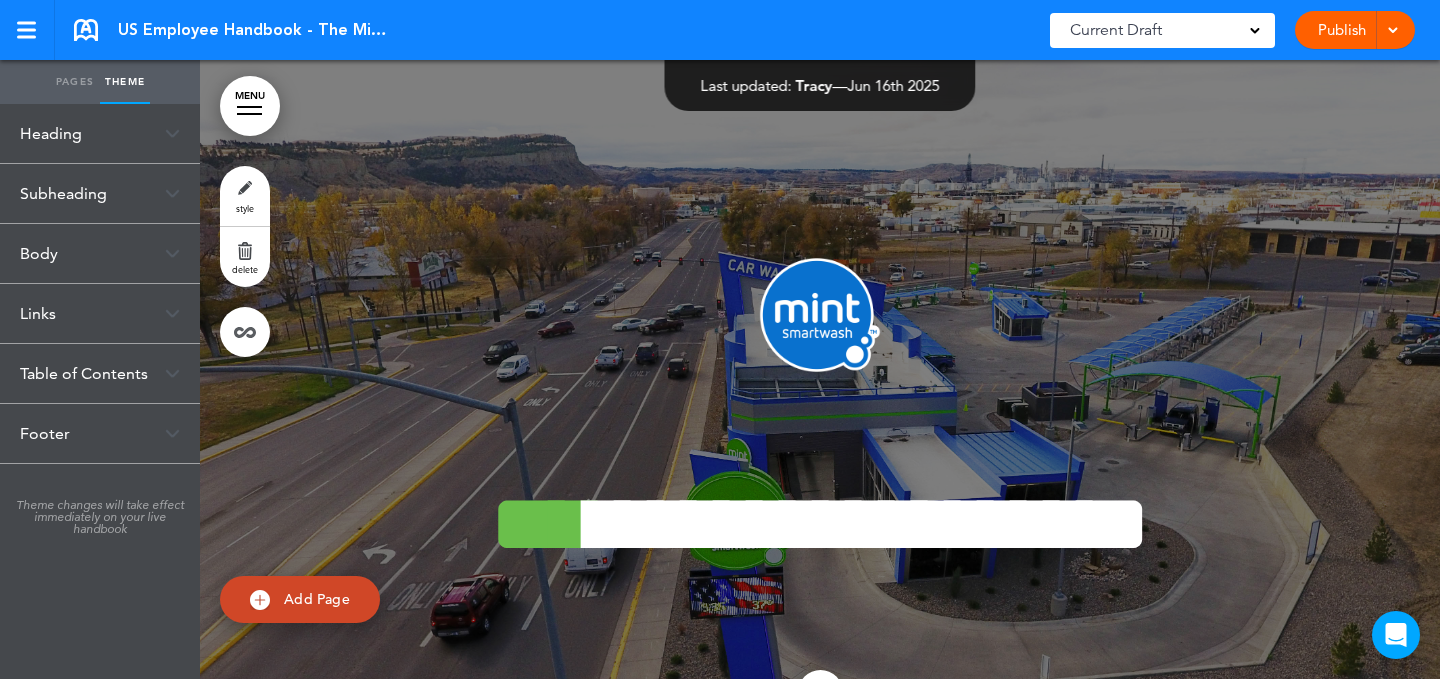 click on "Subheading" at bounding box center (100, 193) 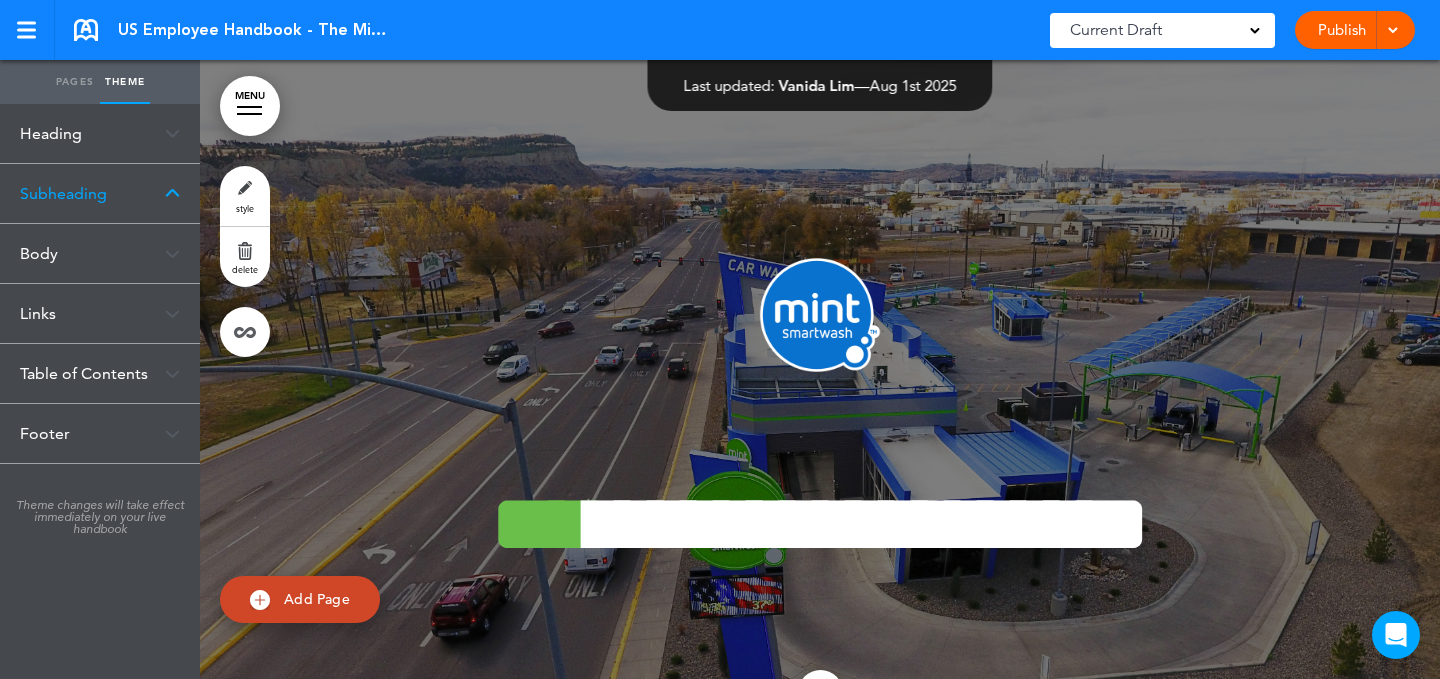 scroll, scrollTop: 1865, scrollLeft: 0, axis: vertical 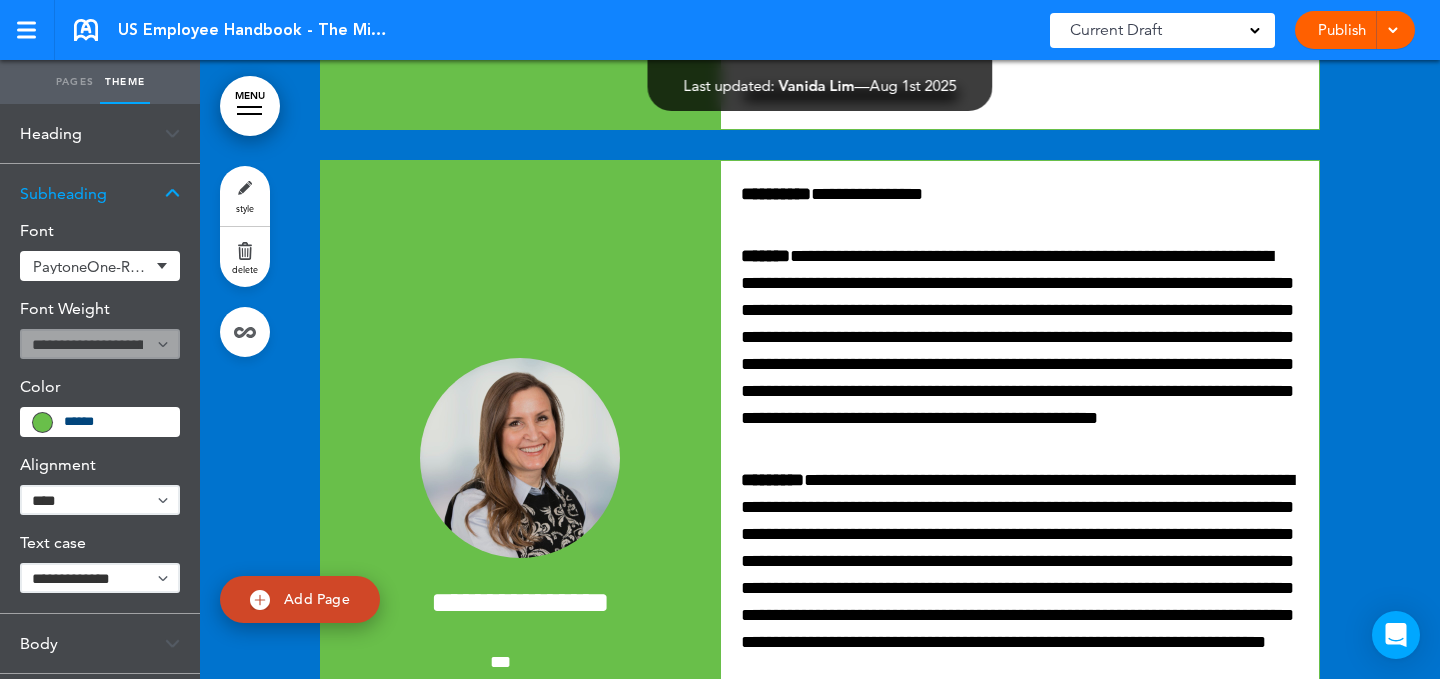 click on "style" at bounding box center (245, 196) 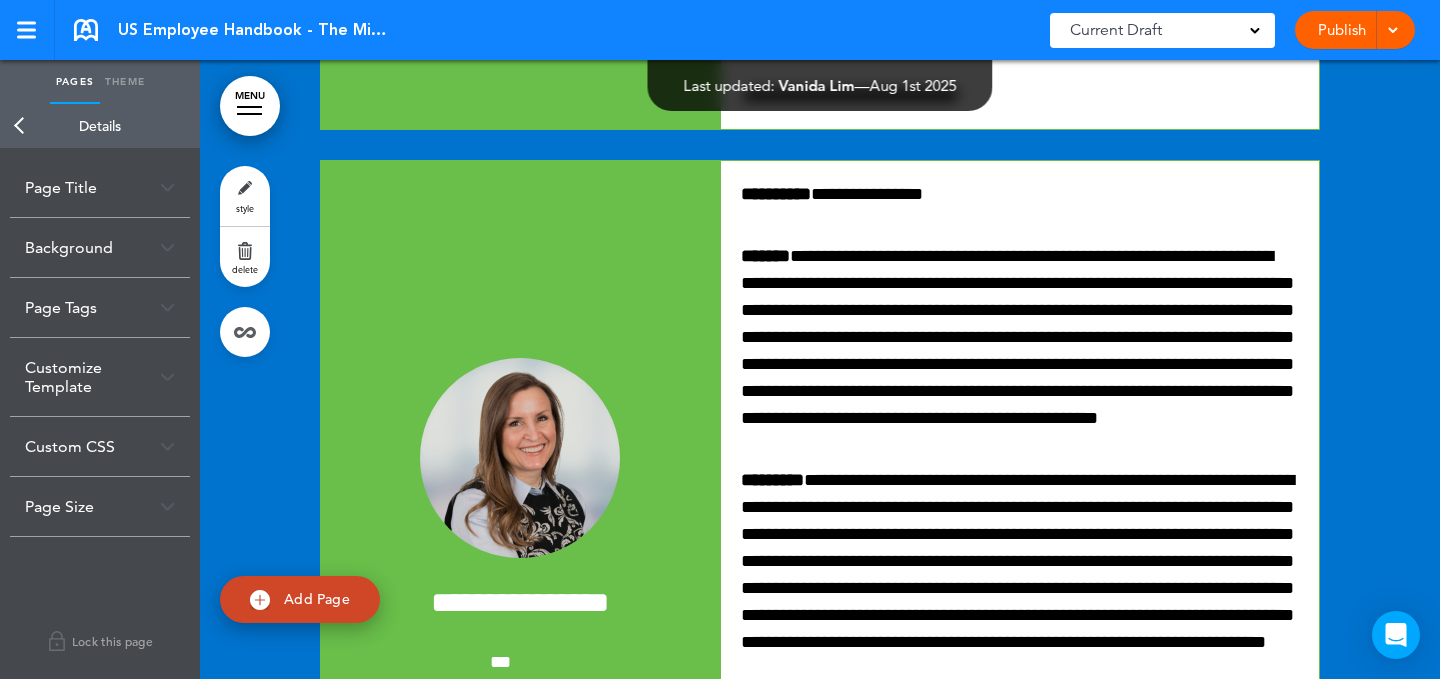 click on "Customize Template" at bounding box center [100, 377] 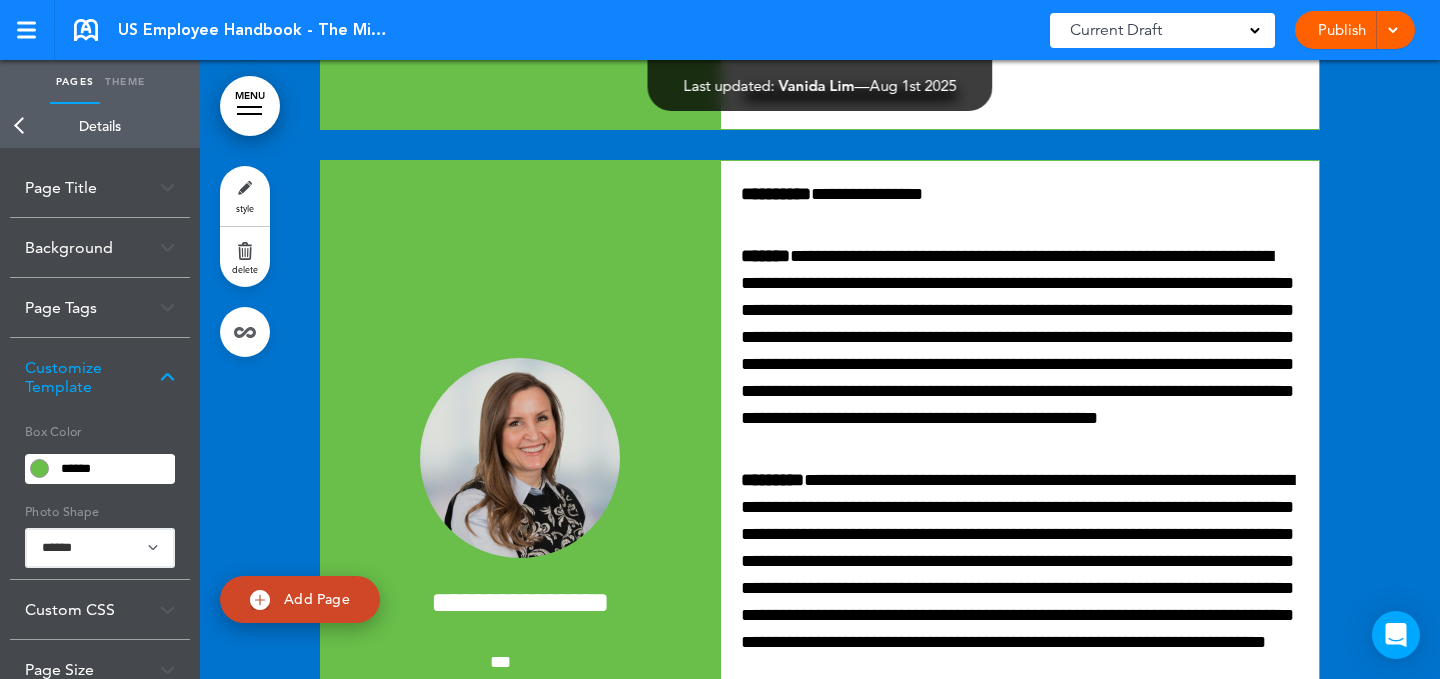 click on "******" at bounding box center [114, 469] 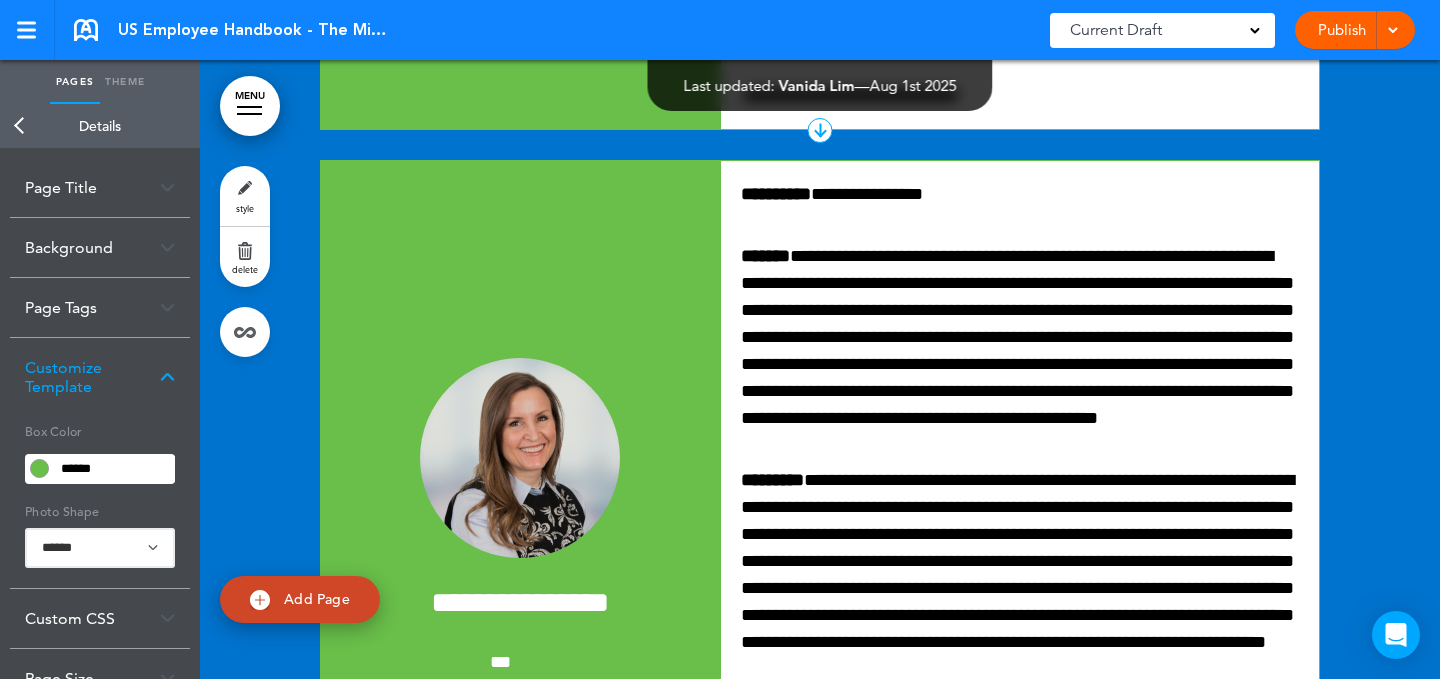 click on "**********" at bounding box center [520, -322] 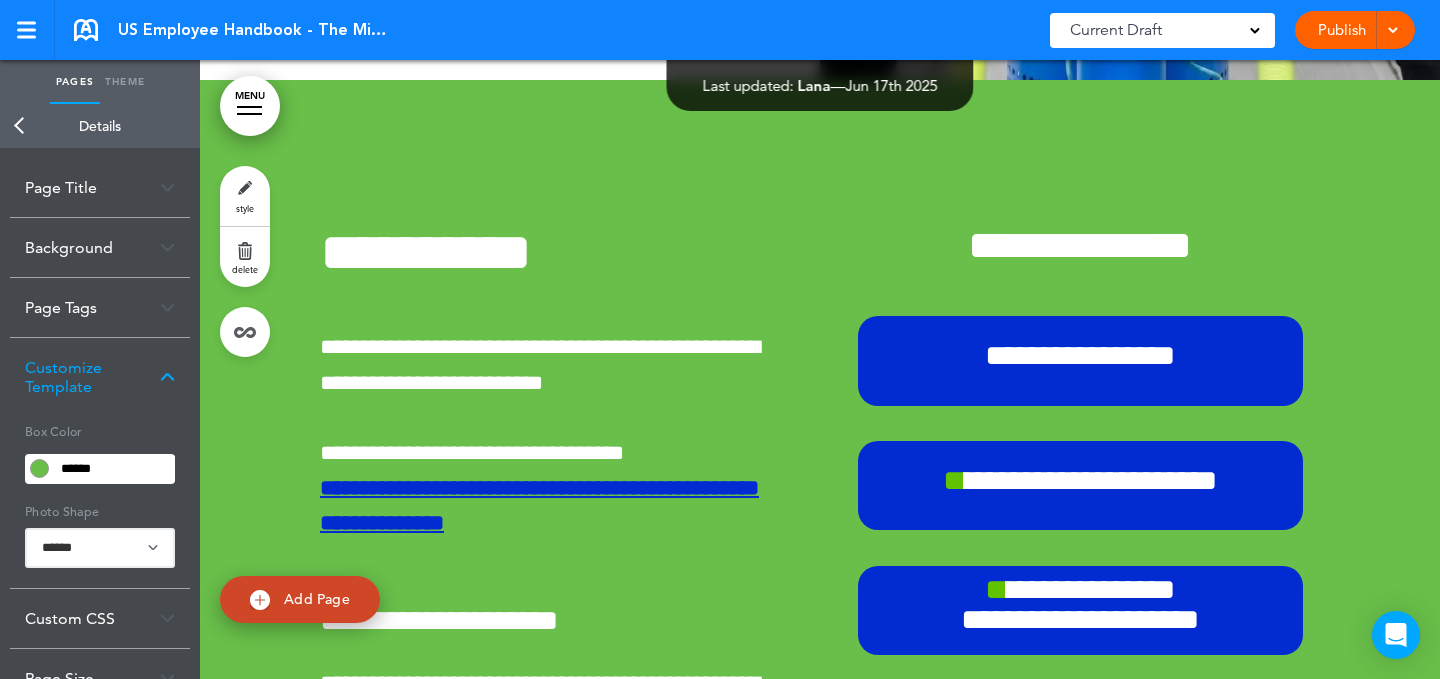 scroll, scrollTop: 18270, scrollLeft: 0, axis: vertical 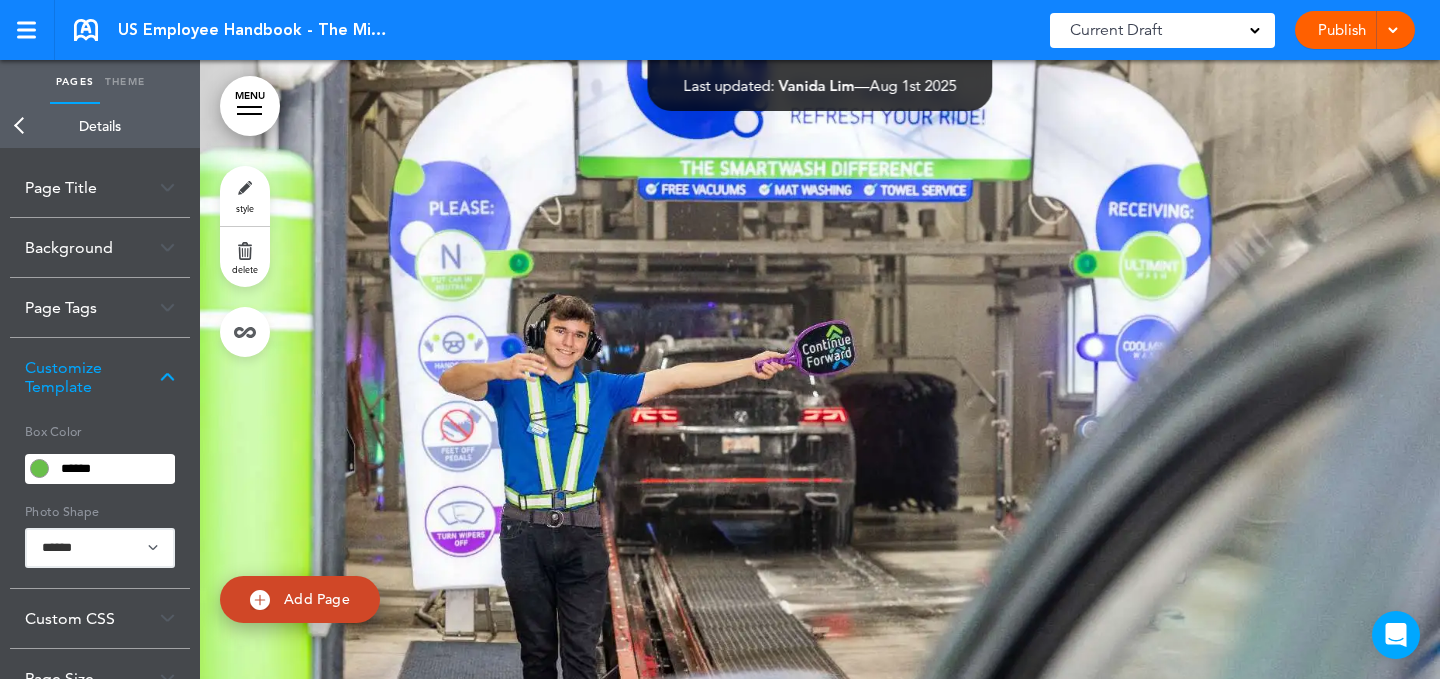 click on "style" at bounding box center [245, 196] 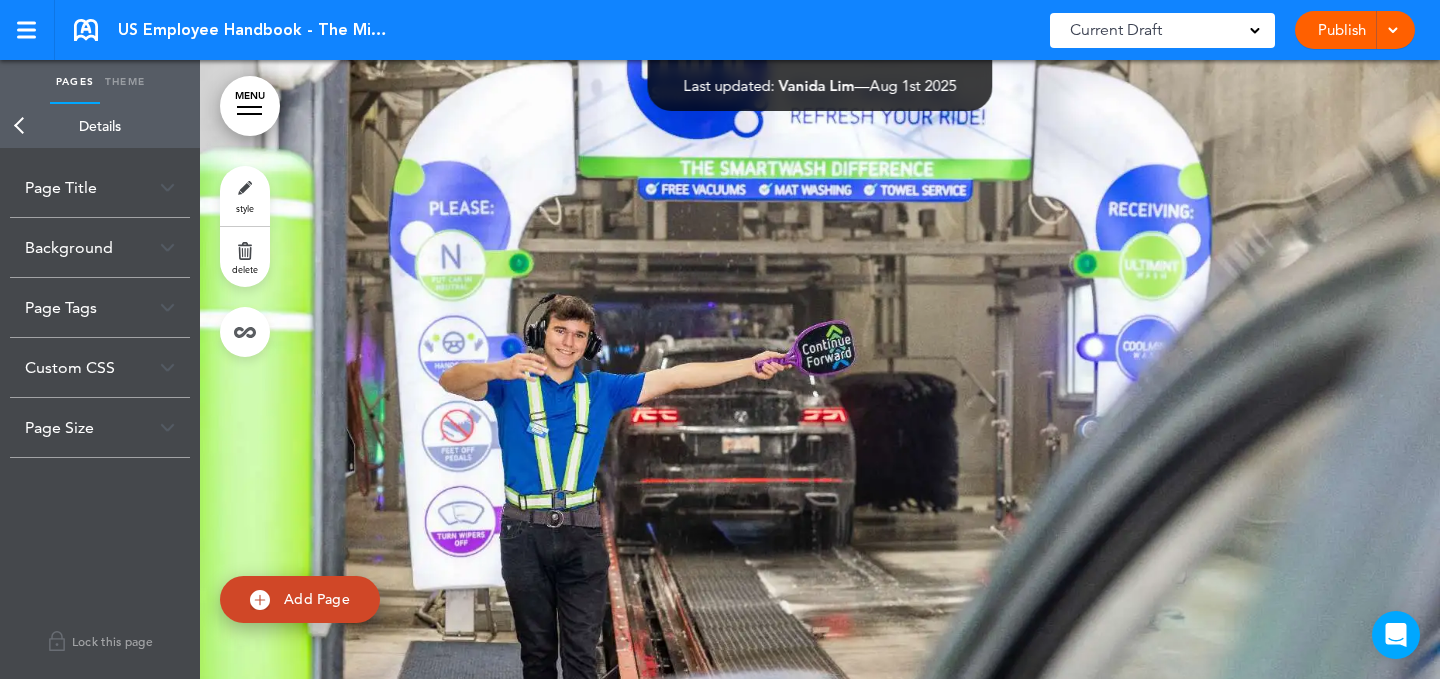 click on "Background" at bounding box center (100, 247) 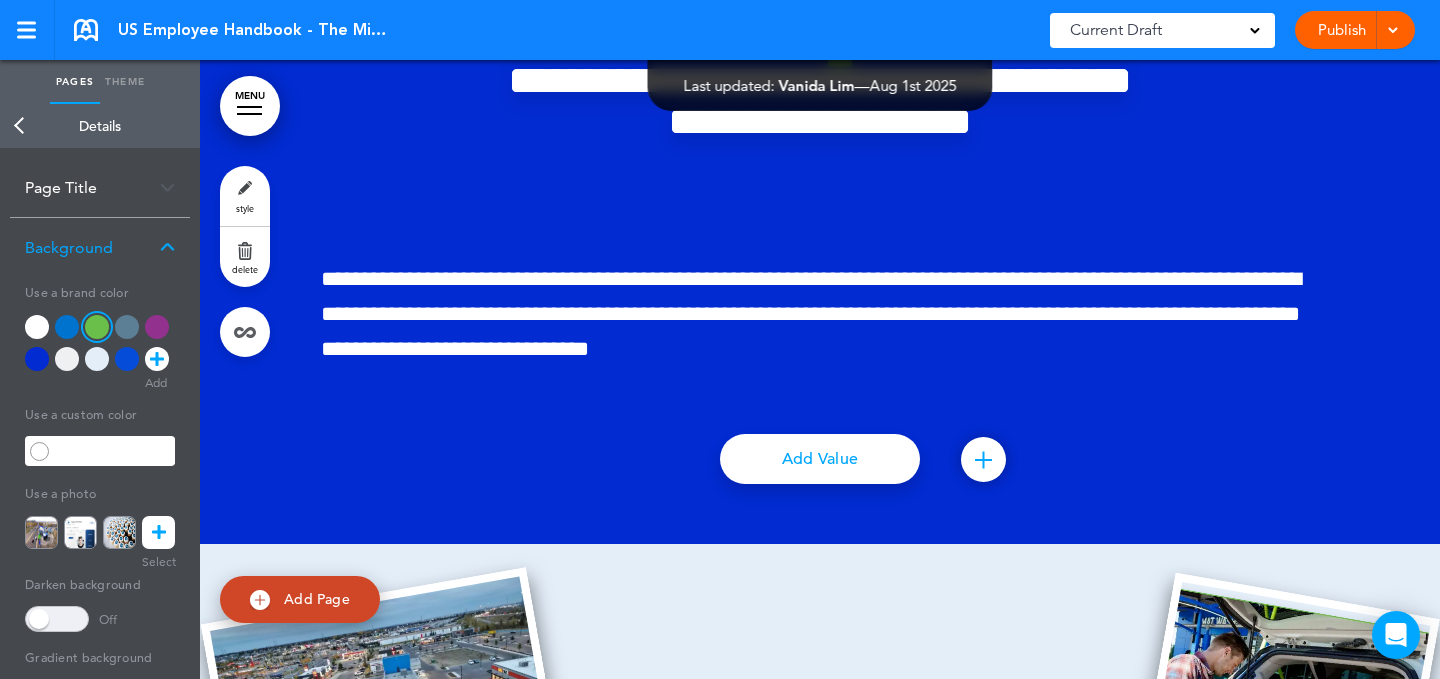 scroll, scrollTop: 20682, scrollLeft: 0, axis: vertical 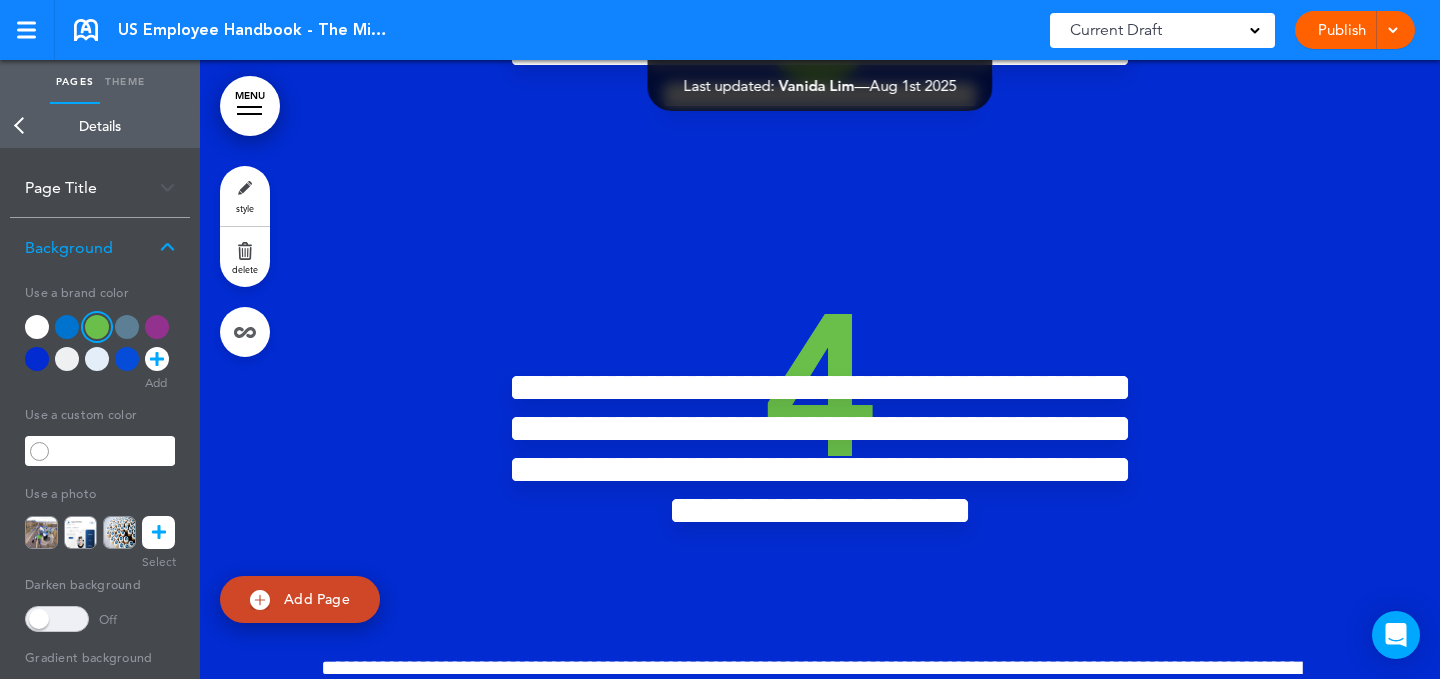 click on "style" at bounding box center (245, 196) 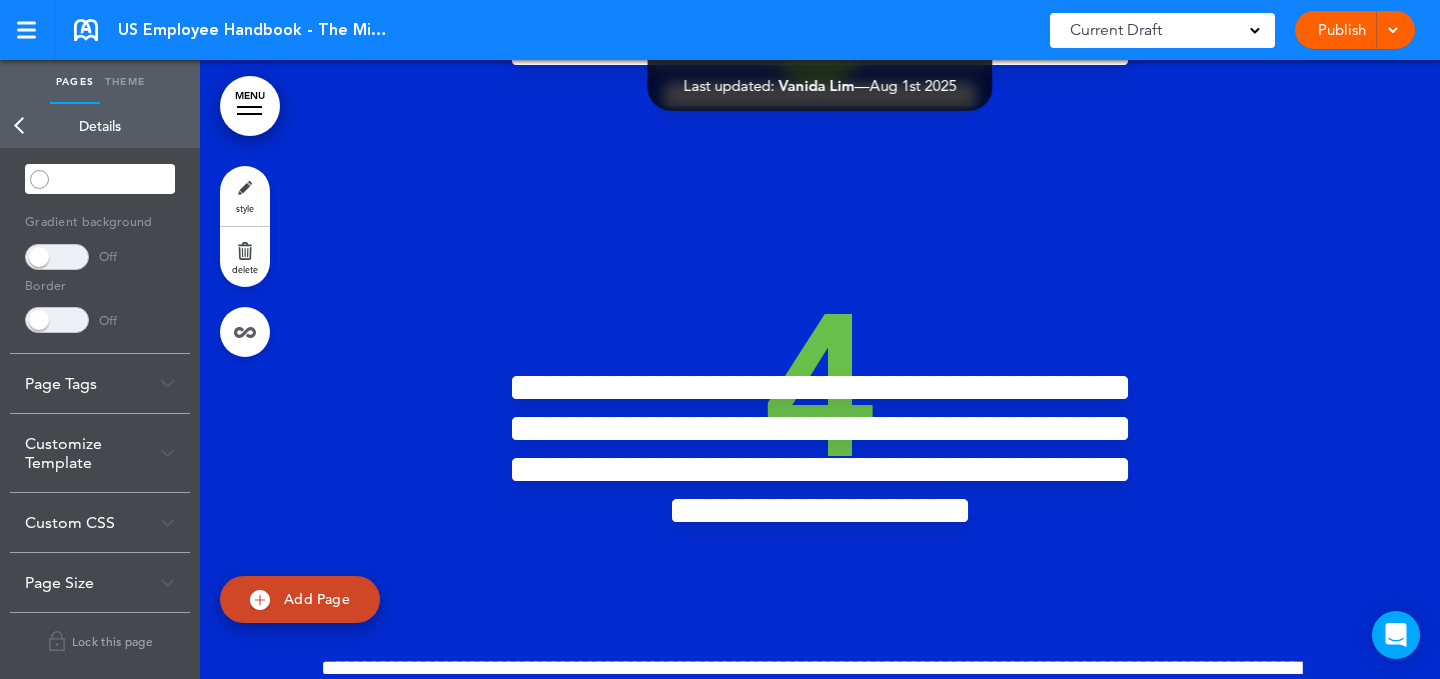 click on "Customize Template" at bounding box center [100, 453] 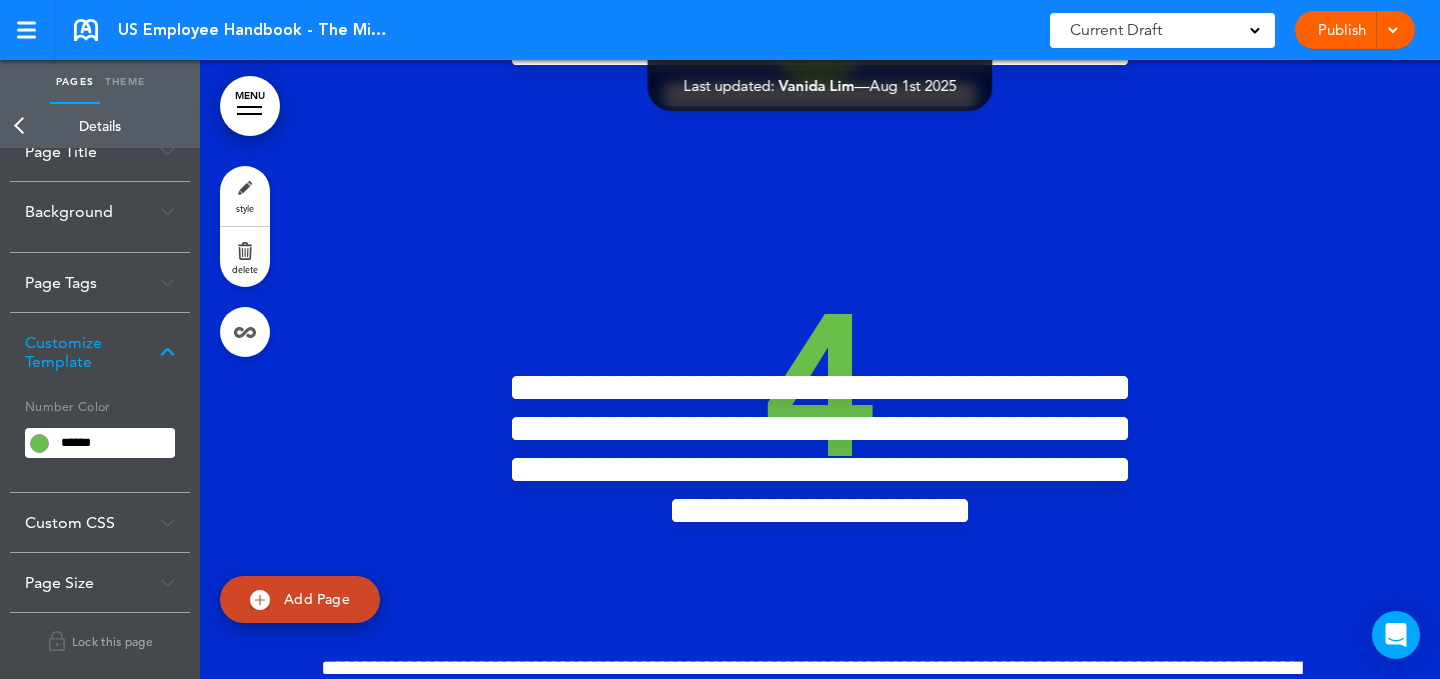 scroll, scrollTop: 28, scrollLeft: 0, axis: vertical 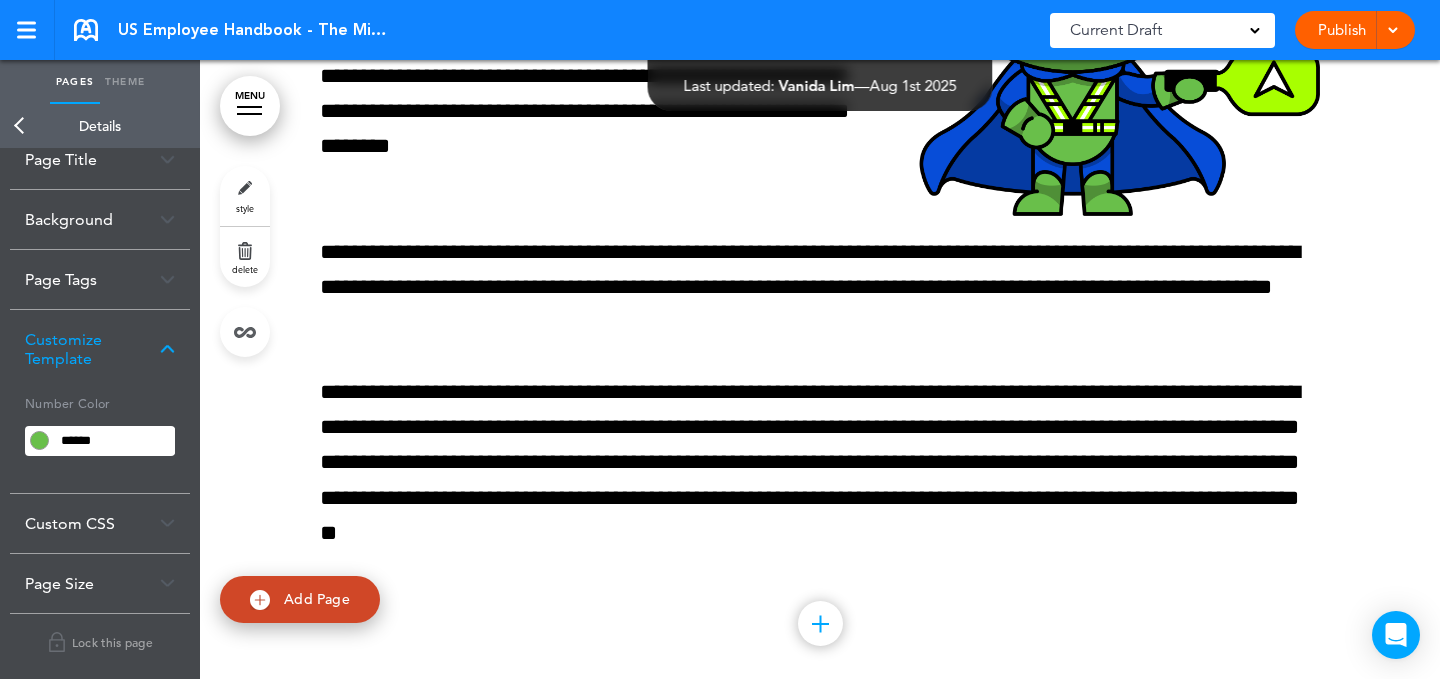 click on "style" at bounding box center (245, 208) 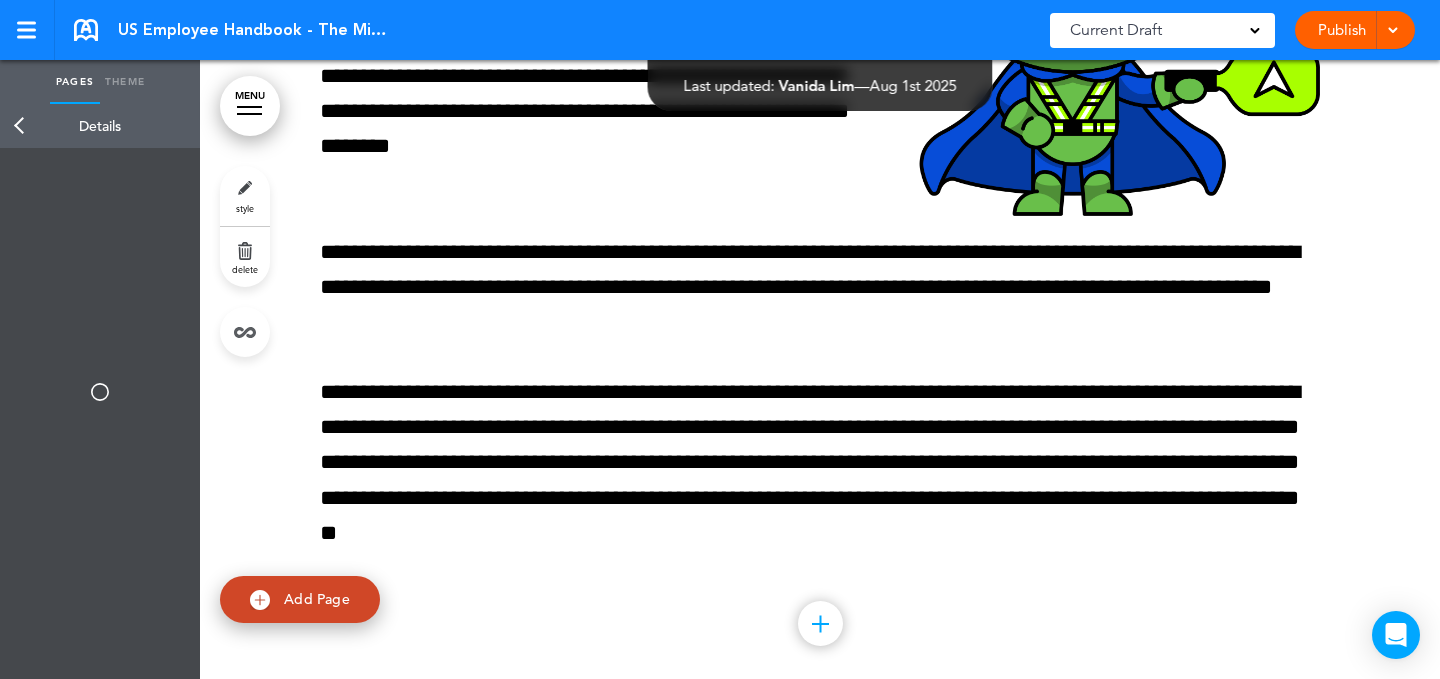 type on "******" 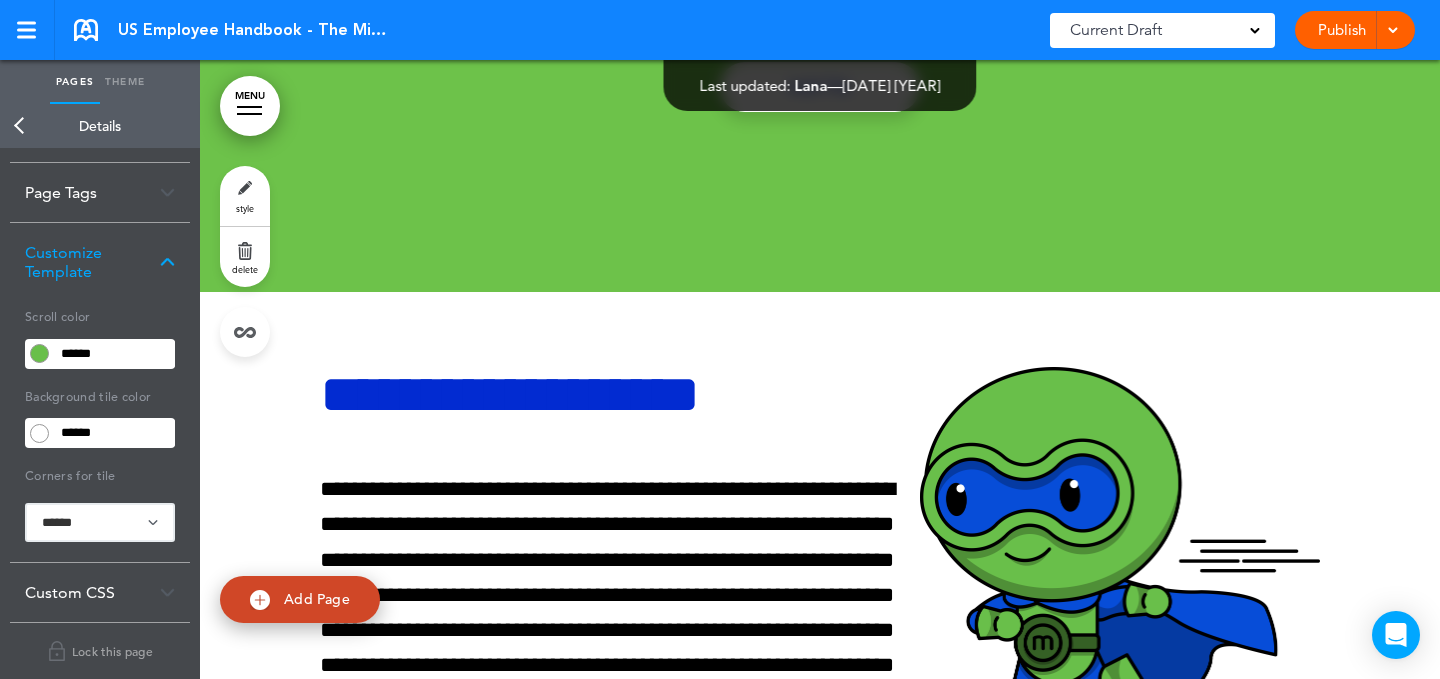 scroll, scrollTop: 34284, scrollLeft: 0, axis: vertical 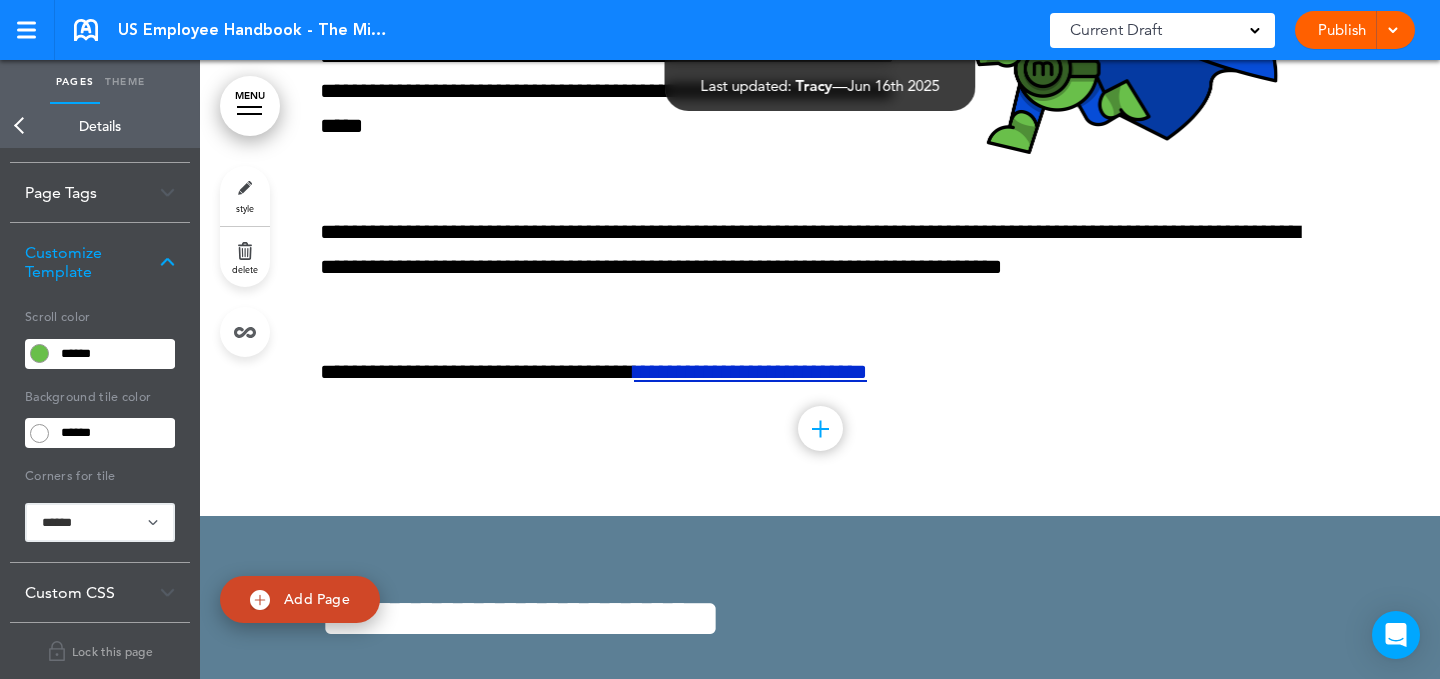 click on "style" at bounding box center [245, 196] 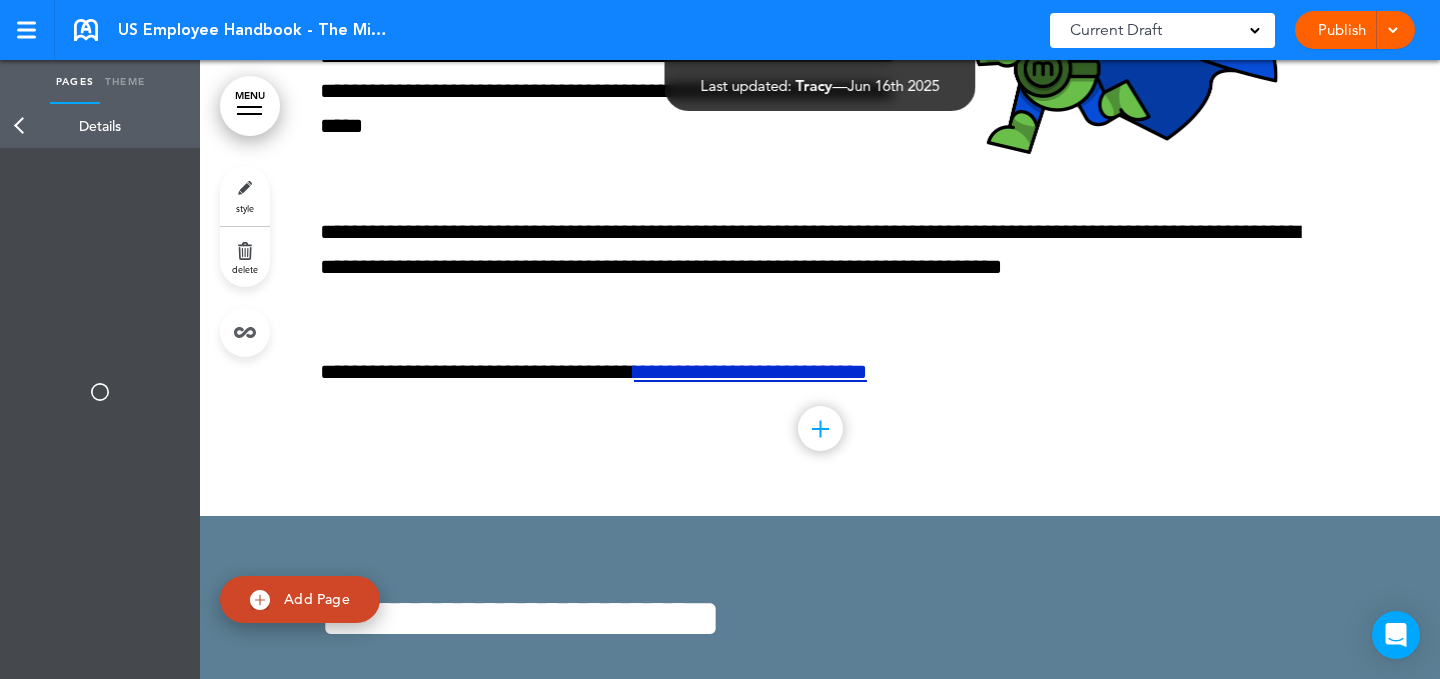 type on "******" 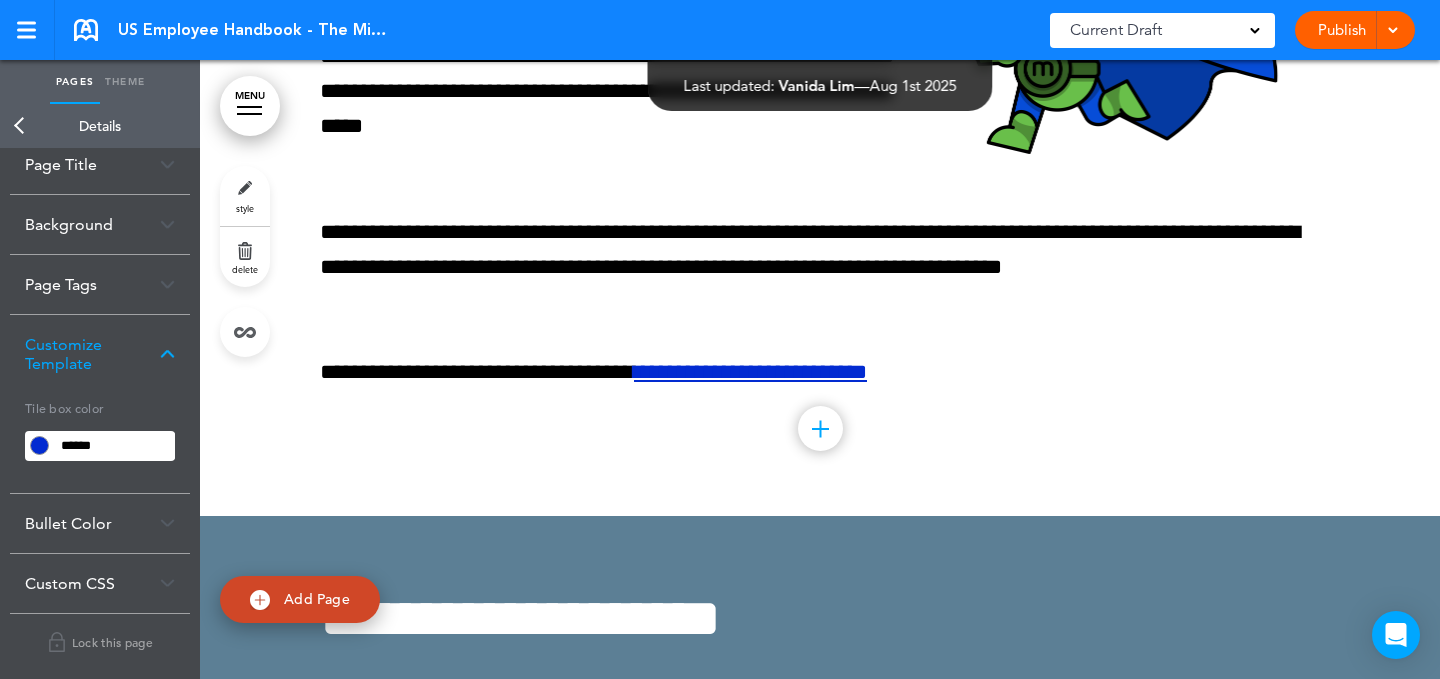 click on "Background" at bounding box center (100, 224) 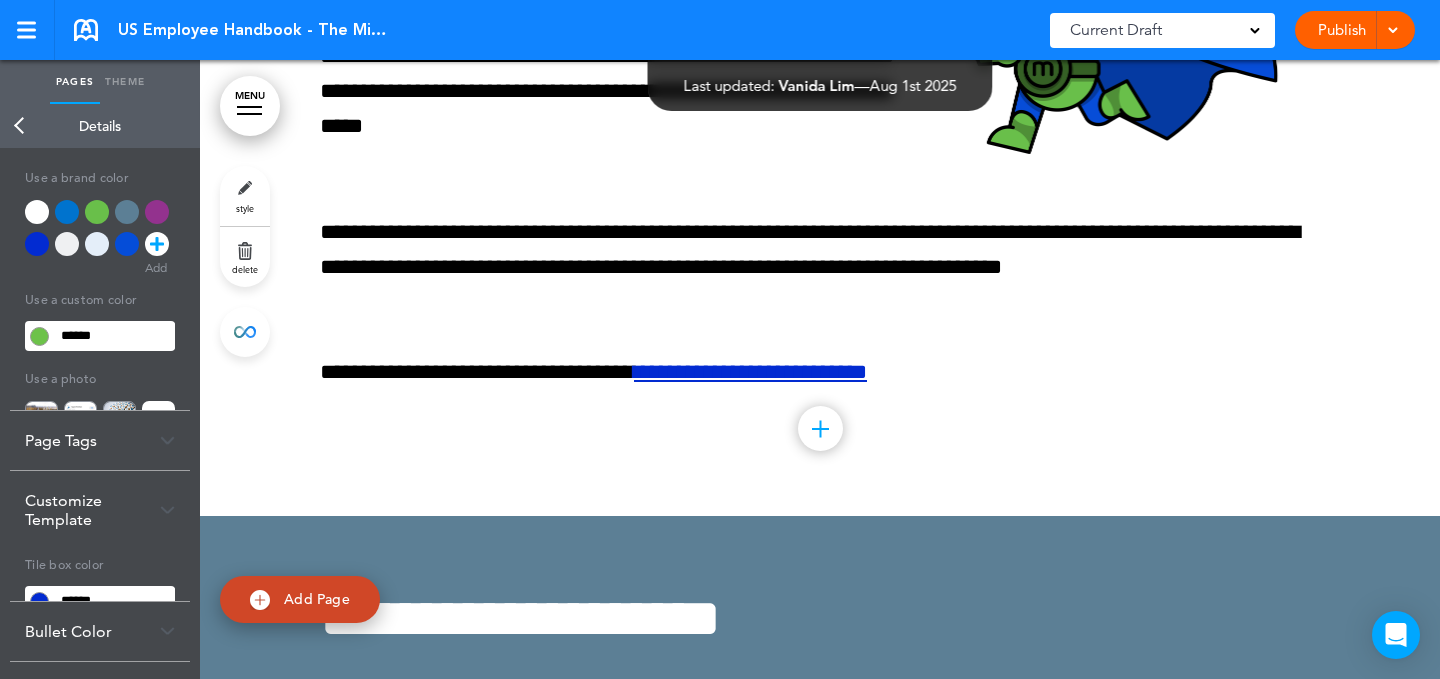 scroll, scrollTop: 115, scrollLeft: 0, axis: vertical 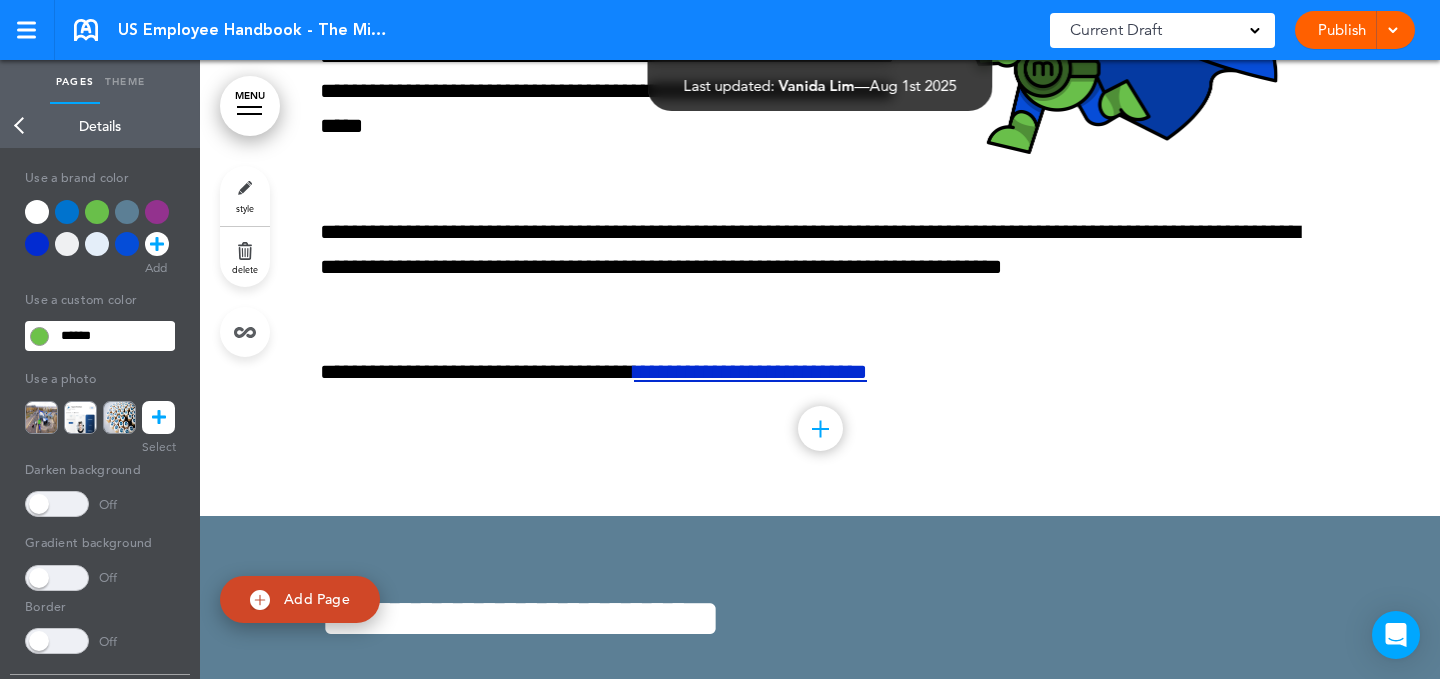 click at bounding box center (97, 212) 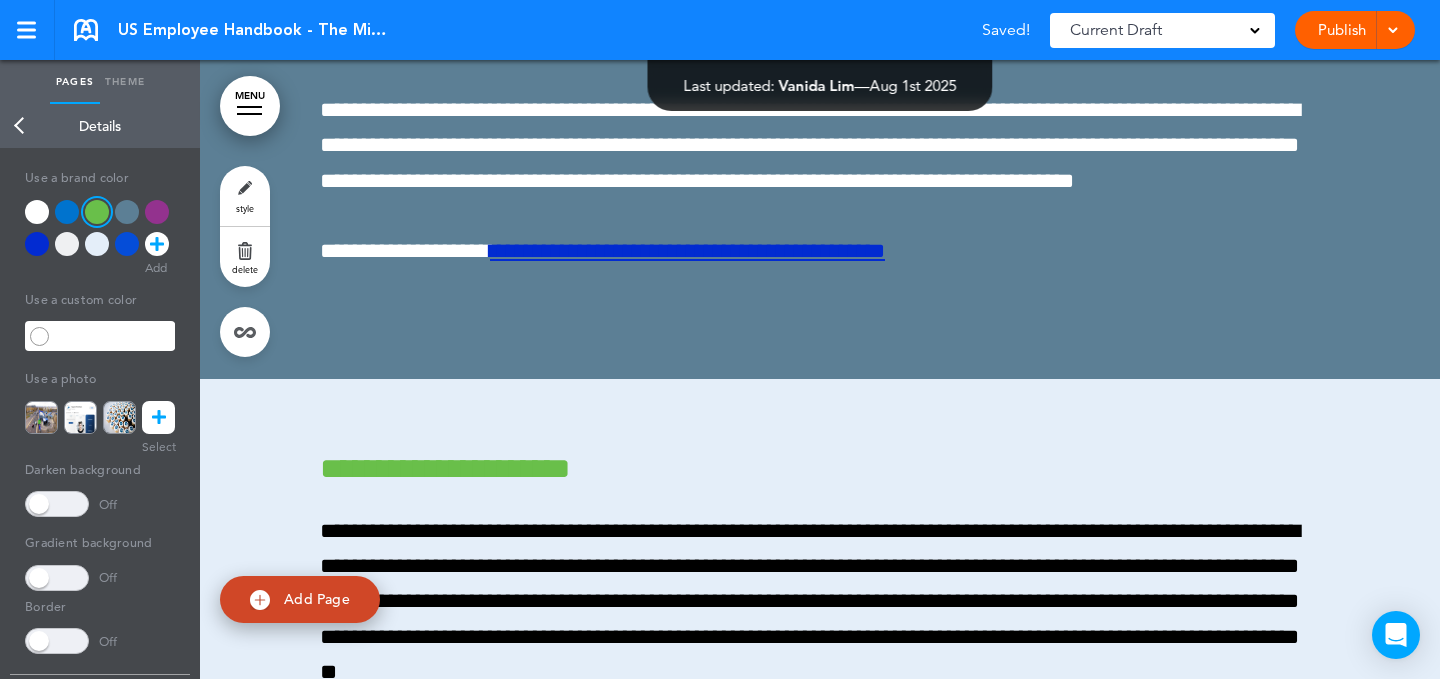 scroll, scrollTop: 36640, scrollLeft: 0, axis: vertical 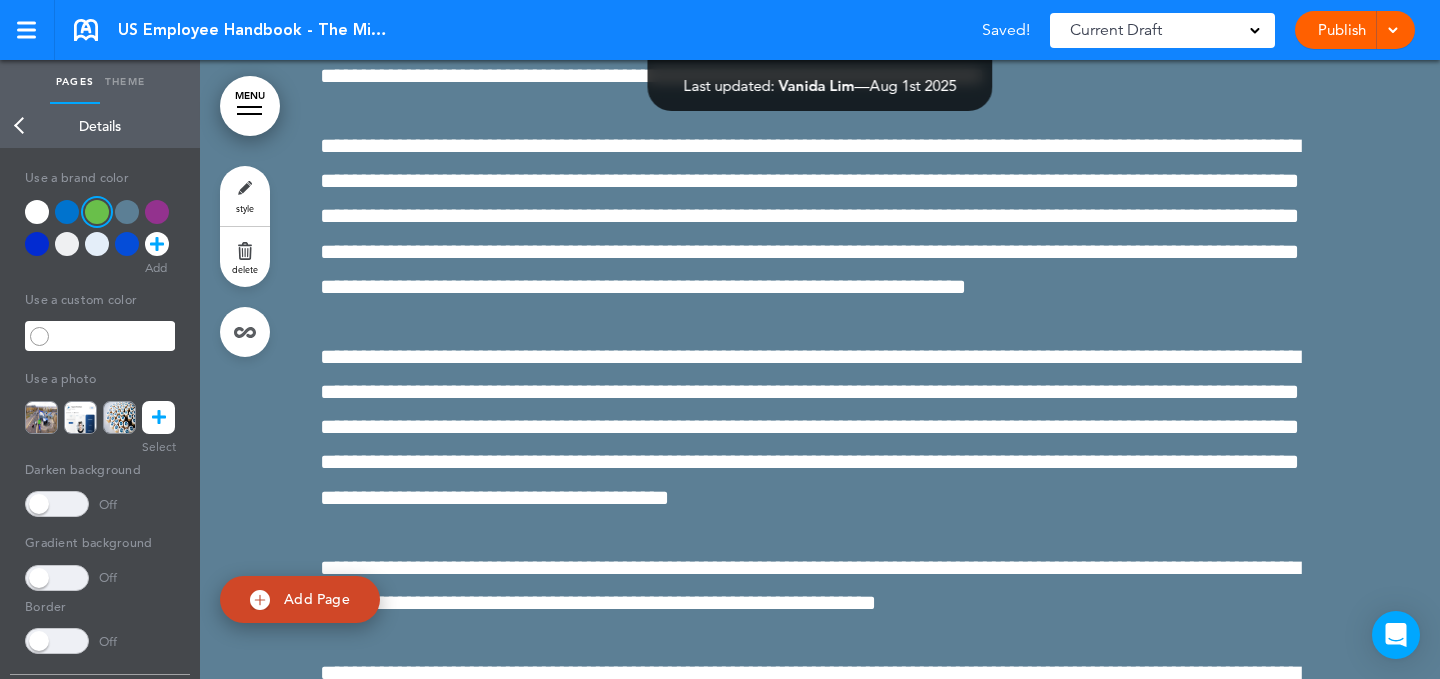 click on "style" at bounding box center (245, 196) 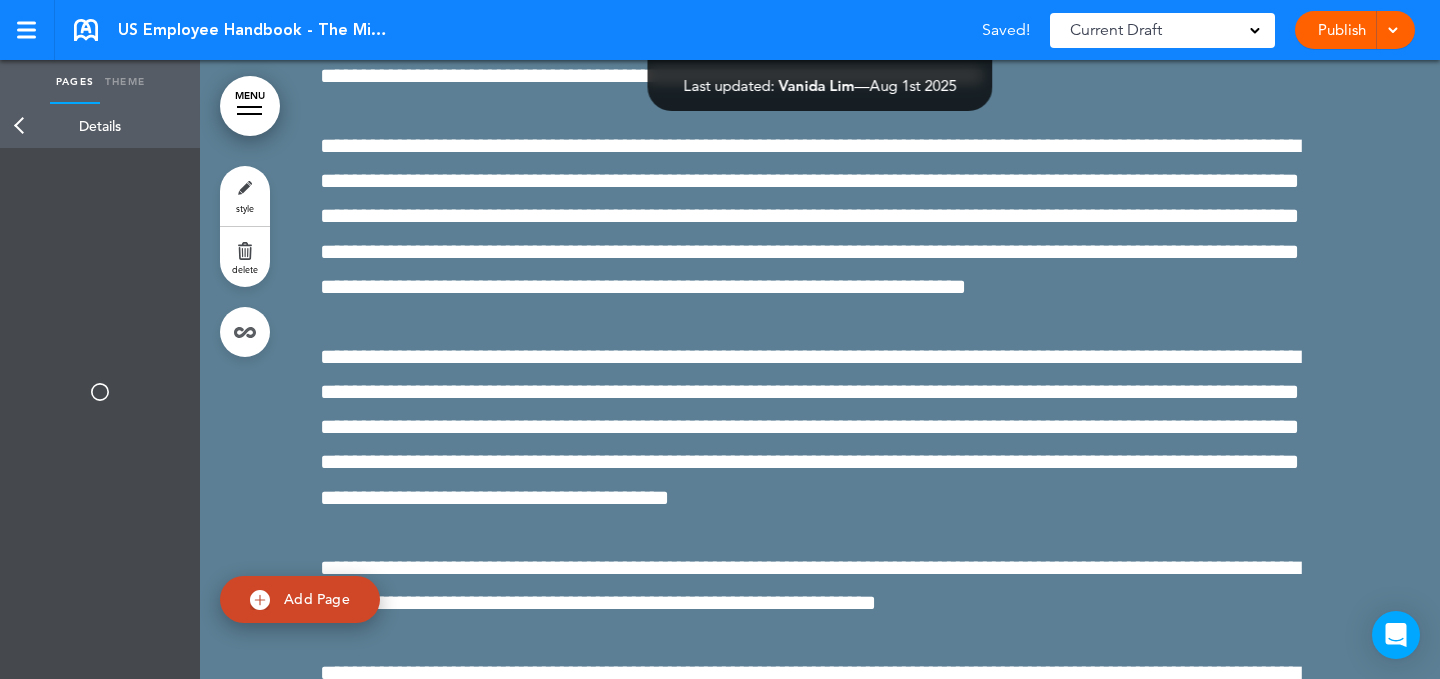 type on "******" 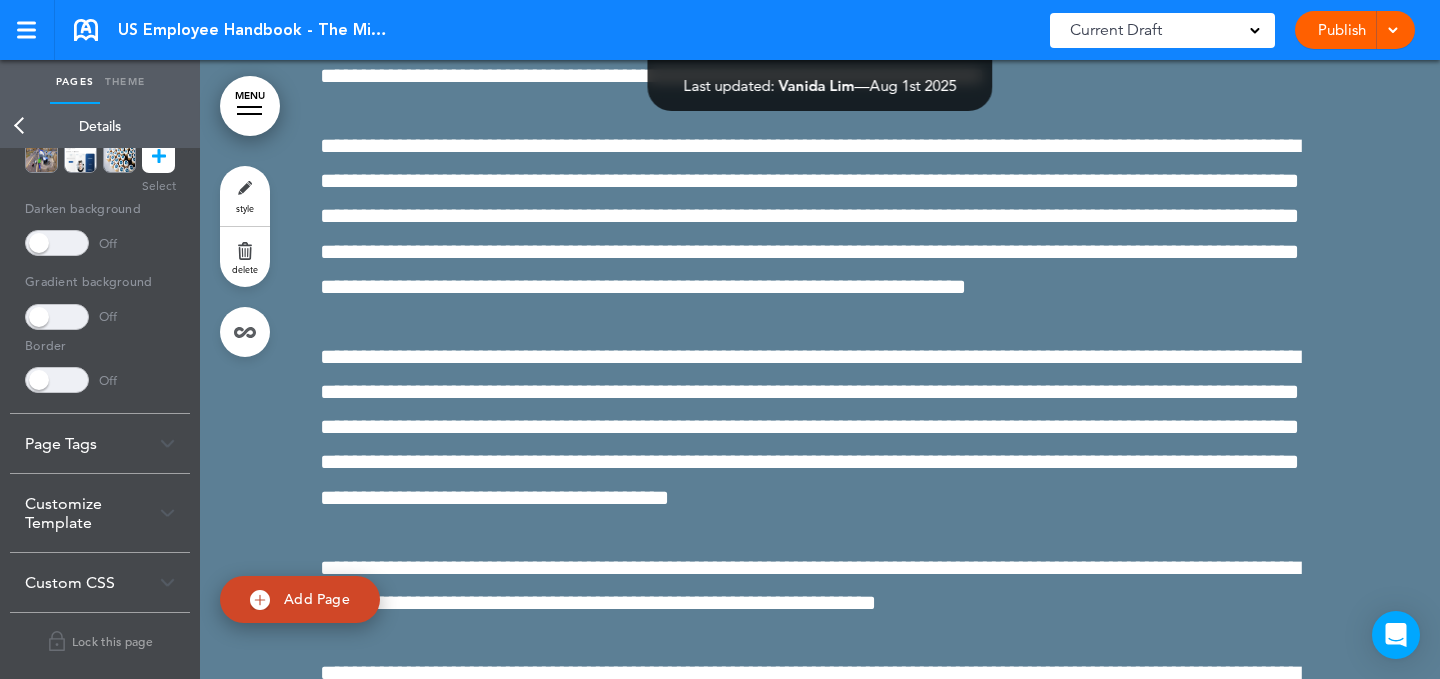 click on "Customize Template" at bounding box center (100, 513) 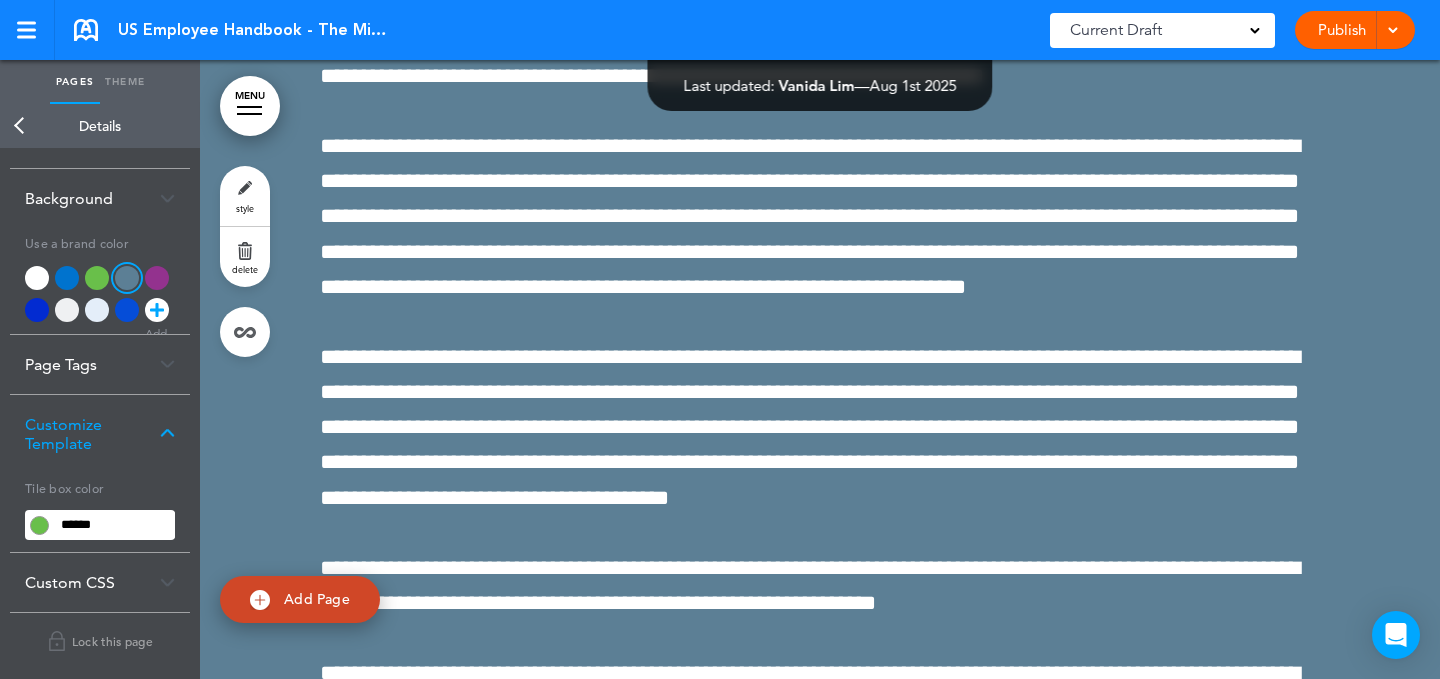 scroll, scrollTop: 0, scrollLeft: 0, axis: both 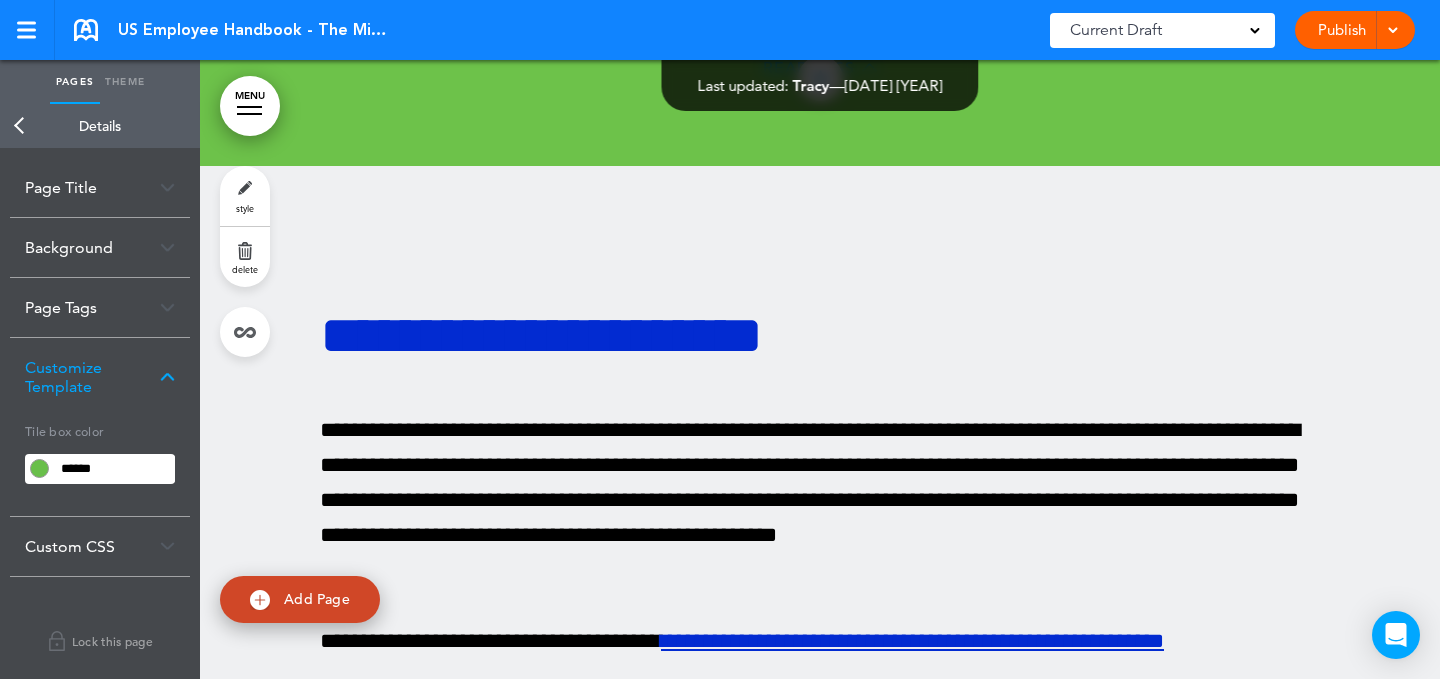 drag, startPoint x: 281, startPoint y: 213, endPoint x: 269, endPoint y: 204, distance: 15 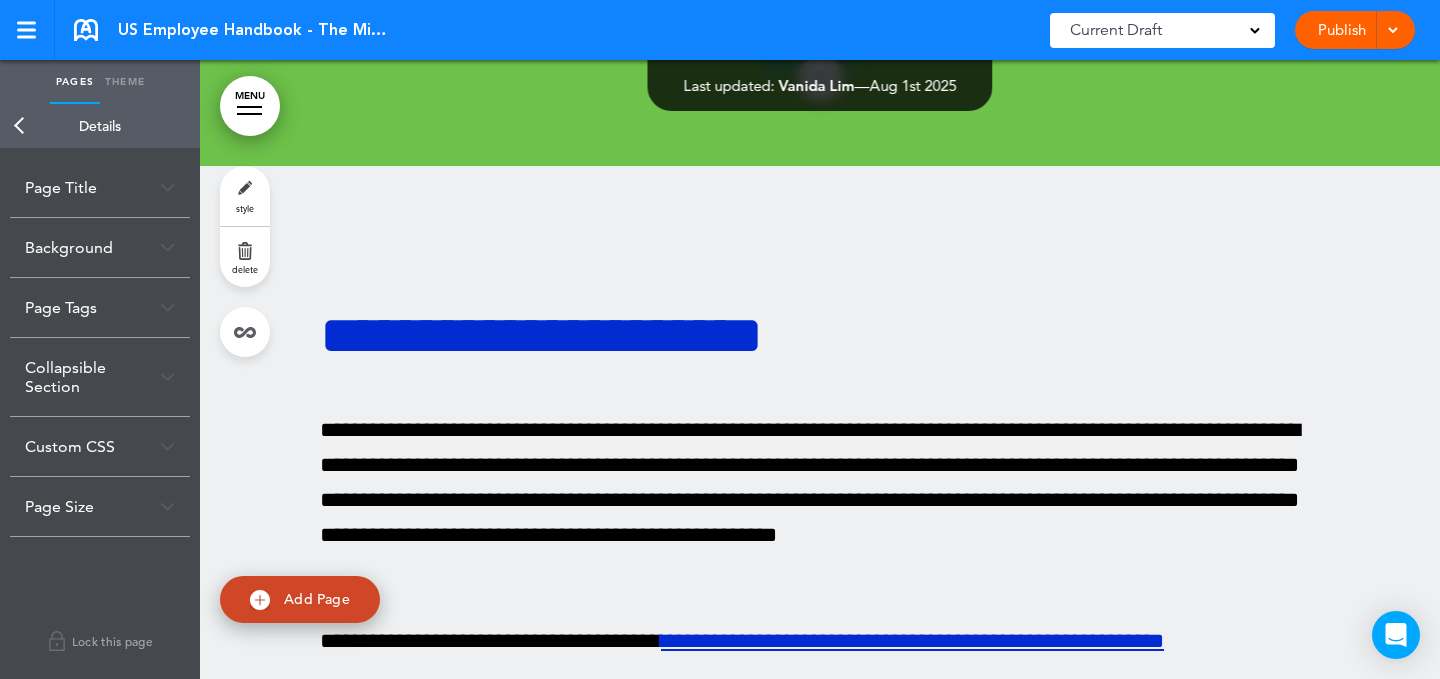 click on "Background" at bounding box center (100, 247) 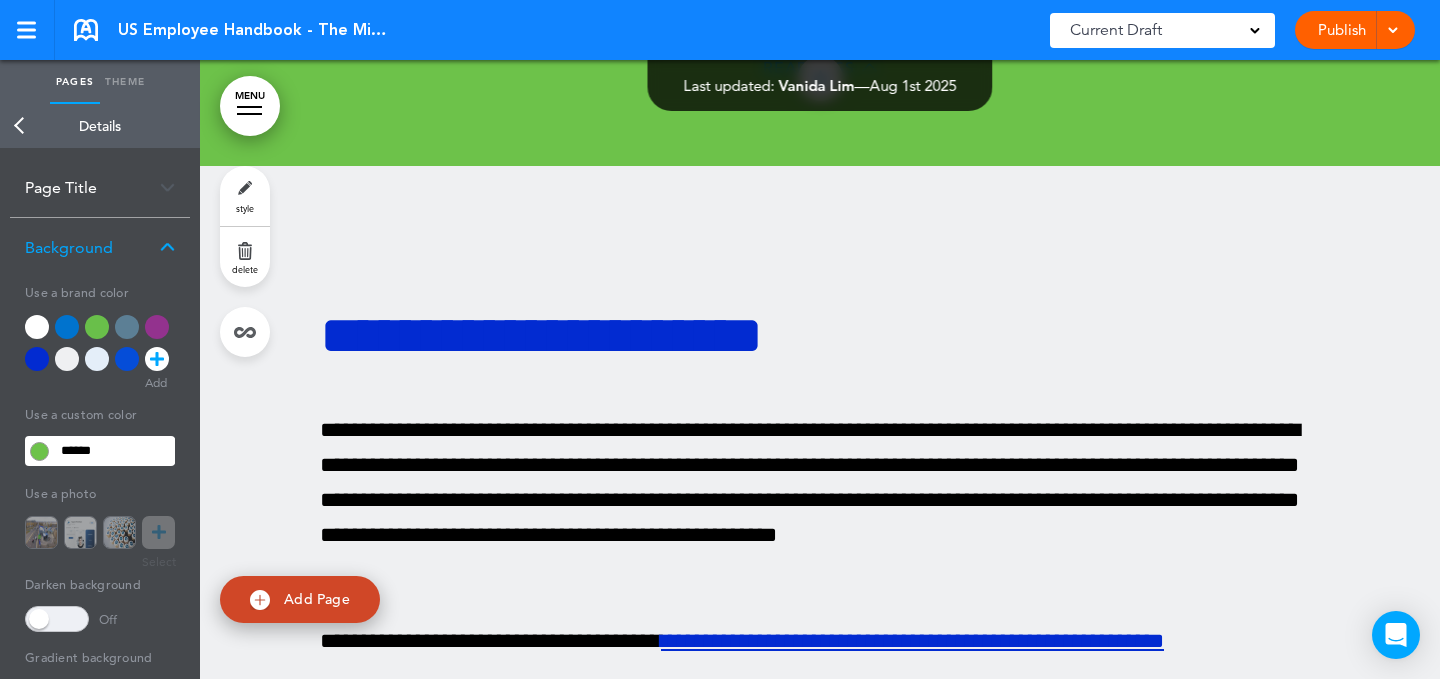 drag, startPoint x: 93, startPoint y: 325, endPoint x: 156, endPoint y: 315, distance: 63.788715 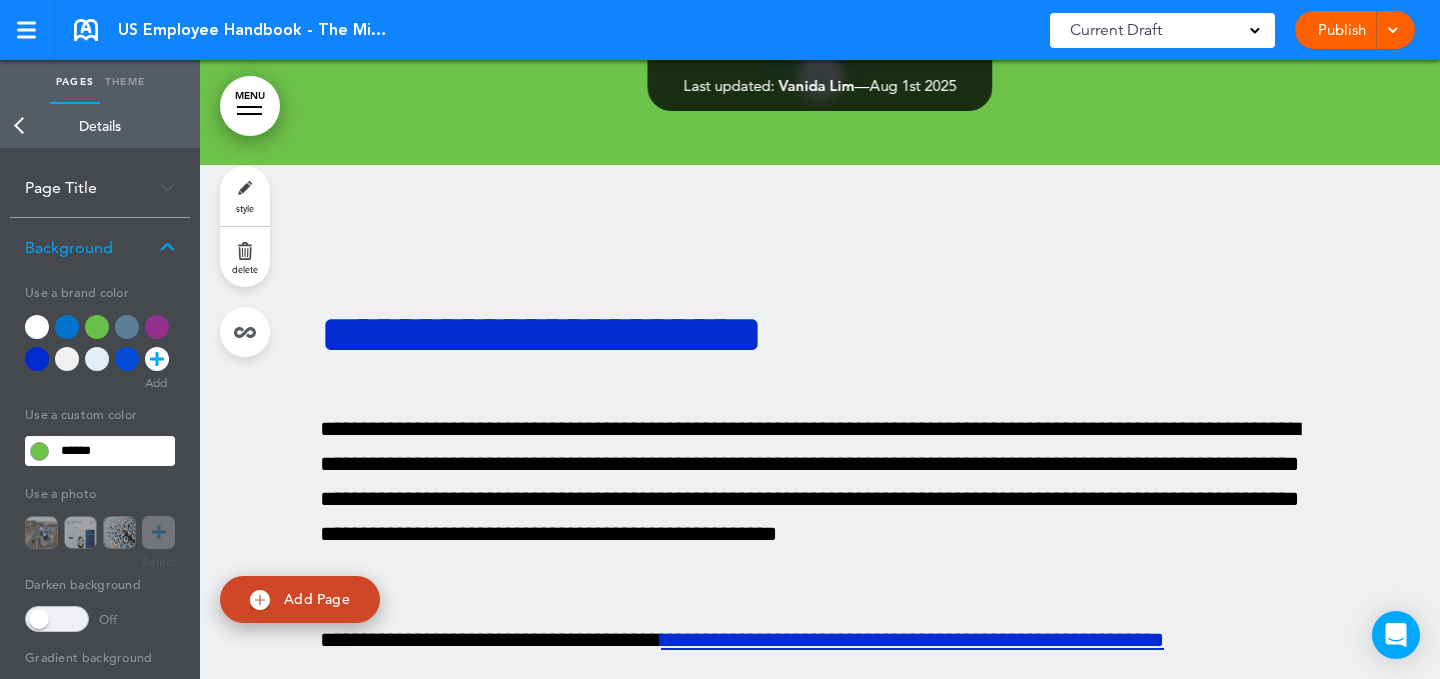 type 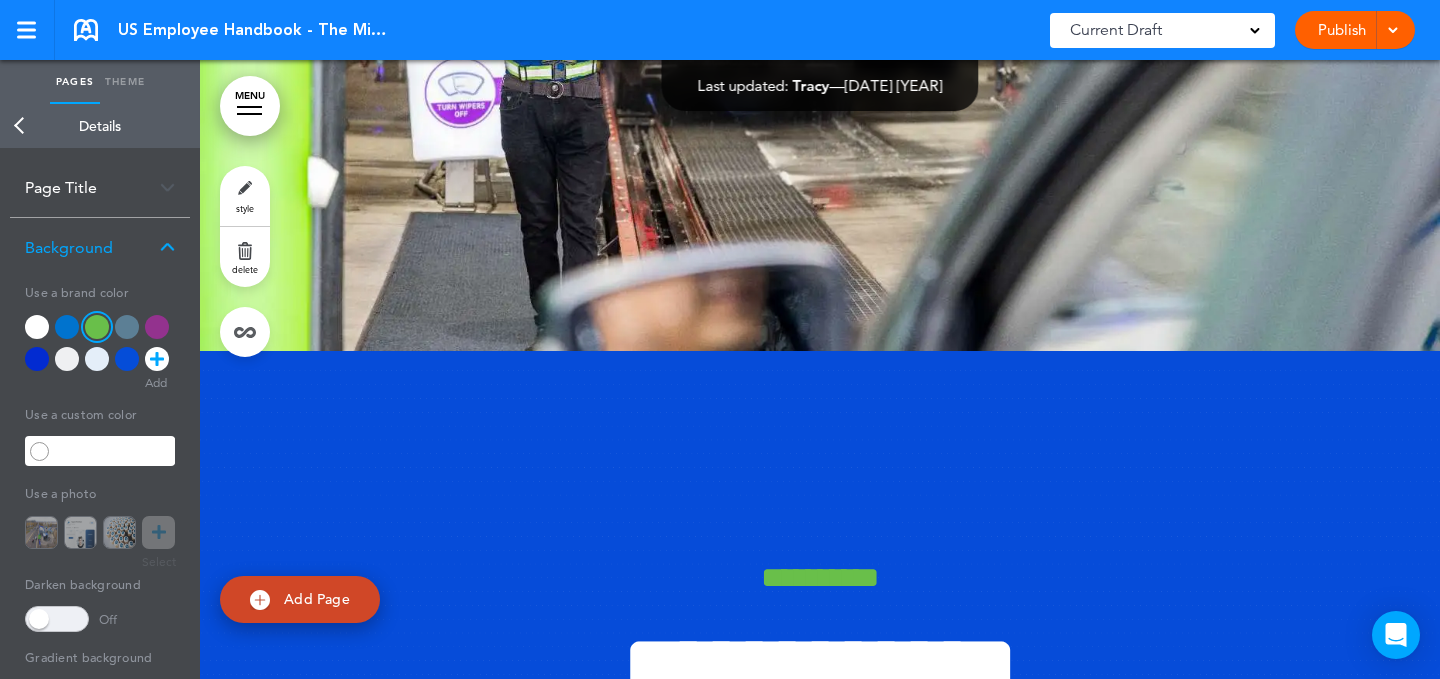 scroll, scrollTop: 68991, scrollLeft: 0, axis: vertical 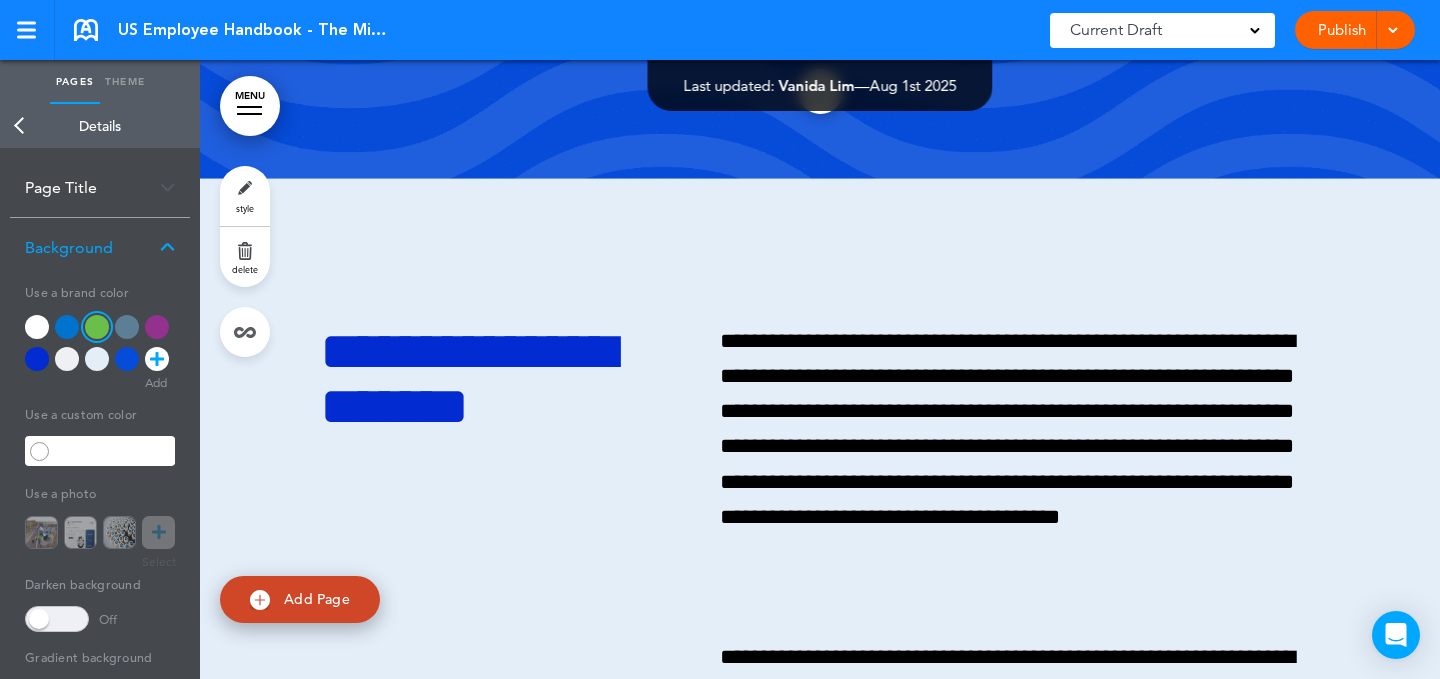 click on "style" at bounding box center (245, 196) 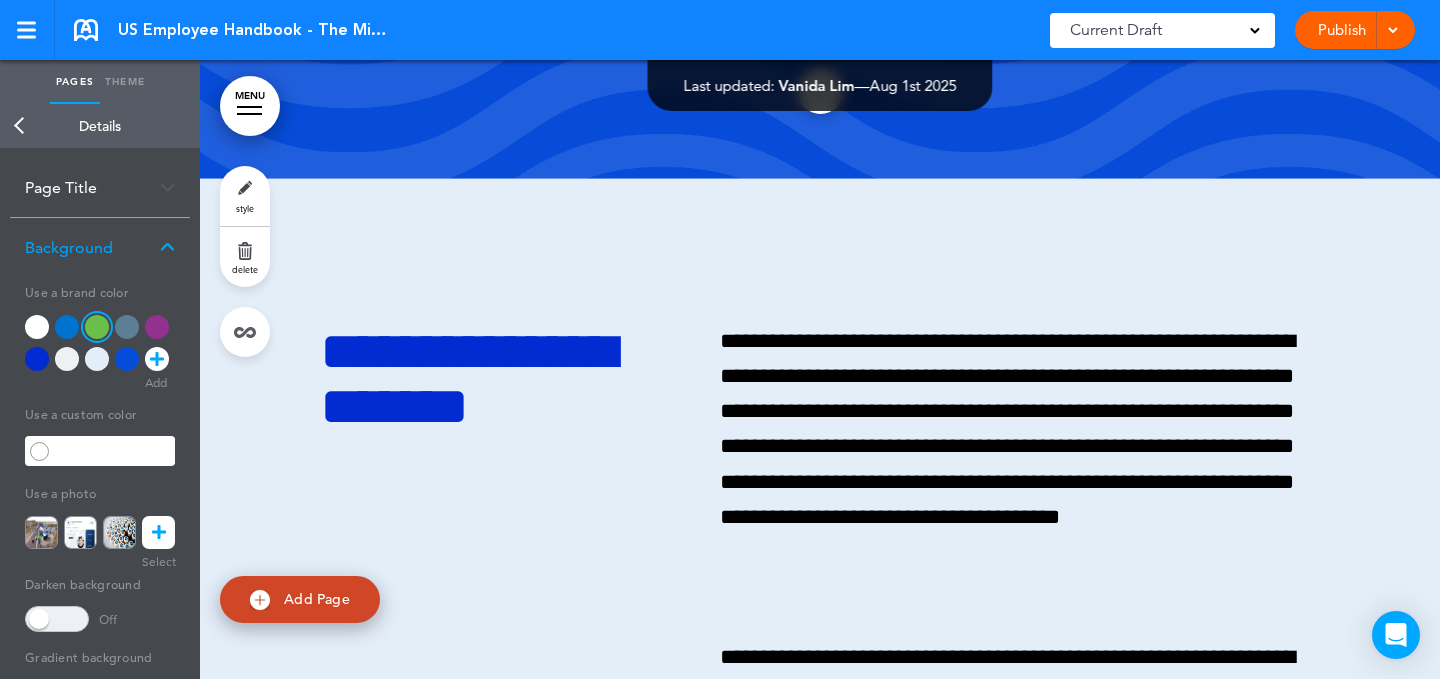 click at bounding box center (97, 327) 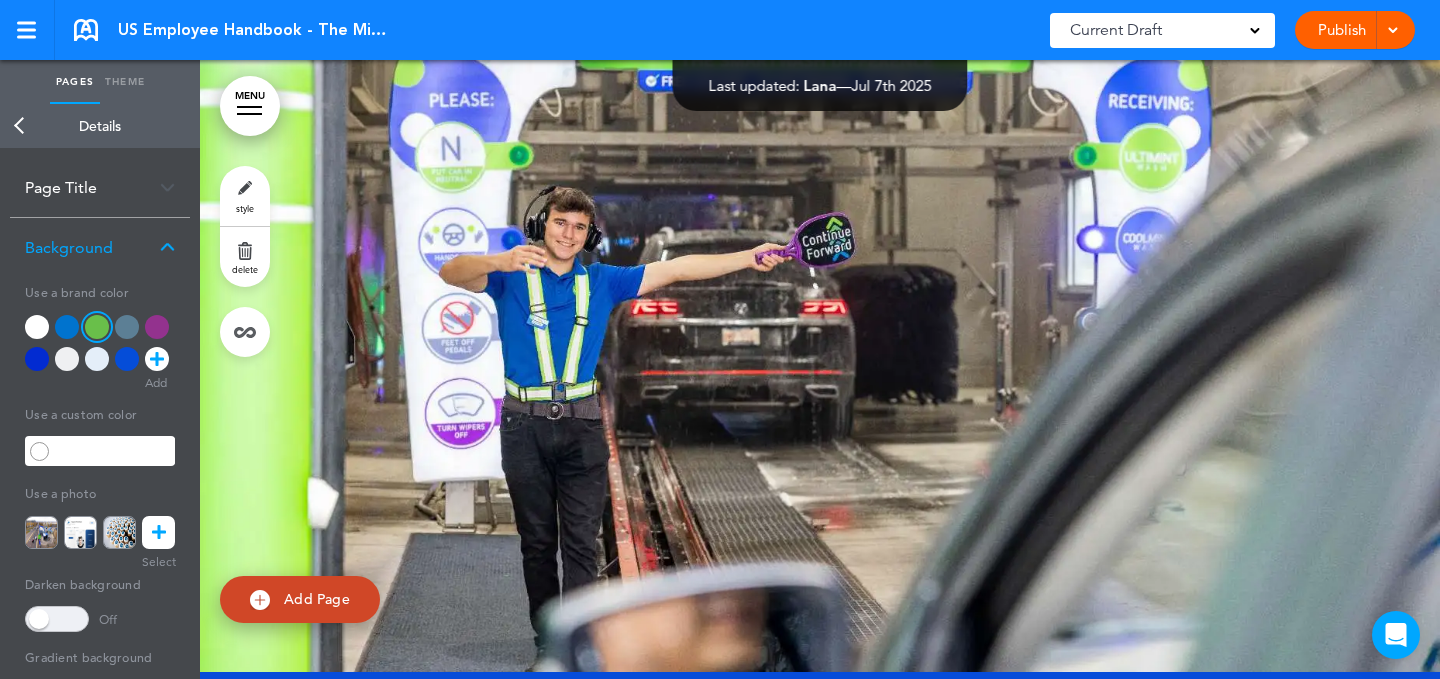 scroll, scrollTop: 75533, scrollLeft: 0, axis: vertical 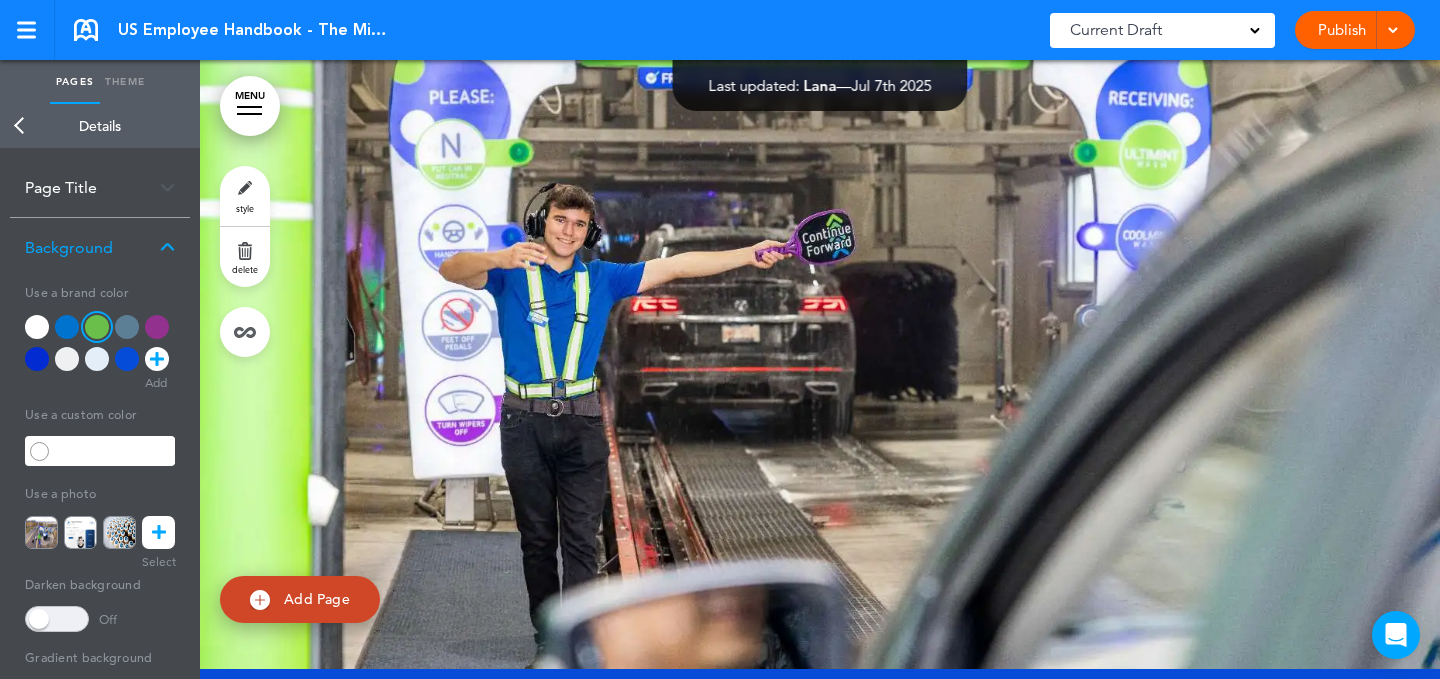 click on "style" at bounding box center [245, 196] 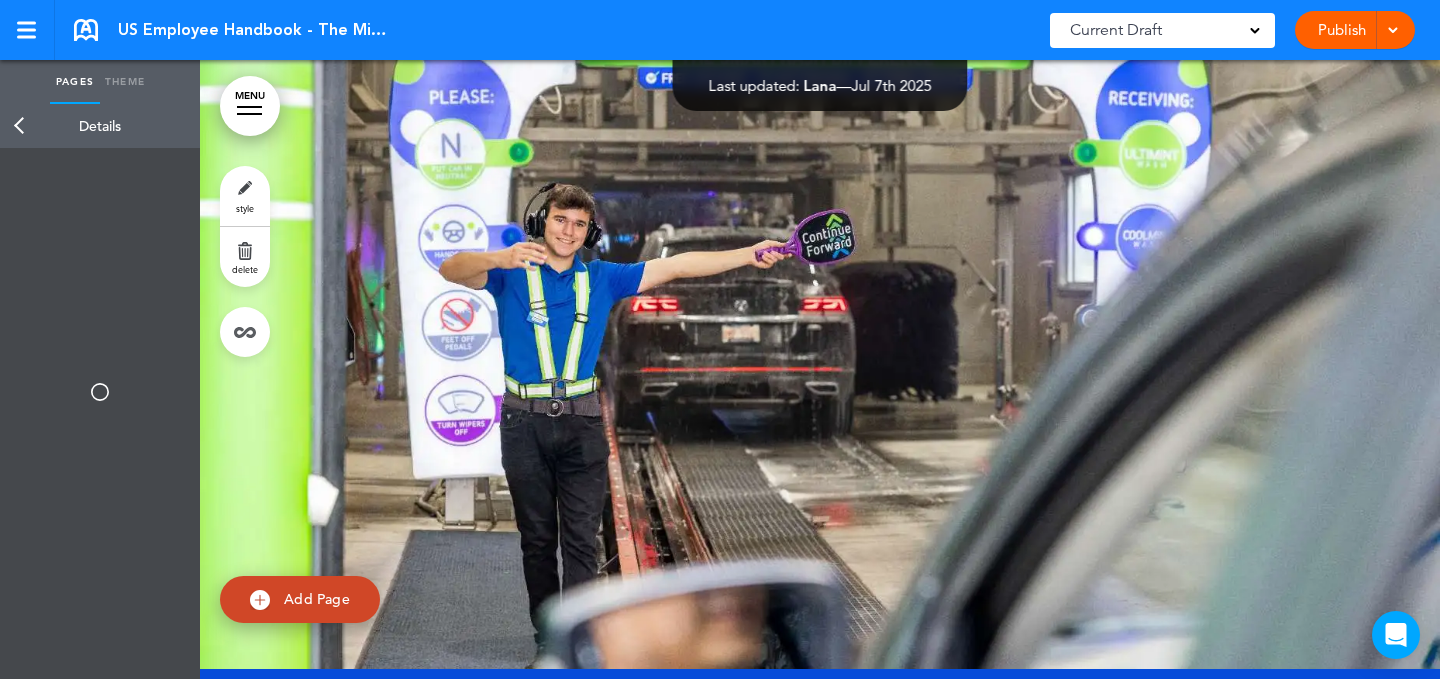 type on "******" 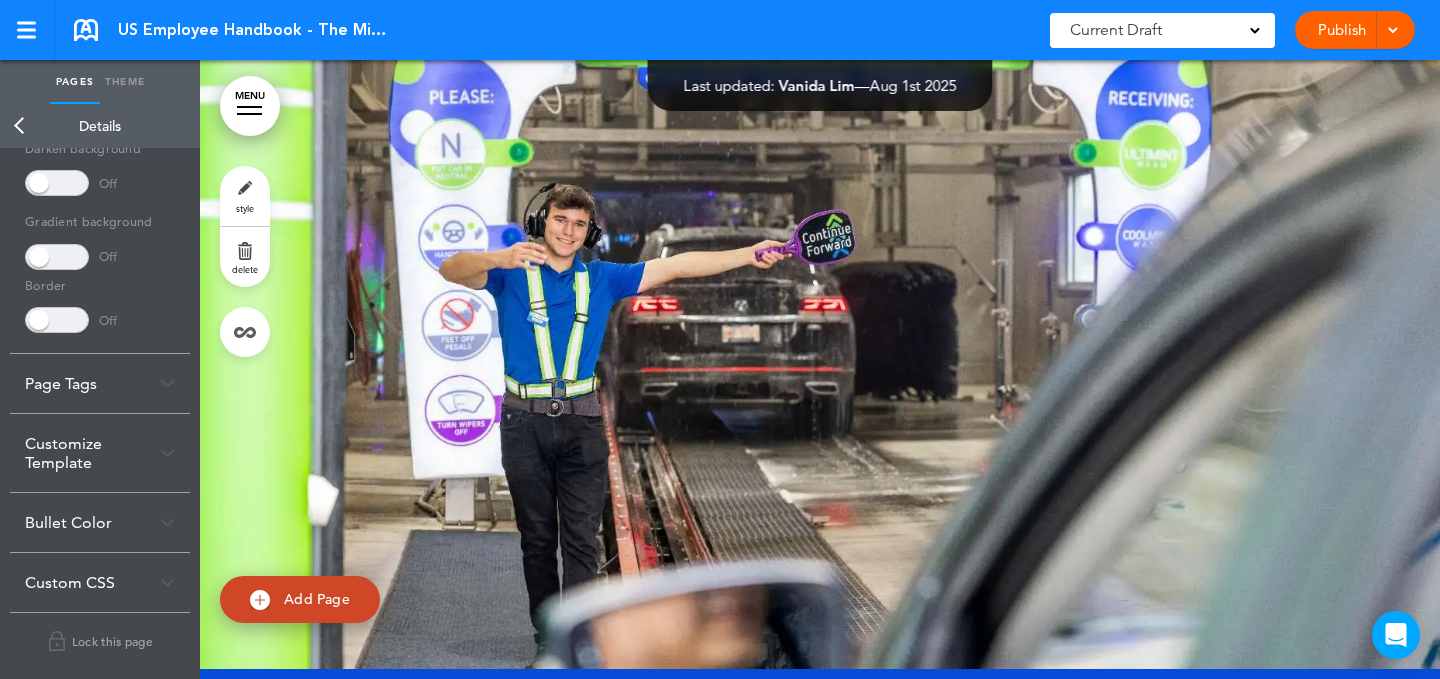 click on "Customize Template" at bounding box center (100, 453) 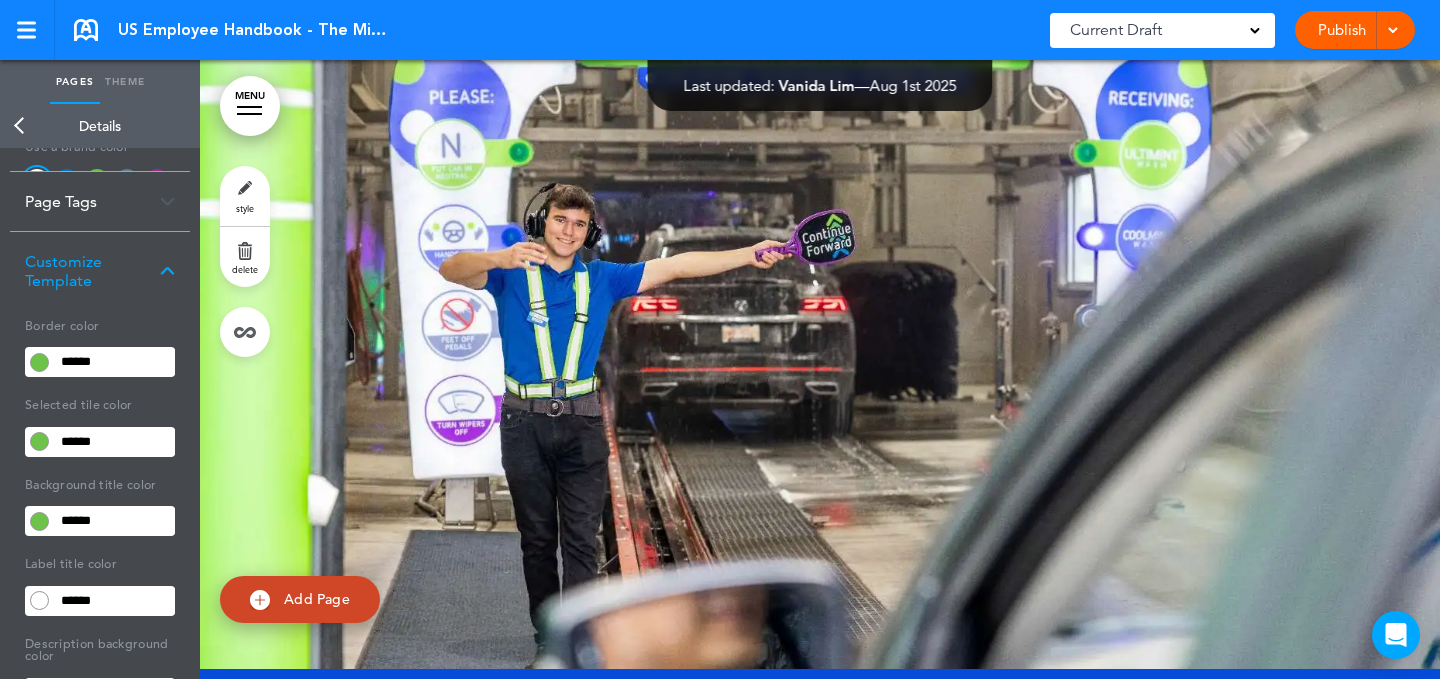 scroll, scrollTop: 134, scrollLeft: 0, axis: vertical 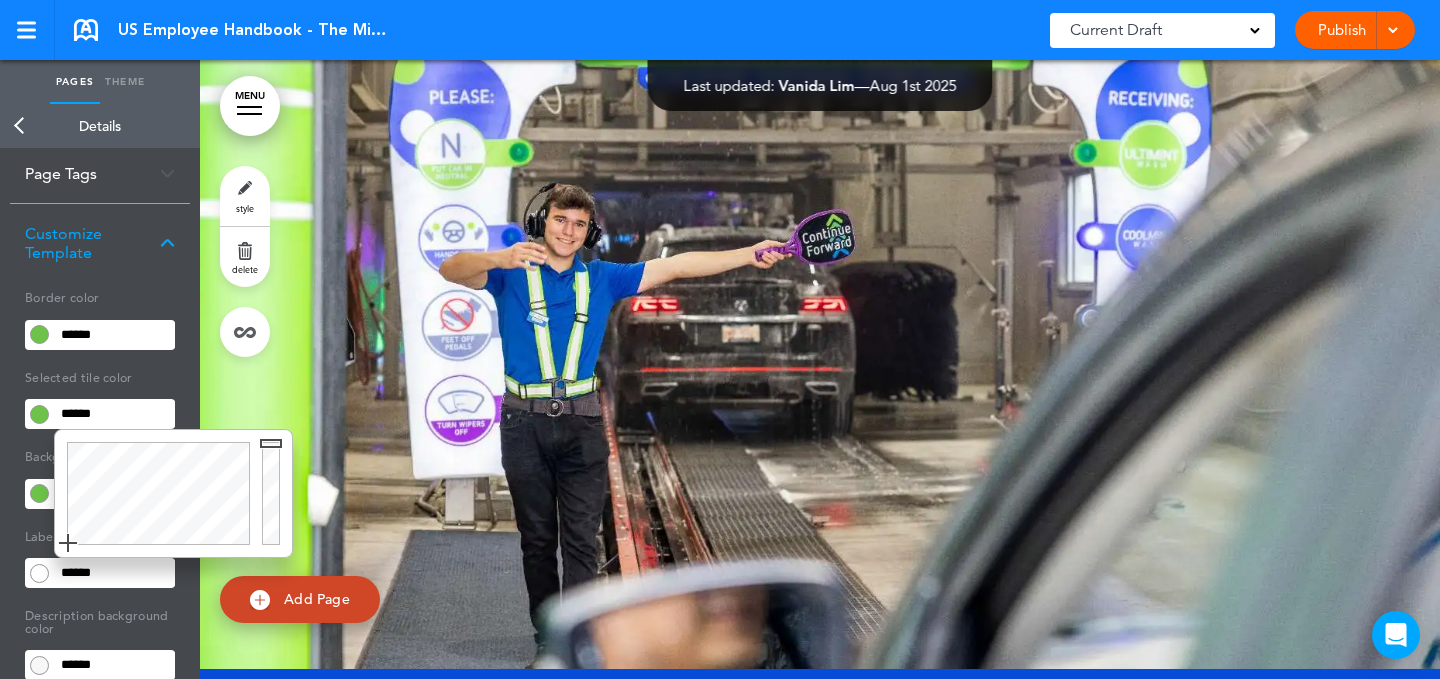 drag, startPoint x: 93, startPoint y: 416, endPoint x: 113, endPoint y: 407, distance: 21.931713 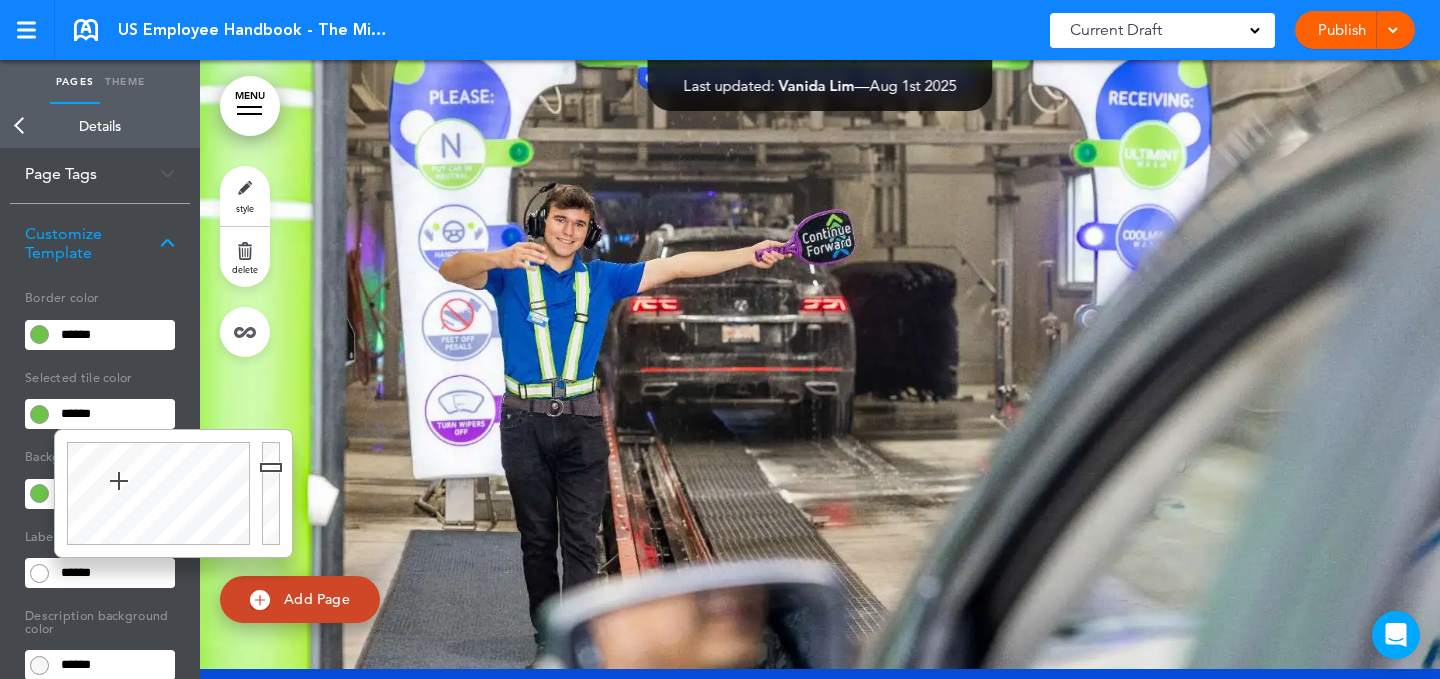 paste 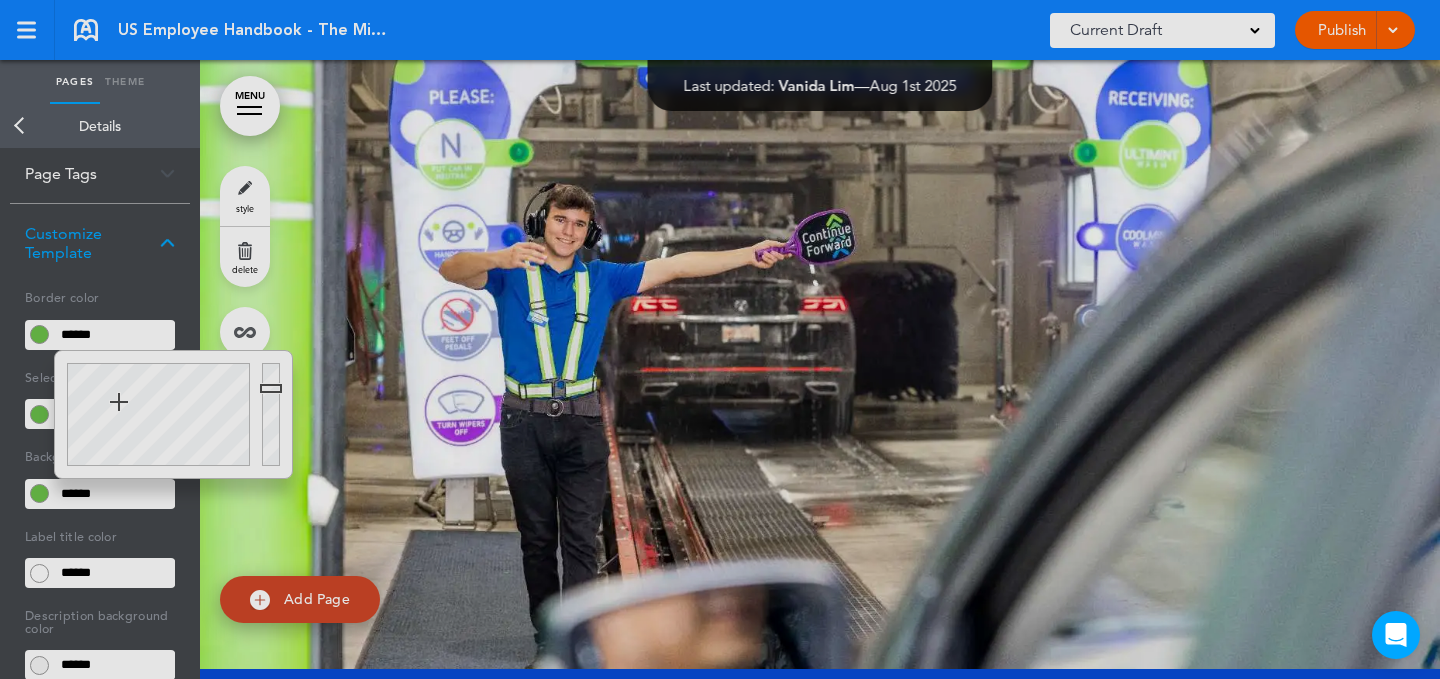 paste 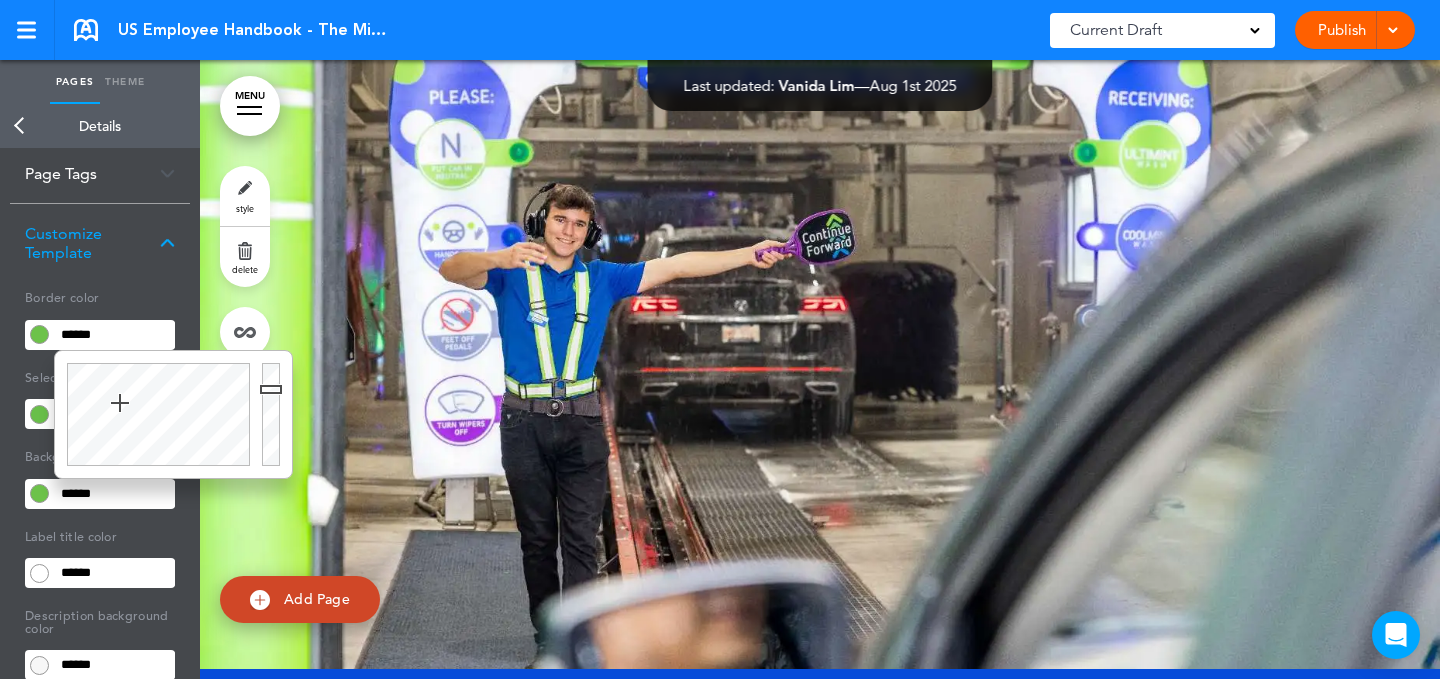 type on "******" 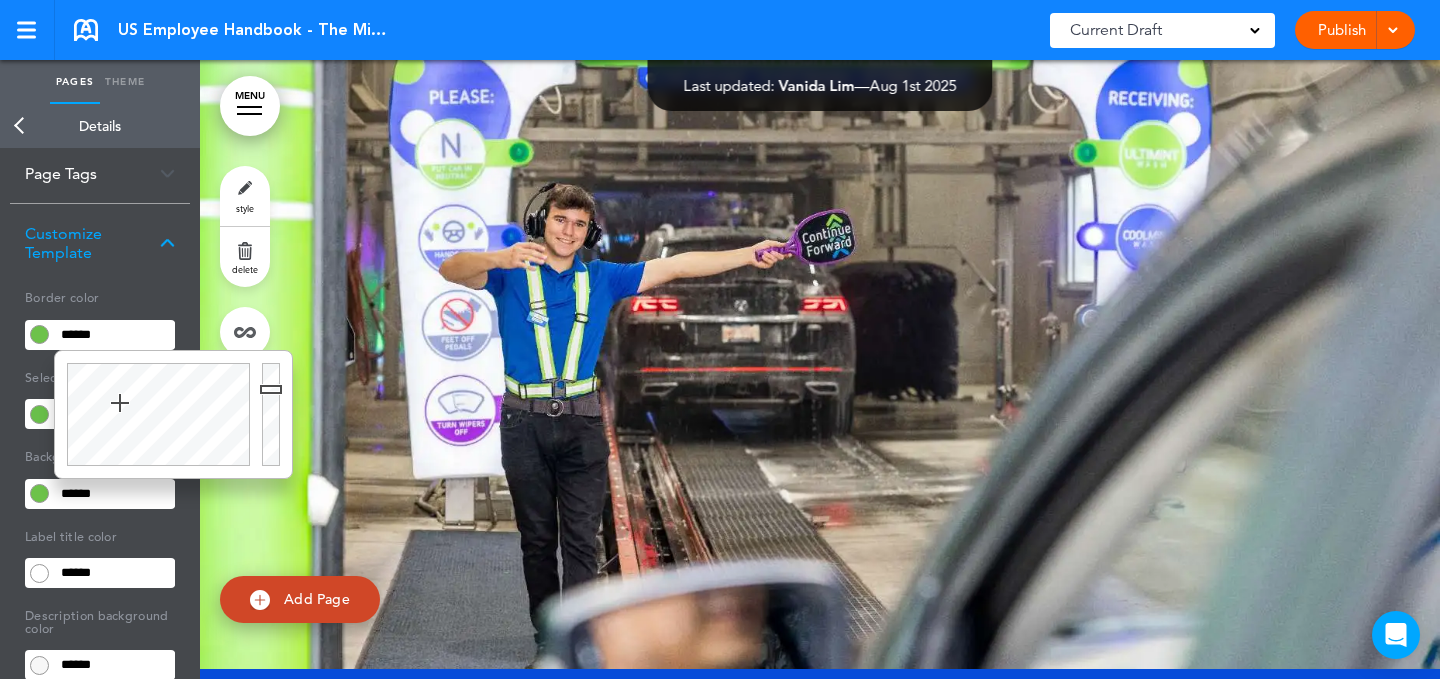 click on "Make this page common so it is available in other handbooks.
This handbook
Preview
Settings
Signatures
Collaborators
Your Handbooks
United States Federal Addendum
Montana State Addendum
Standard Operating Procedures (SOP)
Mint Forms
Health & Safety USA
Health & Safety CANADA
Manager Toolkit - Your Guide to LEADING at Mint
Canadian Employee Handbook - The Mint Way
Manager Toolkit Wash Operations
Mint News Hub" at bounding box center (720, 339) 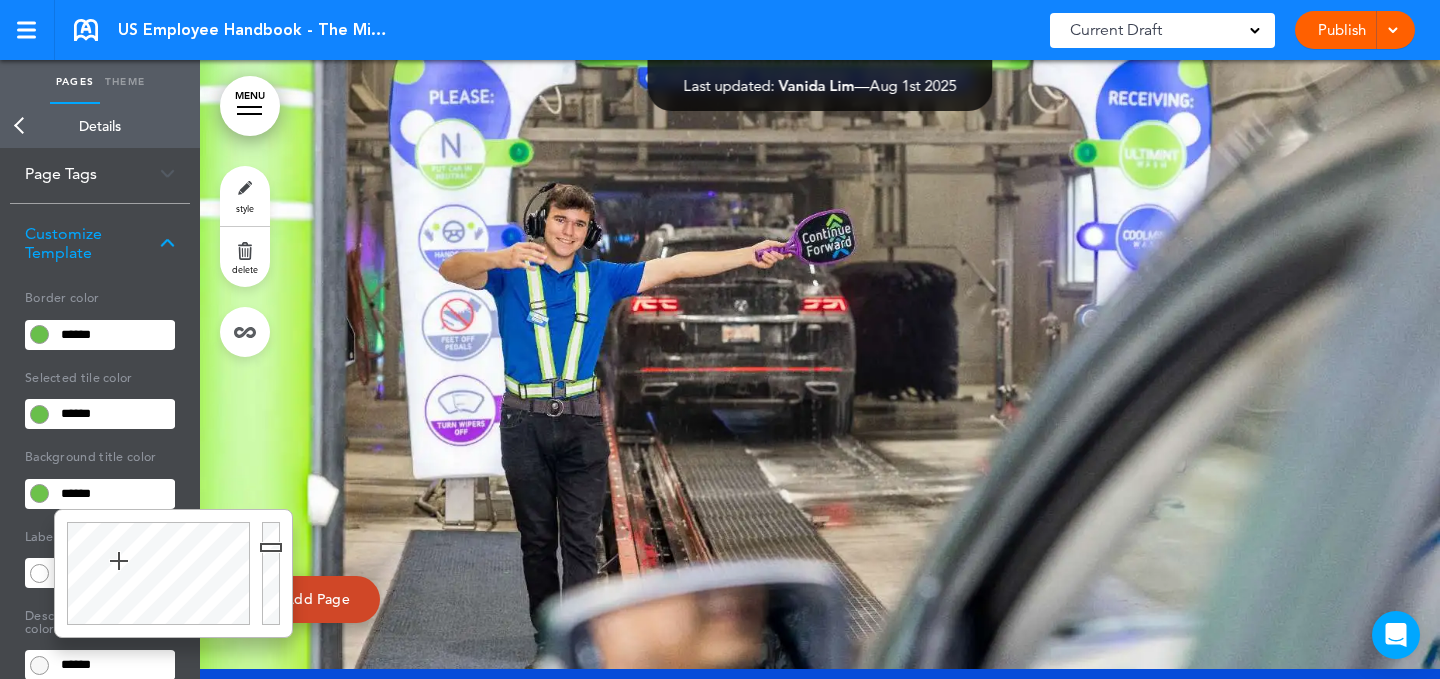 paste 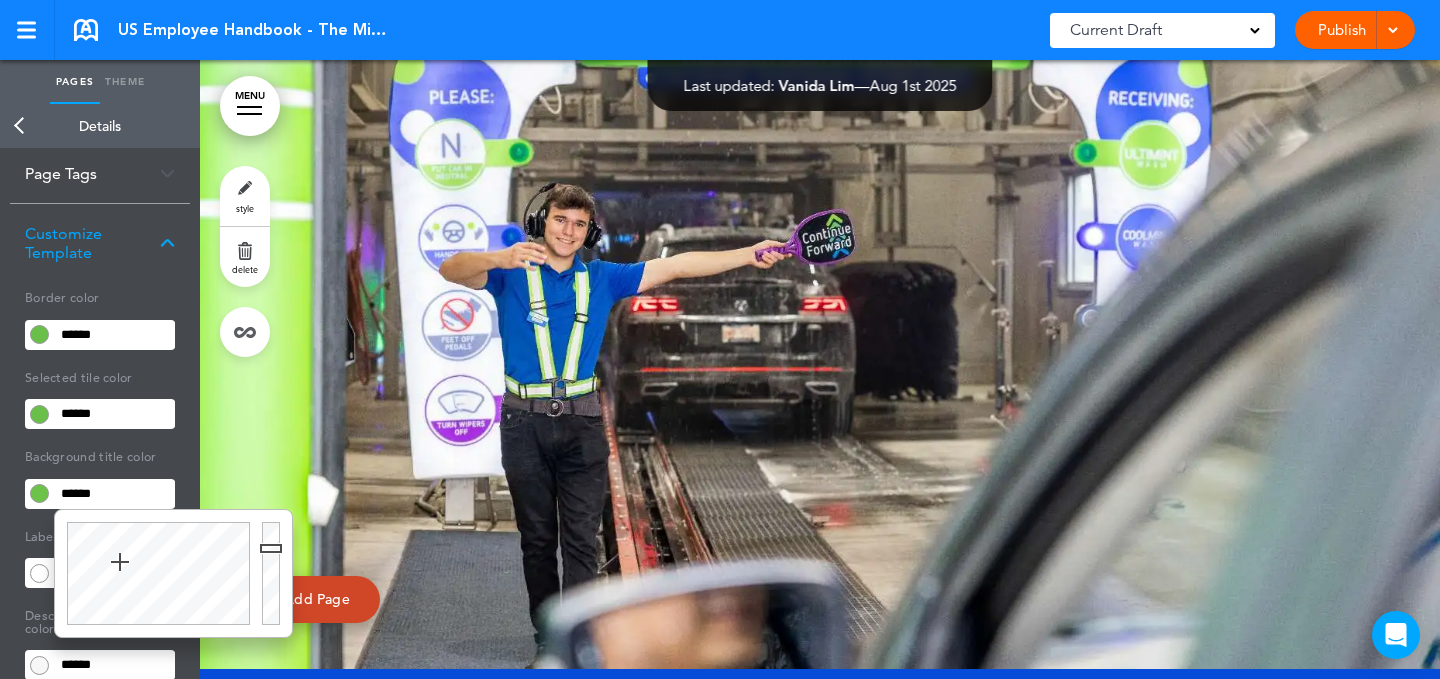 type on "******" 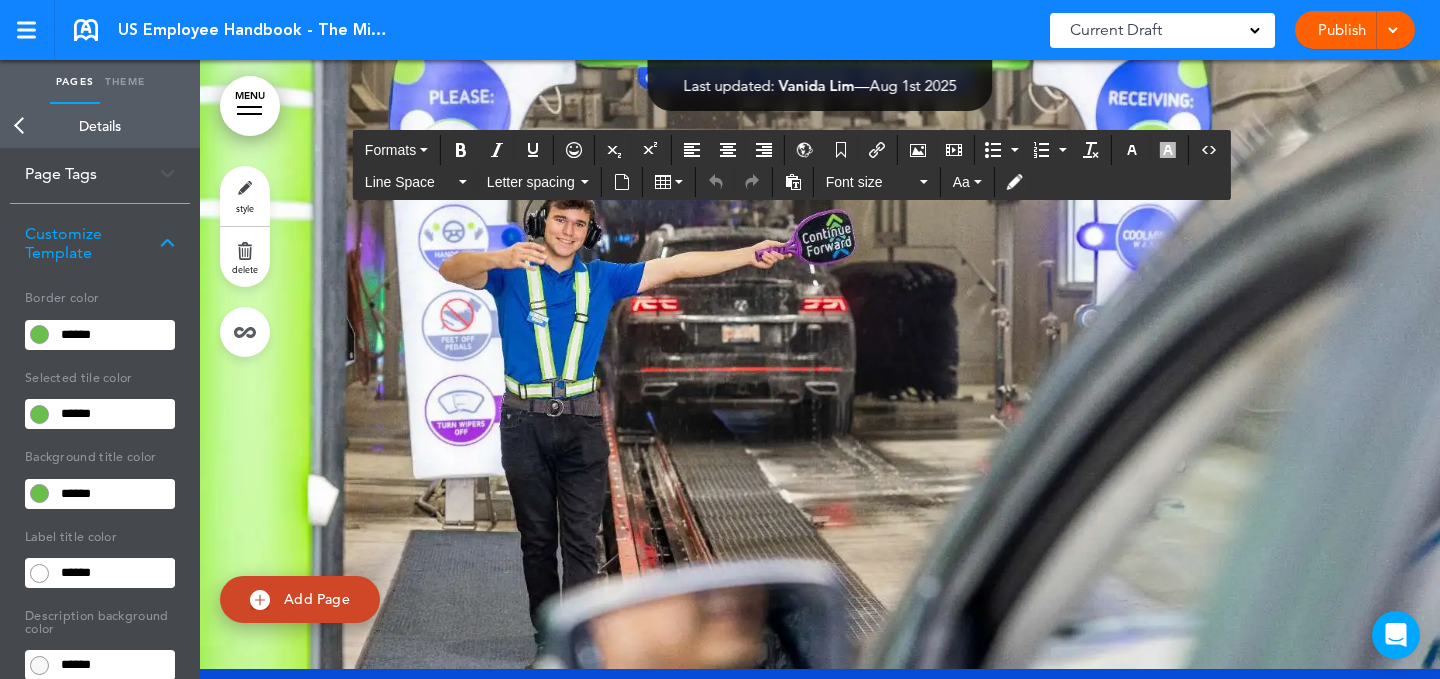 scroll, scrollTop: 494, scrollLeft: 0, axis: vertical 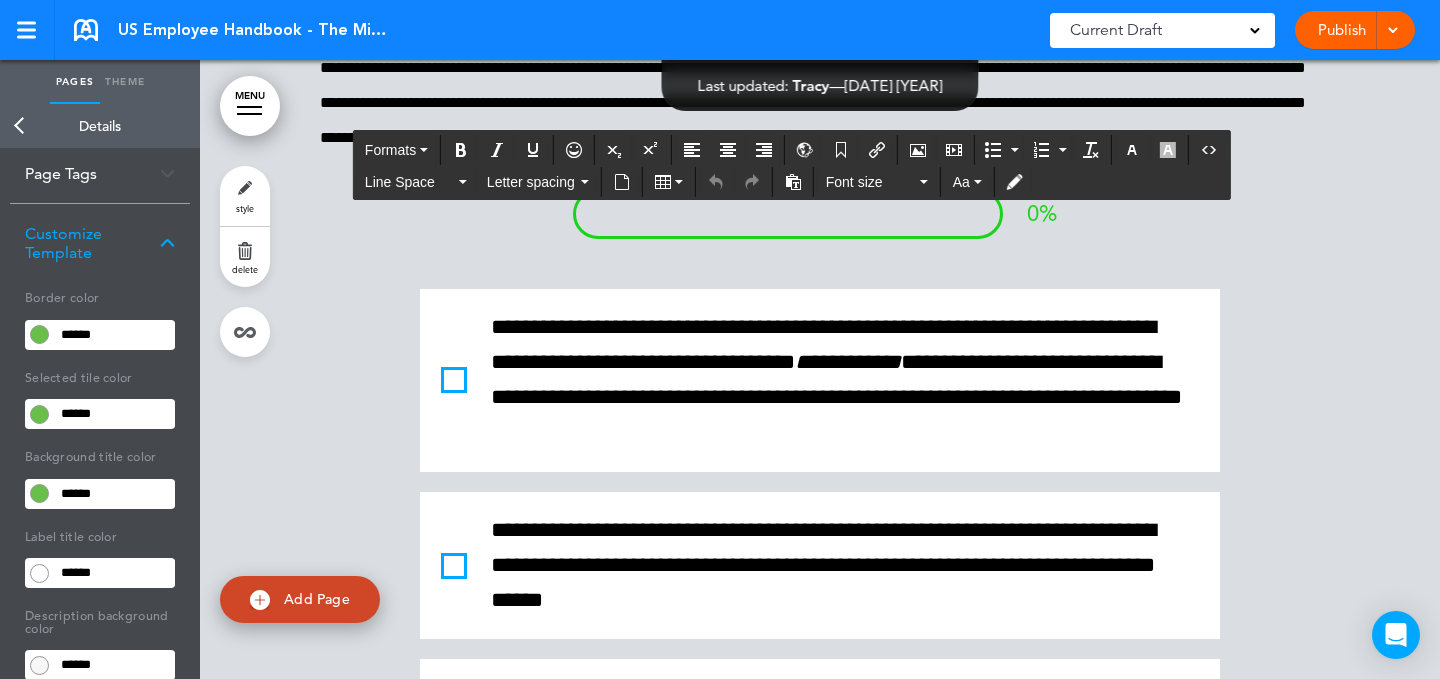 click on "style" at bounding box center (245, 196) 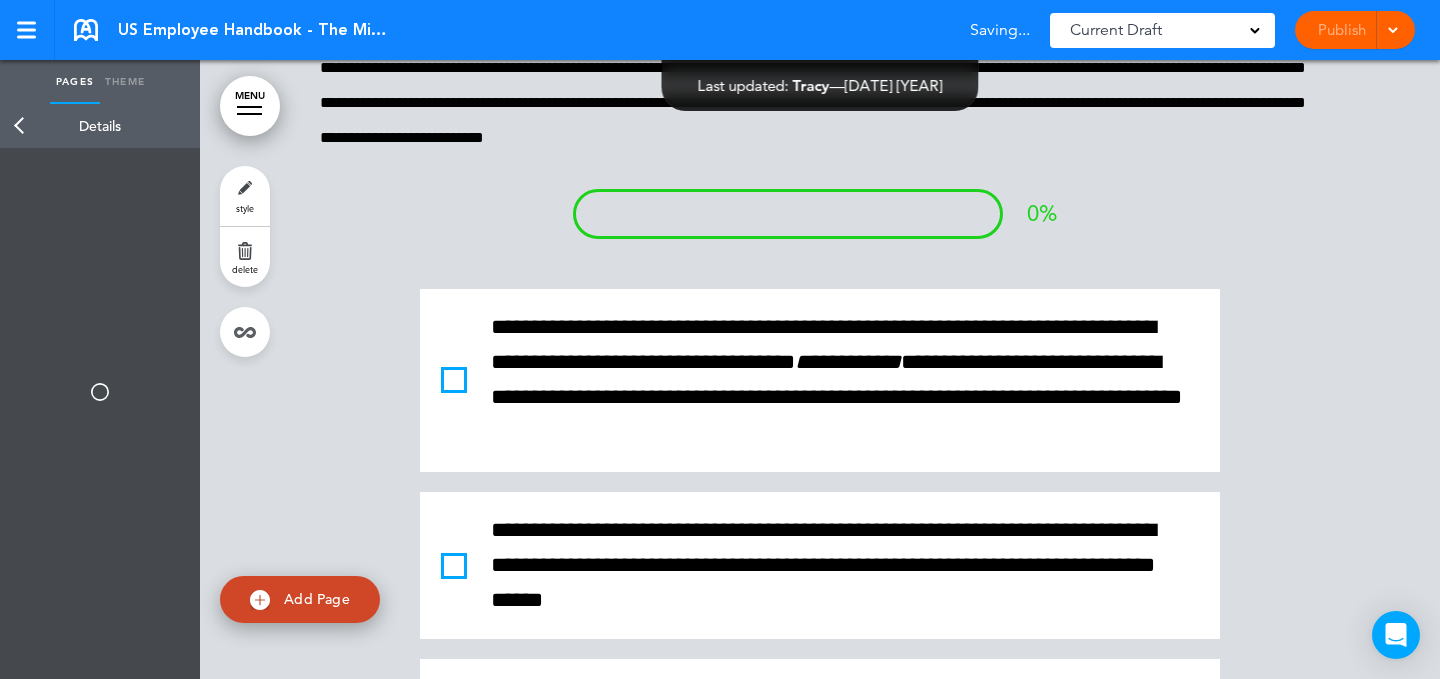 scroll, scrollTop: 25, scrollLeft: 0, axis: vertical 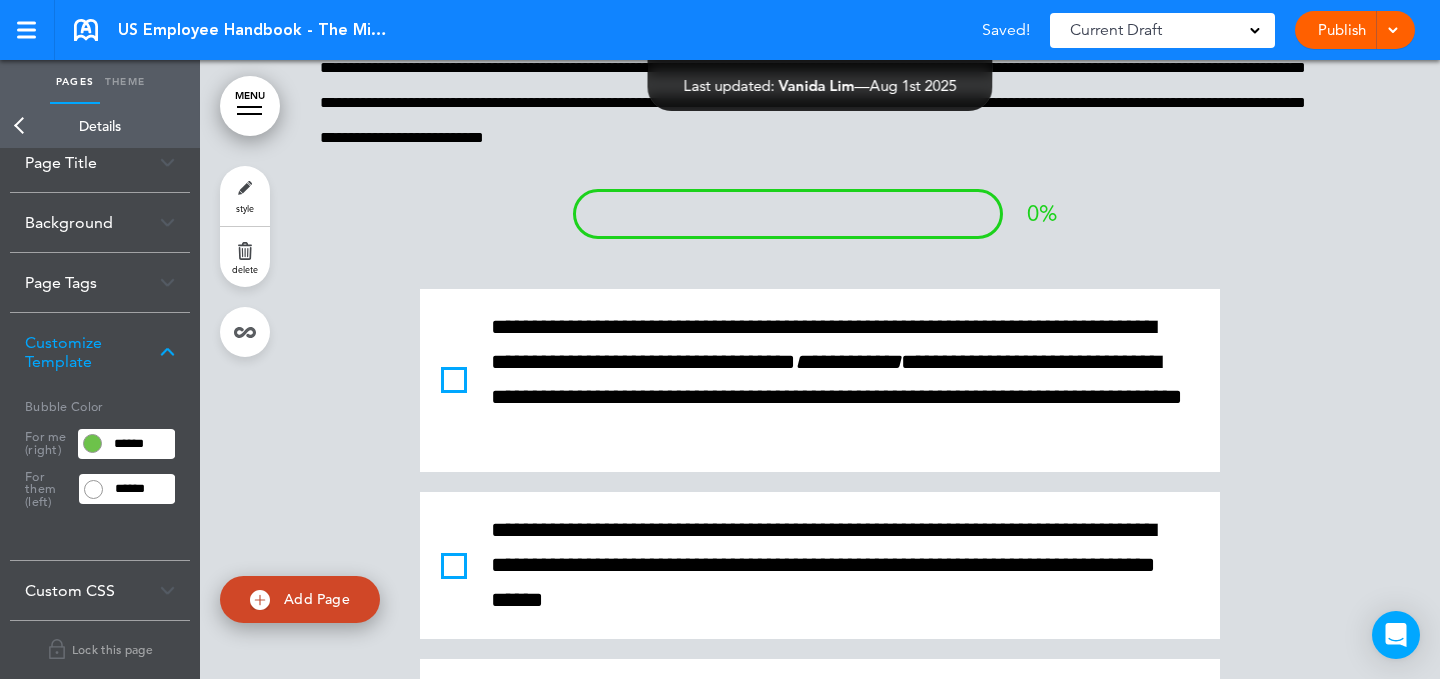 click on "******" at bounding box center (141, 444) 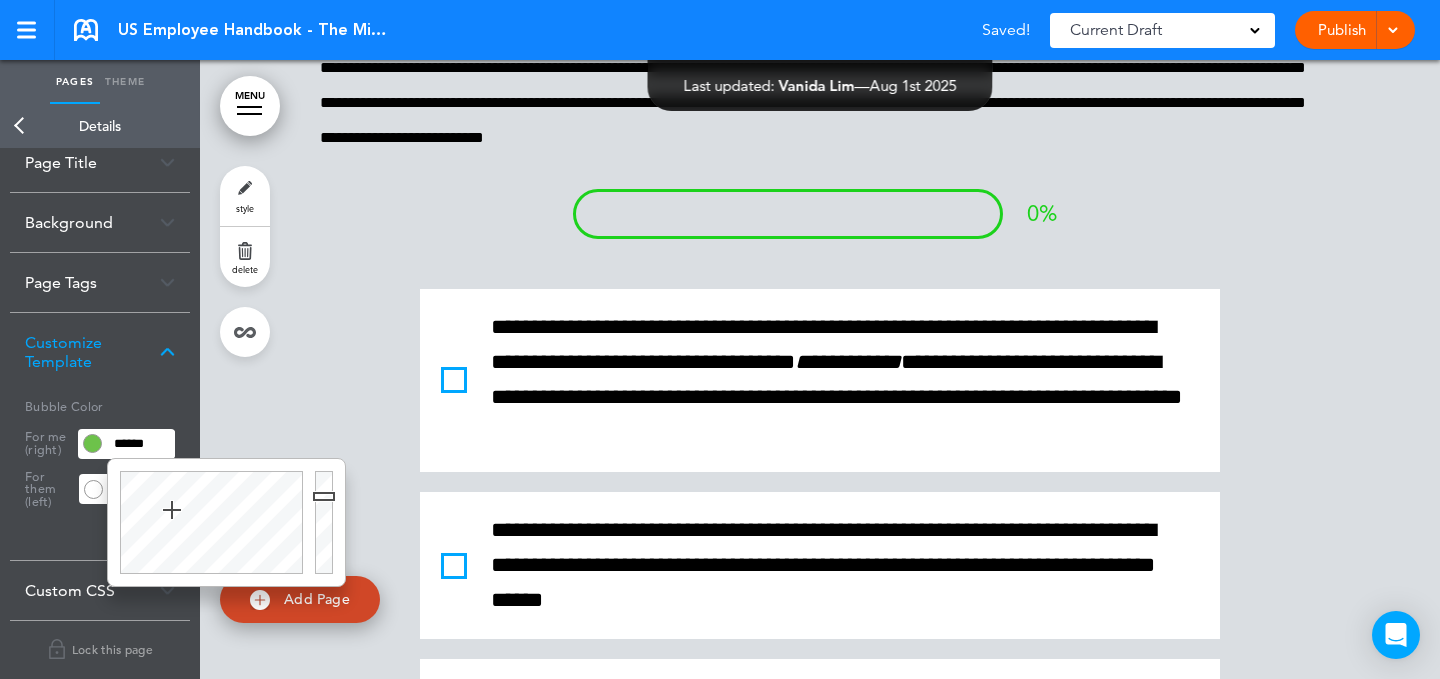 paste 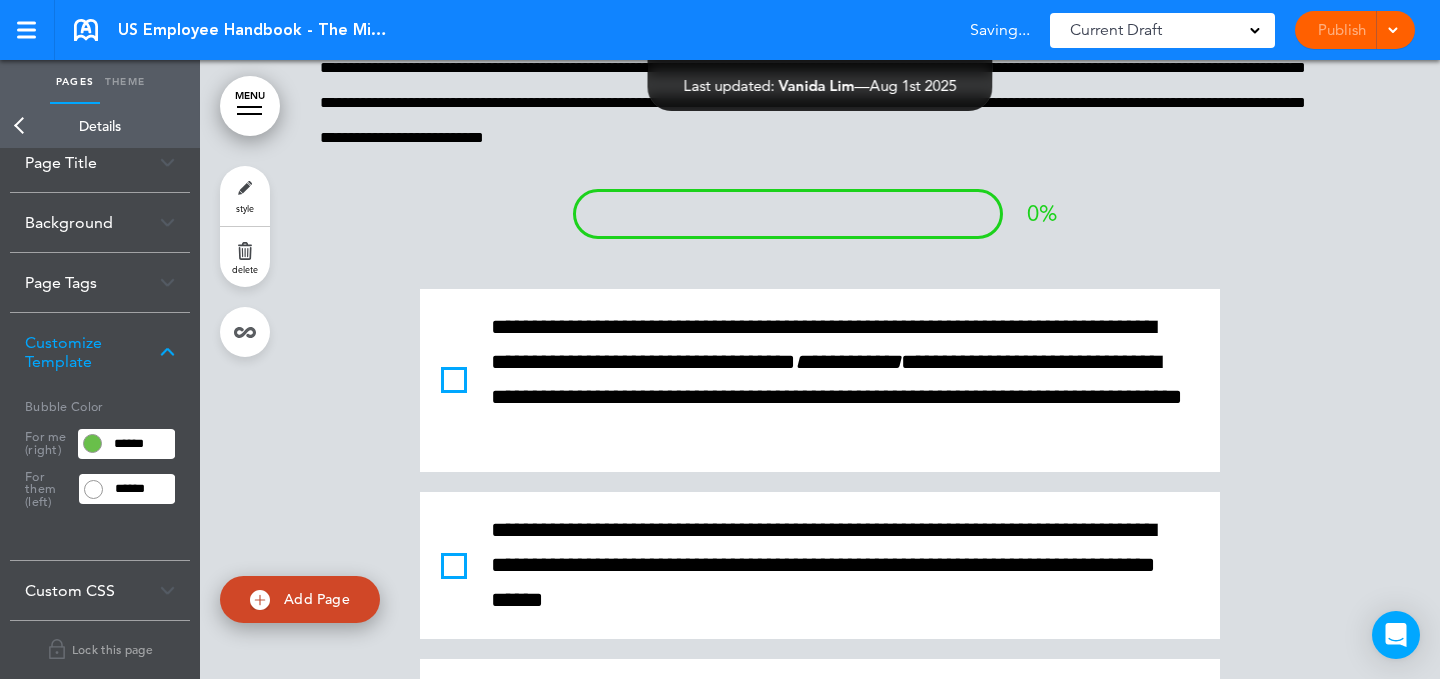 click on "**********" at bounding box center [820, -2105] 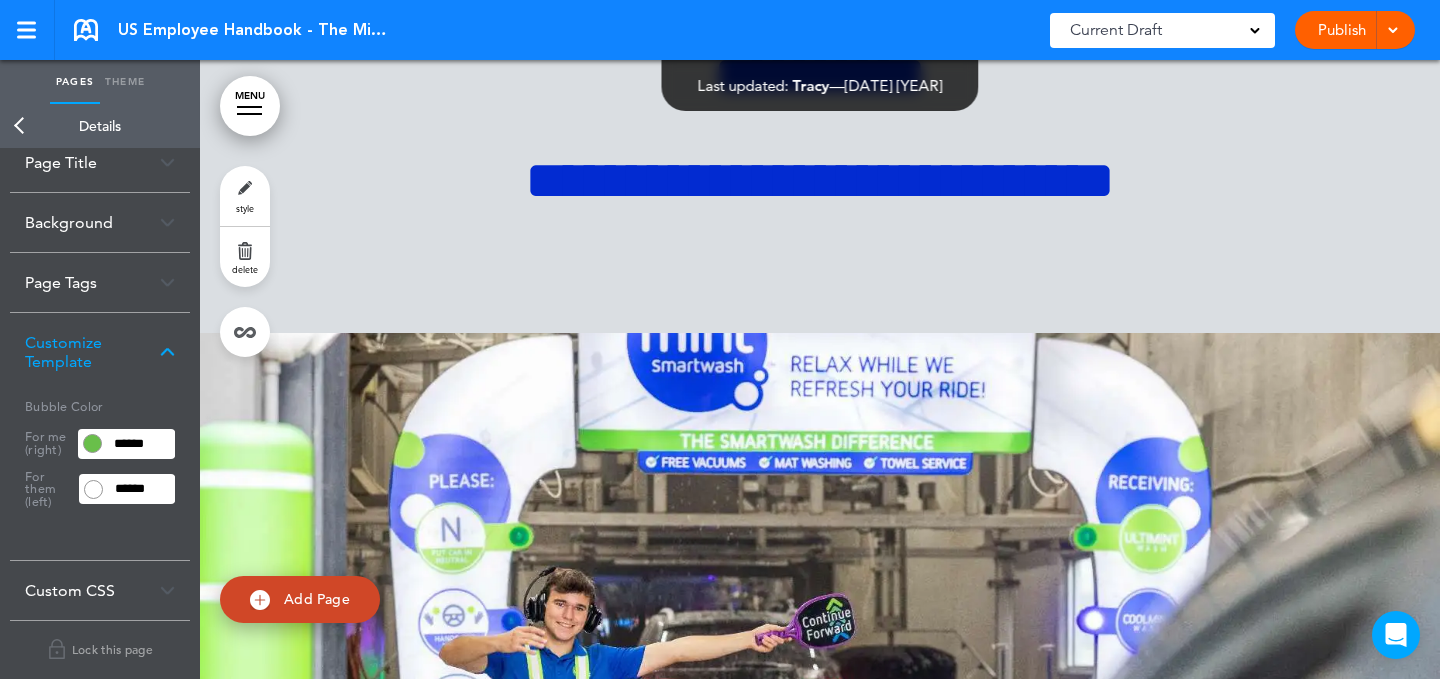scroll, scrollTop: 87374, scrollLeft: 0, axis: vertical 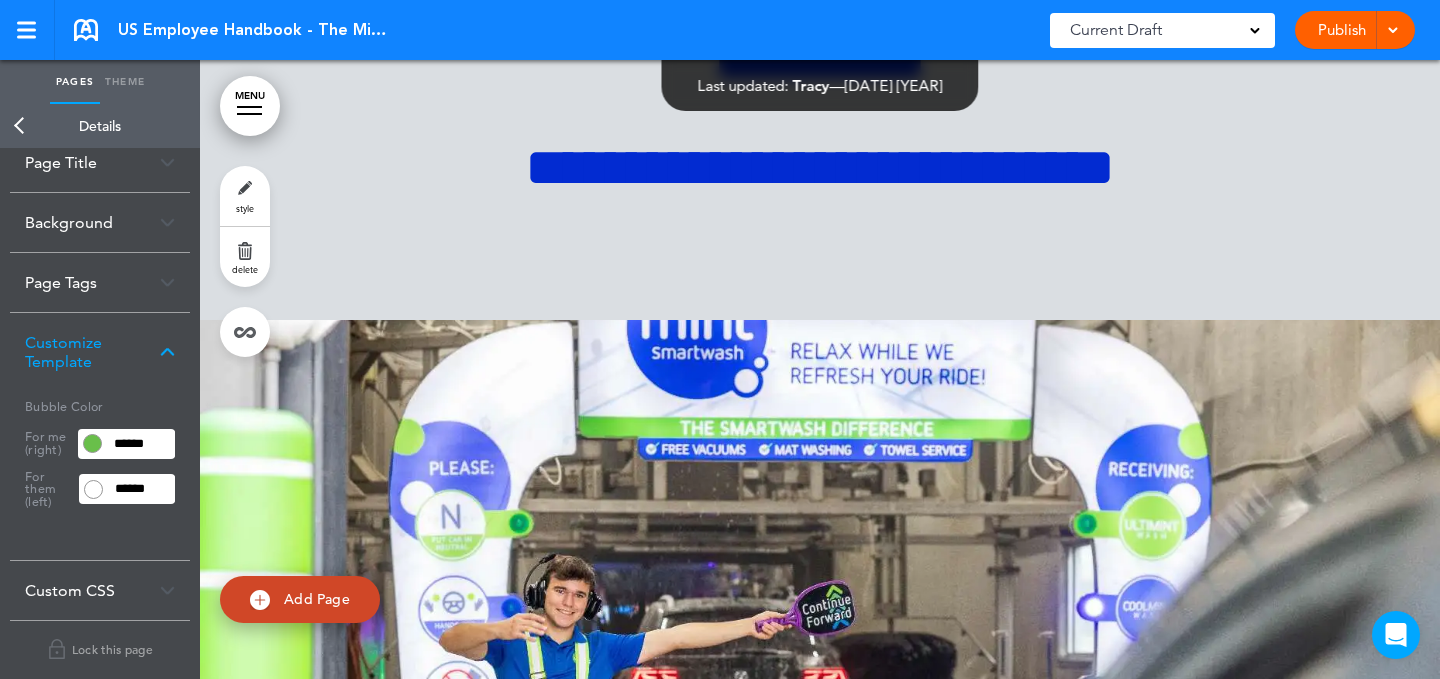 click on "style" at bounding box center [245, 196] 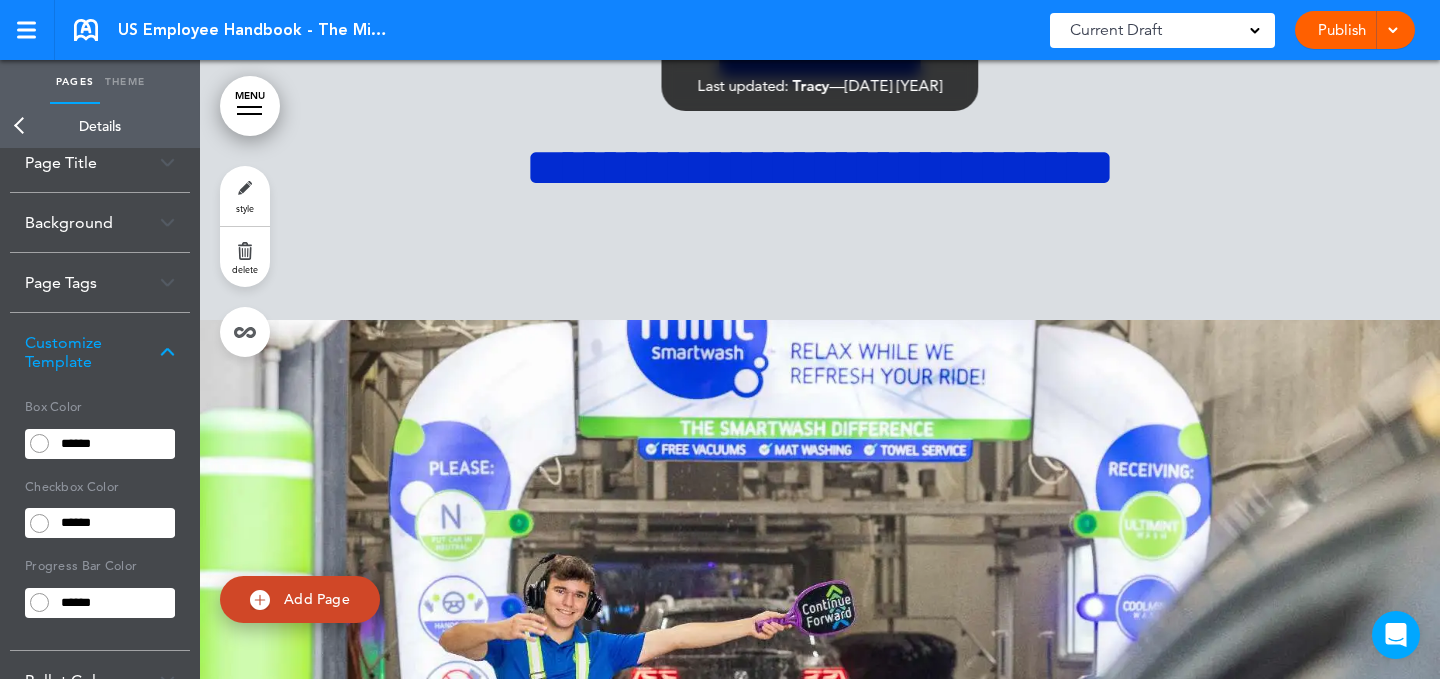 click on "******" at bounding box center (114, 523) 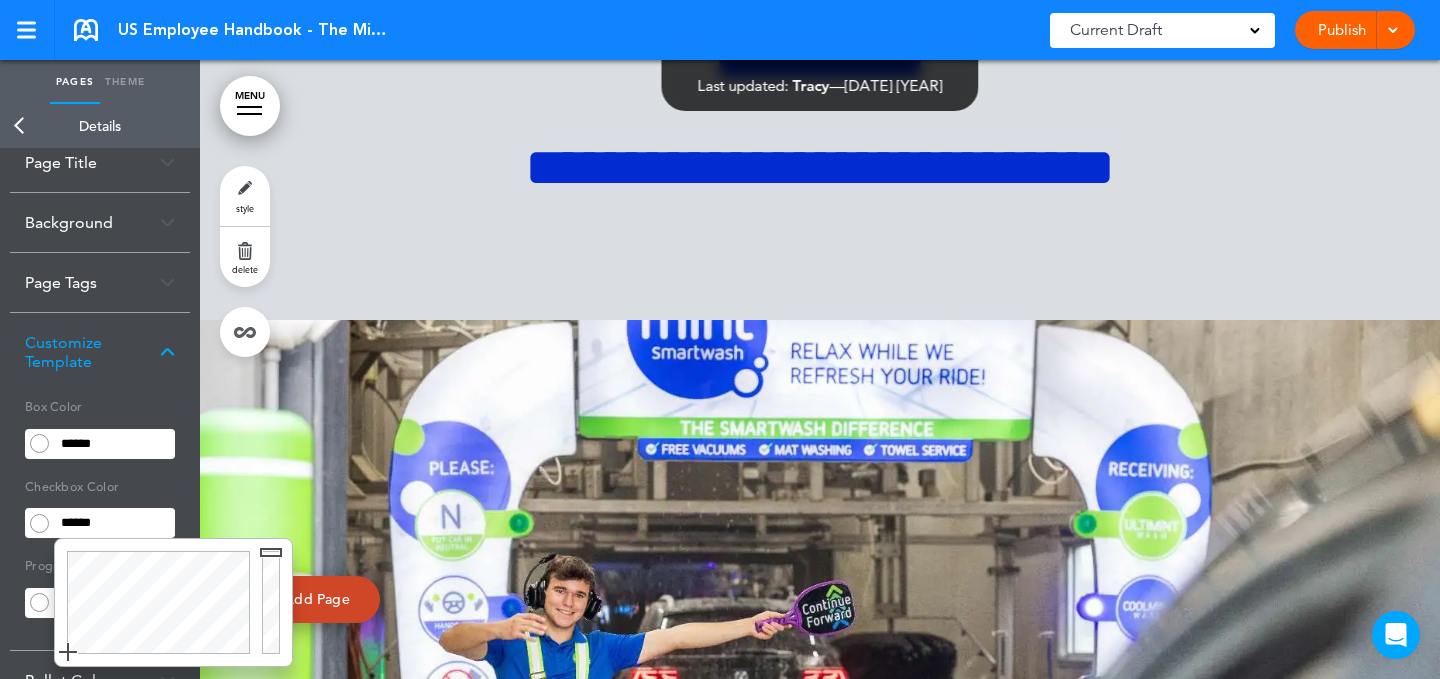 paste 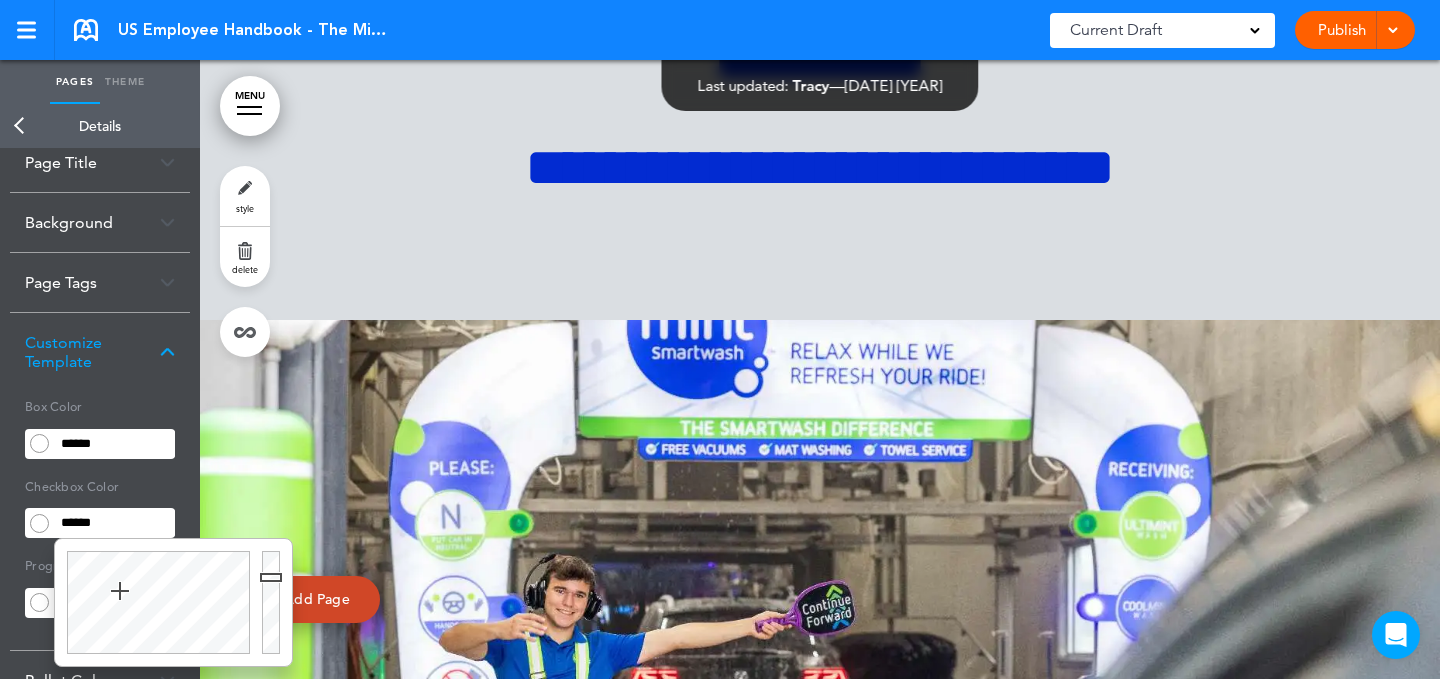 type on "******" 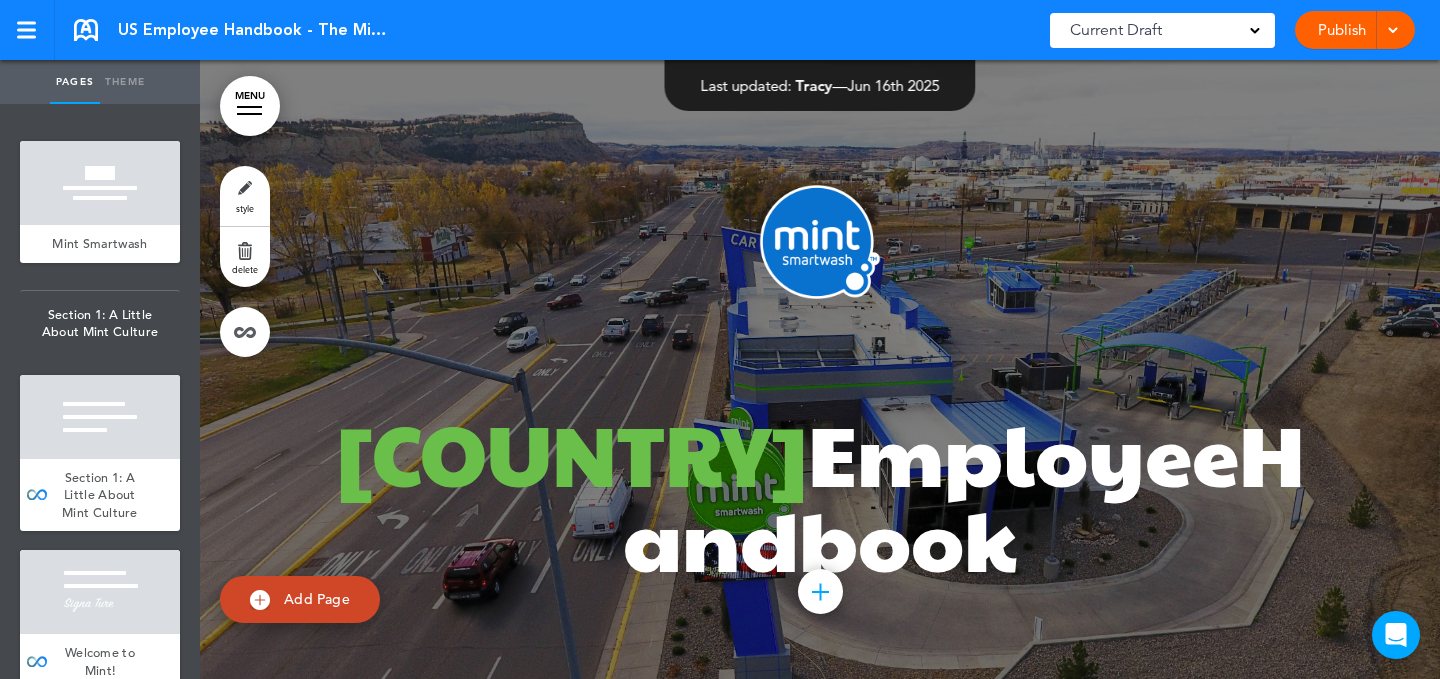 scroll, scrollTop: 0, scrollLeft: 0, axis: both 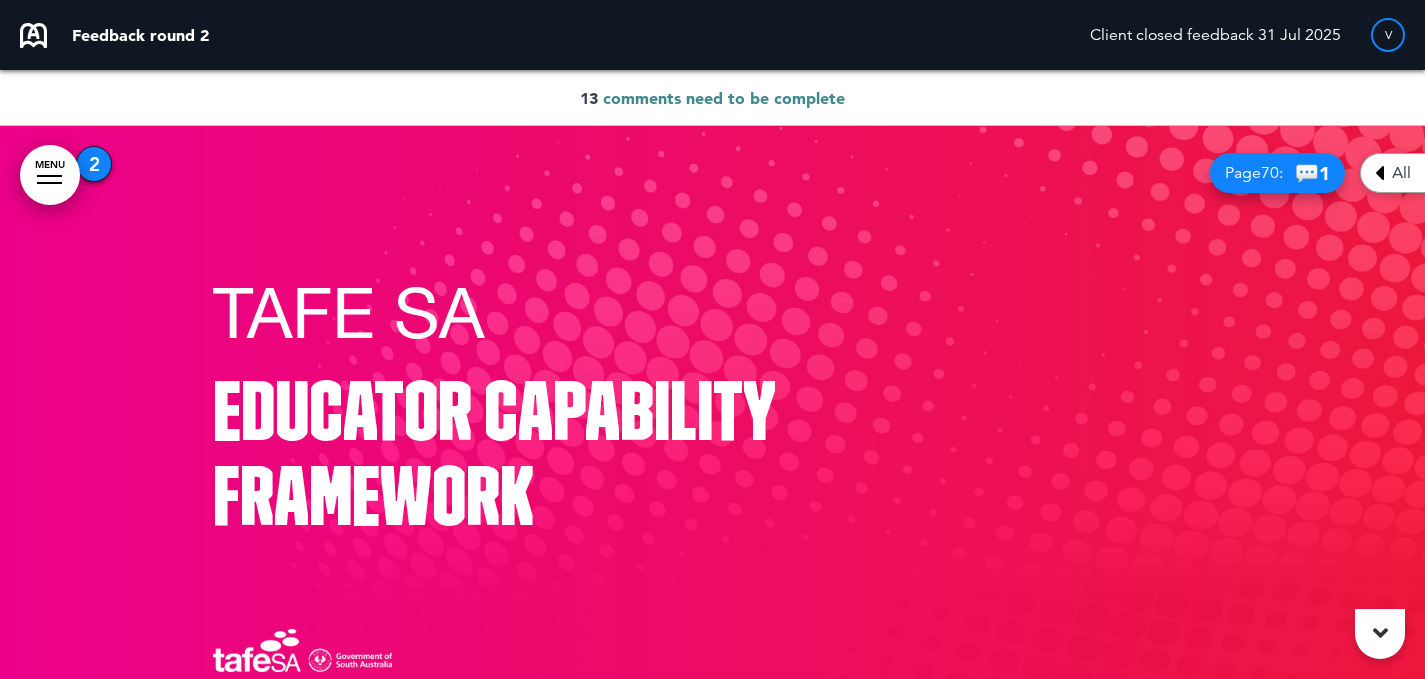 click on "comments need to be complete" at bounding box center [724, 98] 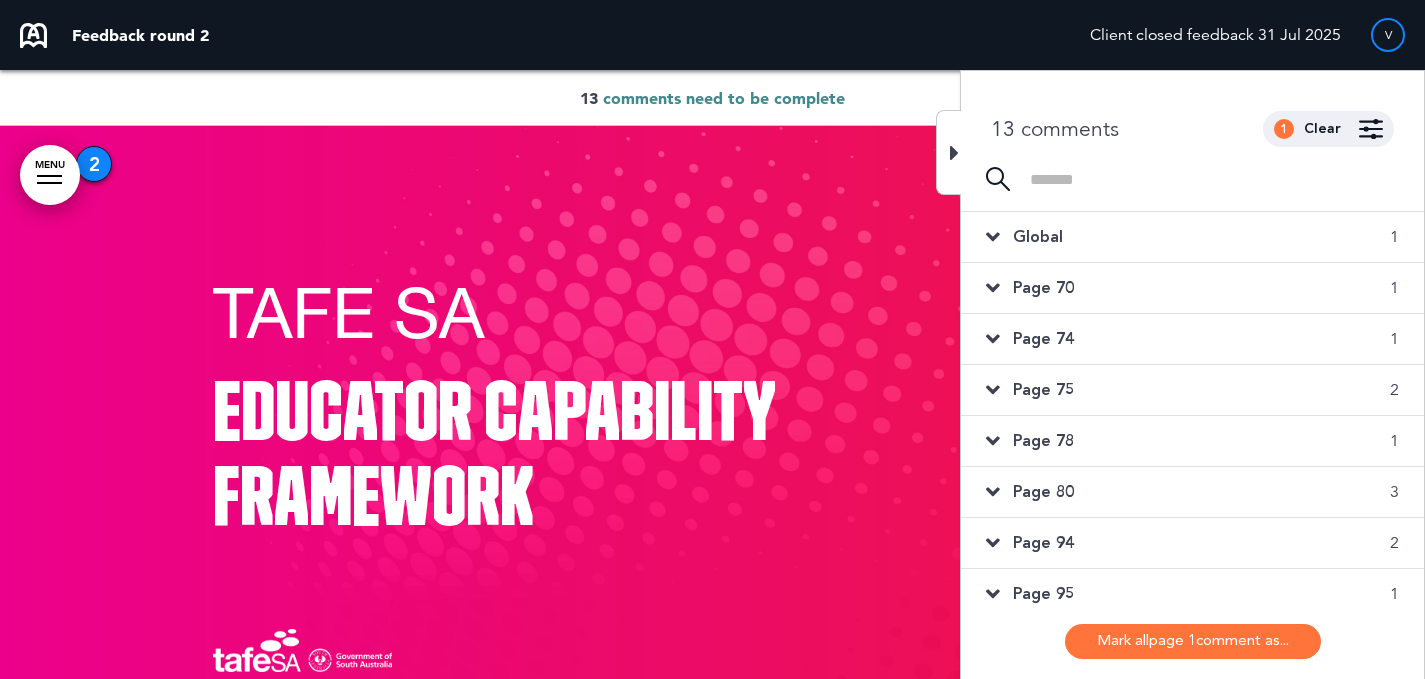 click on "Global
1" at bounding box center [1192, 237] 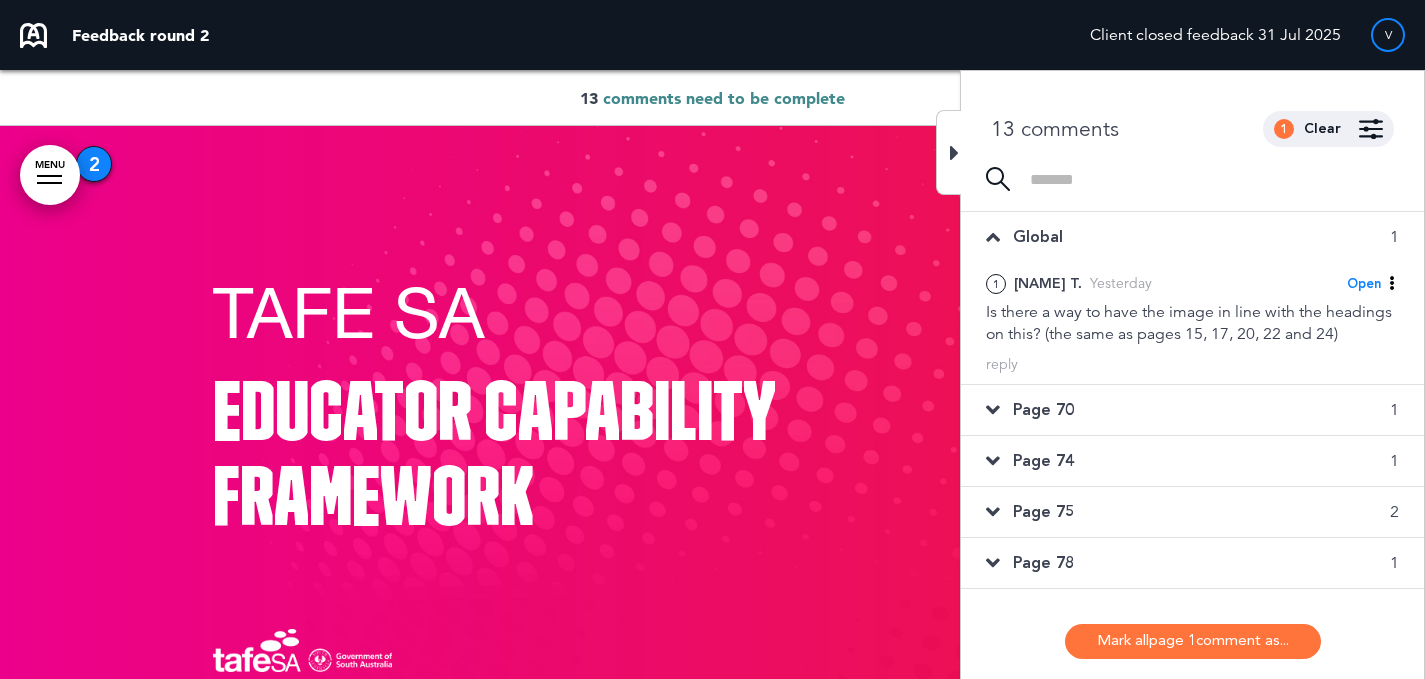 click on "Page 70
1" at bounding box center [1192, 410] 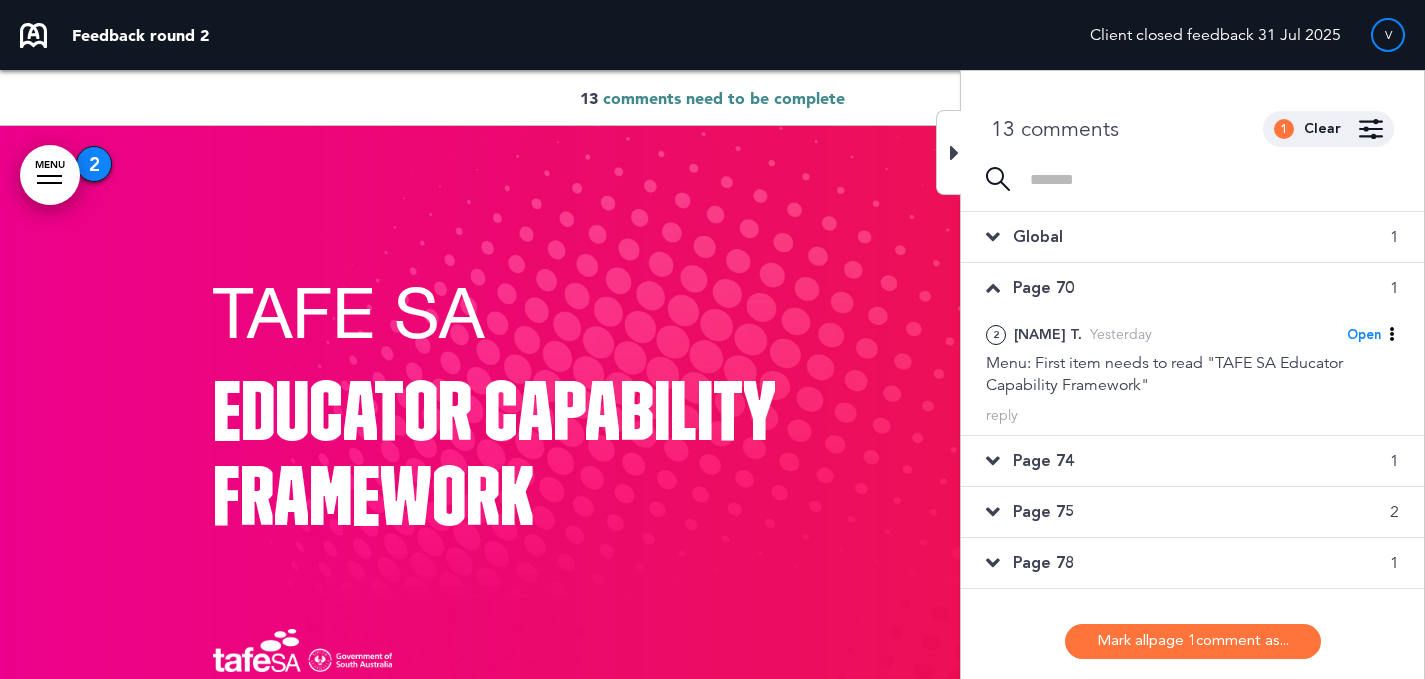 click on "Page 74
1" at bounding box center (1192, 461) 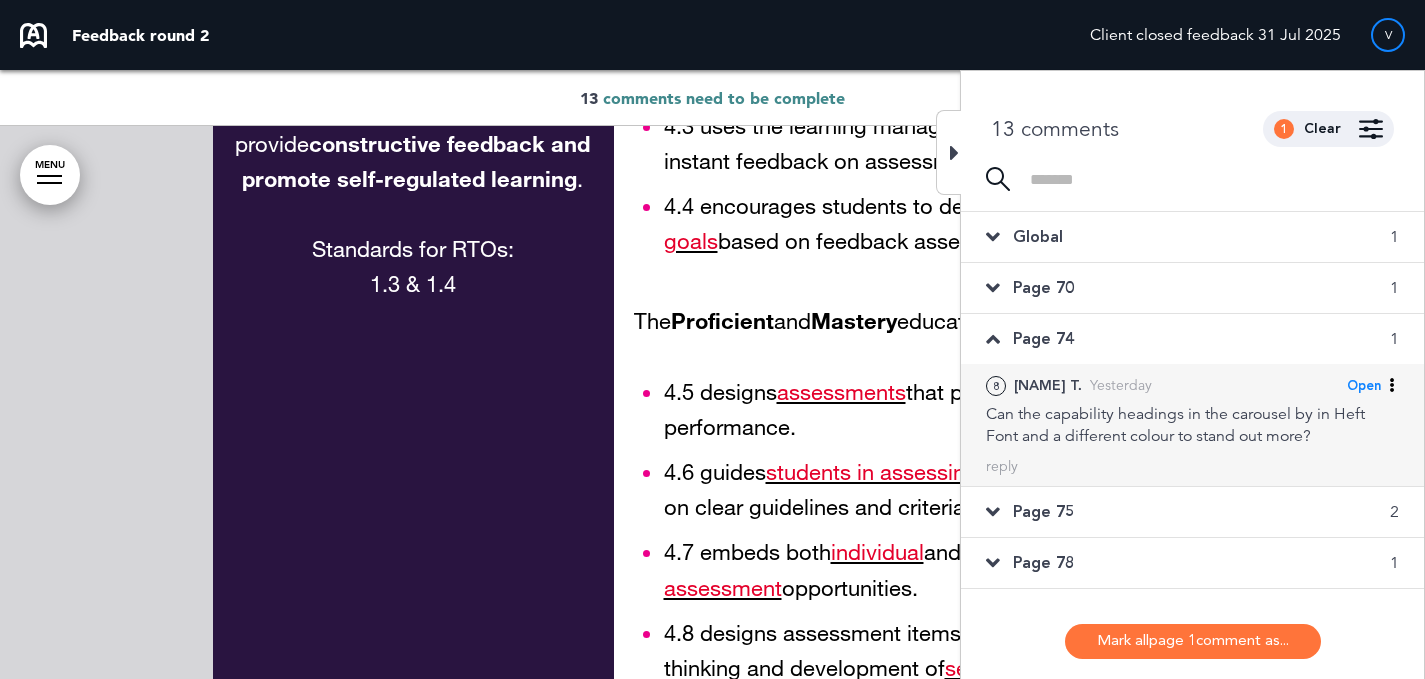 scroll, scrollTop: 21456, scrollLeft: 0, axis: vertical 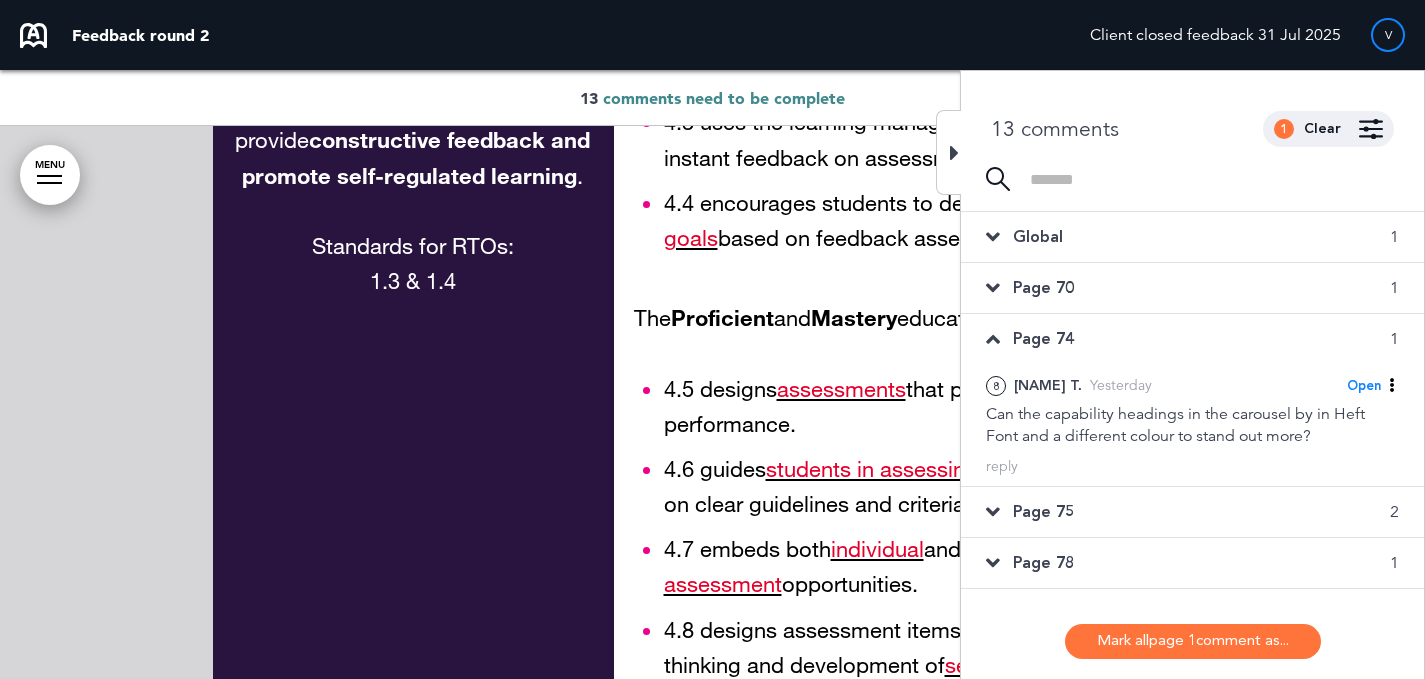 click on "Page 75
2" at bounding box center (1192, 512) 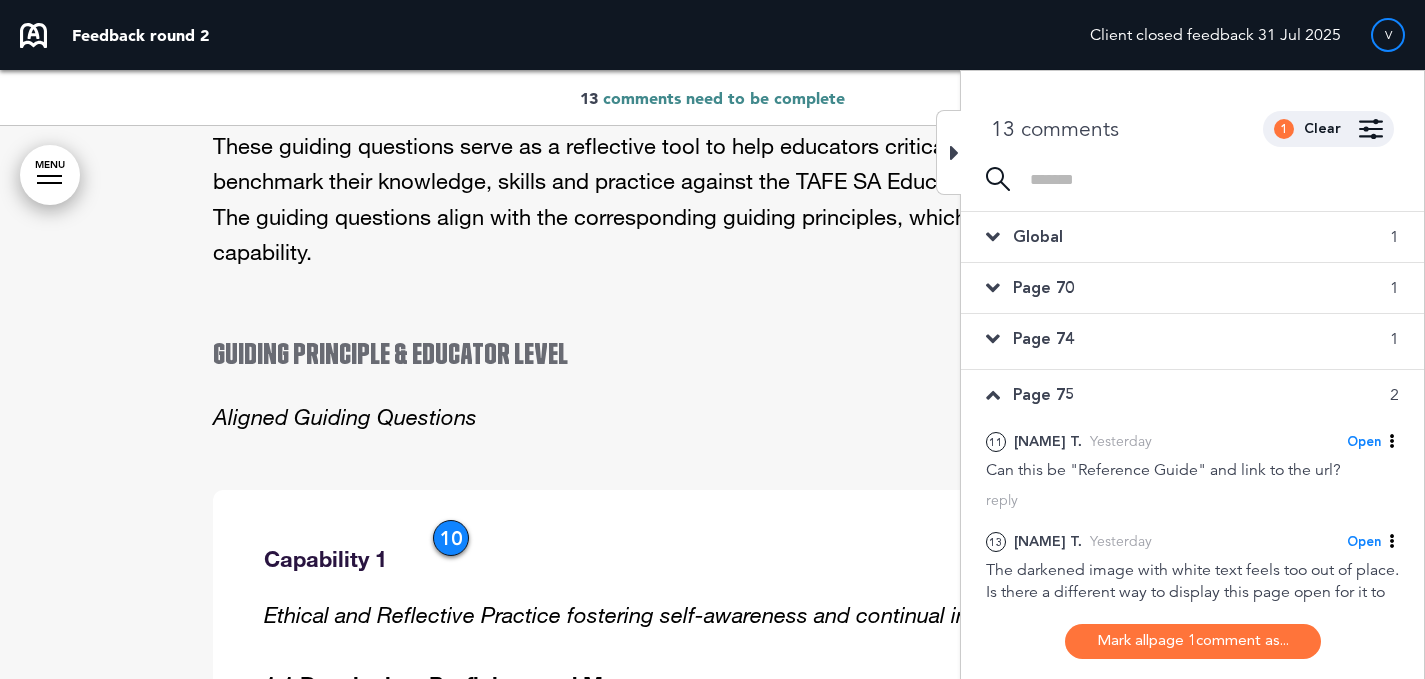 scroll, scrollTop: 34808, scrollLeft: 0, axis: vertical 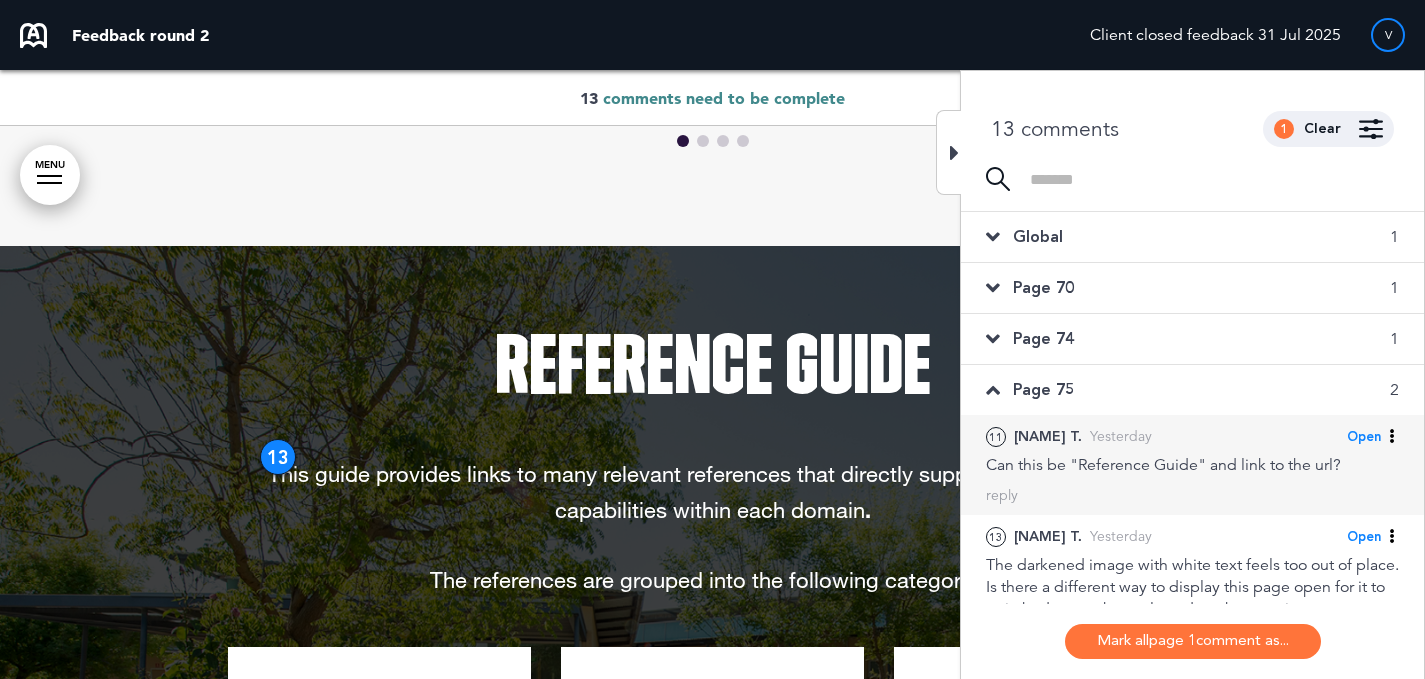 click on "11
[FIRST] [LAST]
Yesterday
Open
Mark as  Open
Mark as  Completed
Mark as  Please clarify
Mark as  Note
Omit this from round
Can this be "Reference Guide" and link to the url?
reply
Cancel
Add files / images
Add" at bounding box center (1192, 465) 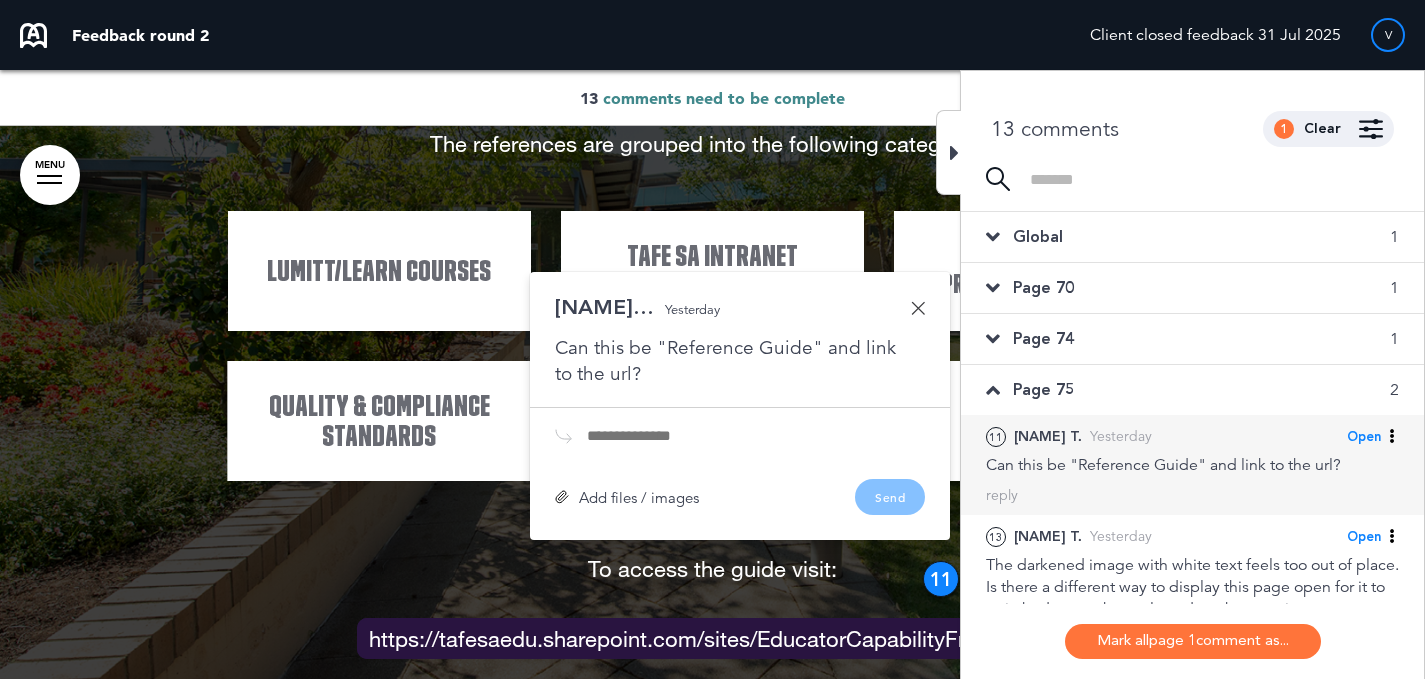 scroll, scrollTop: 35215, scrollLeft: 0, axis: vertical 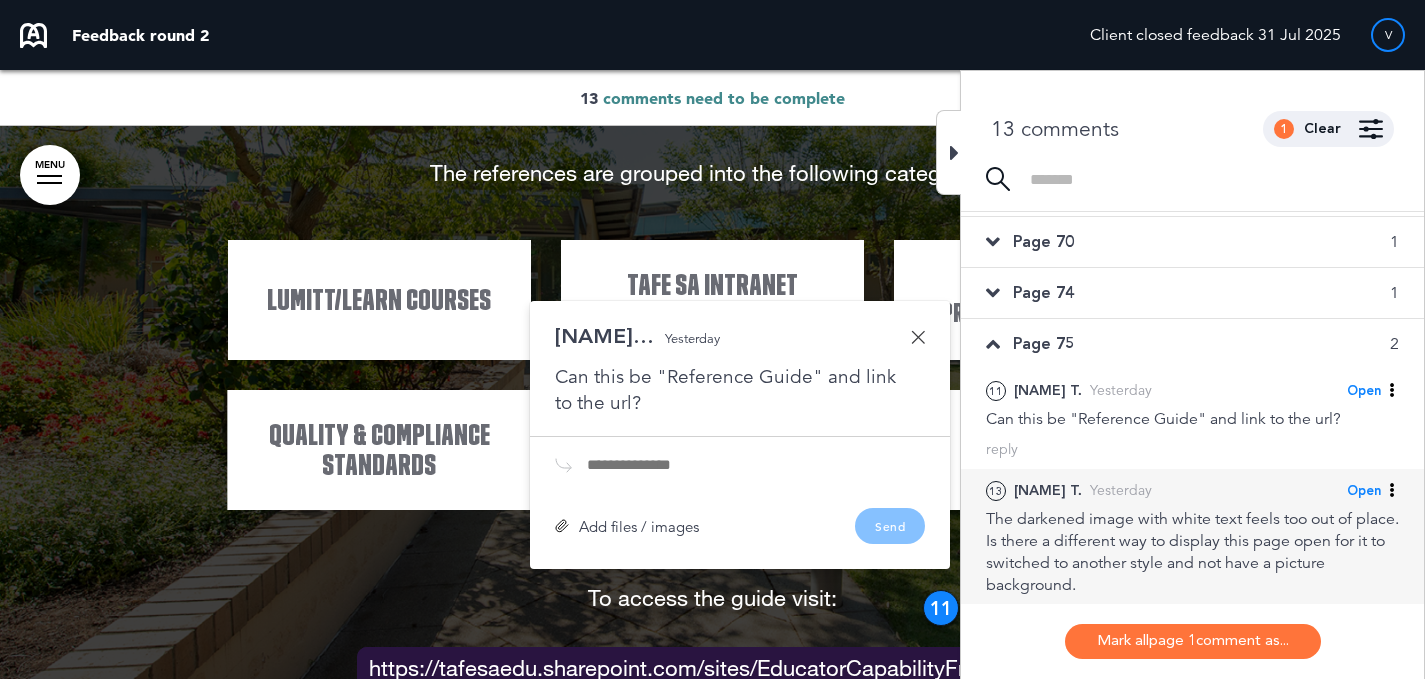 click on "The darkened image with white text feels too out of place. Is there a different way to display this page open for it to switched to another style and not have a picture background." at bounding box center (1192, 552) 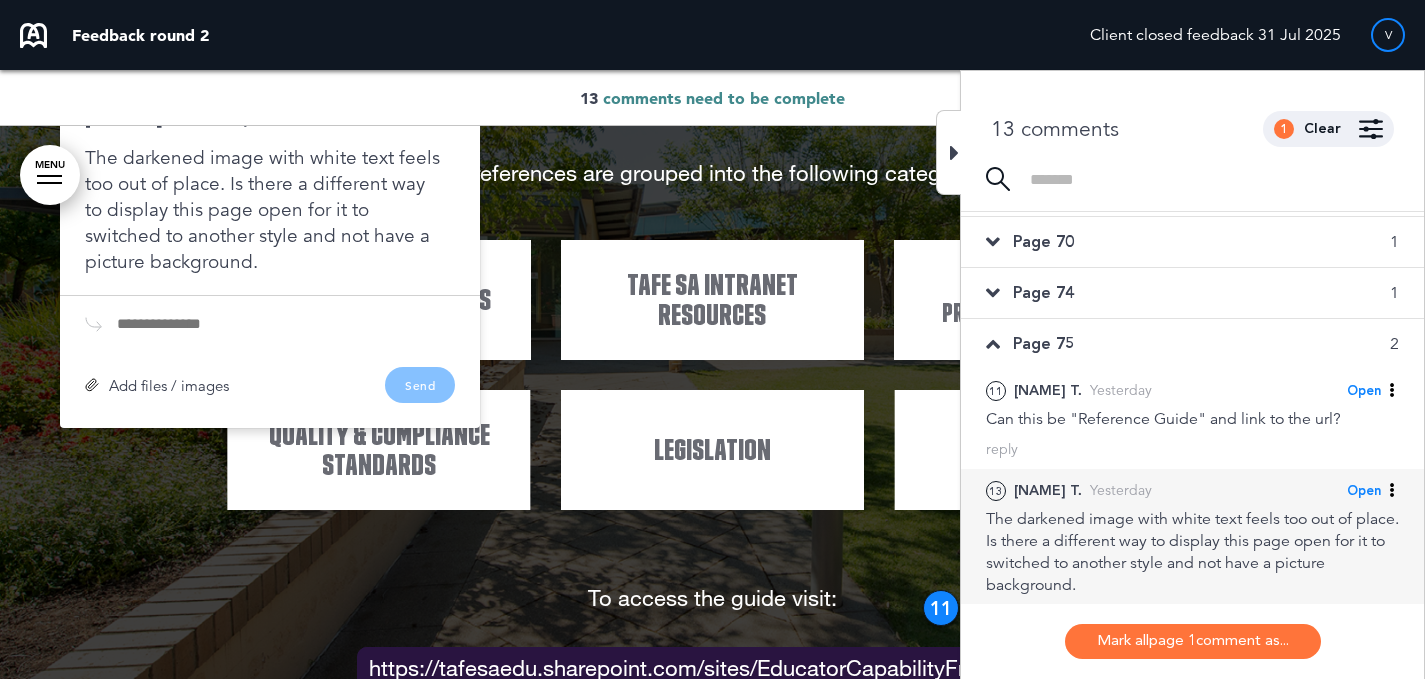 scroll, scrollTop: 34901, scrollLeft: 0, axis: vertical 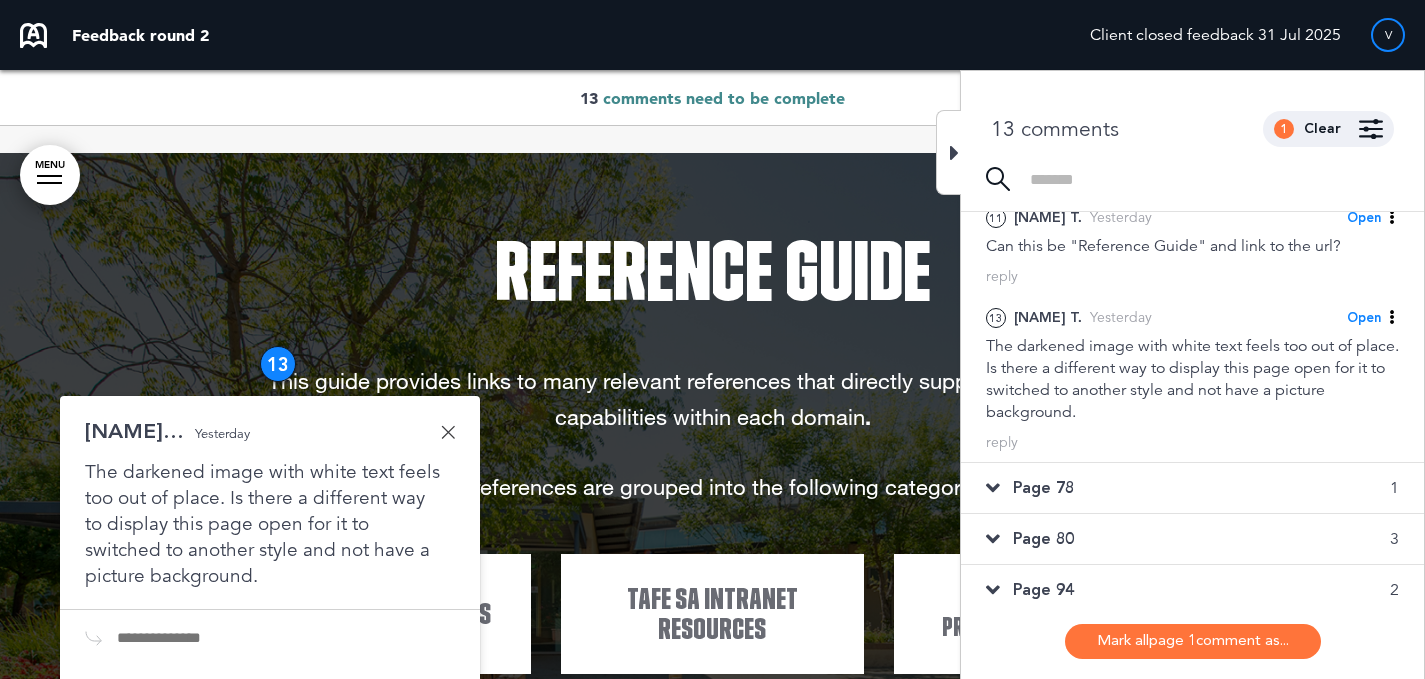 click on "Page 78
1" at bounding box center (1192, 488) 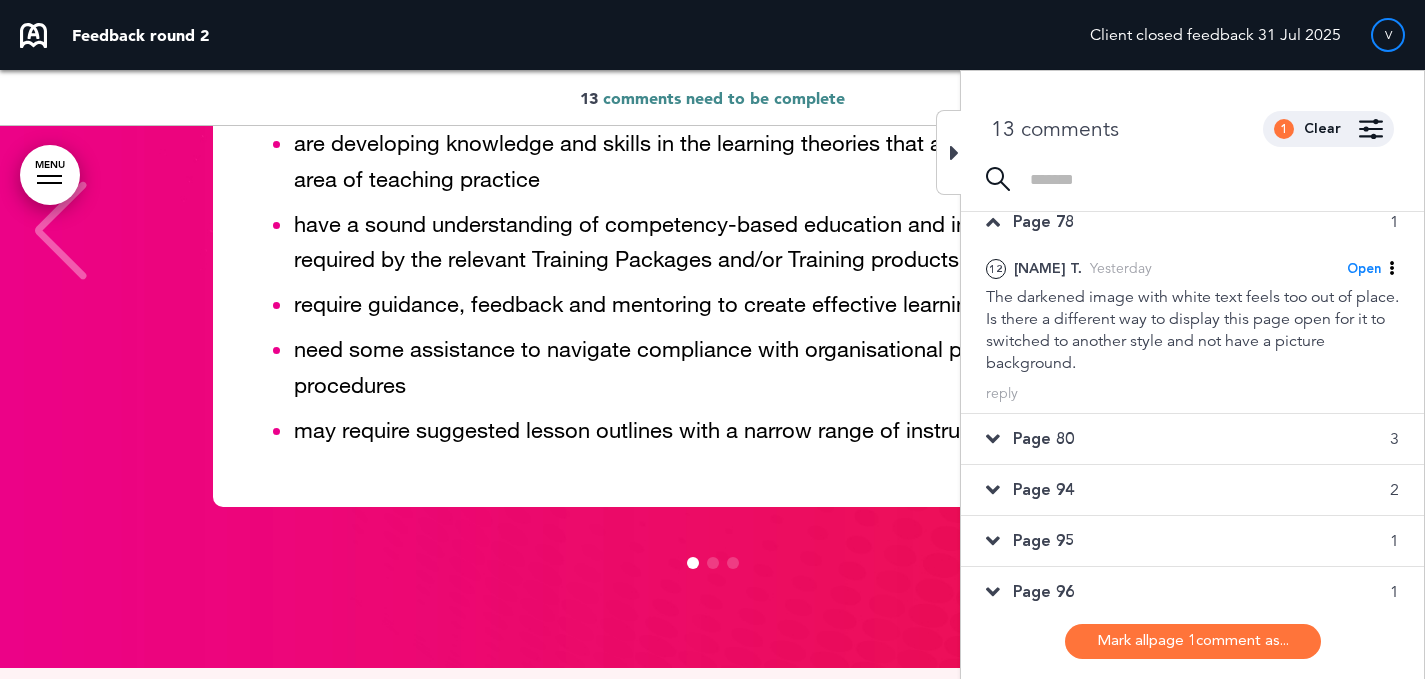 scroll, scrollTop: 7123, scrollLeft: 0, axis: vertical 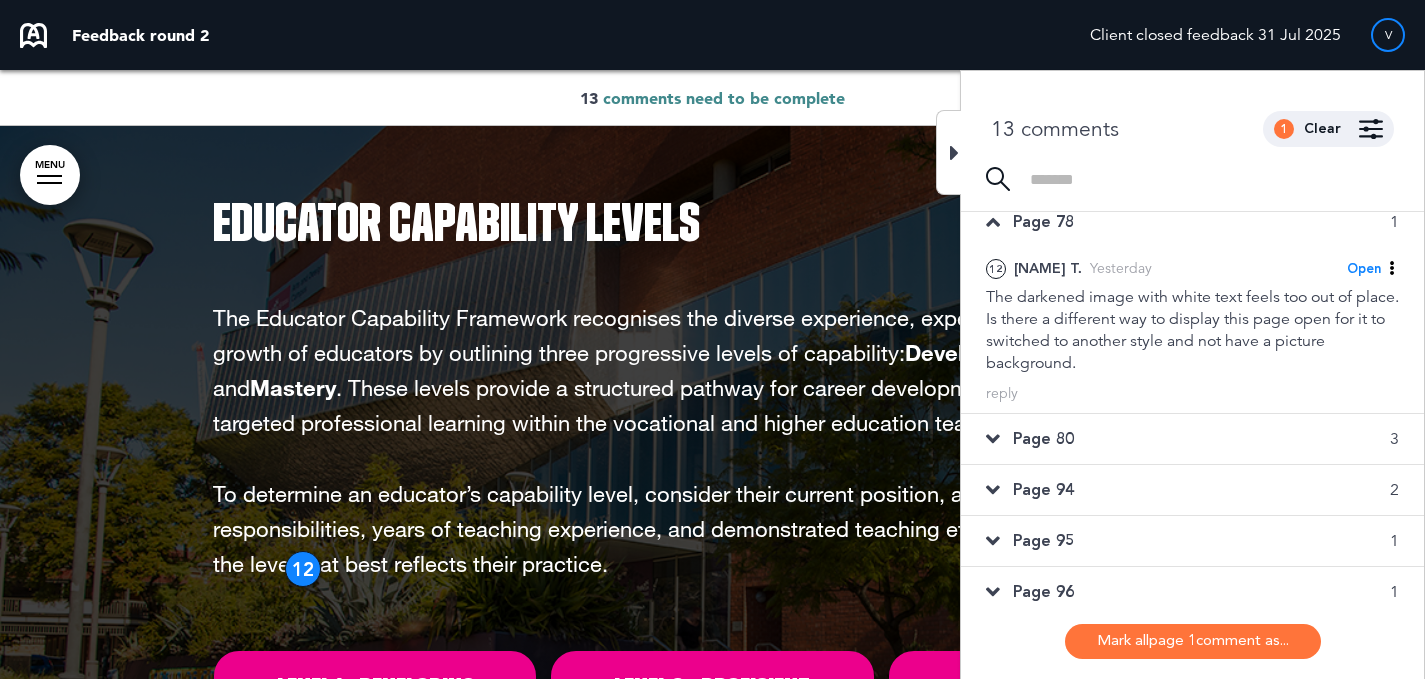 click on "Page 80
3" at bounding box center (1192, 439) 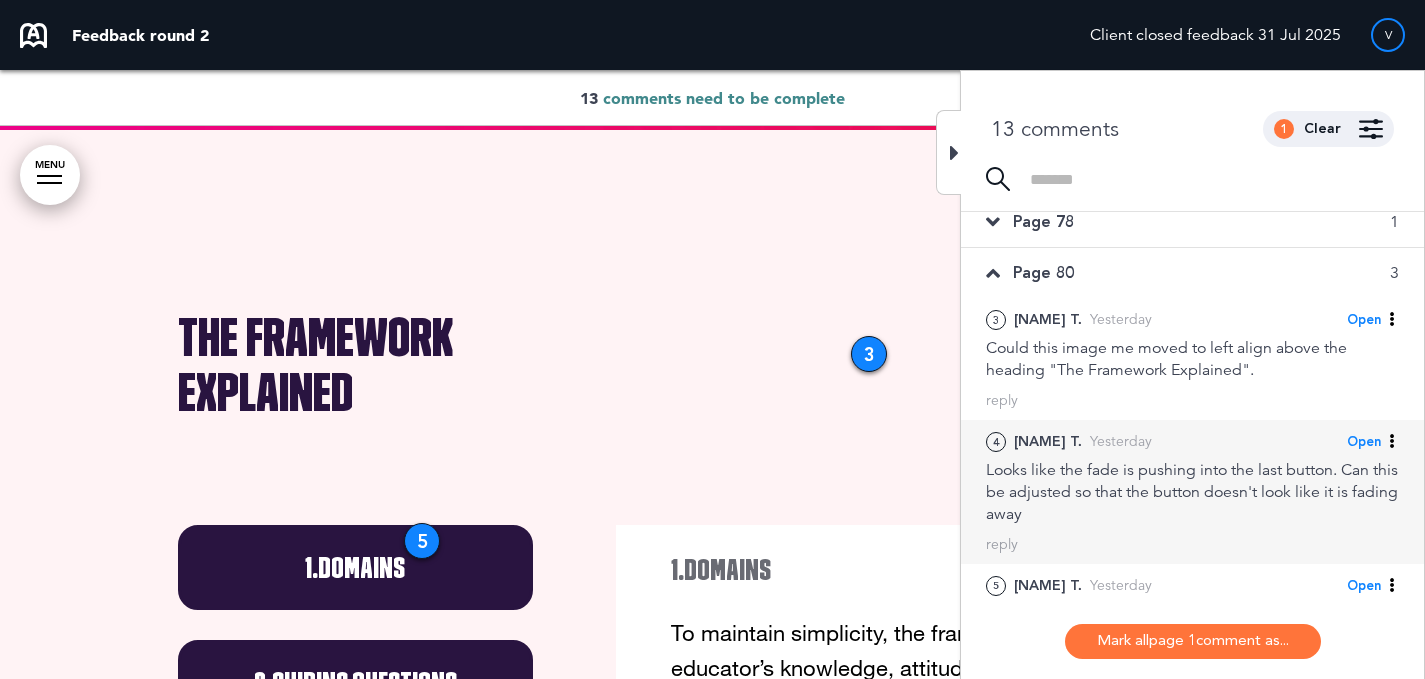 scroll, scrollTop: 9024, scrollLeft: 0, axis: vertical 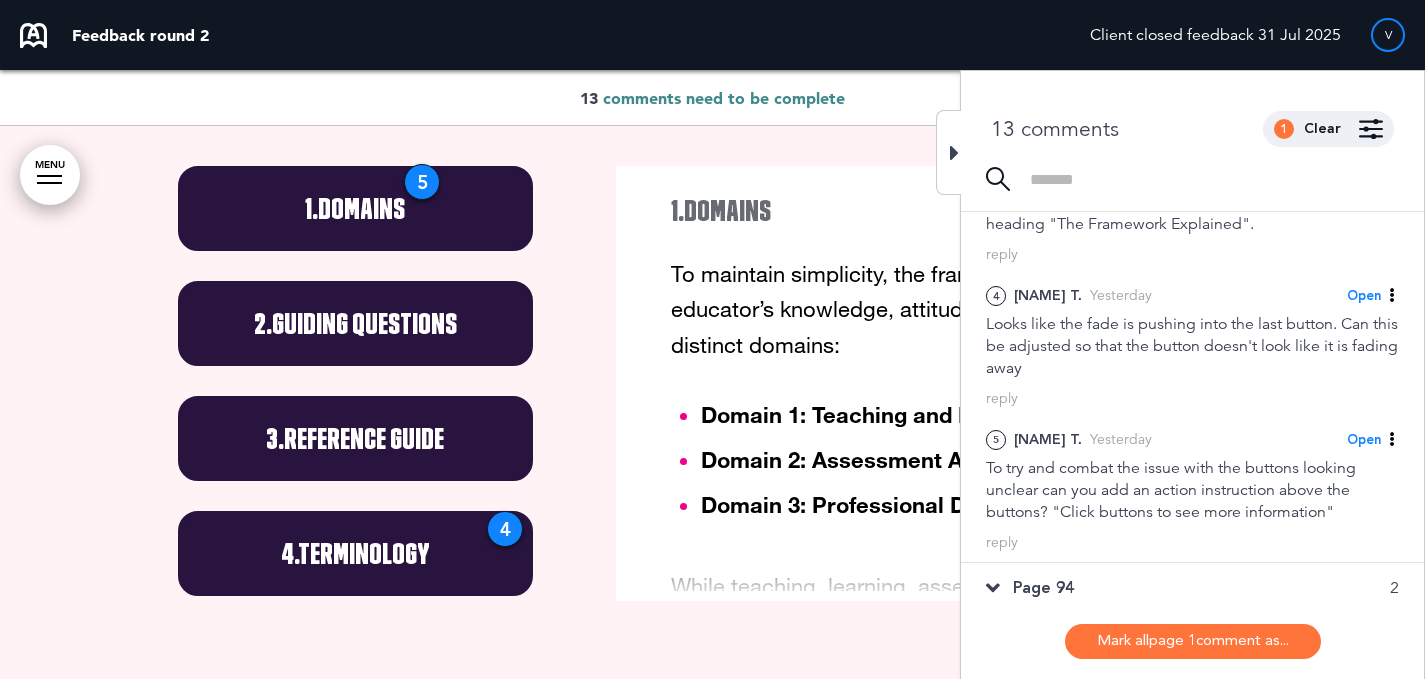 click on "1.  Domains
2.  Guiding Questions
3.  Reference Guide
4.  Terminology" at bounding box center [376, 381] 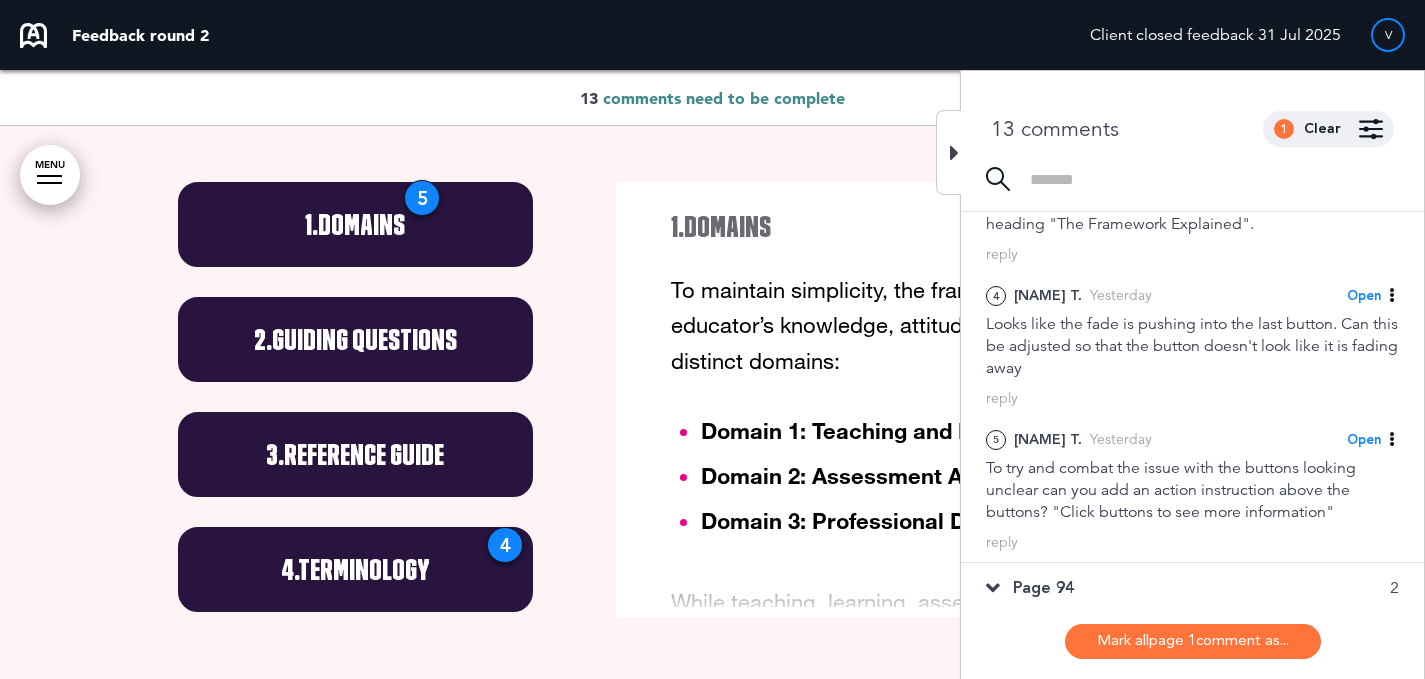 scroll, scrollTop: 9354, scrollLeft: 0, axis: vertical 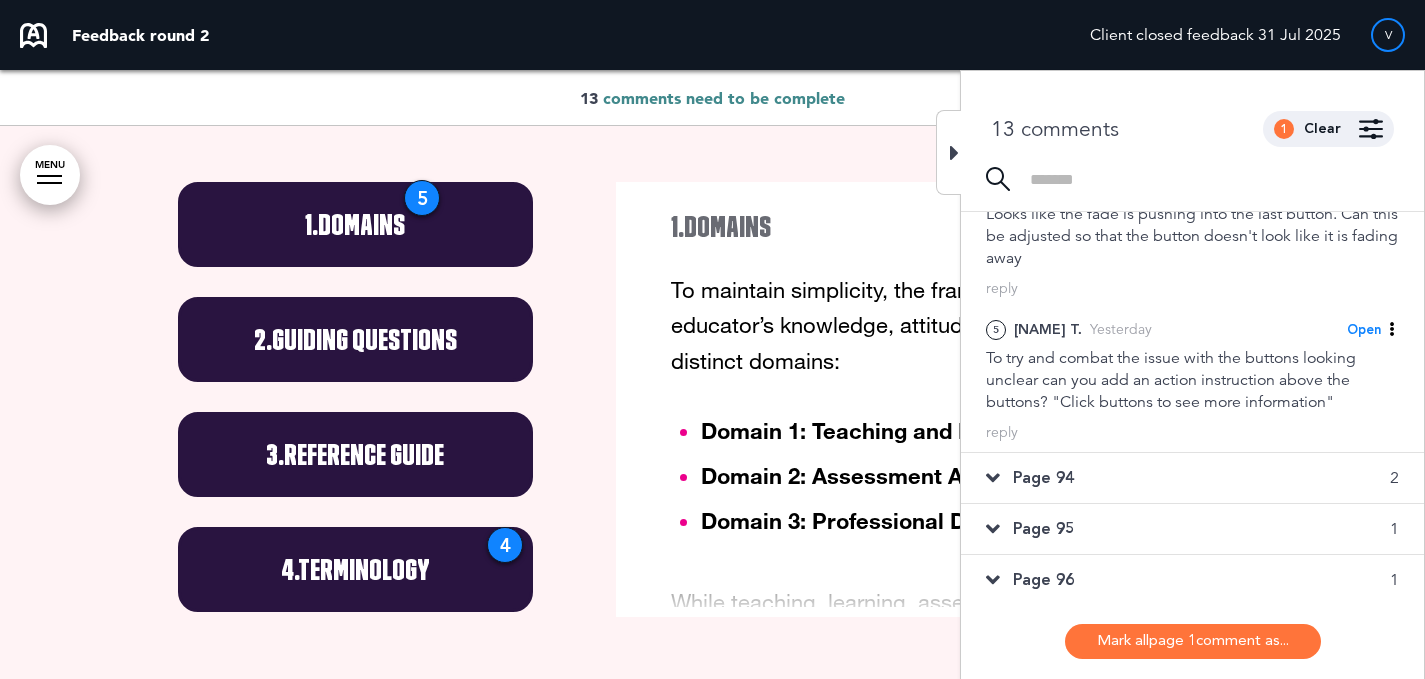 click on "Page 94
2" at bounding box center (1192, 478) 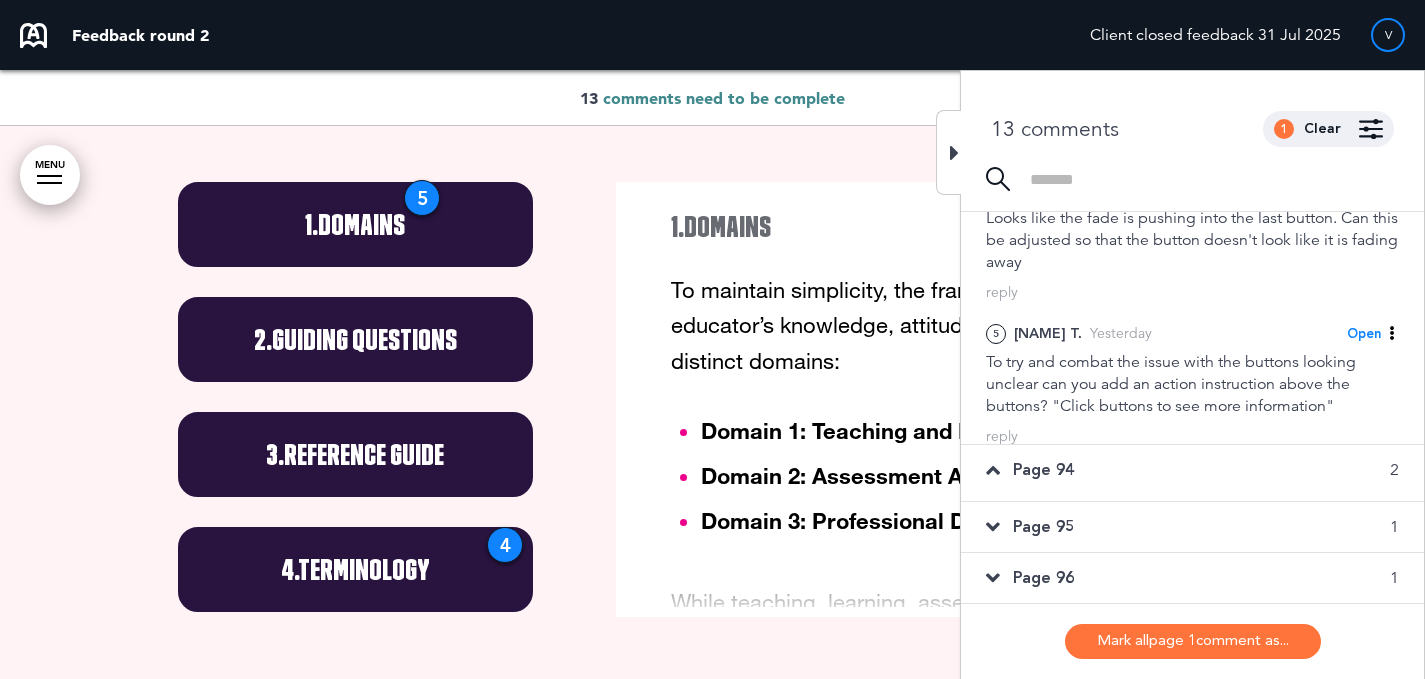 scroll, scrollTop: 10095, scrollLeft: 0, axis: vertical 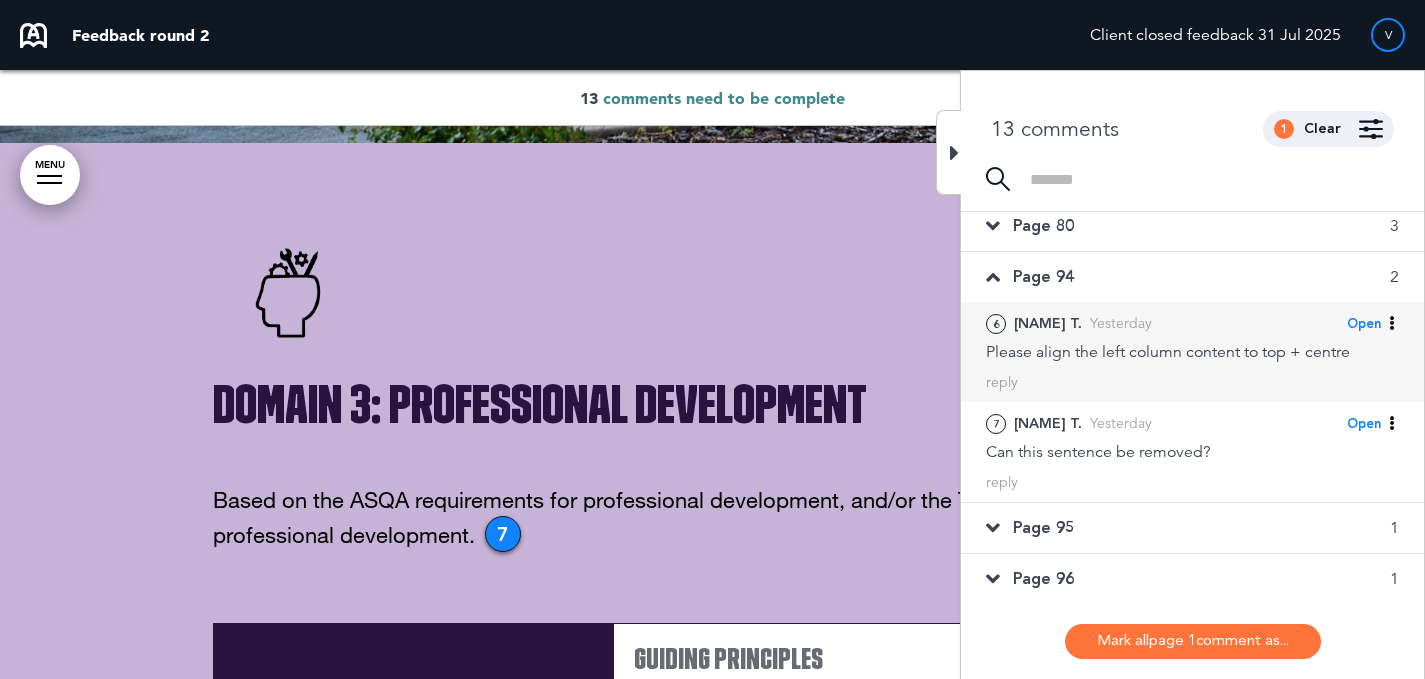 click on "Please align the left column content to top + centre" at bounding box center (1192, 352) 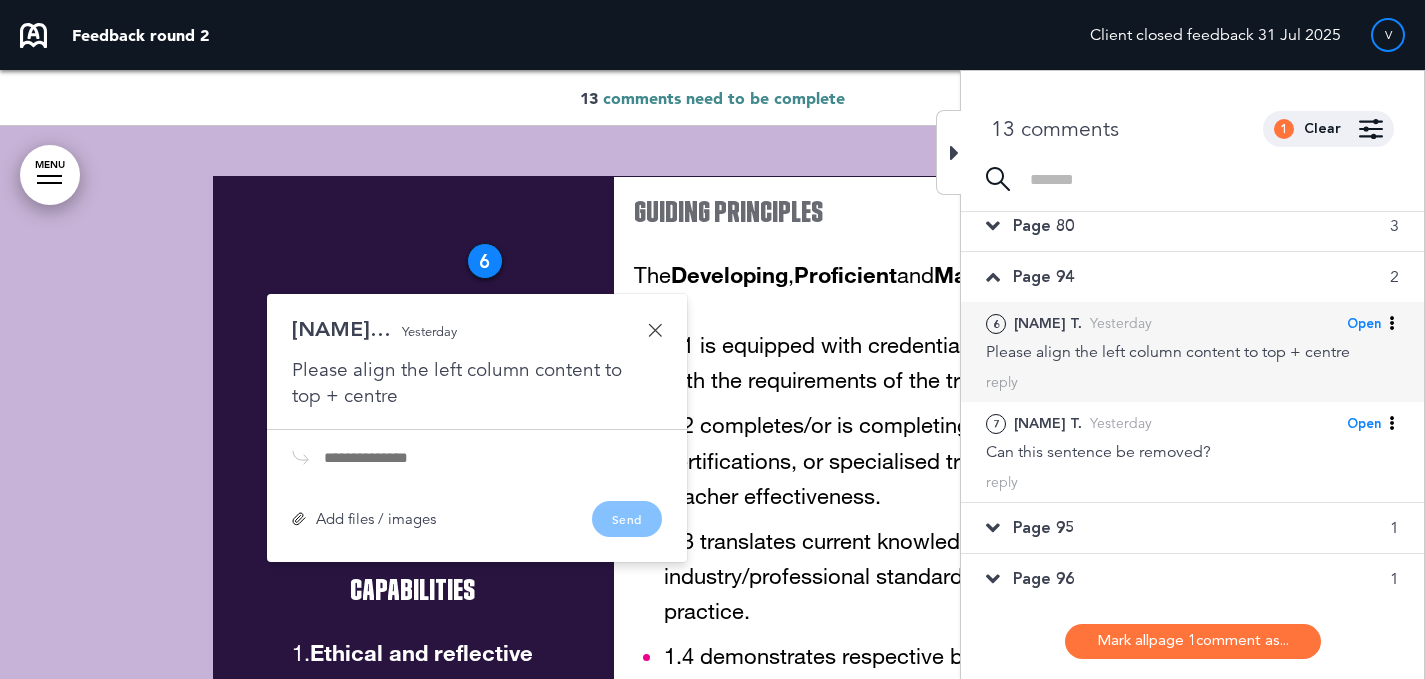 scroll, scrollTop: 23334, scrollLeft: 0, axis: vertical 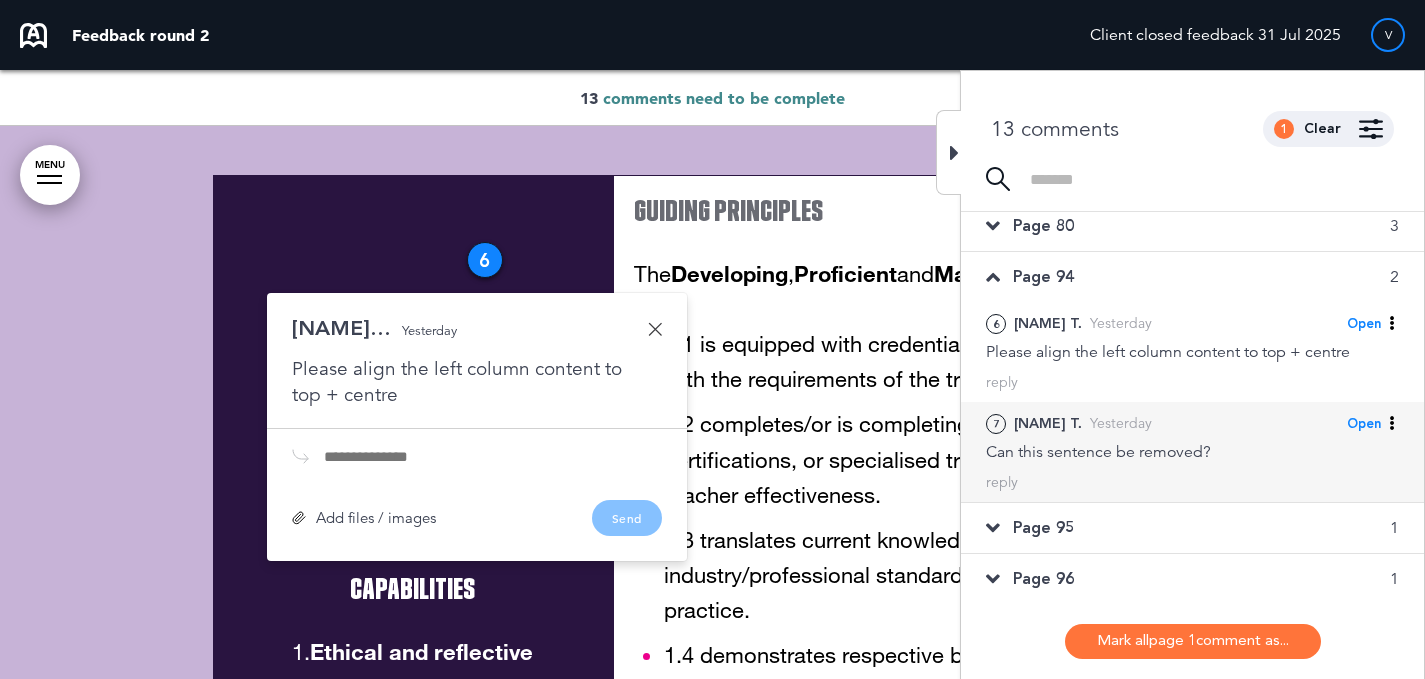 click on "Can this sentence be removed?" at bounding box center [1192, 452] 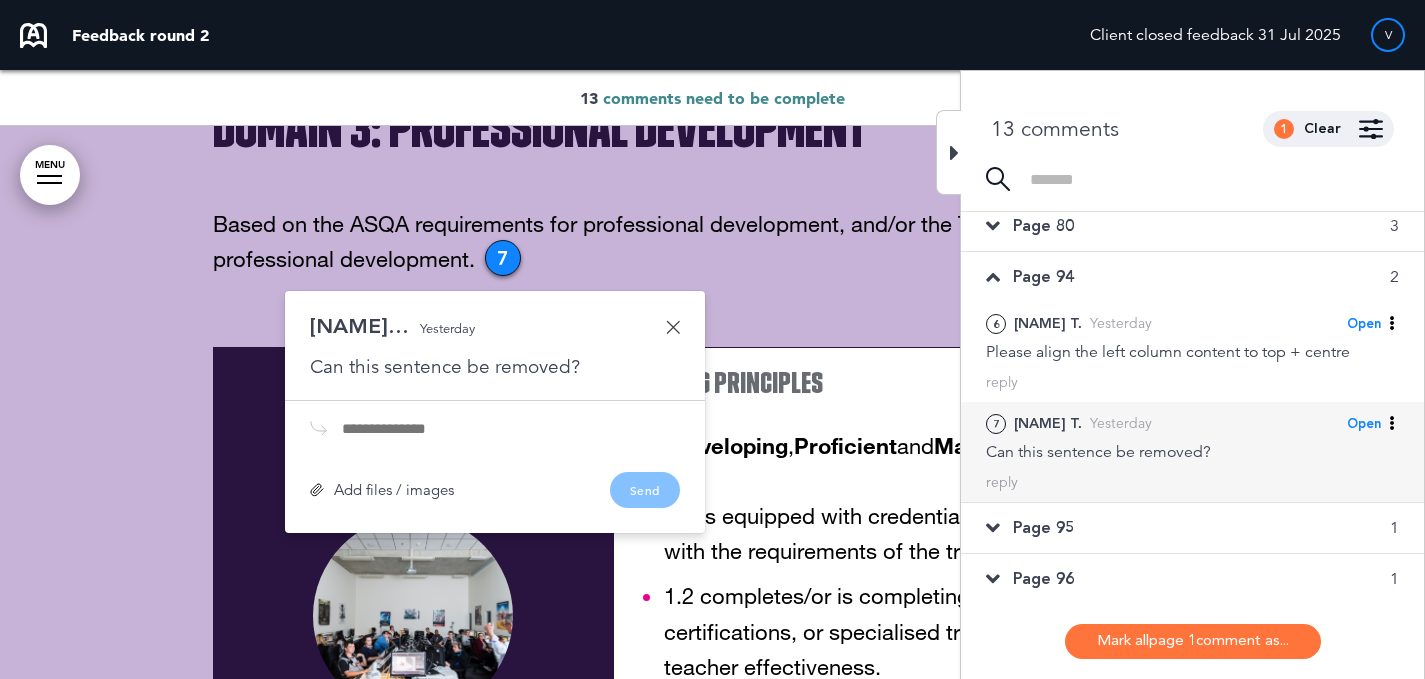 scroll, scrollTop: 23160, scrollLeft: 0, axis: vertical 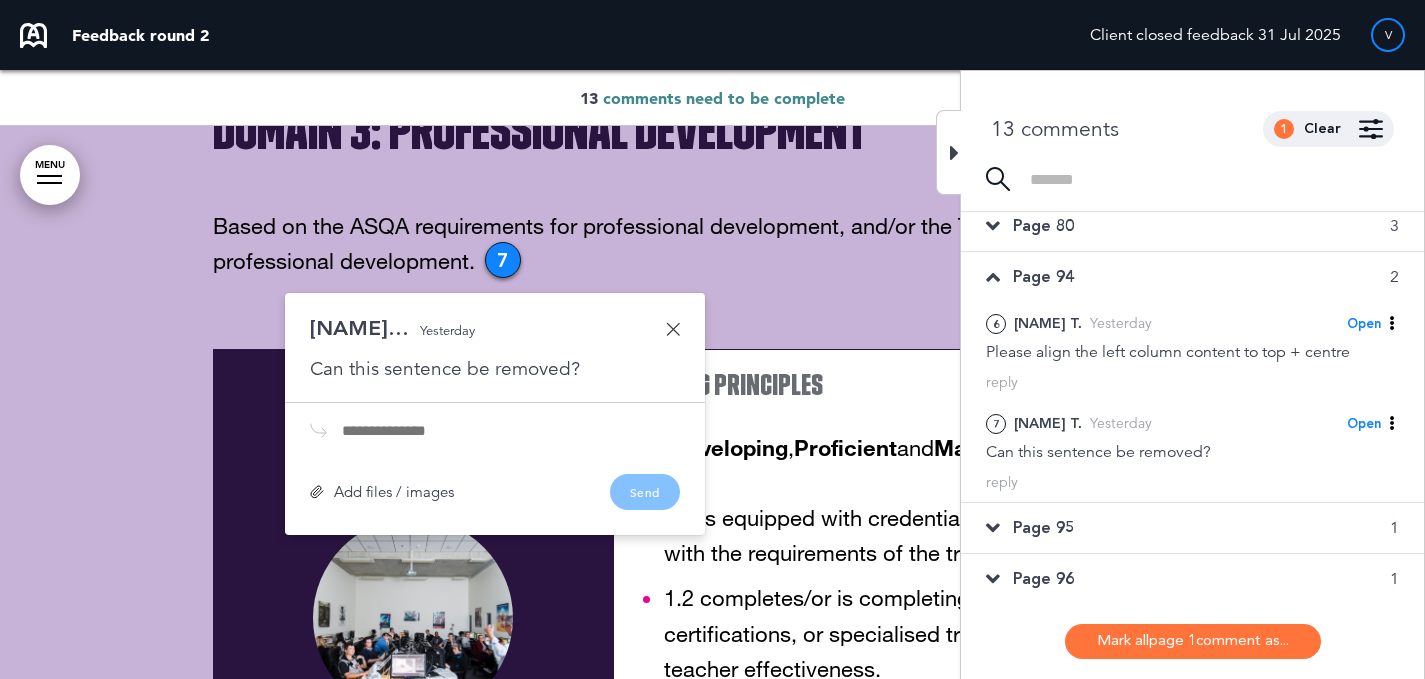 click on "Page 95
1" at bounding box center (1192, 528) 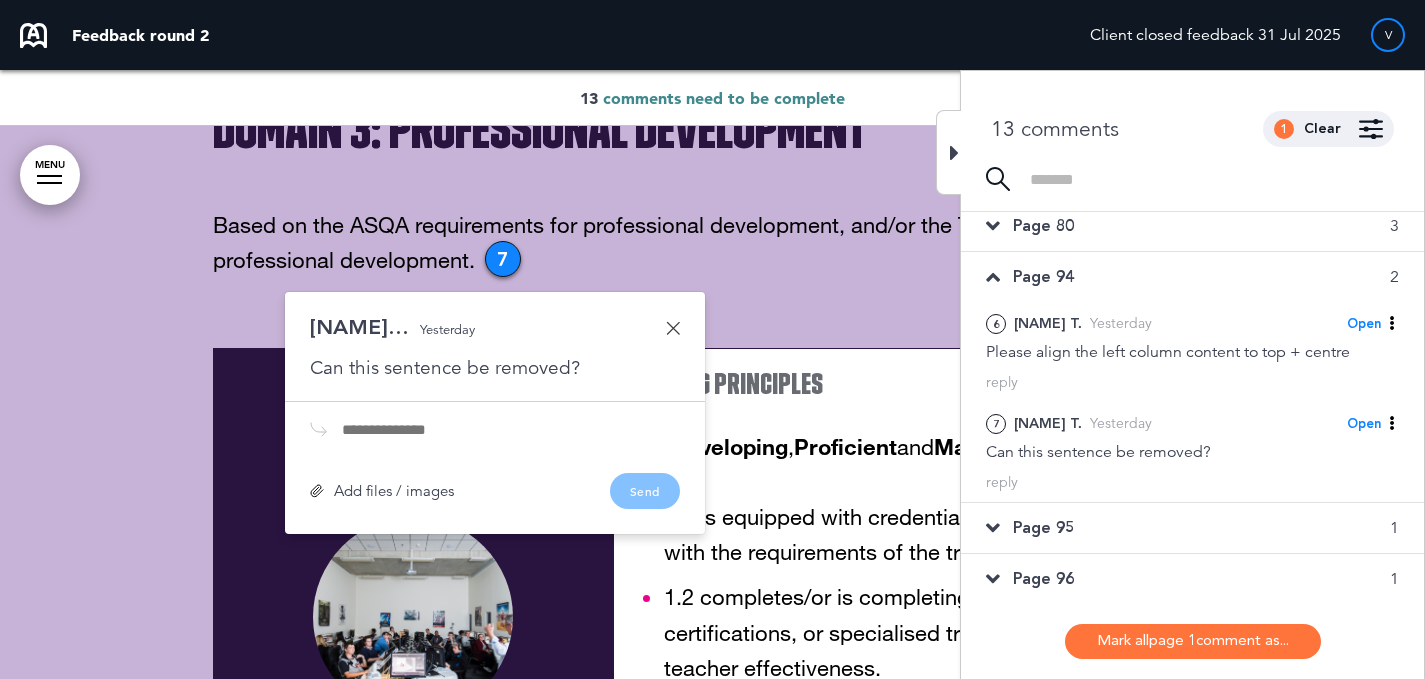 scroll, scrollTop: 24094, scrollLeft: 0, axis: vertical 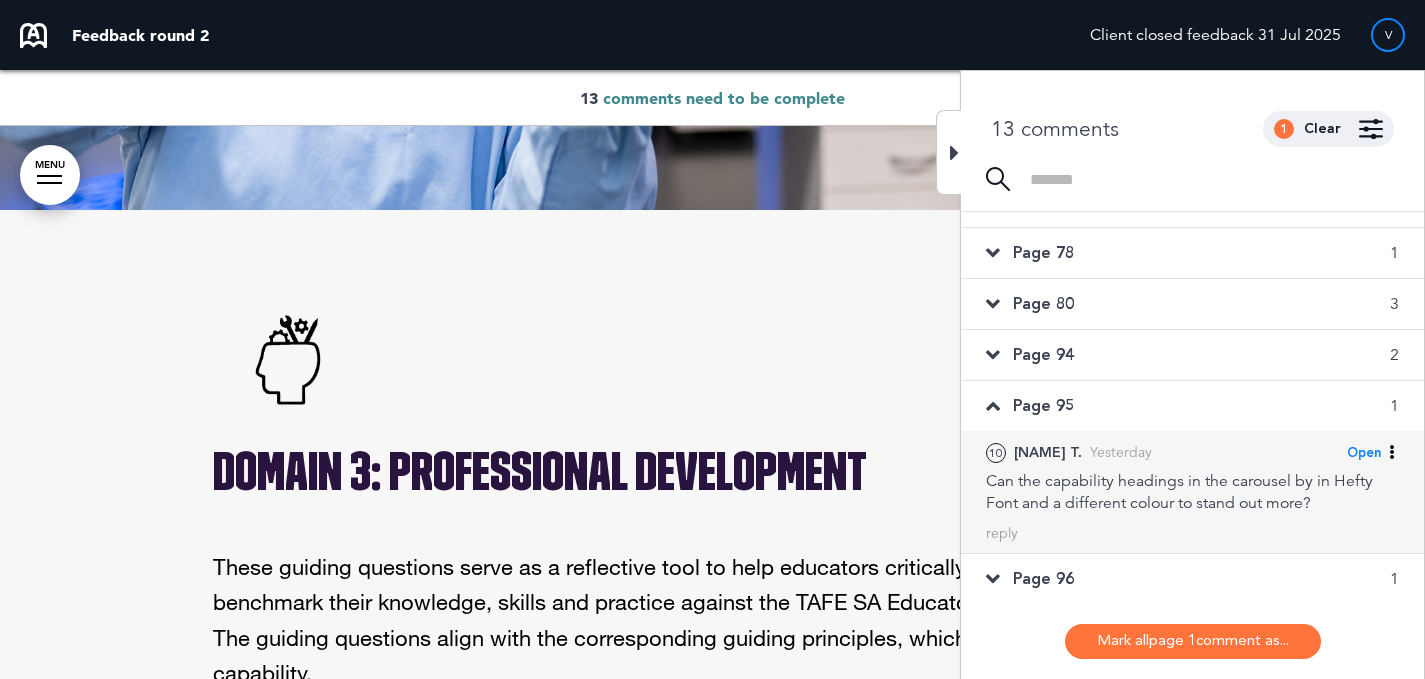 click on "Can the capability headings in the carousel by in Hefty Font and a different colour to stand out more?" at bounding box center [1192, 492] 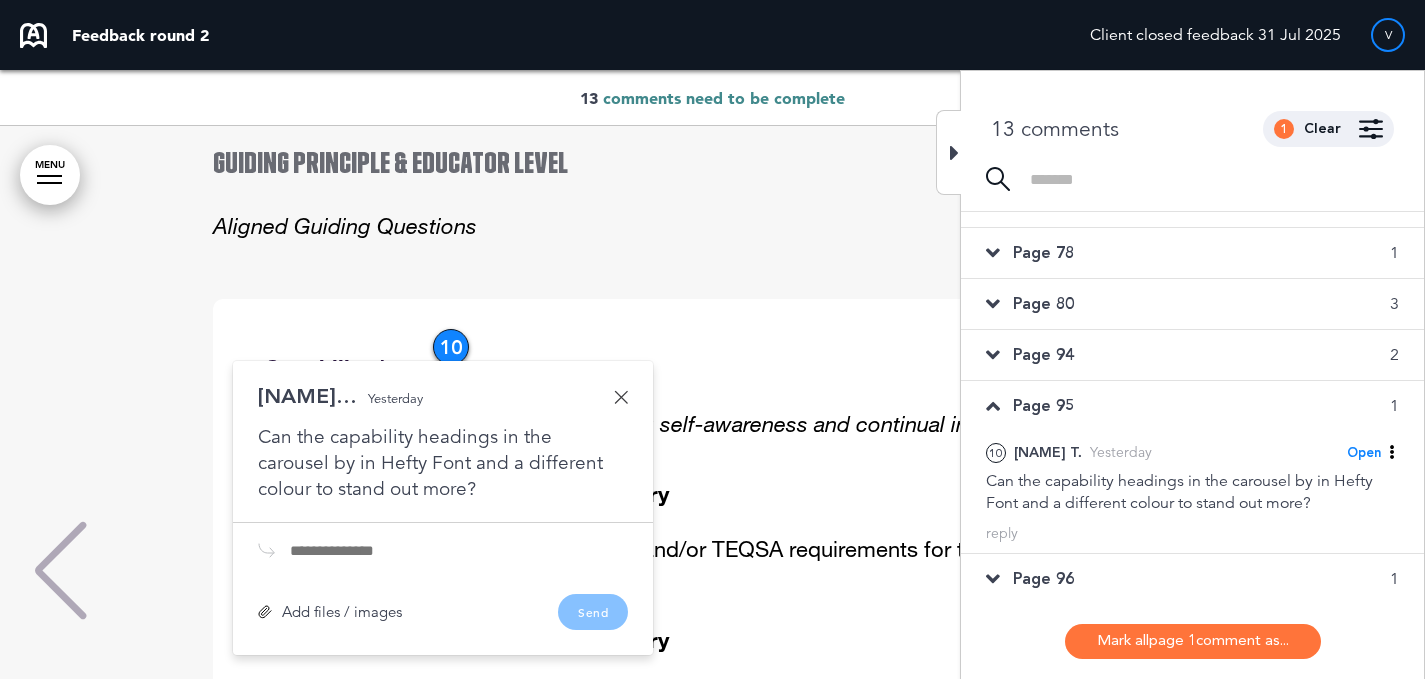 click on "Page 96
1" at bounding box center [1192, 579] 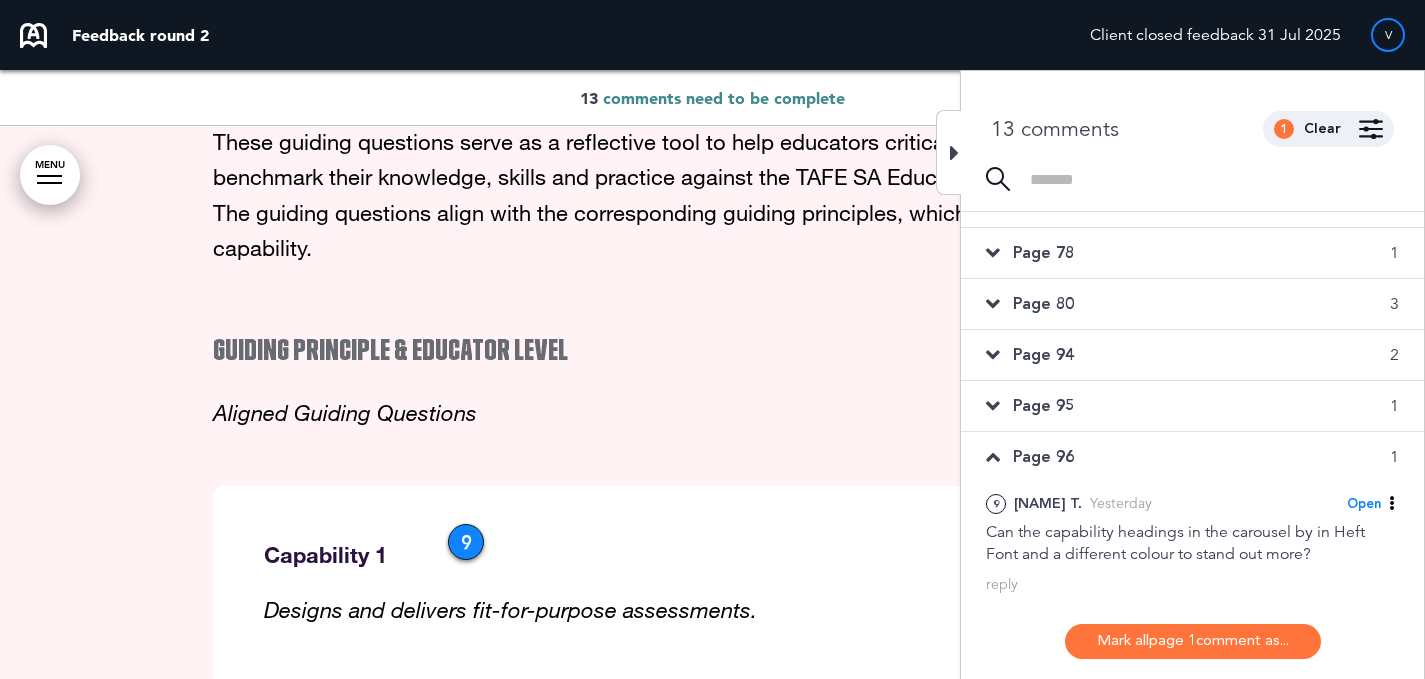 click on "Page 94
2" at bounding box center (1192, 355) 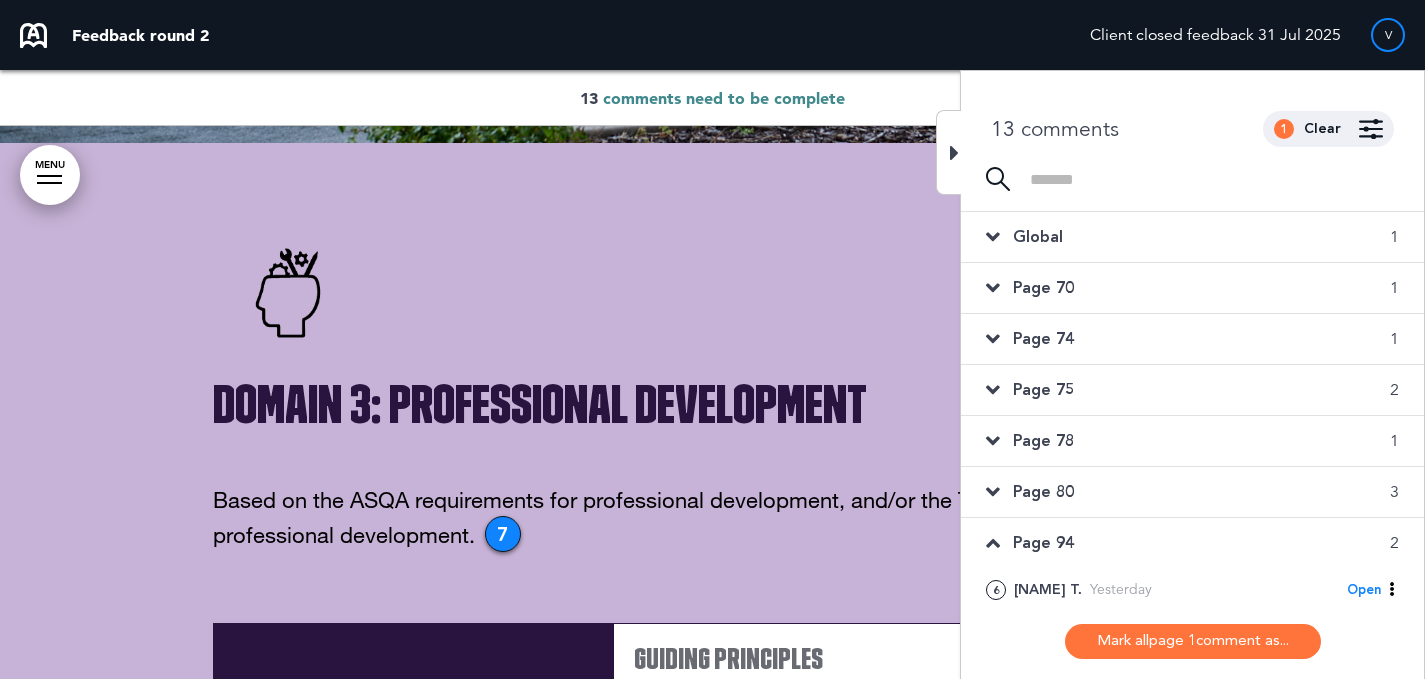 click on "Global
1" at bounding box center [1192, 237] 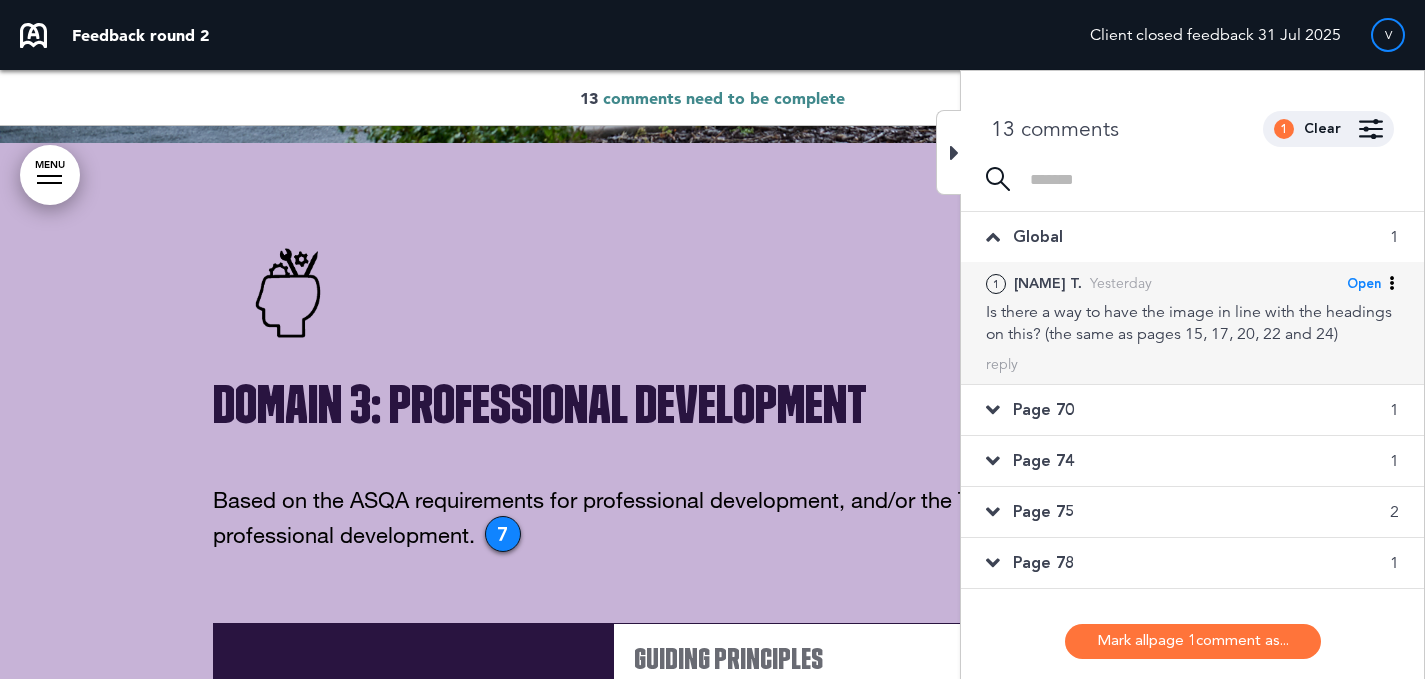 click on "Is there a way to have the image in line with the headings on this? (the same as pages 15, 17, 20, 22 and 24)" at bounding box center (1192, 323) 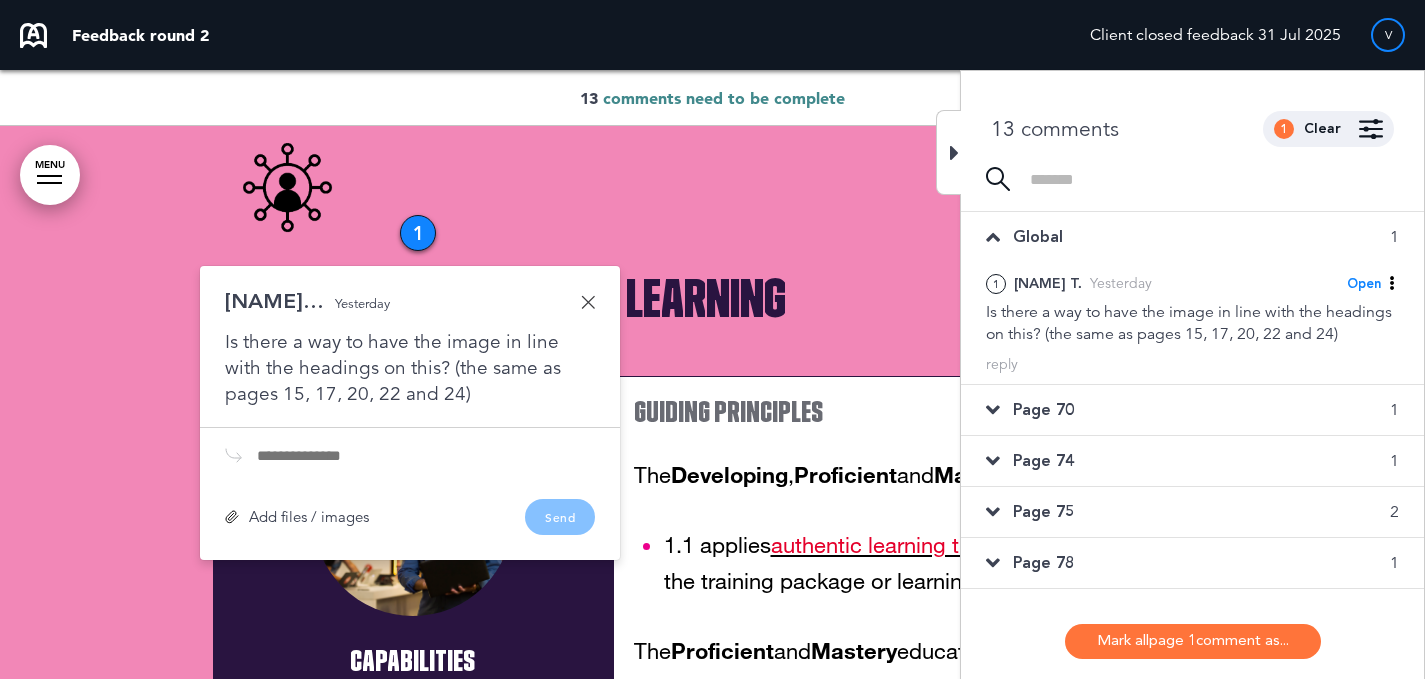 click at bounding box center (588, 302) 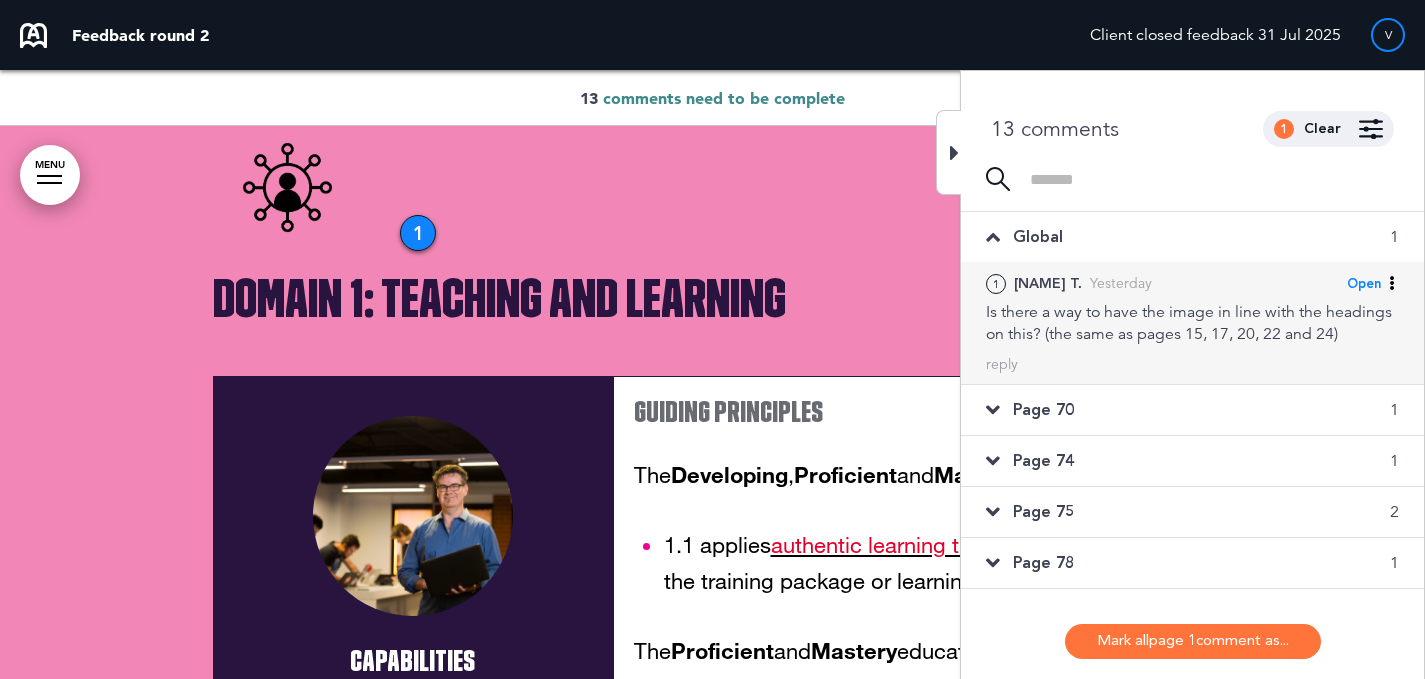 click on "Open" at bounding box center [1364, 284] 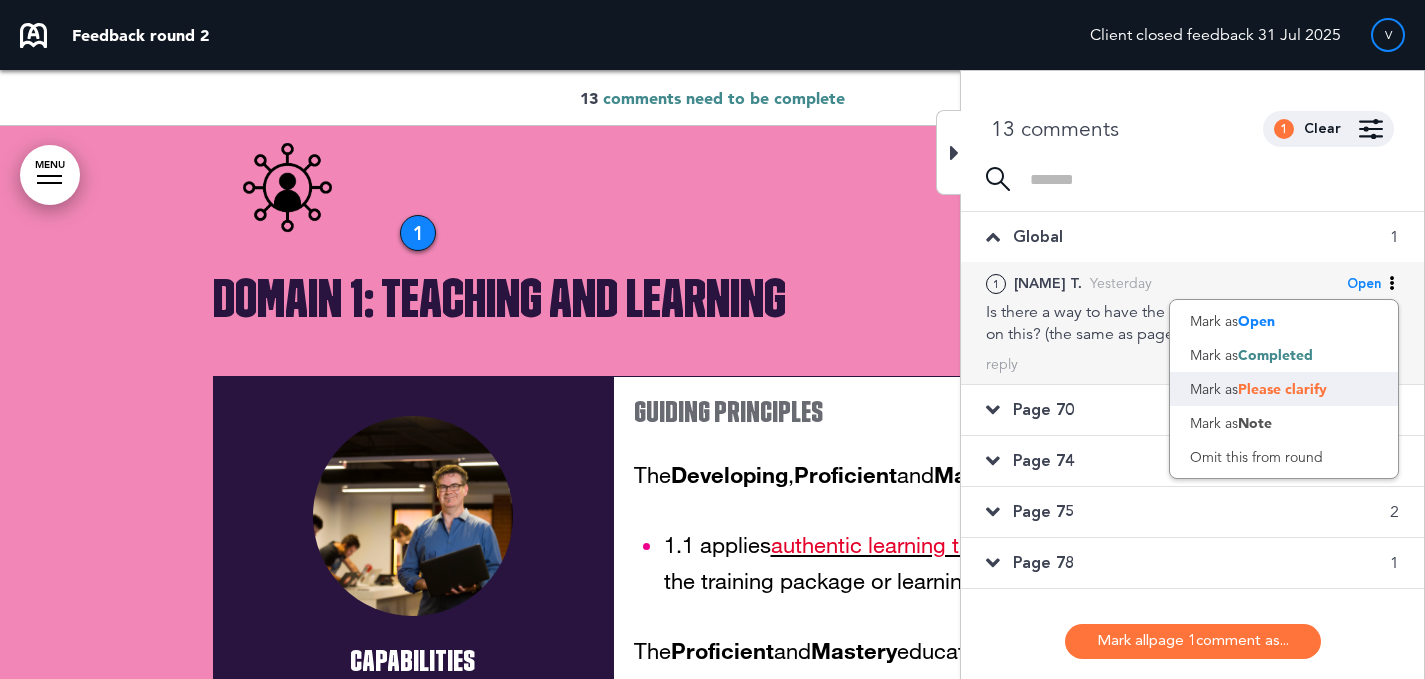 click on "Please clarify" at bounding box center [1282, 389] 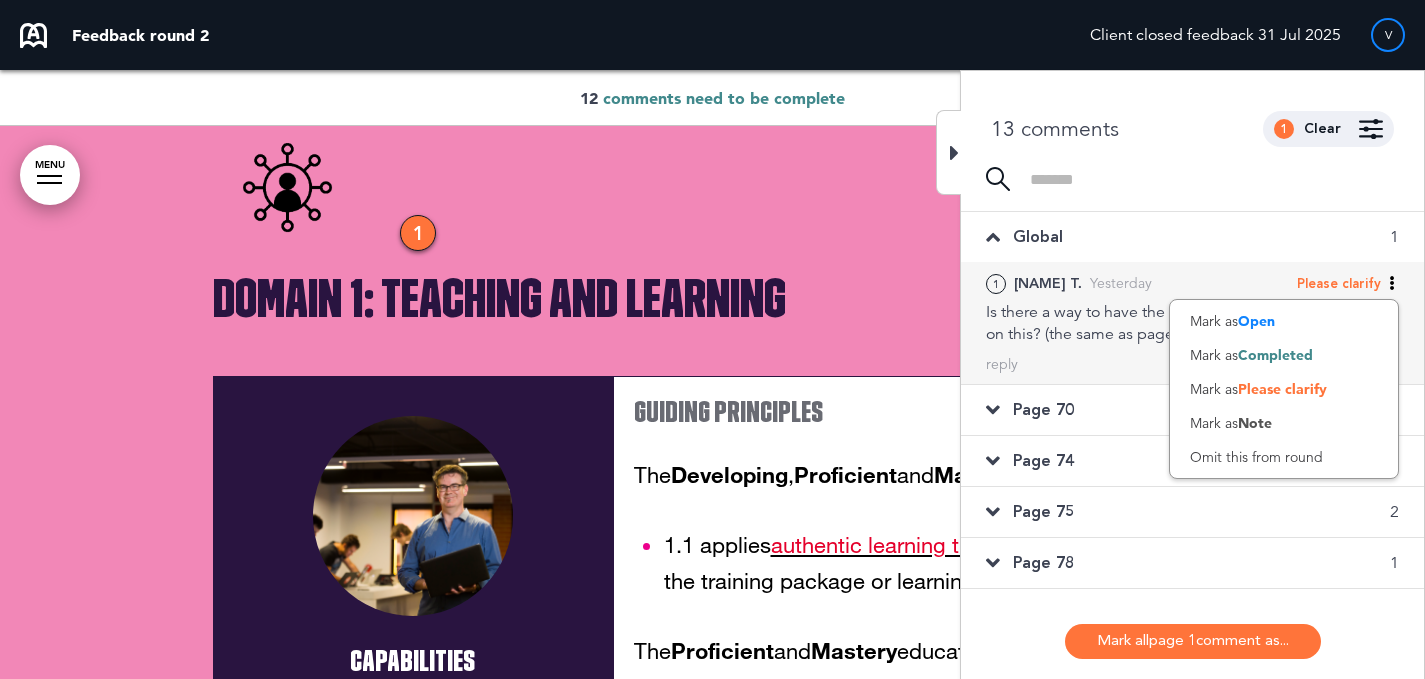 click on "Is there a way to have the image in line with the headings on this? (the same as pages 15, 17, 20, 22 and 24)" at bounding box center [1192, 323] 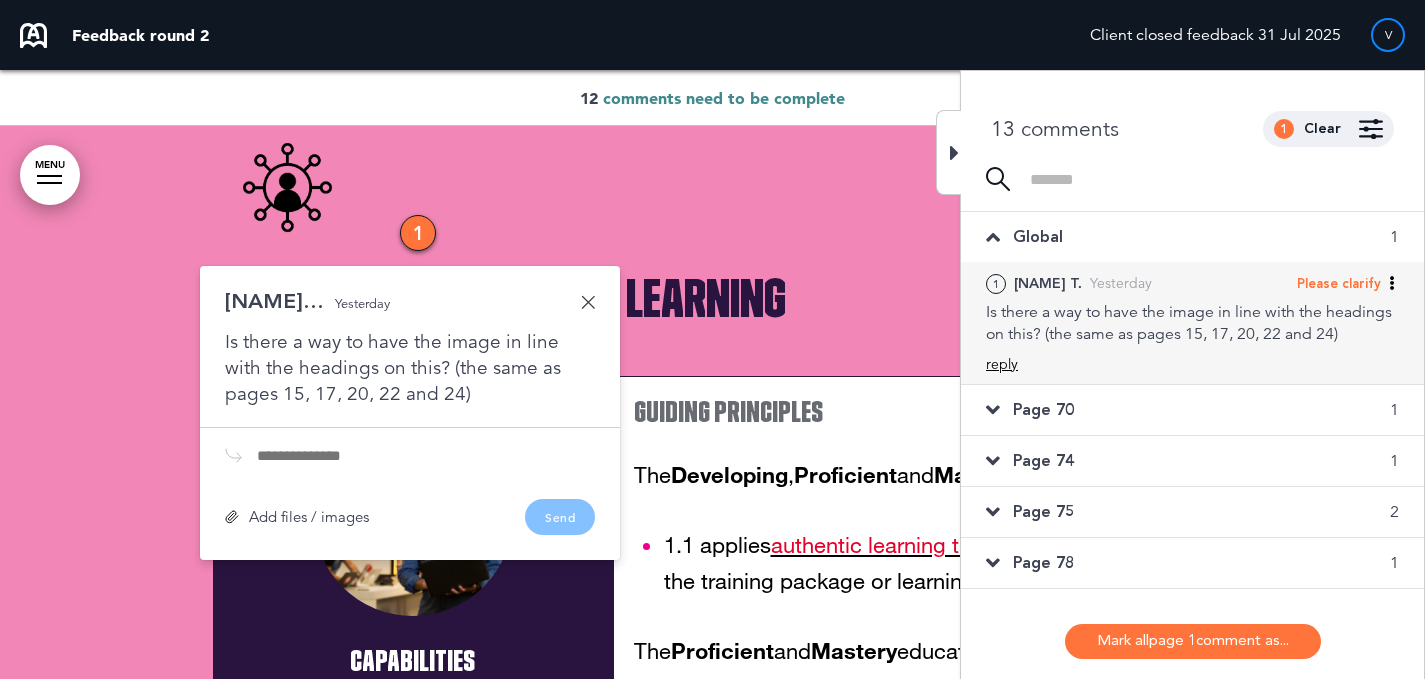 click on "reply" at bounding box center [1002, 364] 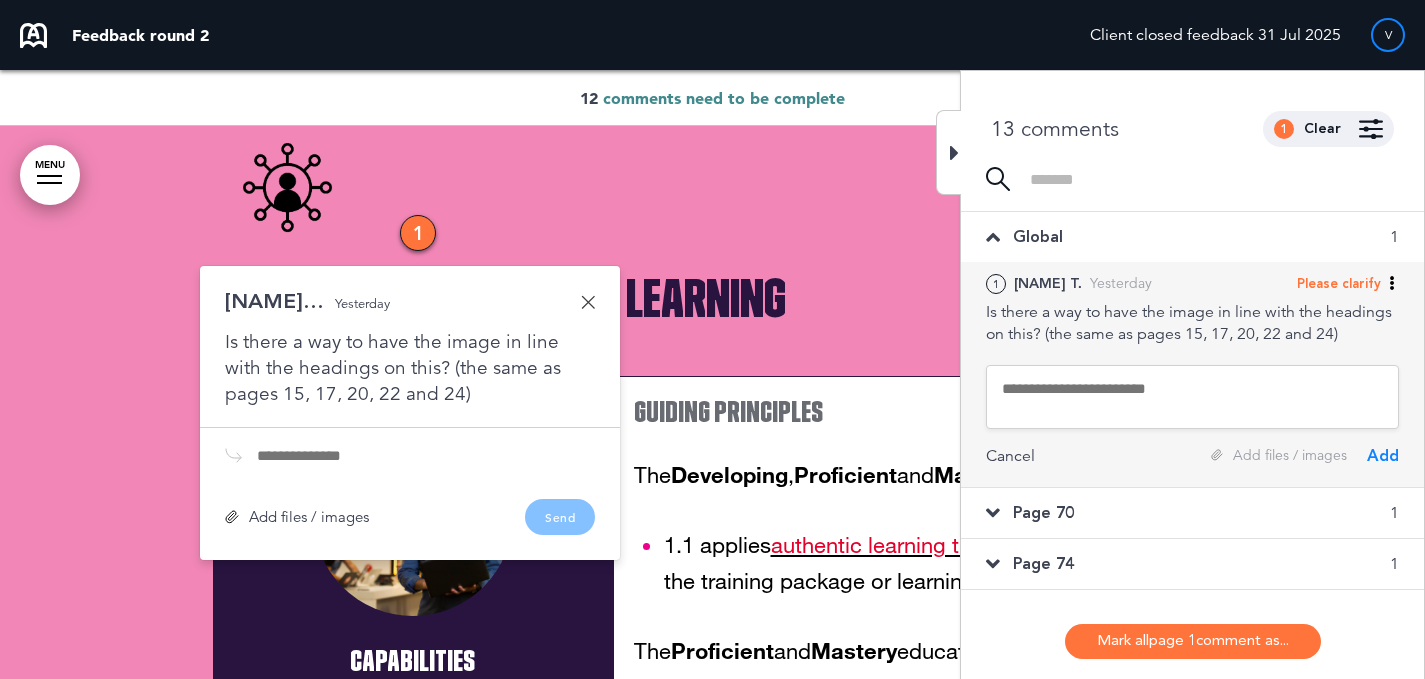 click at bounding box center [1192, 397] 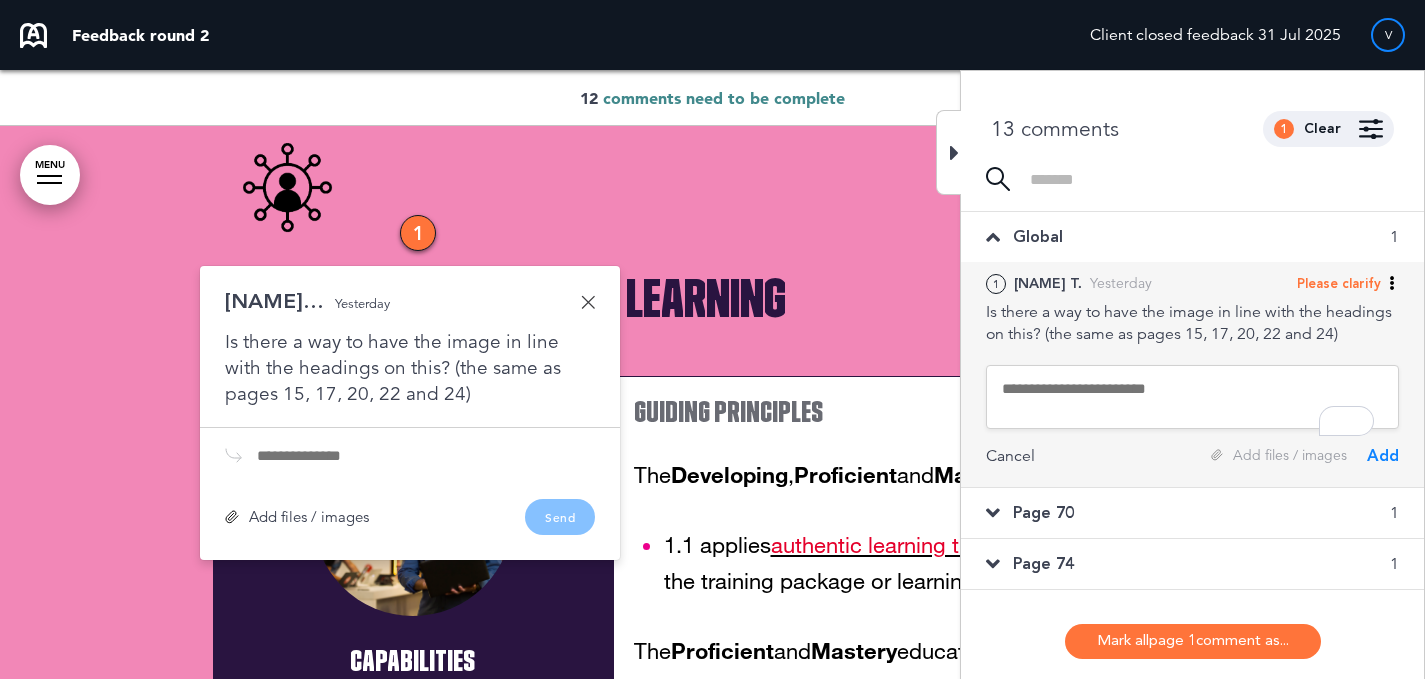 type on "*" 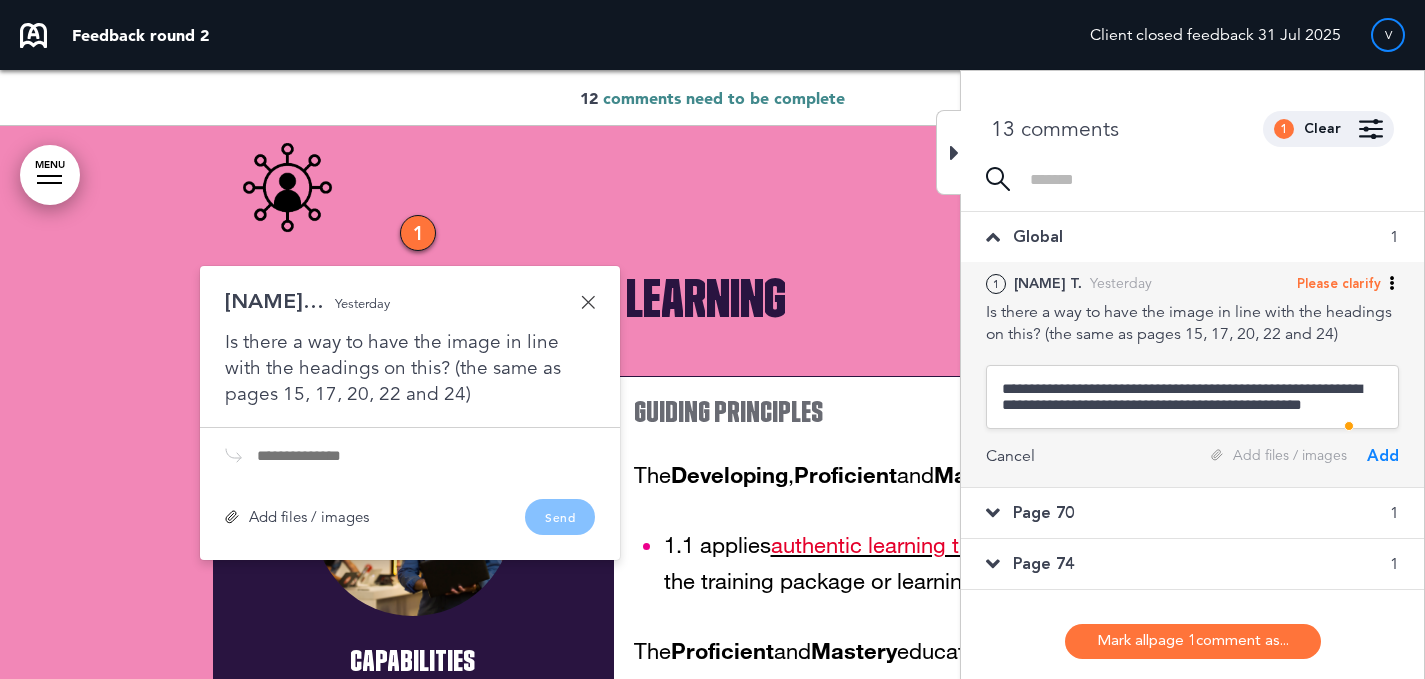 scroll, scrollTop: 3, scrollLeft: 0, axis: vertical 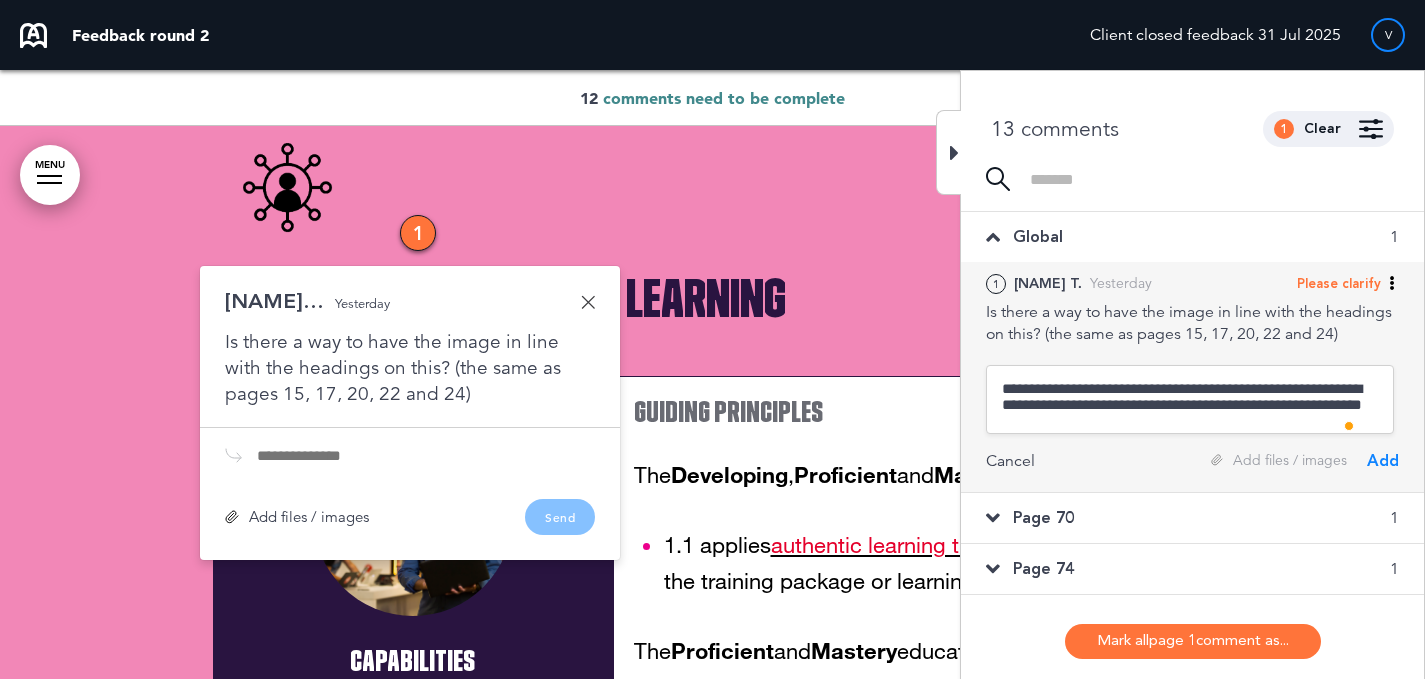 click on "**********" at bounding box center [1190, 399] 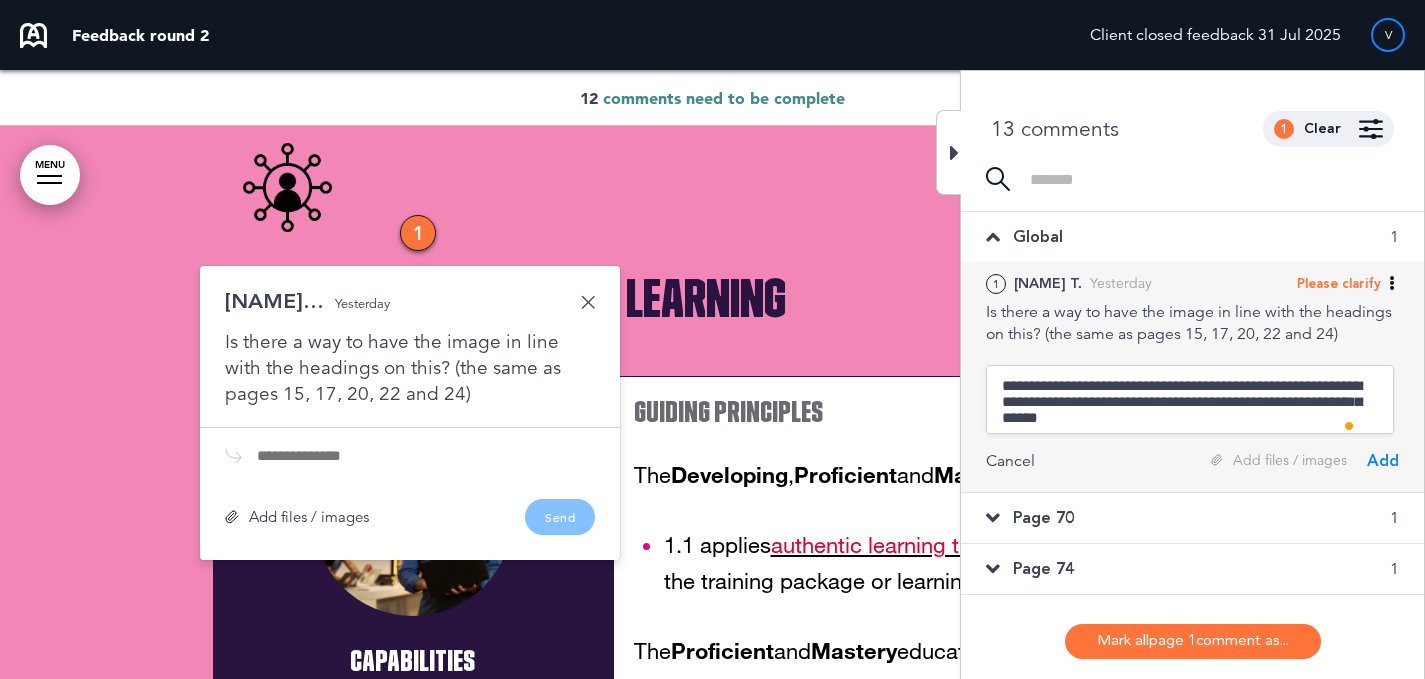 scroll, scrollTop: 9, scrollLeft: 0, axis: vertical 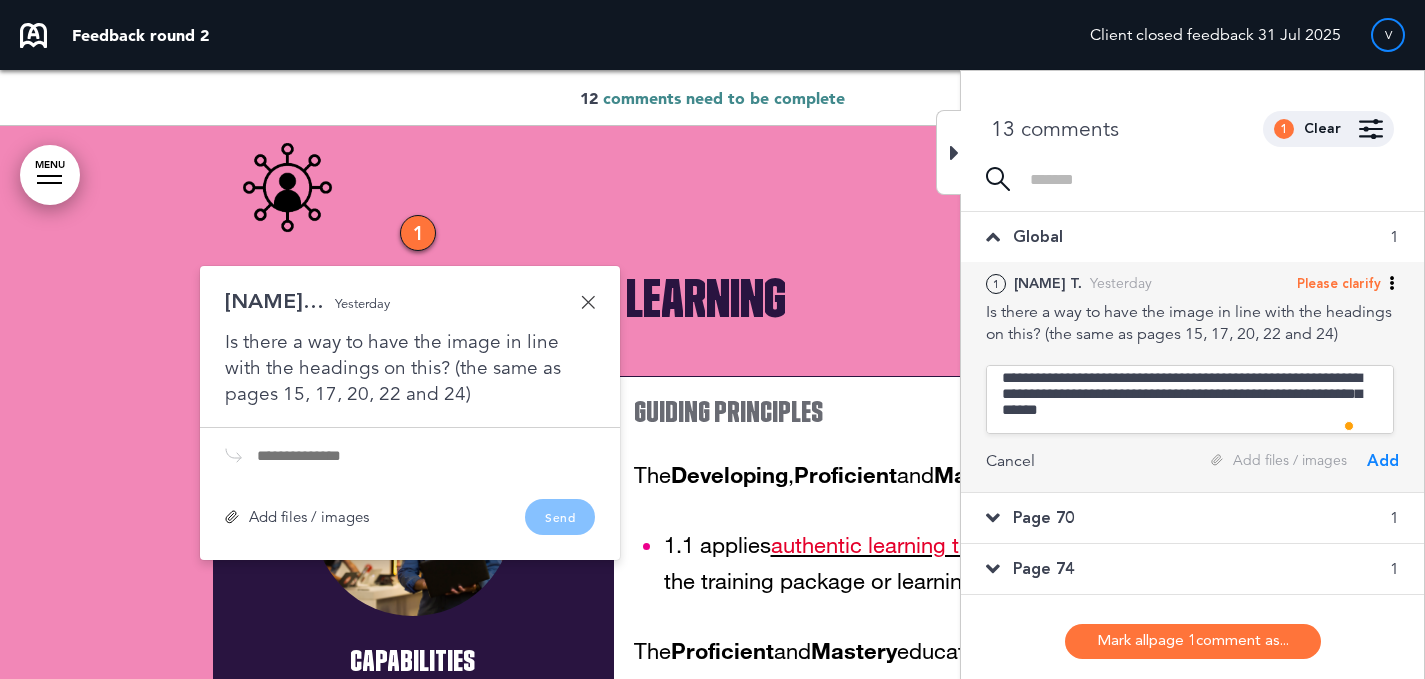 click on "**********" at bounding box center [1190, 399] 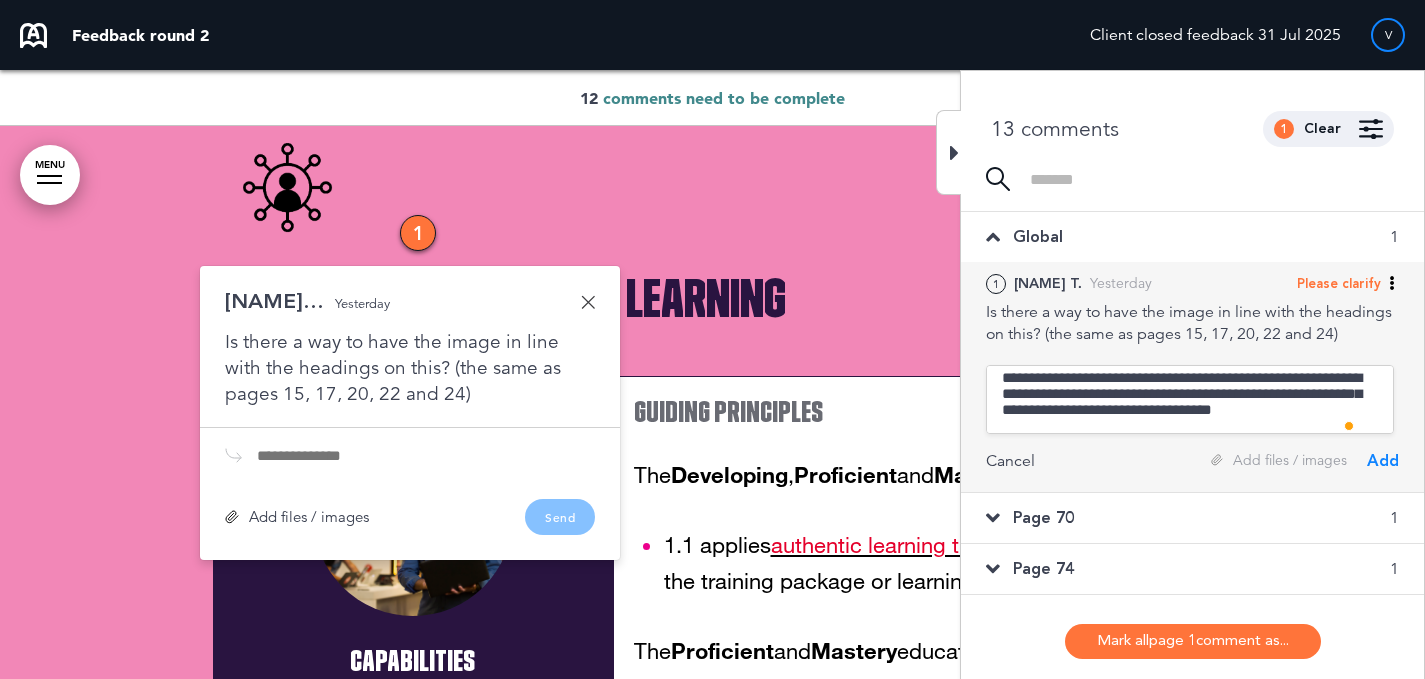 scroll, scrollTop: 22, scrollLeft: 0, axis: vertical 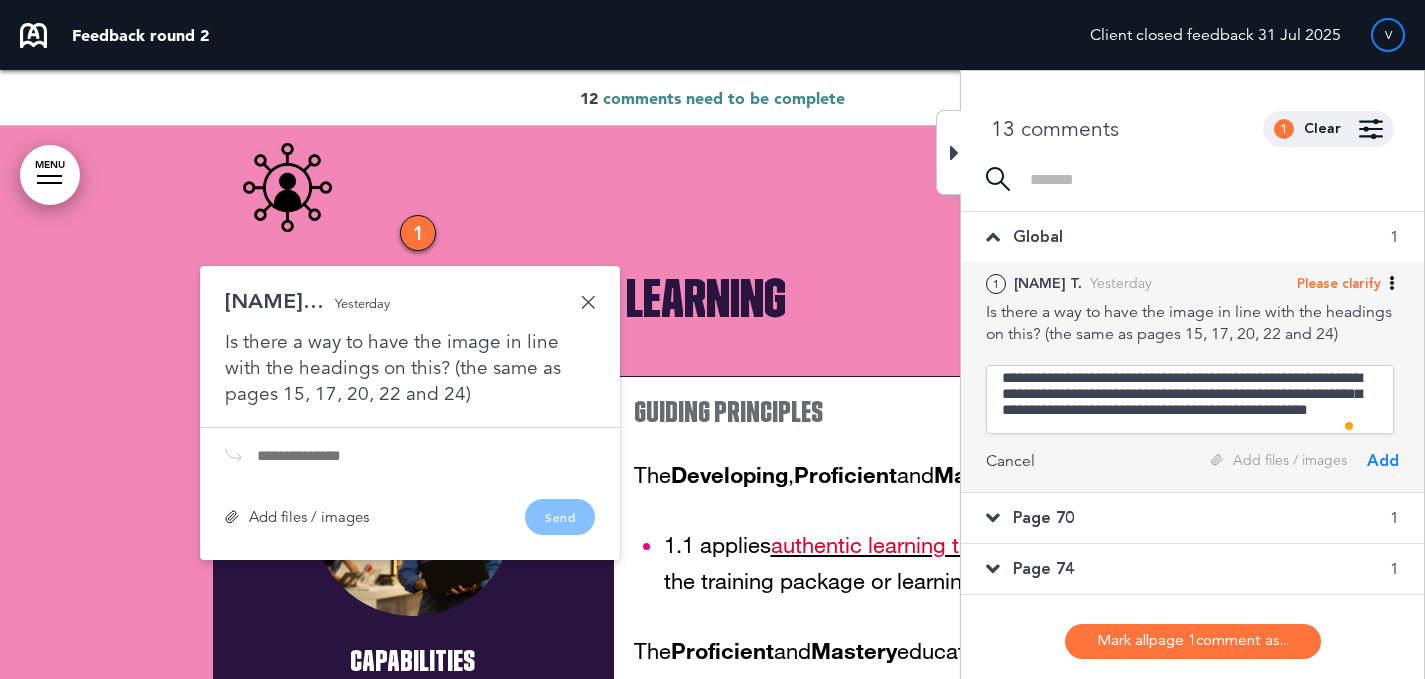 click on "**********" at bounding box center [1190, 399] 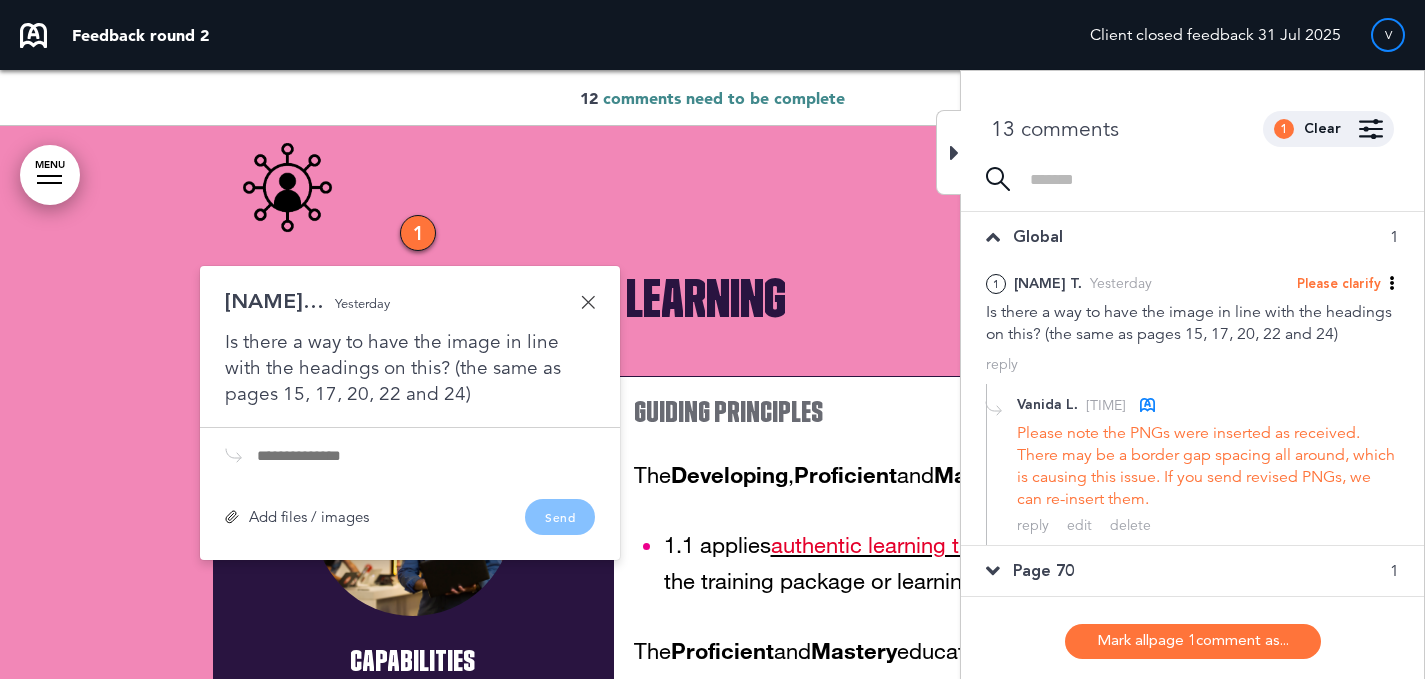 click on "Page 70
1" at bounding box center [1192, 571] 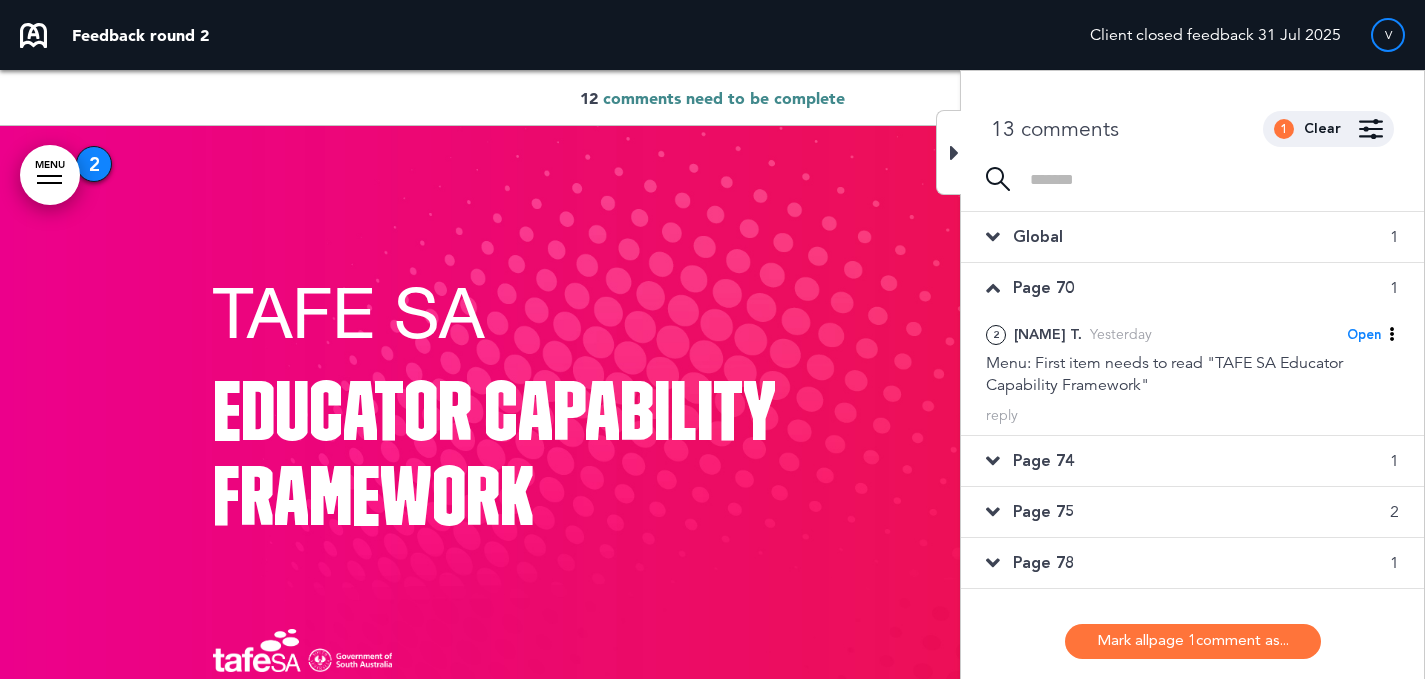 click on "MENU" at bounding box center [50, 175] 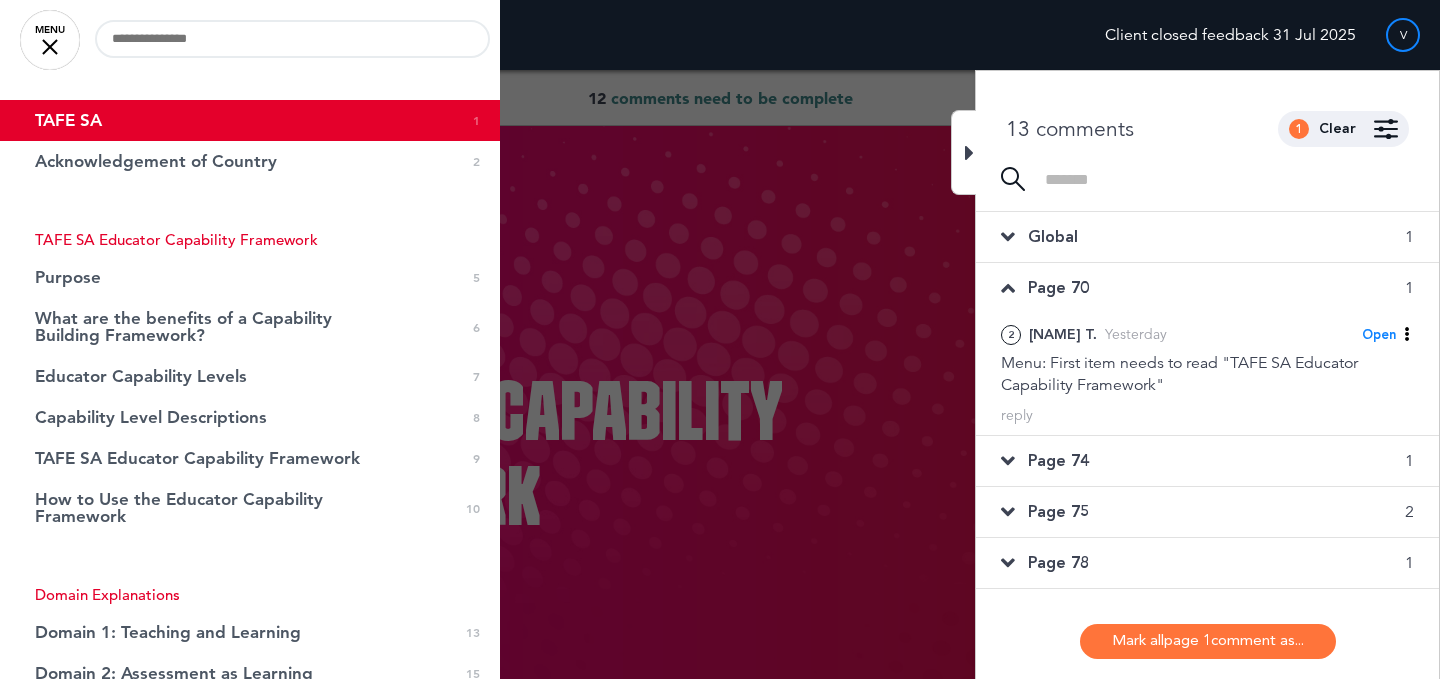 click at bounding box center (720, 339) 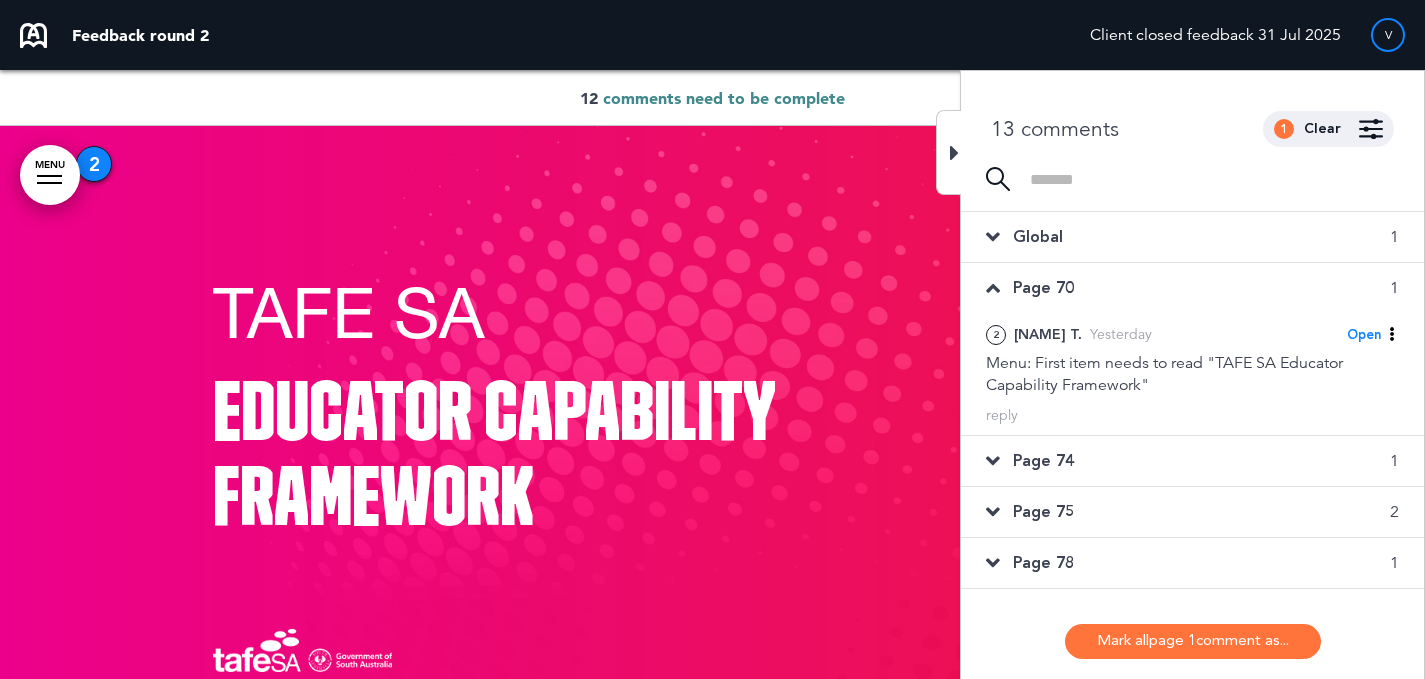 click on "Page 74
1" at bounding box center (1192, 461) 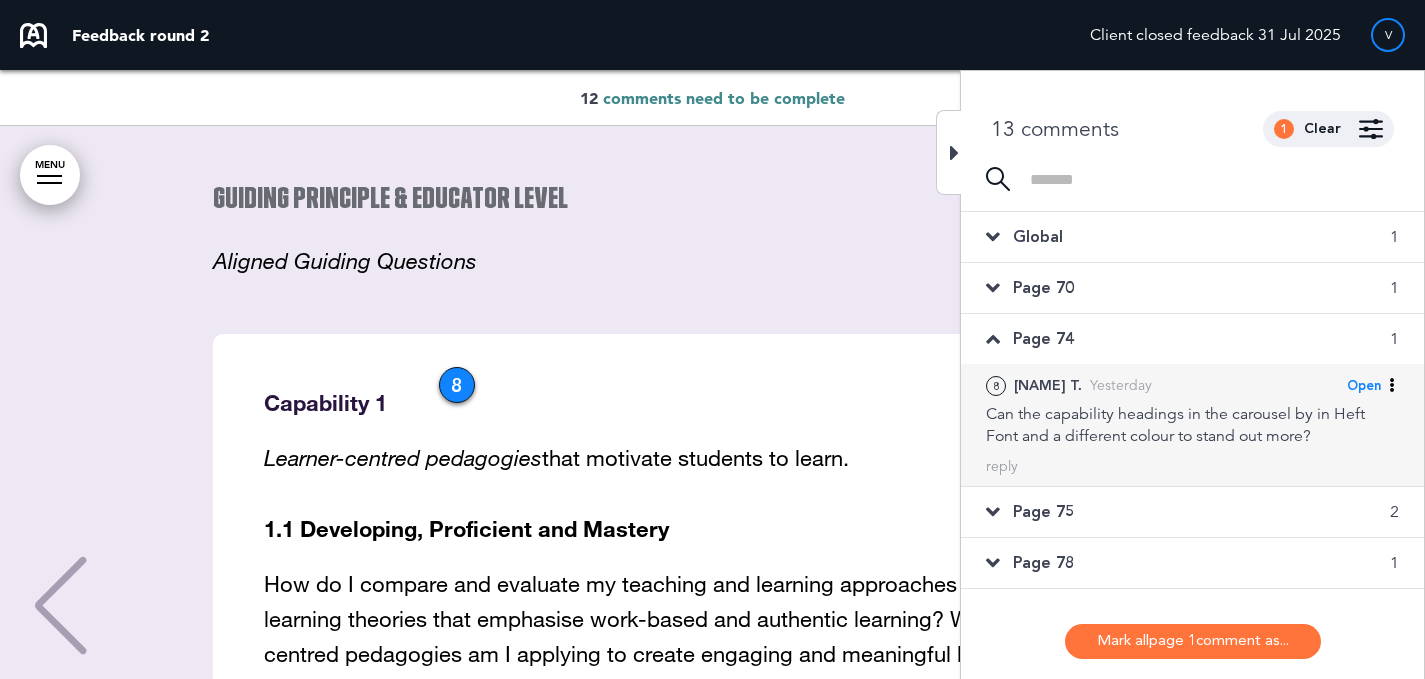 click on "Open" at bounding box center (1364, 386) 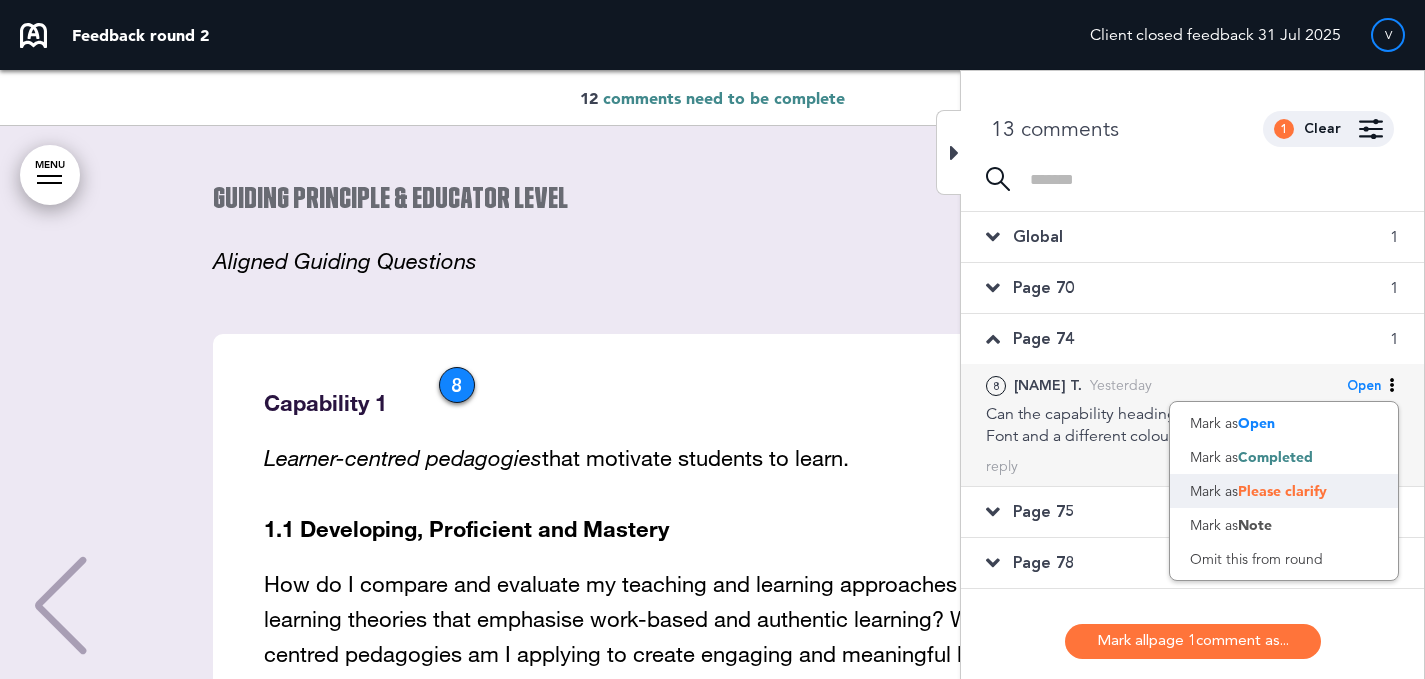 click on "Please clarify" at bounding box center (1282, 491) 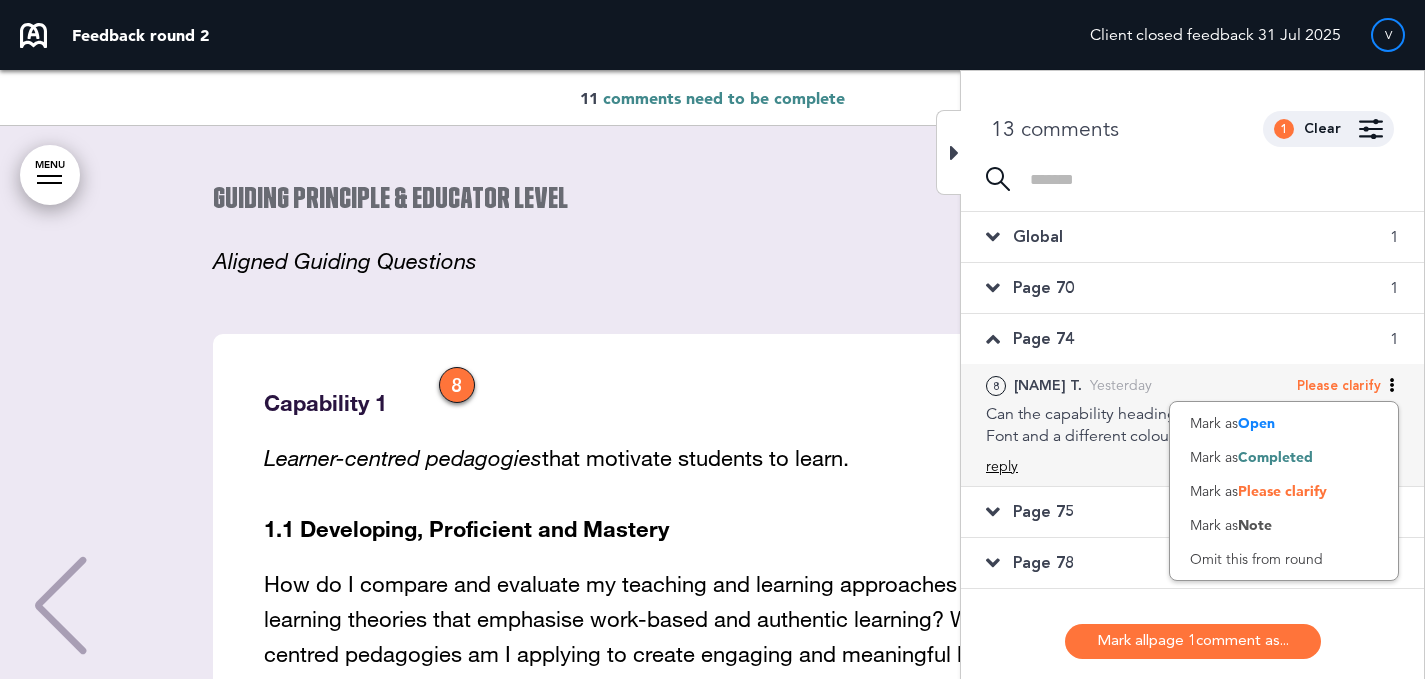 click on "reply" at bounding box center (1002, 466) 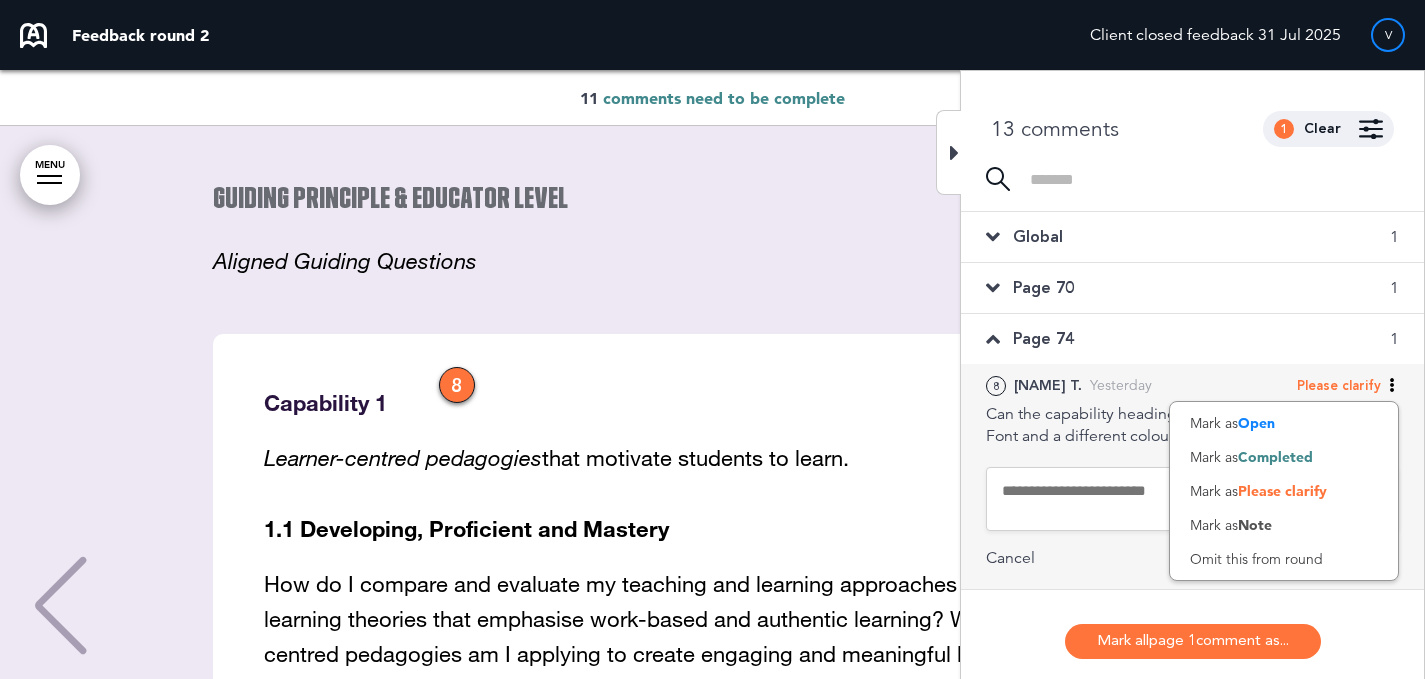 click at bounding box center [1192, 499] 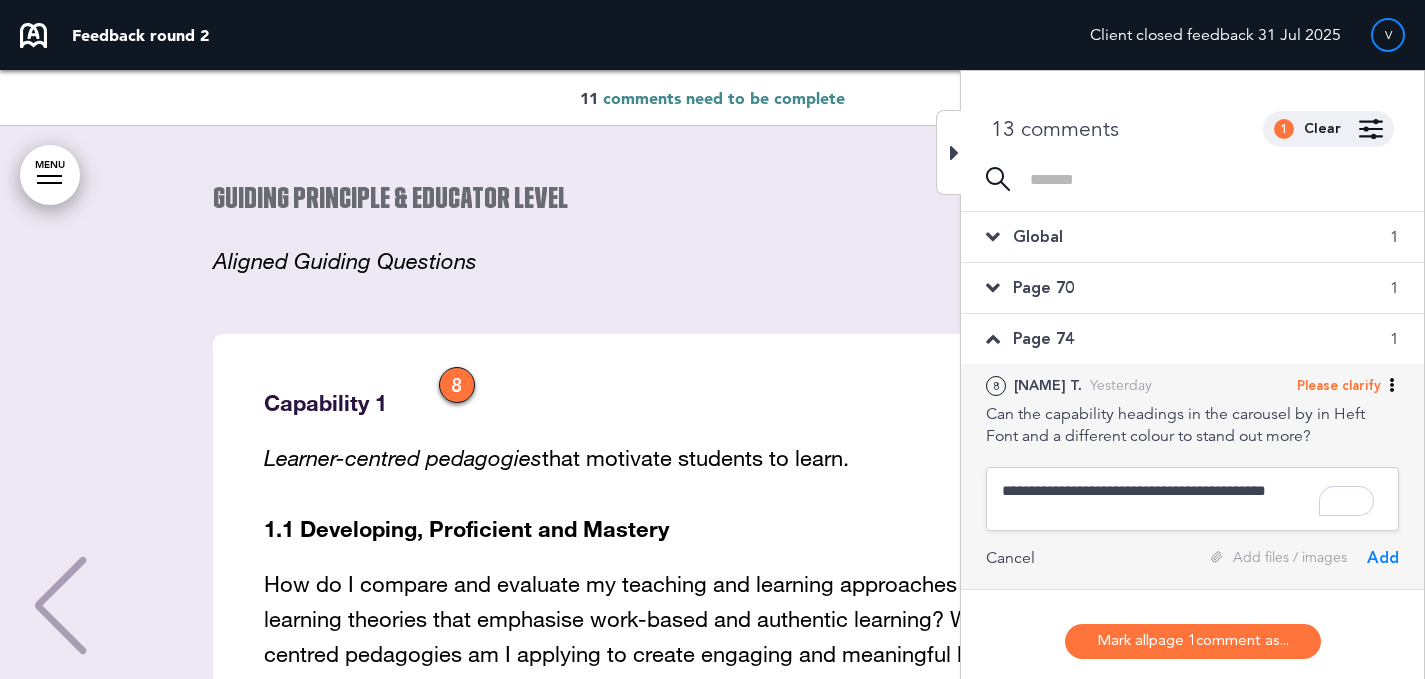 type on "**********" 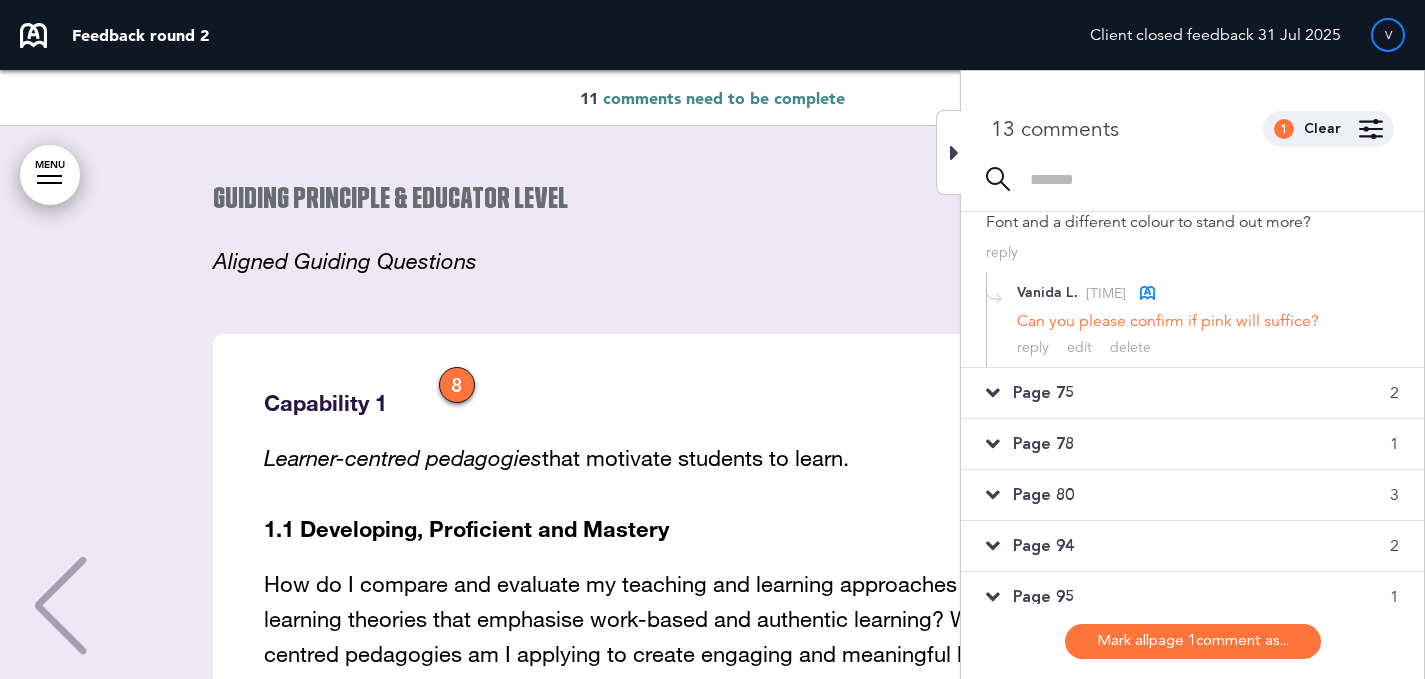 click on "Page 75
2" at bounding box center (1192, 393) 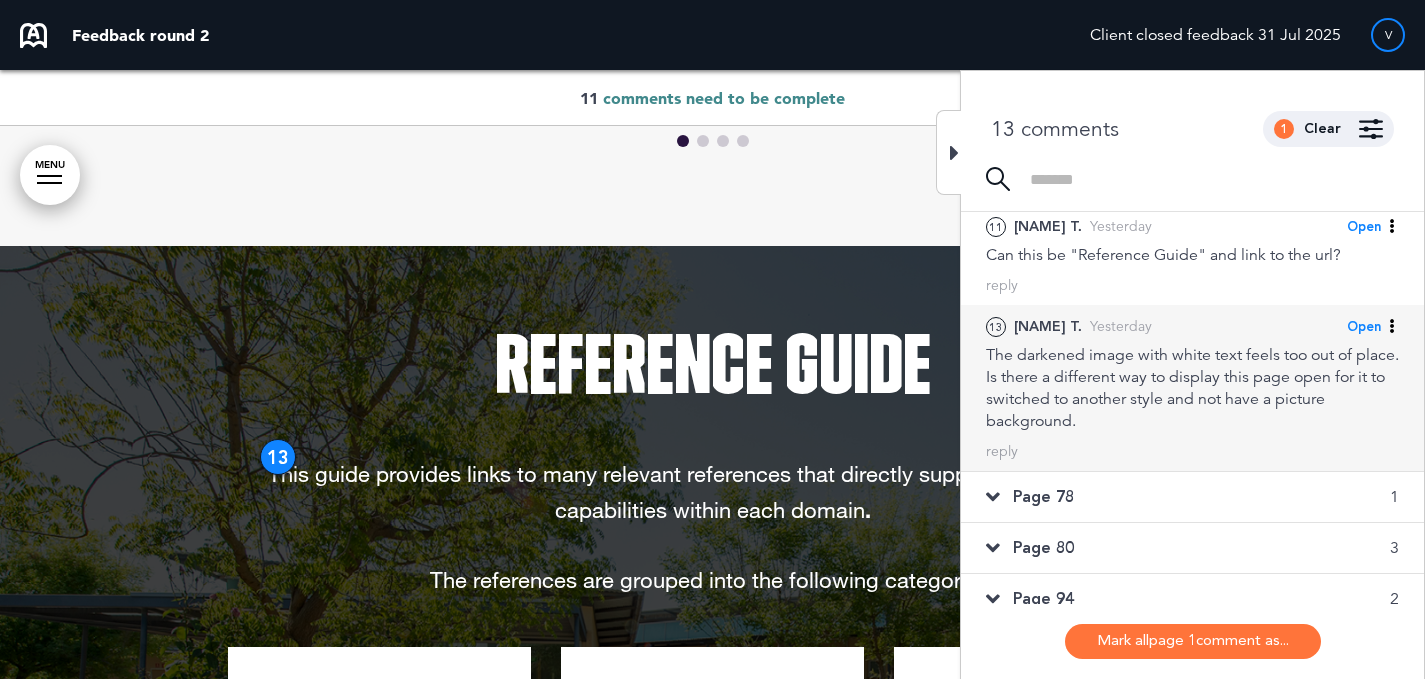click on "The darkened image with white text feels too out of place. Is there a different way to display this page open for it to switched to another style and not have a picture background." at bounding box center (1192, 388) 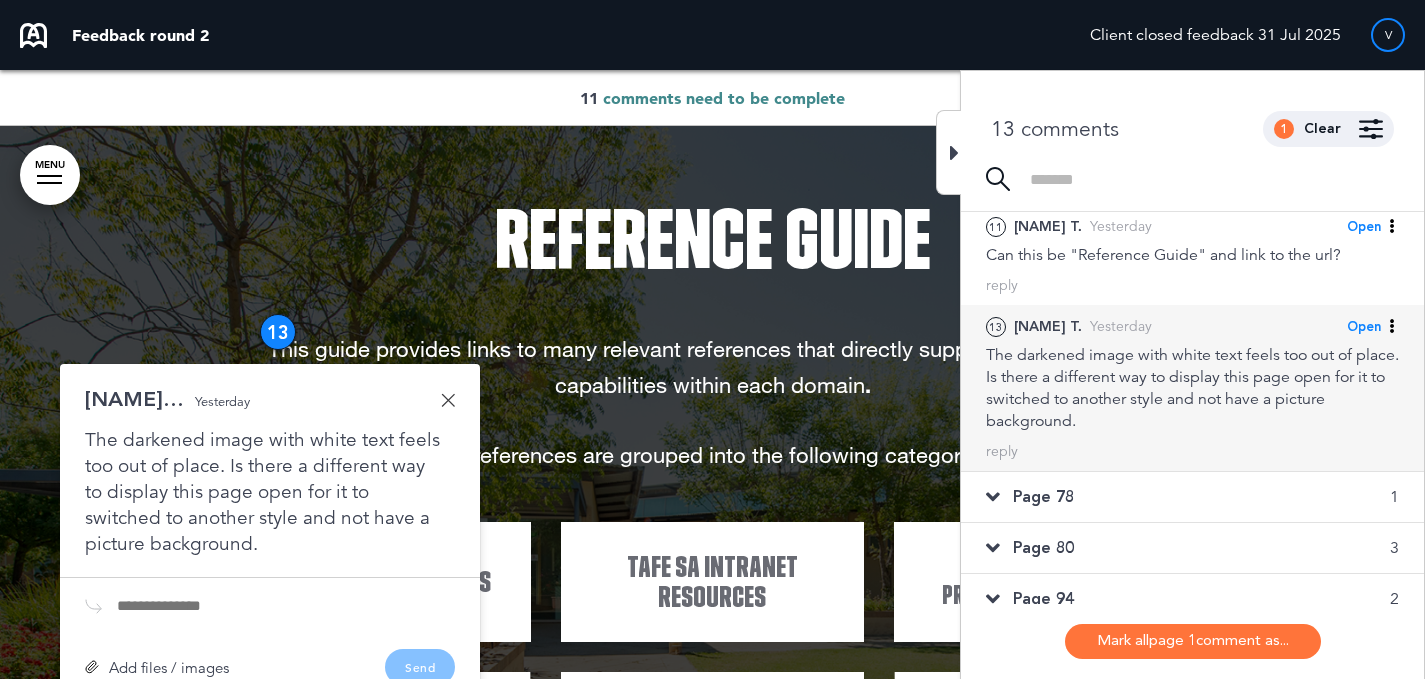 click on "Open" at bounding box center [1364, 327] 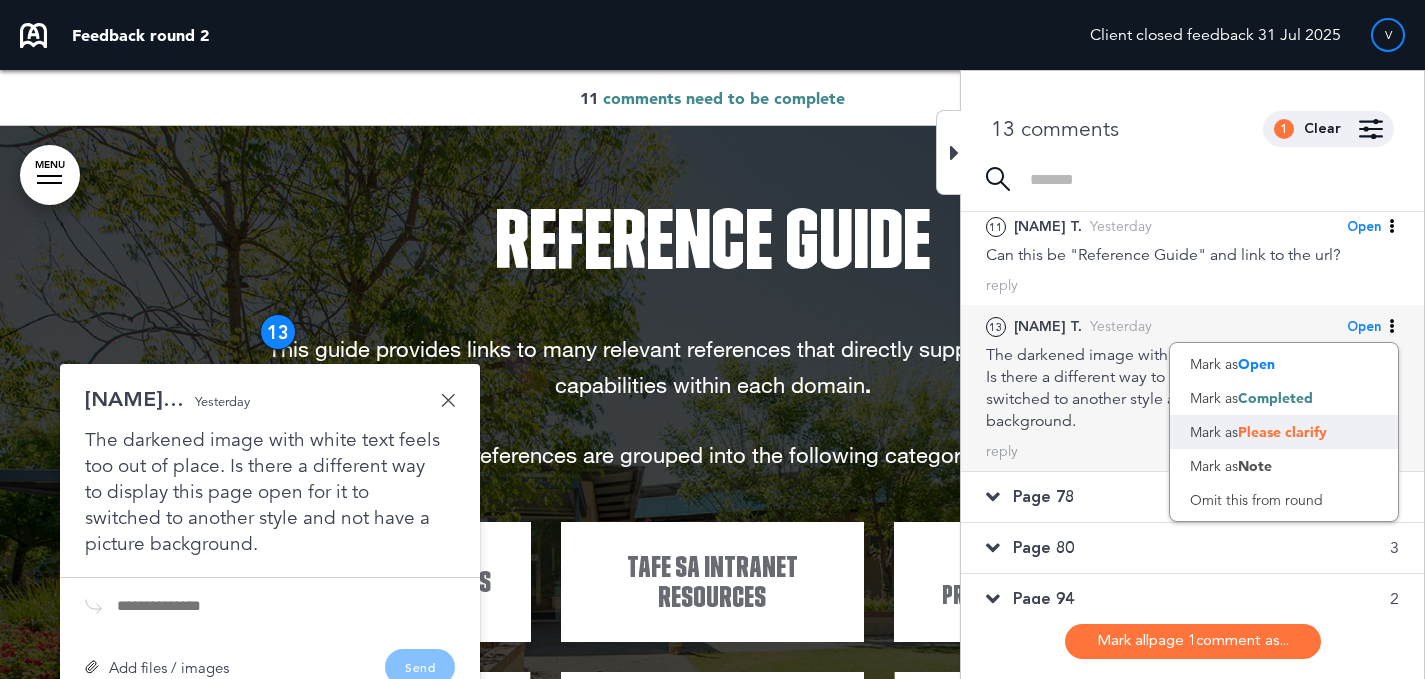 click on "Mark as  Please clarify" at bounding box center [1284, 432] 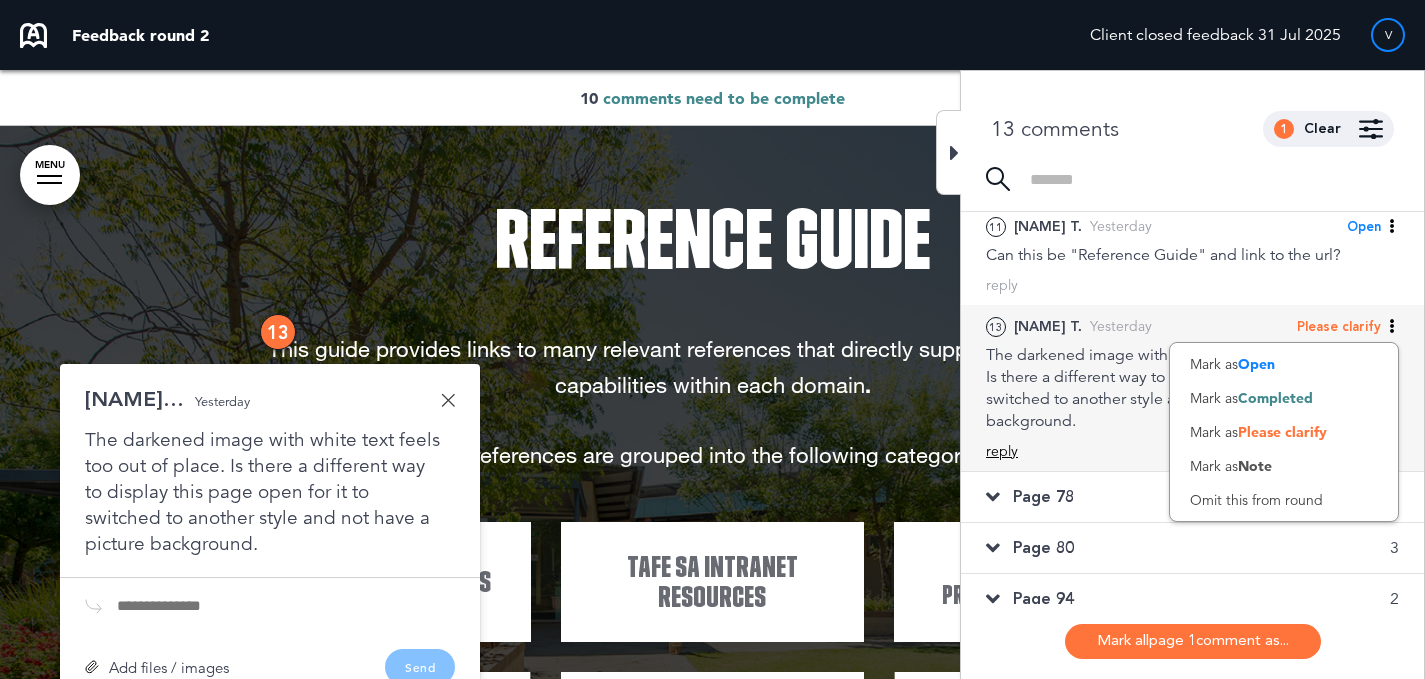 click on "reply" at bounding box center [1002, 451] 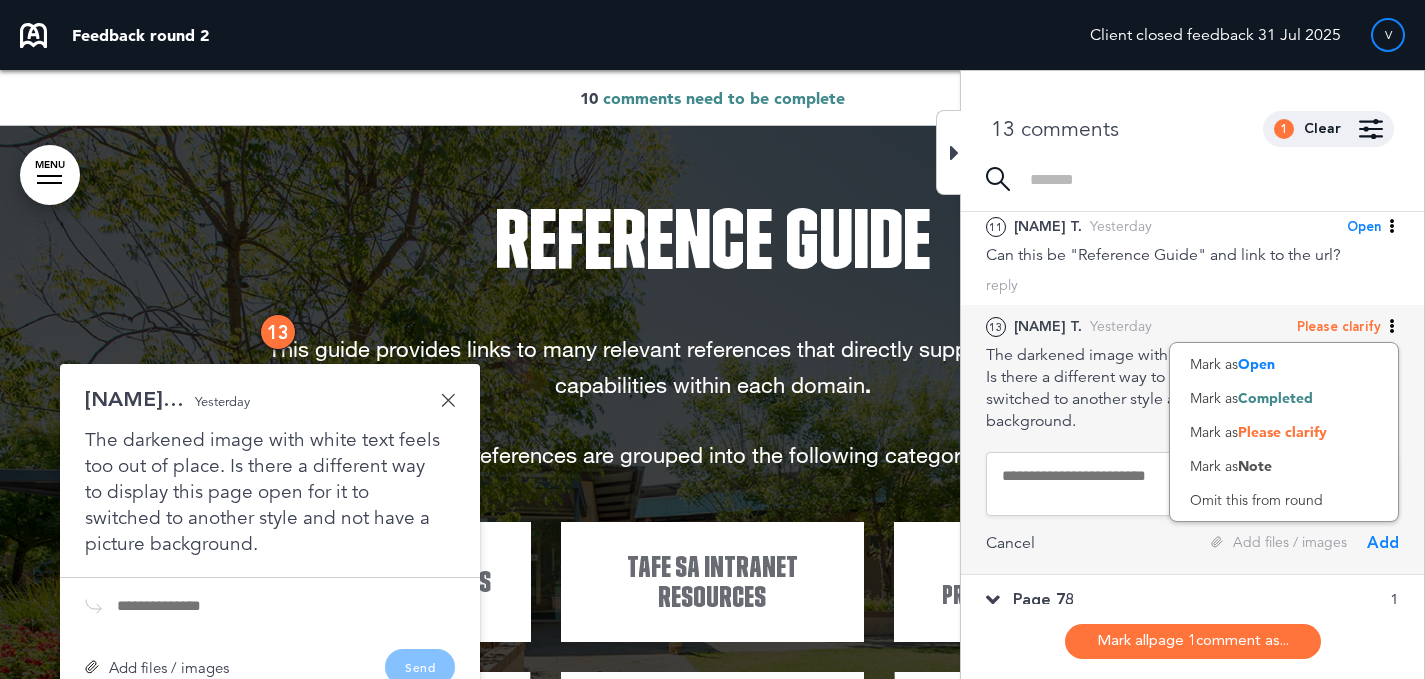 click at bounding box center (1192, 484) 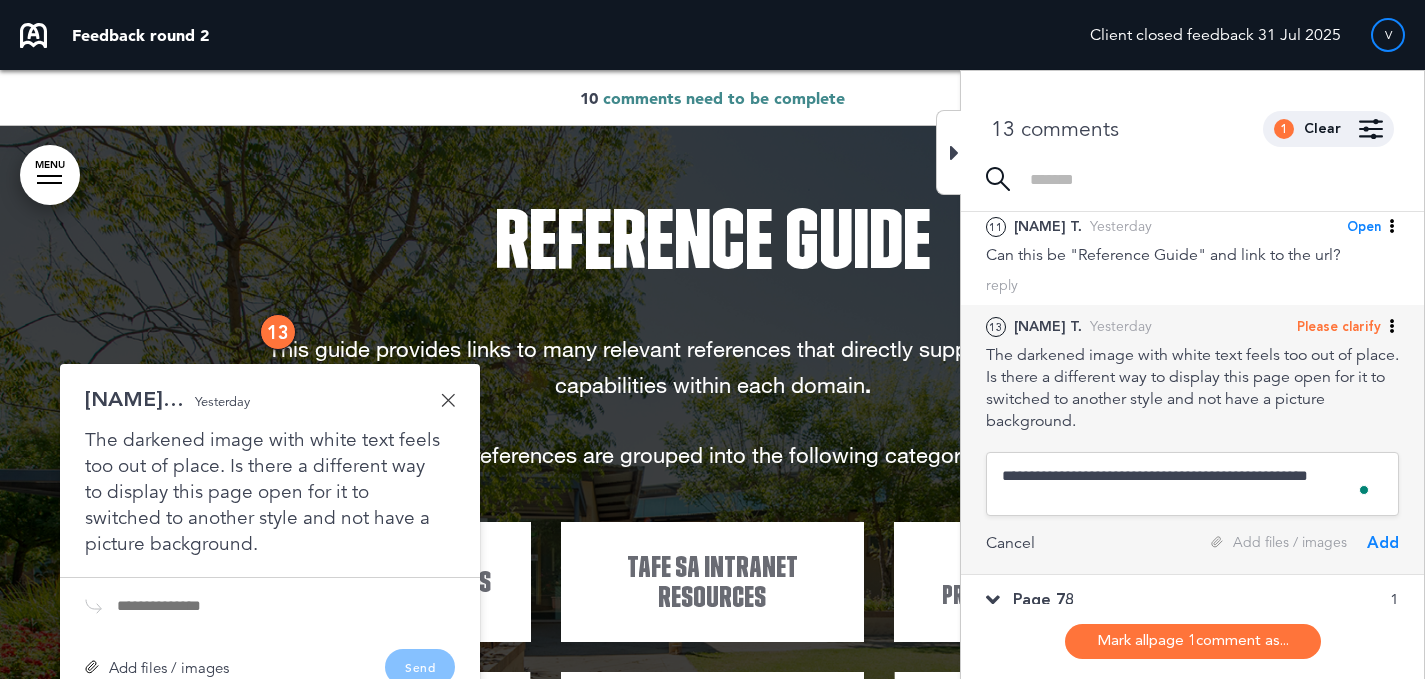 click on "**********" at bounding box center (1192, 484) 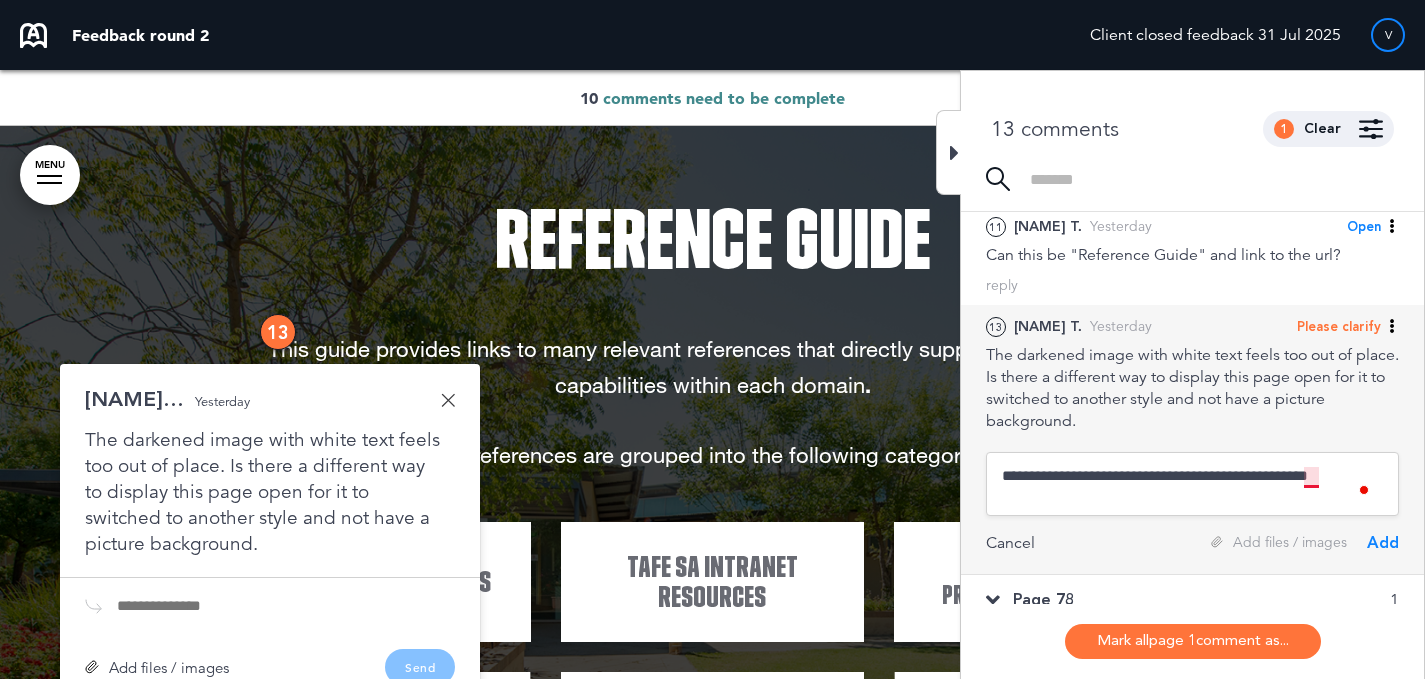 drag, startPoint x: 1348, startPoint y: 476, endPoint x: 1302, endPoint y: 474, distance: 46.043457 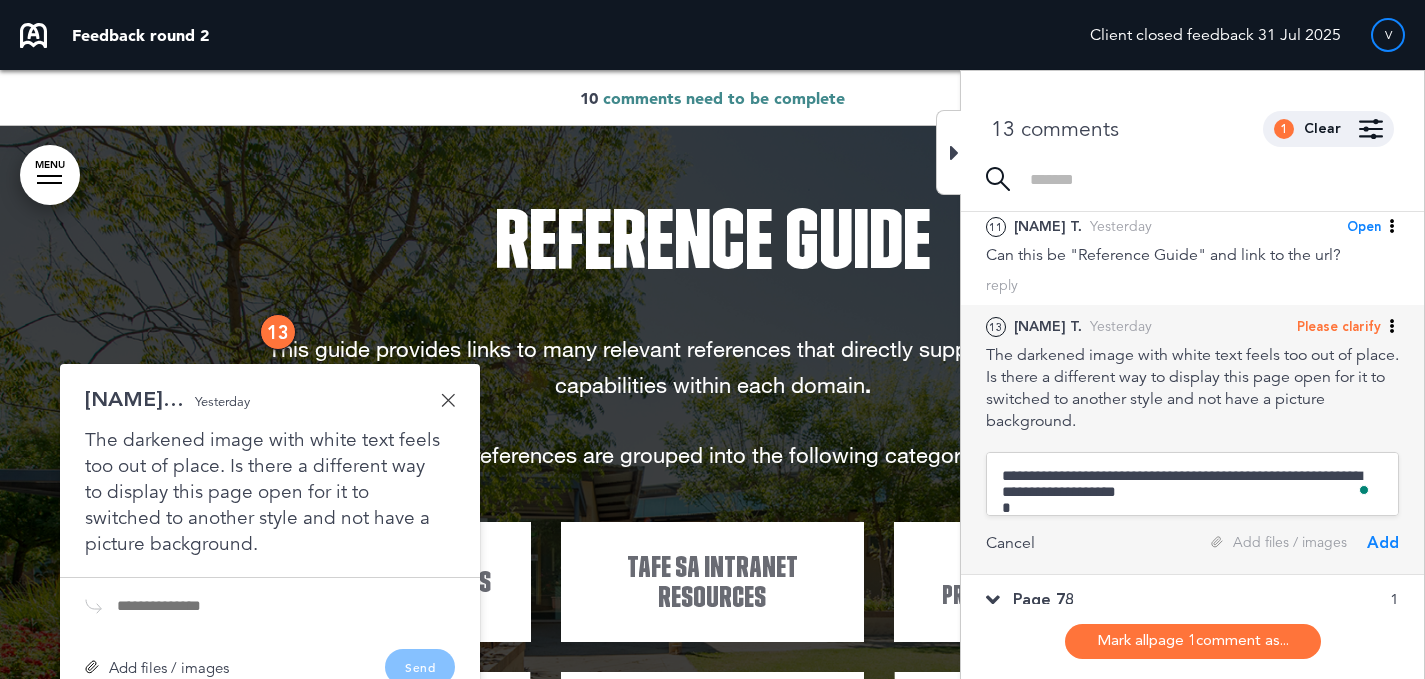 scroll, scrollTop: 3, scrollLeft: 0, axis: vertical 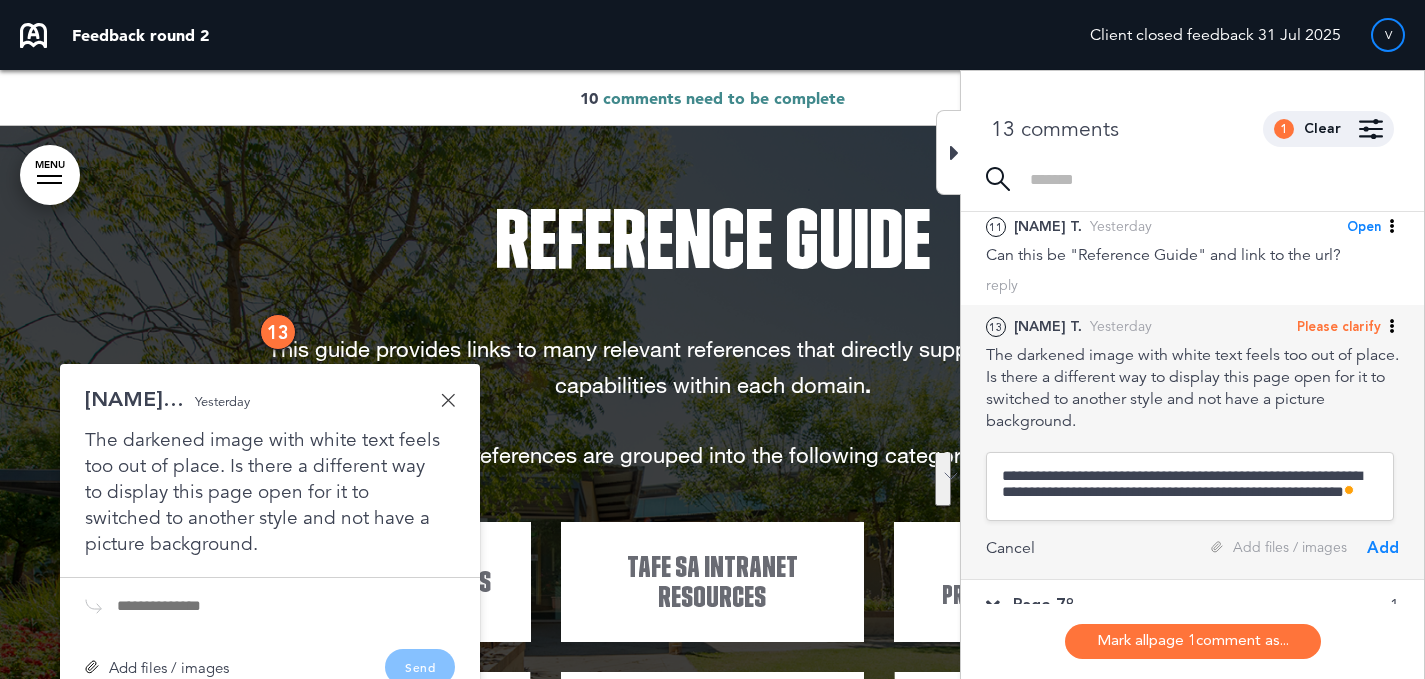type on "**********" 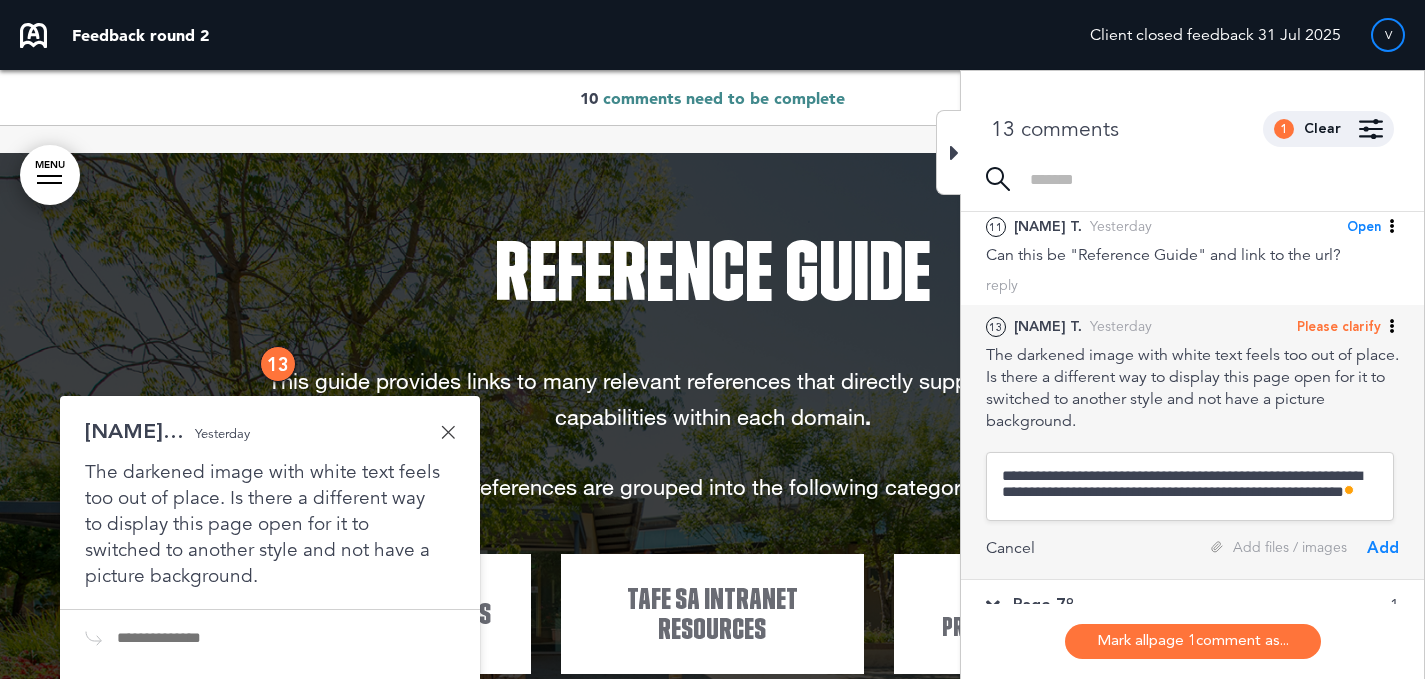 click on "**********" at bounding box center (1192, 442) 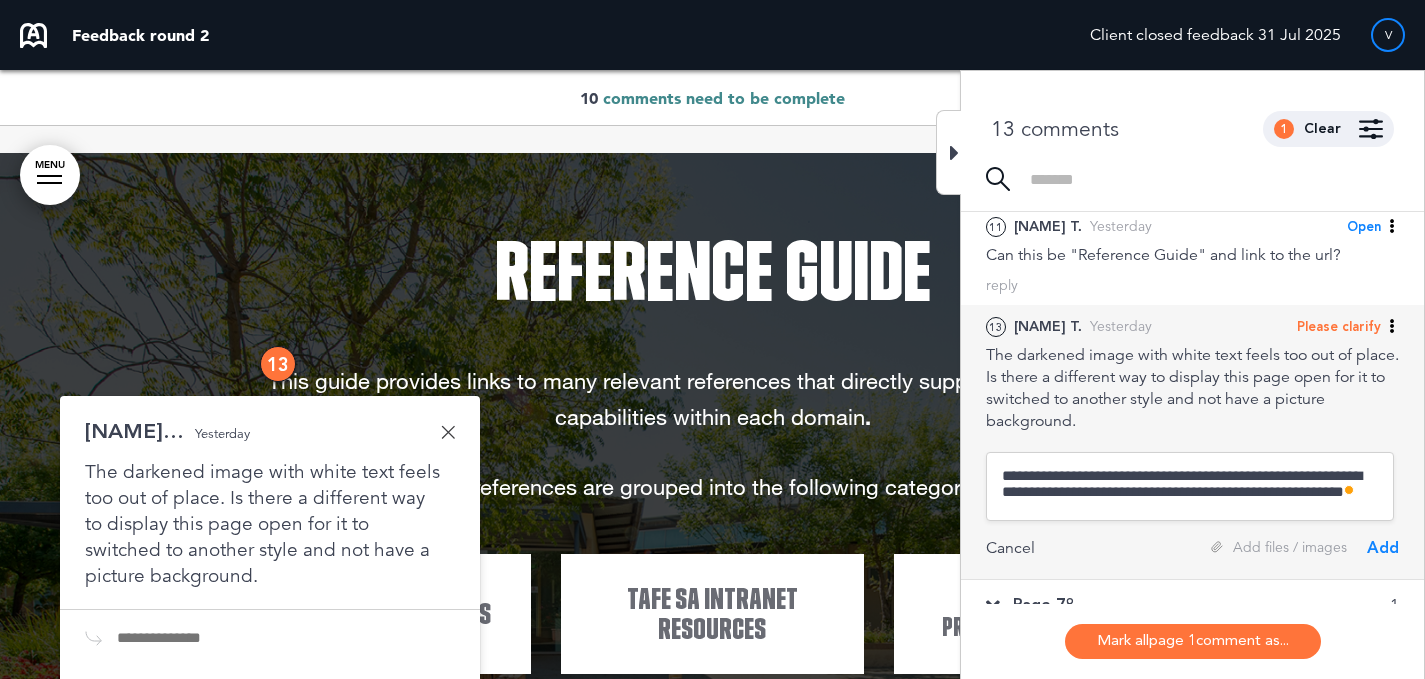 click on "Add" at bounding box center (1383, 548) 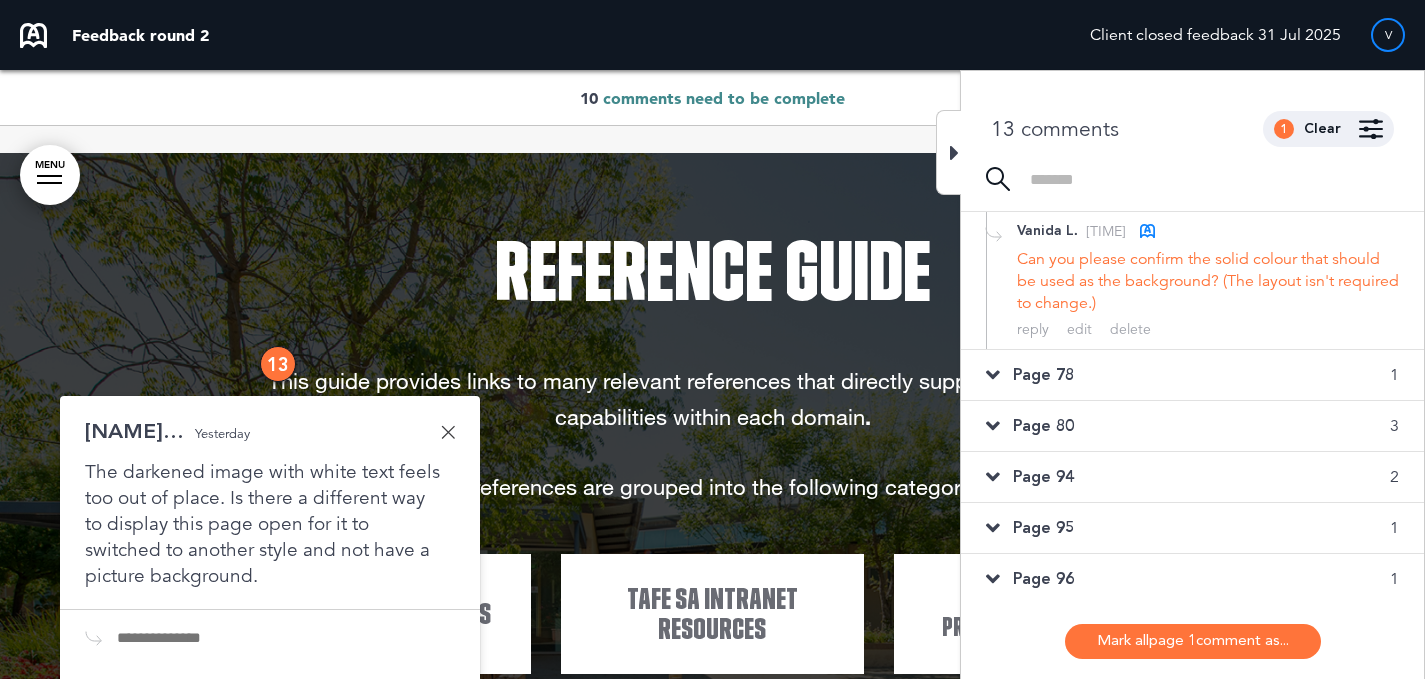 click on "Page 78
1" at bounding box center (1192, 375) 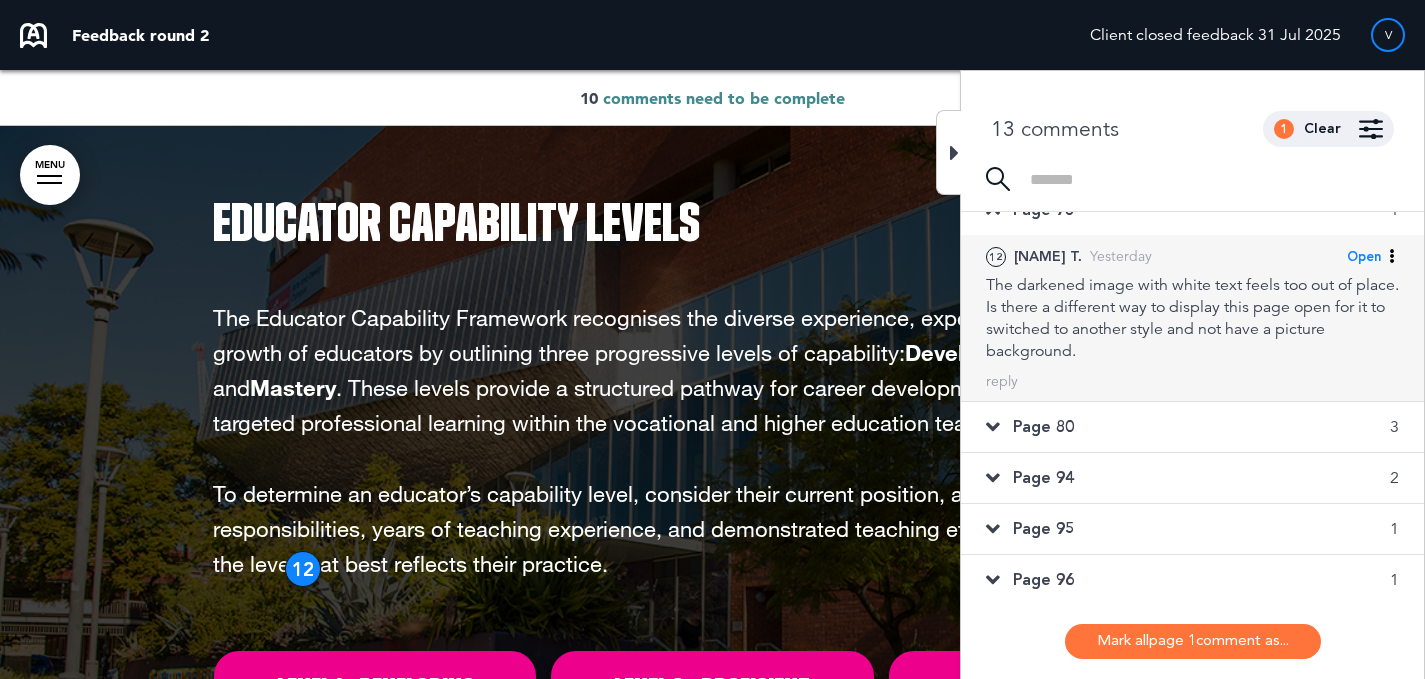click on "Open" at bounding box center (1364, 257) 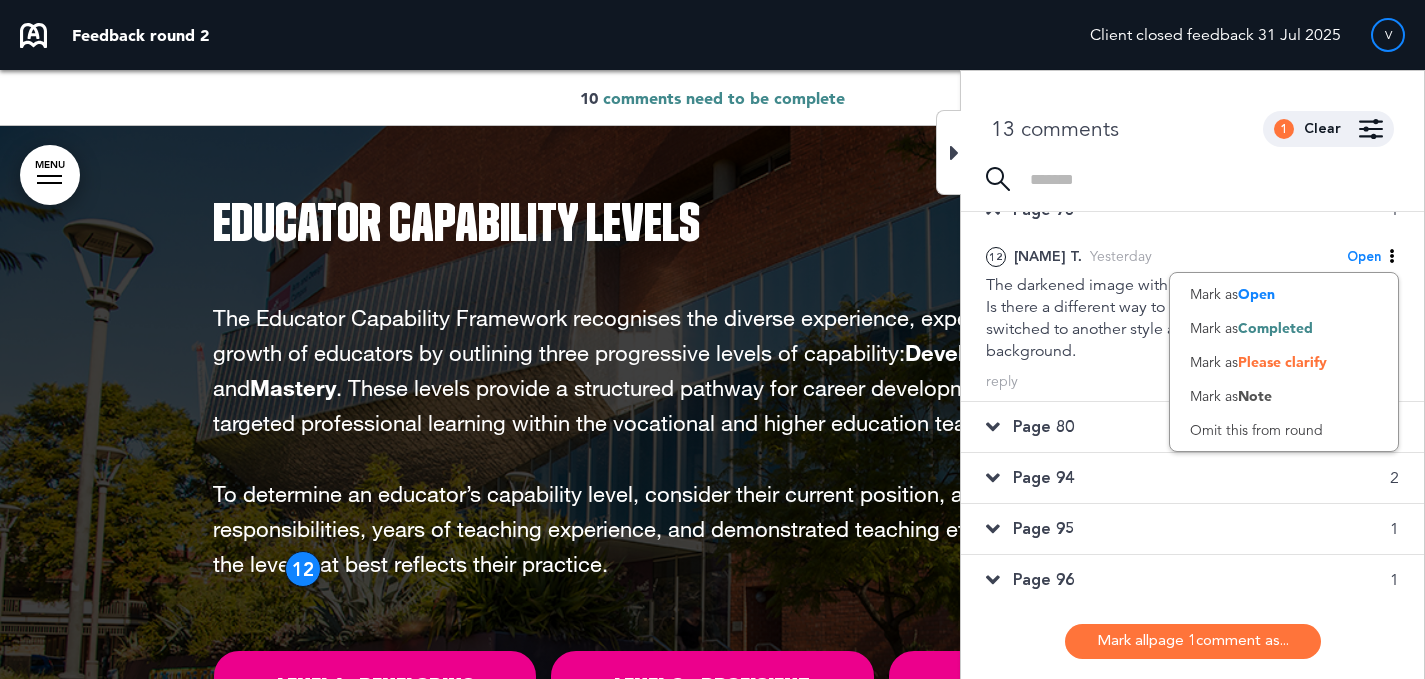 drag, startPoint x: 1330, startPoint y: 358, endPoint x: 1044, endPoint y: 381, distance: 286.92334 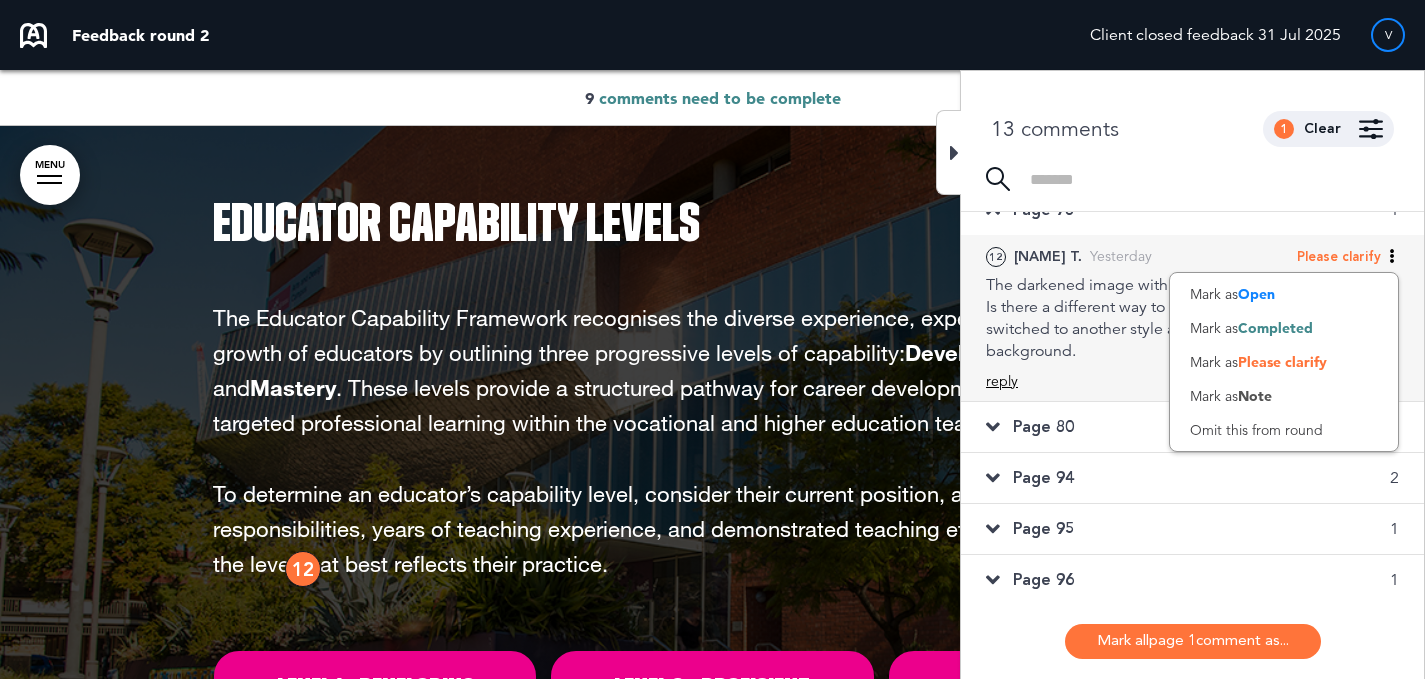 click on "You've been invited to join {from_name}'s handbook.
Would you like to accept the invite?
Accept
Decline" at bounding box center [712, -6784] 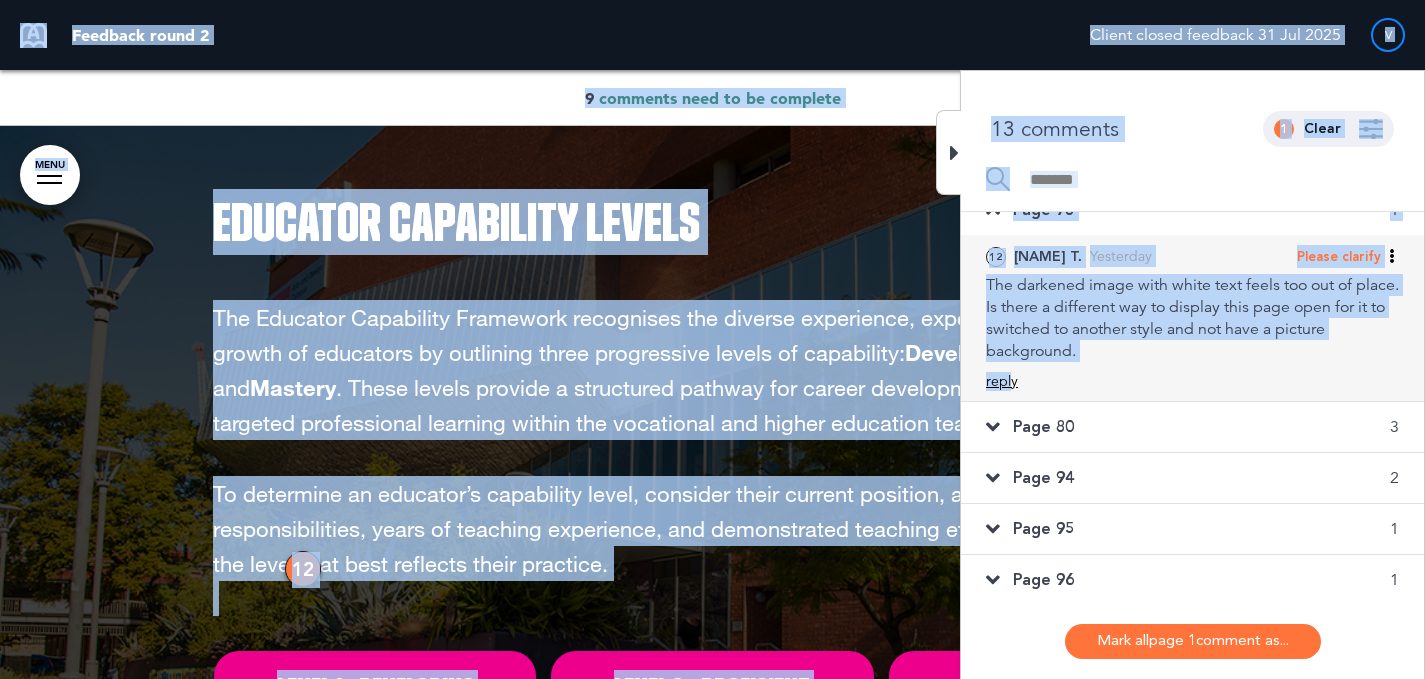 click on "reply" at bounding box center (1002, 381) 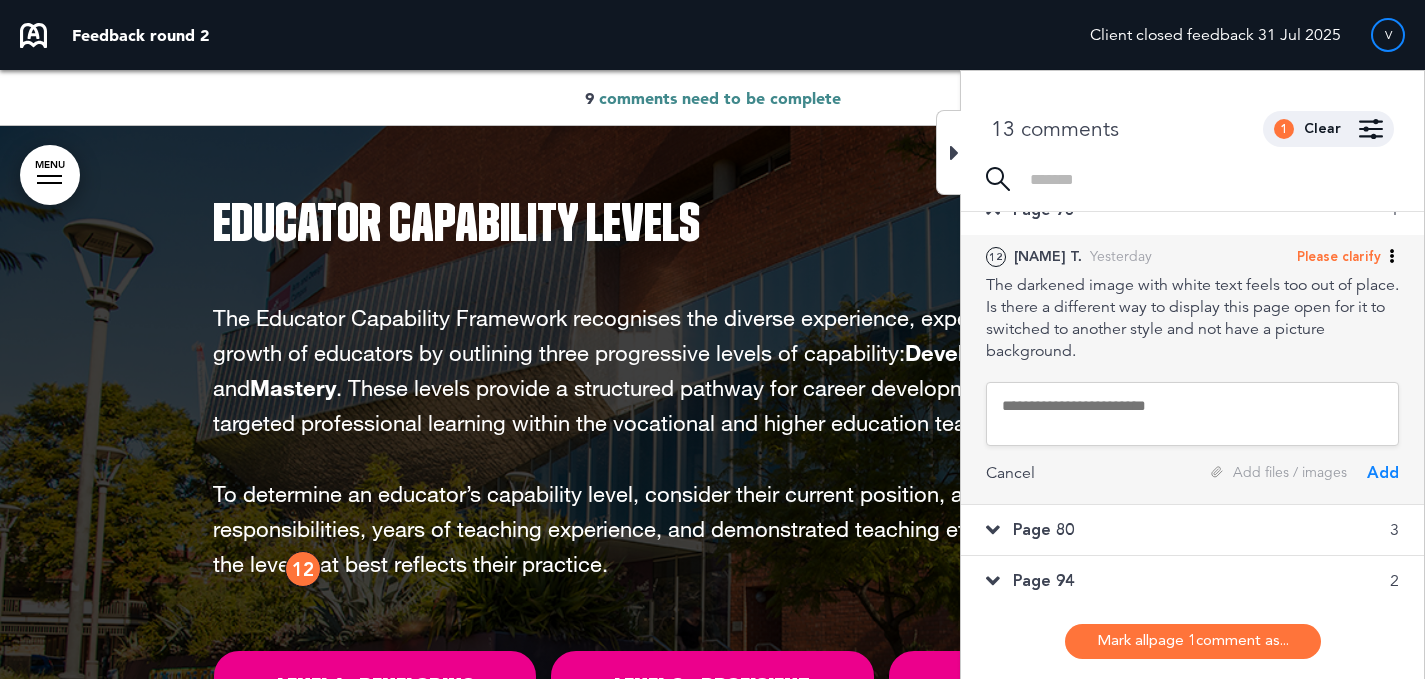 click on "[TIME] [FIRST] [LAST]. Please clarify Mark as Open Mark as Completed Mark as Please clarify Mark as Note Omit this from round The darkened image with white text feels too out of place. Is there a different way to display this page open for it to switched to another style and not have a picture background. reply Cancel Add files / images Add" at bounding box center [1192, 369] 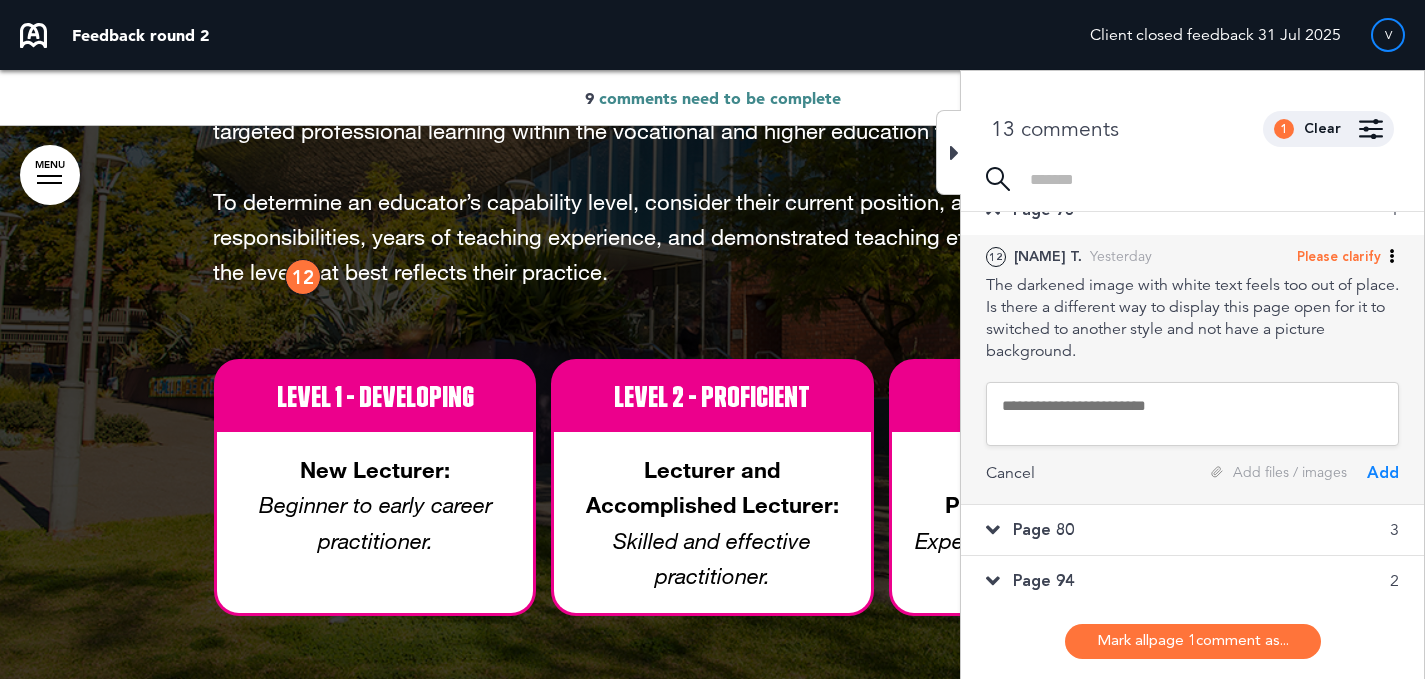 click at bounding box center [1192, 414] 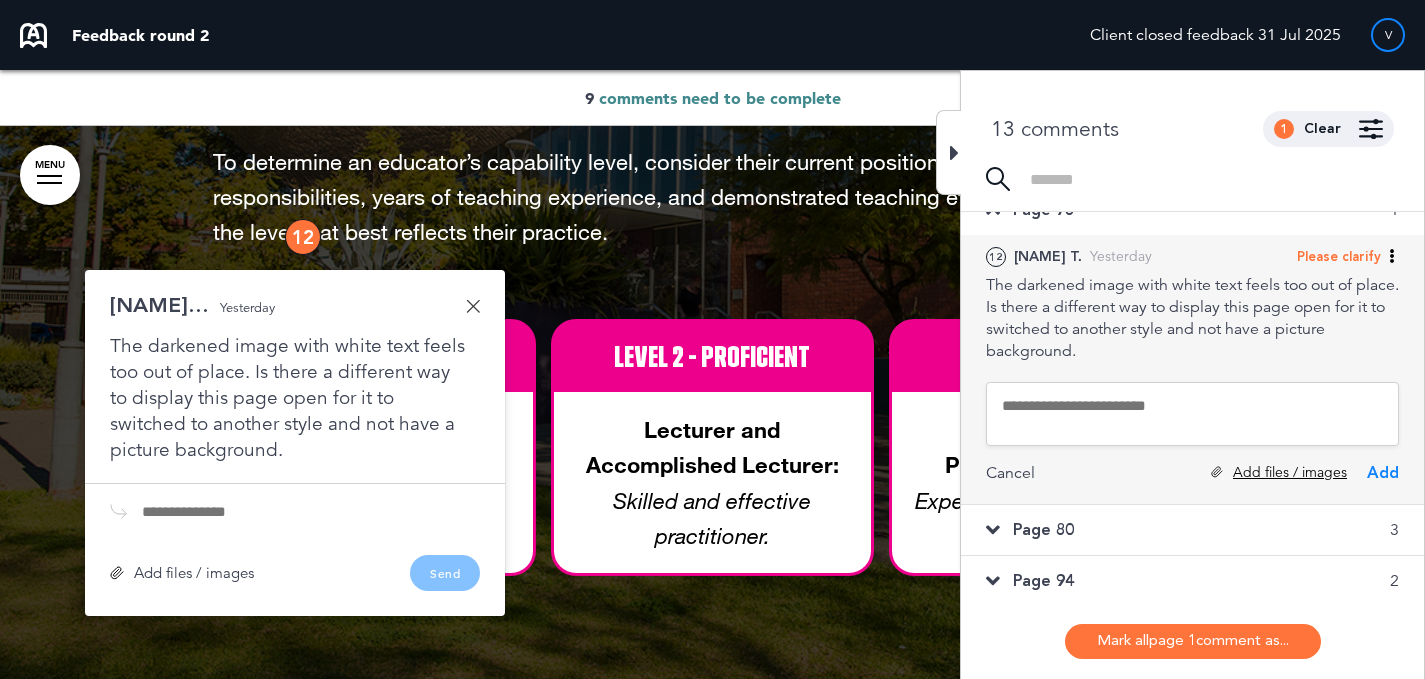 paste on "**********" 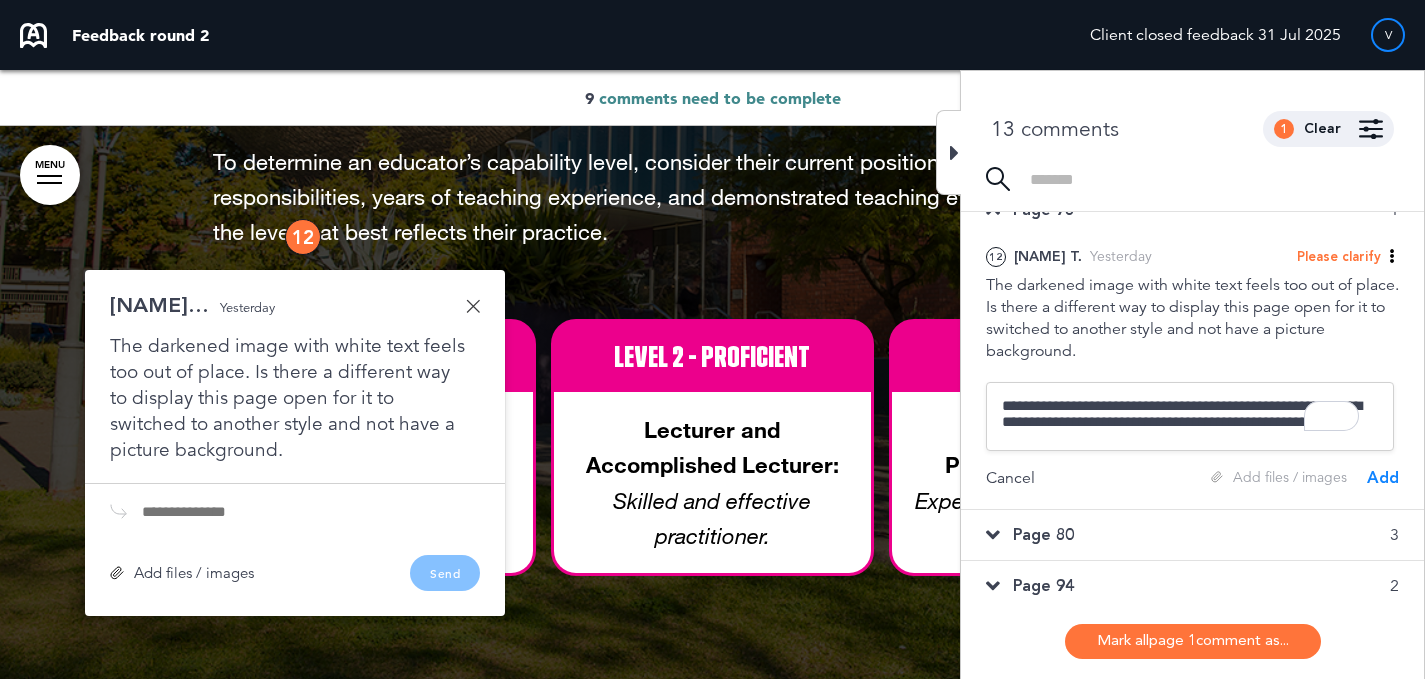 type on "**********" 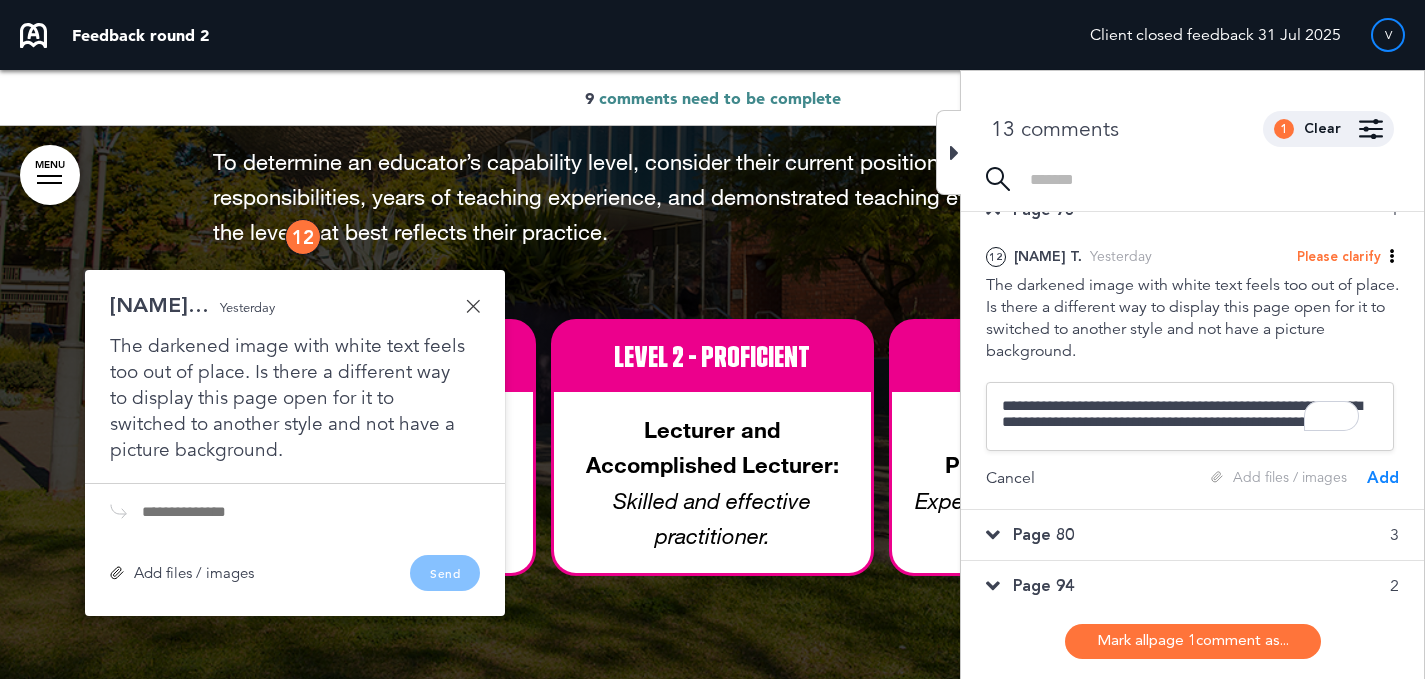 click on "Add" at bounding box center [1383, 478] 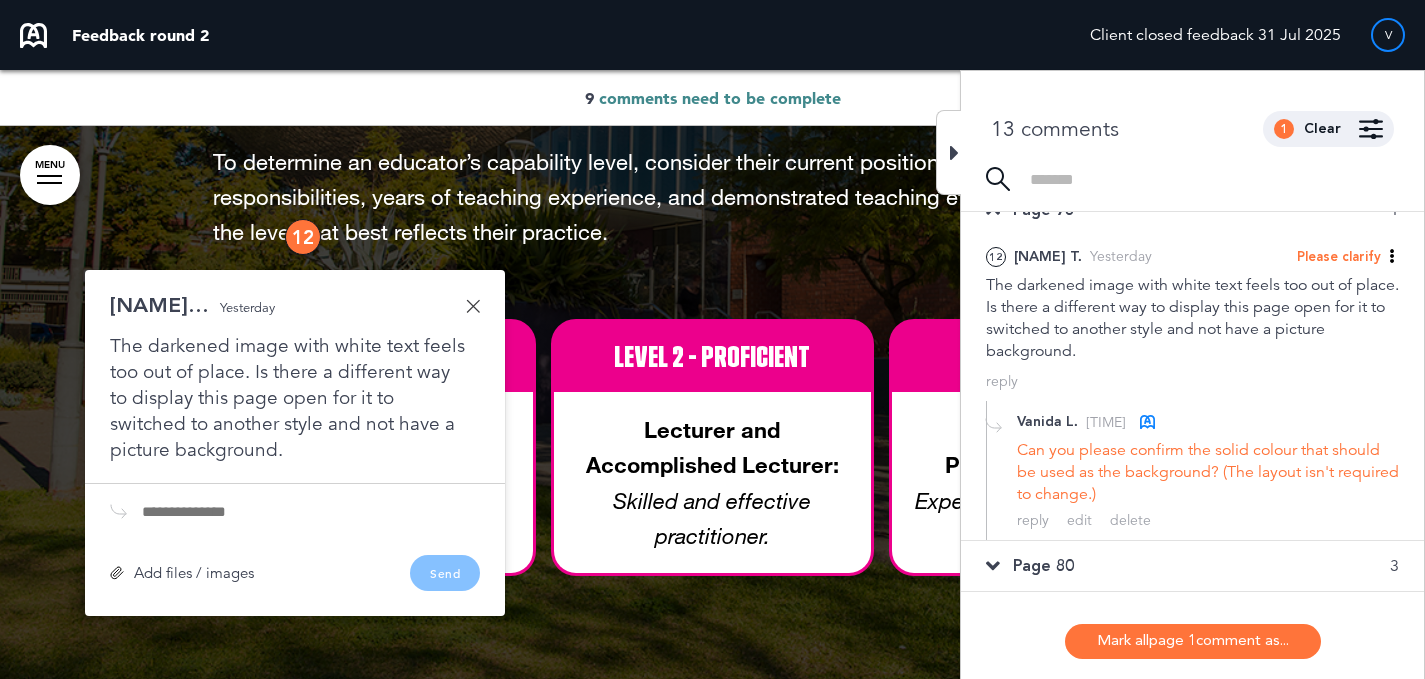 click on "Page 80
3" at bounding box center (1192, 566) 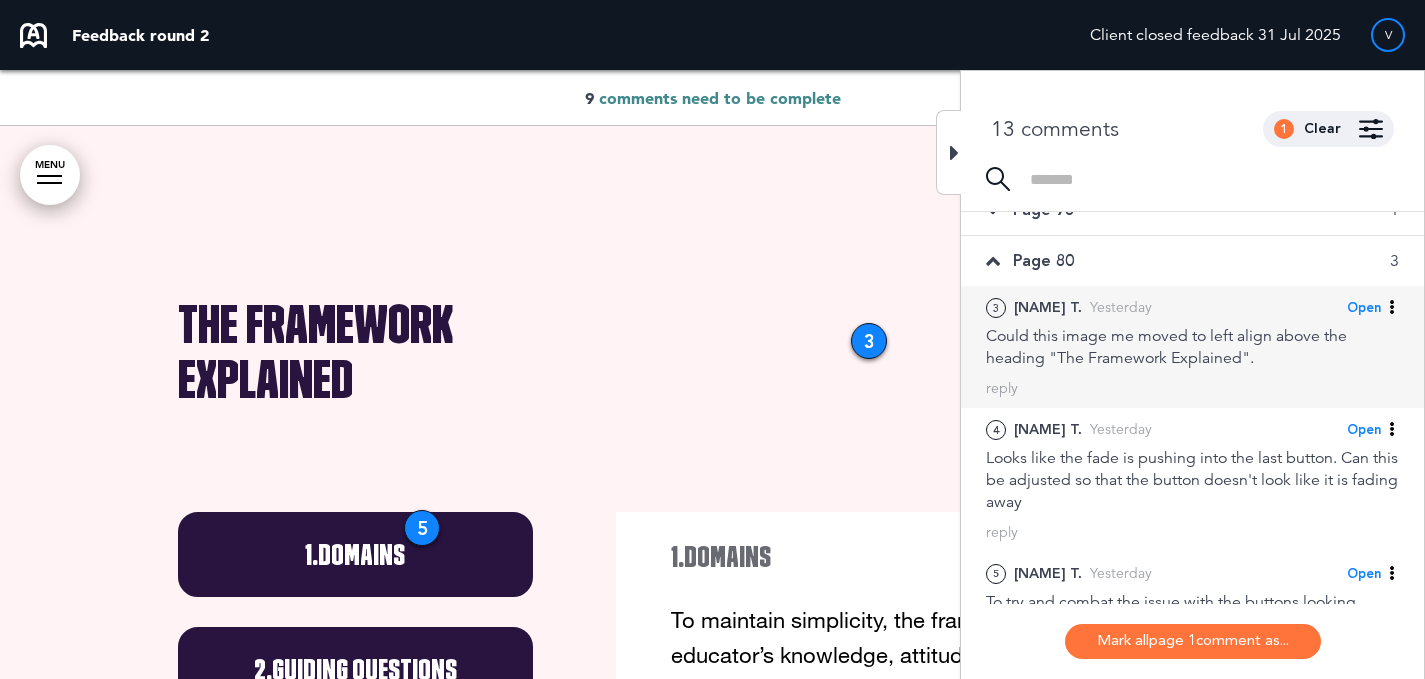 click on "Could this image me moved to left align above the heading "The Framework Explained"." at bounding box center [1192, 347] 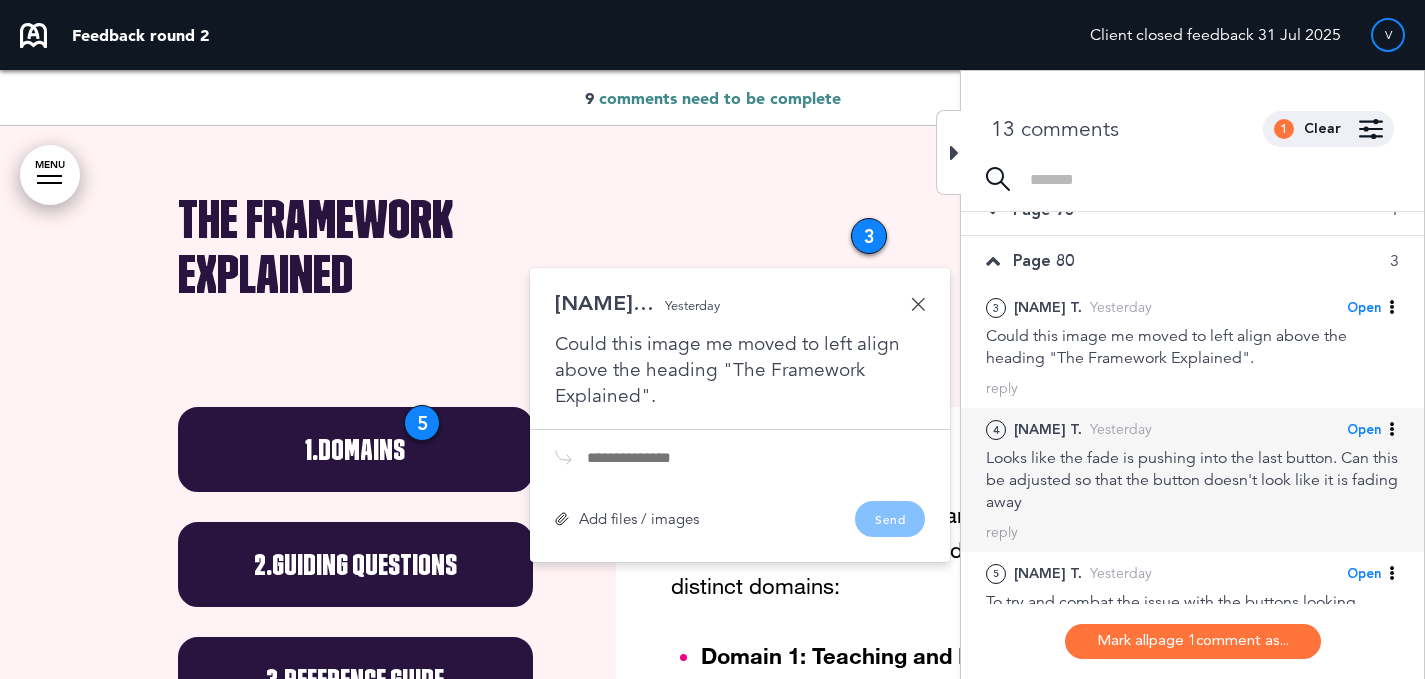 click on "Looks like the fade is pushing into the last button. Can this be adjusted so that the button doesn't look like it is fading away" at bounding box center (1192, 480) 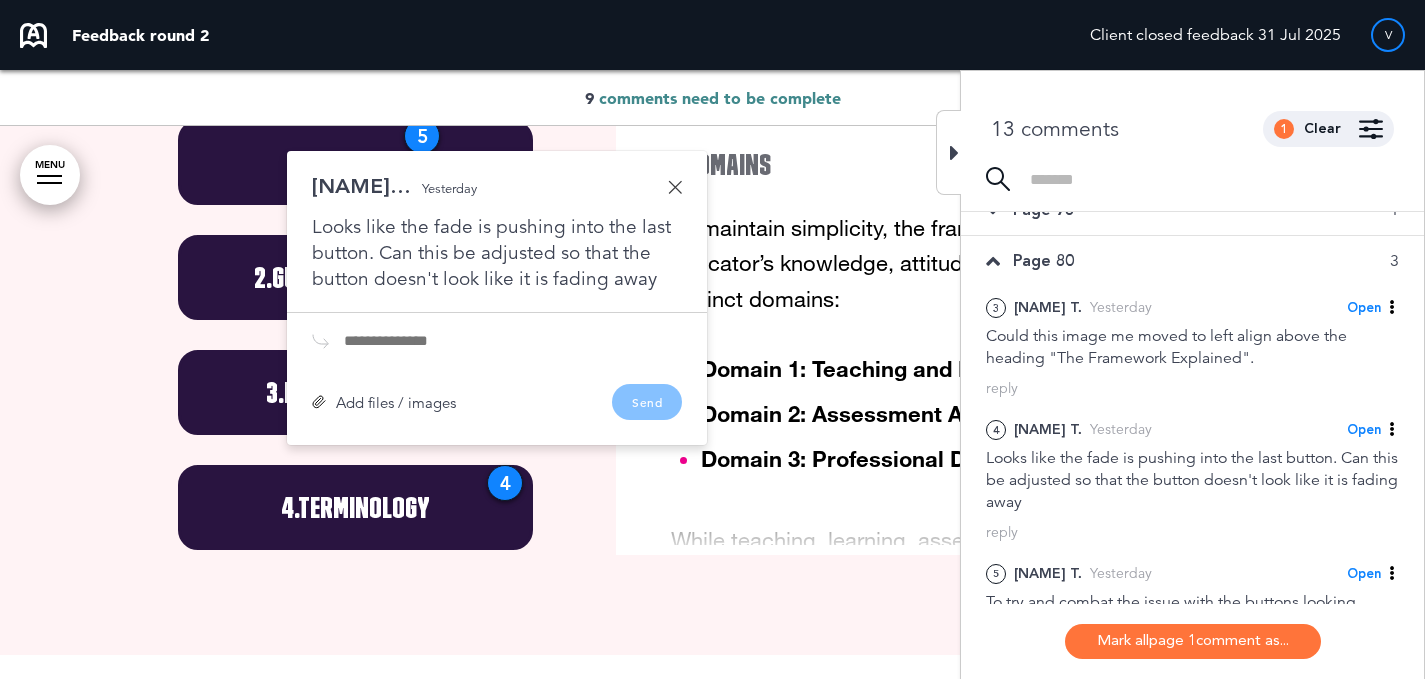 click at bounding box center [675, 187] 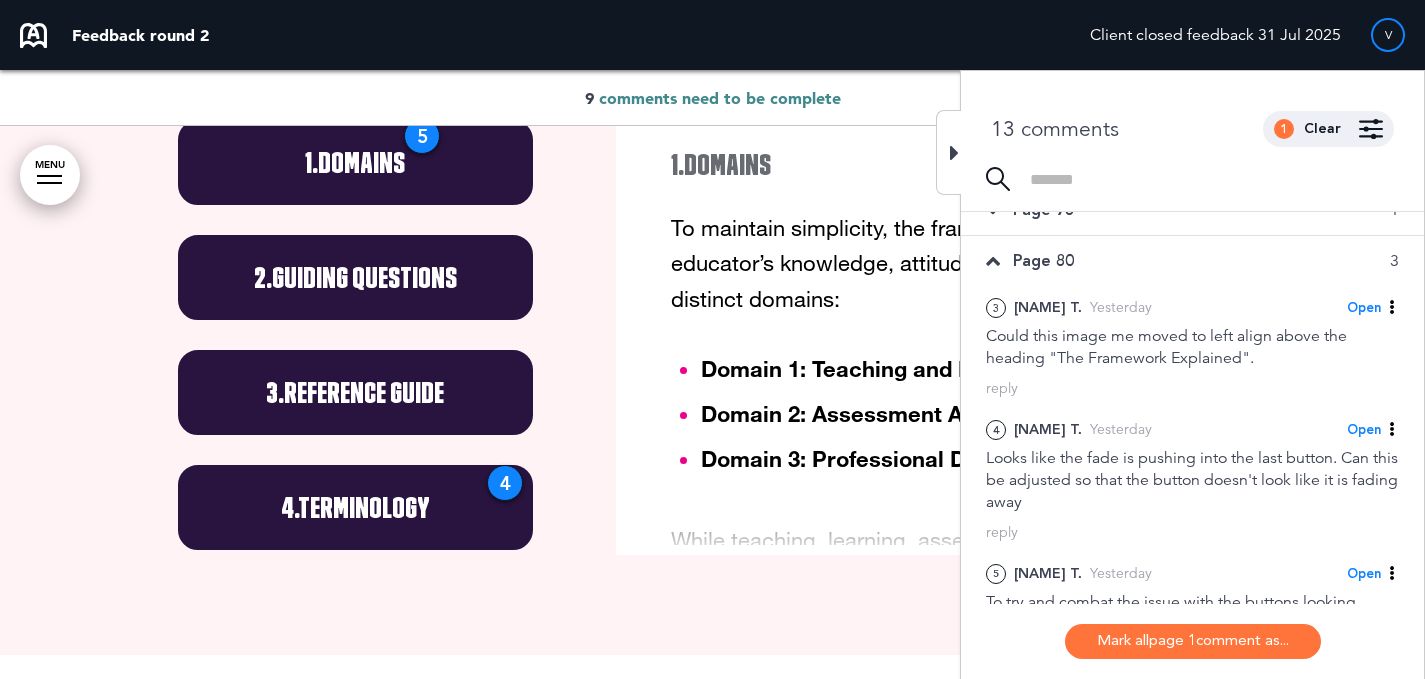 click on "4.  Terminology" at bounding box center (356, 507) 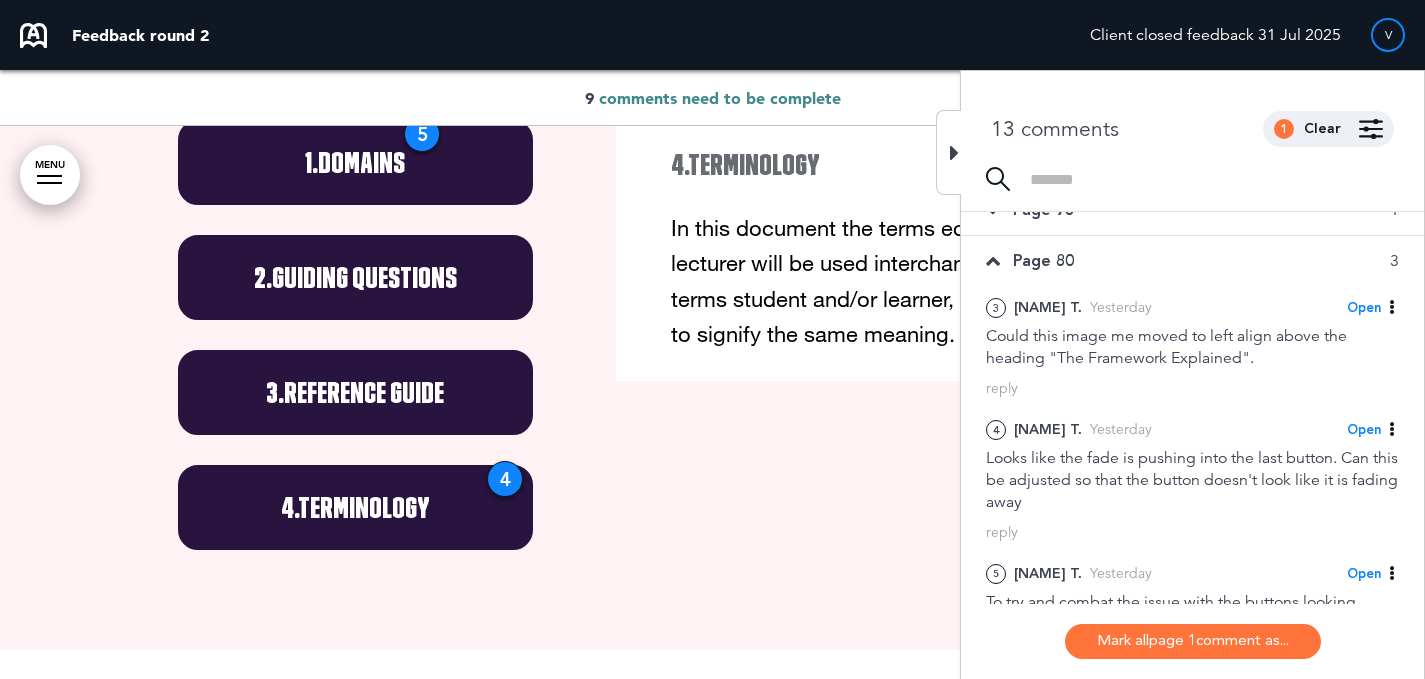 click on "3.  Reference Guide" at bounding box center [356, 392] 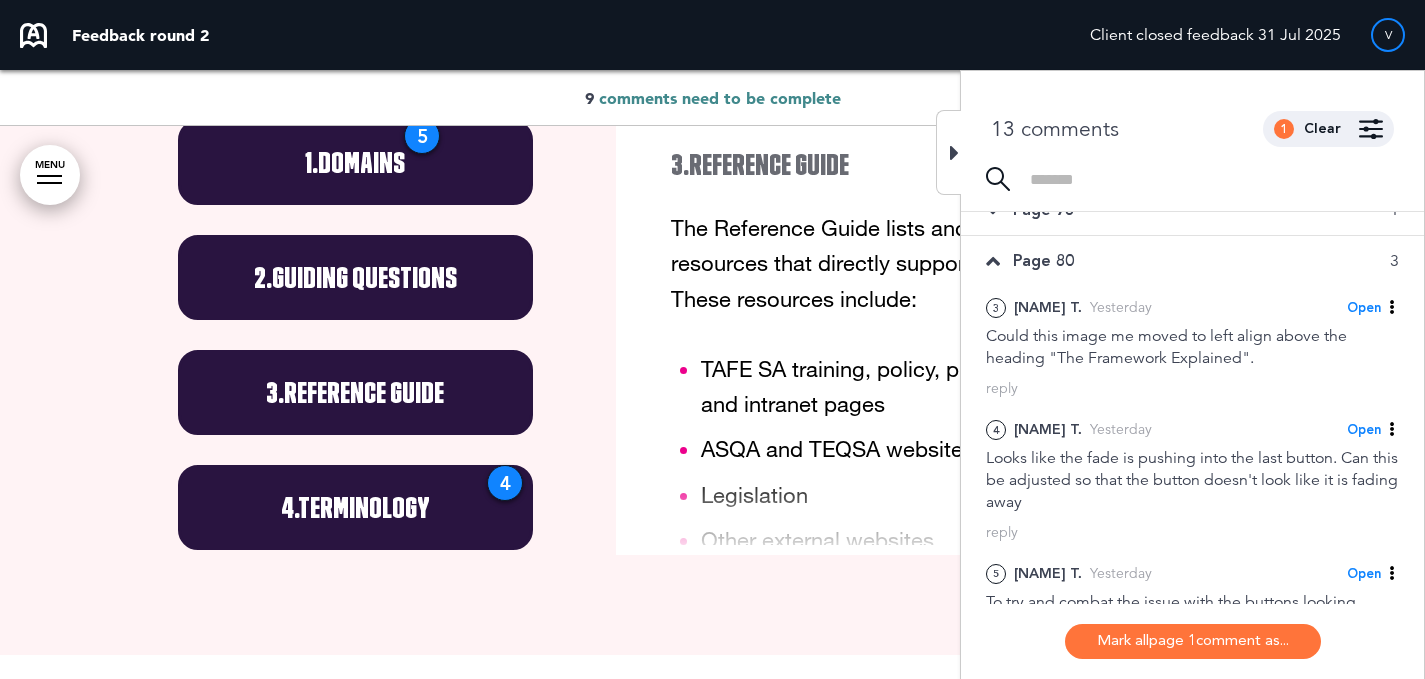 click on "Terminology" at bounding box center (364, 507) 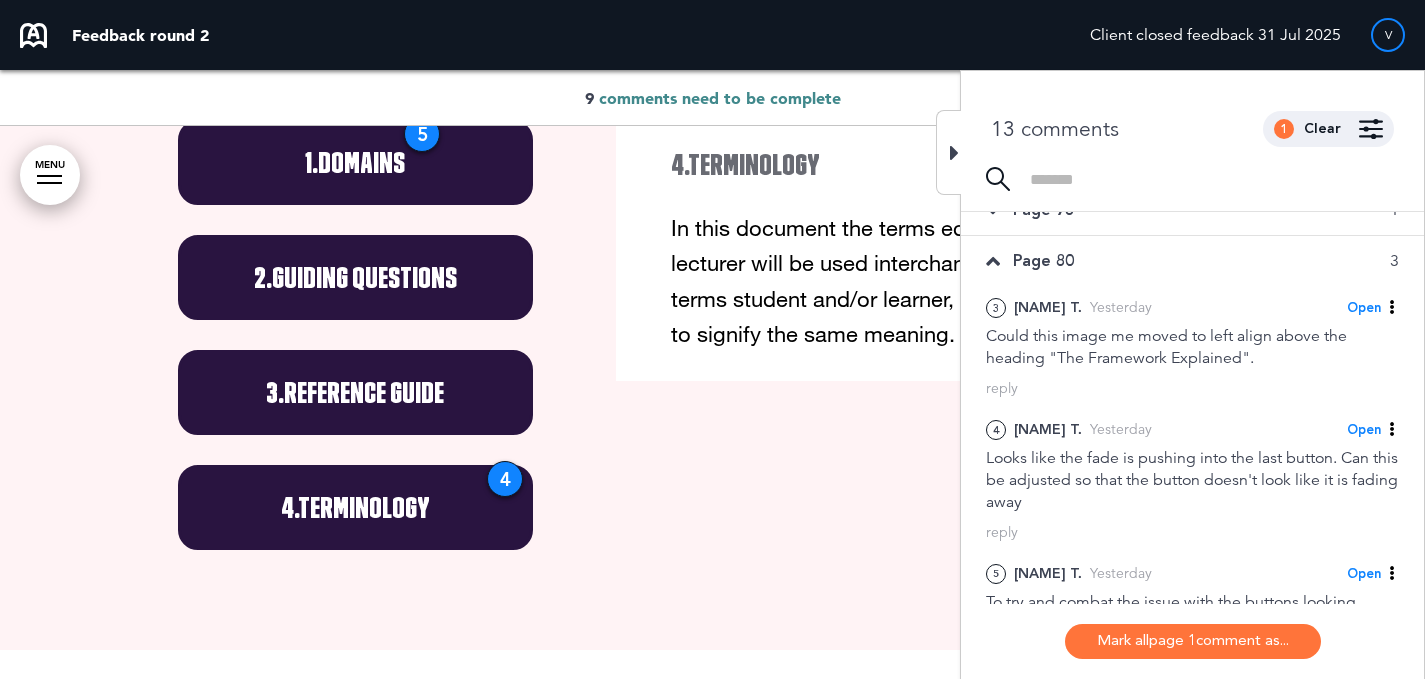 click on "Guiding Questions" at bounding box center (364, 277) 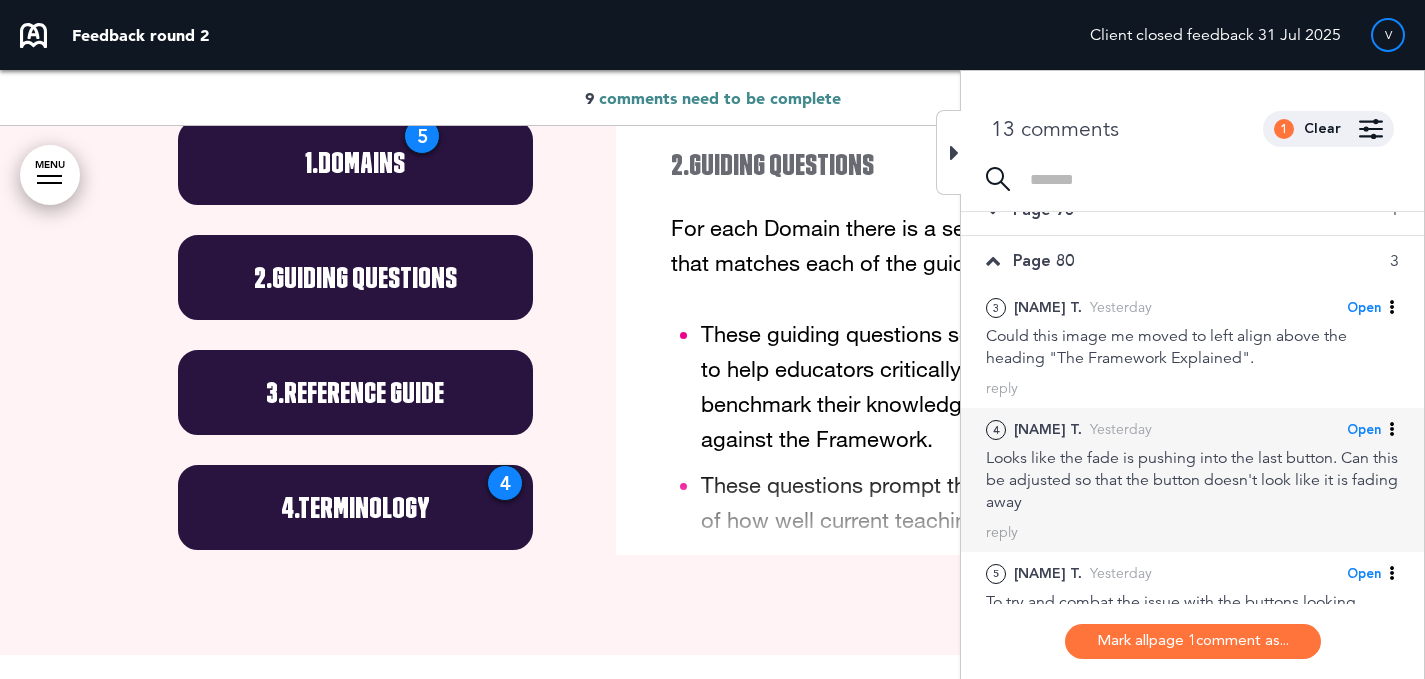 click at bounding box center (1392, 429) 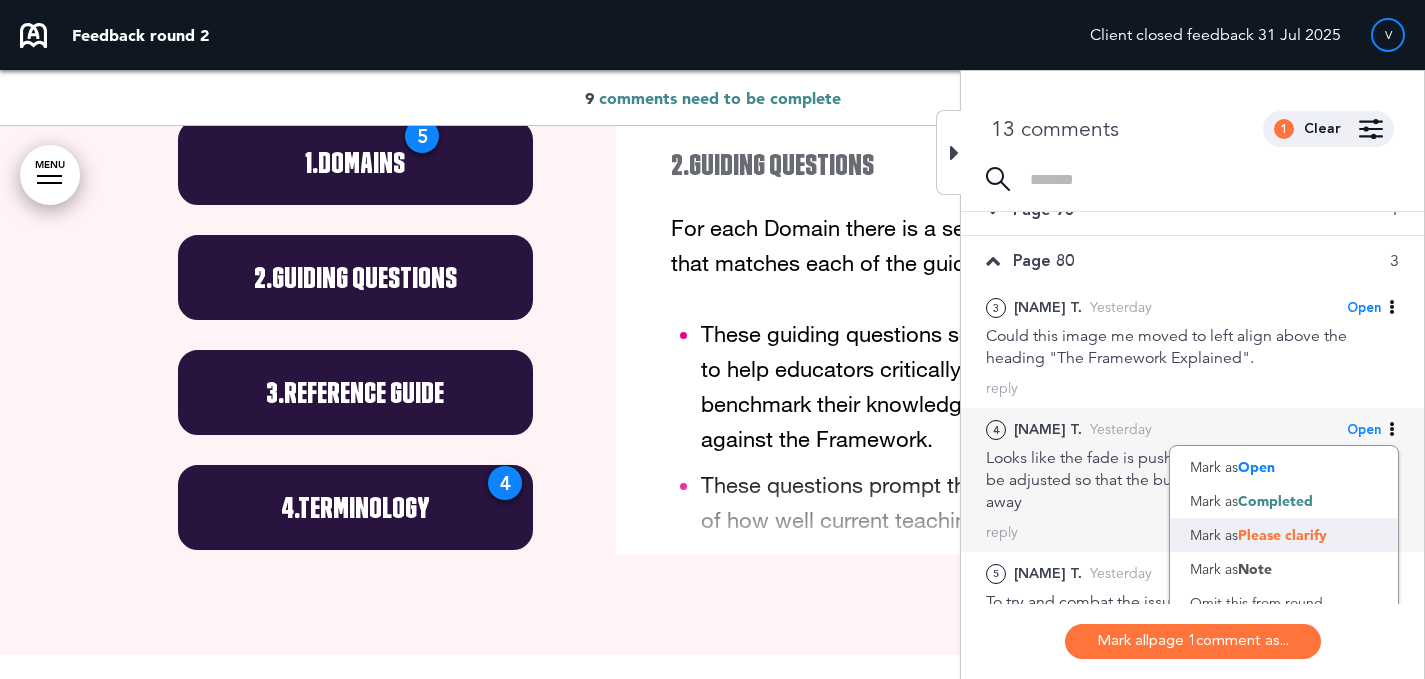 click on "Mark as  Please clarify" at bounding box center (1284, 535) 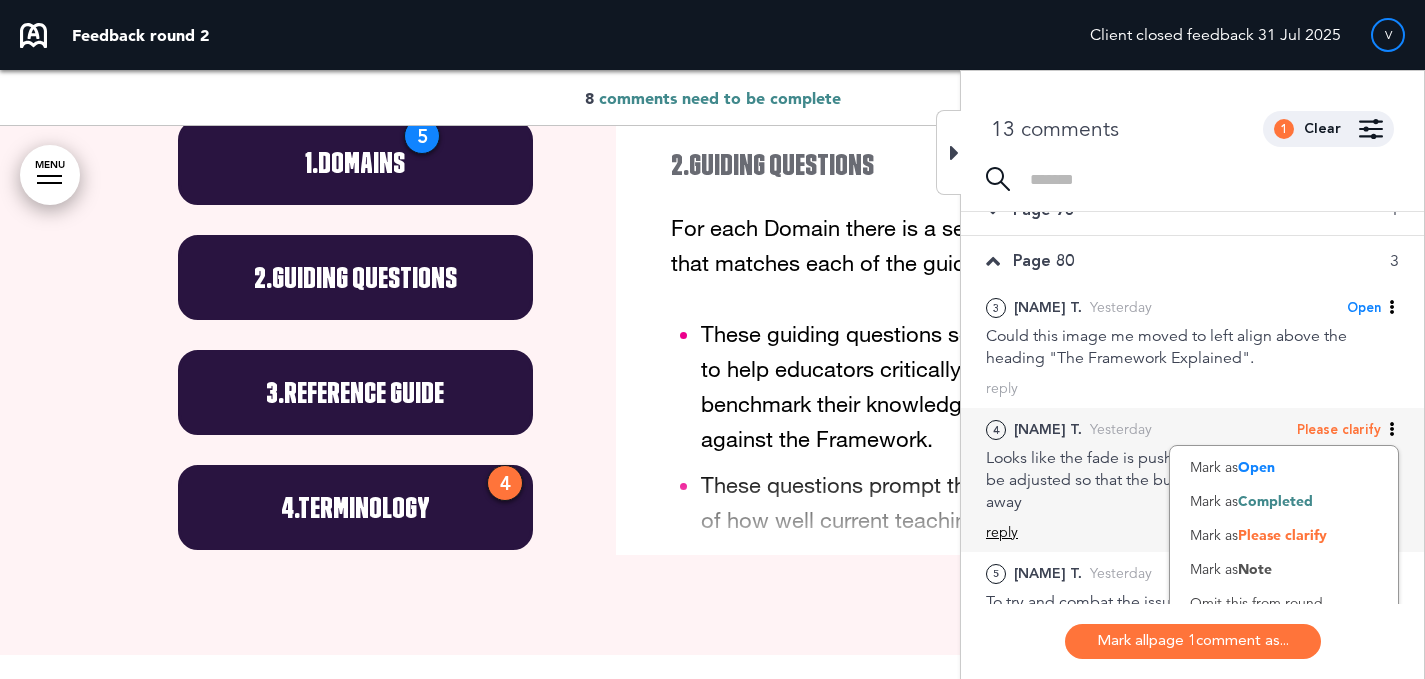 click on "reply" at bounding box center (1002, 532) 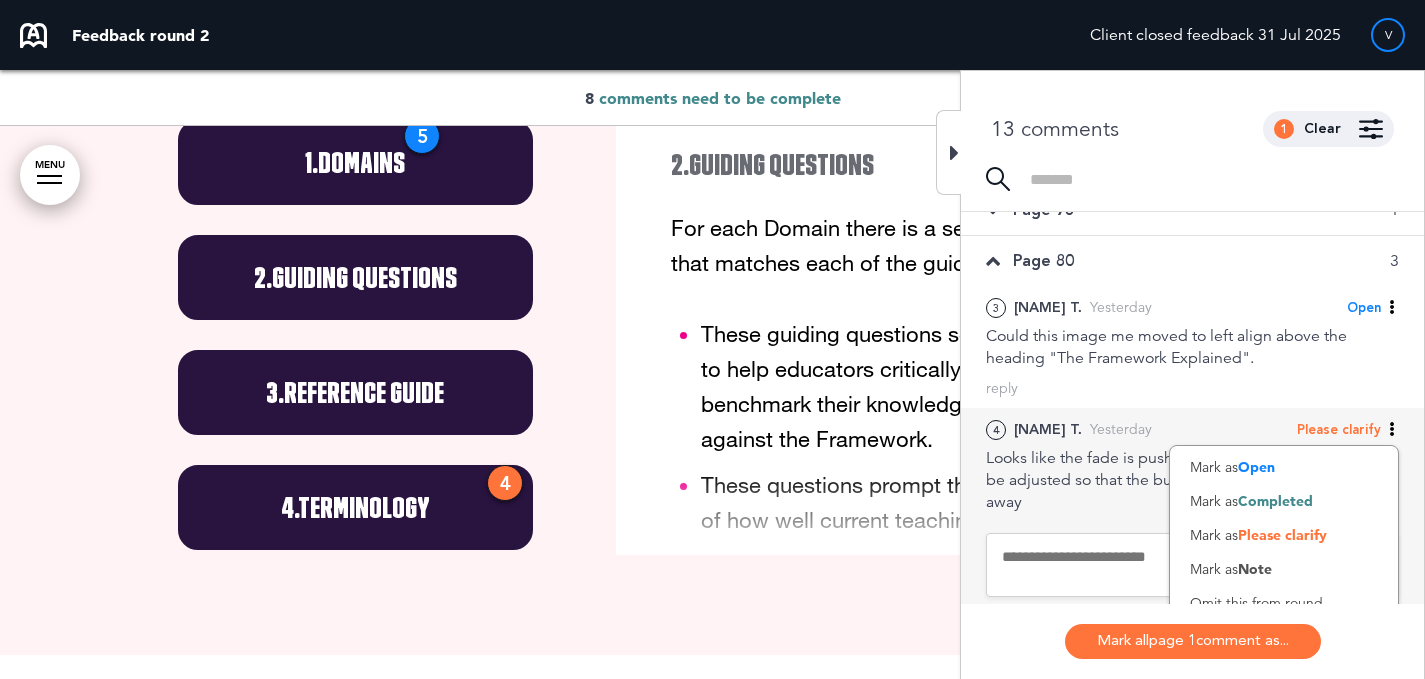 click at bounding box center (1192, 565) 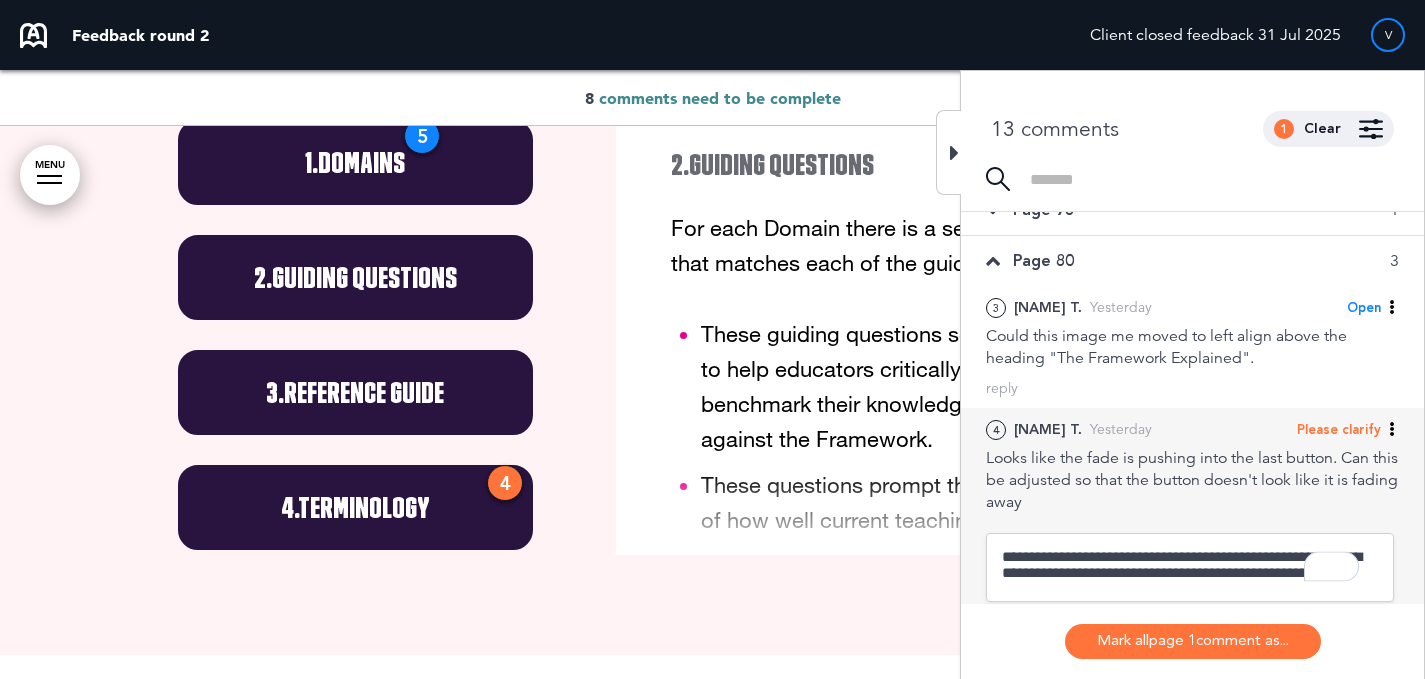 click on "**********" at bounding box center (1190, 567) 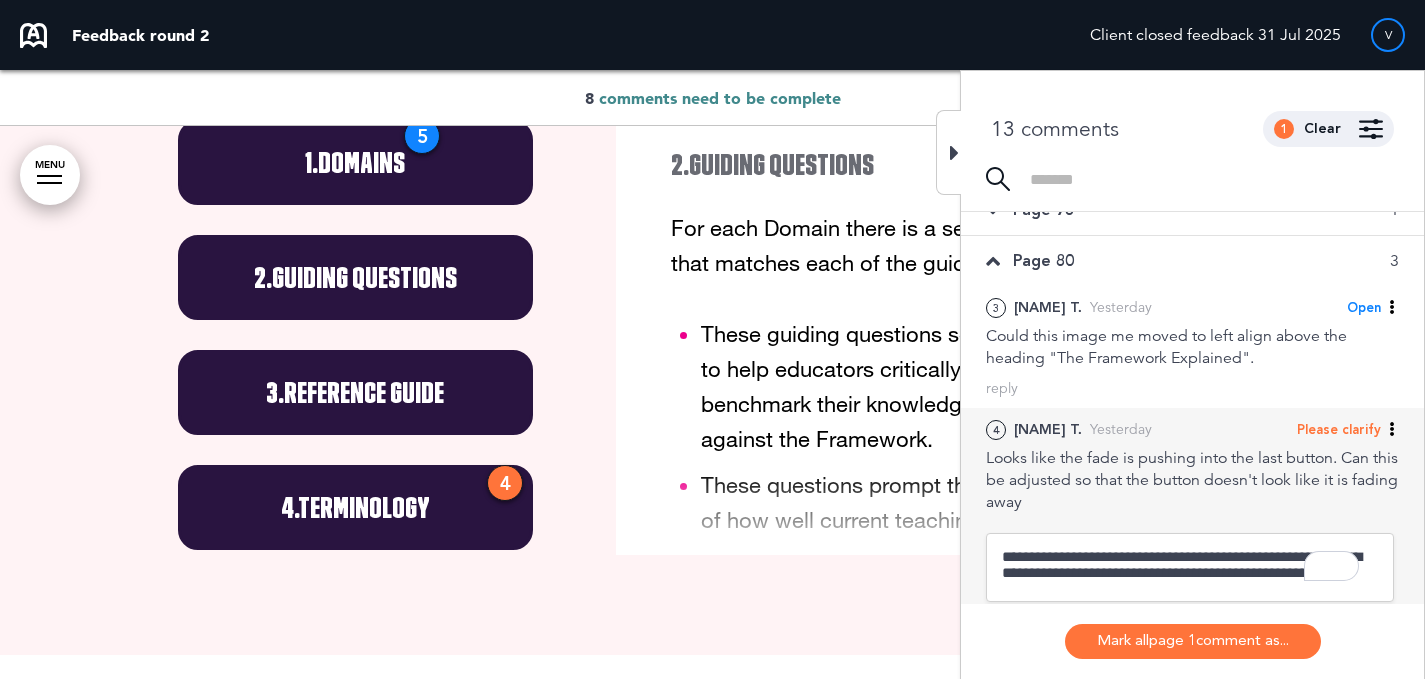 click on "**********" at bounding box center [1190, 567] 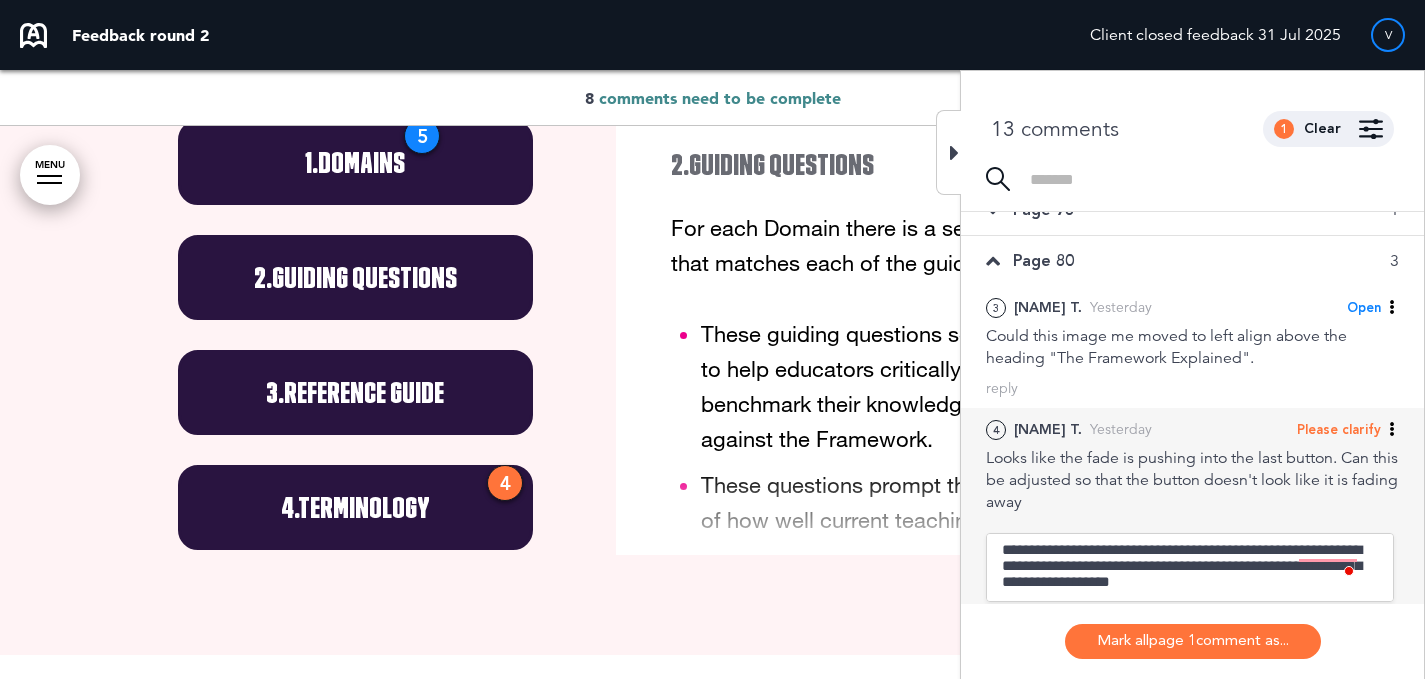drag, startPoint x: 1299, startPoint y: 552, endPoint x: 1312, endPoint y: 585, distance: 35.468296 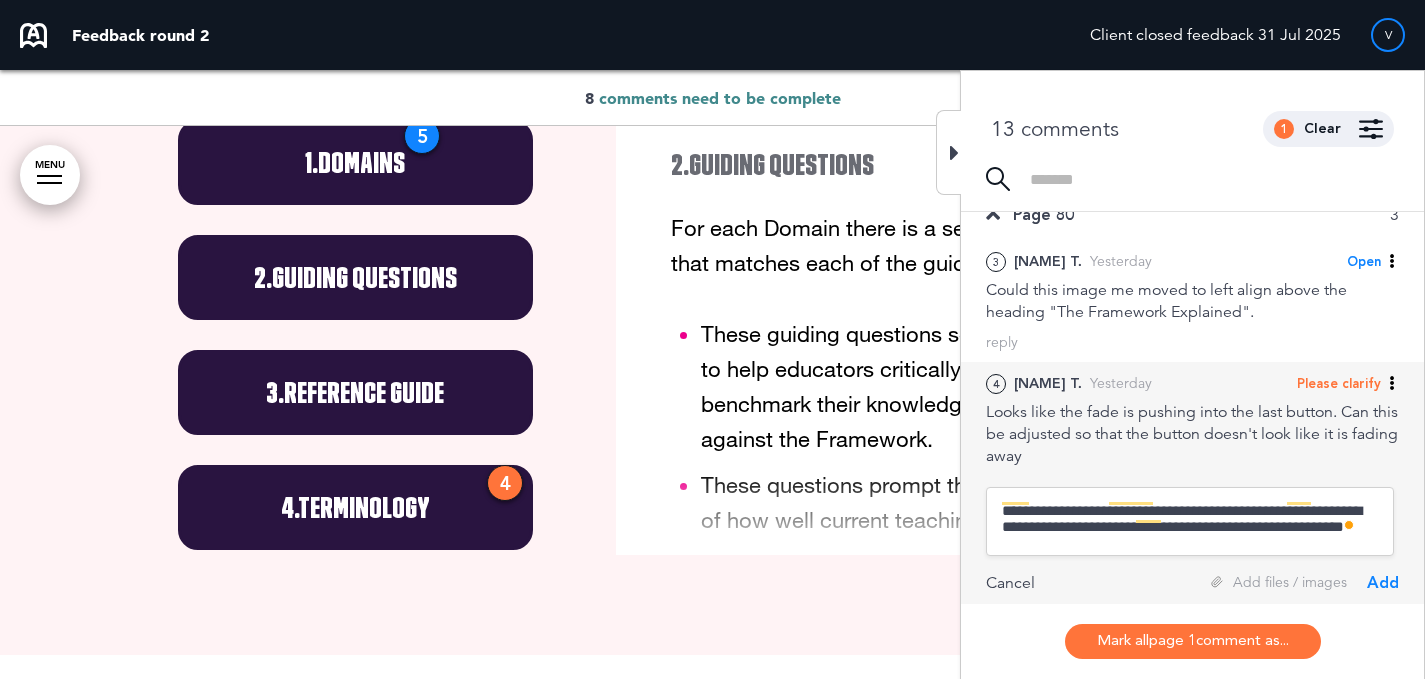 type on "**********" 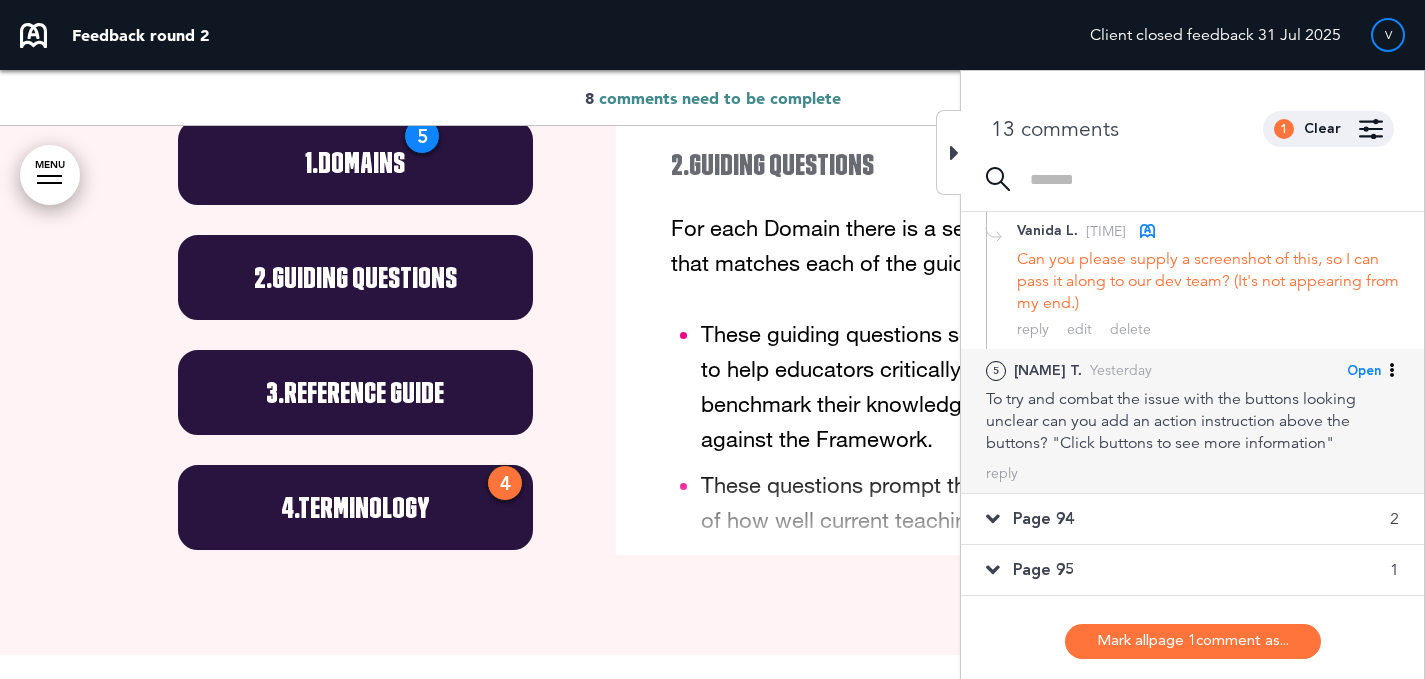 click on "Open" at bounding box center [1373, 370] 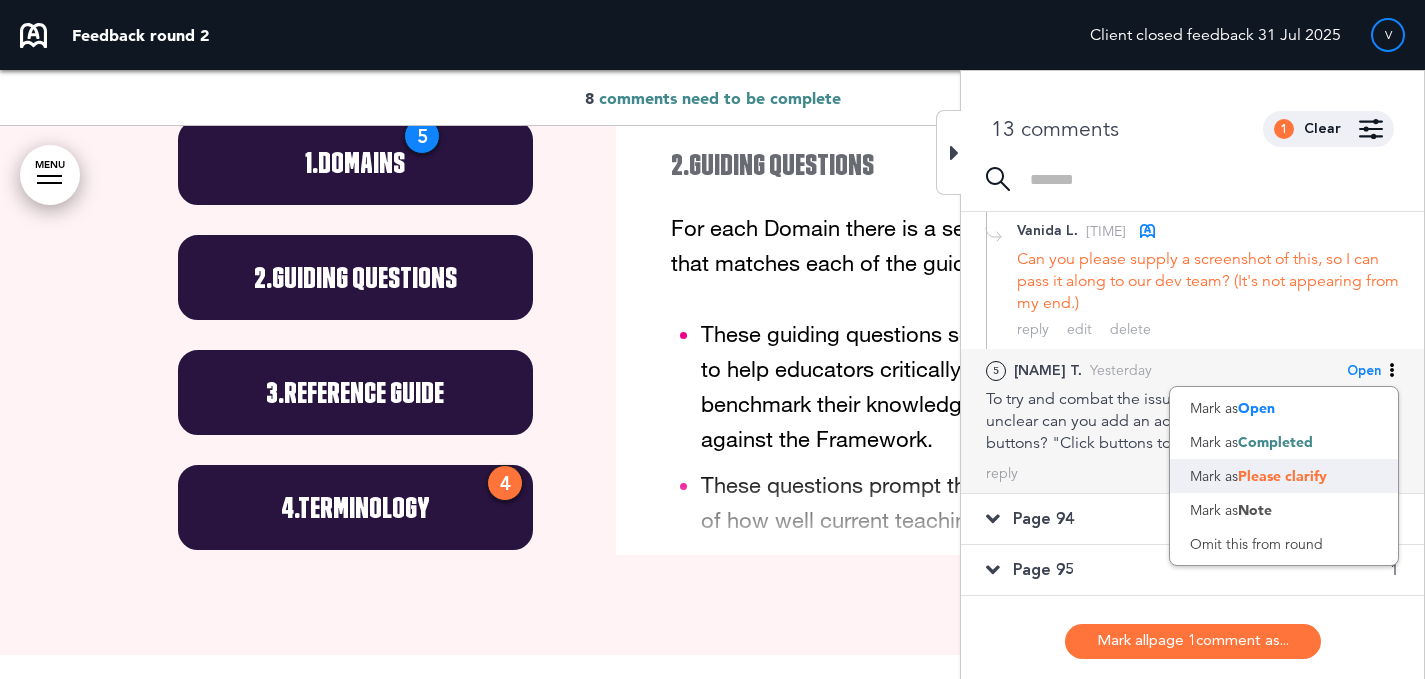 click on "Please clarify" at bounding box center (1282, 476) 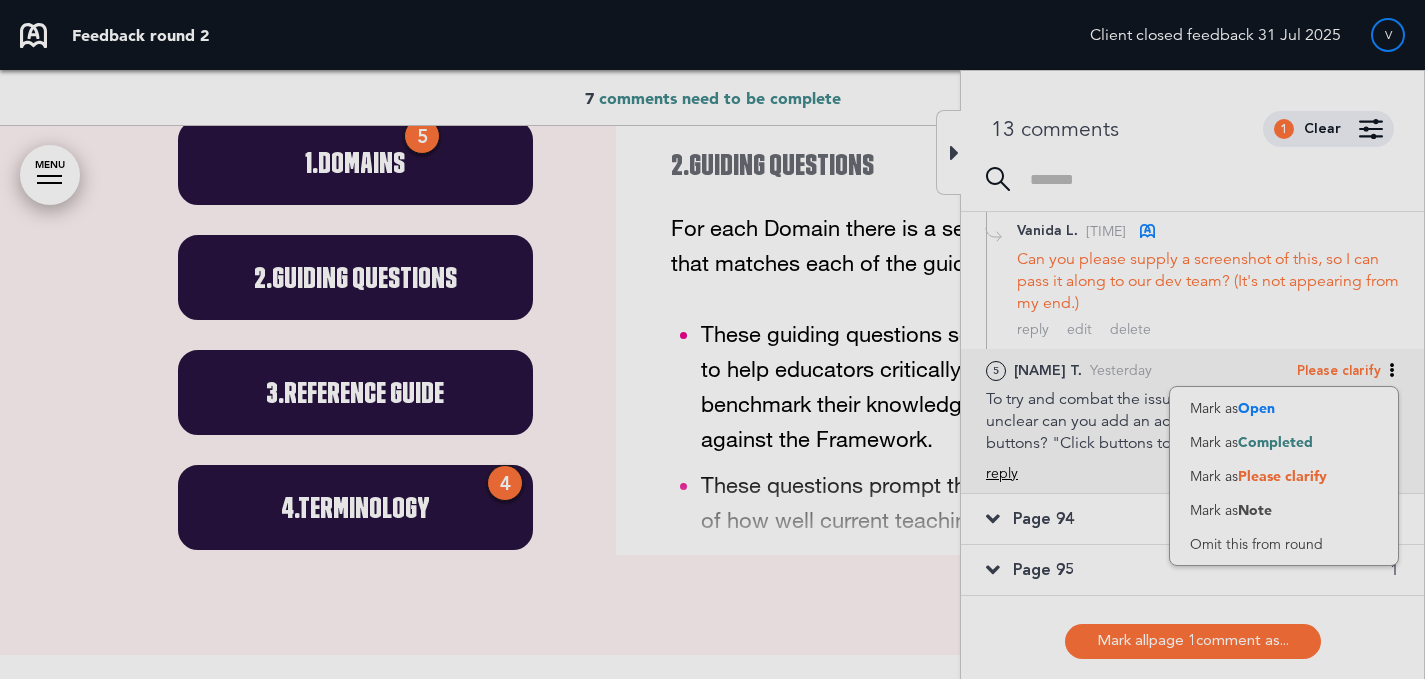 click on "reply" at bounding box center (1002, 473) 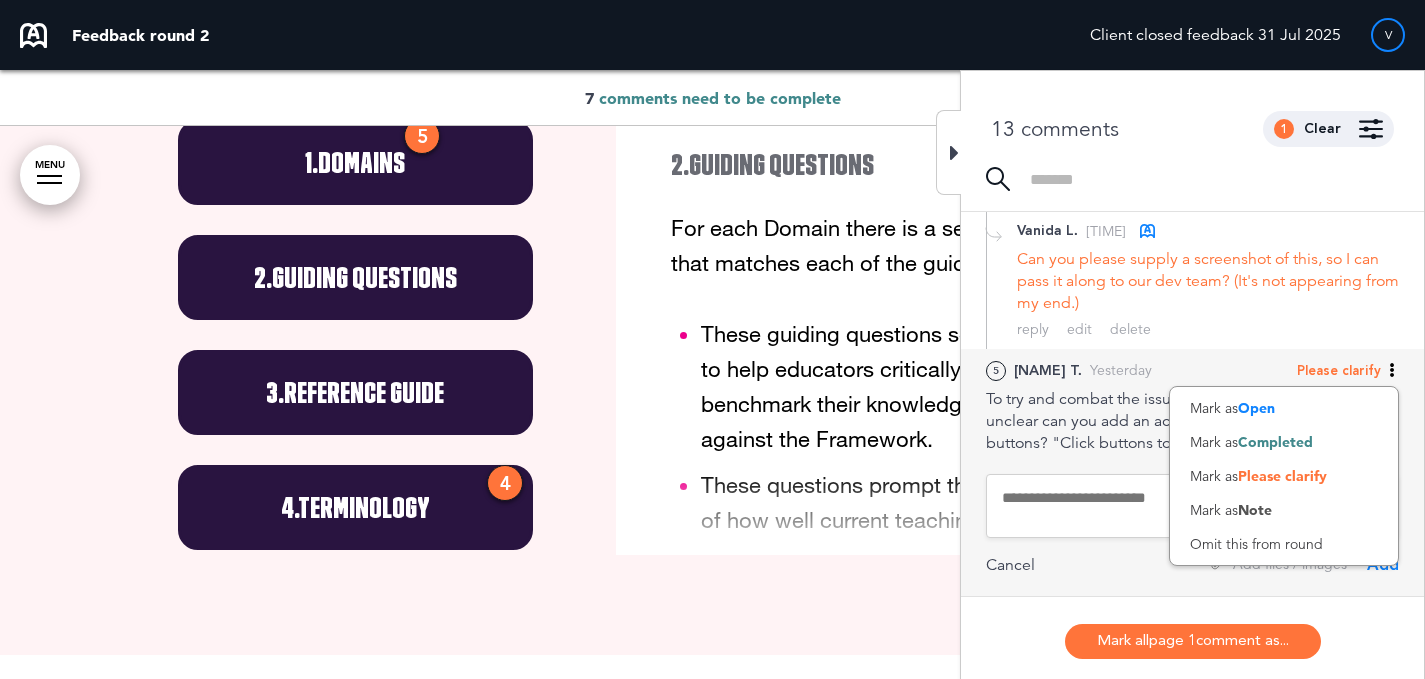 click at bounding box center (1192, 506) 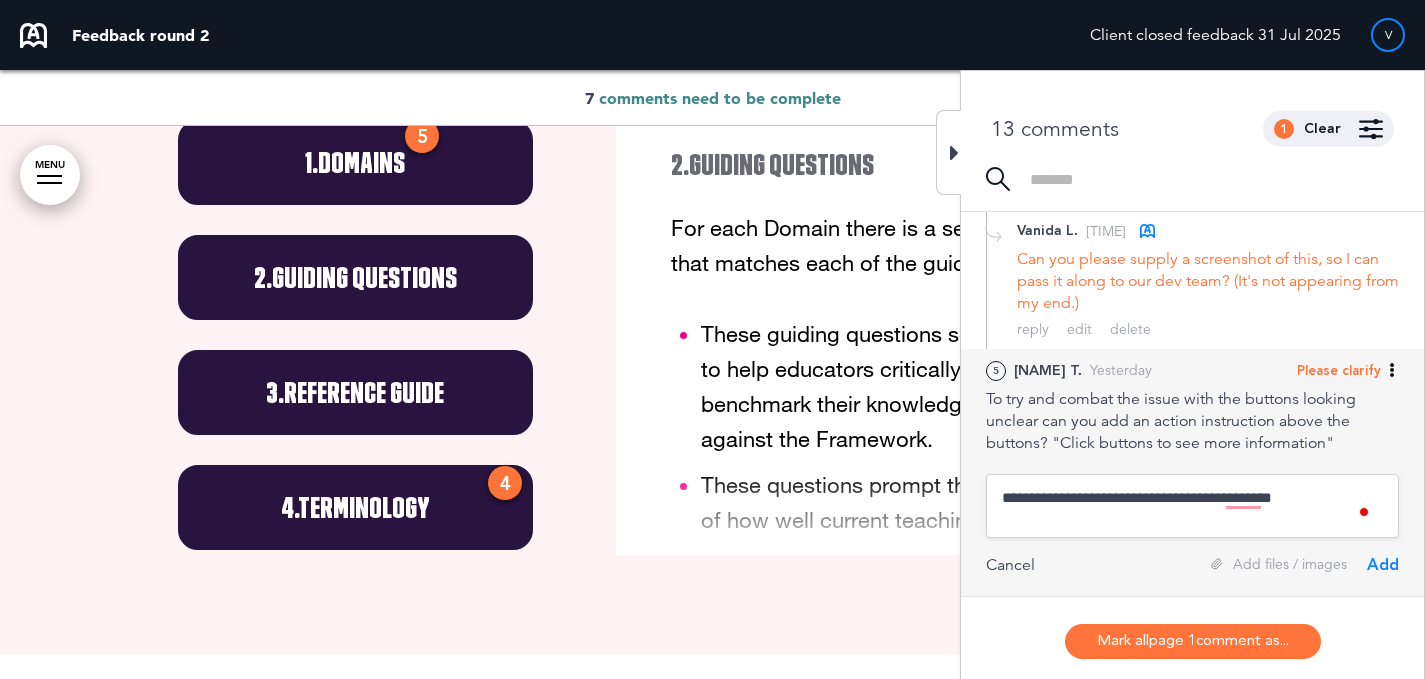 click on "**********" at bounding box center (1192, 506) 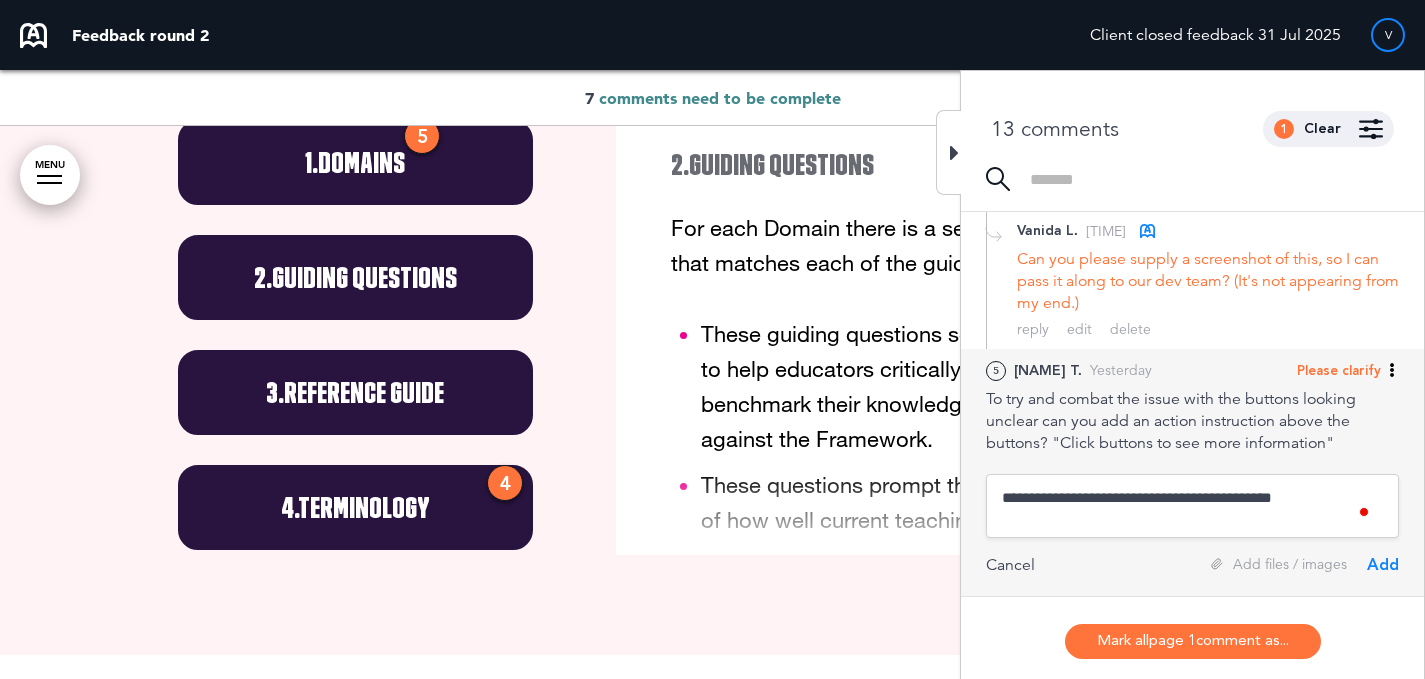 click on "**********" at bounding box center [1192, 506] 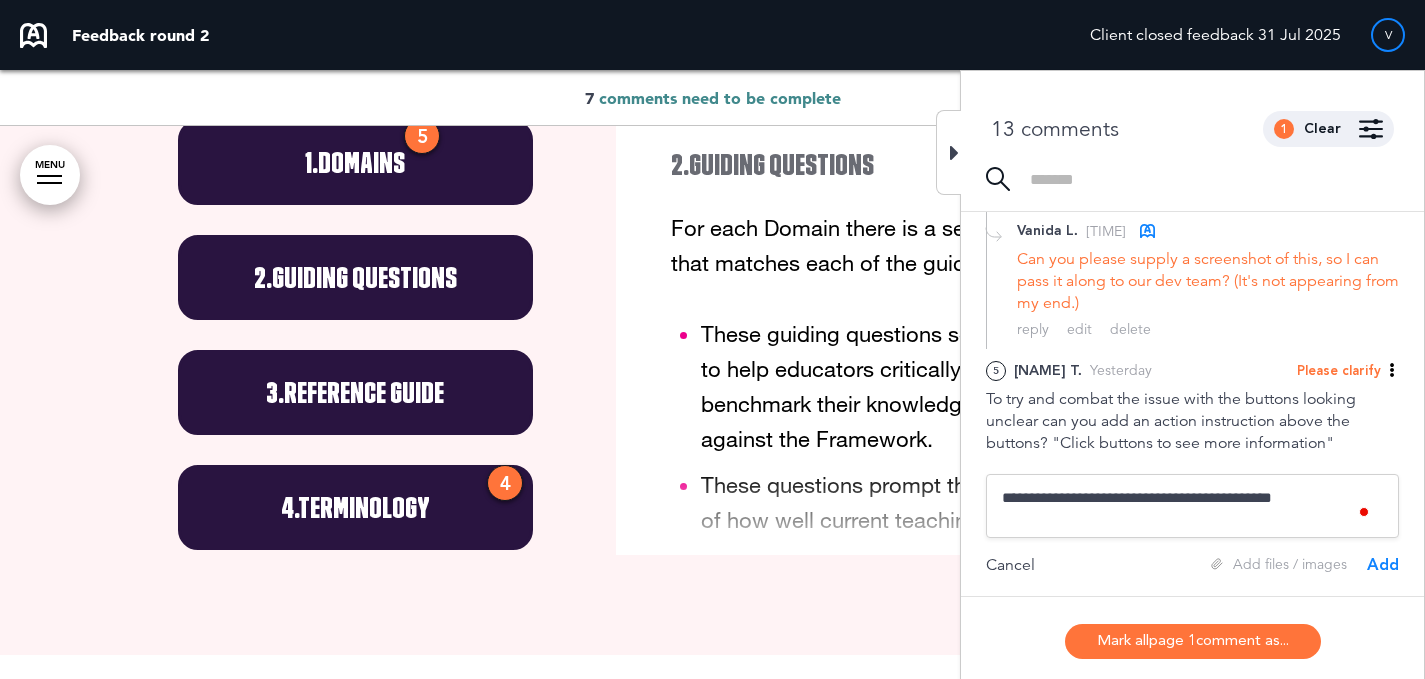 click on "Add" at bounding box center [1383, 565] 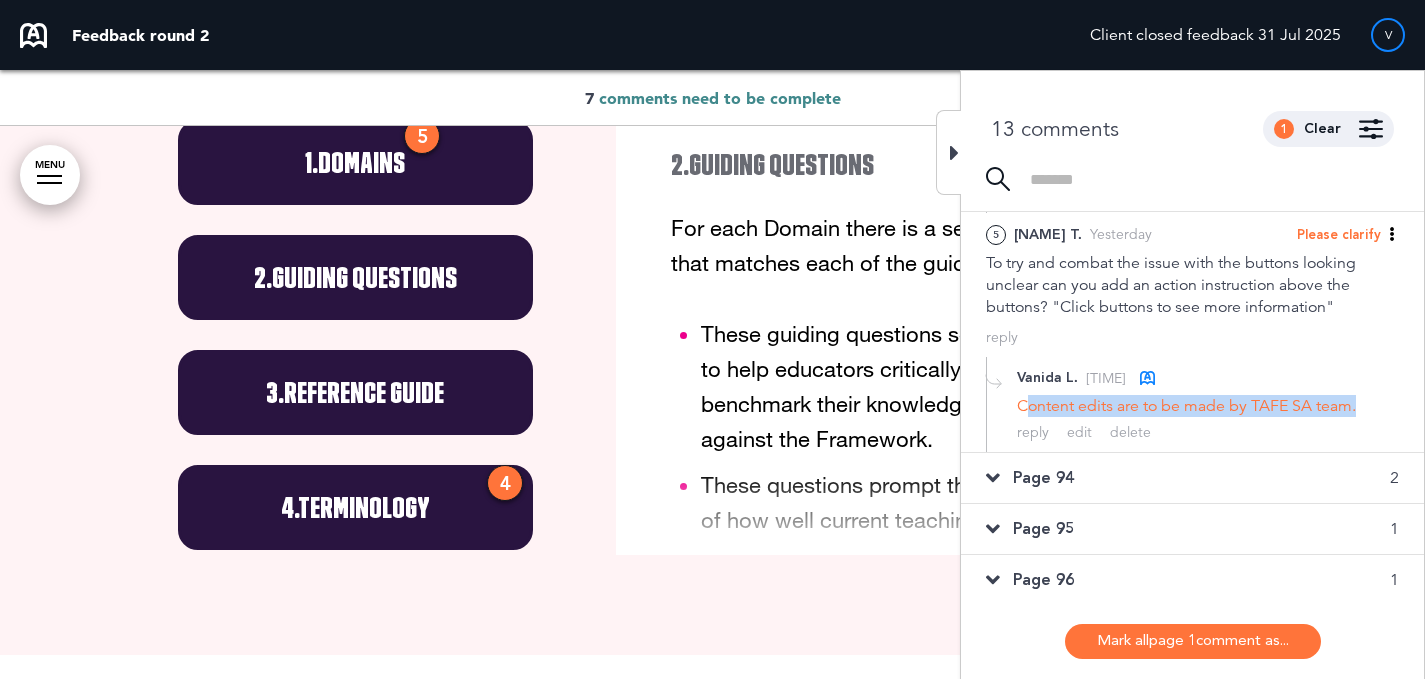 drag, startPoint x: 1364, startPoint y: 407, endPoint x: 1036, endPoint y: 410, distance: 328.01373 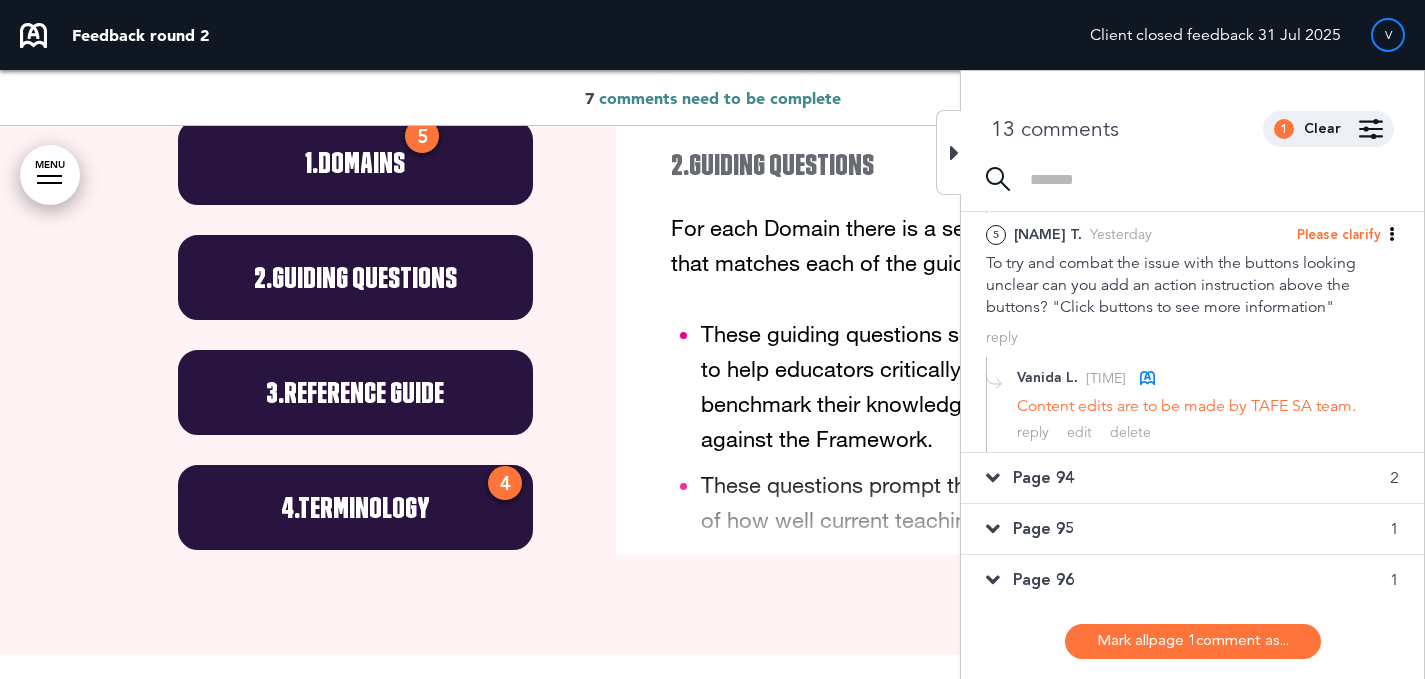 click on "Content edits are to be made by TAFE SA team." at bounding box center (1208, 406) 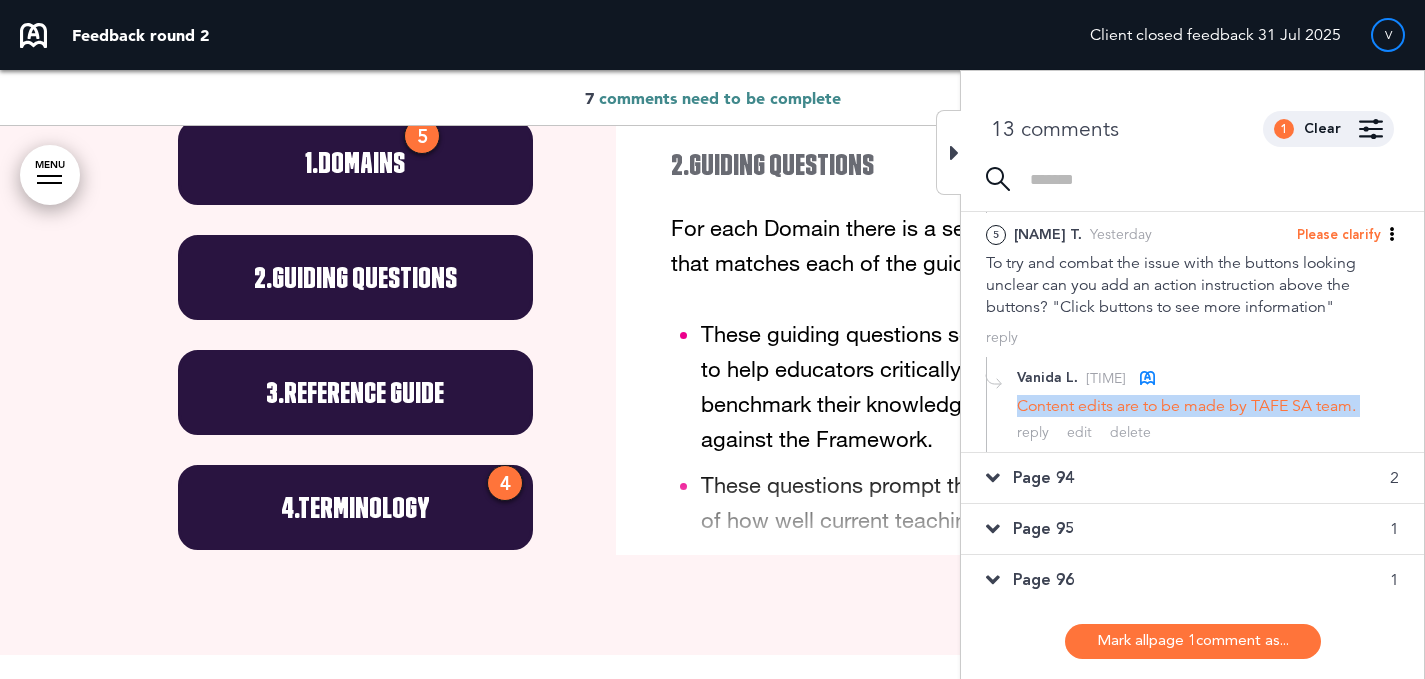 drag, startPoint x: 1261, startPoint y: 395, endPoint x: 1035, endPoint y: 407, distance: 226.31836 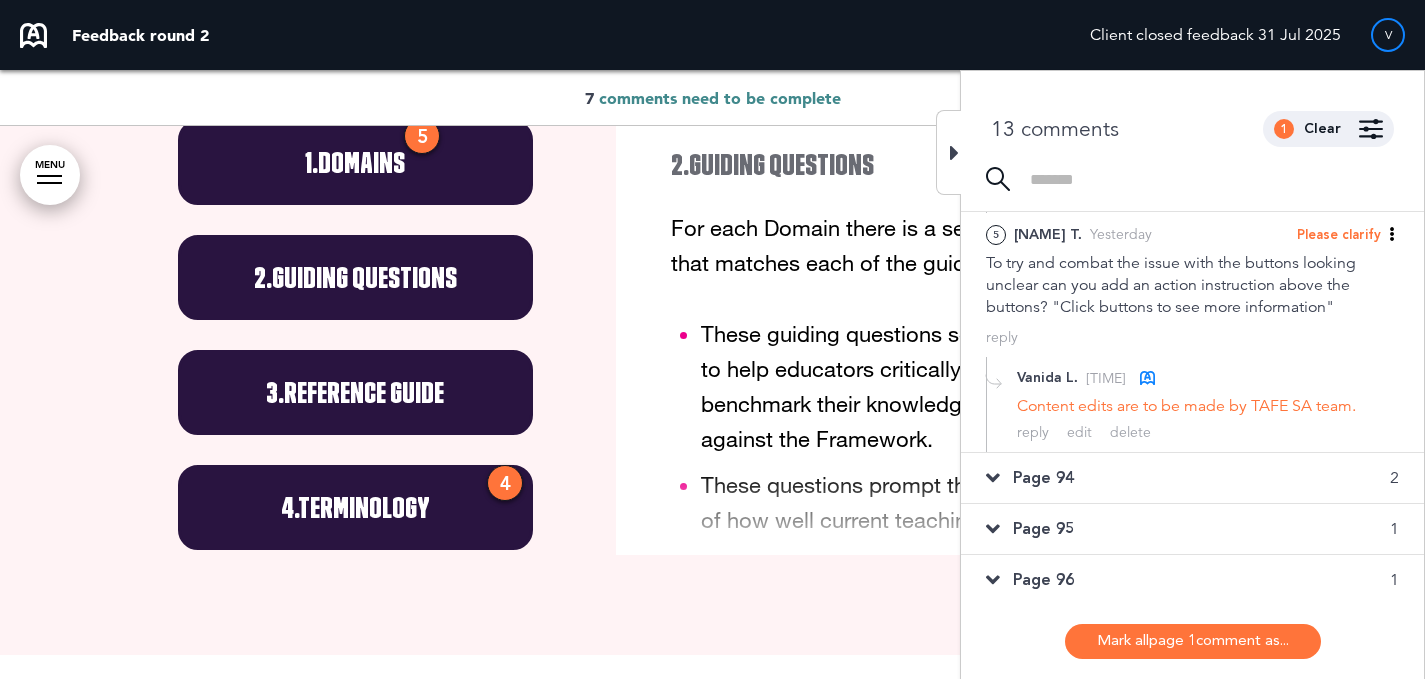 click on "Page 94
2" at bounding box center [1192, 478] 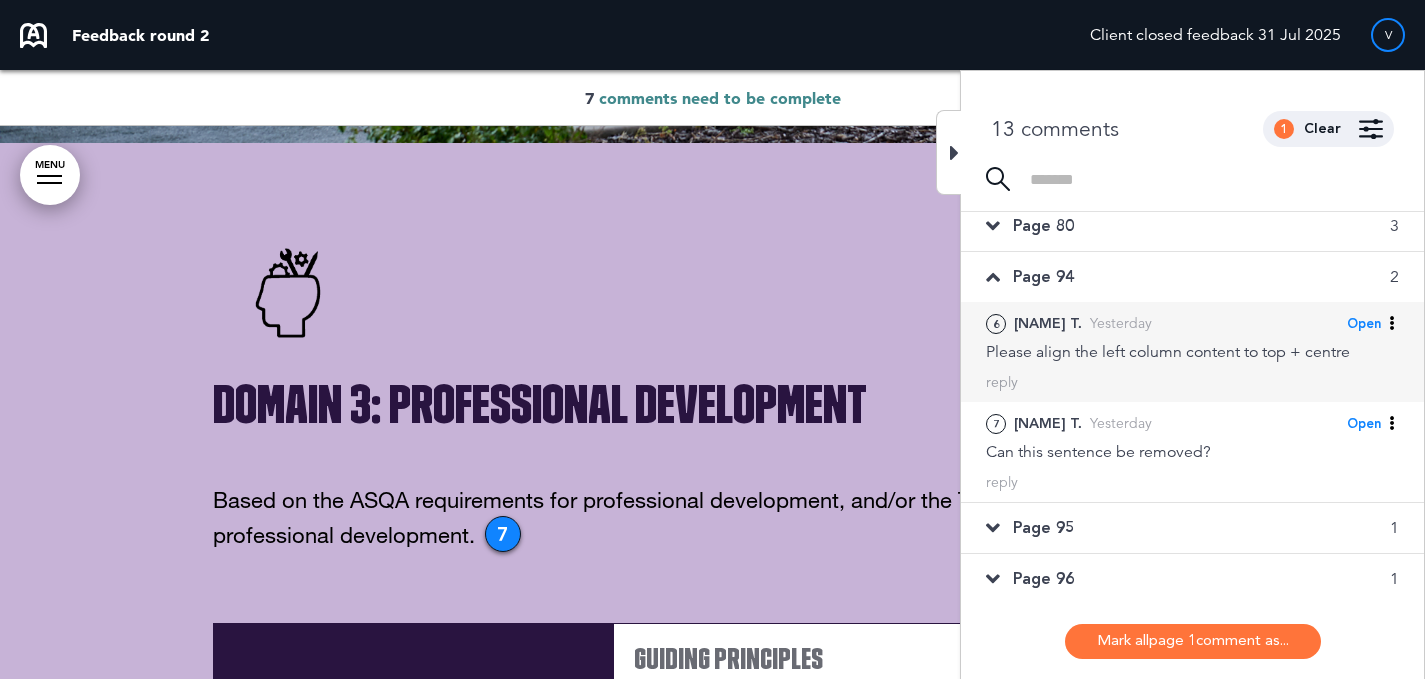 click on "6
[FIRST] [LAST]
Yesterday
Open
Mark as  Open
Mark as  Completed
Mark as  Please clarify
Mark as  Note
Omit this from round
Please align the left column content to top + centre
reply
Cancel
Add files / images
Add" at bounding box center (1192, 352) 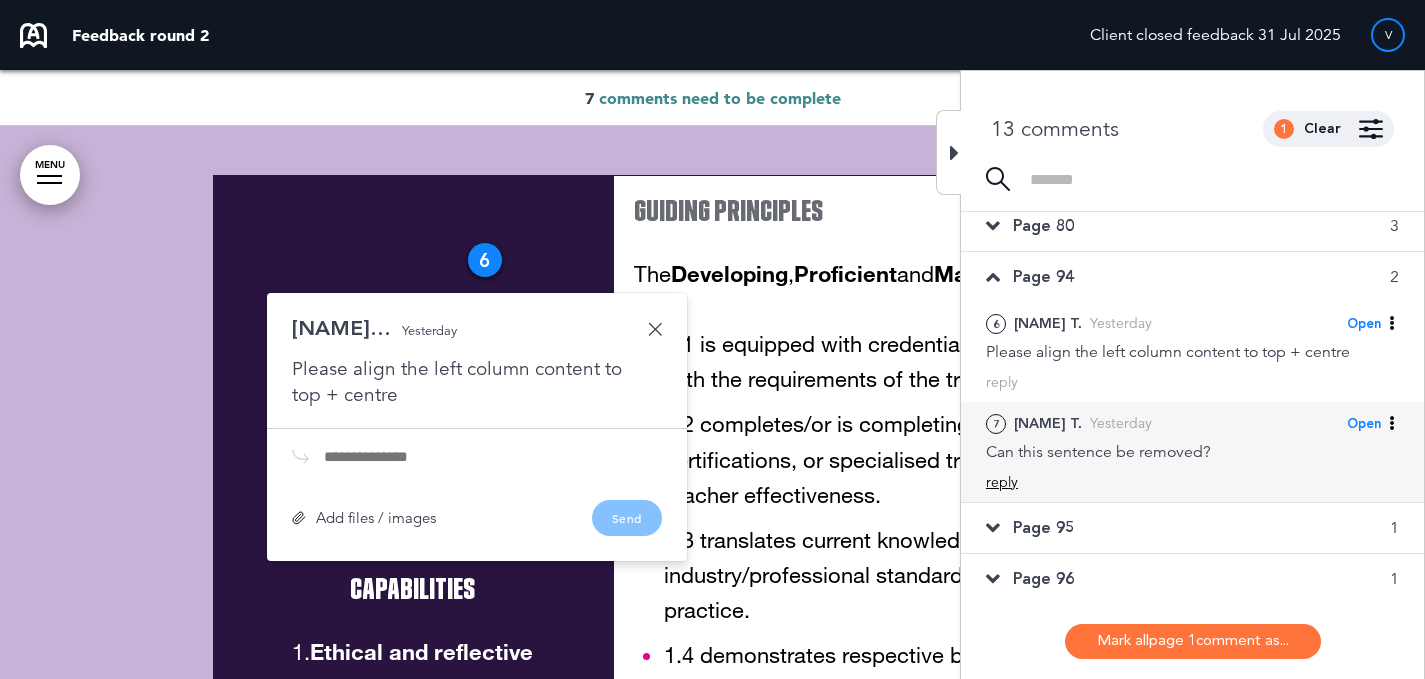 click on "reply" at bounding box center (1002, 482) 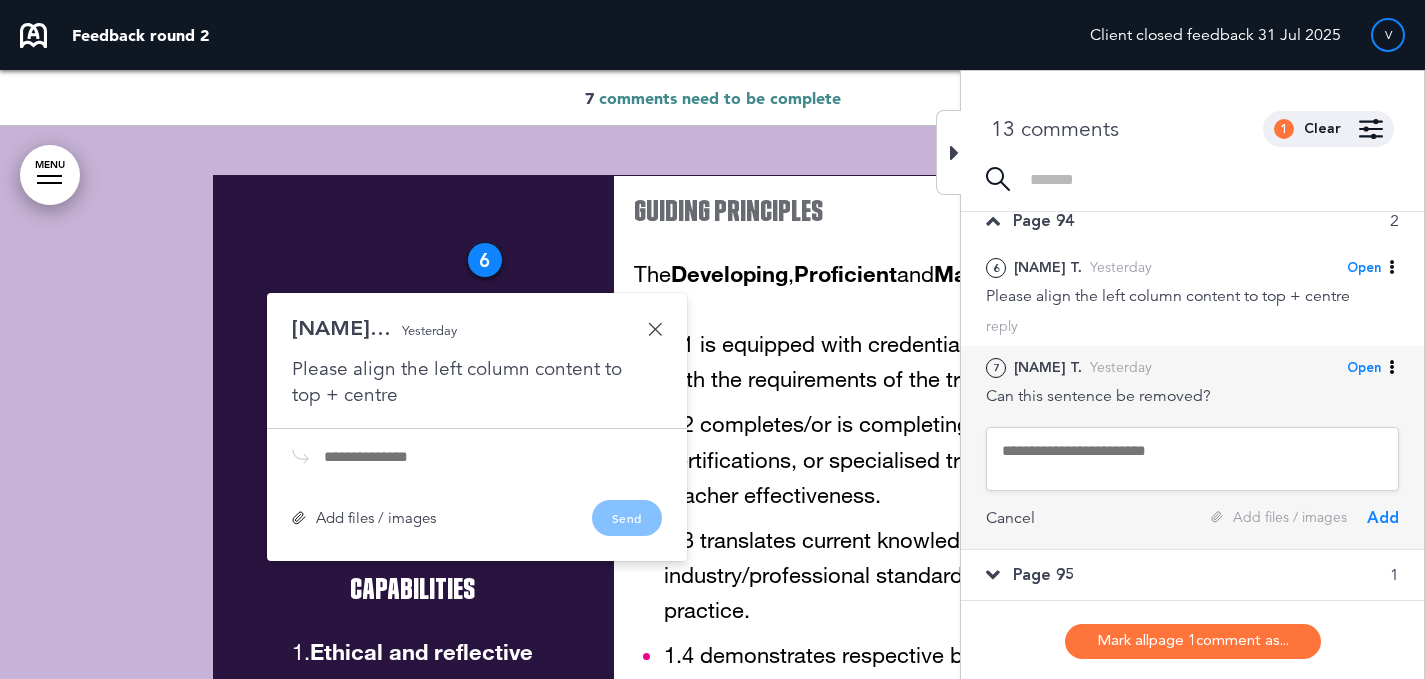 click at bounding box center (1192, 459) 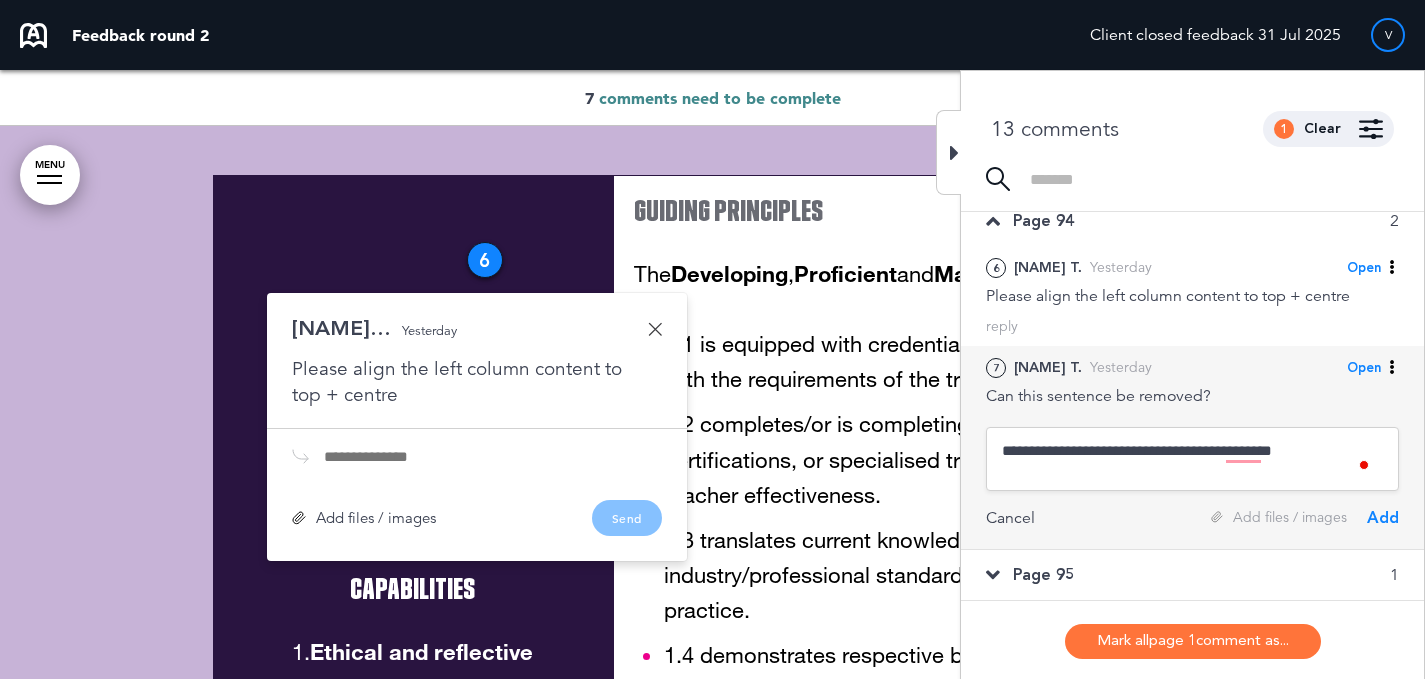 type on "**********" 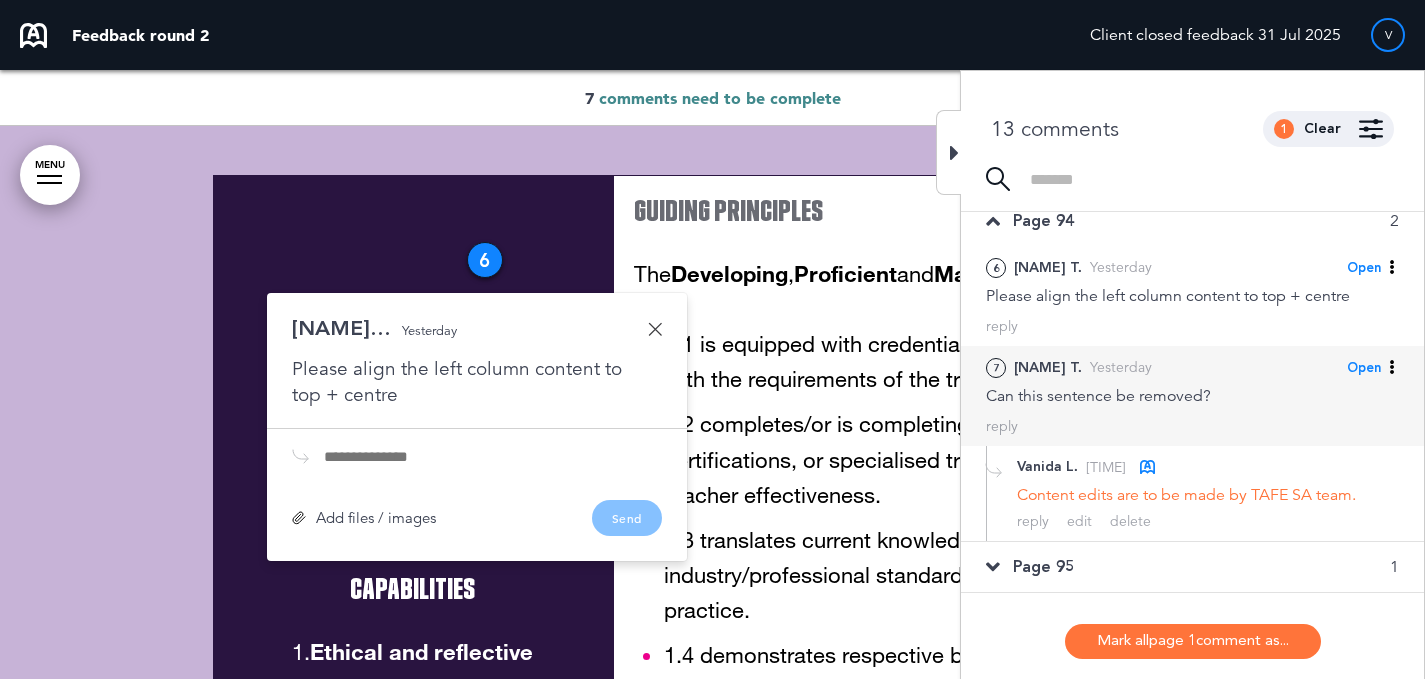 click on "Open" at bounding box center (1364, 368) 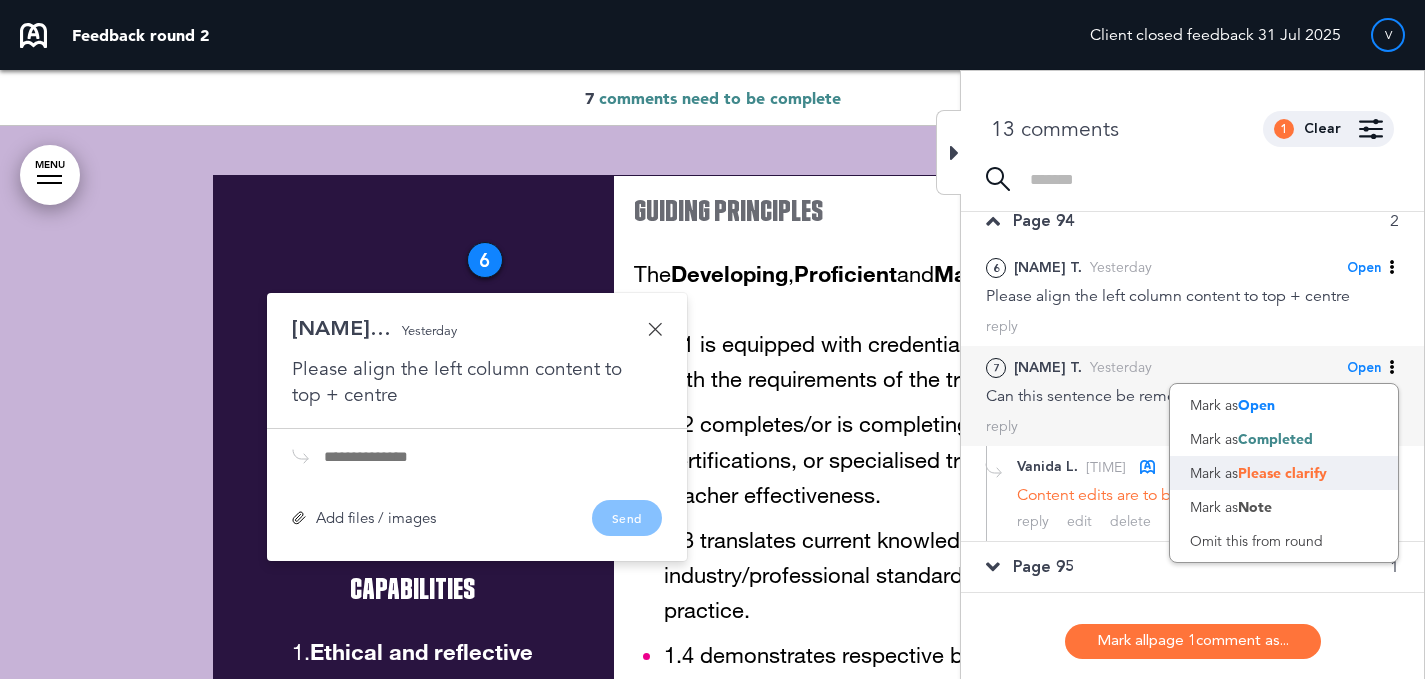 click on "Please clarify" at bounding box center (1282, 473) 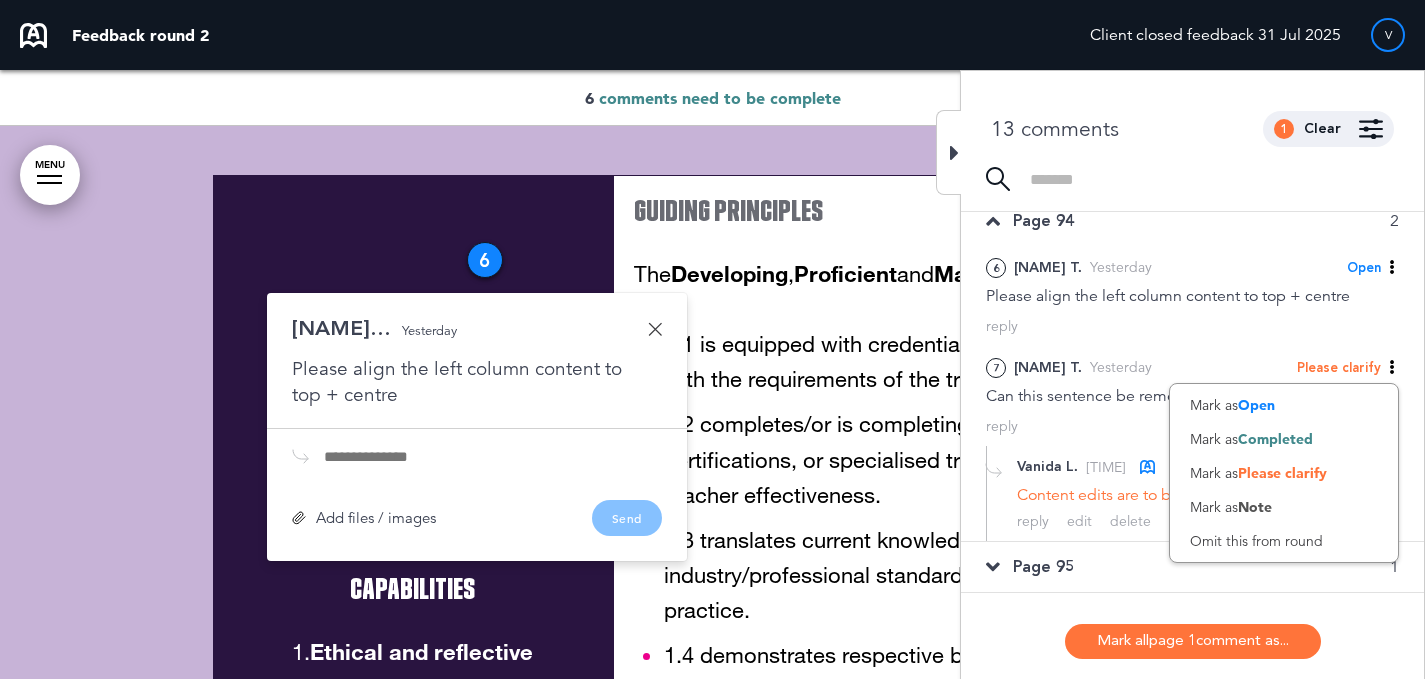 click on "Page 95
1" at bounding box center [1192, 567] 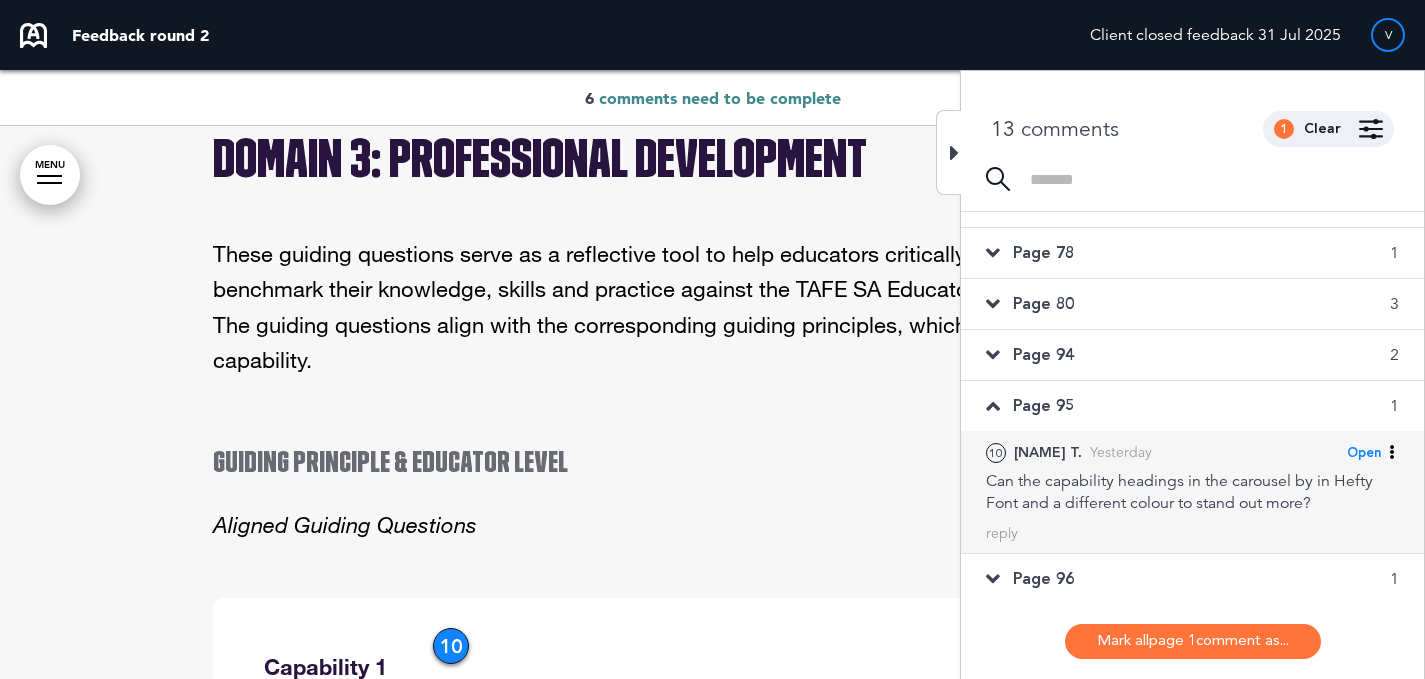 click on "Open" at bounding box center [1364, 453] 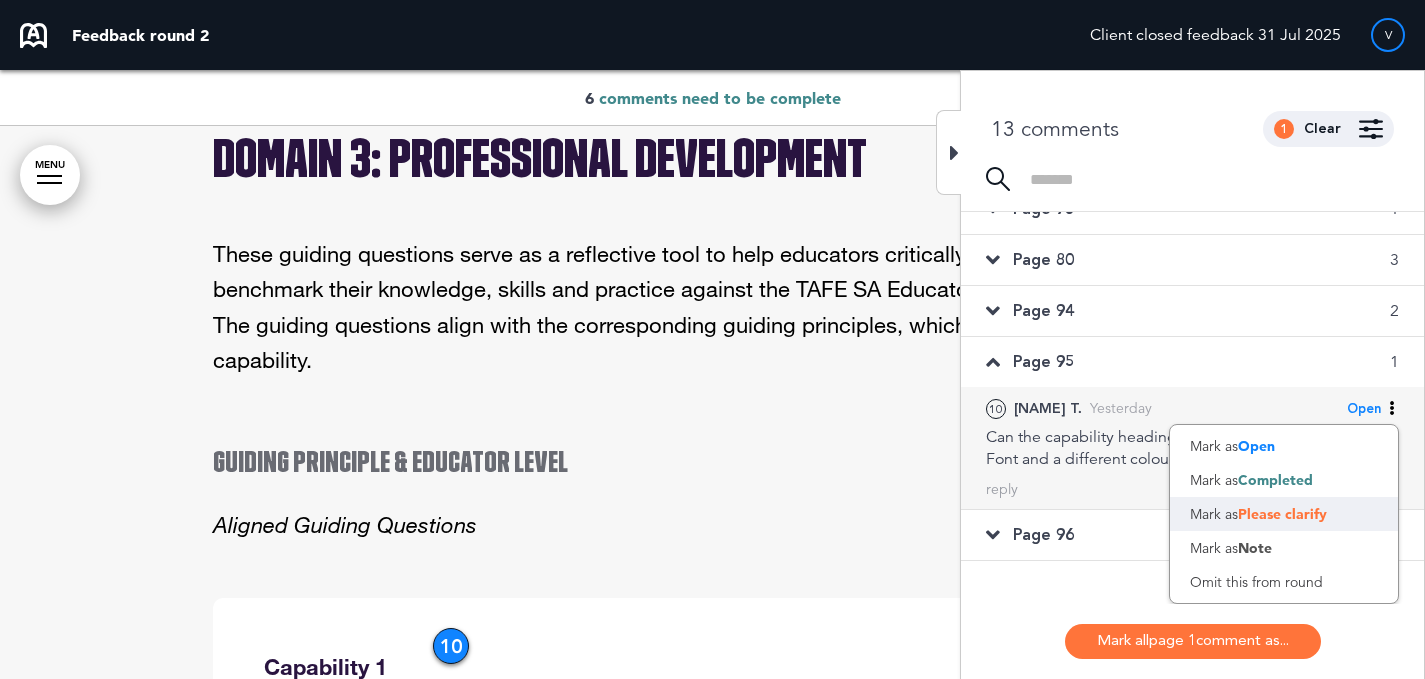 click on "Mark as  Please clarify" at bounding box center (1284, 514) 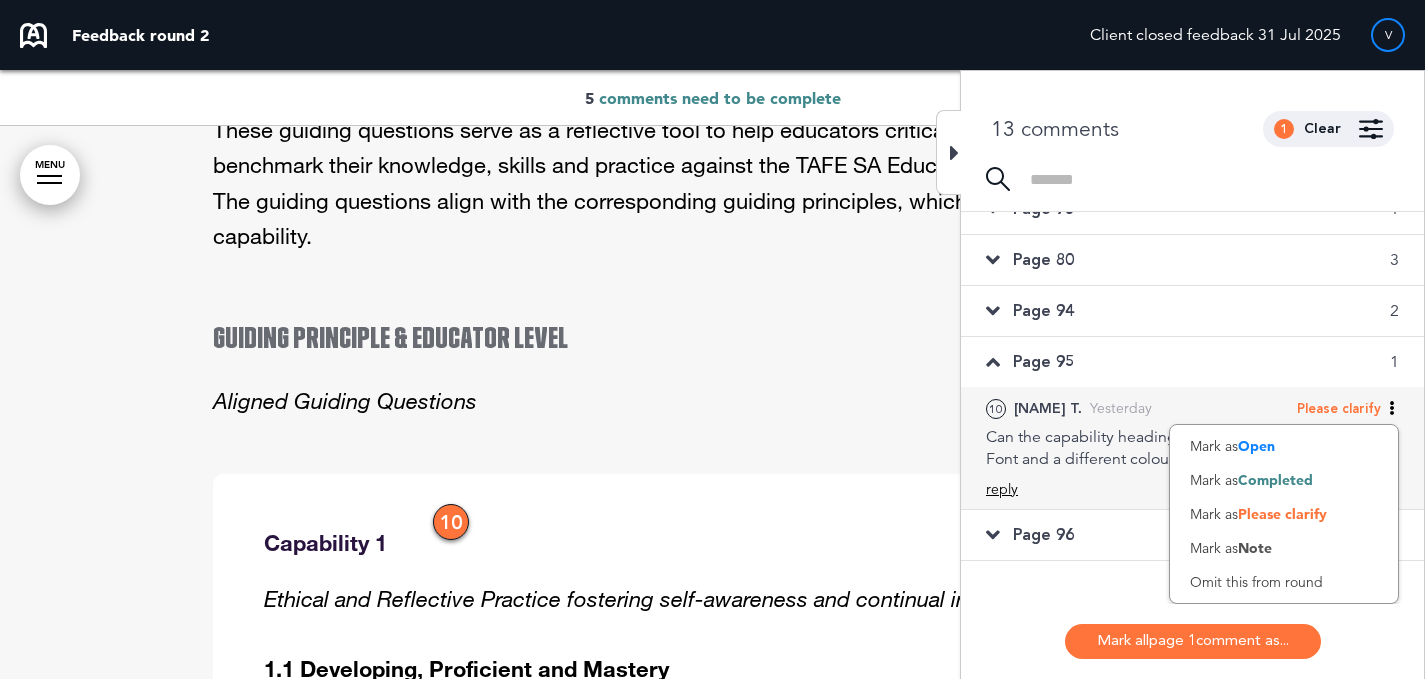click on "reply" at bounding box center [1002, 489] 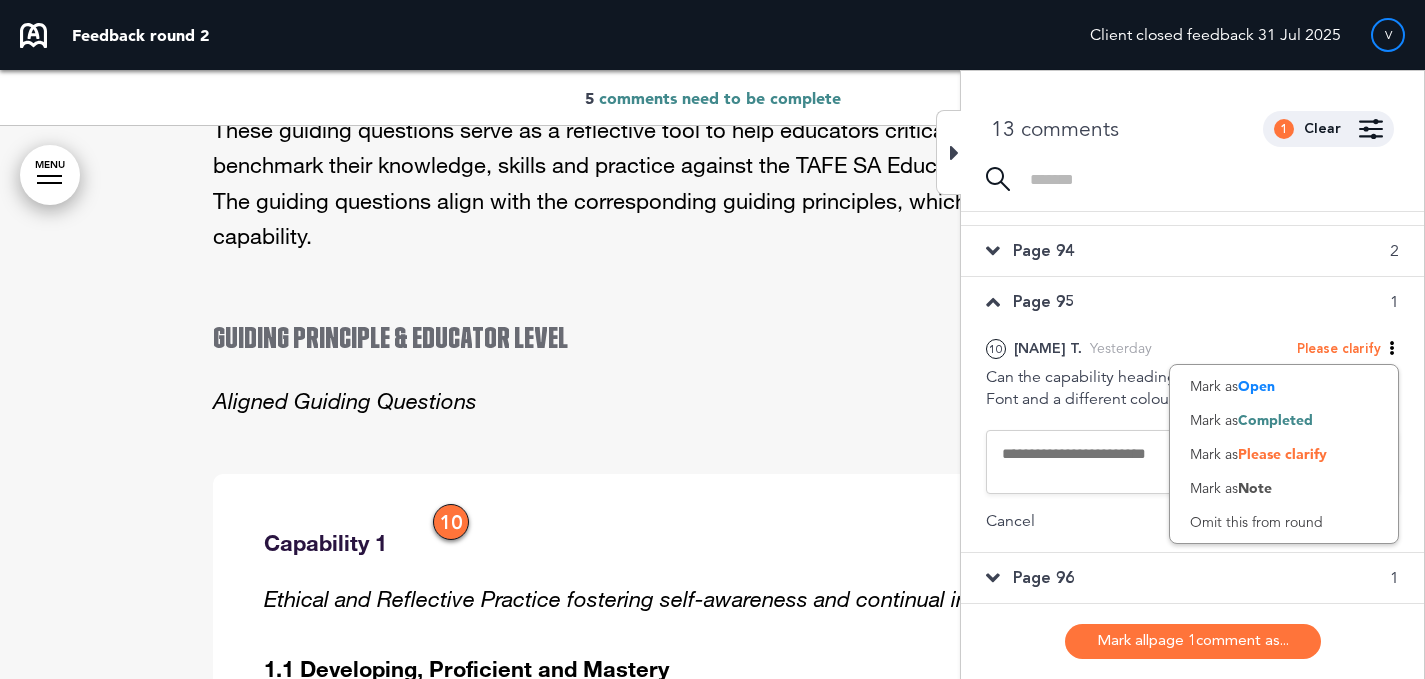 click on "Page 96" at bounding box center [1043, 578] 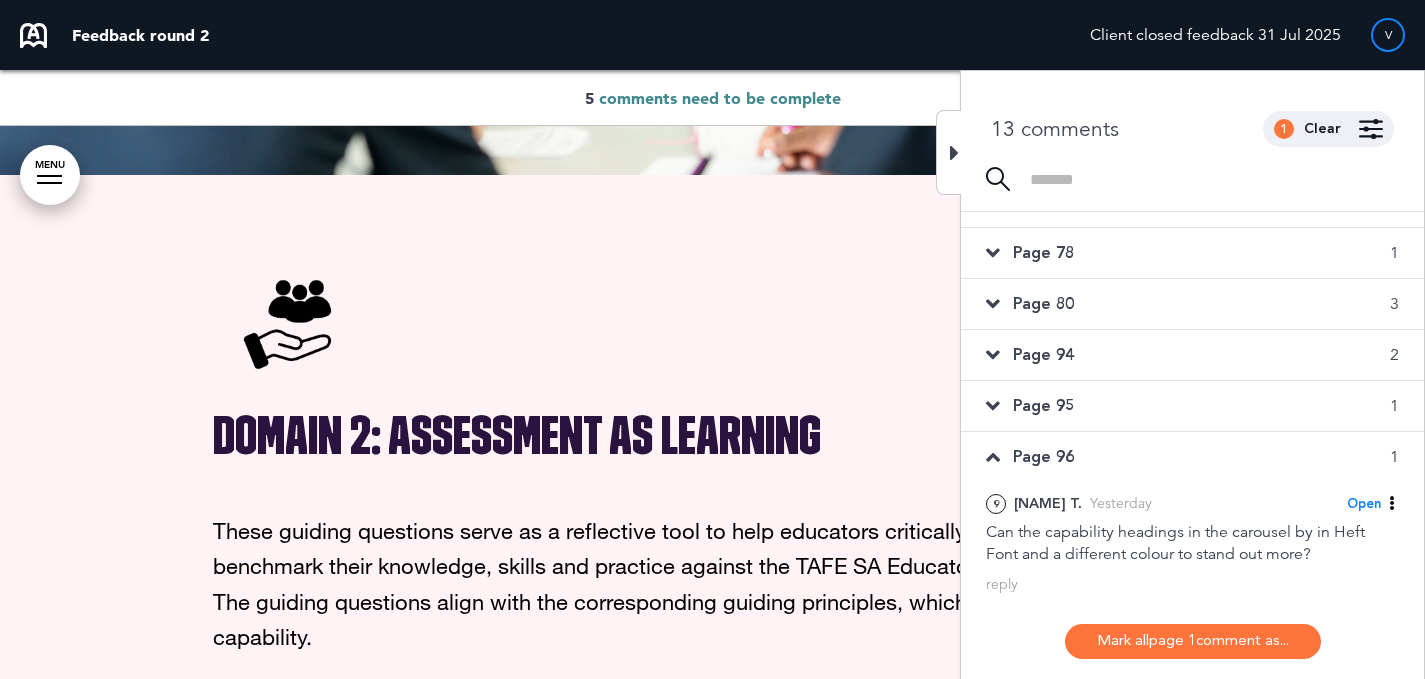 click on "Page 95
1" at bounding box center [1192, 406] 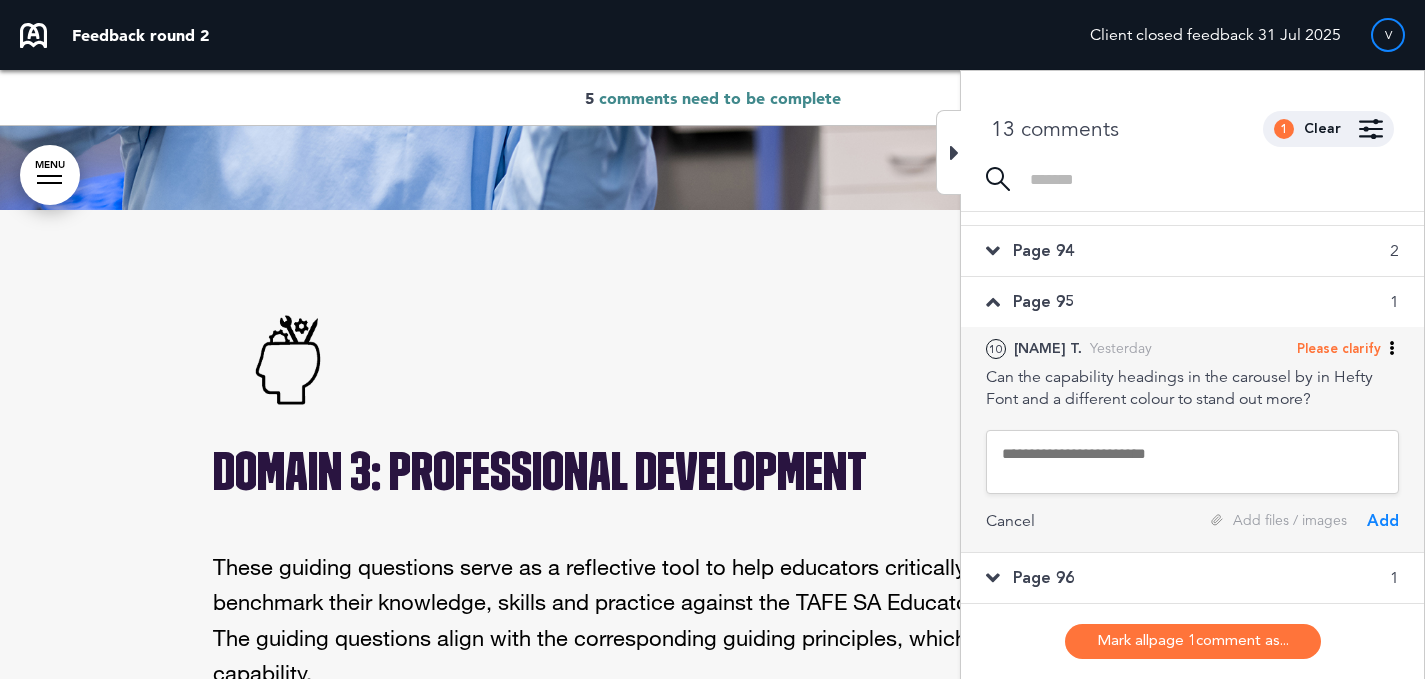 click on "Please clarify" at bounding box center [1339, 349] 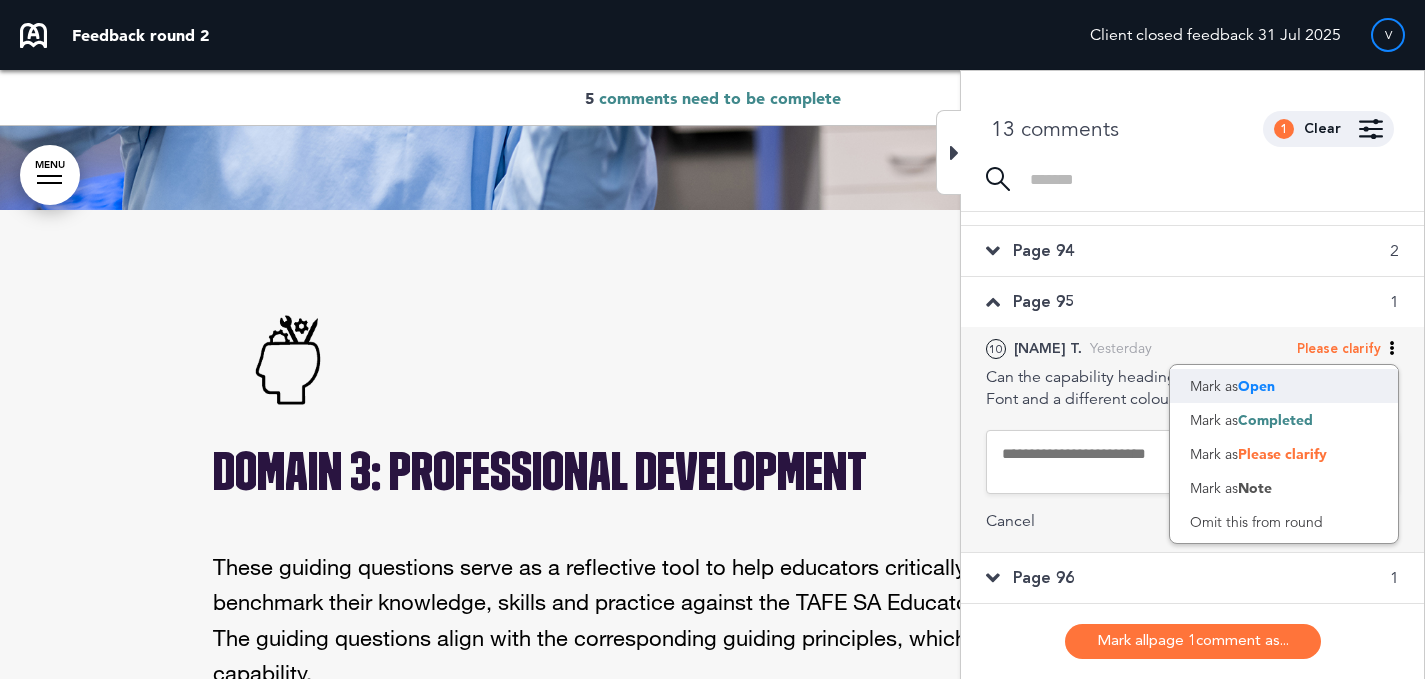 click on "Mark as  Open" at bounding box center [1284, 386] 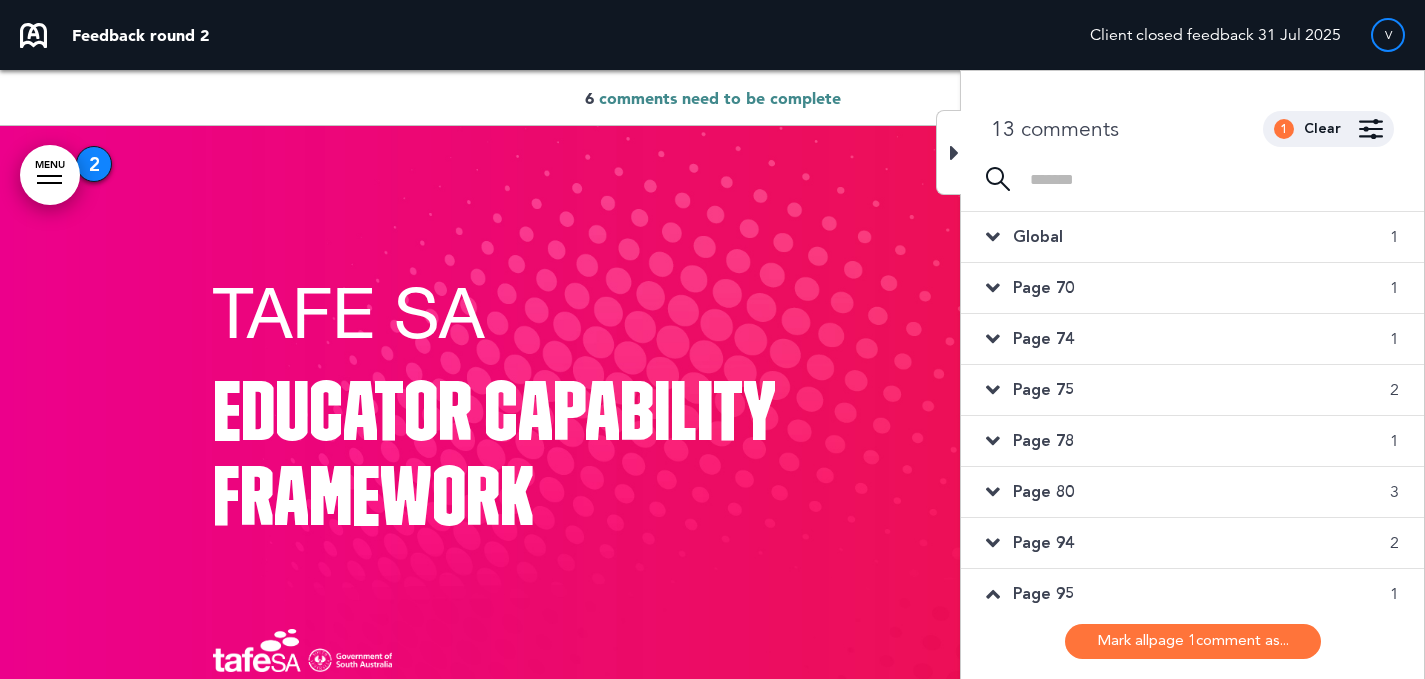 scroll, scrollTop: 28712, scrollLeft: 0, axis: vertical 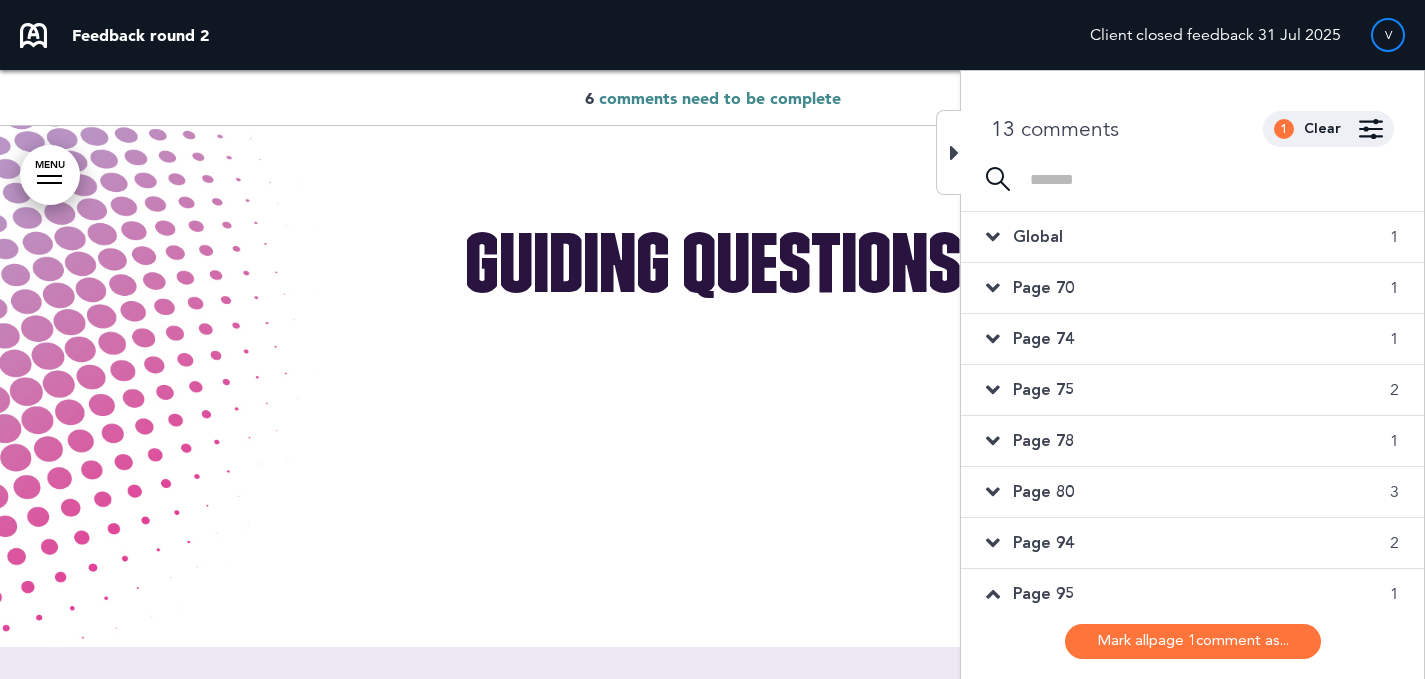 click on "Page 75
2" at bounding box center (1192, 390) 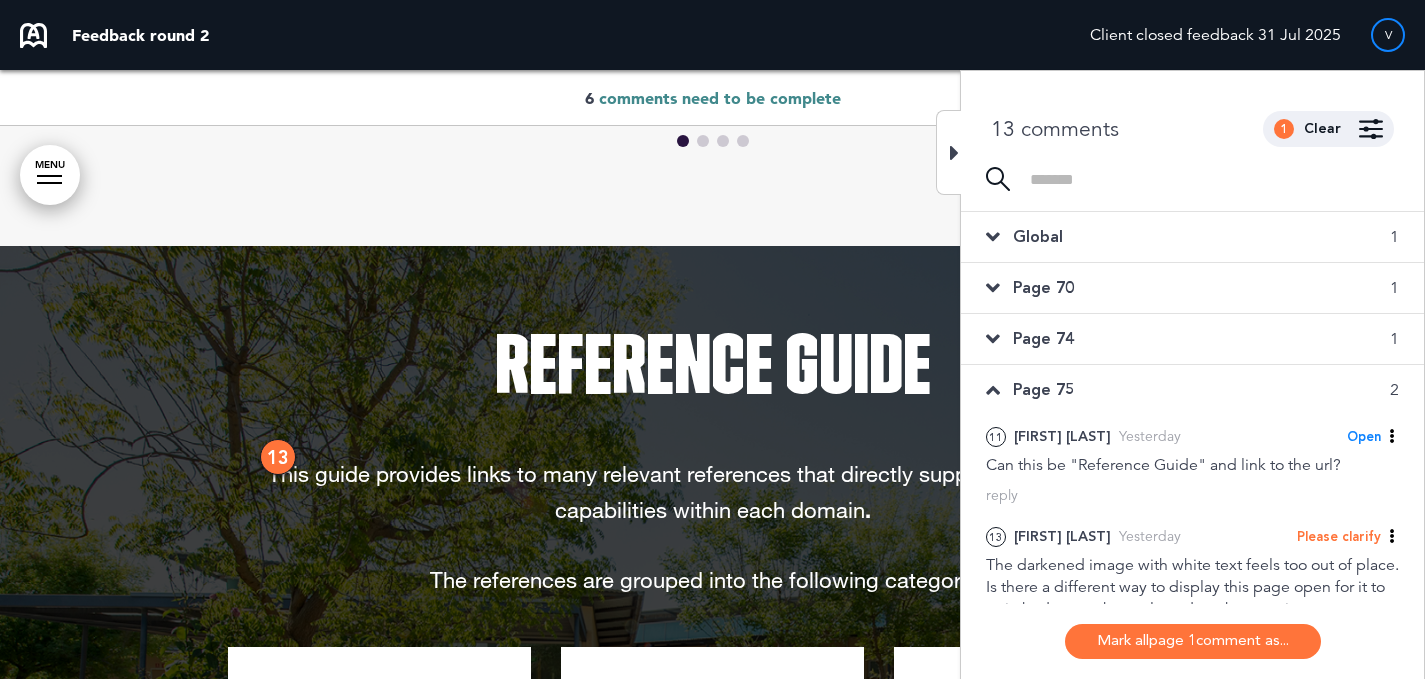 click on "Page 70
1" at bounding box center (1192, 288) 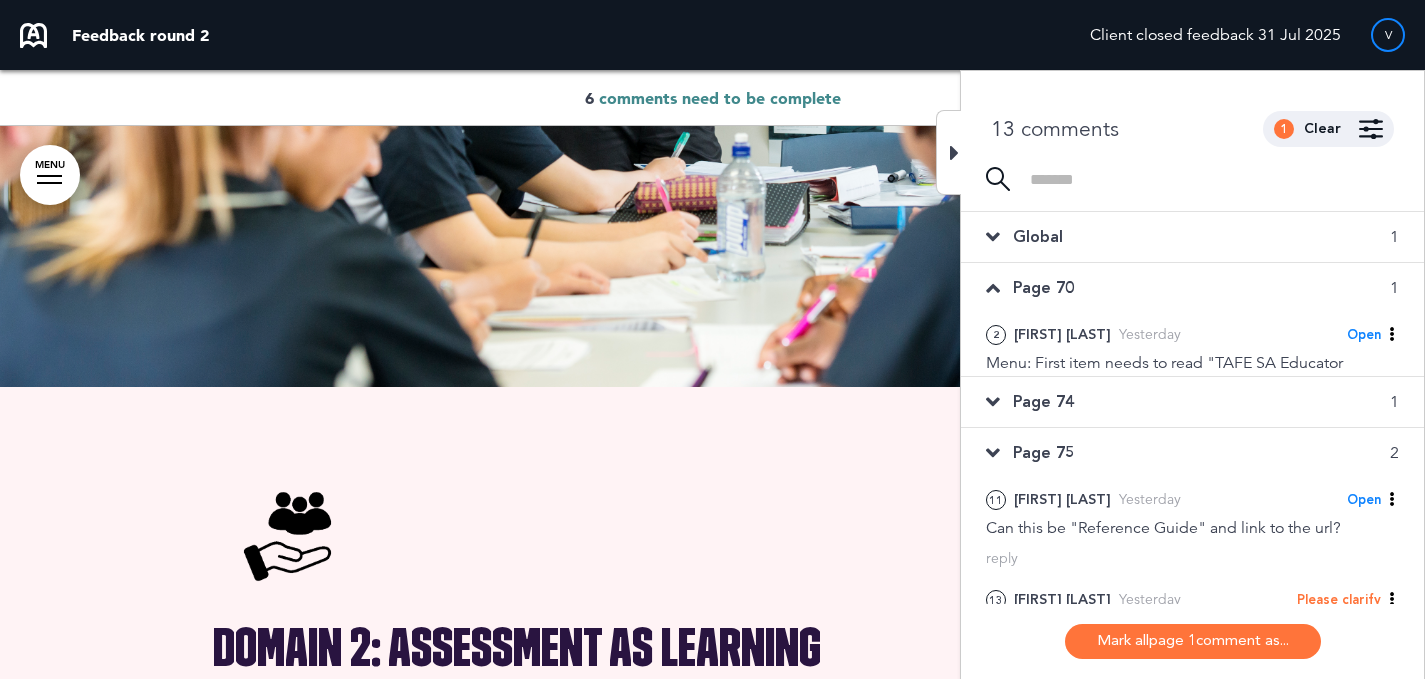scroll, scrollTop: 0, scrollLeft: 0, axis: both 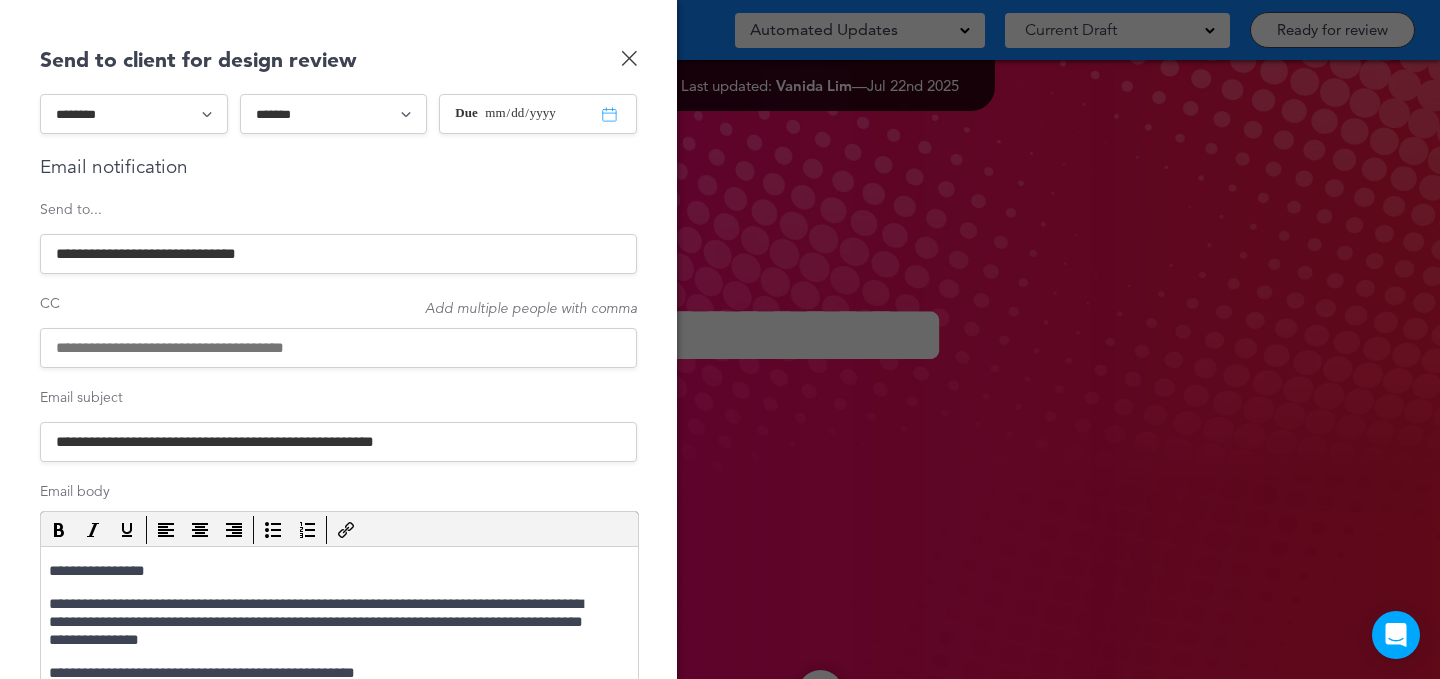 click at bounding box center [338, 348] 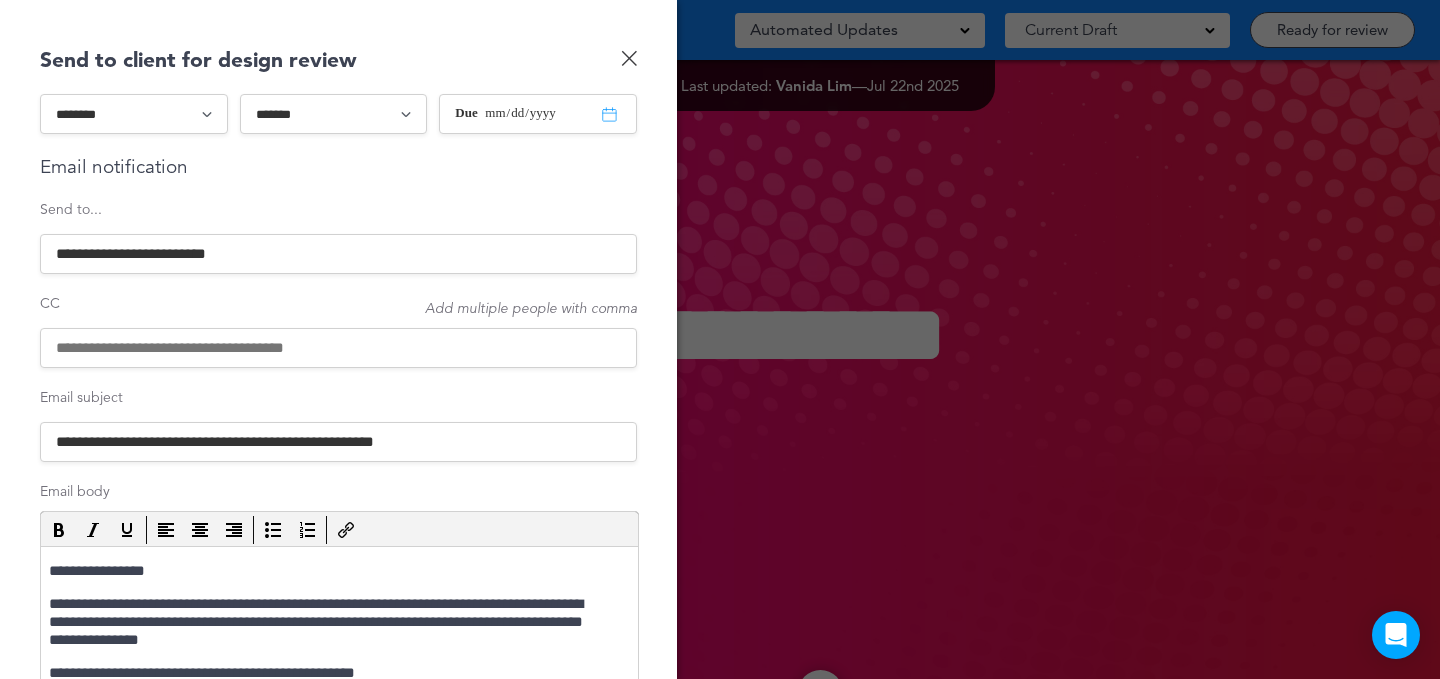 type on "**********" 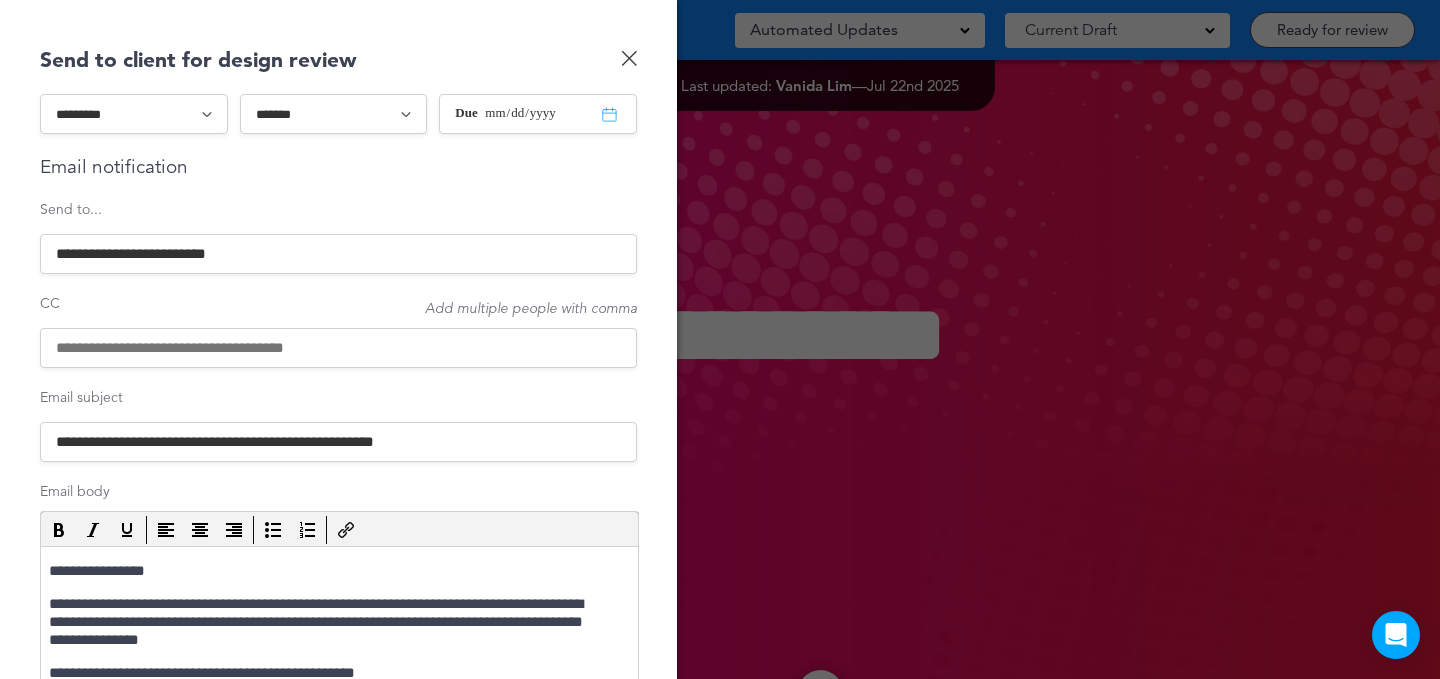 type on "**********" 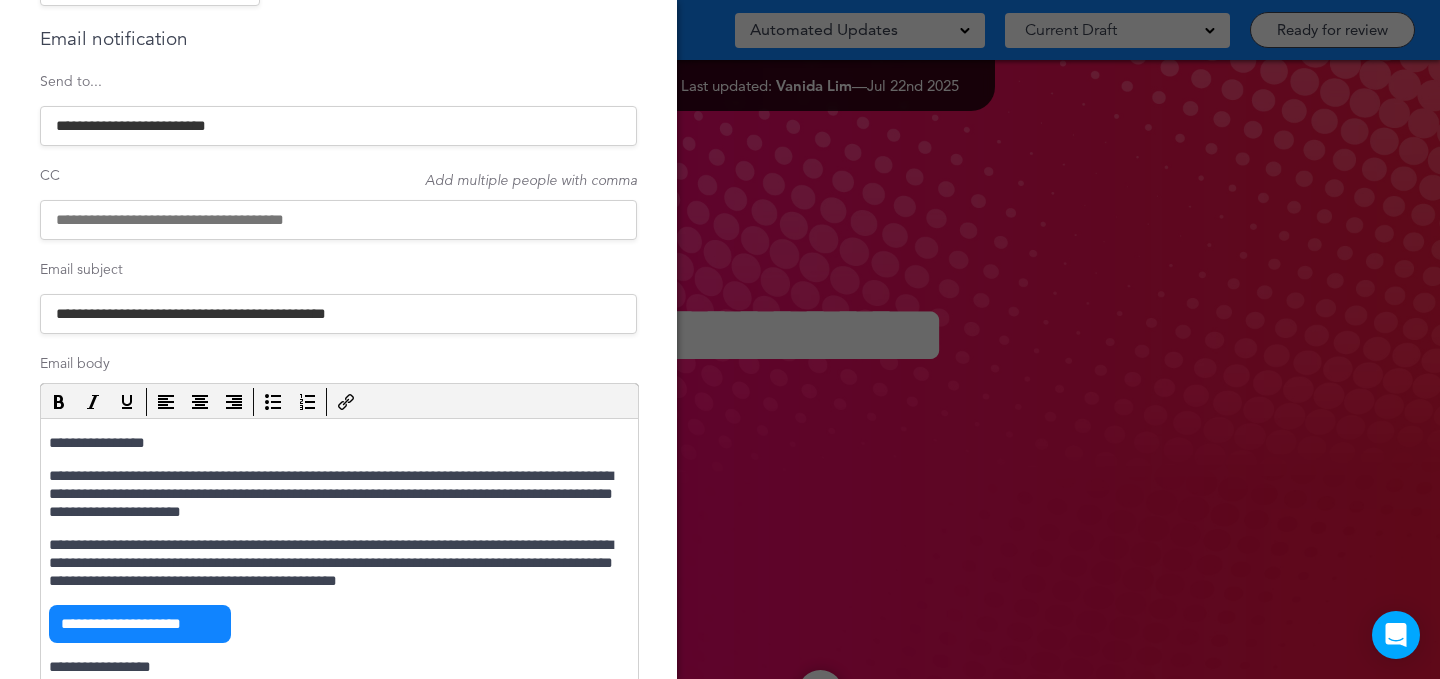 scroll, scrollTop: 129, scrollLeft: 0, axis: vertical 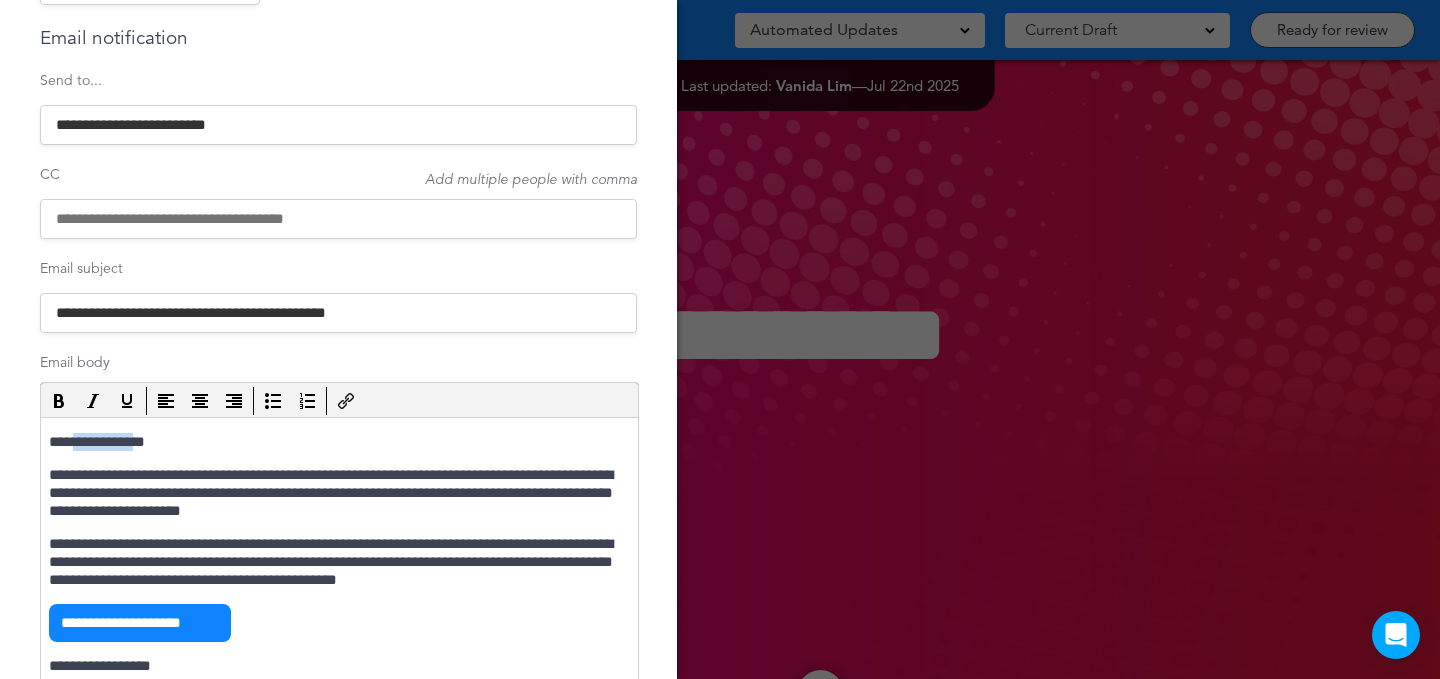 drag, startPoint x: 85, startPoint y: 439, endPoint x: 73, endPoint y: 441, distance: 12.165525 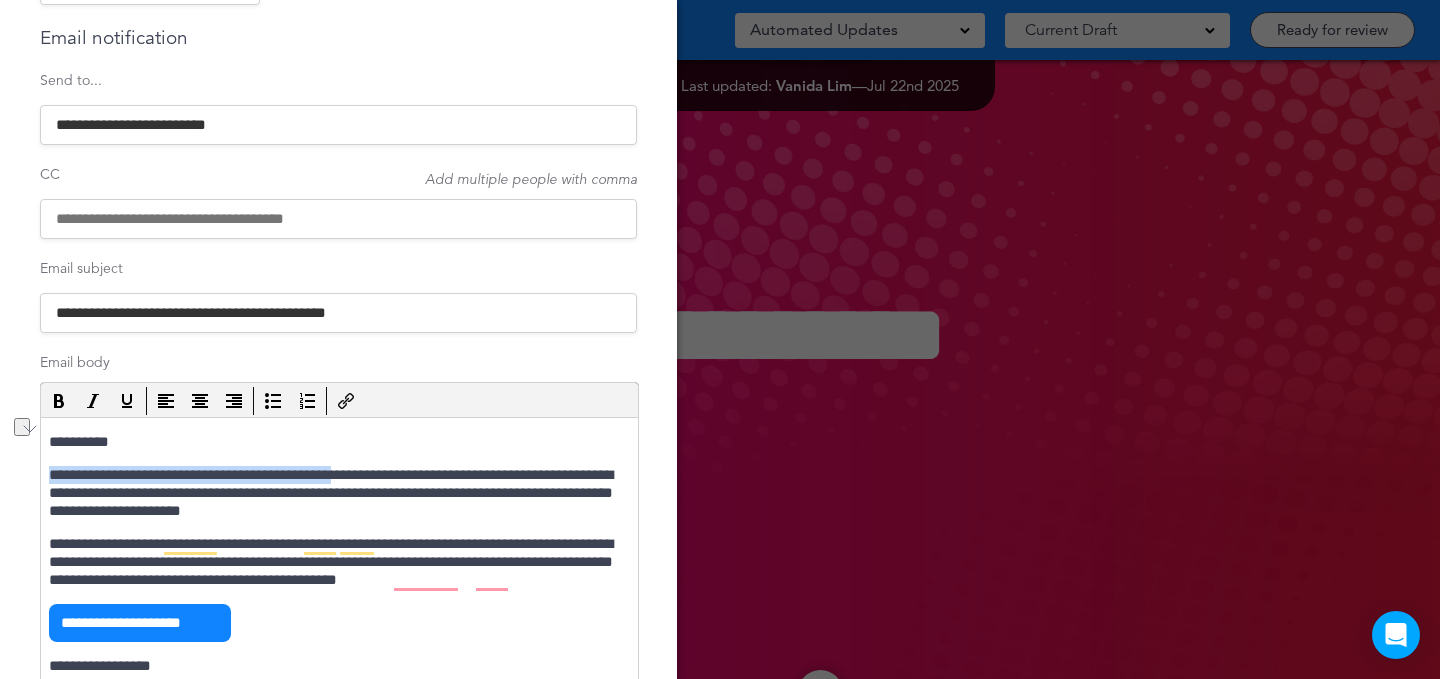 drag, startPoint x: 396, startPoint y: 476, endPoint x: 39, endPoint y: 481, distance: 357.035 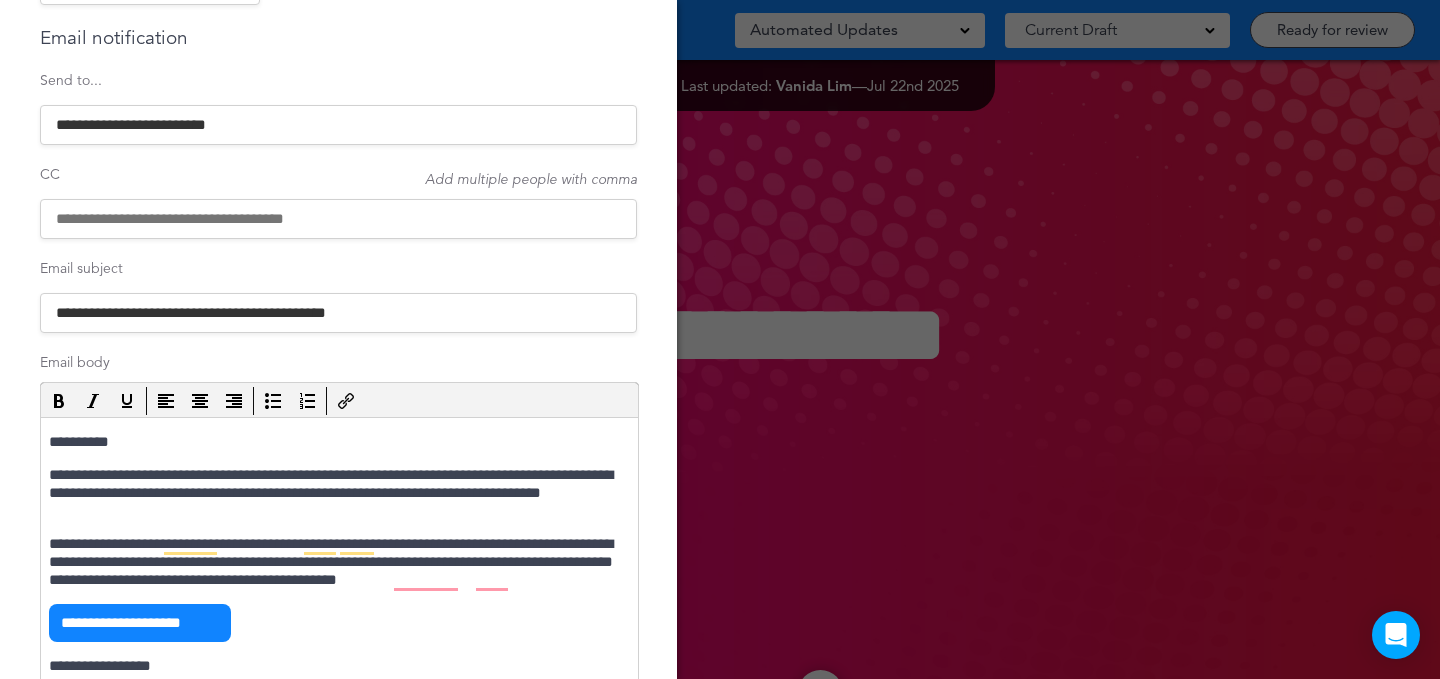 scroll, scrollTop: 165, scrollLeft: 0, axis: vertical 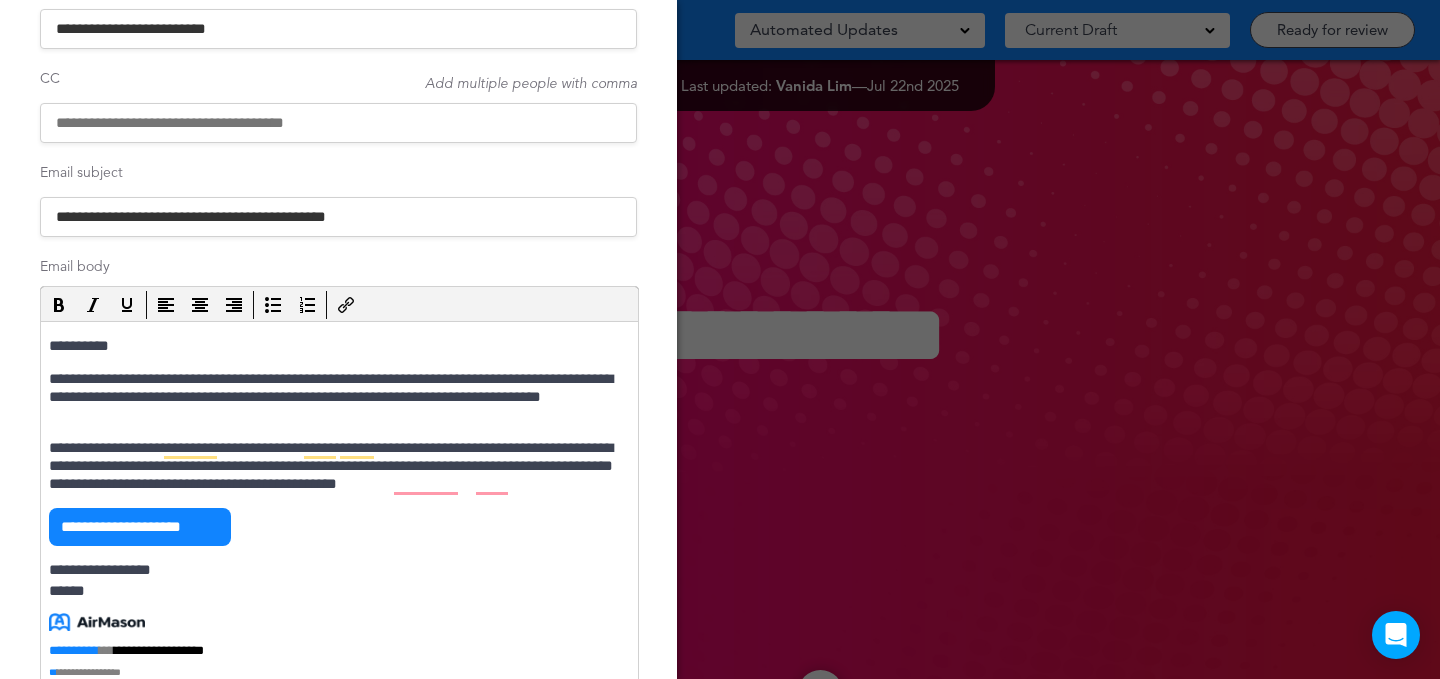 click on "**********" at bounding box center (337, 397) 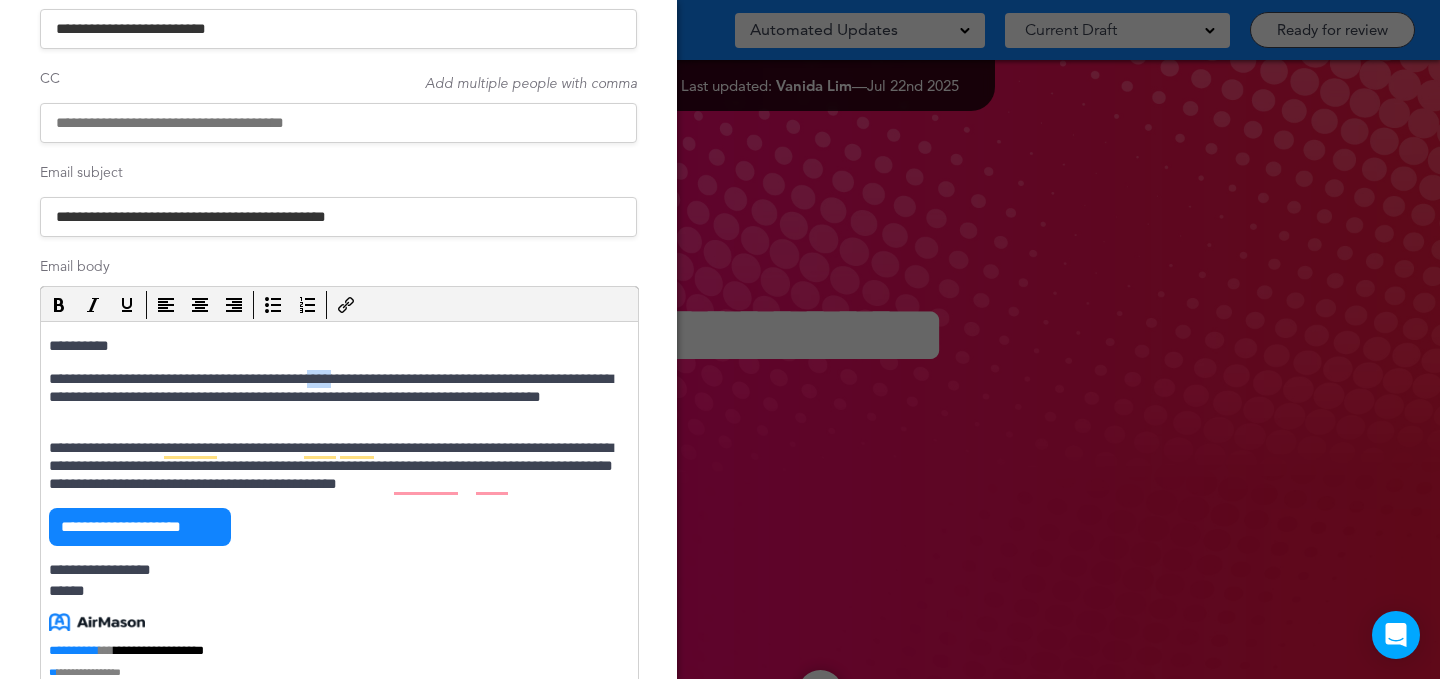 click on "**********" at bounding box center [337, 397] 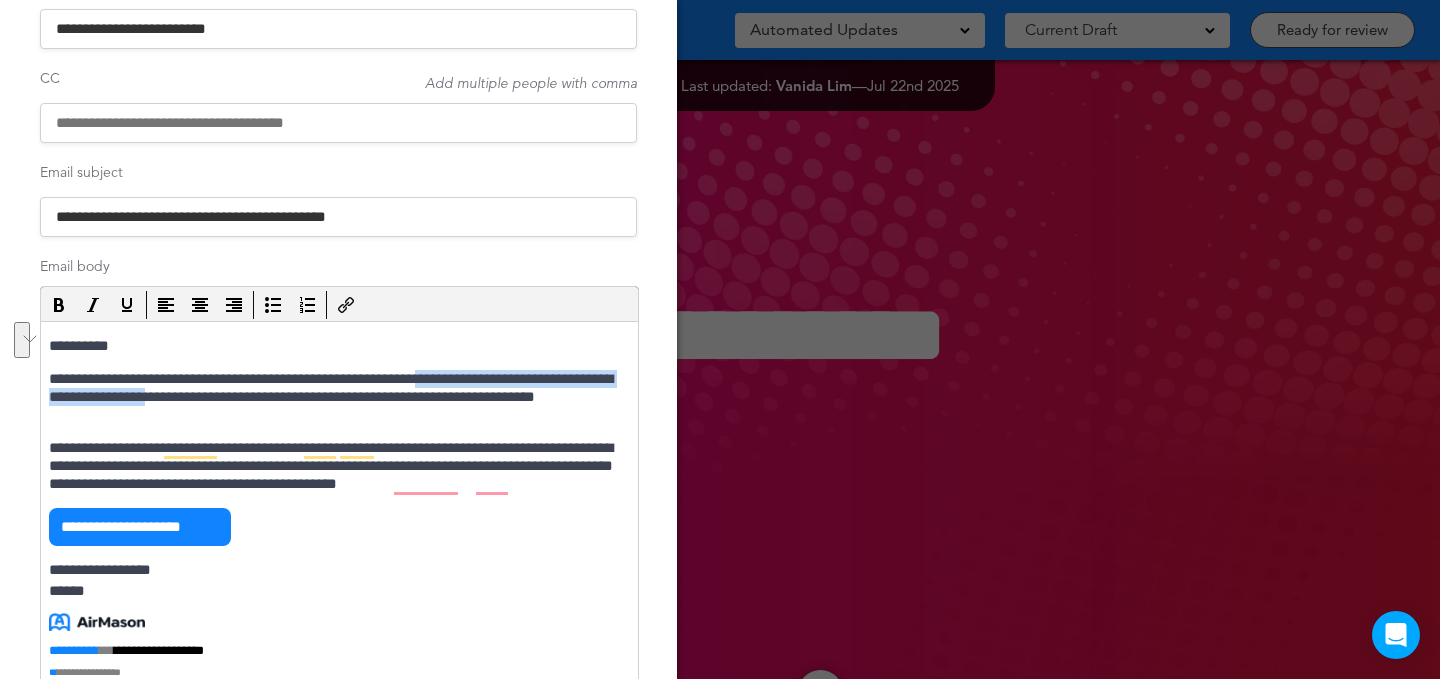 drag, startPoint x: 499, startPoint y: 377, endPoint x: 282, endPoint y: 401, distance: 218.32315 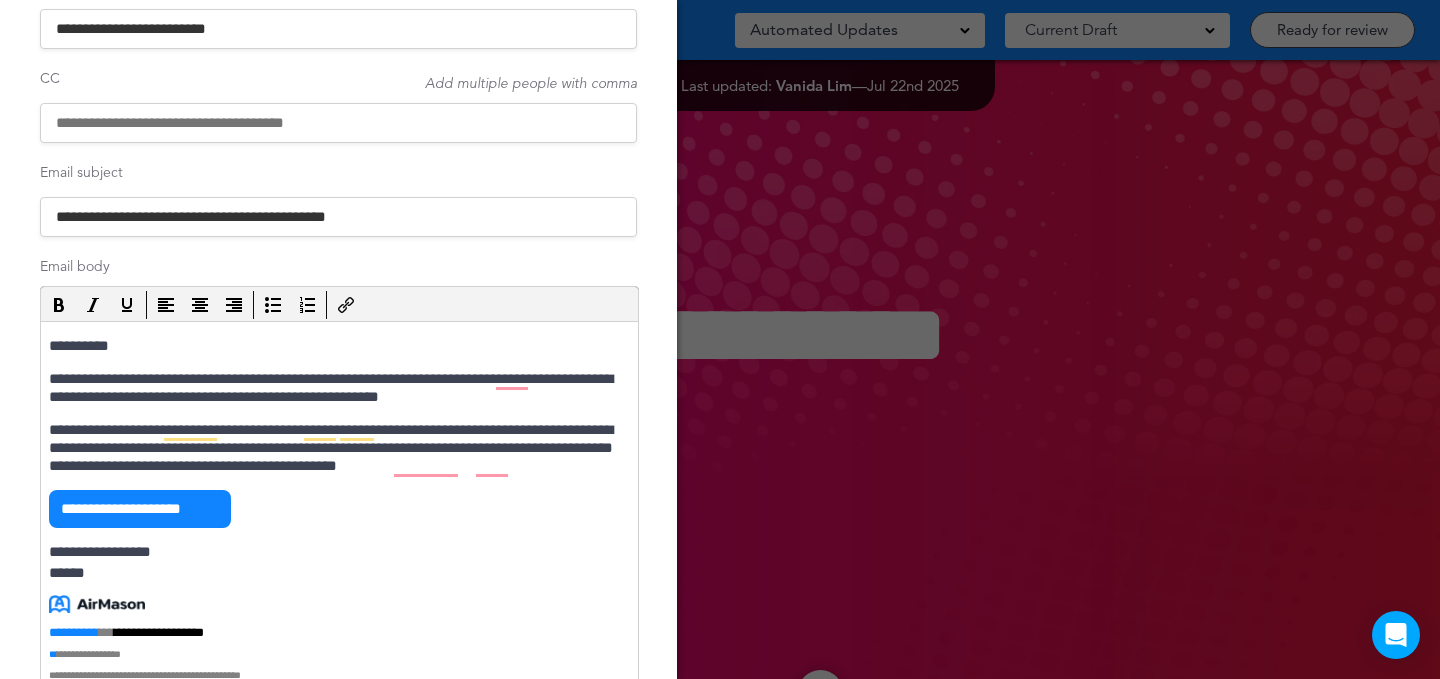 click on "**********" at bounding box center [337, 388] 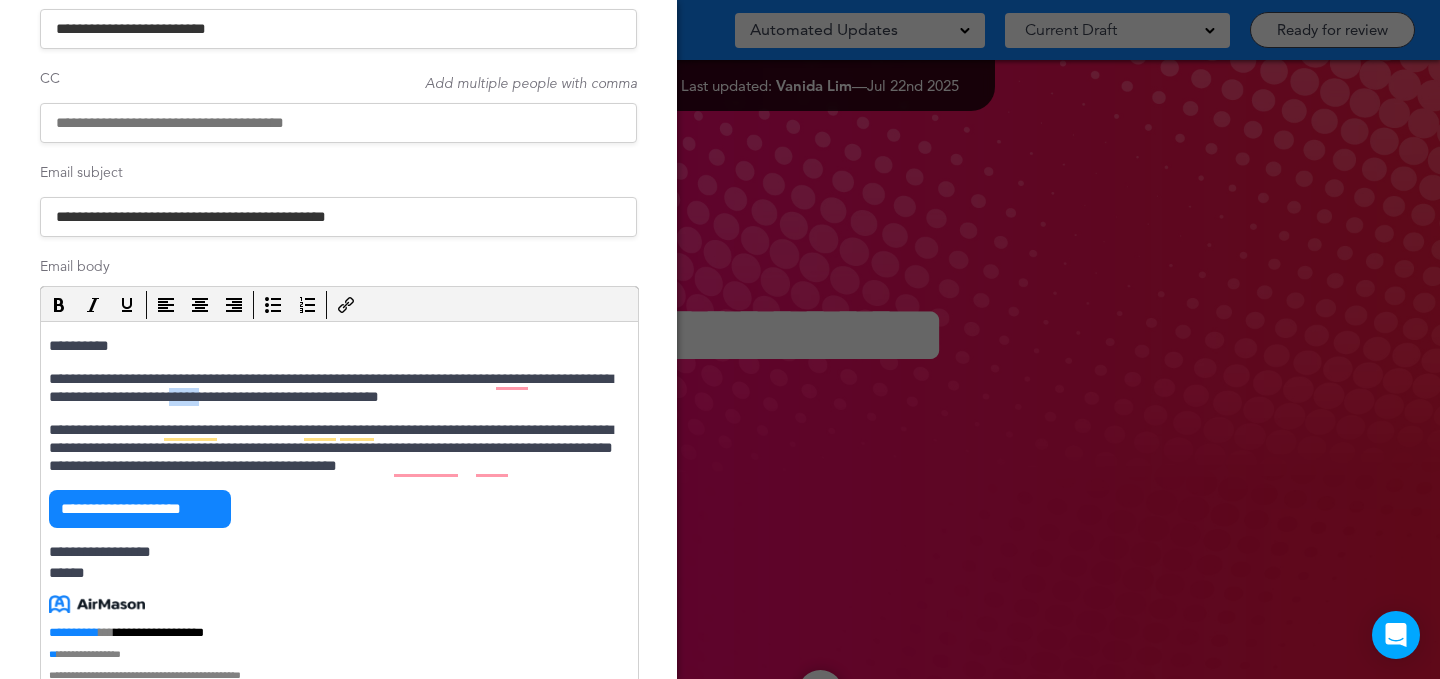 click on "**********" at bounding box center (337, 388) 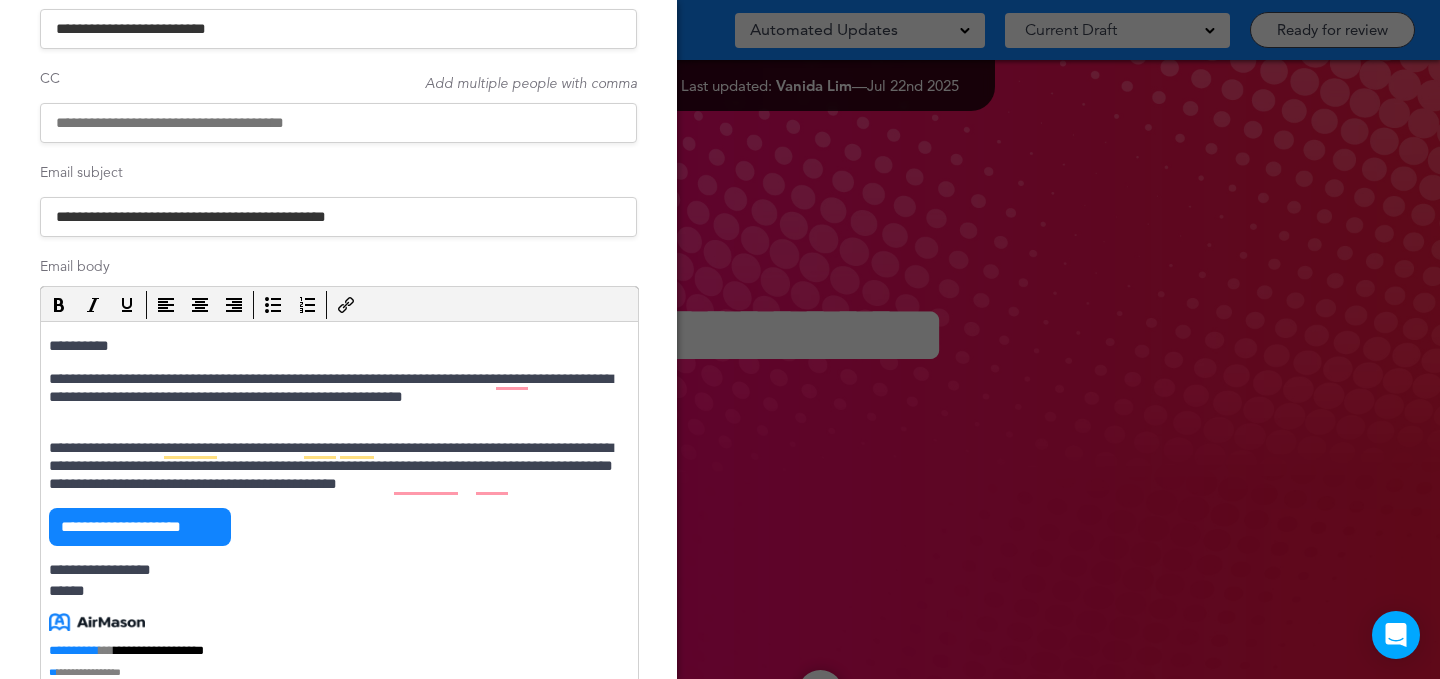 click on "**********" at bounding box center (337, 397) 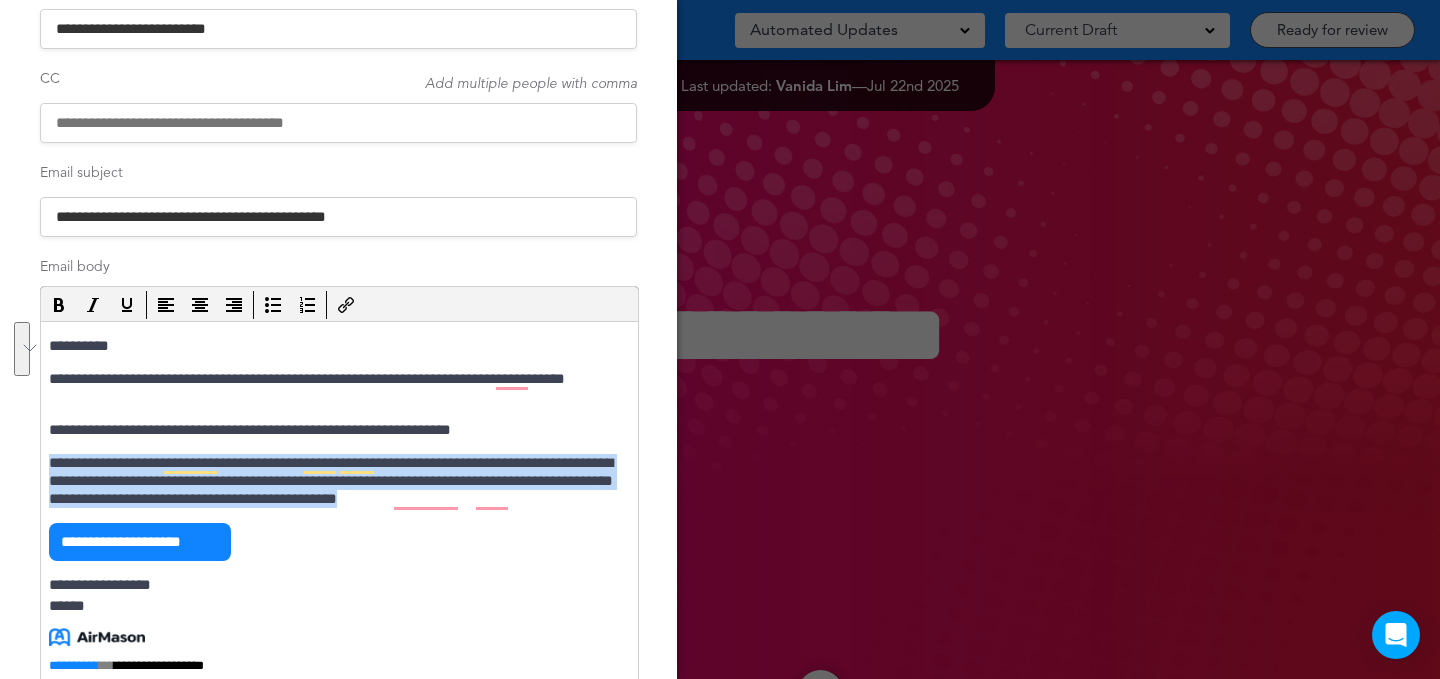 drag, startPoint x: 379, startPoint y: 475, endPoint x: 76, endPoint y: 445, distance: 304.48154 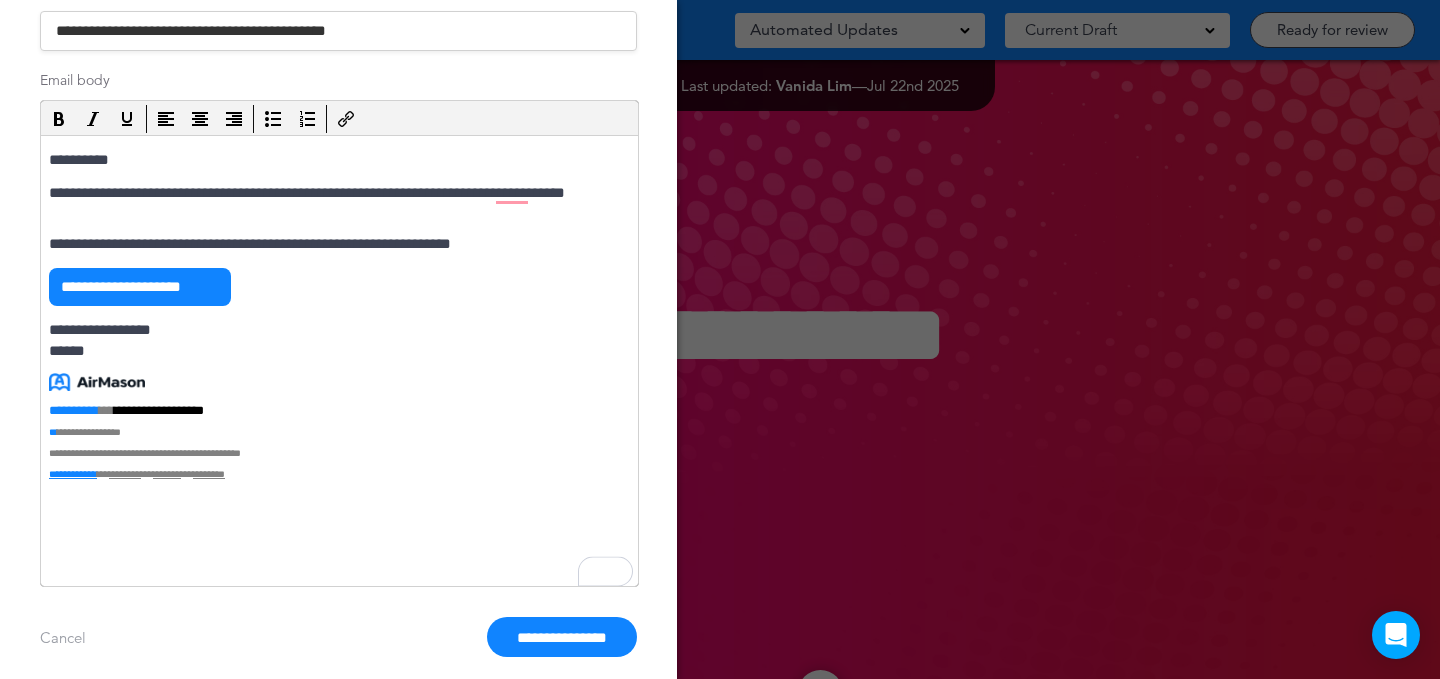 scroll, scrollTop: 411, scrollLeft: 0, axis: vertical 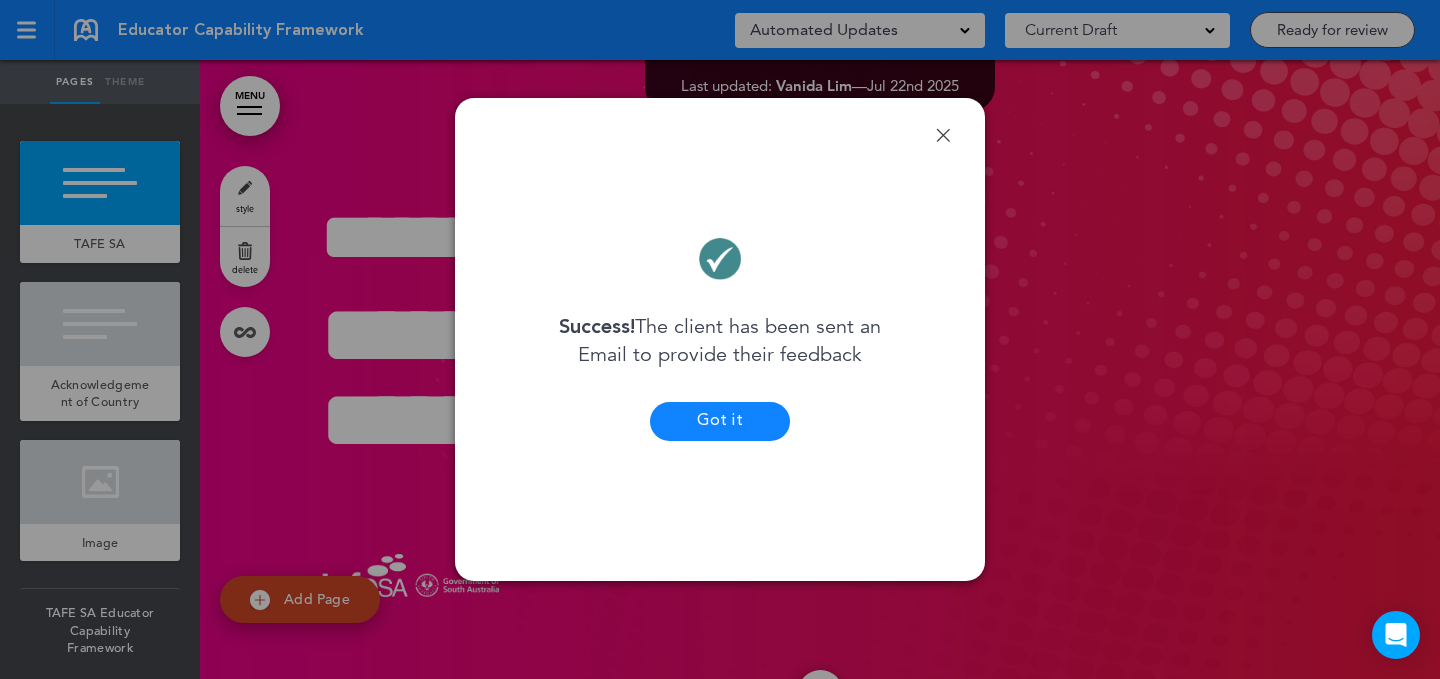 click on "Got it" at bounding box center [720, 421] 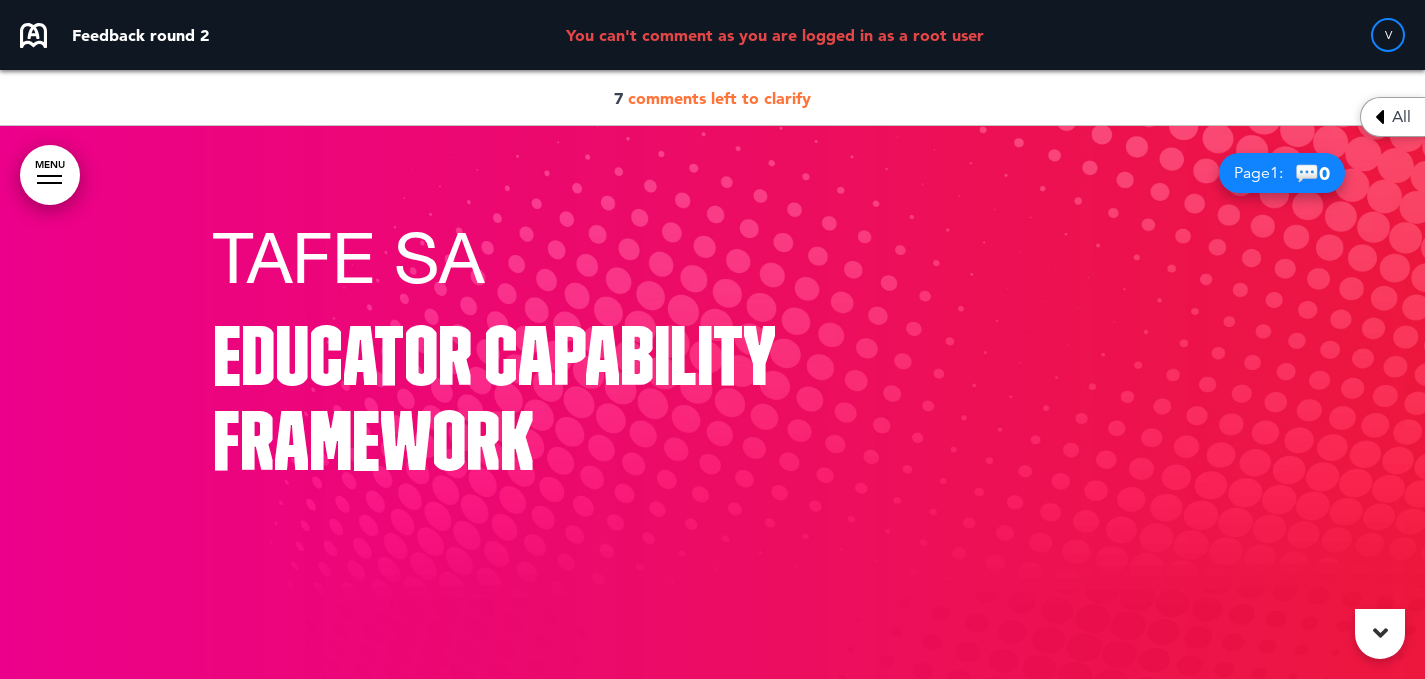 scroll, scrollTop: 0, scrollLeft: 0, axis: both 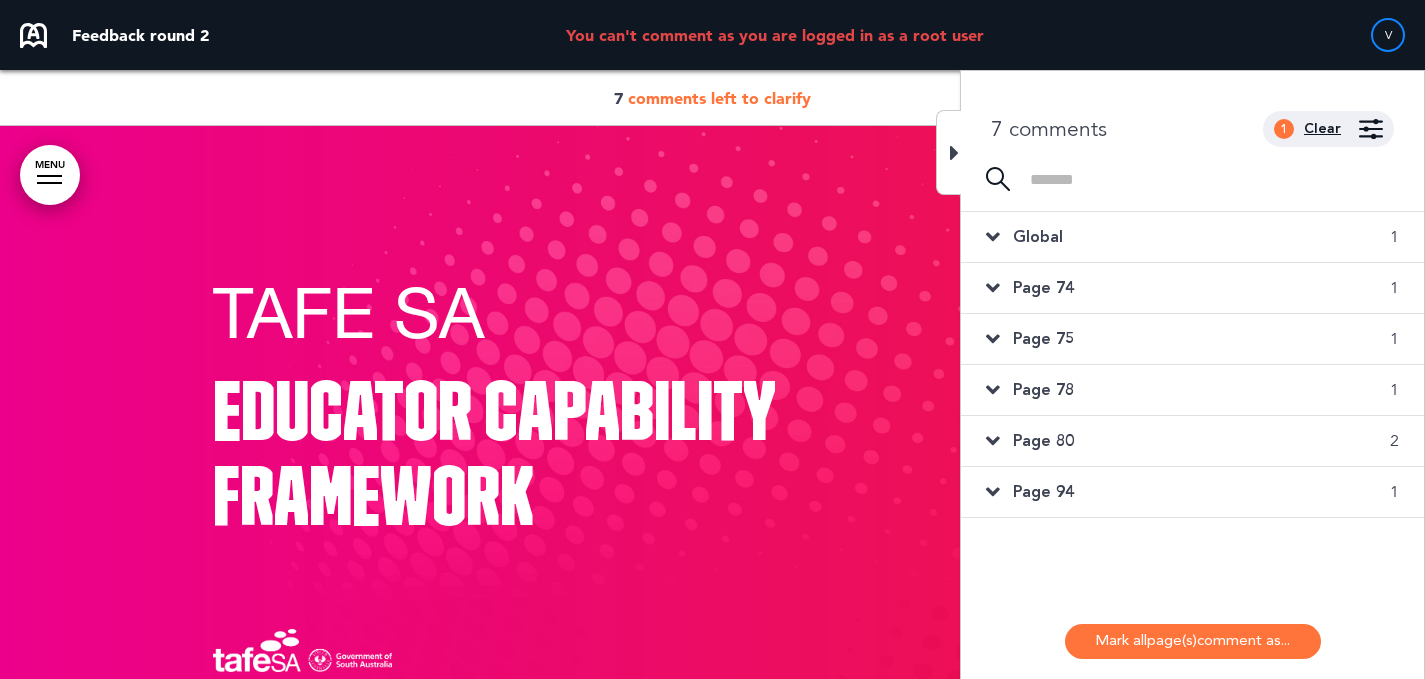 click on "Clear" at bounding box center (1322, 129) 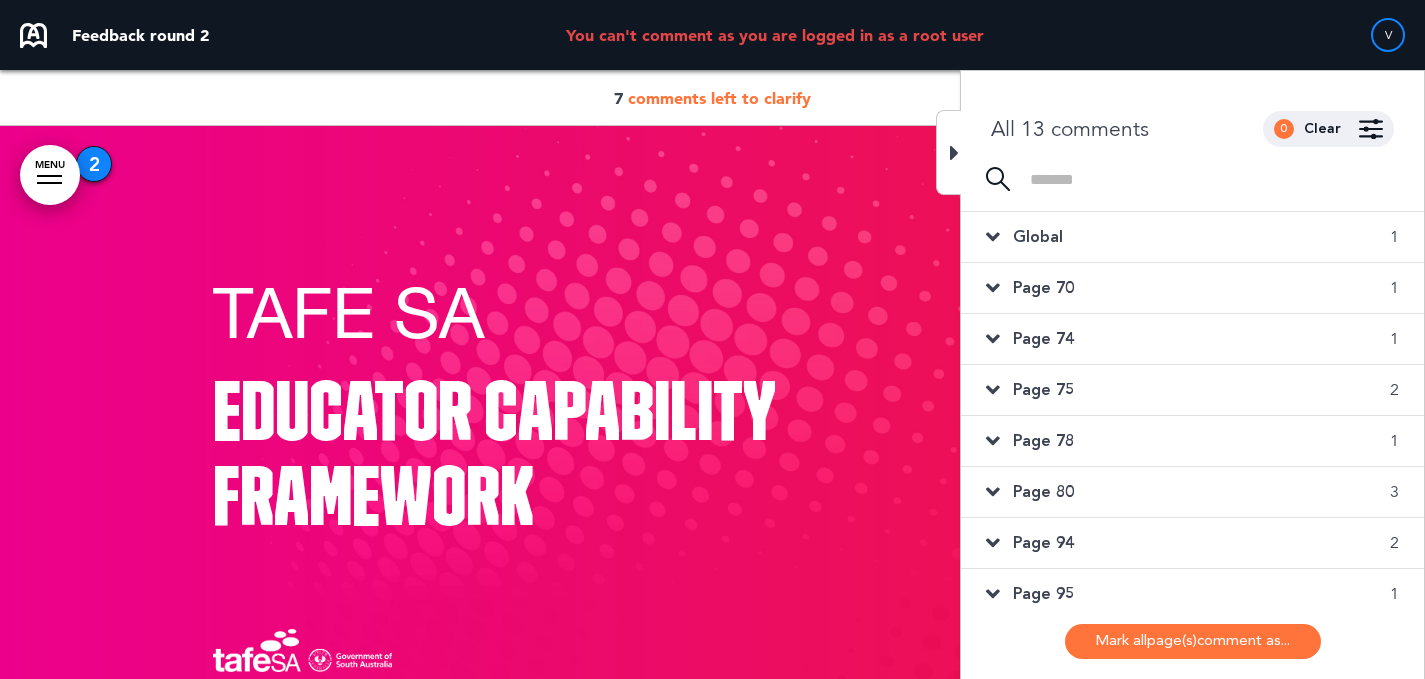 click at bounding box center [1371, 129] 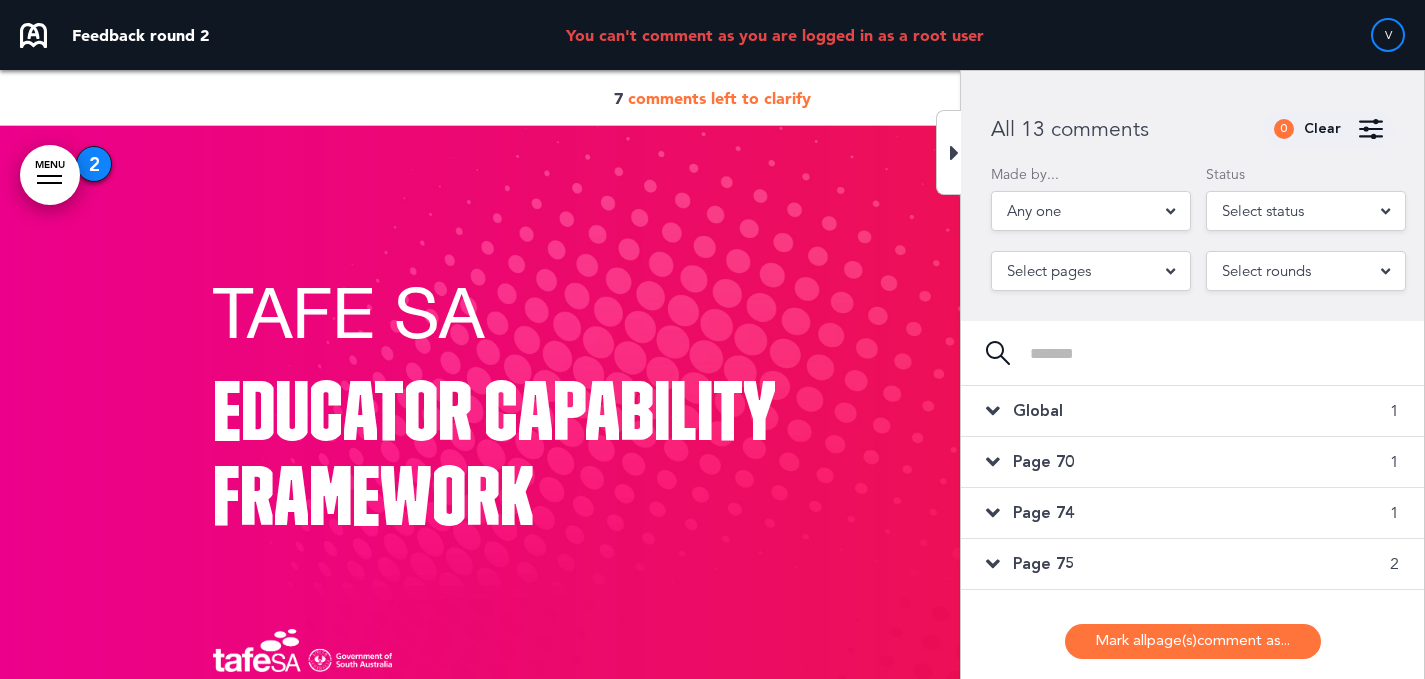 drag, startPoint x: 1290, startPoint y: 214, endPoint x: 1286, endPoint y: 225, distance: 11.7046995 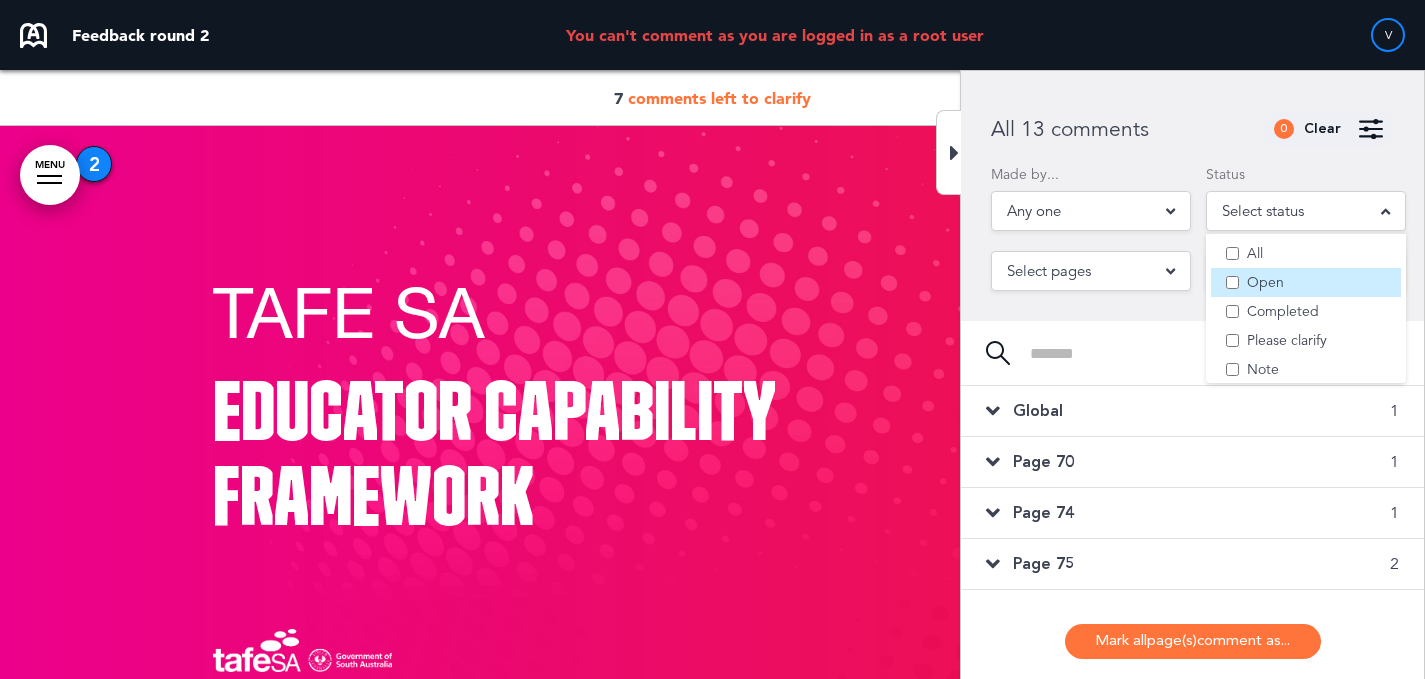 click on "Open" at bounding box center (1306, 282) 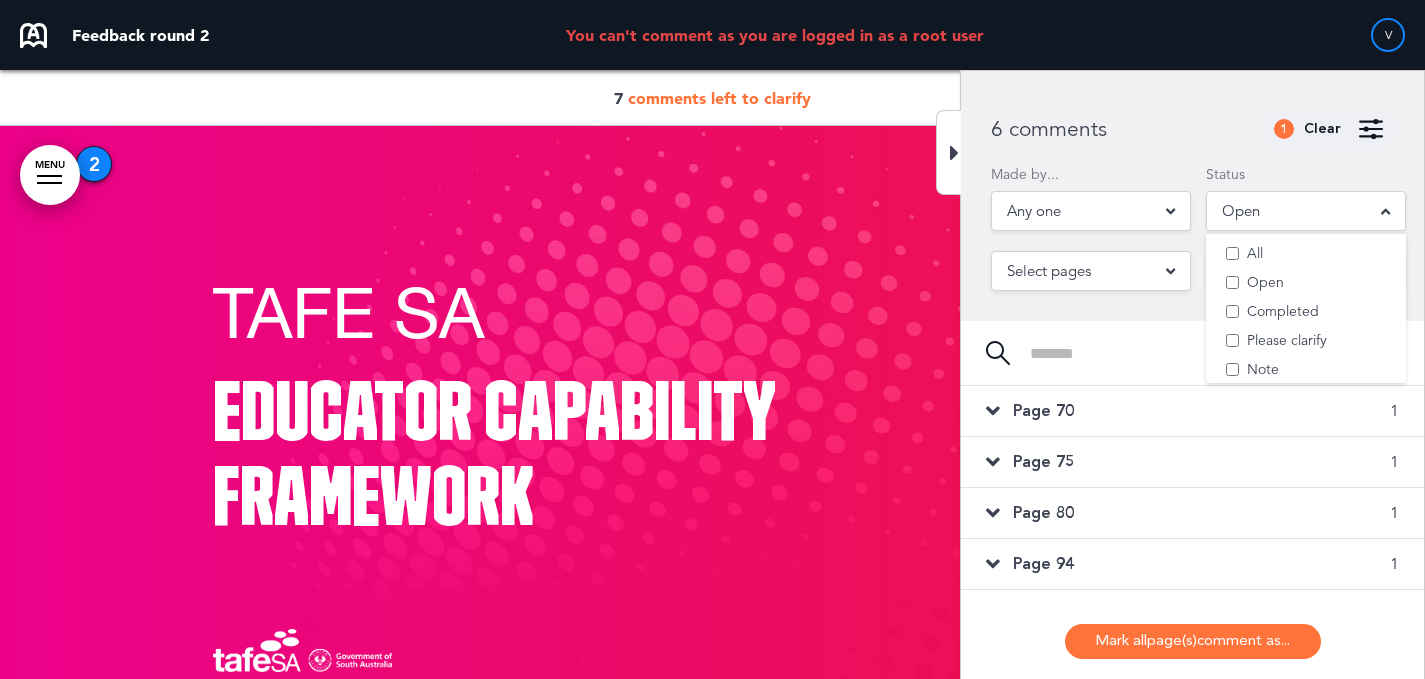 click on "Page 70
1" at bounding box center (1192, 411) 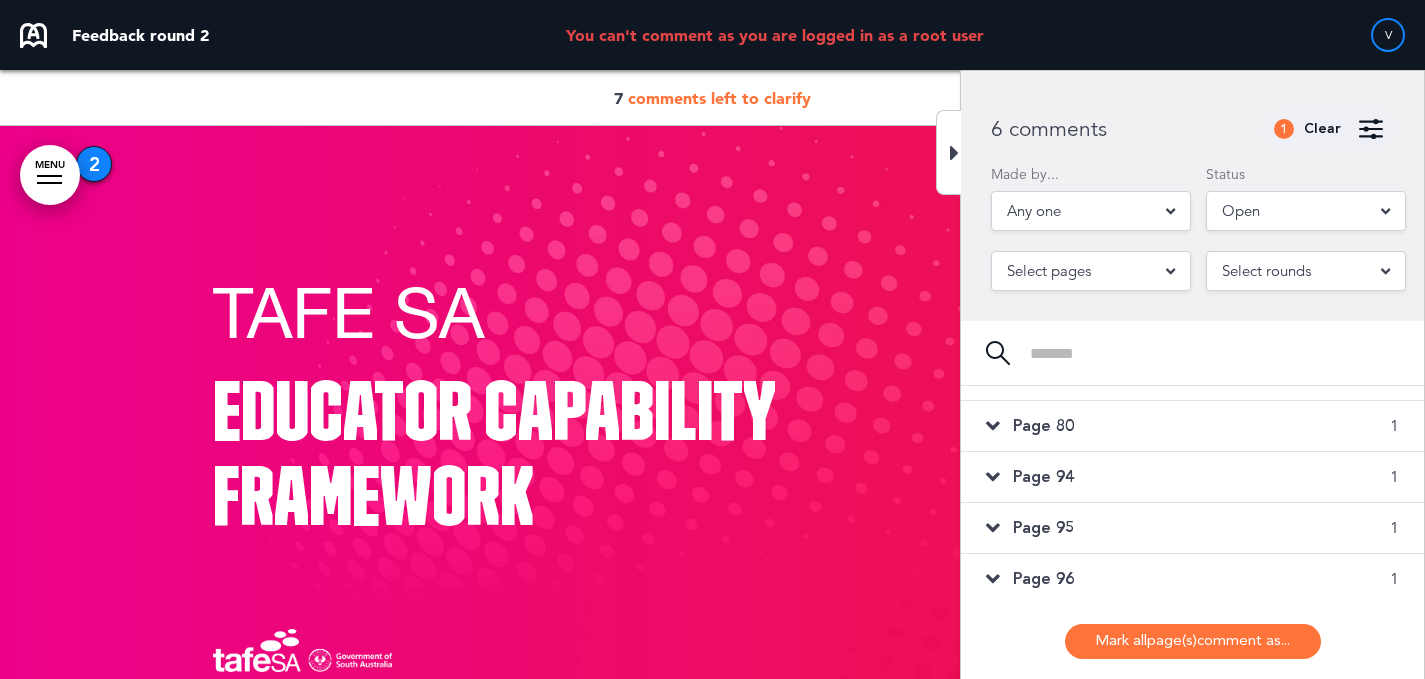 scroll, scrollTop: 0, scrollLeft: 0, axis: both 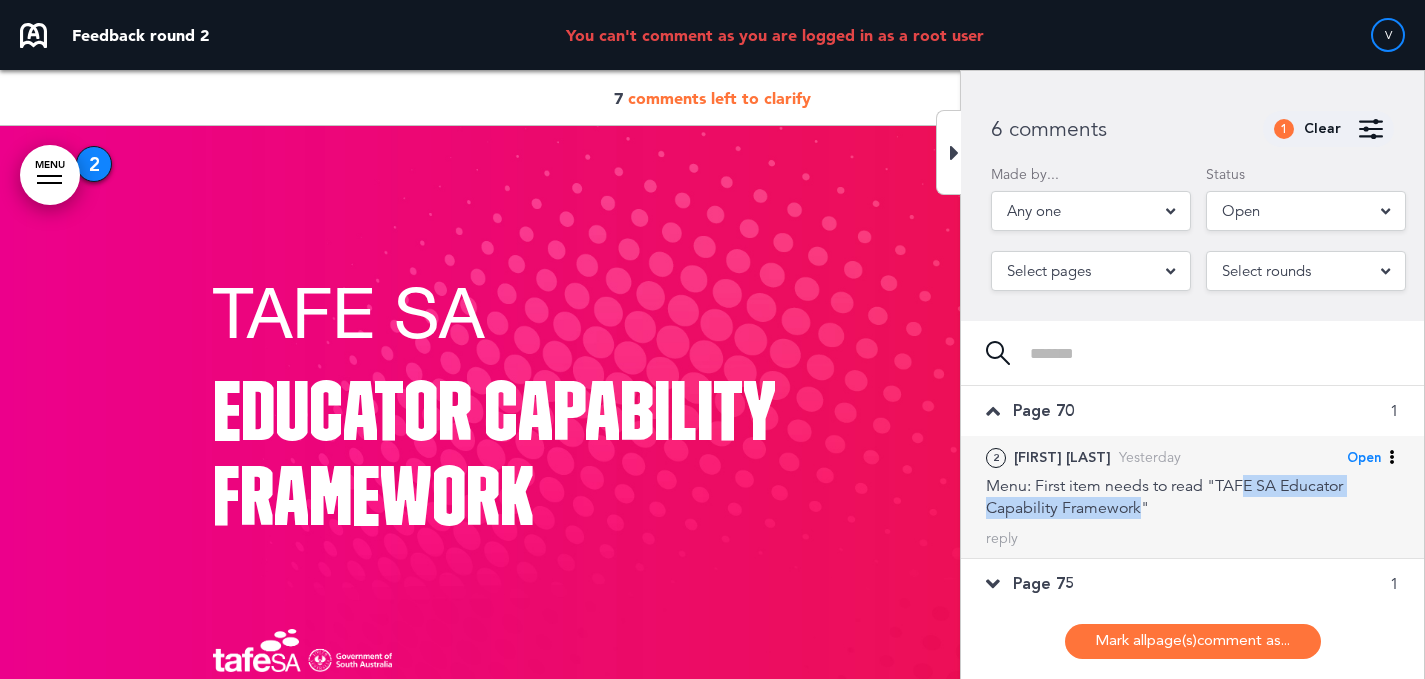 drag, startPoint x: 1143, startPoint y: 504, endPoint x: 1245, endPoint y: 489, distance: 103.09704 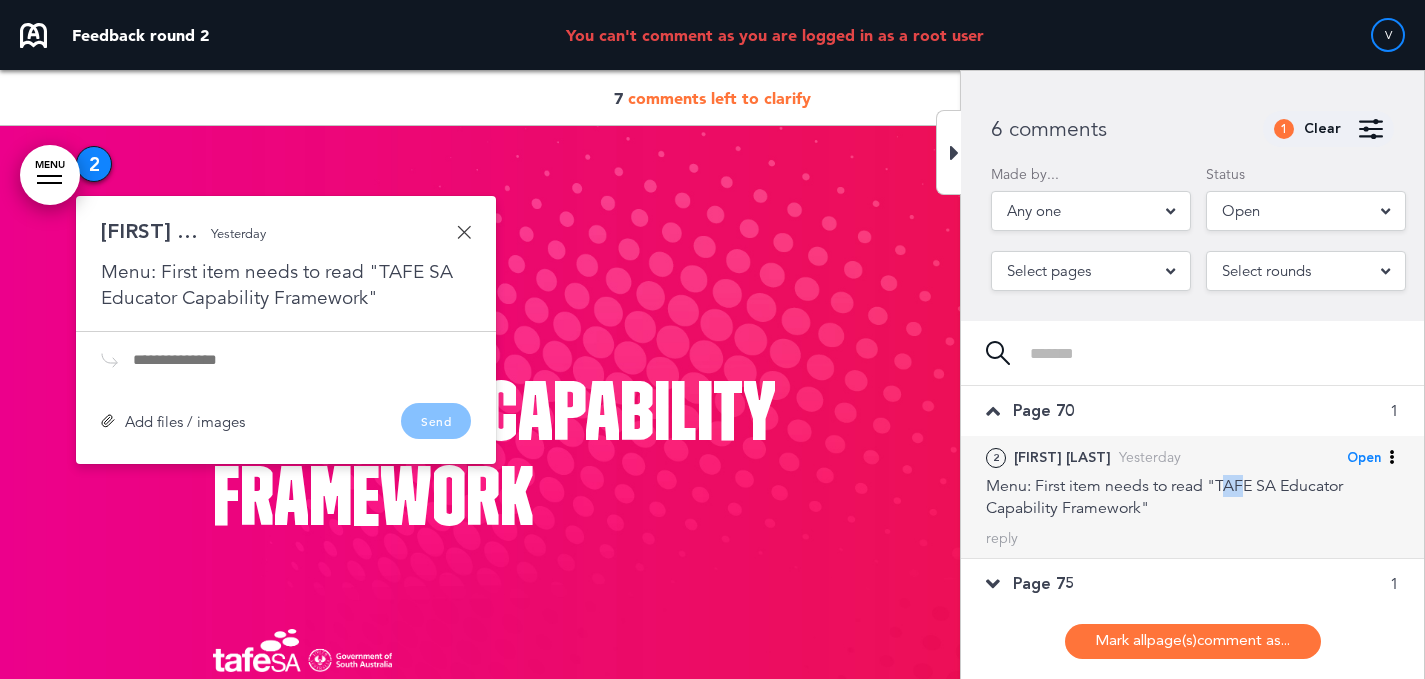 drag, startPoint x: 1241, startPoint y: 487, endPoint x: 1222, endPoint y: 487, distance: 19 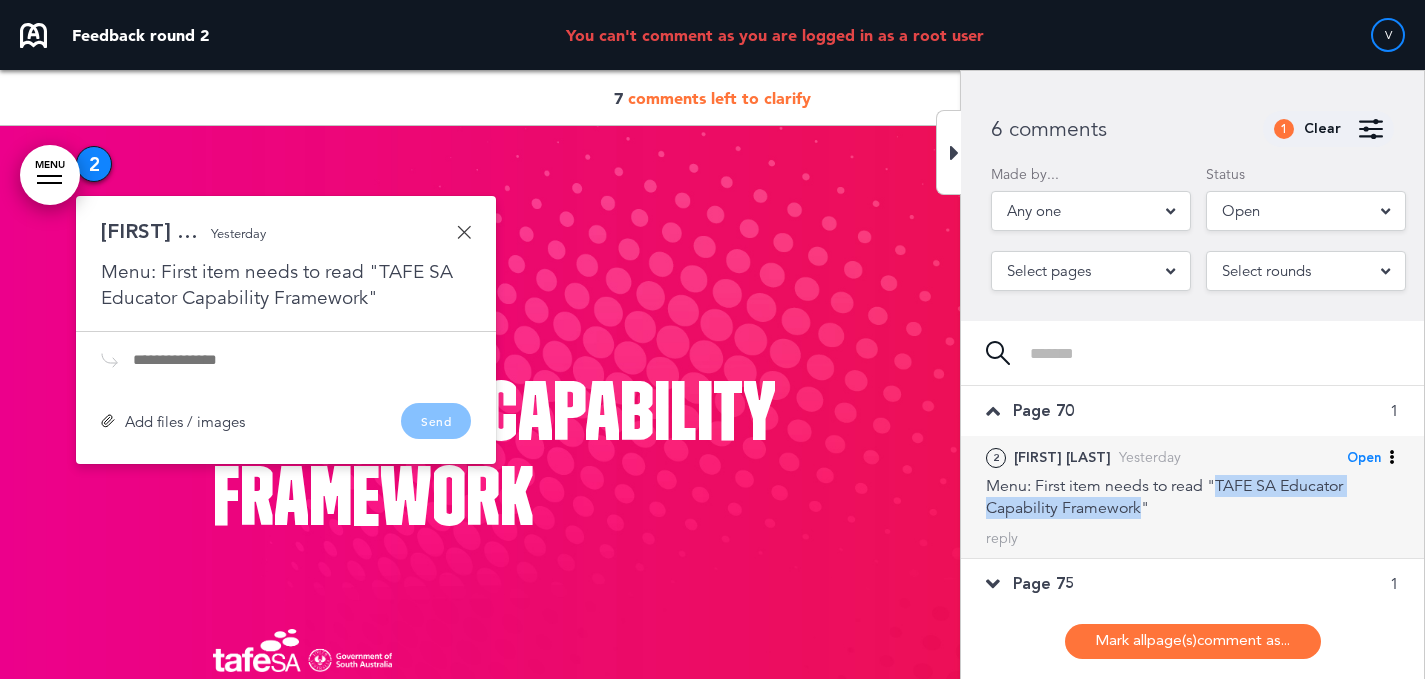 drag, startPoint x: 1222, startPoint y: 486, endPoint x: 1140, endPoint y: 511, distance: 85.72631 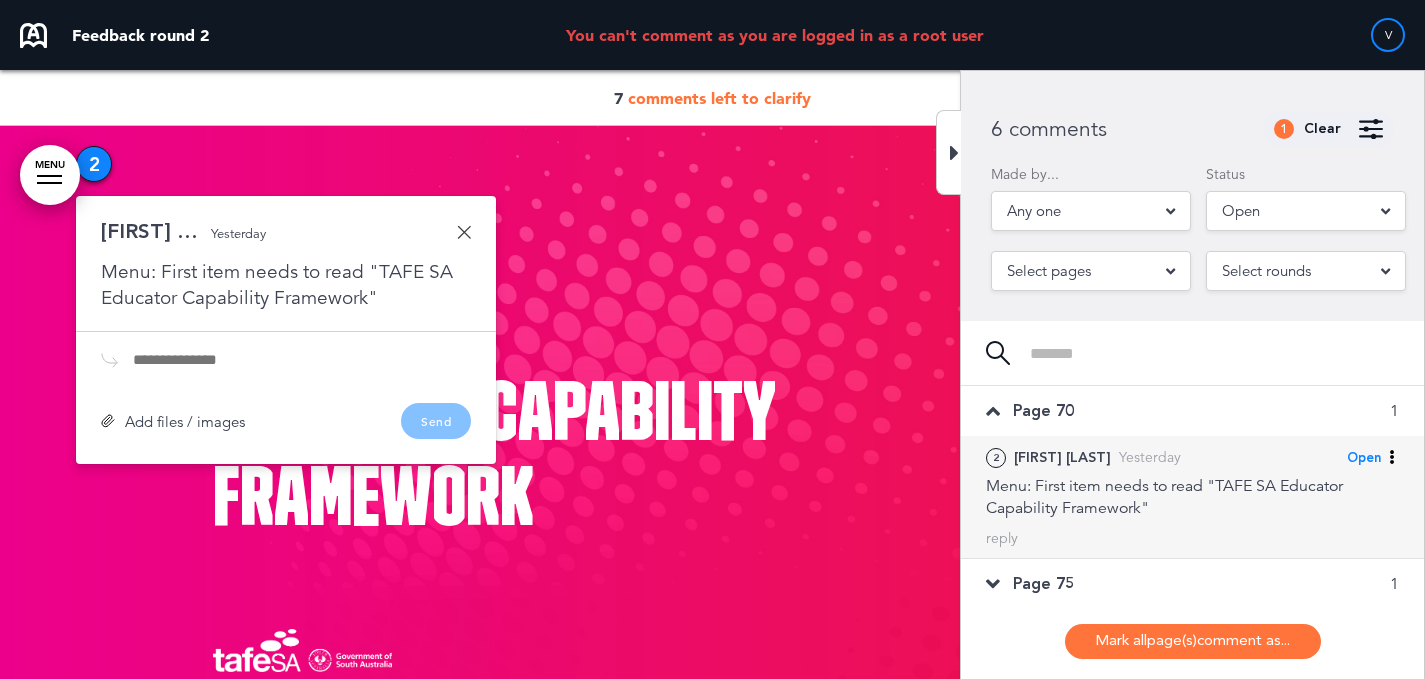 click on "Open" at bounding box center (1364, 458) 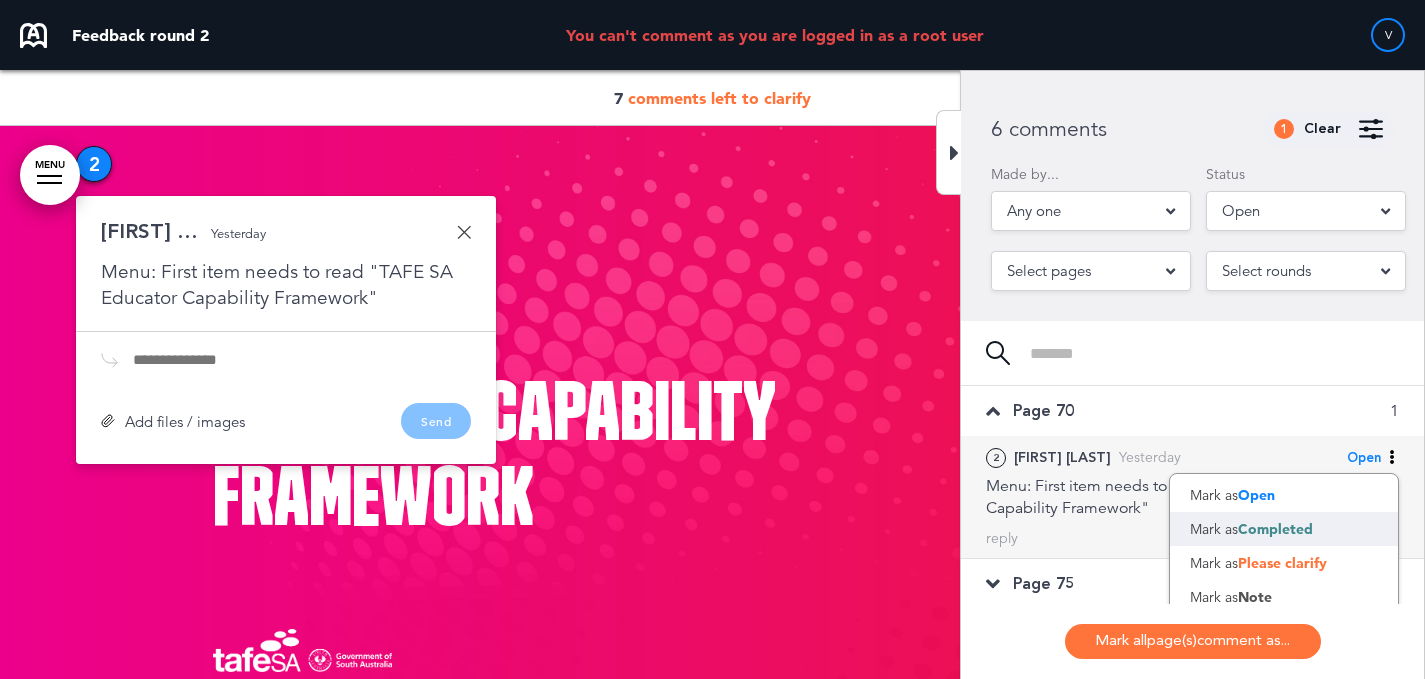 click on "Completed" at bounding box center [1275, 529] 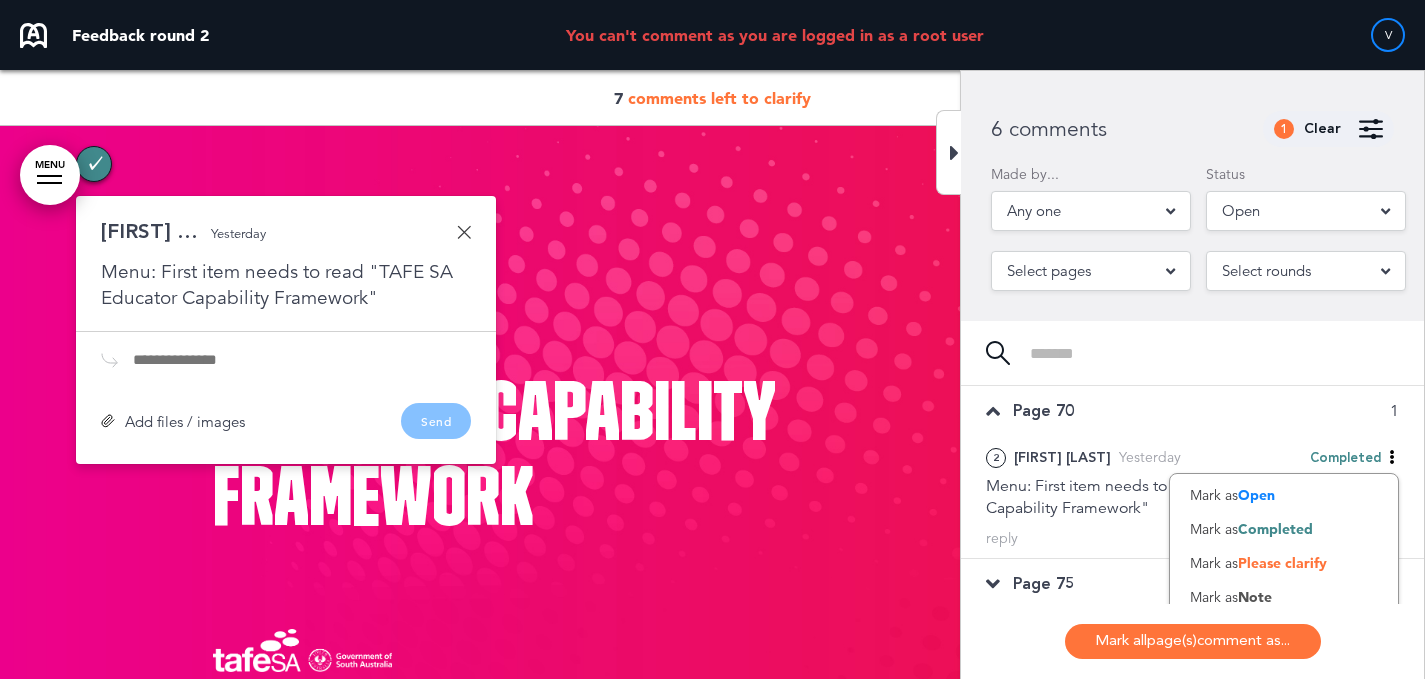 click on "Page 75" at bounding box center (1043, 584) 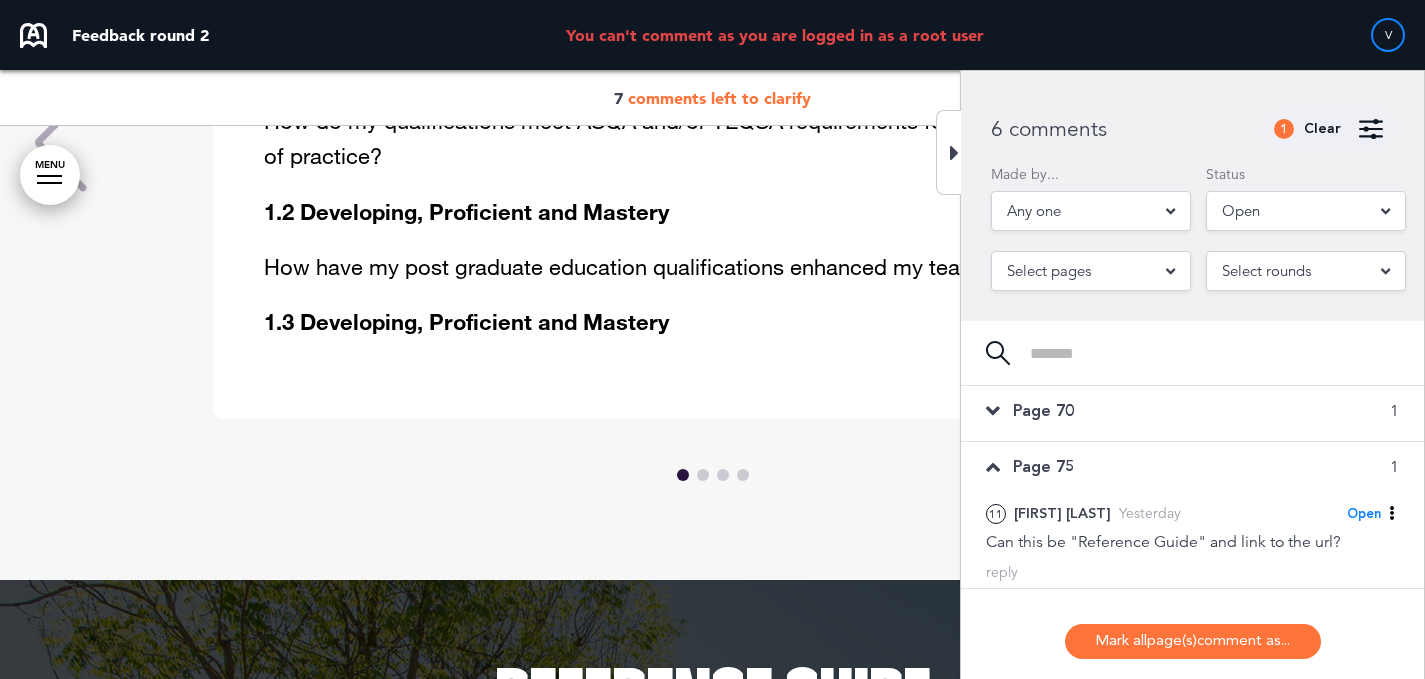 scroll, scrollTop: 34808, scrollLeft: 0, axis: vertical 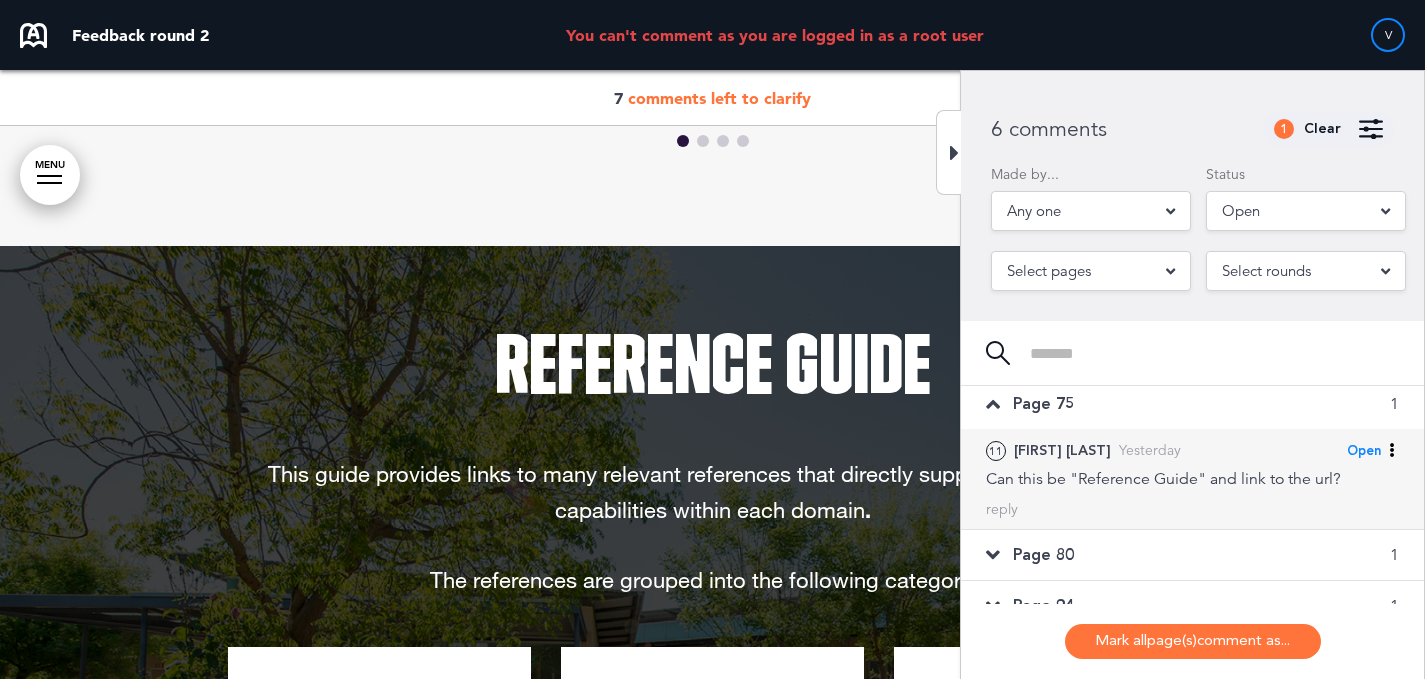 click on "Open" at bounding box center [1364, 451] 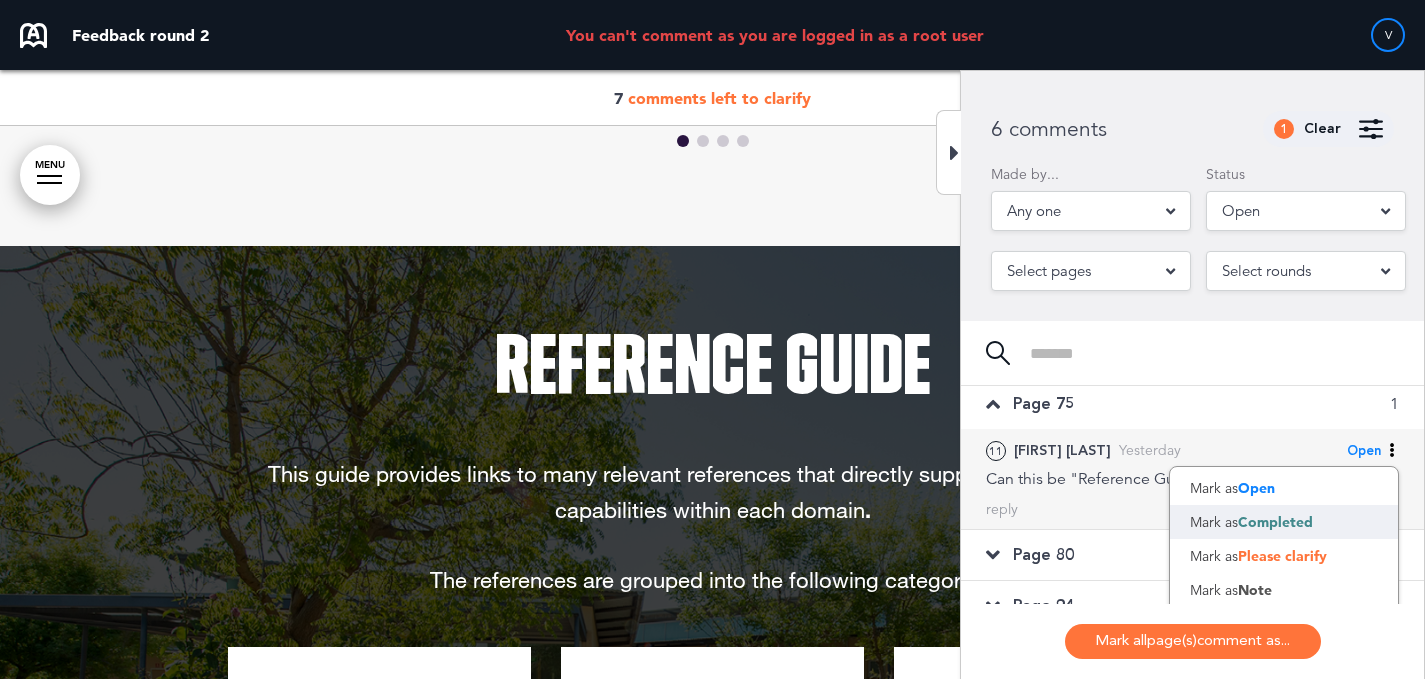 click on "Mark as  Completed" at bounding box center [1284, 522] 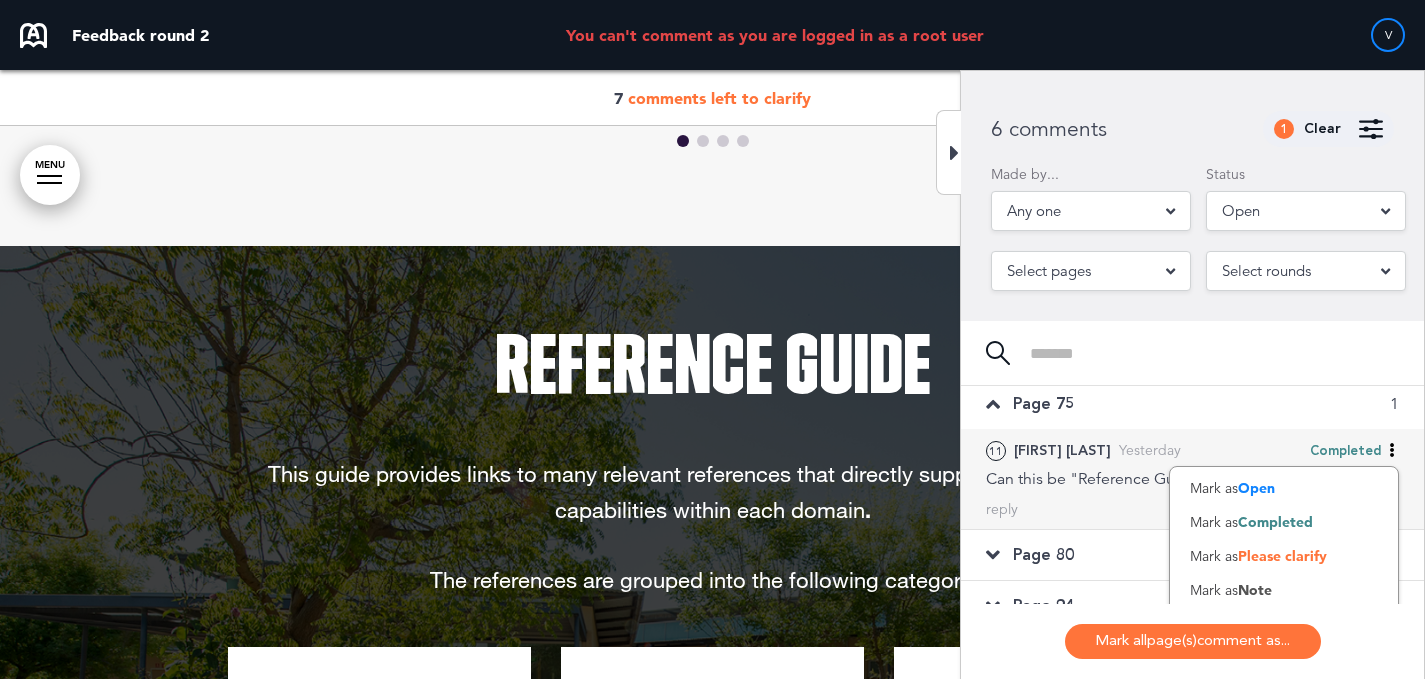 click on "Can this be "Reference Guide" and link to the url?" at bounding box center (1192, 479) 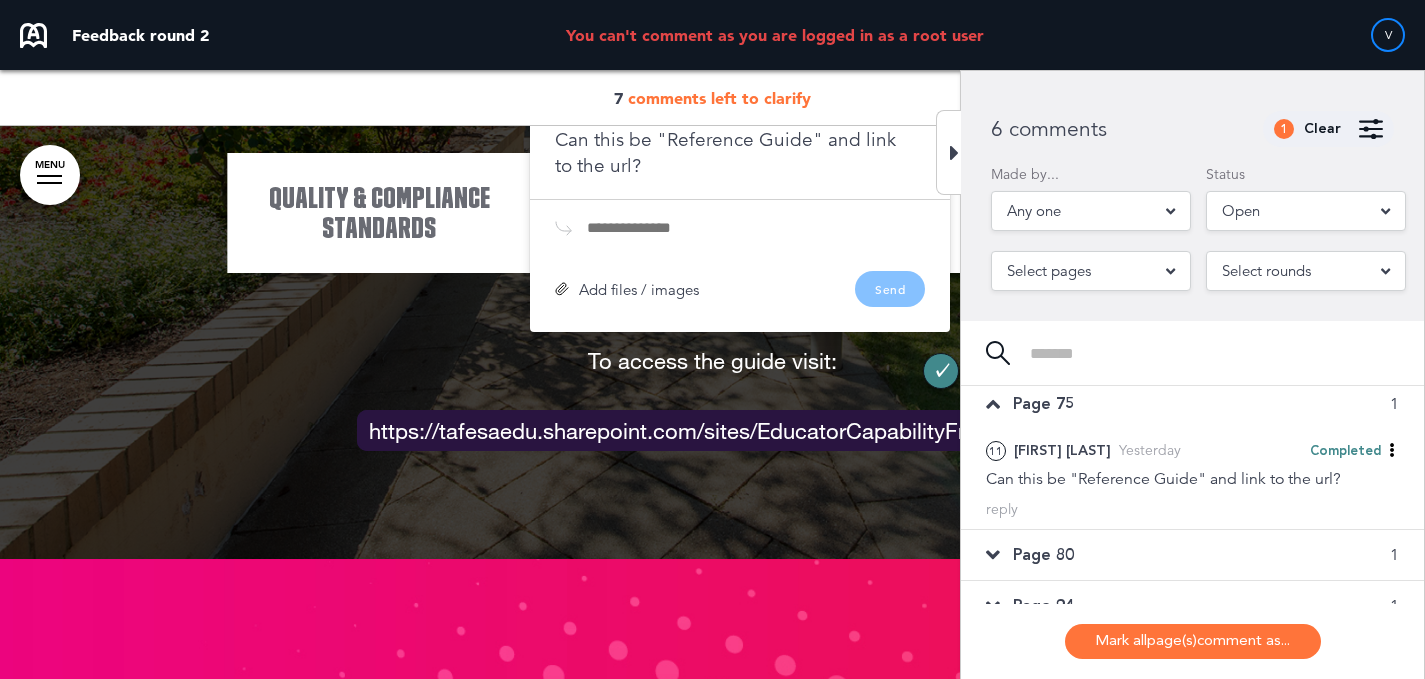 scroll, scrollTop: 35459, scrollLeft: 0, axis: vertical 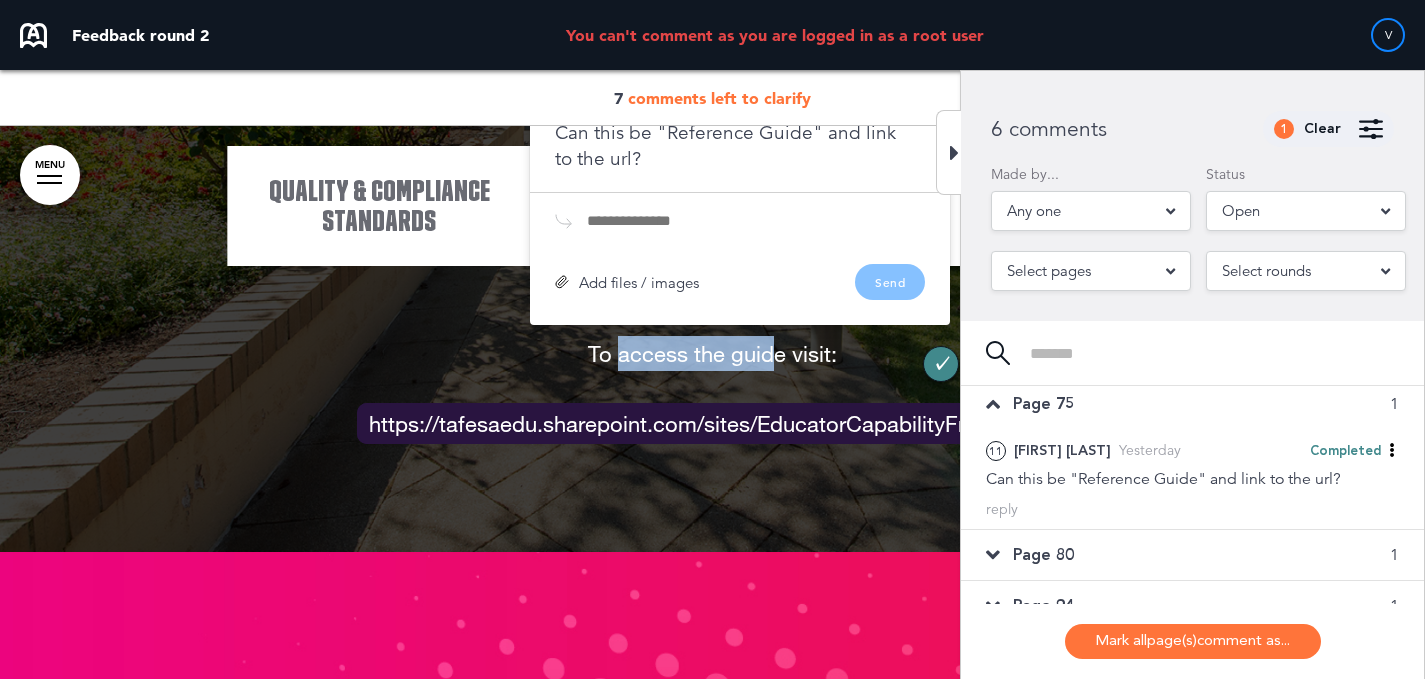 drag, startPoint x: 768, startPoint y: 239, endPoint x: 617, endPoint y: 225, distance: 151.64761 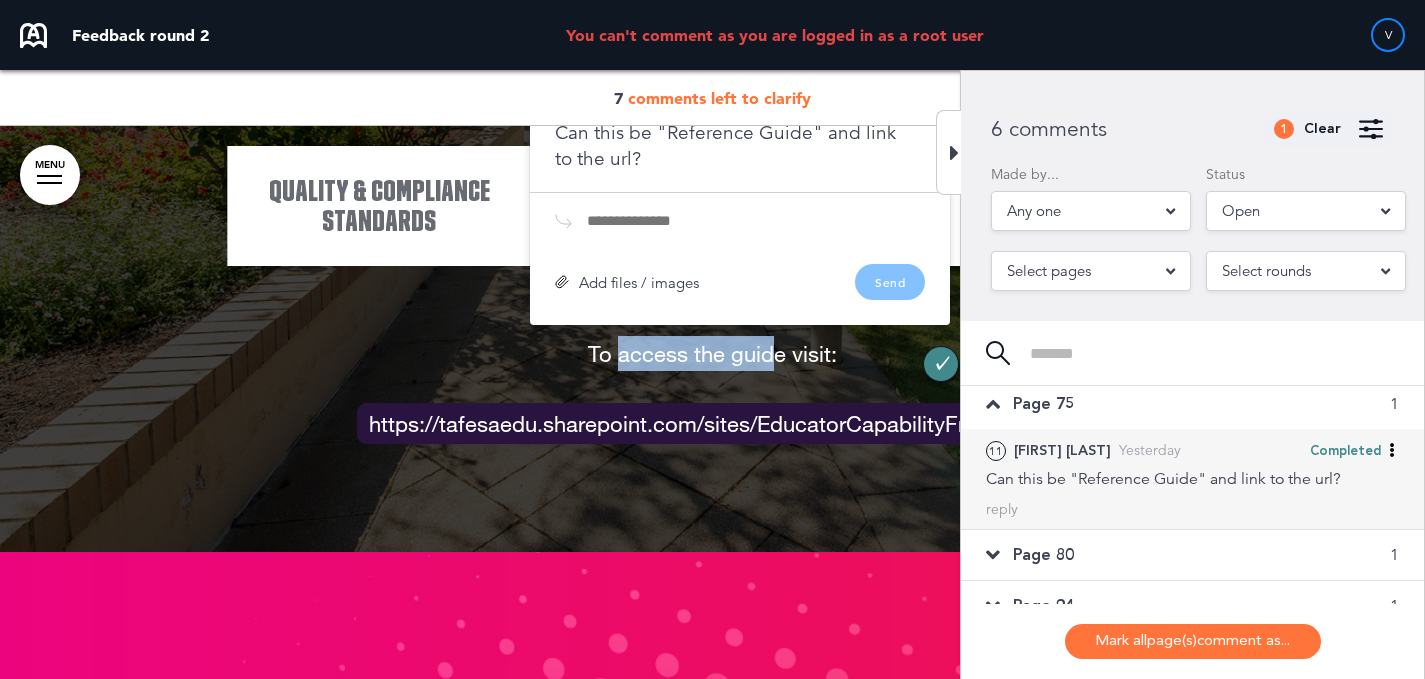 click on "Completed" at bounding box center (1345, 451) 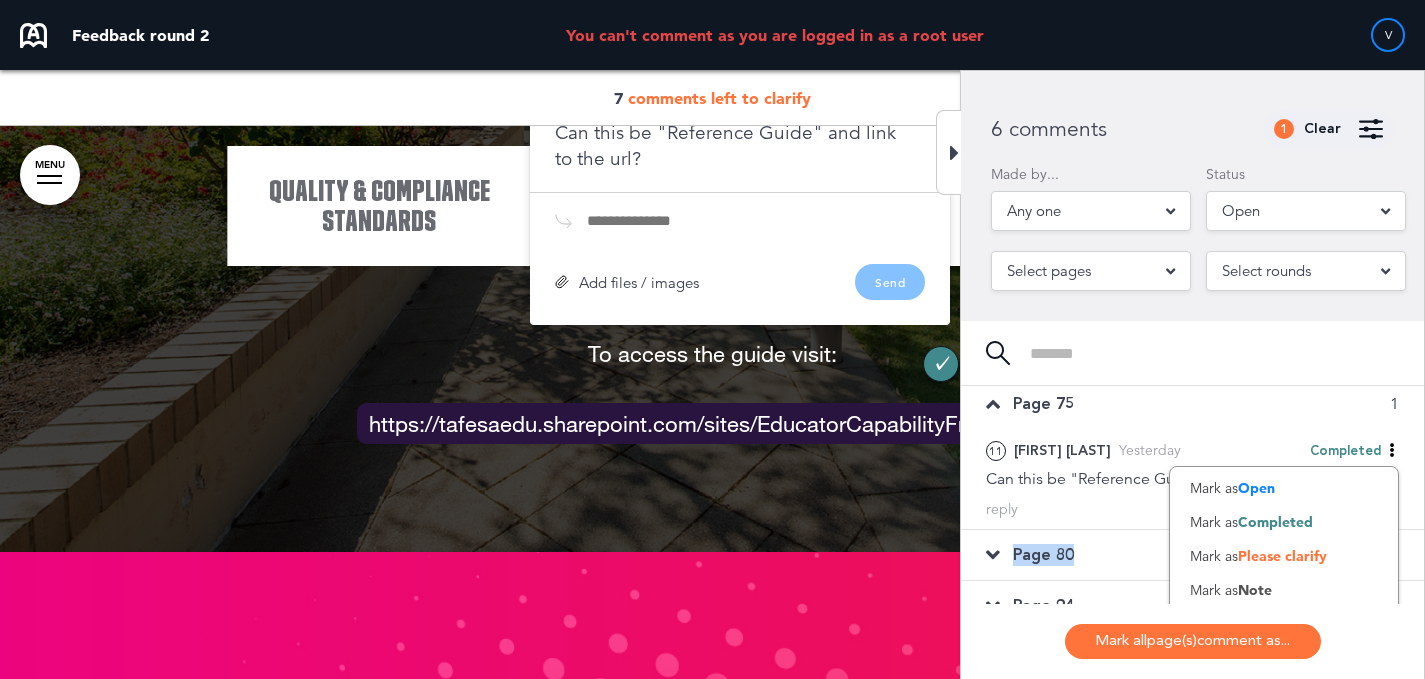 click on "Page 80
1" at bounding box center [1192, 555] 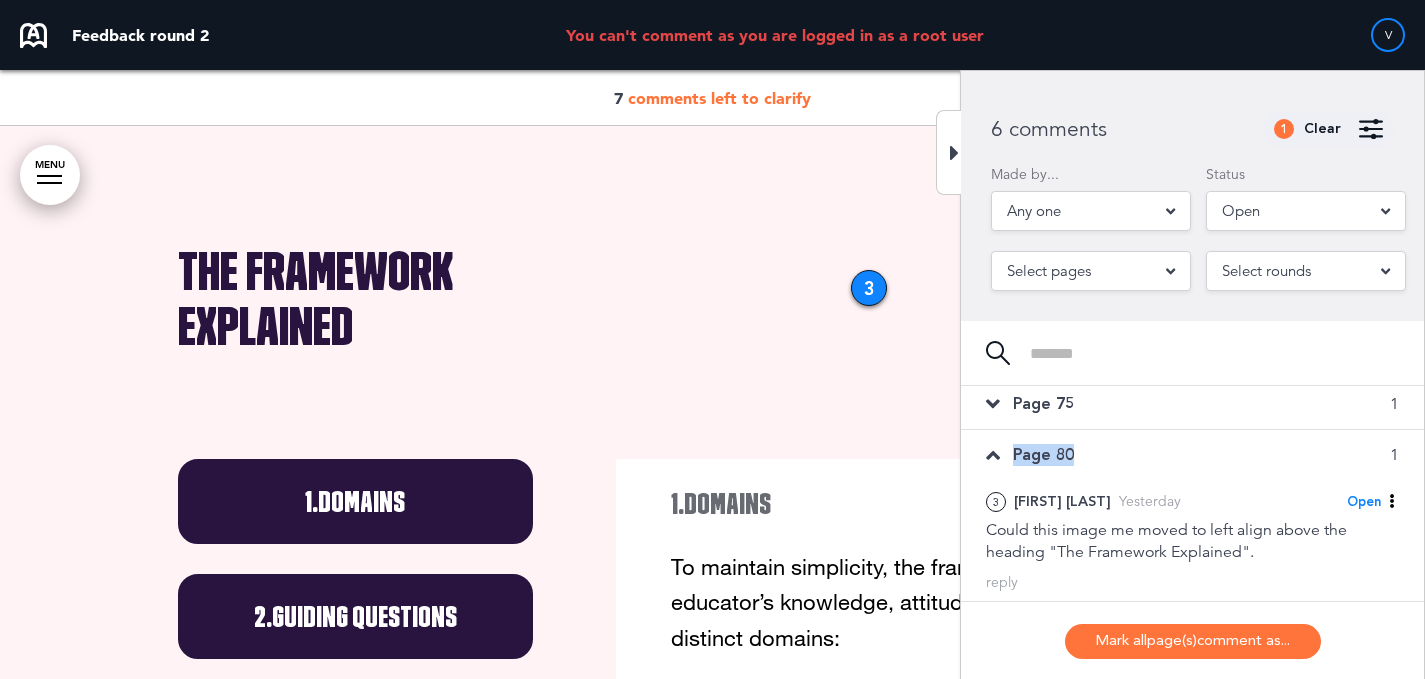 scroll, scrollTop: 9024, scrollLeft: 0, axis: vertical 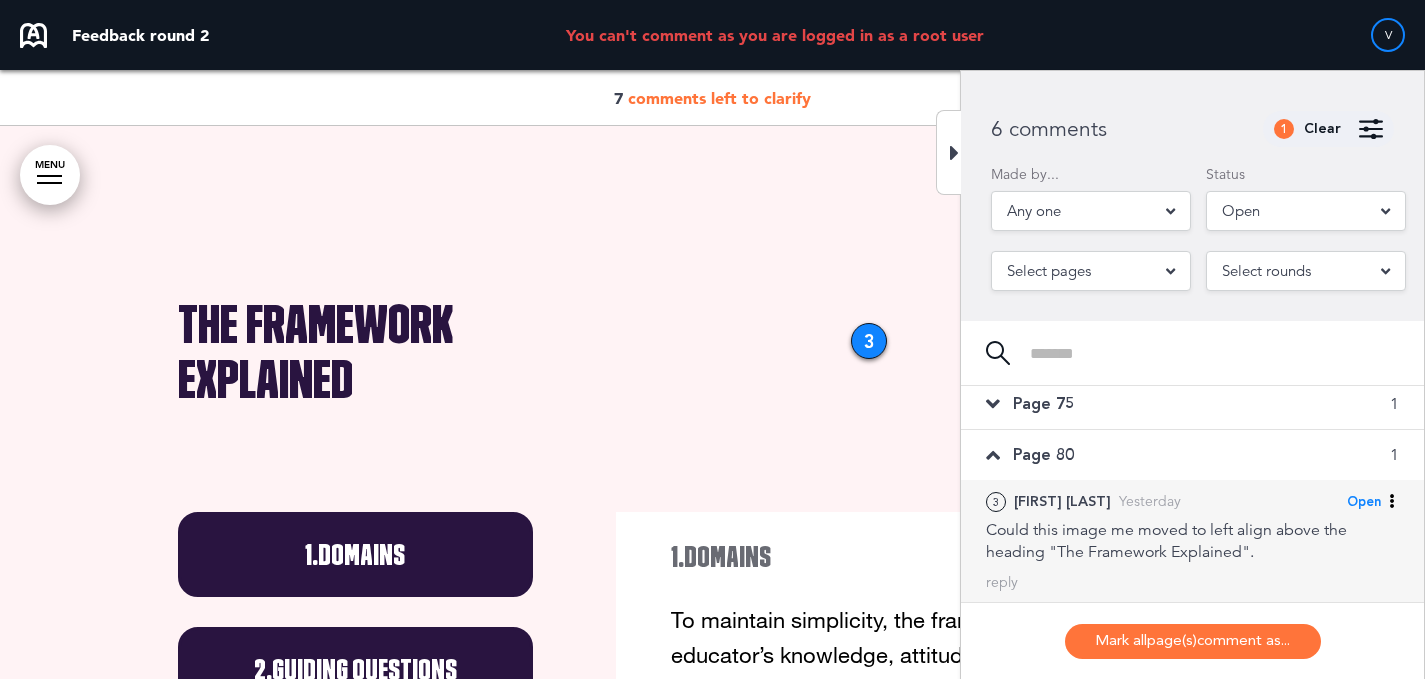 click on "3
Olivia T.
Yesterday
Open
Mark as  Open
Mark as  Completed
Mark as  Please clarify
Mark as  Note
Omit this from round
Could this image me moved to left align above the heading "The Framework Explained"." at bounding box center (1192, 526) 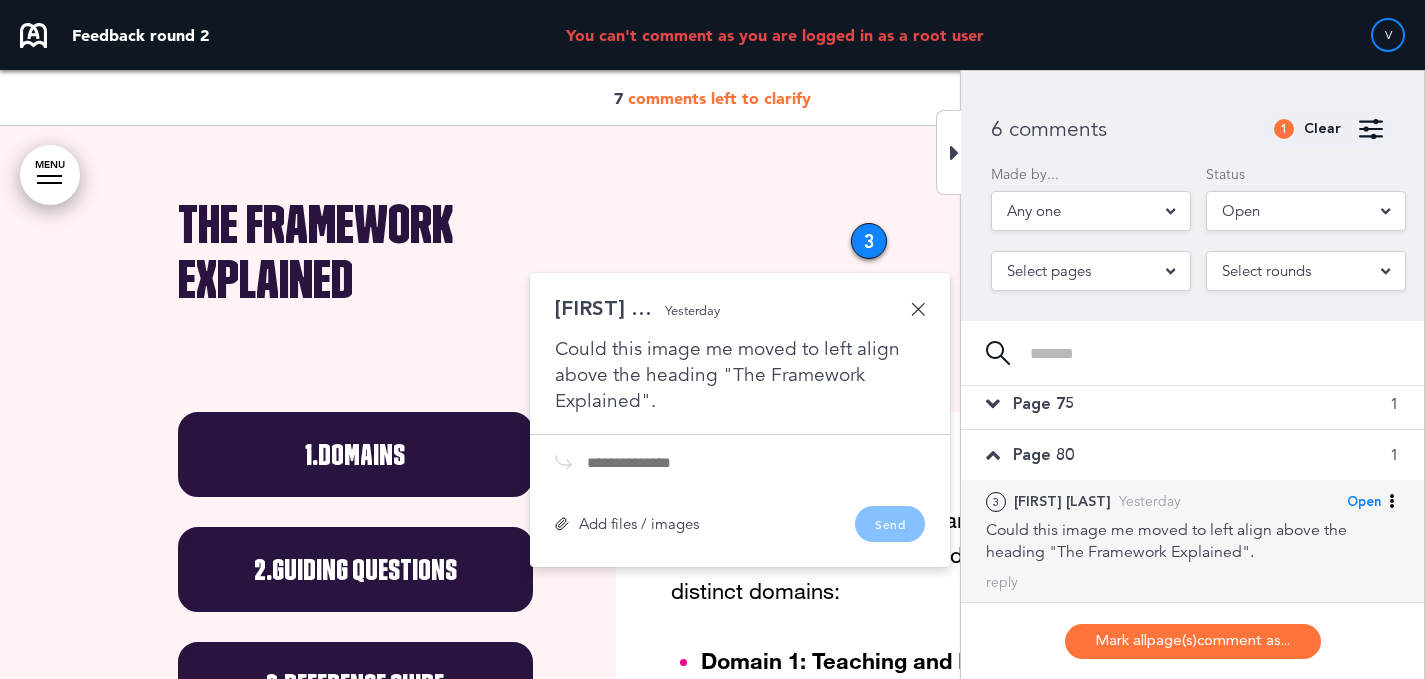 scroll, scrollTop: 9129, scrollLeft: 0, axis: vertical 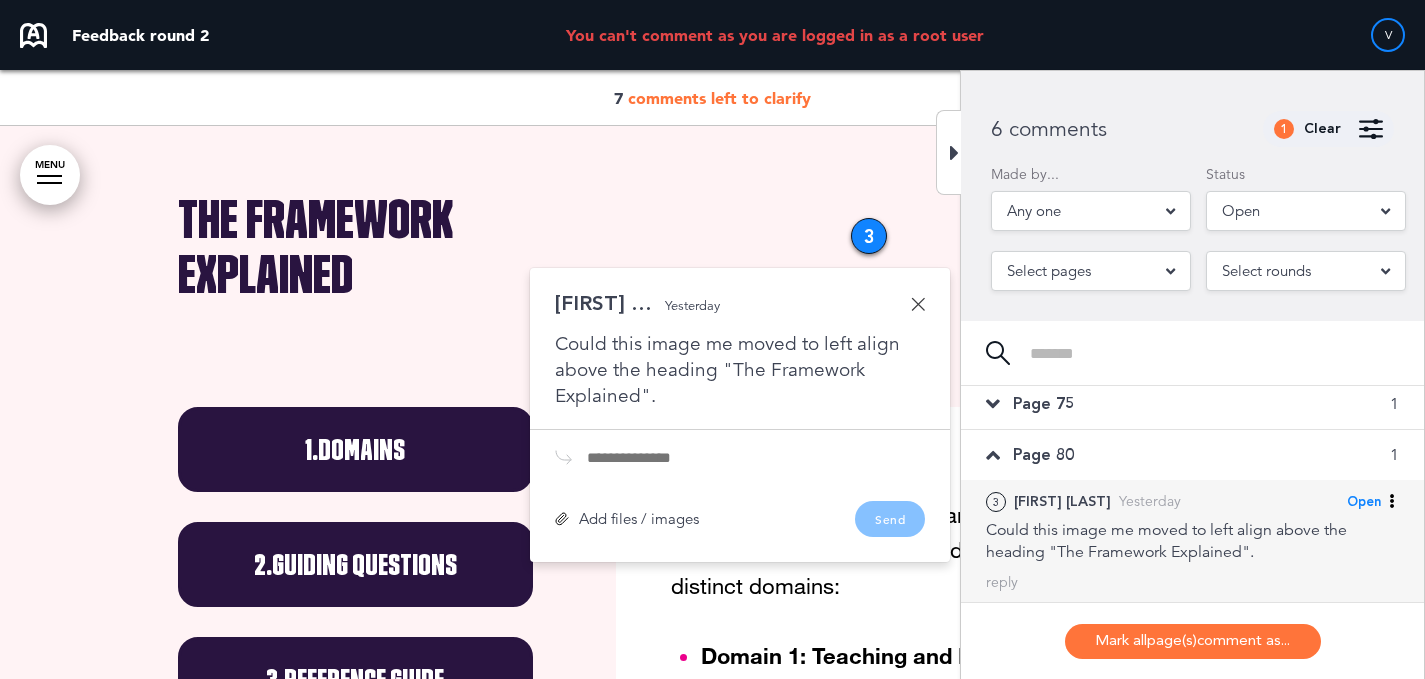 click on "Open" at bounding box center [1364, 502] 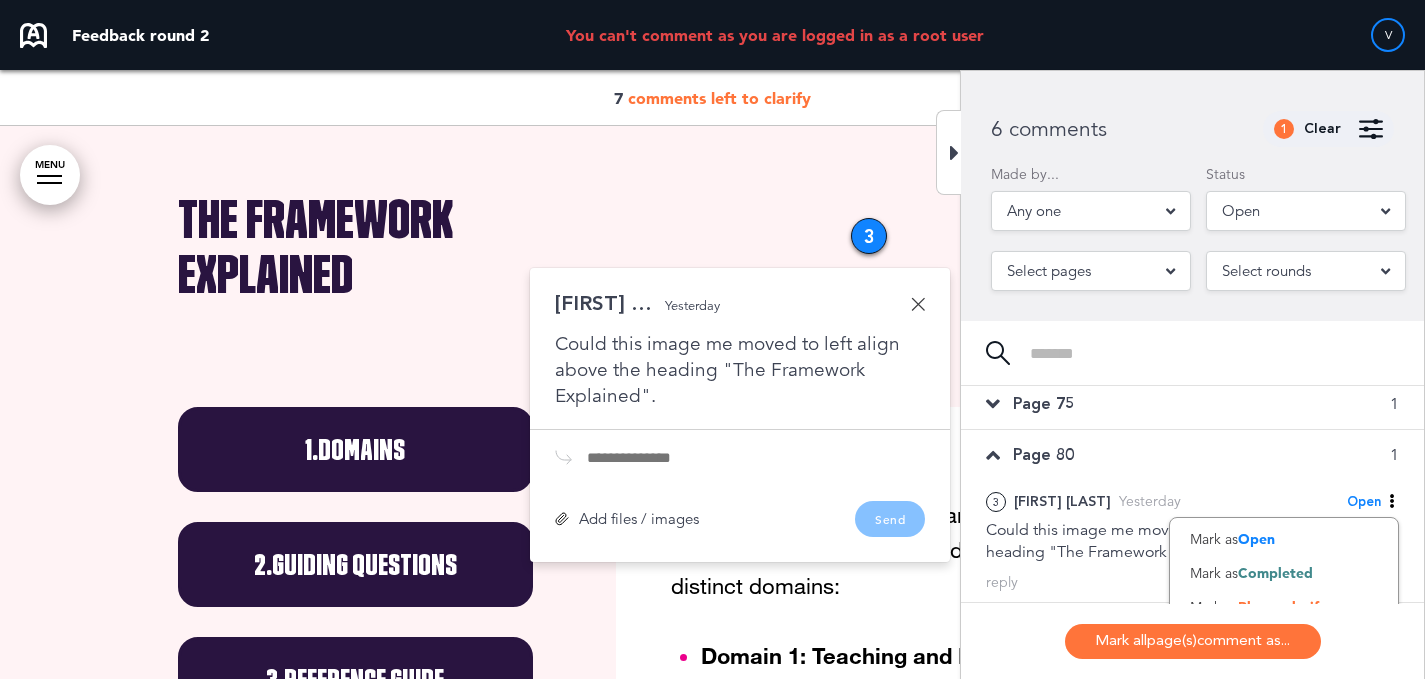 drag, startPoint x: 1321, startPoint y: 569, endPoint x: 1227, endPoint y: 532, distance: 101.0198 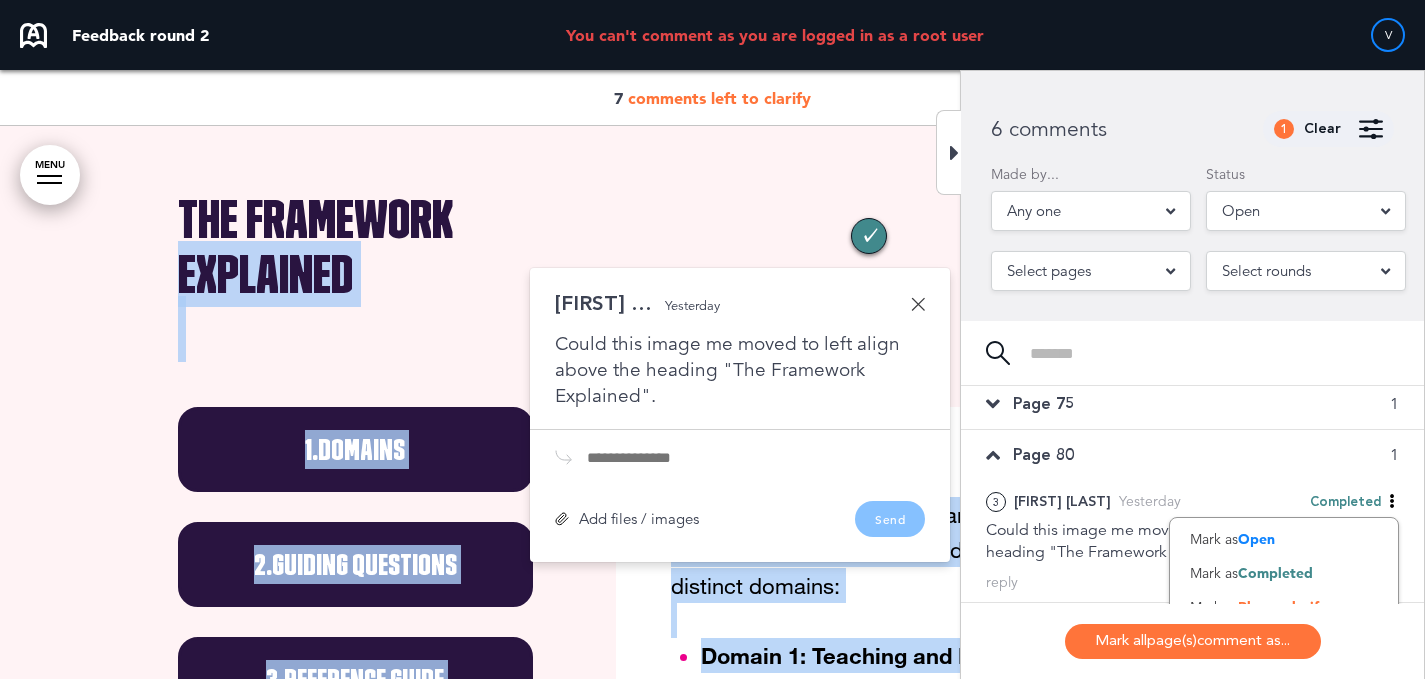 drag, startPoint x: 363, startPoint y: 287, endPoint x: 168, endPoint y: 228, distance: 203.73021 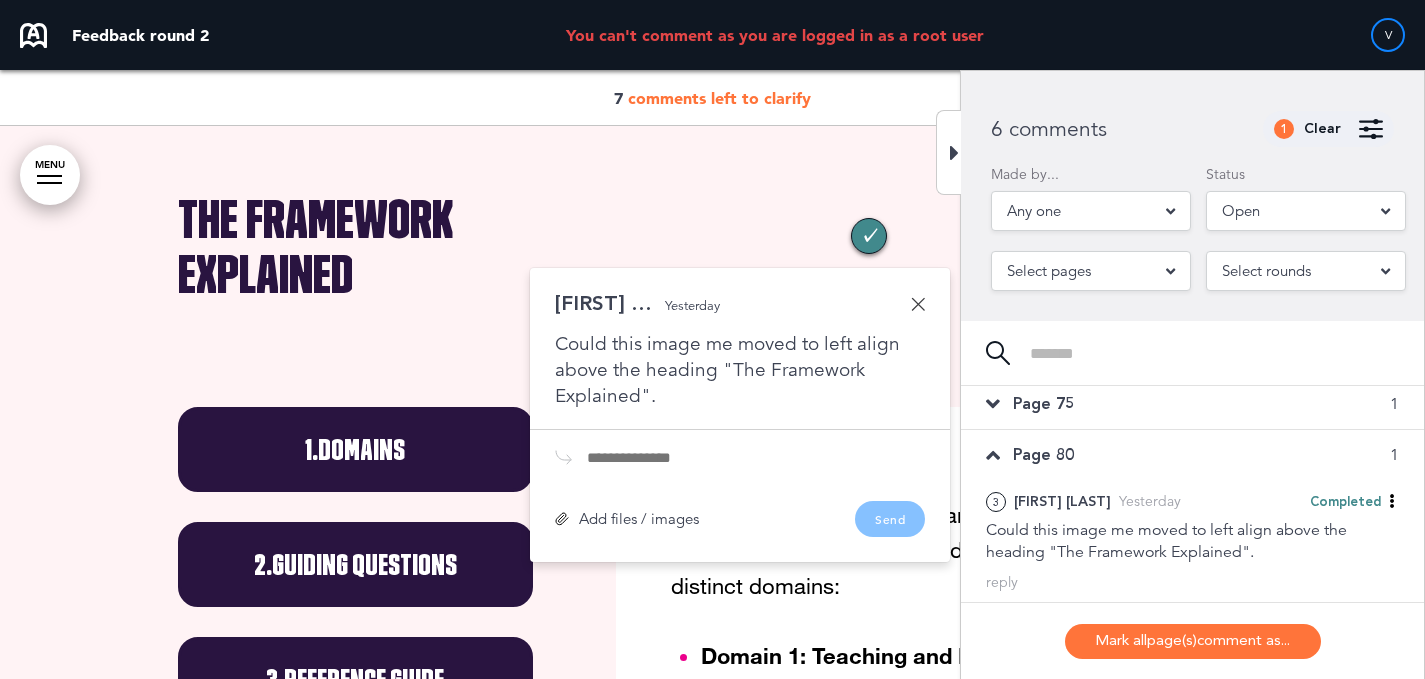 click on "The Framework  Explained" at bounding box center [713, 247] 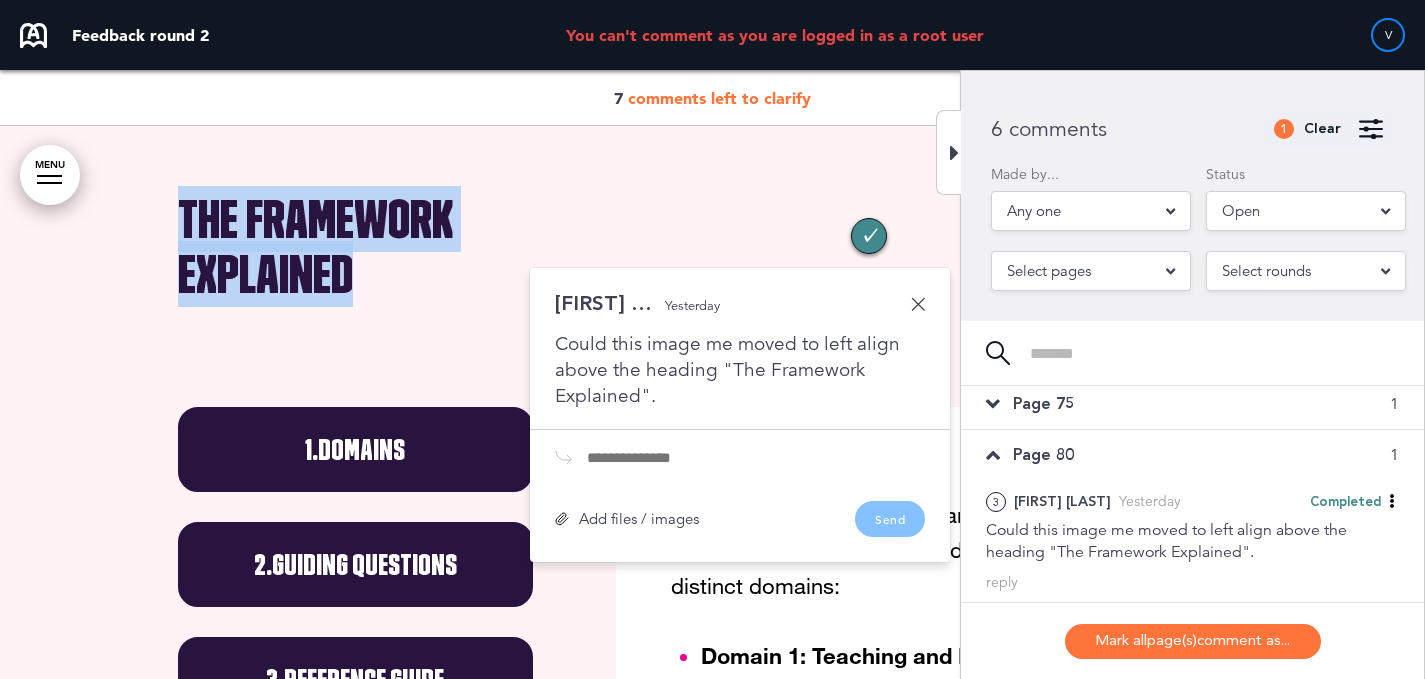 drag, startPoint x: 182, startPoint y: 224, endPoint x: 360, endPoint y: 282, distance: 187.2111 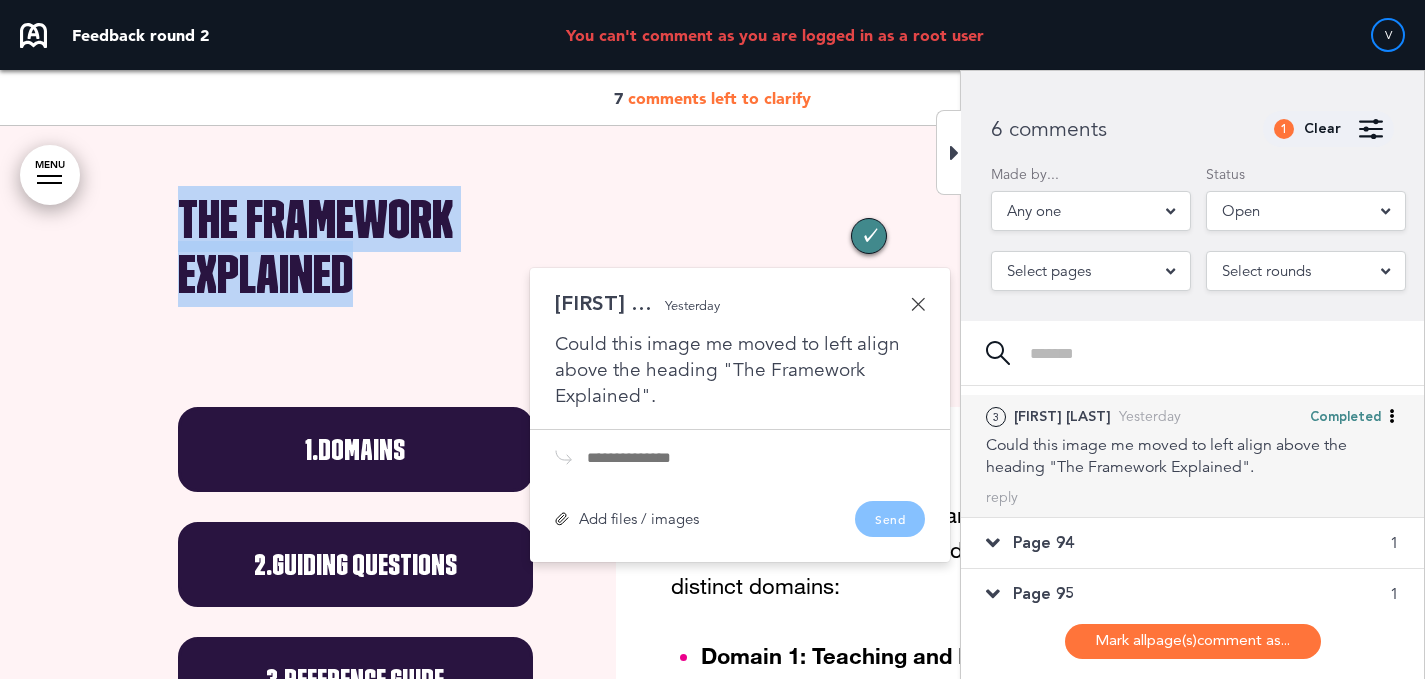 scroll, scrollTop: 209, scrollLeft: 0, axis: vertical 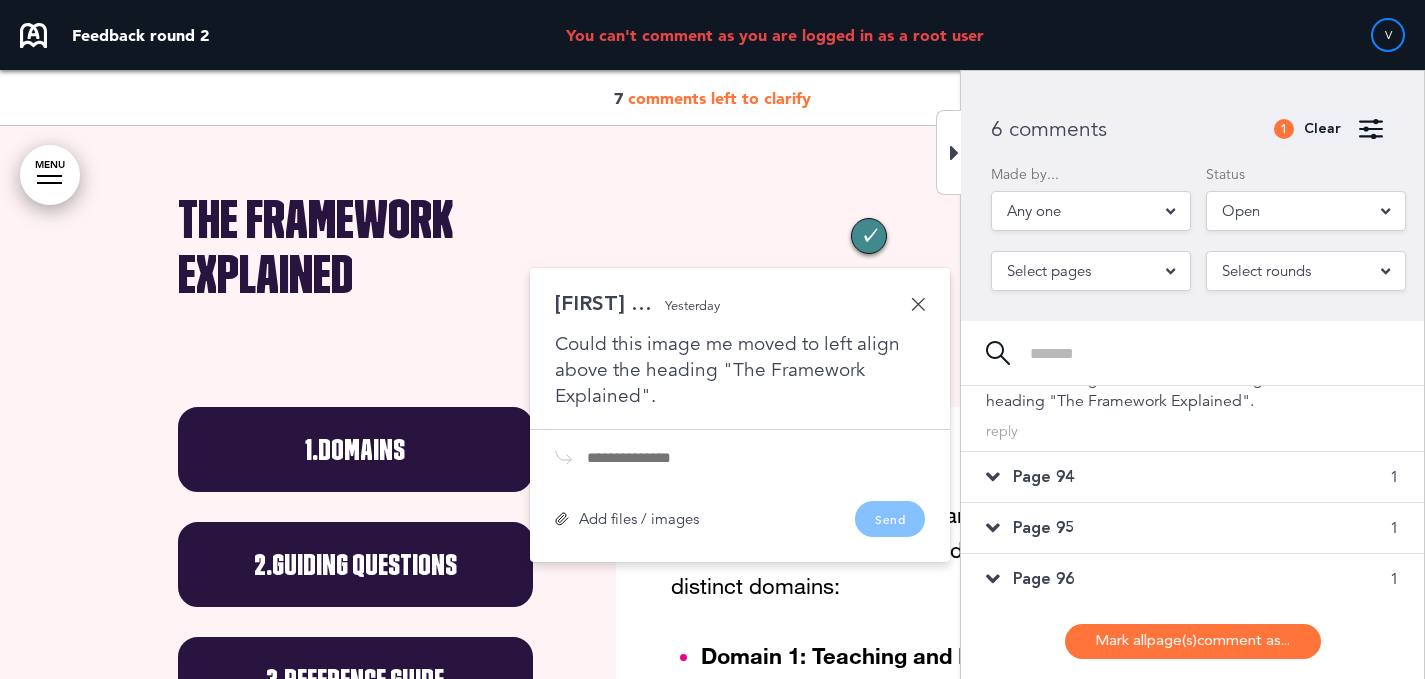 click on "Page 94
1" at bounding box center (1192, 477) 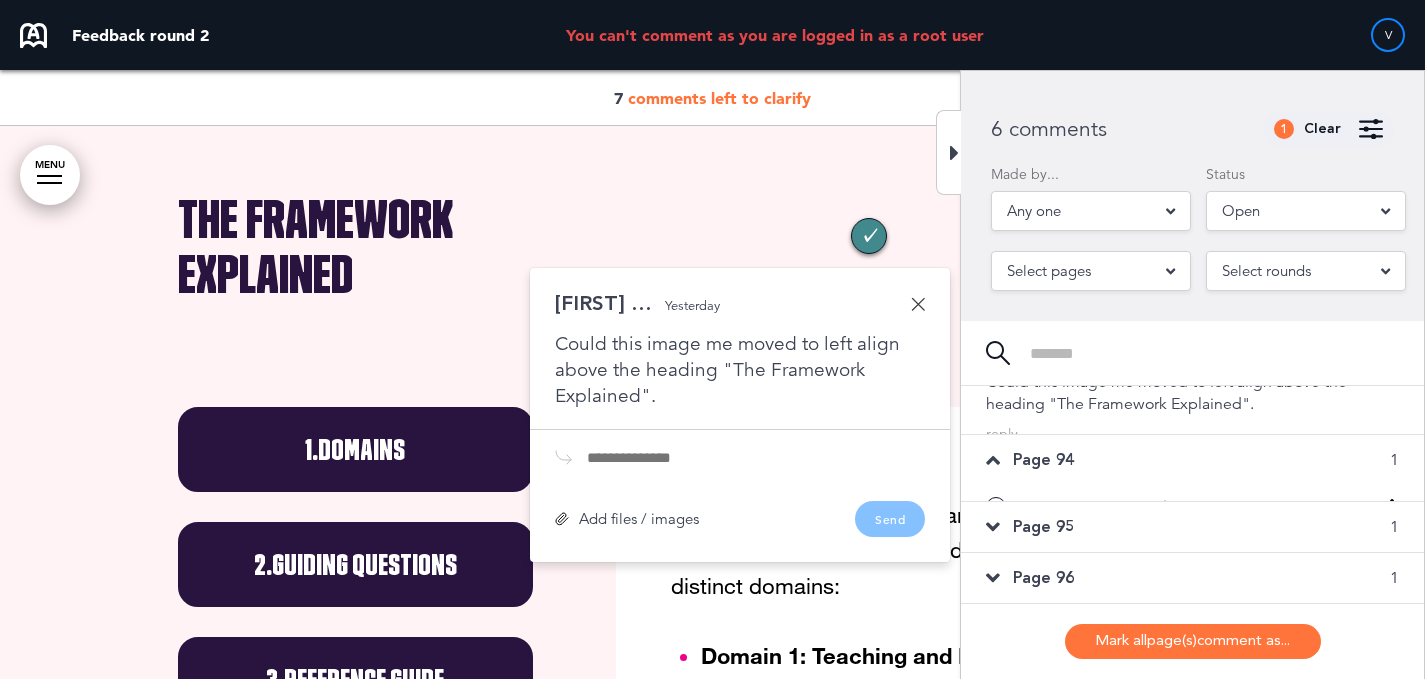 scroll, scrollTop: 10665, scrollLeft: 0, axis: vertical 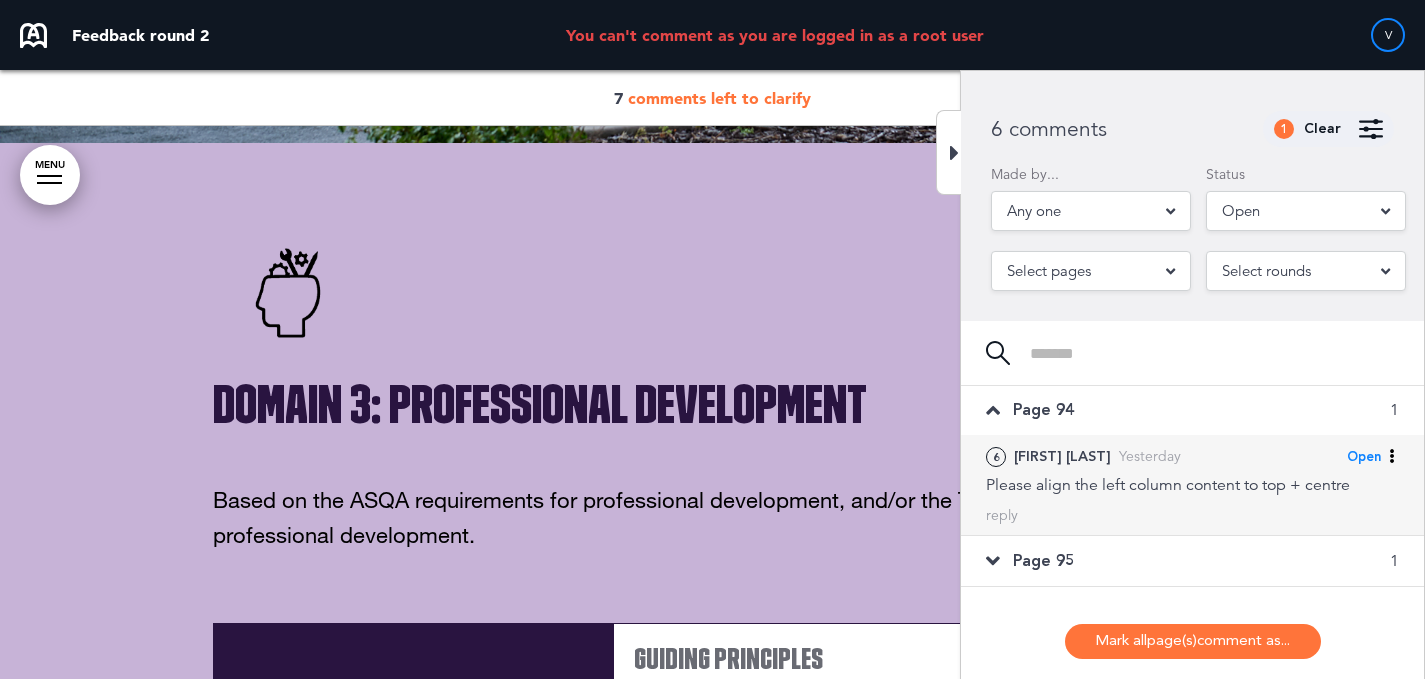 click on "6
Olivia T.
Yesterday
Open
Mark as  Open
Mark as  Completed
Mark as  Please clarify
Mark as  Note
Omit this from round
Please align the left column content to top + centre" at bounding box center (1192, 470) 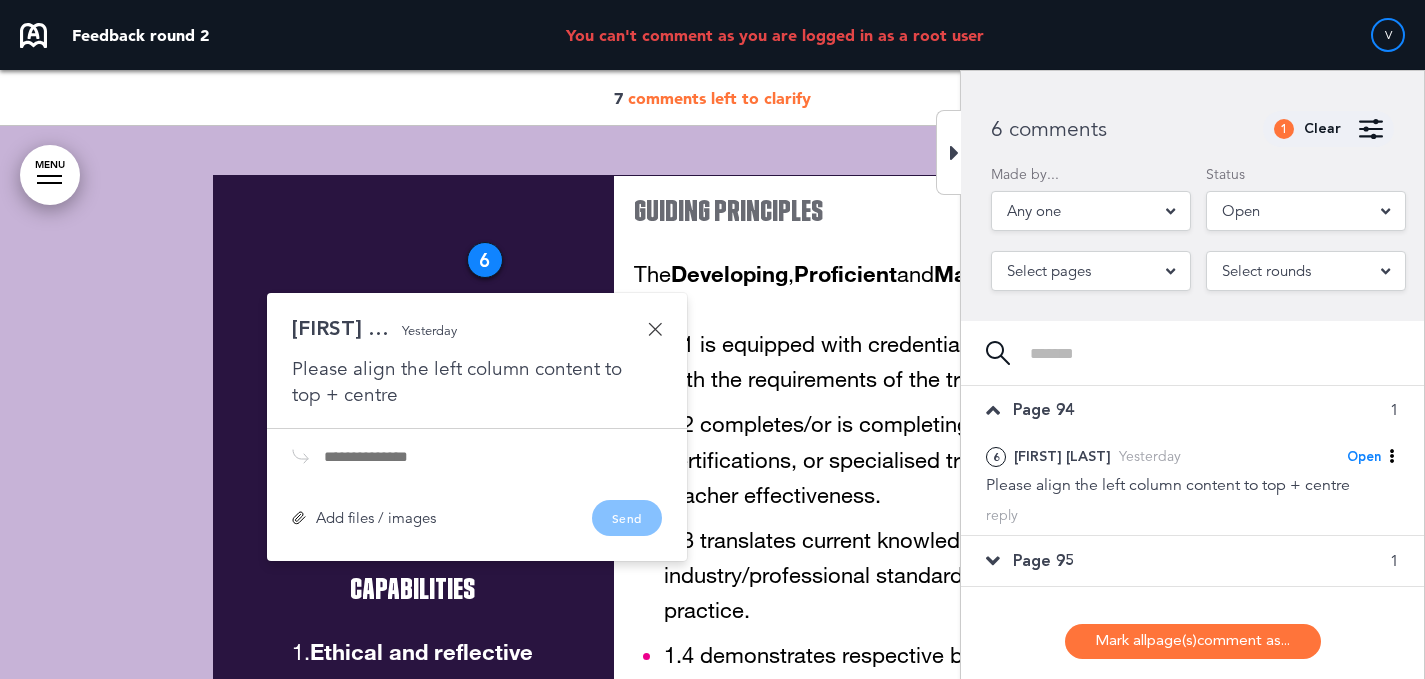 click on "Page 95
1" at bounding box center [1192, 561] 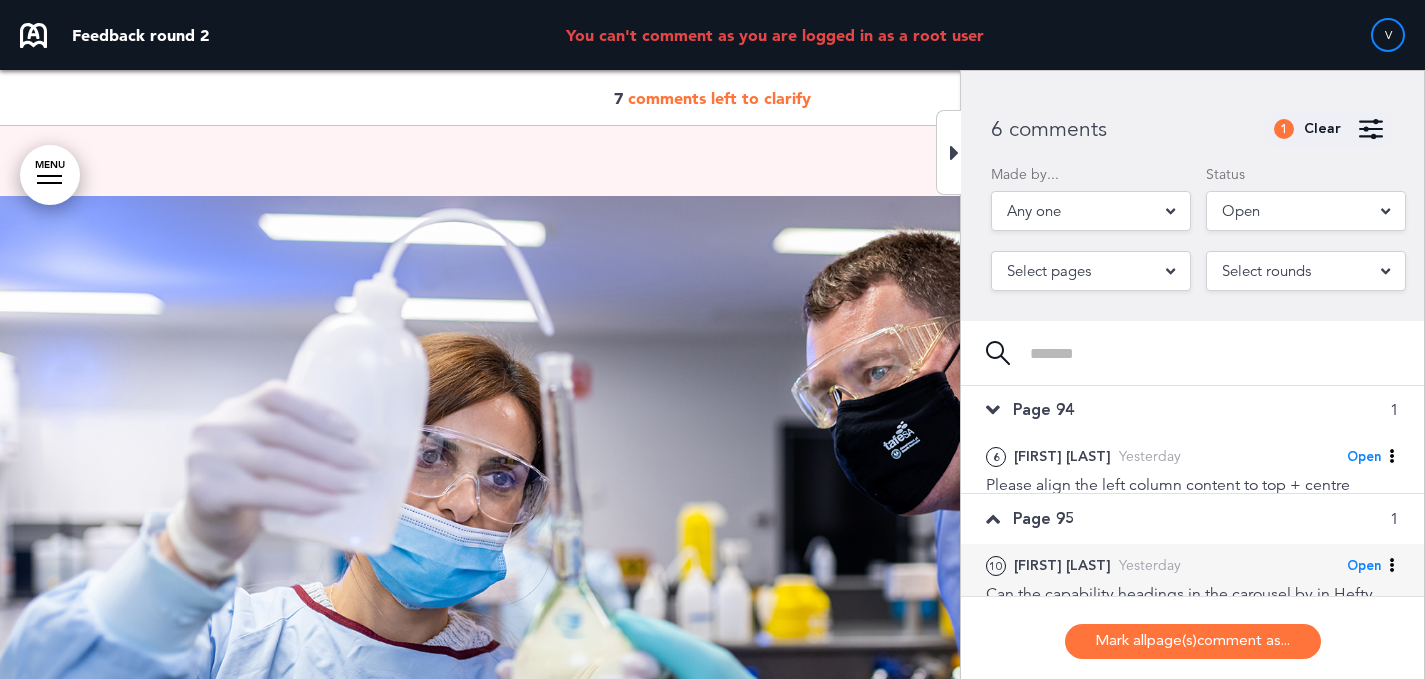 scroll, scrollTop: 33434, scrollLeft: 0, axis: vertical 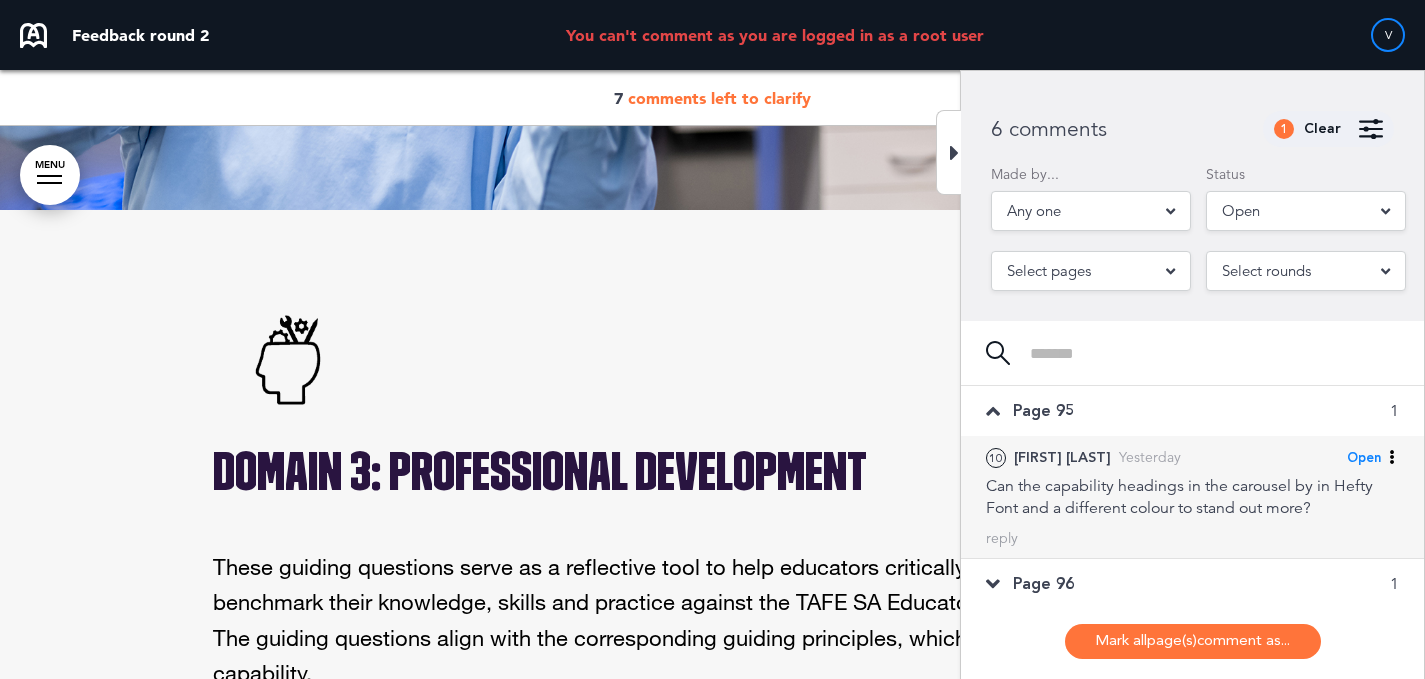 click on "Open" at bounding box center [1364, 458] 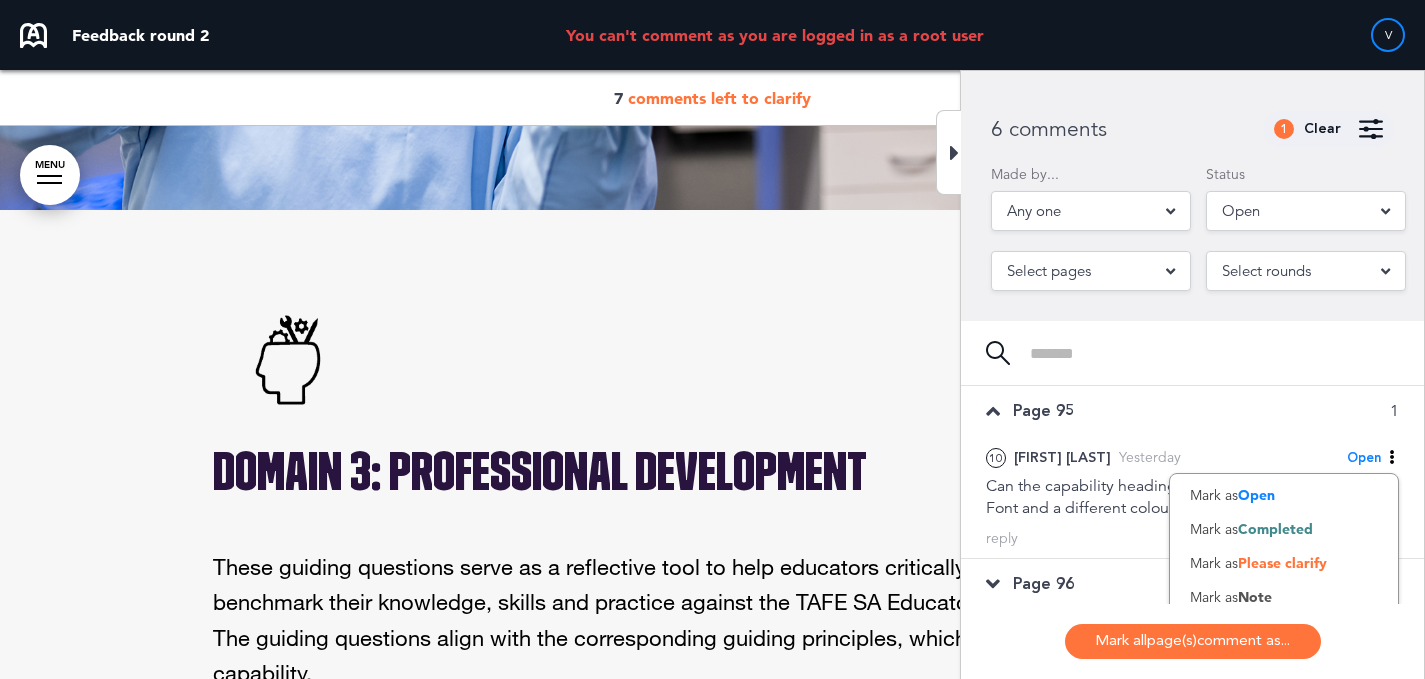 click on "Mark as  Please clarify" at bounding box center [1284, 563] 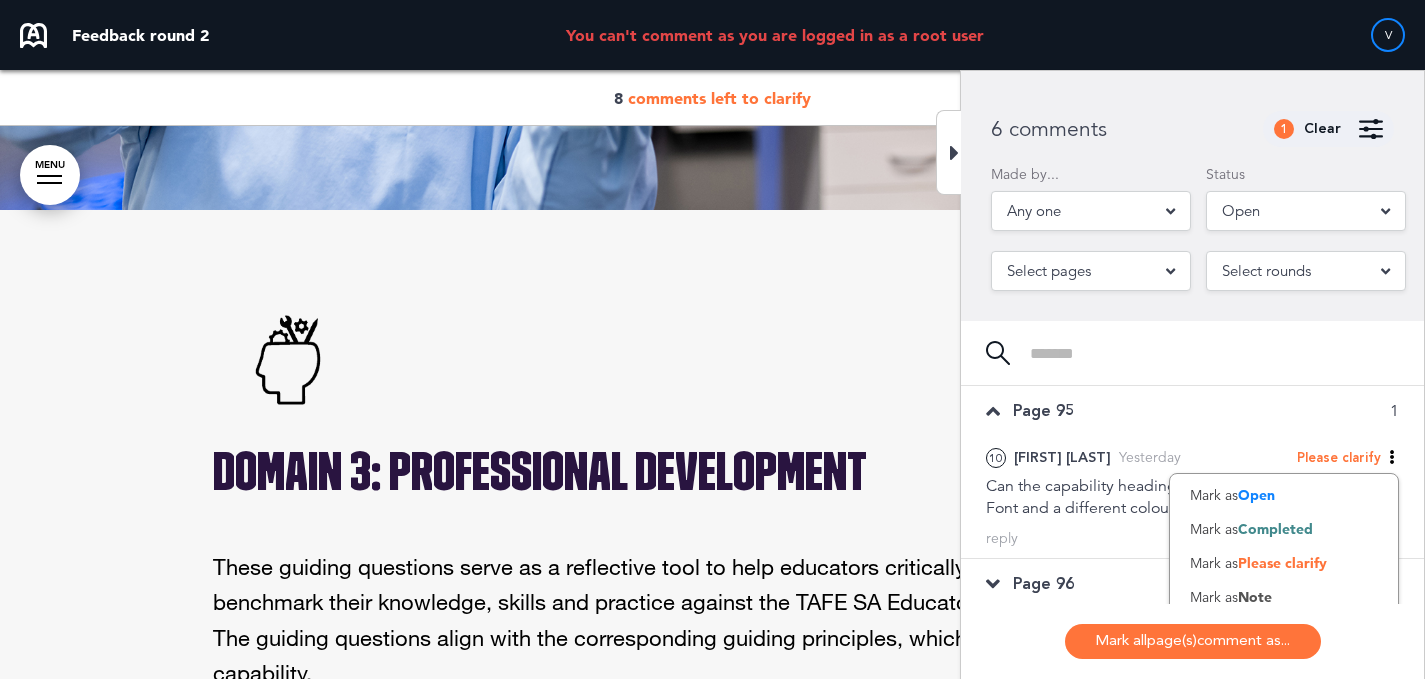 click on "Page 96" at bounding box center (1043, 584) 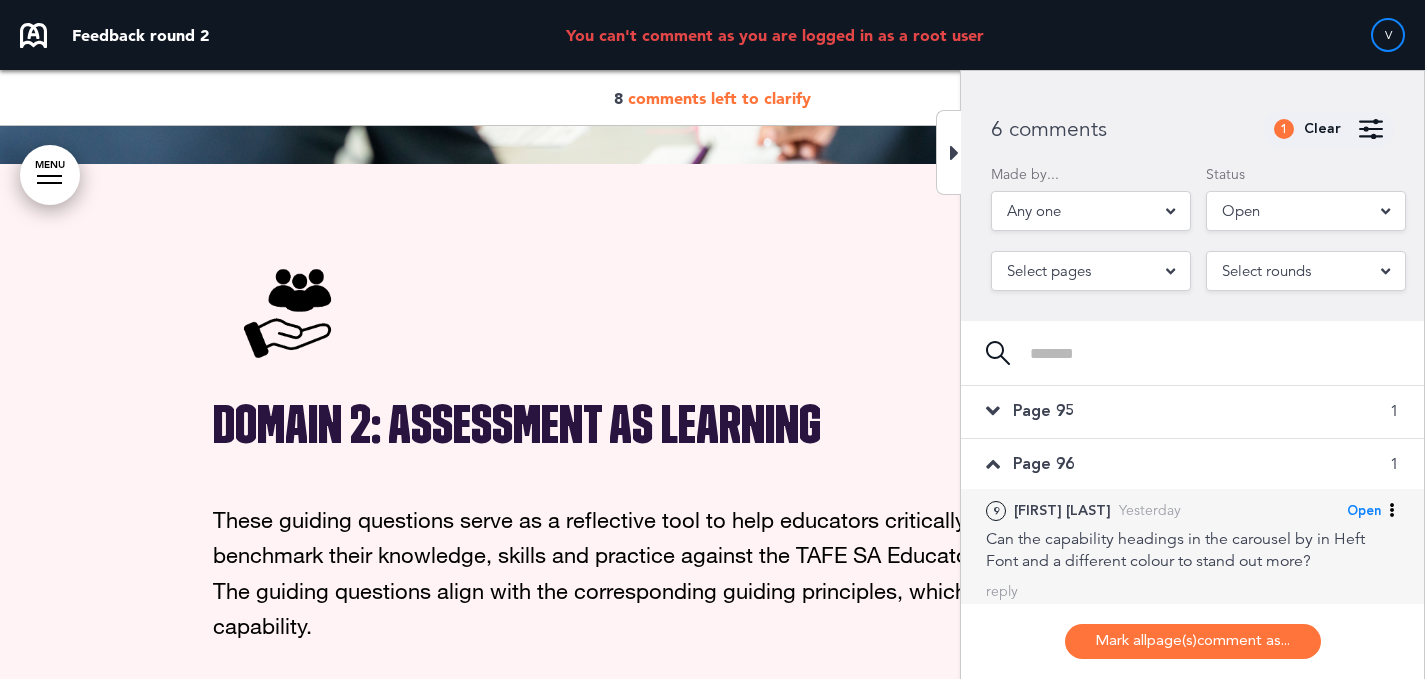scroll, scrollTop: 31340, scrollLeft: 0, axis: vertical 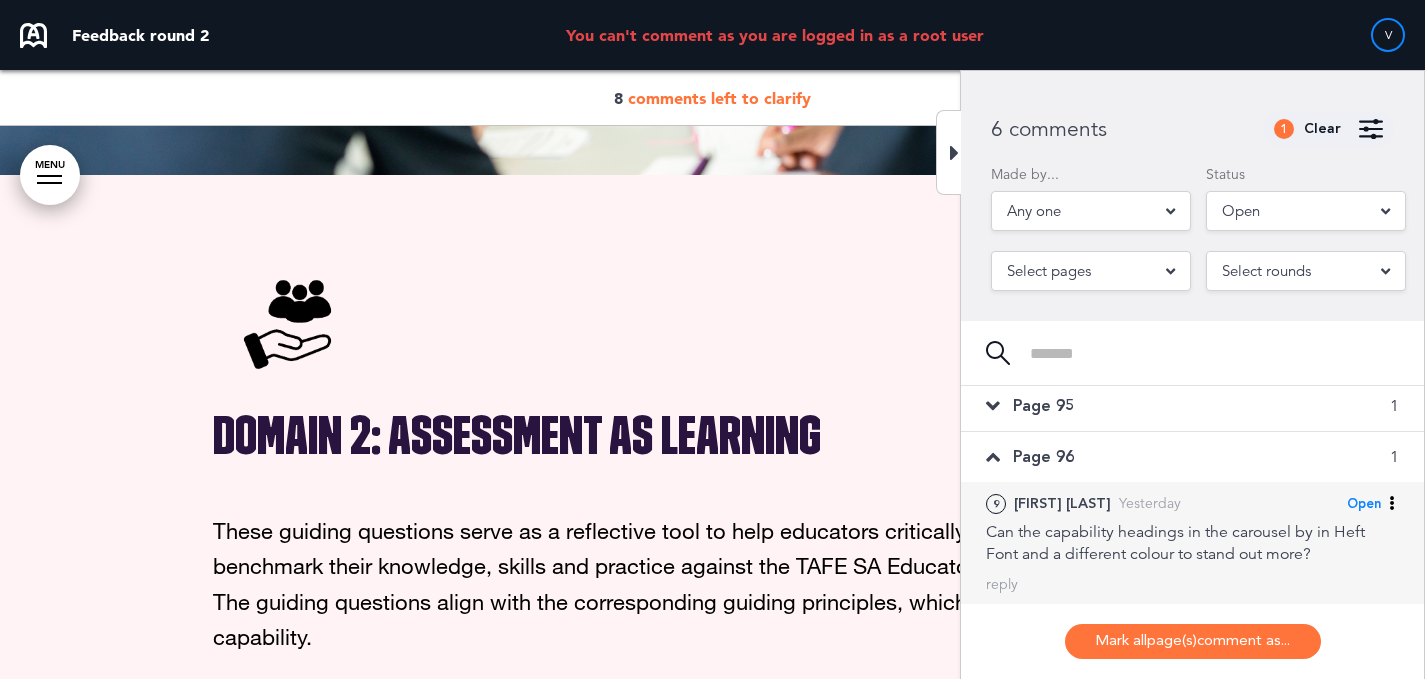 click on "Open" at bounding box center (1364, 504) 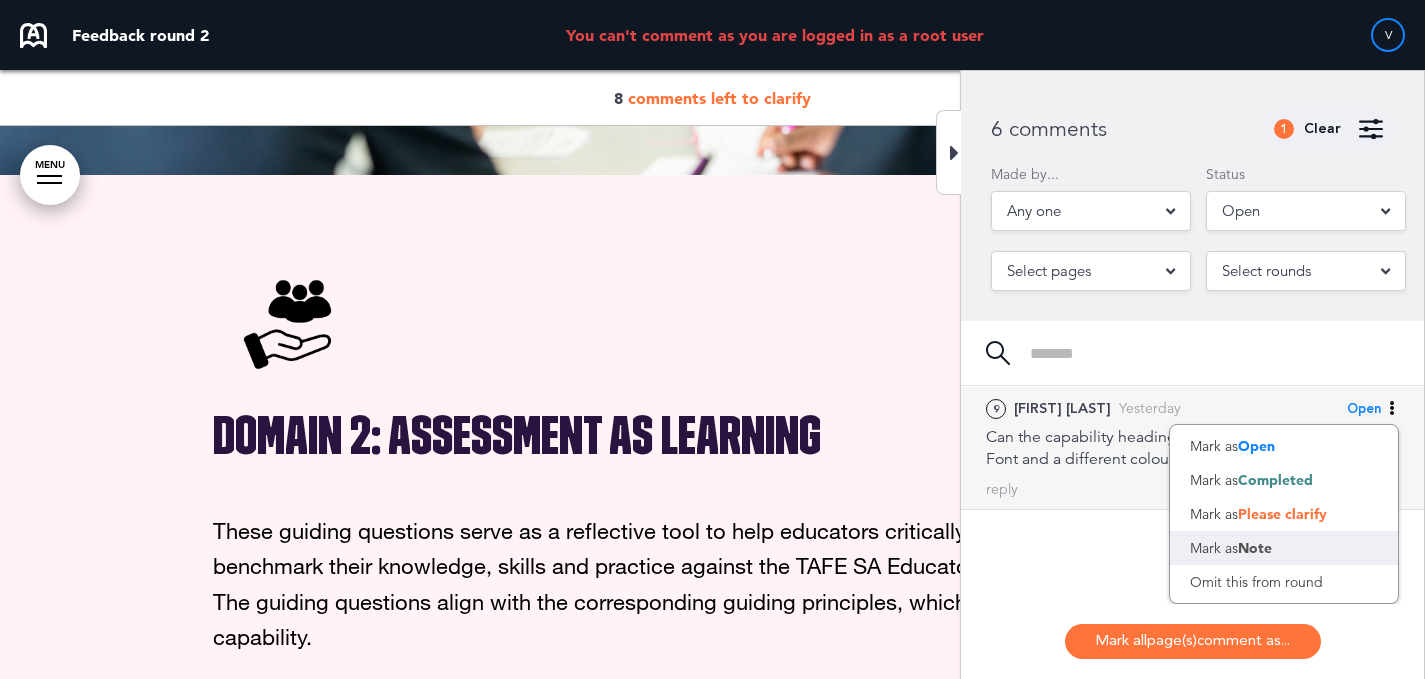 scroll, scrollTop: 306, scrollLeft: 0, axis: vertical 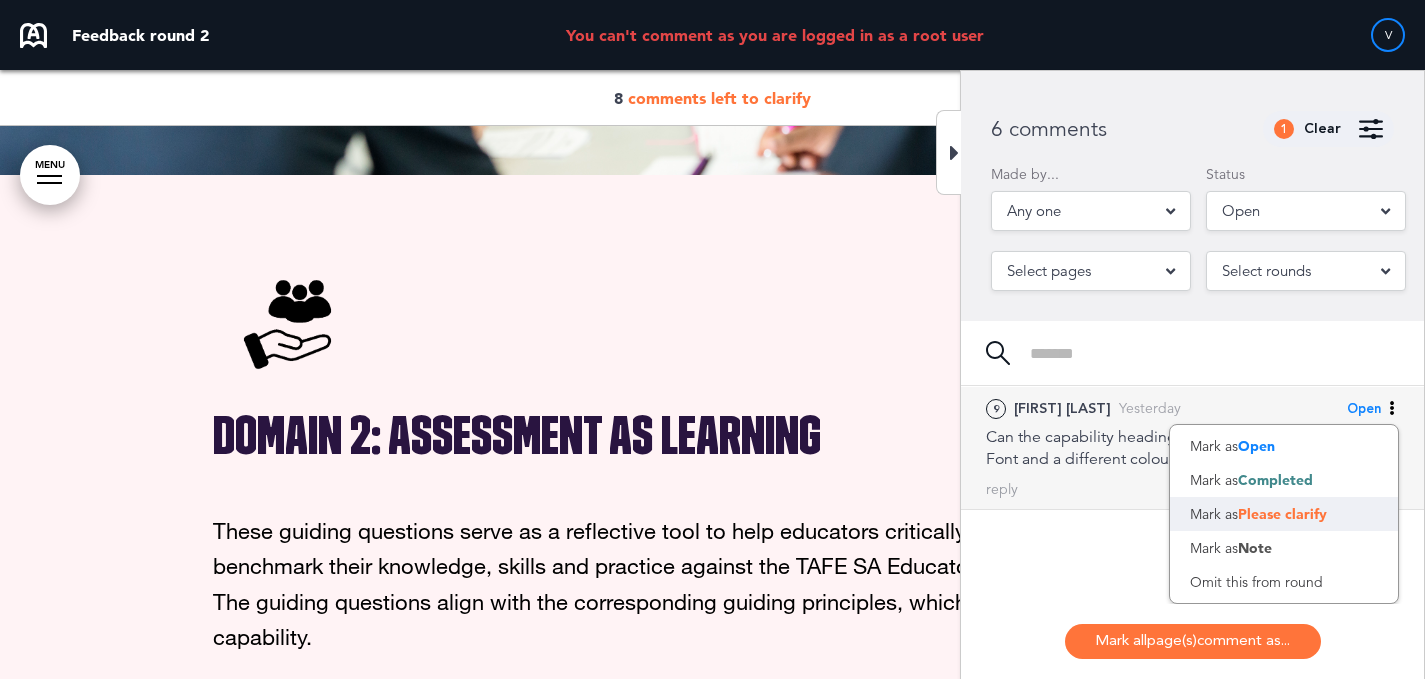 click on "Mark as  Please clarify" at bounding box center [1284, 514] 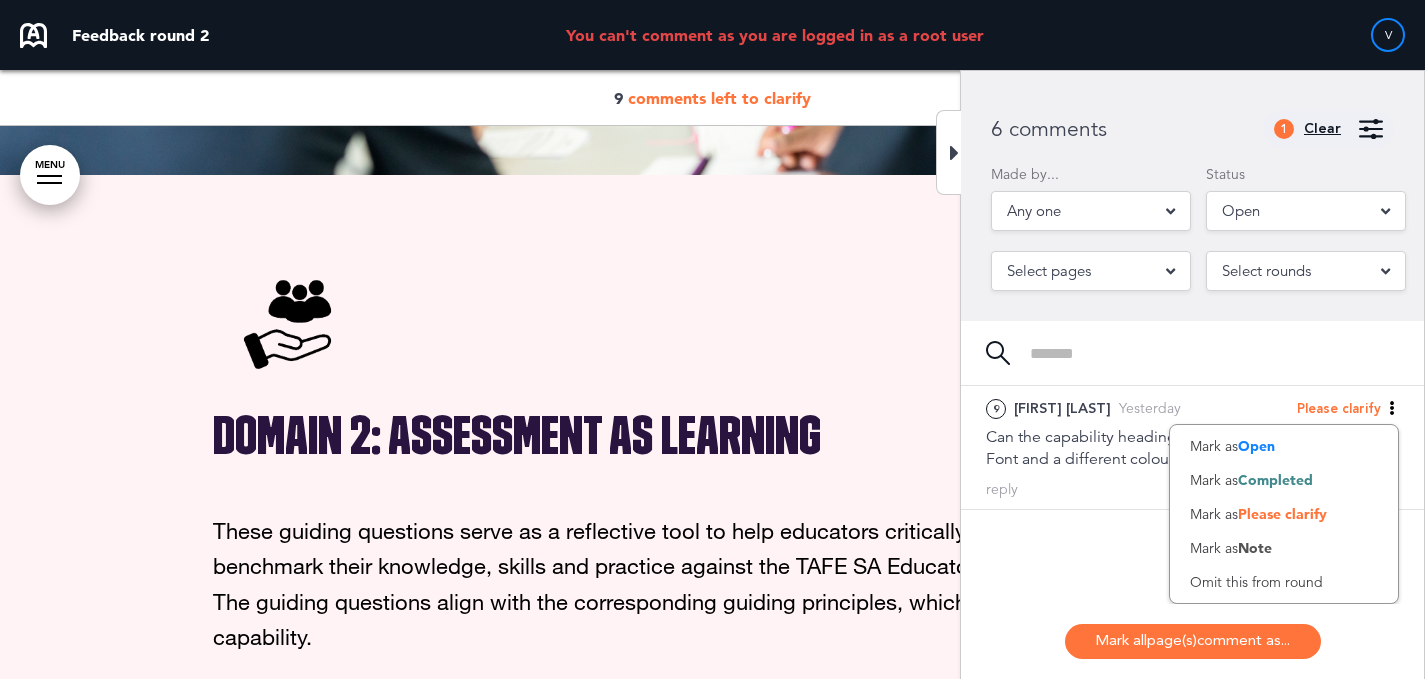 click on "Clear" at bounding box center (1322, 129) 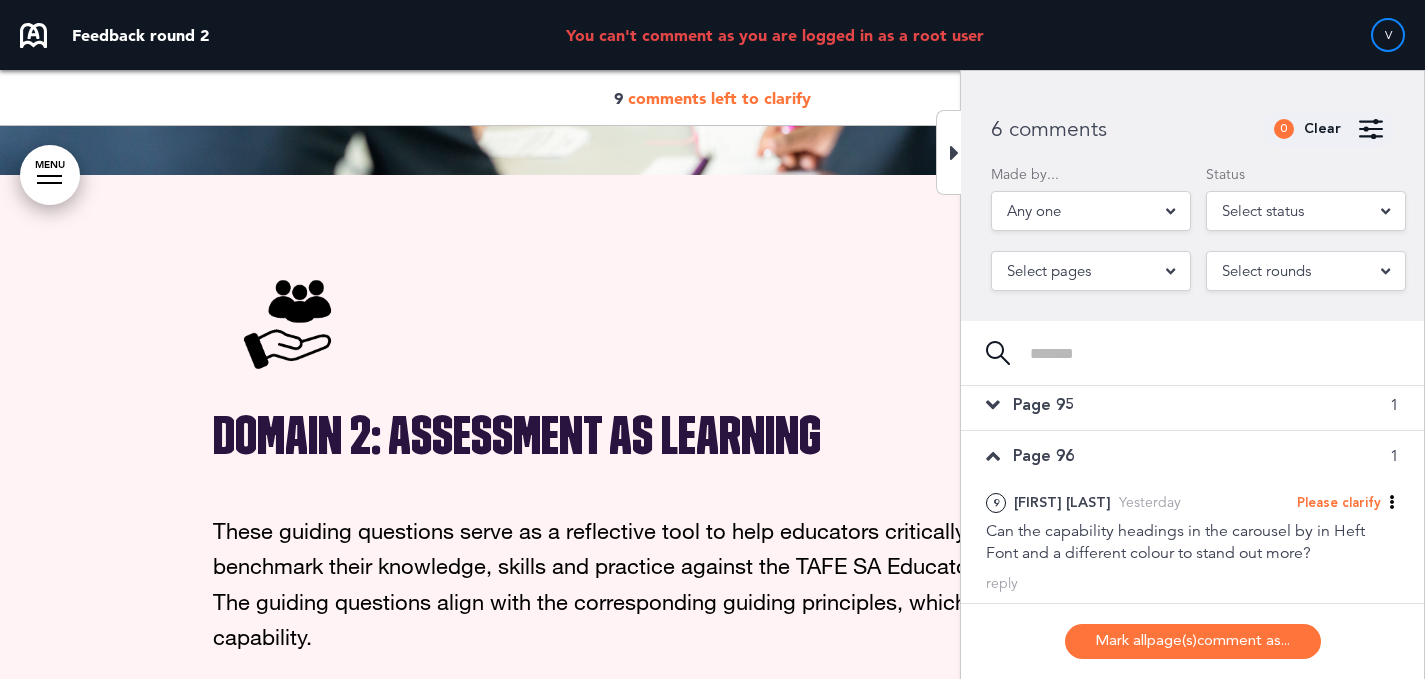 scroll, scrollTop: 209, scrollLeft: 0, axis: vertical 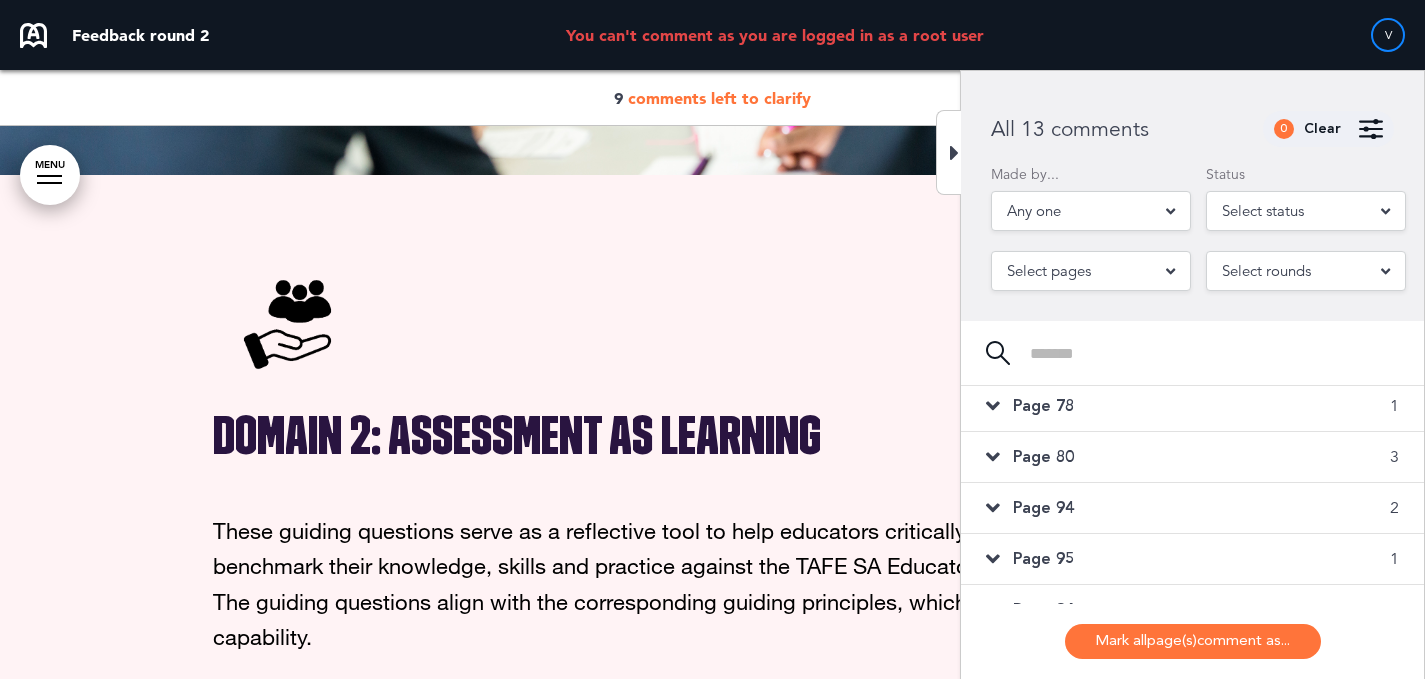 click on "Select status" at bounding box center (1306, 211) 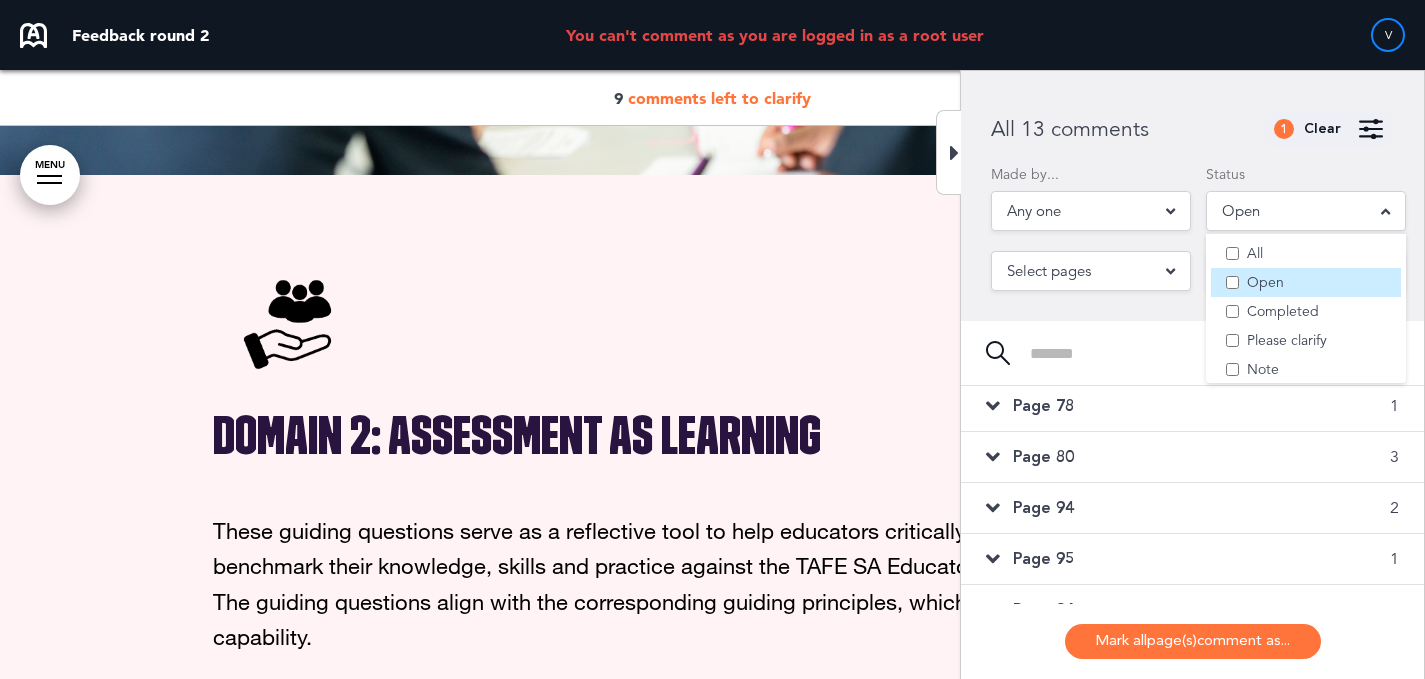 scroll, scrollTop: 0, scrollLeft: 0, axis: both 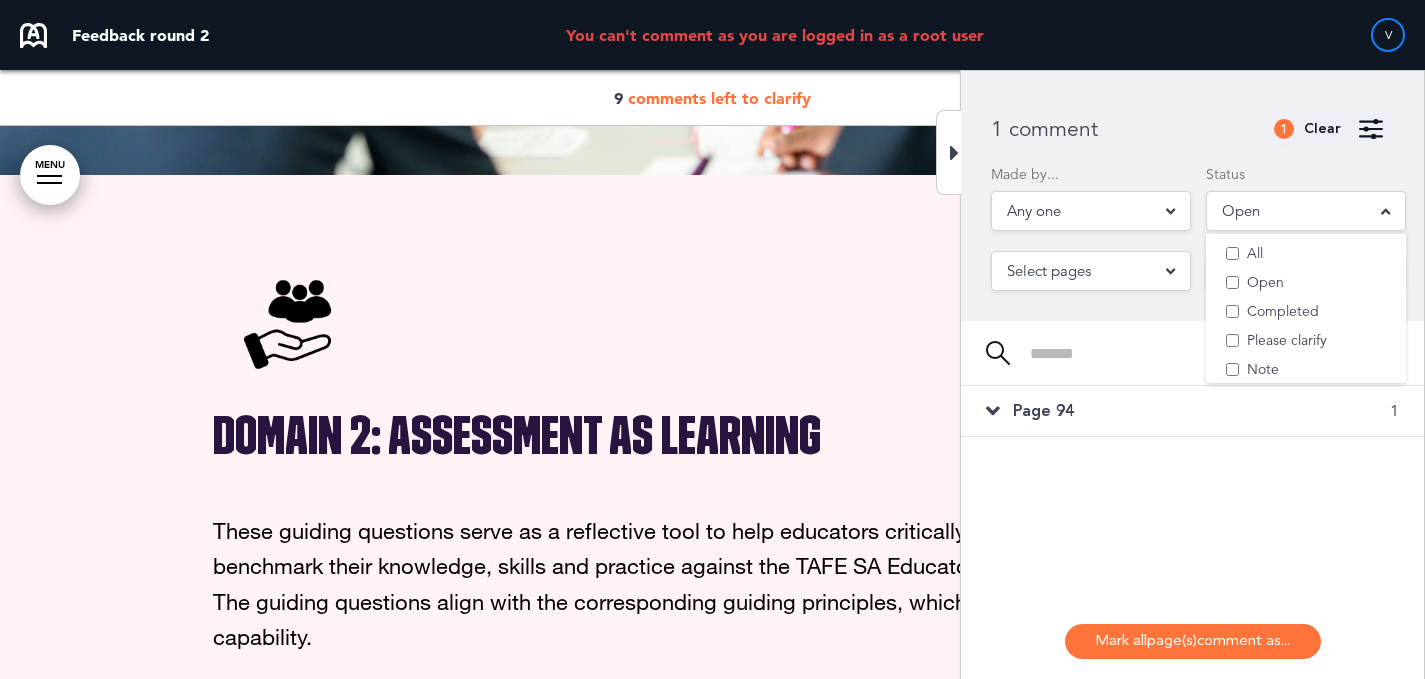 click on "Page 94
1" at bounding box center (1192, 411) 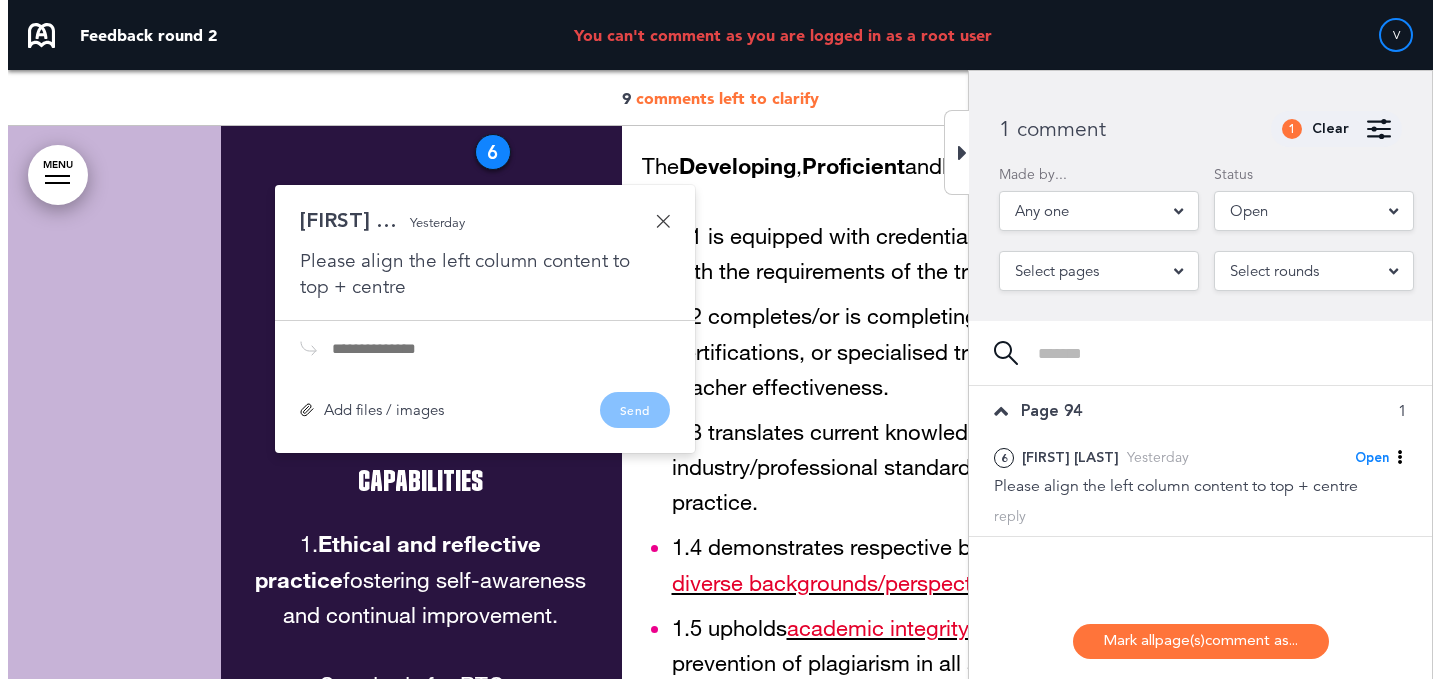 scroll, scrollTop: 23469, scrollLeft: 0, axis: vertical 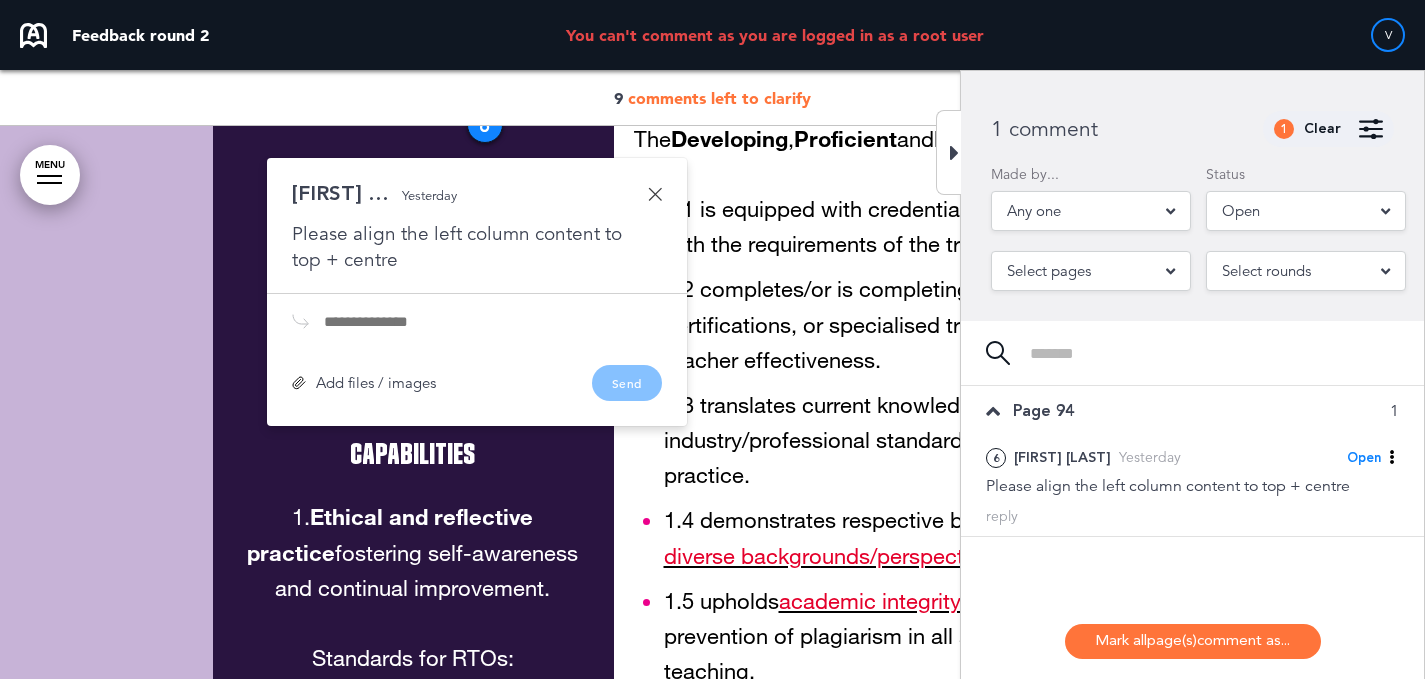 click on "MENU" at bounding box center (50, 175) 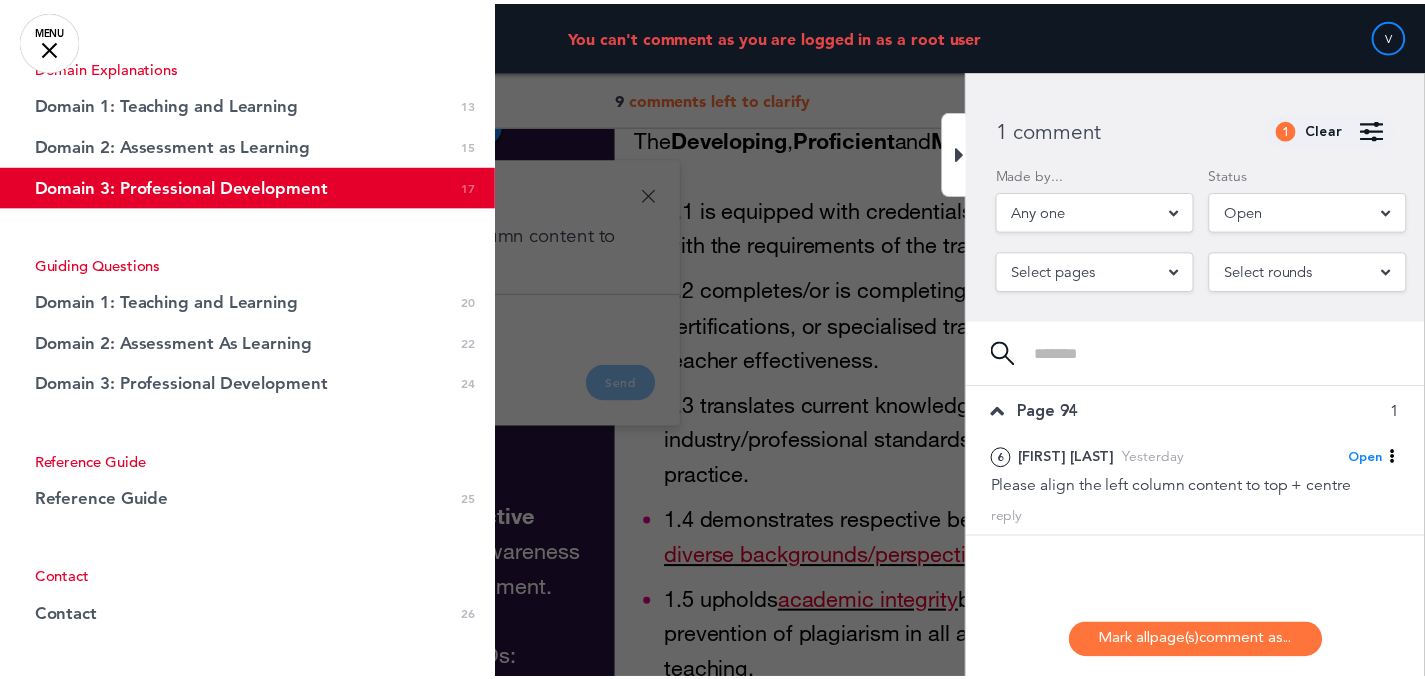 scroll, scrollTop: 558, scrollLeft: 0, axis: vertical 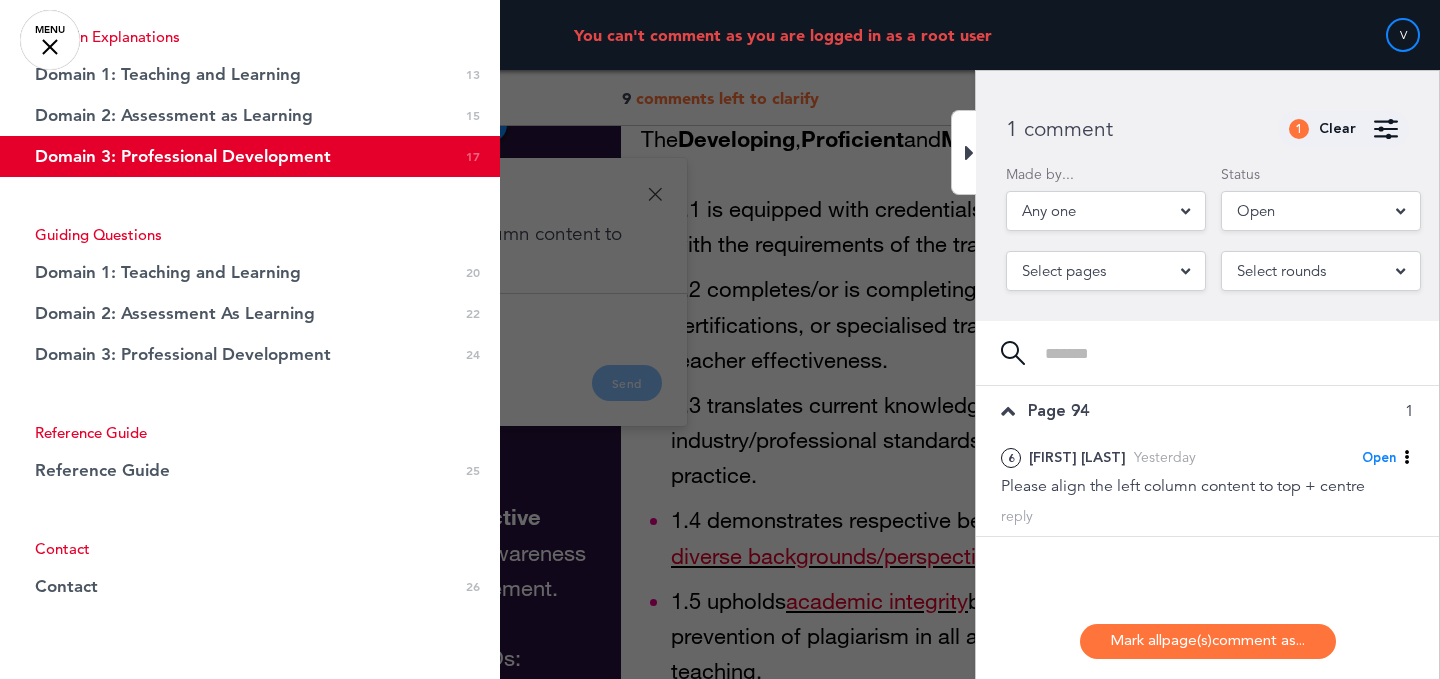 click at bounding box center [720, 339] 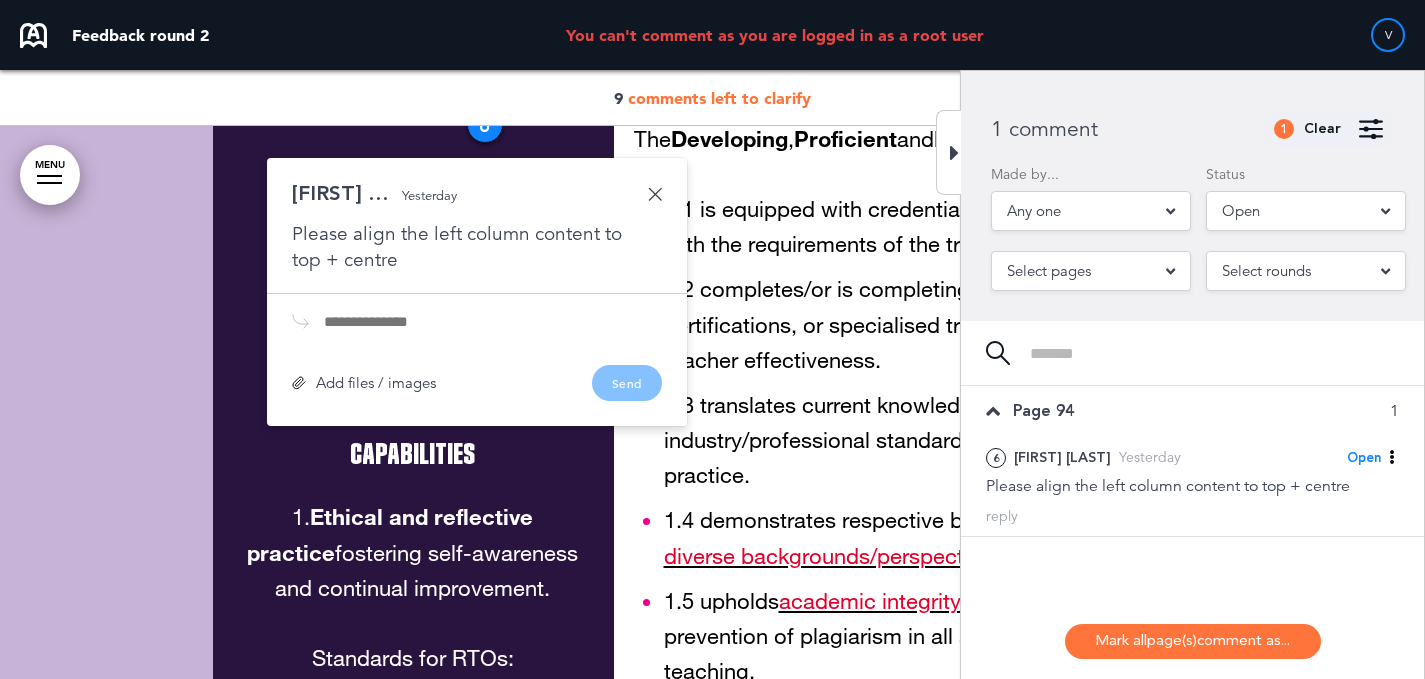 click at bounding box center [655, 194] 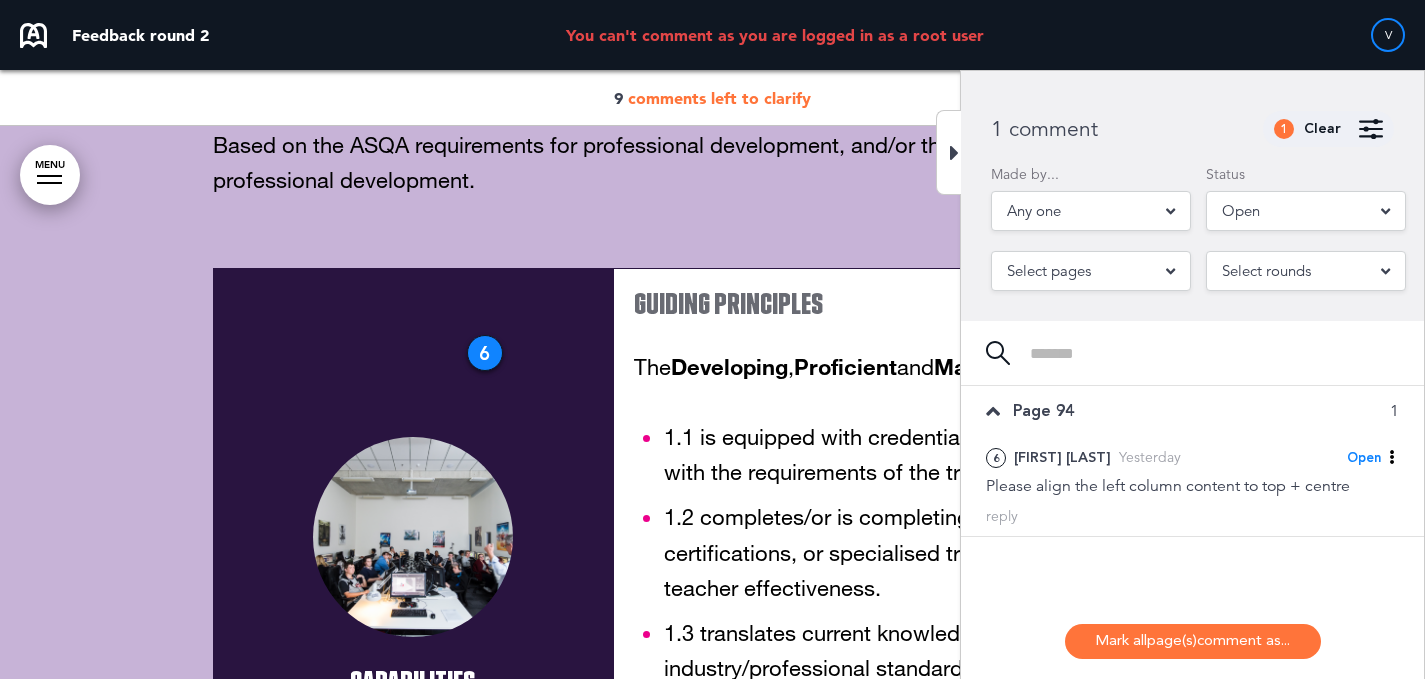 scroll, scrollTop: 23202, scrollLeft: 0, axis: vertical 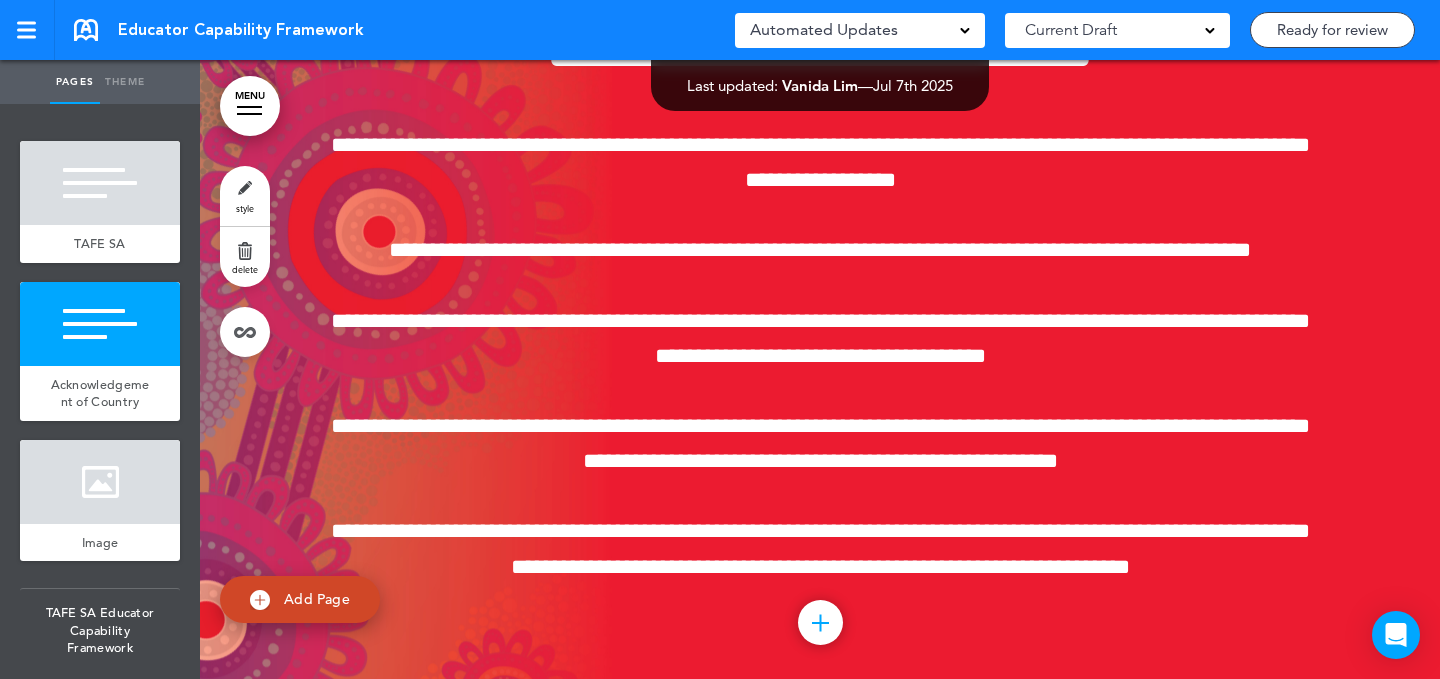 click on "style" at bounding box center (245, 196) 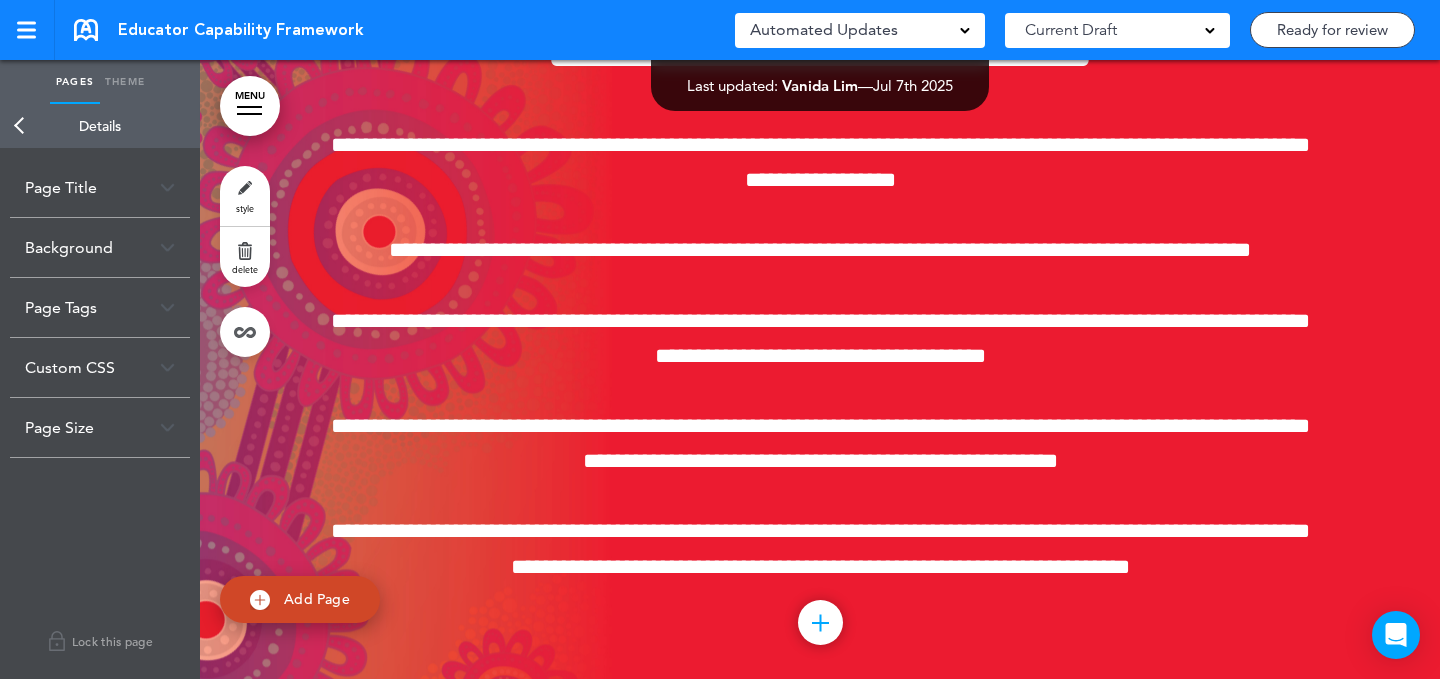 click on "Page Title" at bounding box center (100, 187) 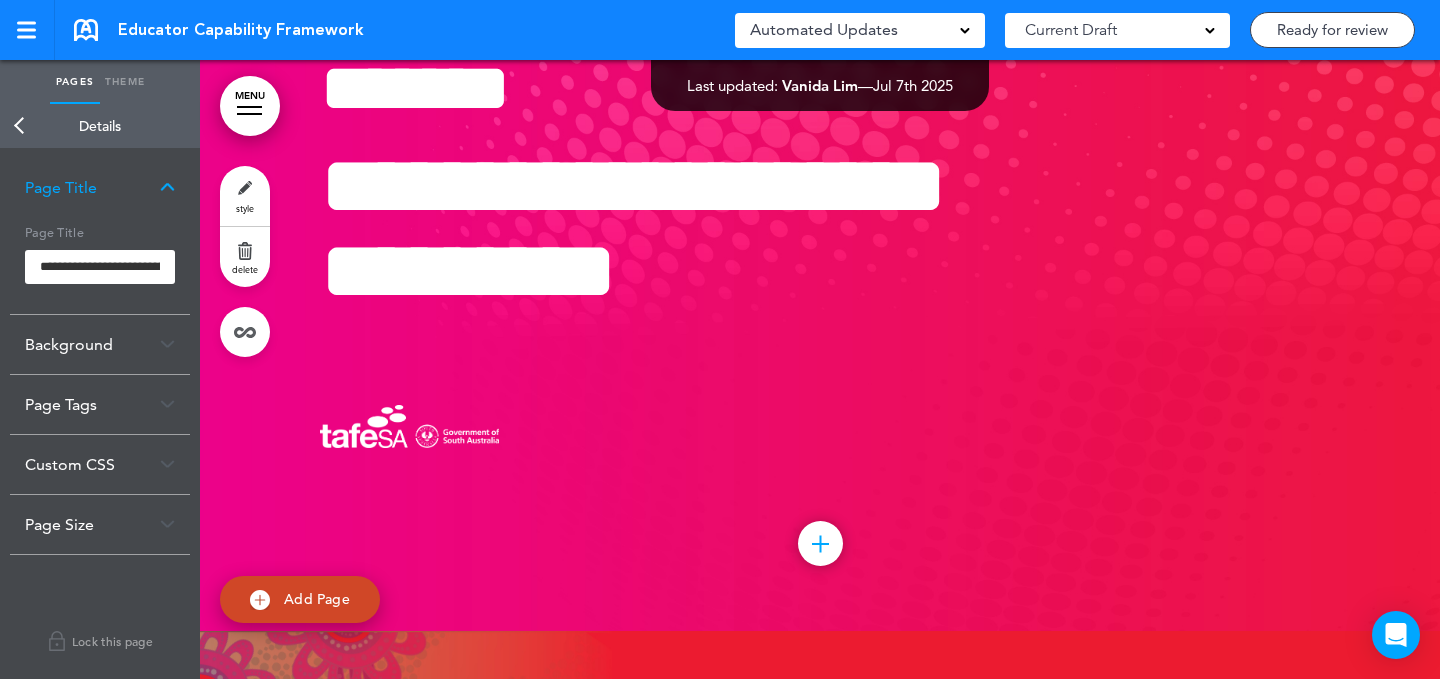 scroll, scrollTop: 0, scrollLeft: 0, axis: both 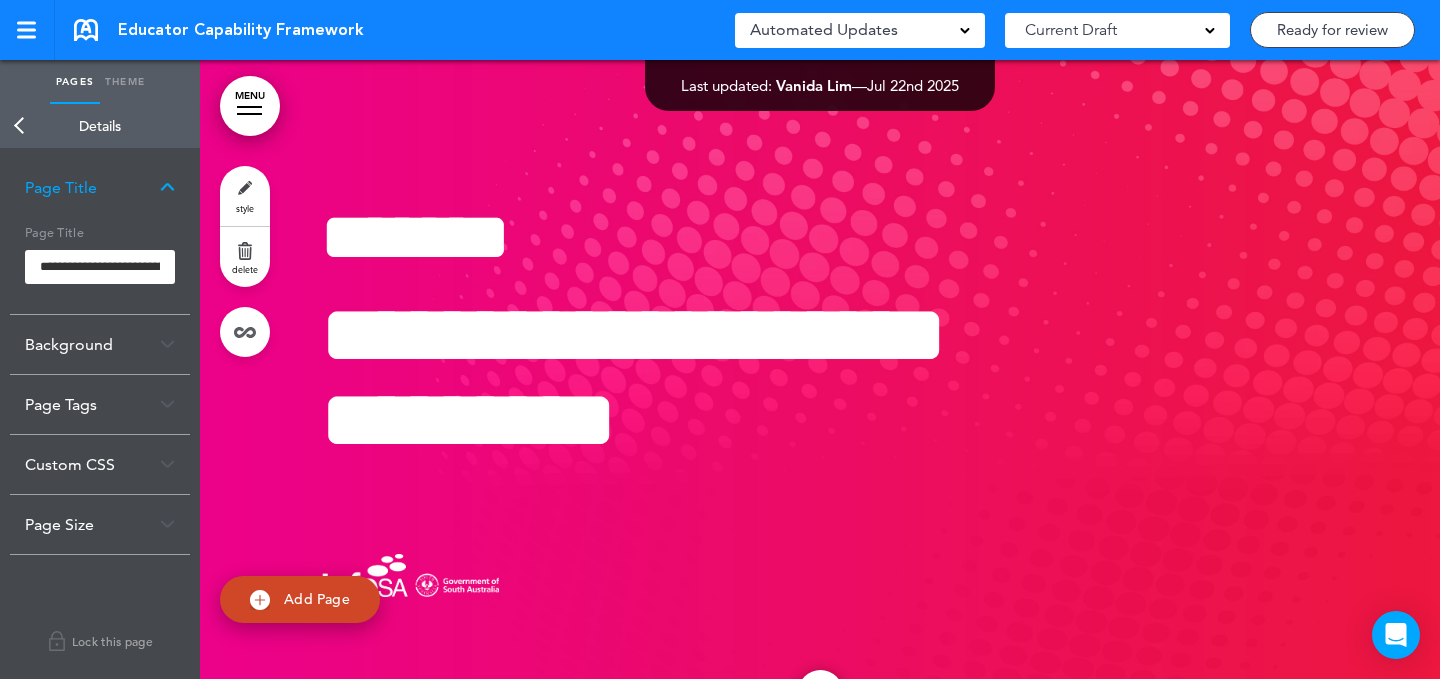 click on "style" at bounding box center [245, 196] 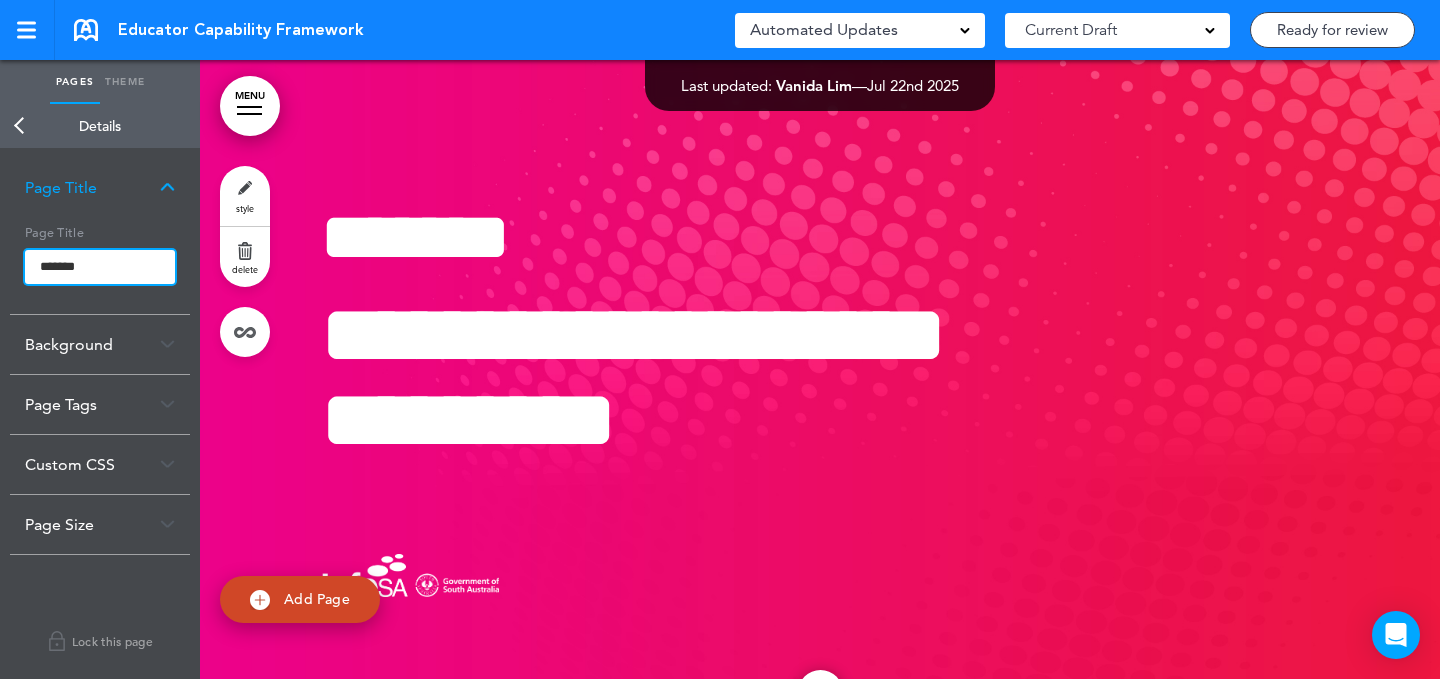 click on "*******" at bounding box center (100, 267) 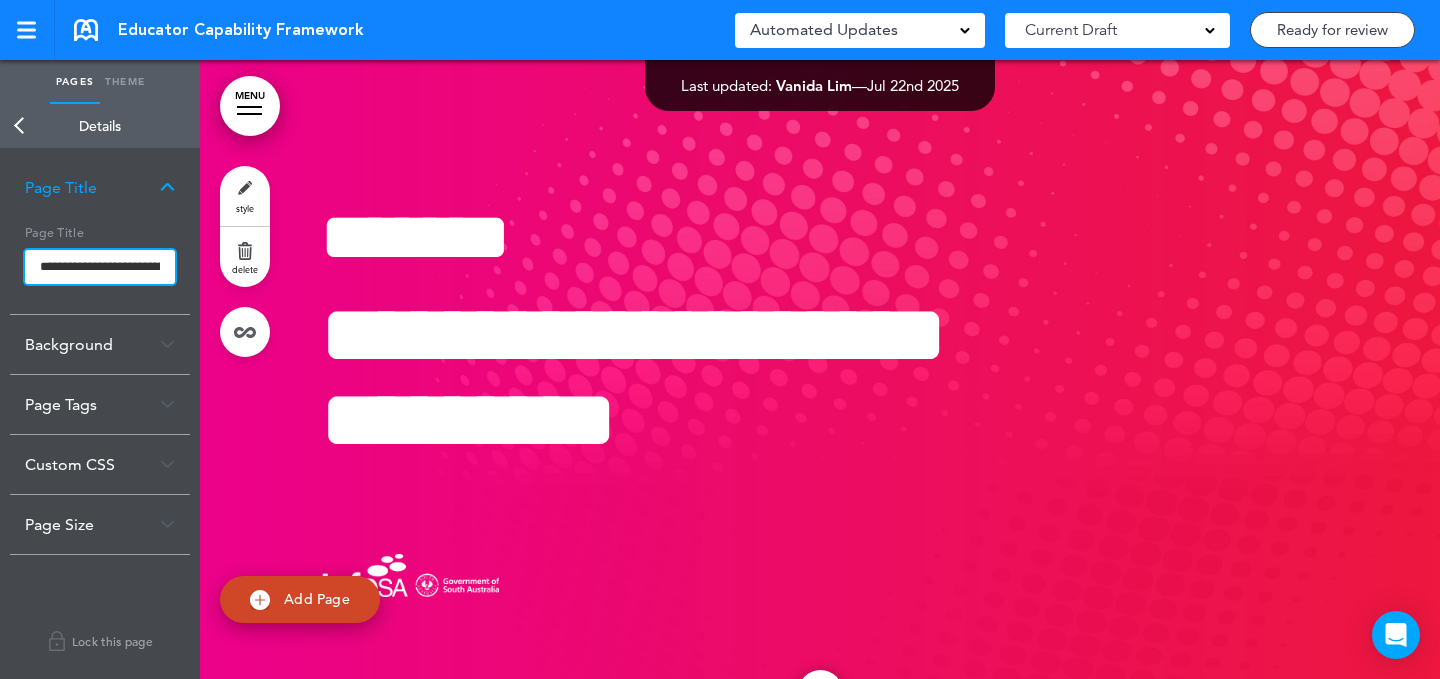 scroll, scrollTop: 0, scrollLeft: 120, axis: horizontal 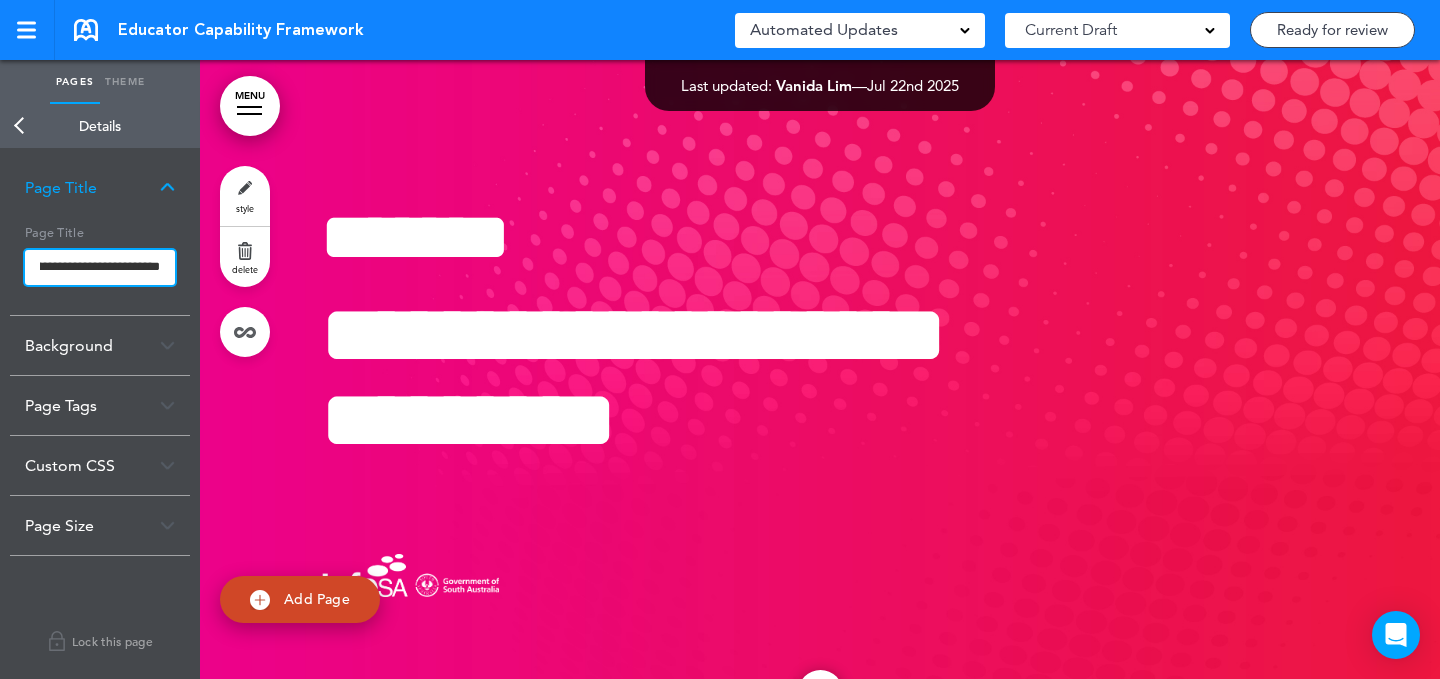 type on "**********" 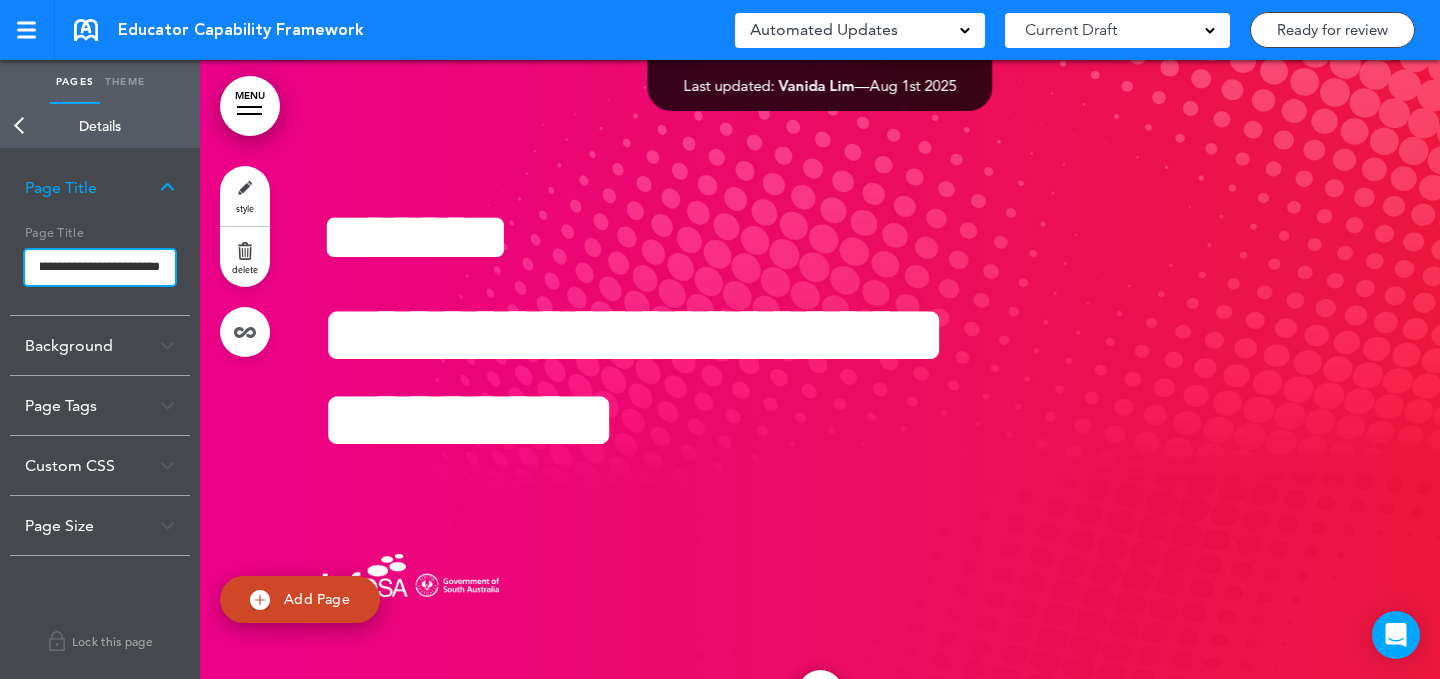 scroll, scrollTop: 0, scrollLeft: 0, axis: both 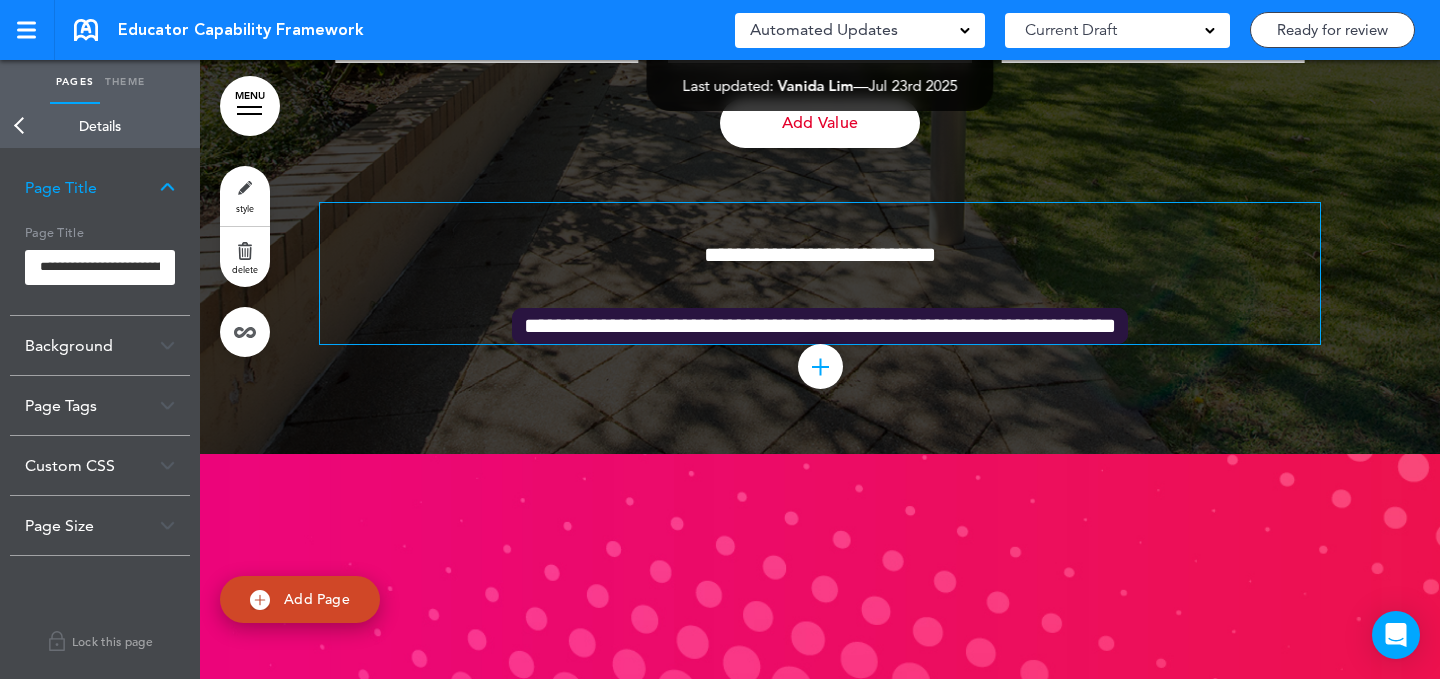 click on "**********" at bounding box center (820, 238) 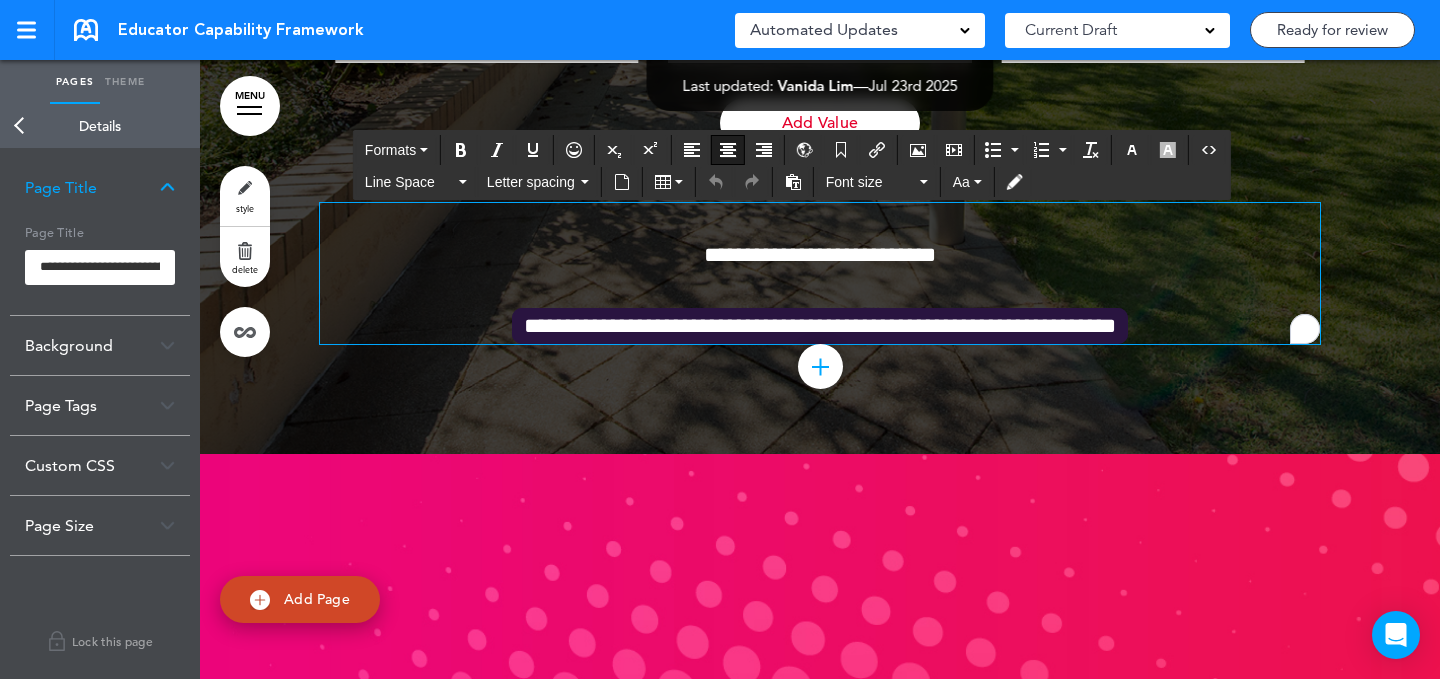 type 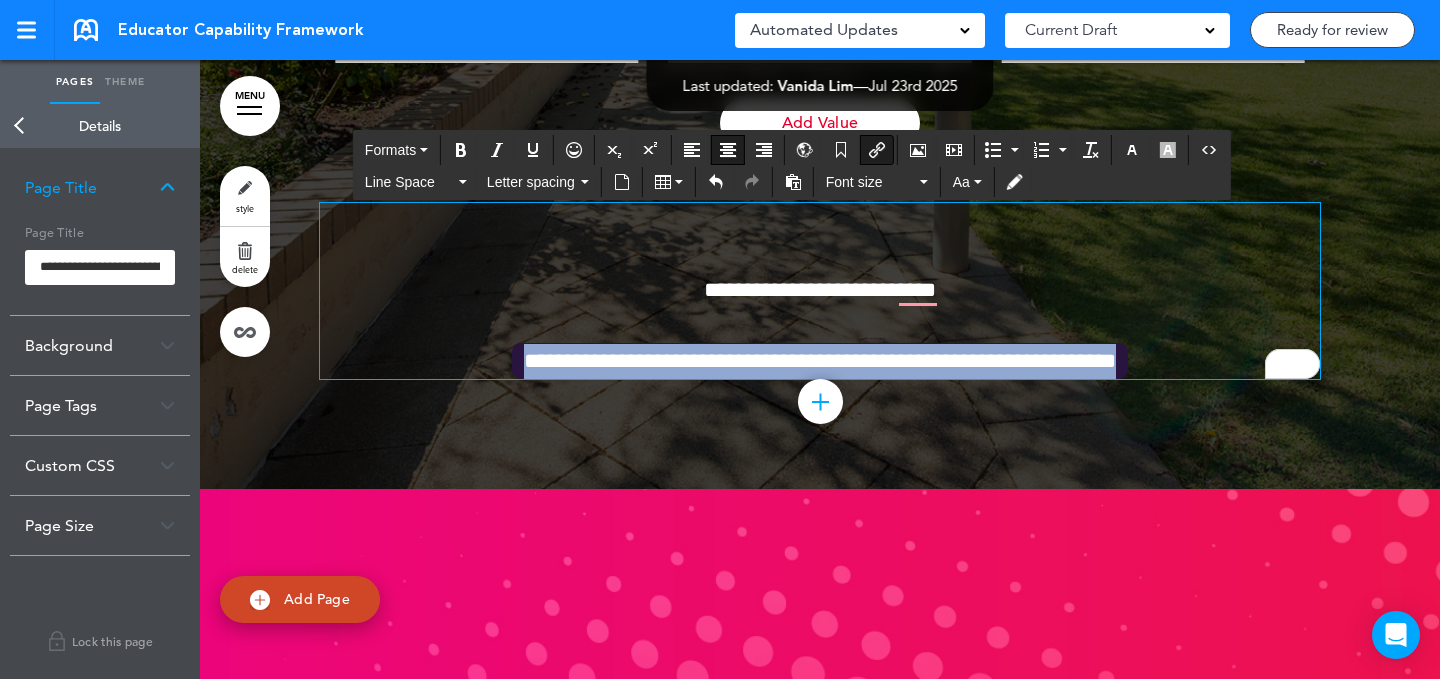 drag, startPoint x: 1154, startPoint y: 474, endPoint x: 475, endPoint y: 488, distance: 679.1443 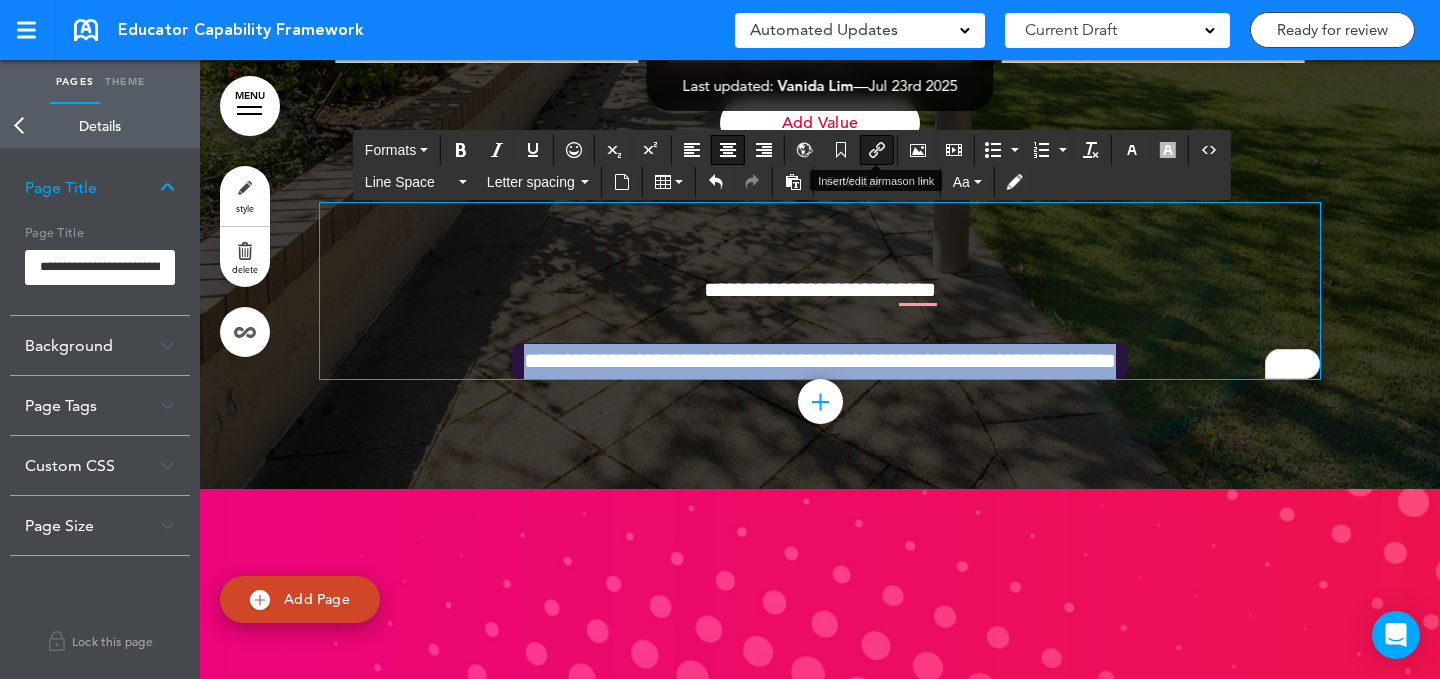 click at bounding box center [877, 150] 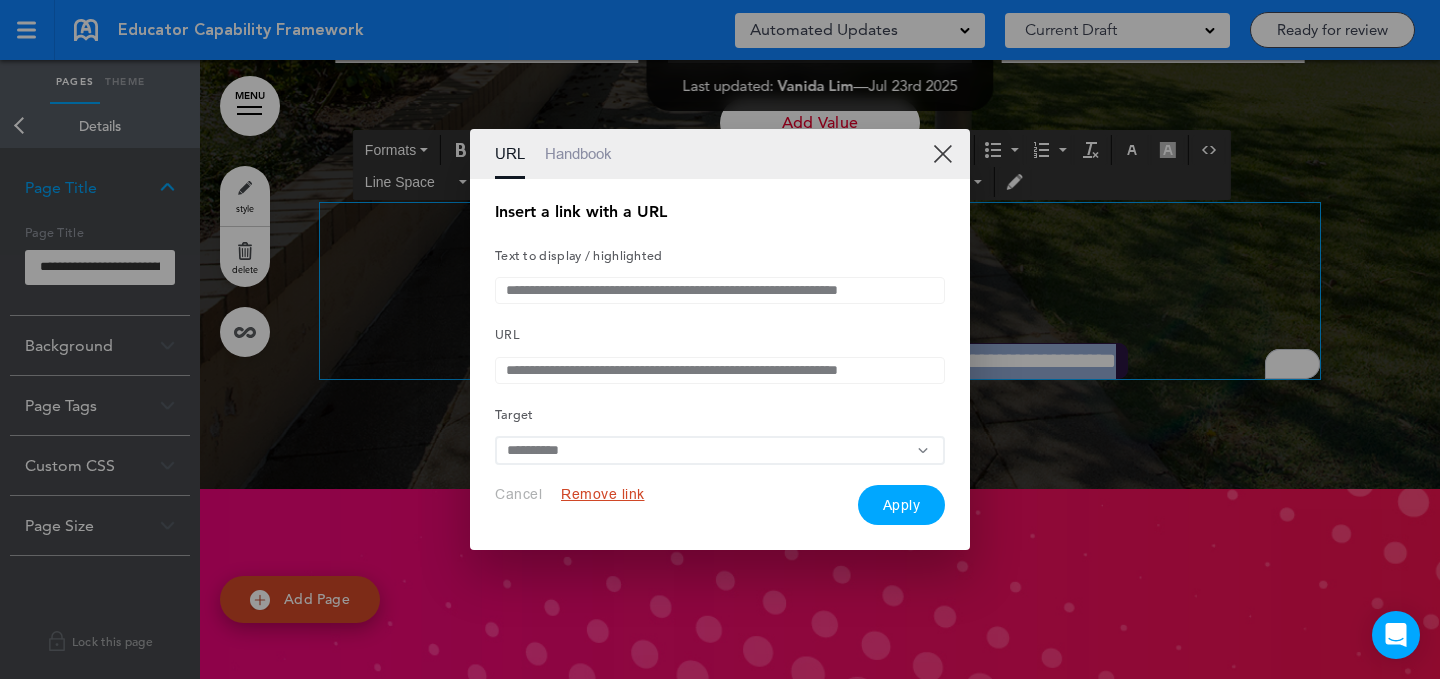 click on "**********" at bounding box center [720, 290] 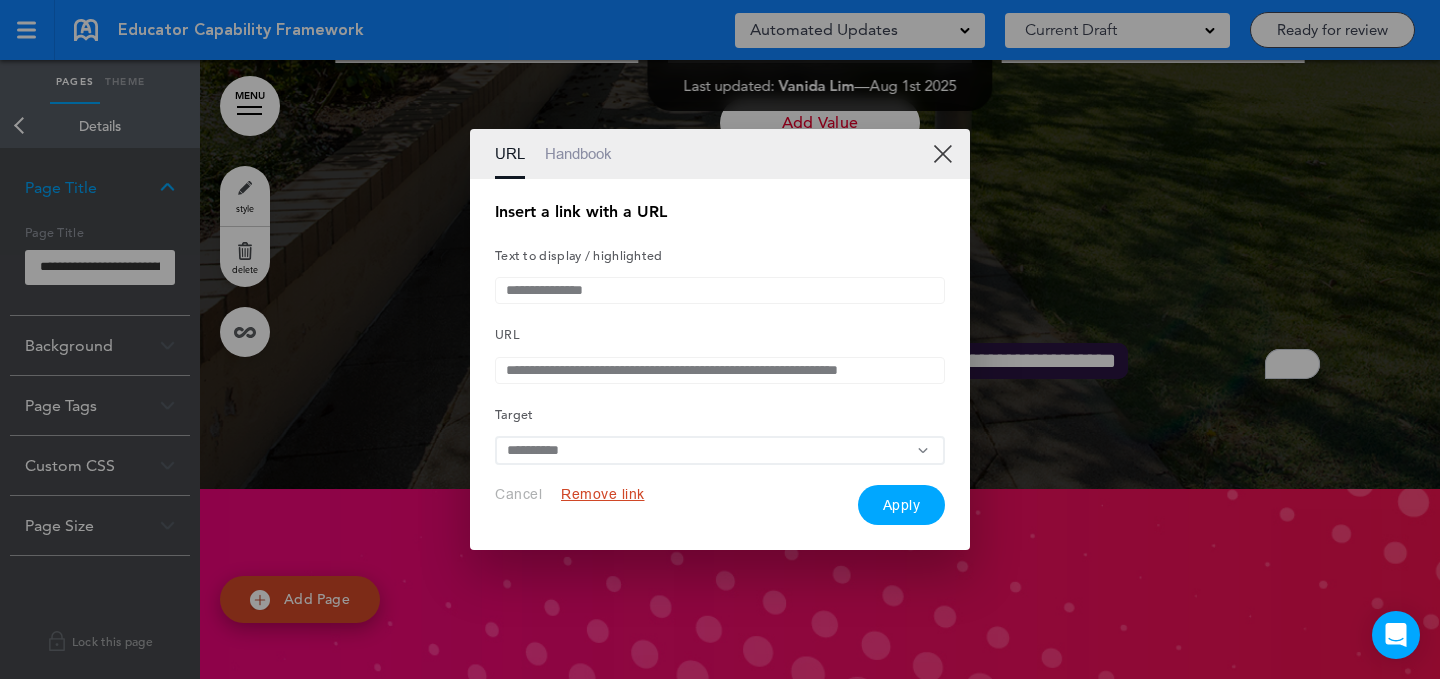type on "**********" 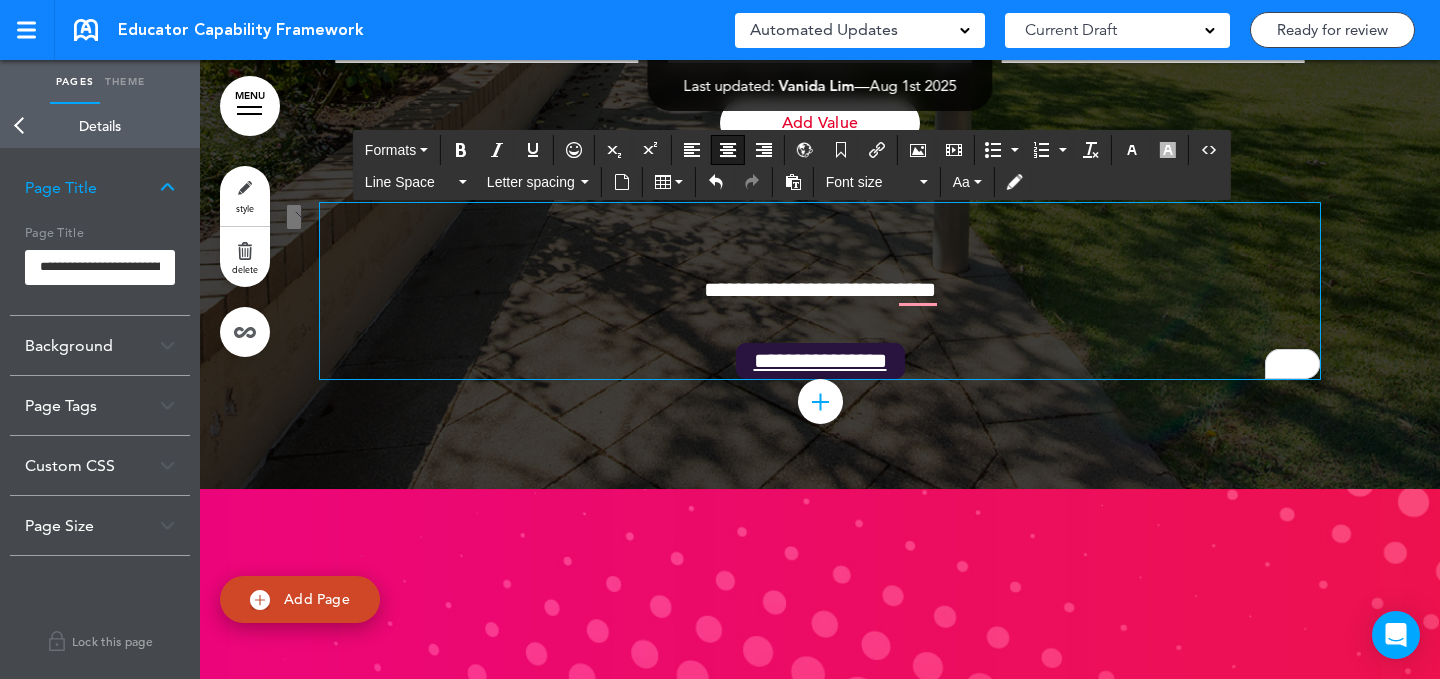 click on "**********" at bounding box center [820, 290] 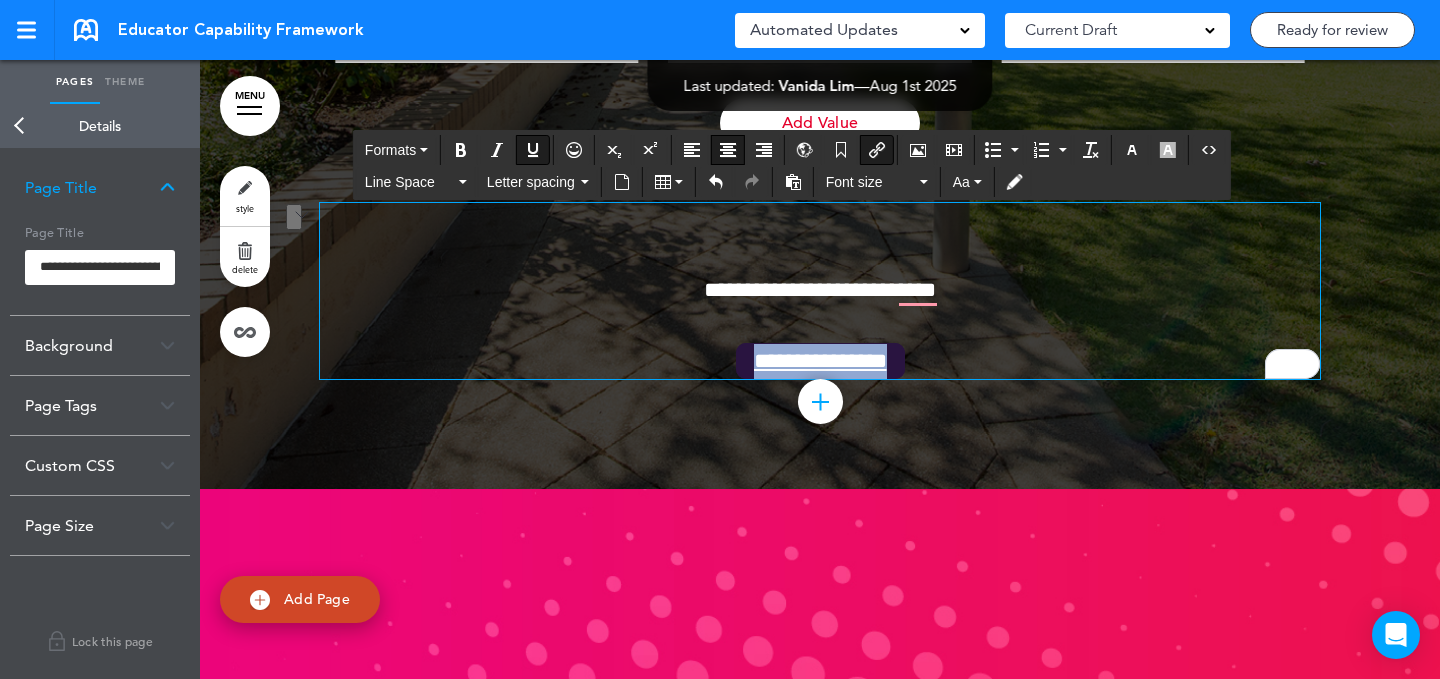 drag, startPoint x: 882, startPoint y: 477, endPoint x: 734, endPoint y: 479, distance: 148.01352 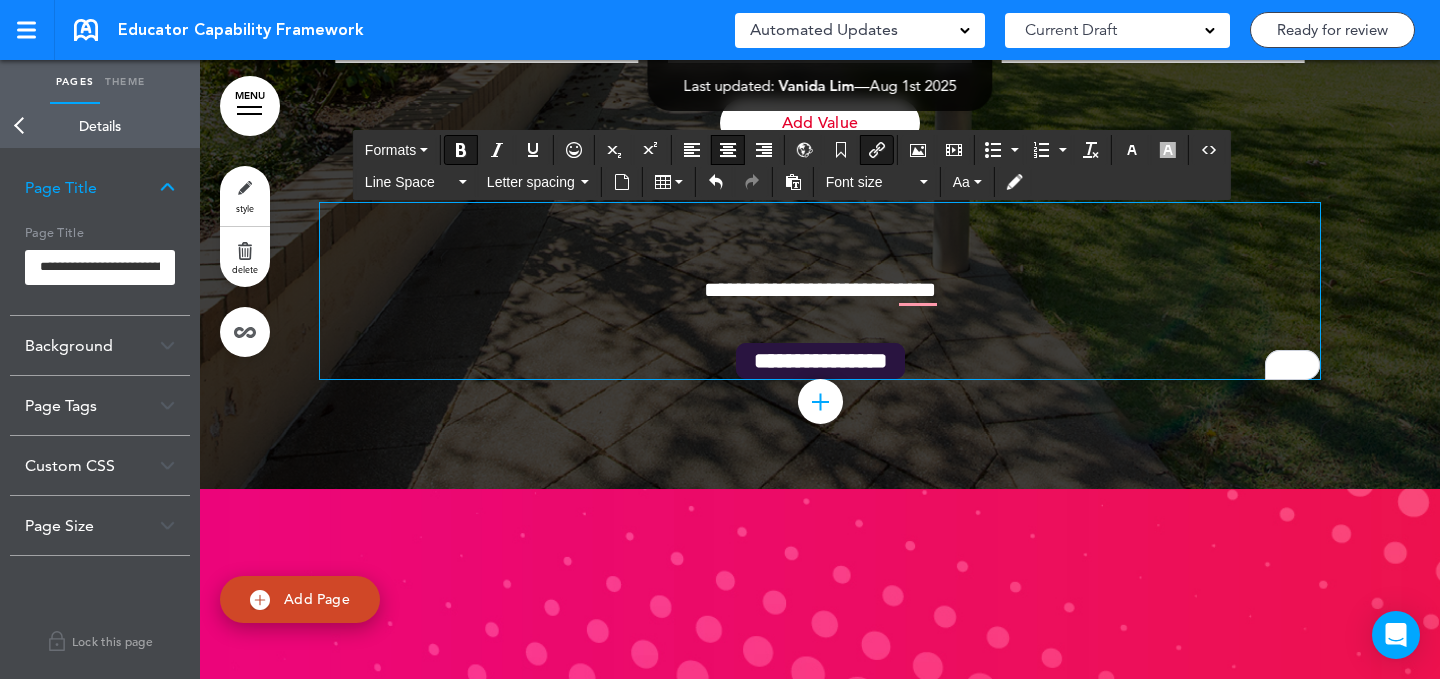 click on "**********" at bounding box center (820, 291) 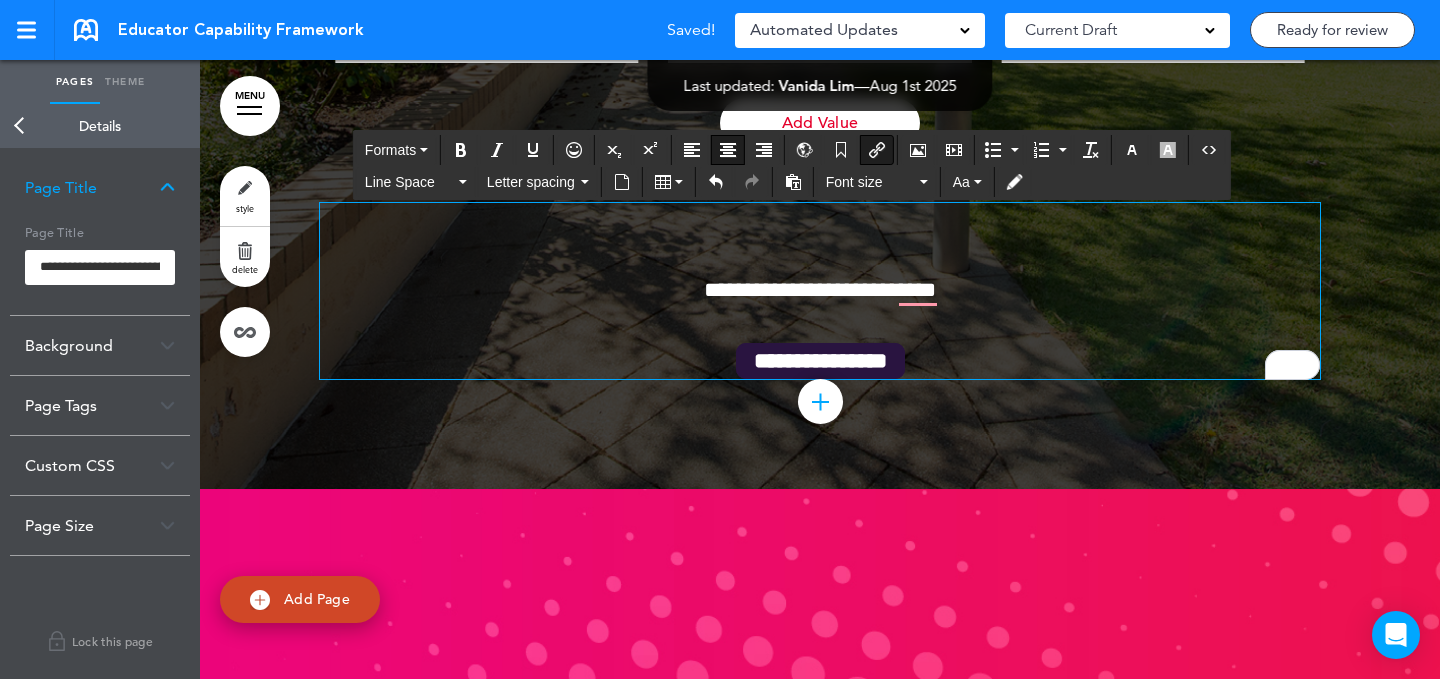 scroll, scrollTop: 9212, scrollLeft: 0, axis: vertical 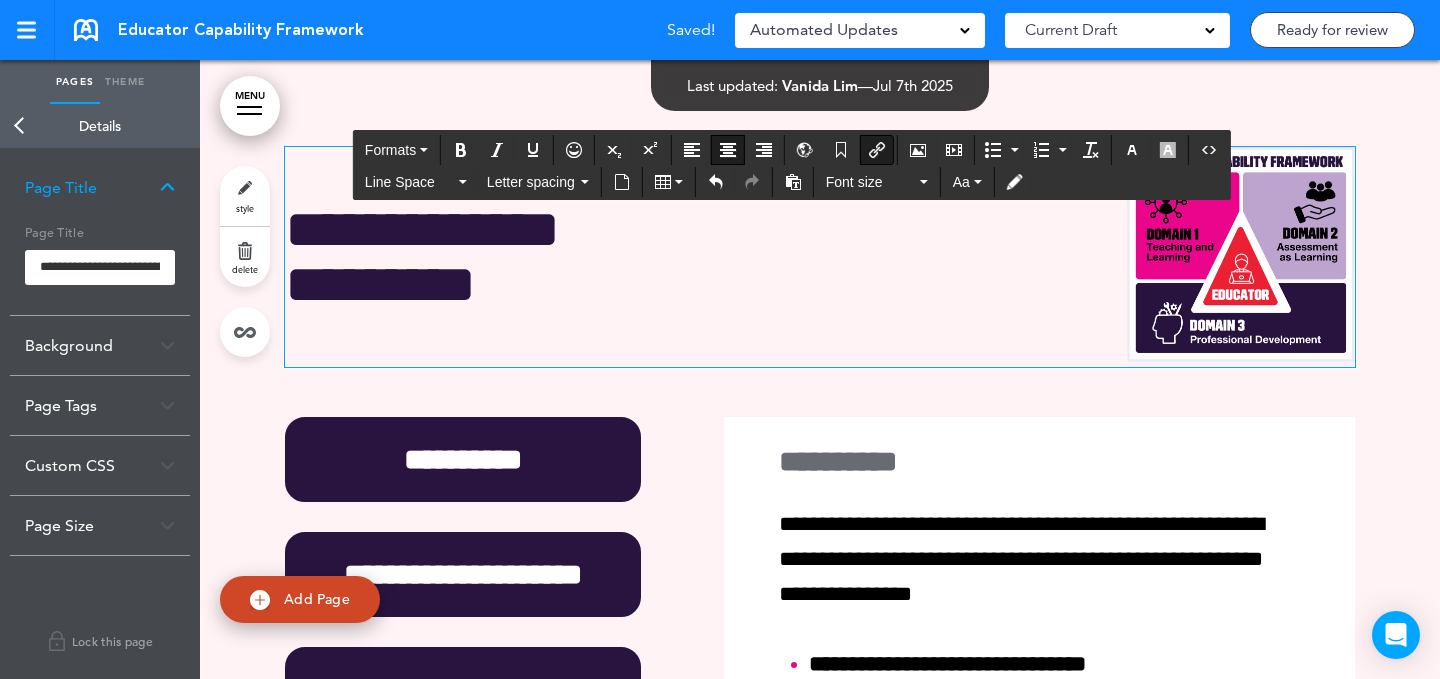 drag, startPoint x: 1231, startPoint y: 337, endPoint x: 1136, endPoint y: 286, distance: 107.82393 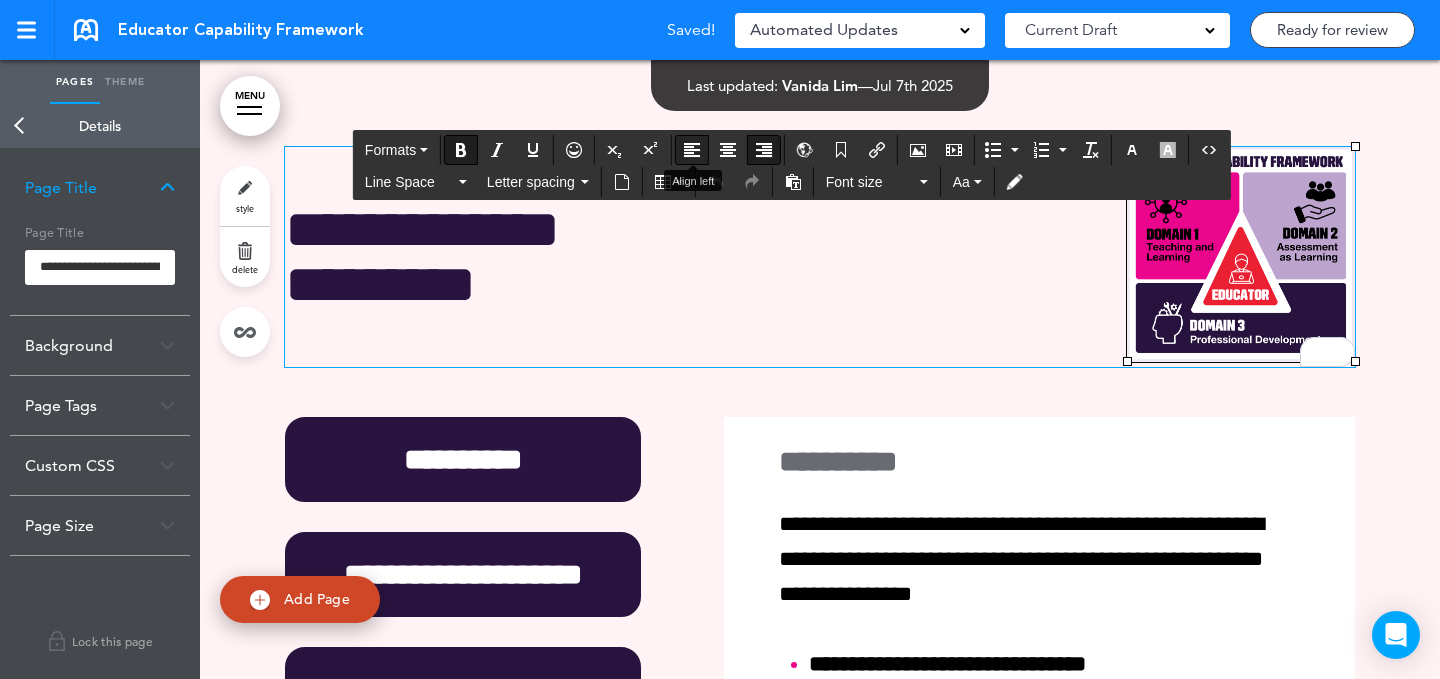 click at bounding box center (692, 150) 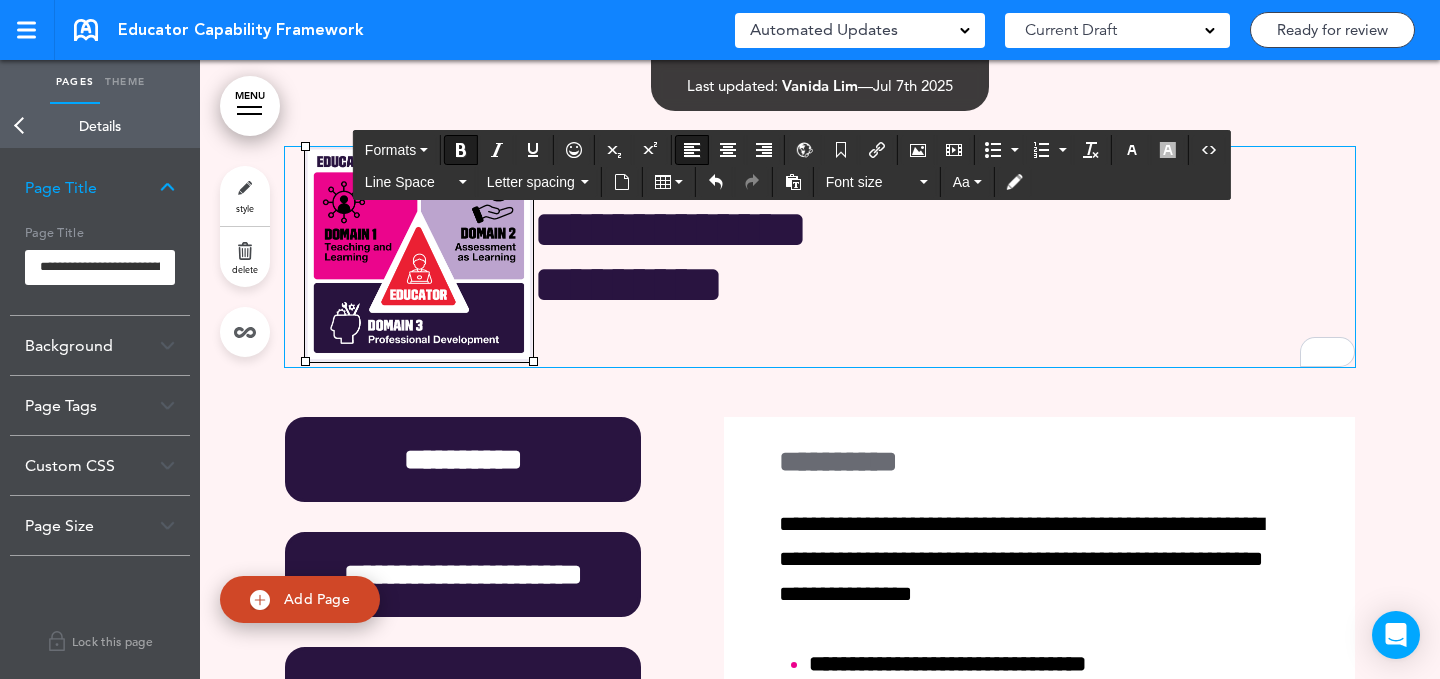 click on "**********" at bounding box center (820, 257) 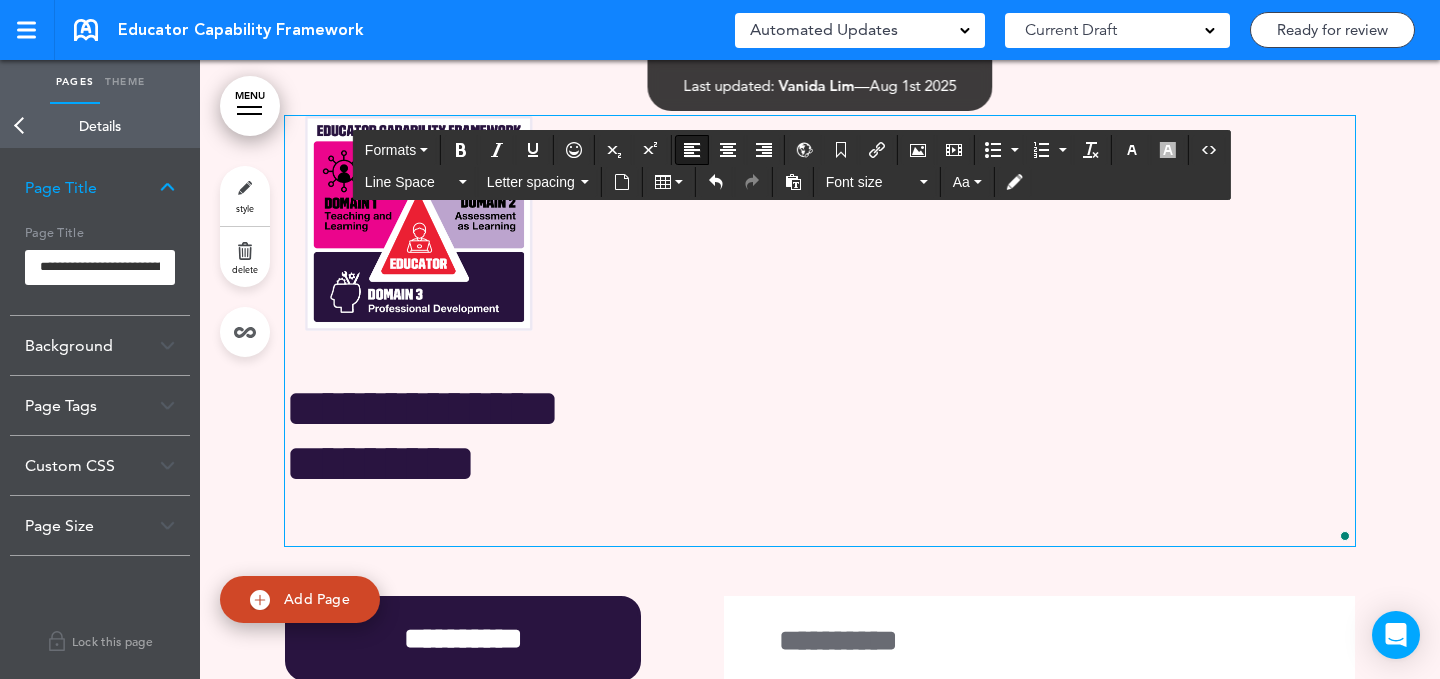 scroll, scrollTop: 9288, scrollLeft: 0, axis: vertical 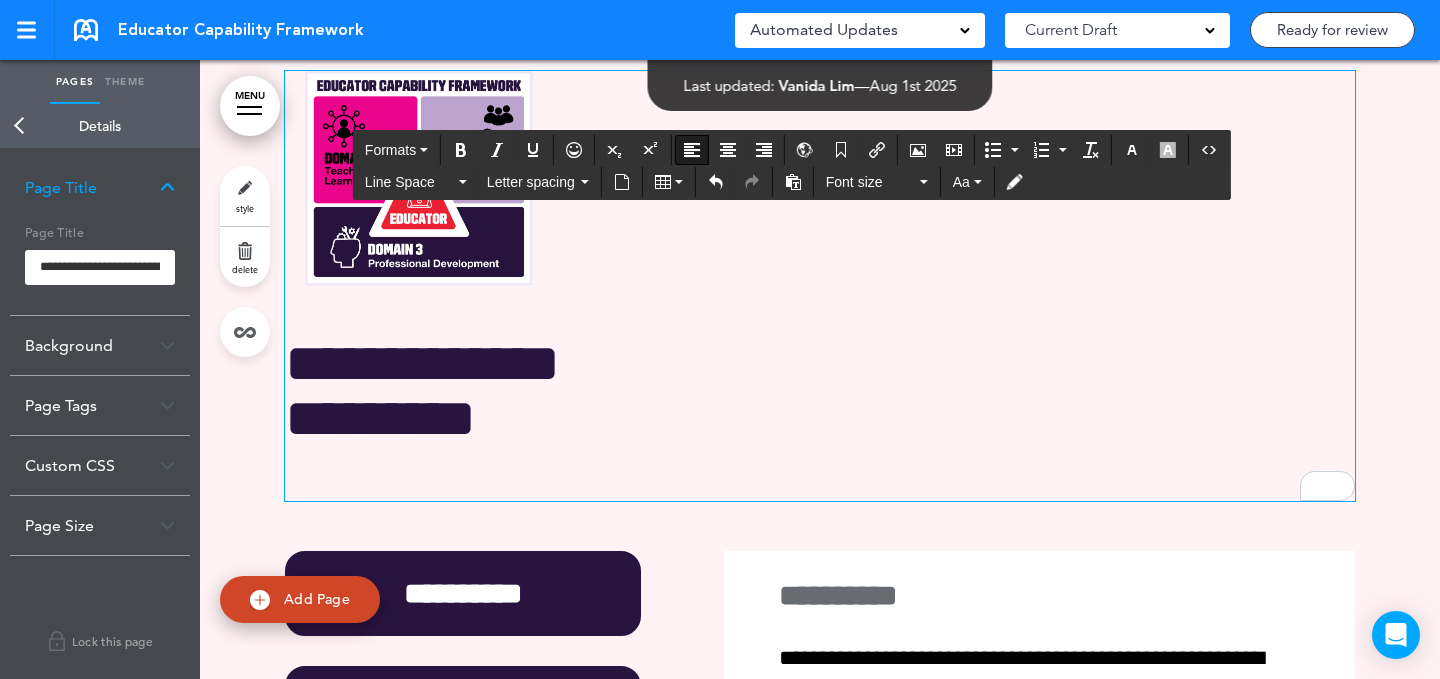 click on "**********" at bounding box center (820, 391) 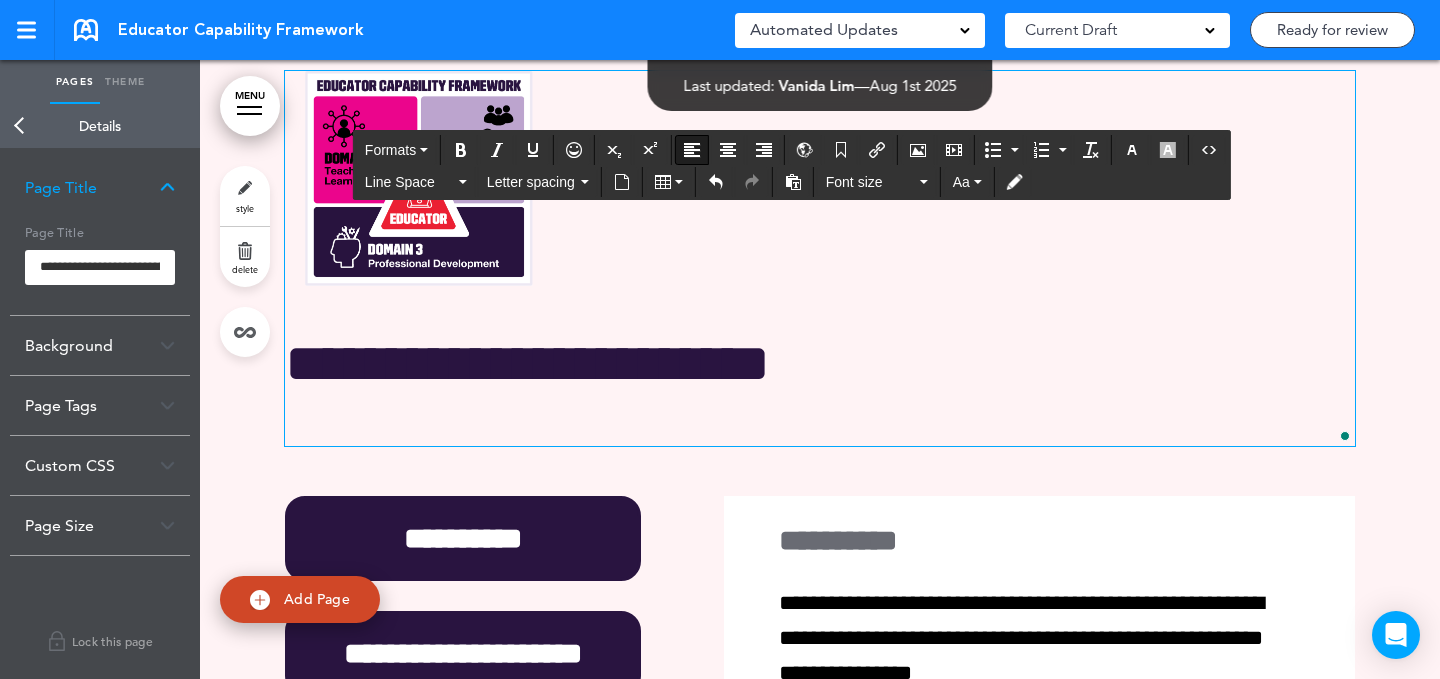 click at bounding box center [419, 178] 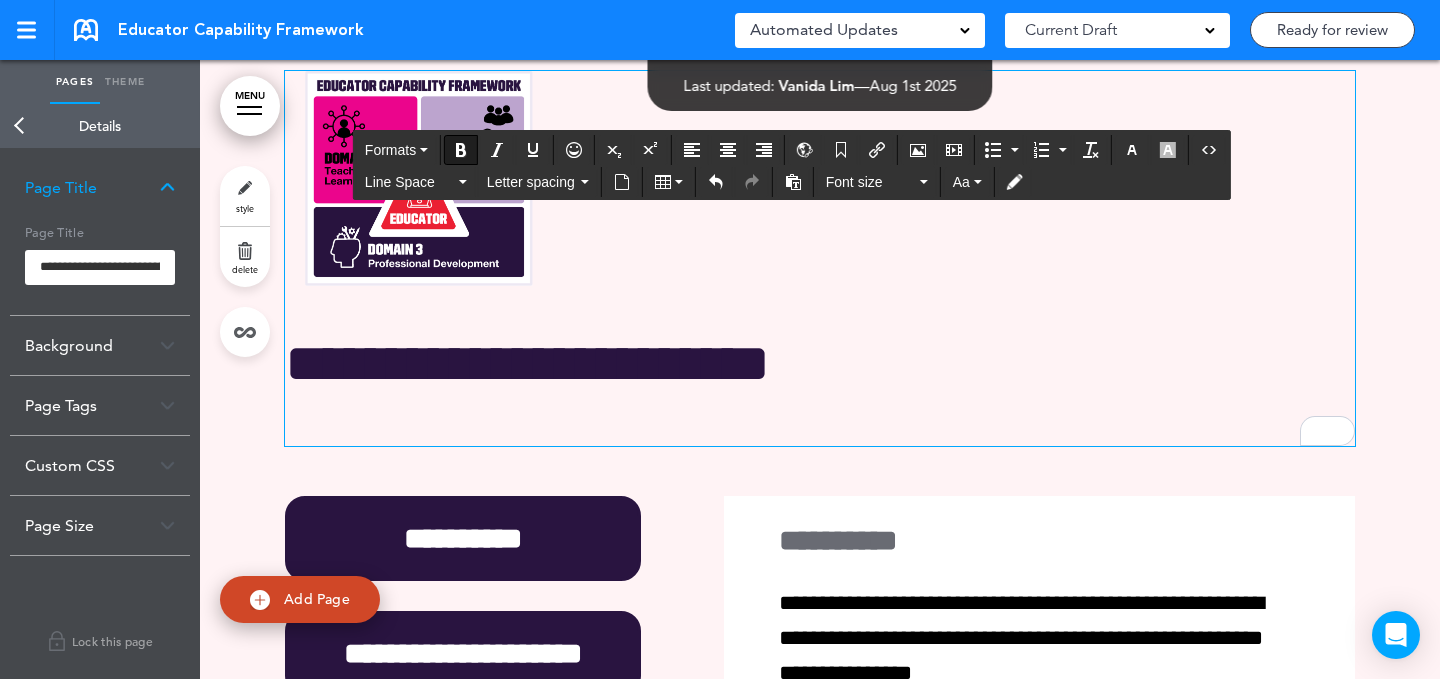 click at bounding box center (419, 178) 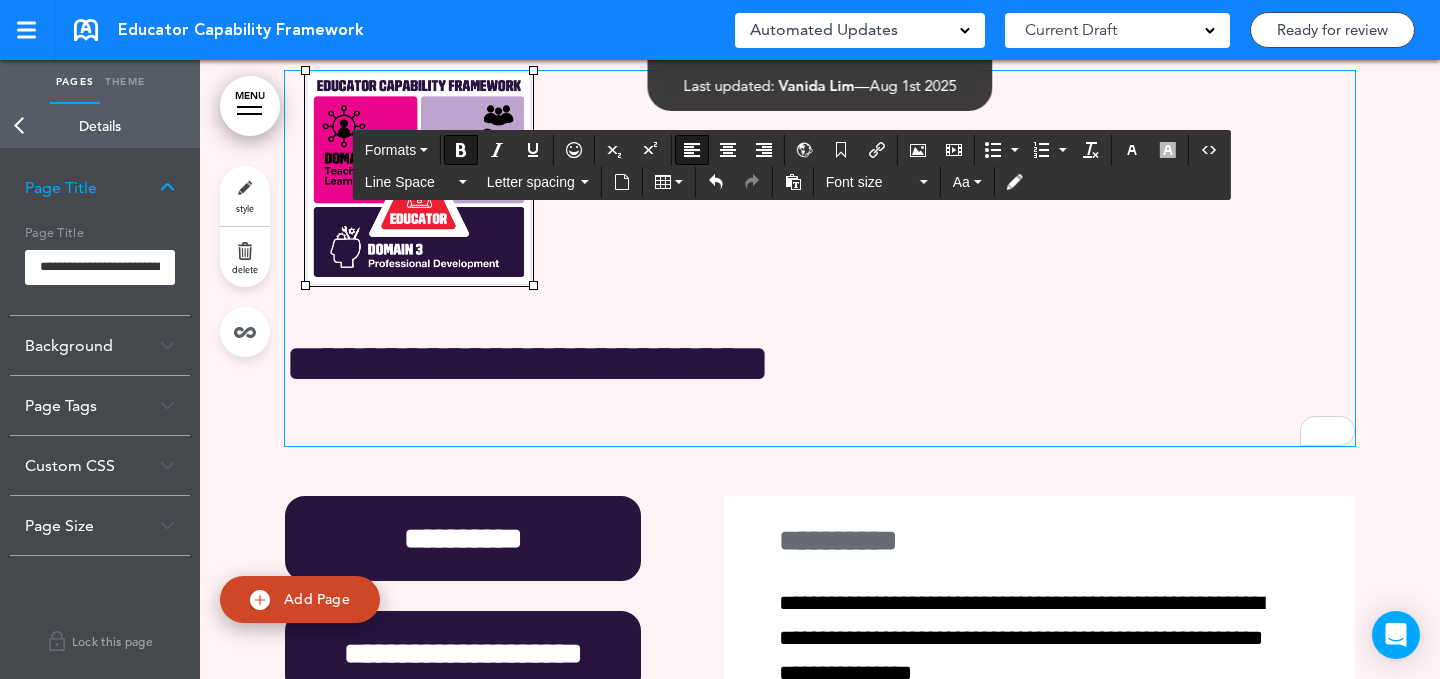 click at bounding box center [419, 178] 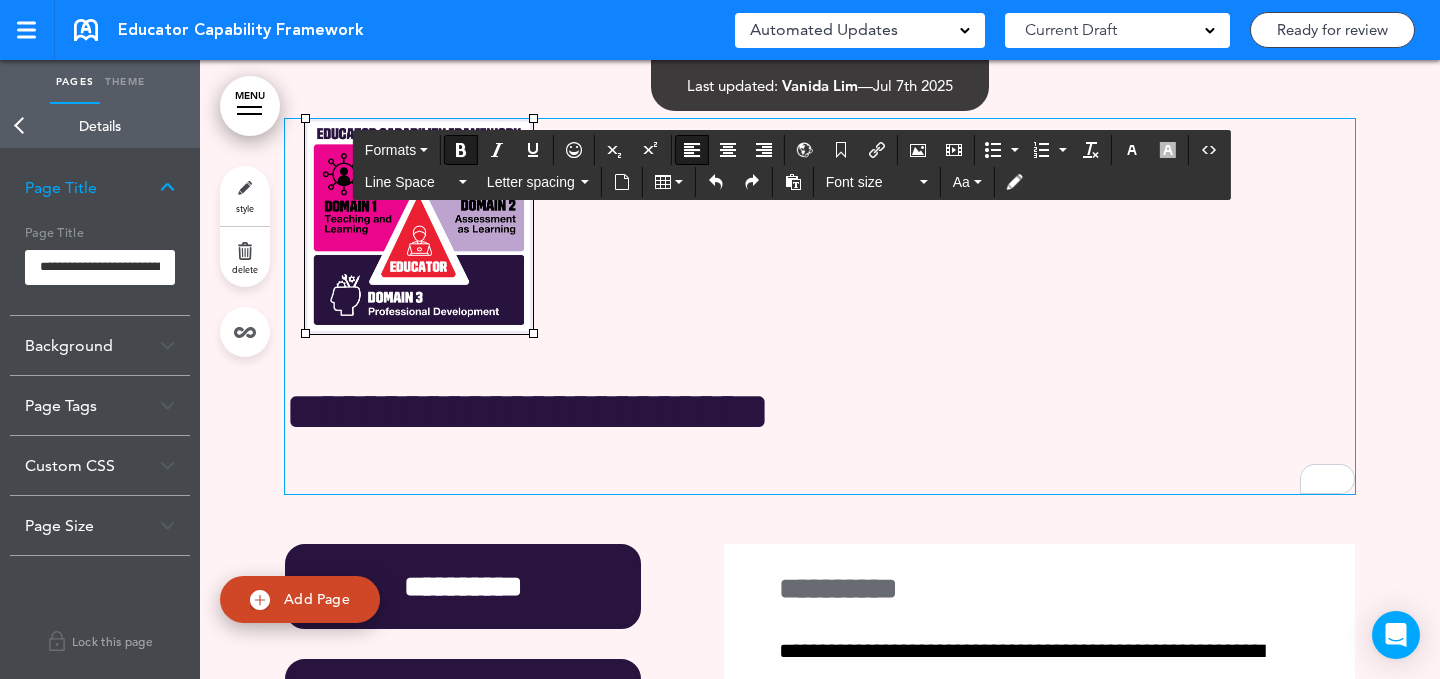 scroll, scrollTop: 9238, scrollLeft: 0, axis: vertical 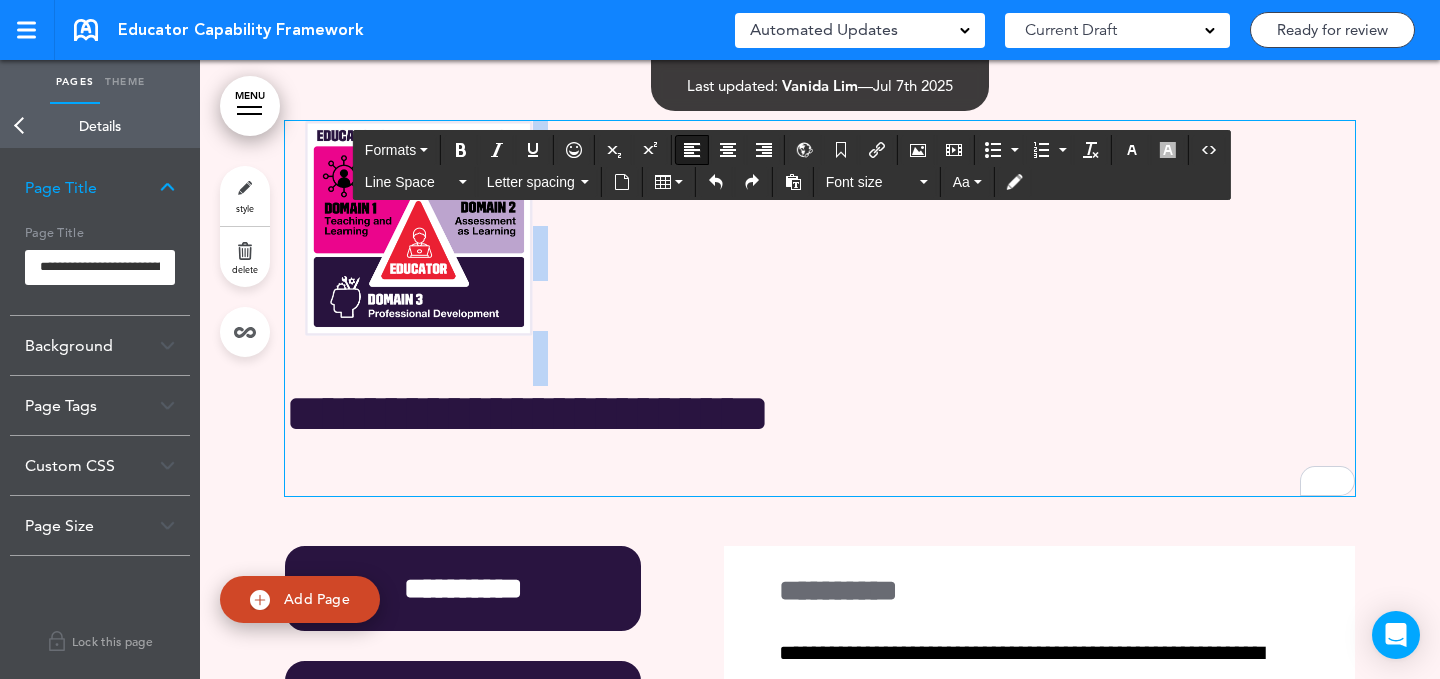 drag, startPoint x: 623, startPoint y: 431, endPoint x: 237, endPoint y: 280, distance: 414.484 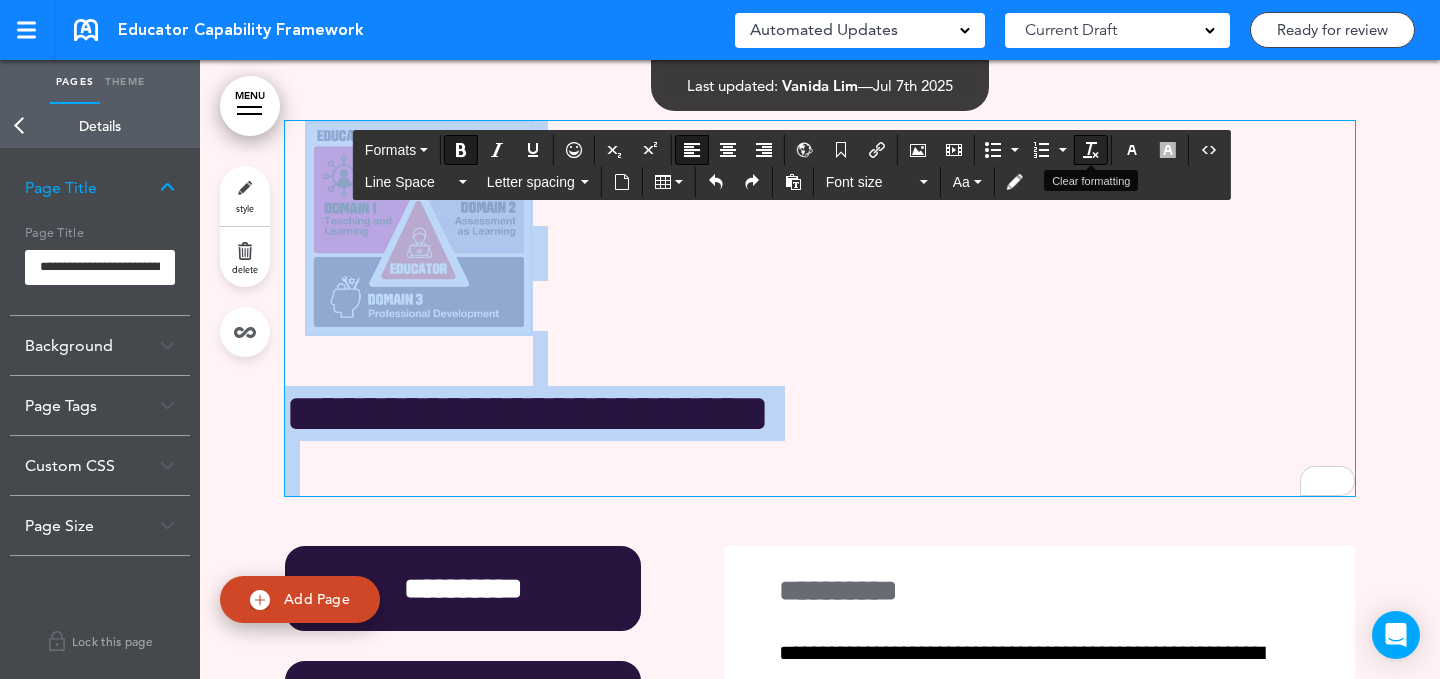 click at bounding box center [1091, 150] 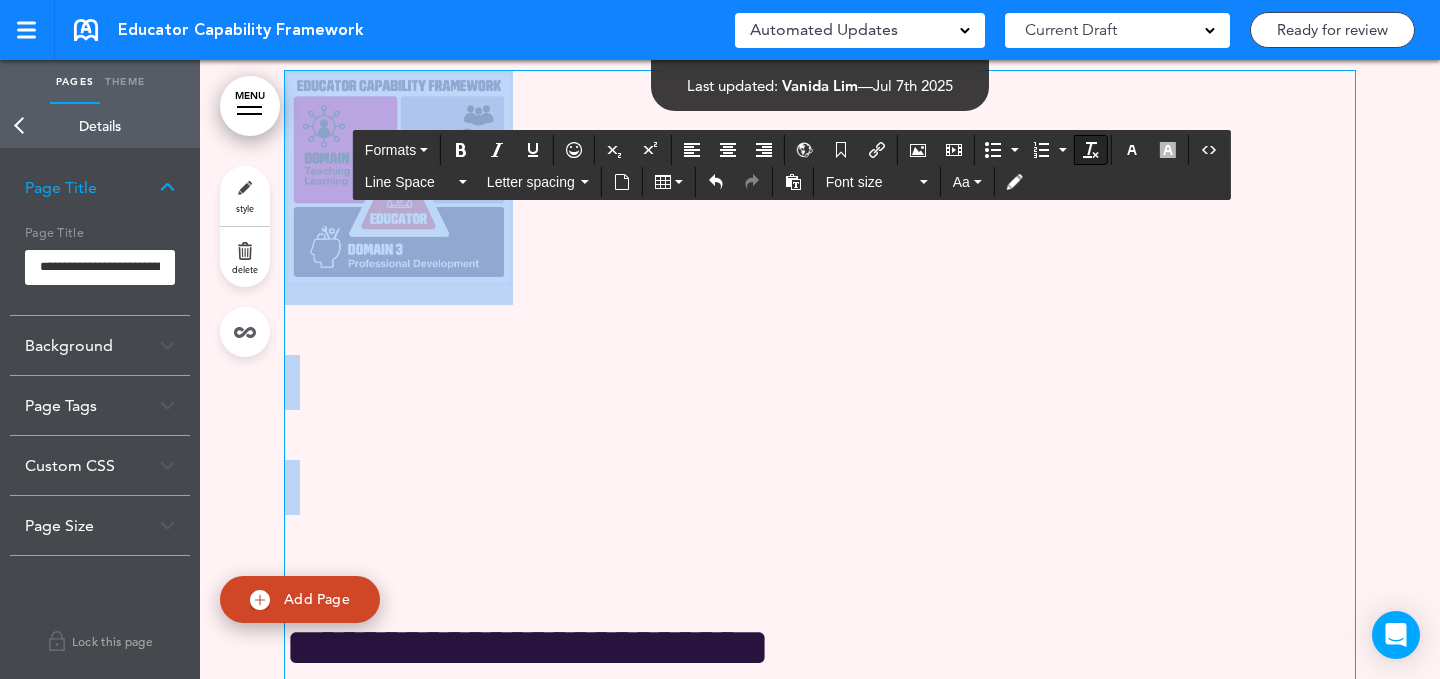 scroll, scrollTop: 9188, scrollLeft: 0, axis: vertical 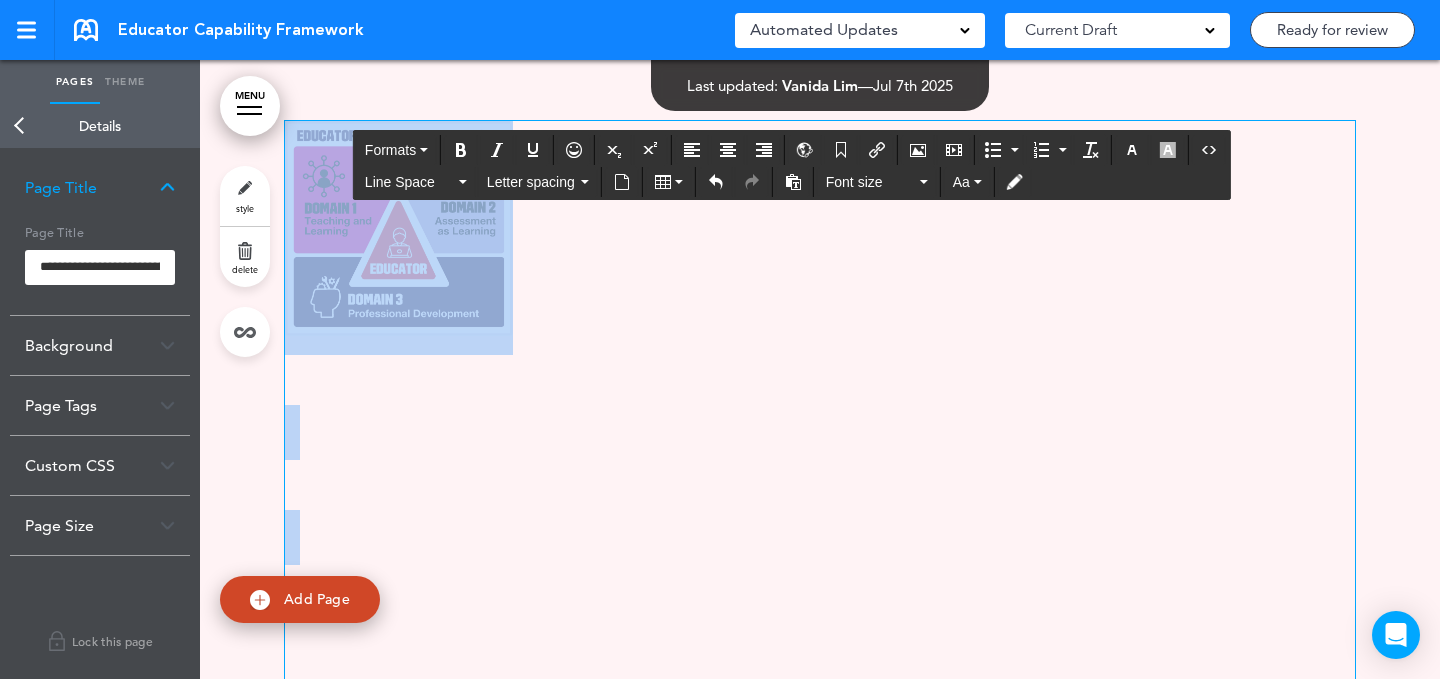 click at bounding box center [399, 228] 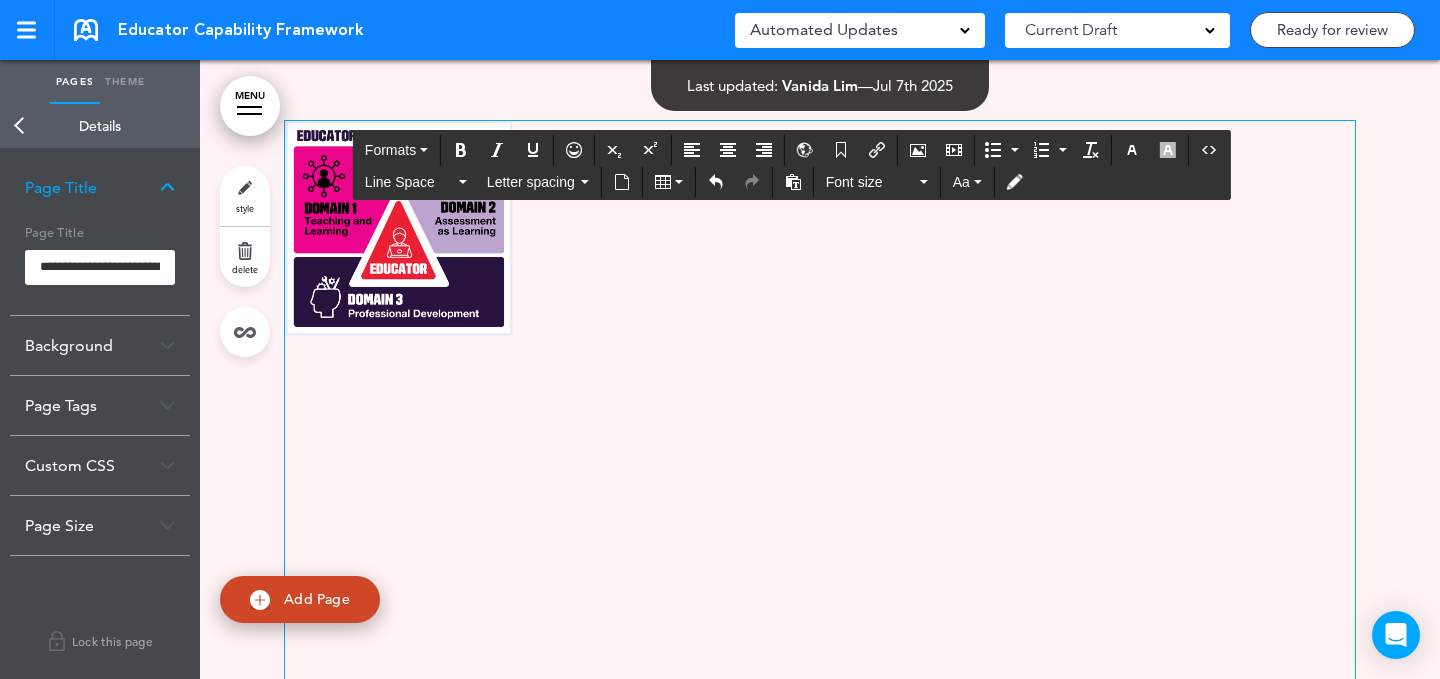 click on "**********" at bounding box center [820, 450] 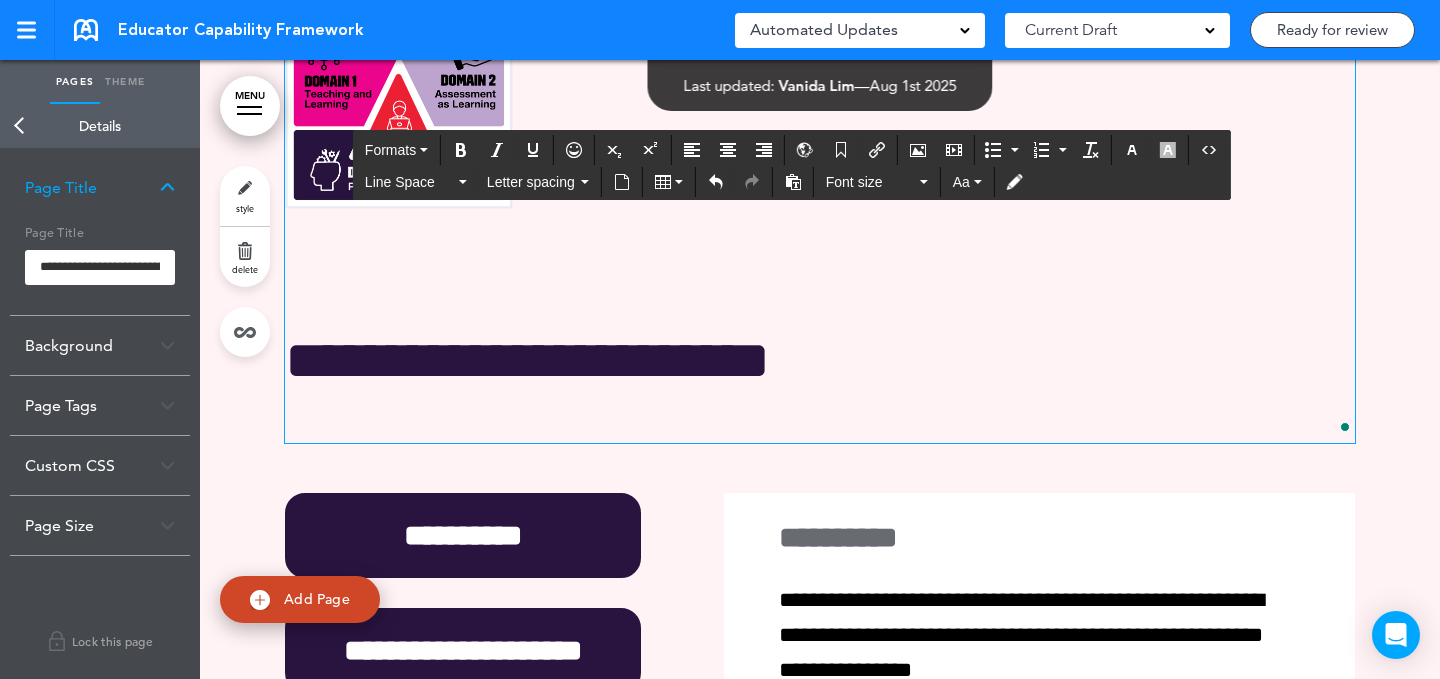 scroll, scrollTop: 9315, scrollLeft: 0, axis: vertical 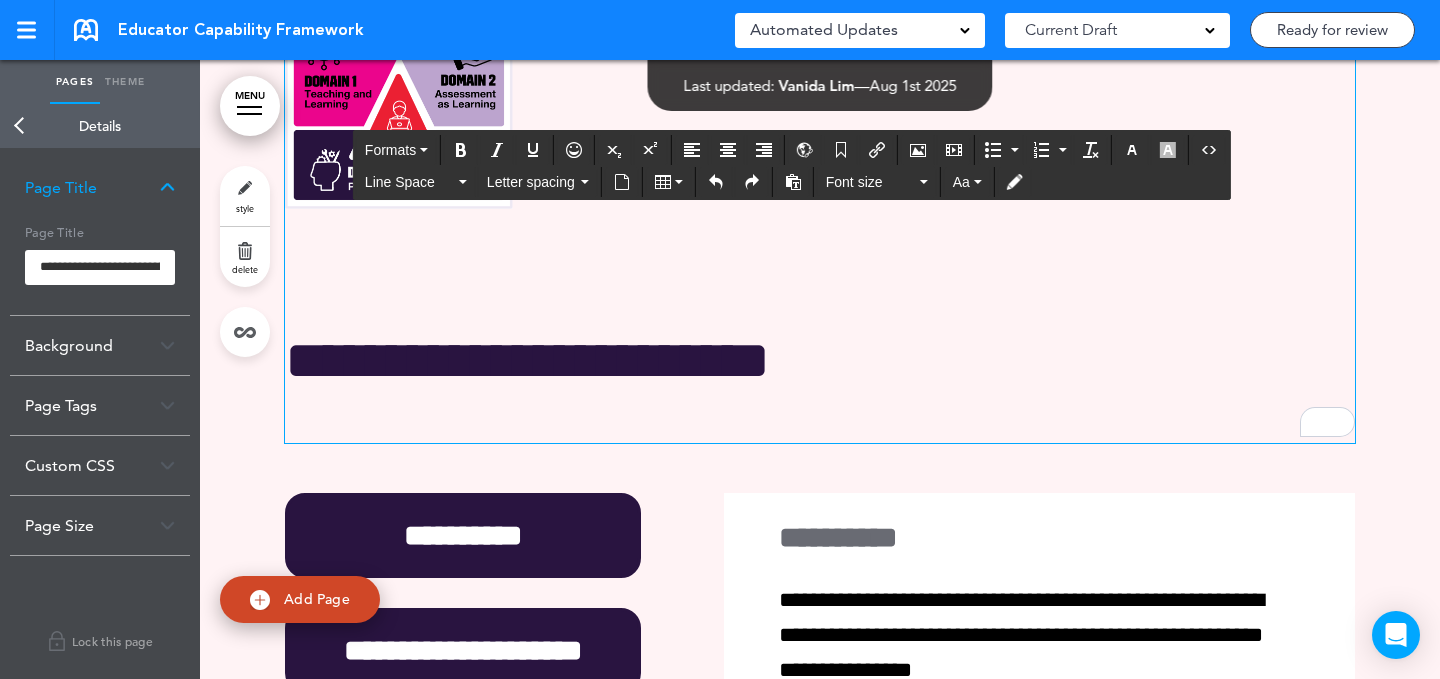 click on "**********" at bounding box center [820, 360] 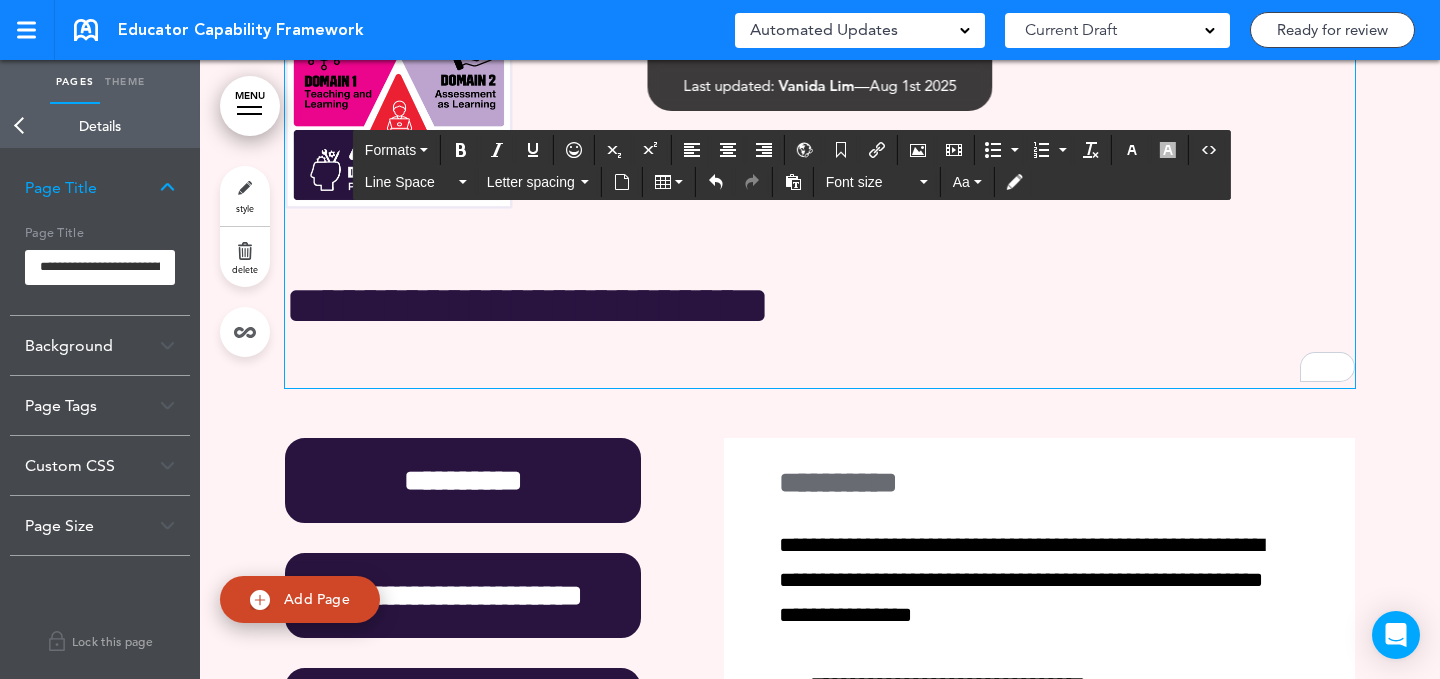 click at bounding box center (399, 101) 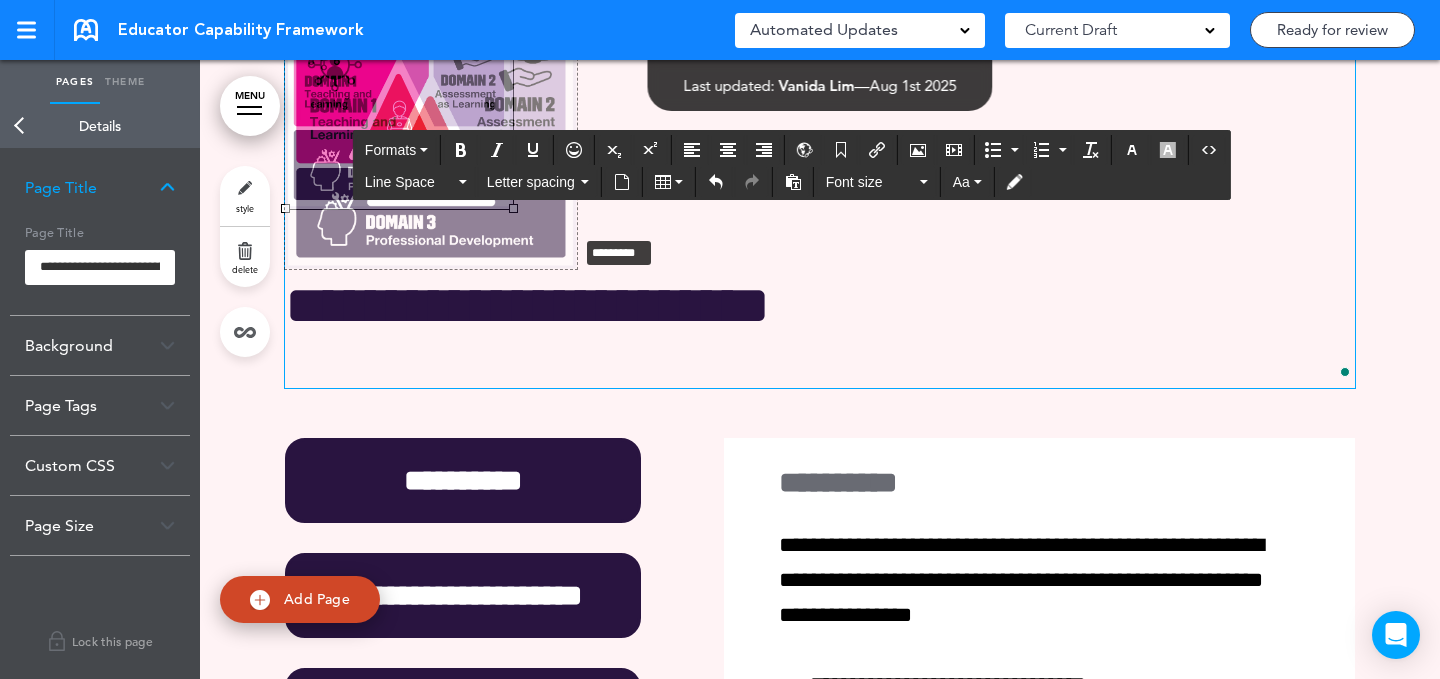 drag, startPoint x: 509, startPoint y: 323, endPoint x: 570, endPoint y: 348, distance: 65.9242 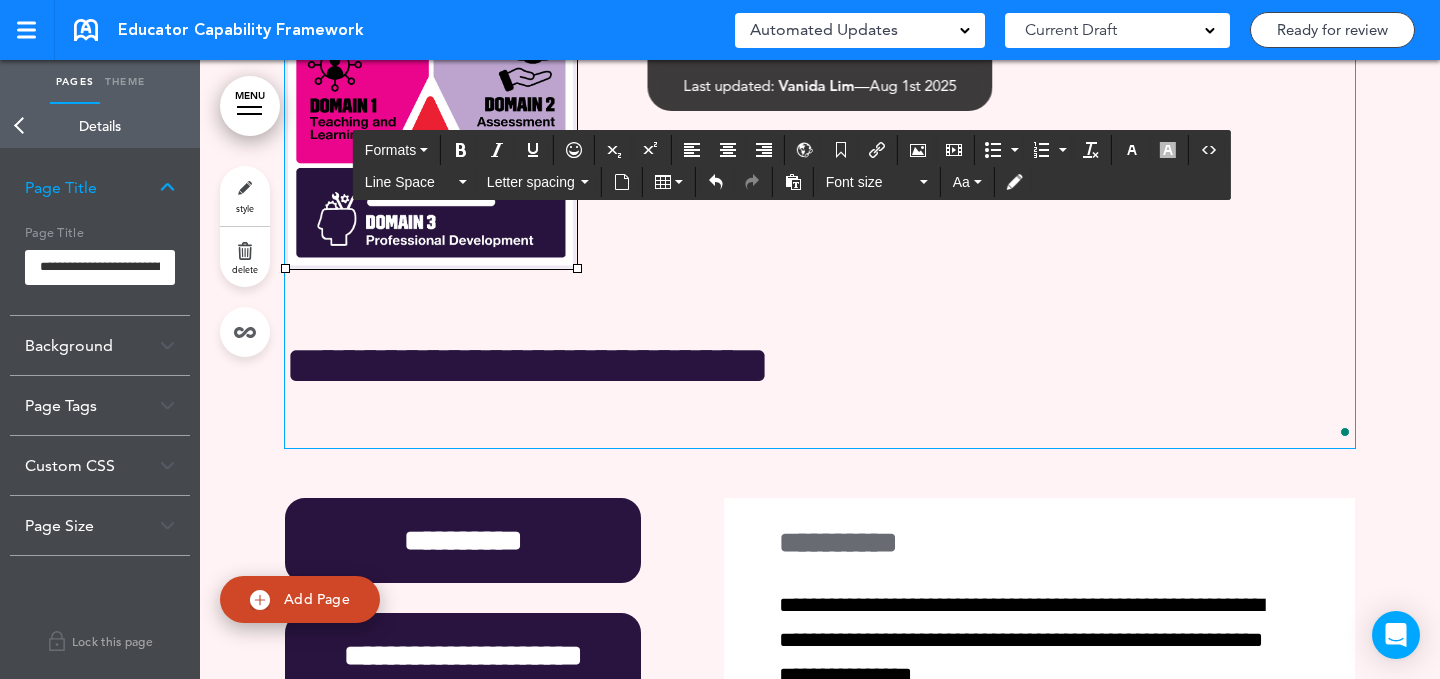 click at bounding box center [820, 141] 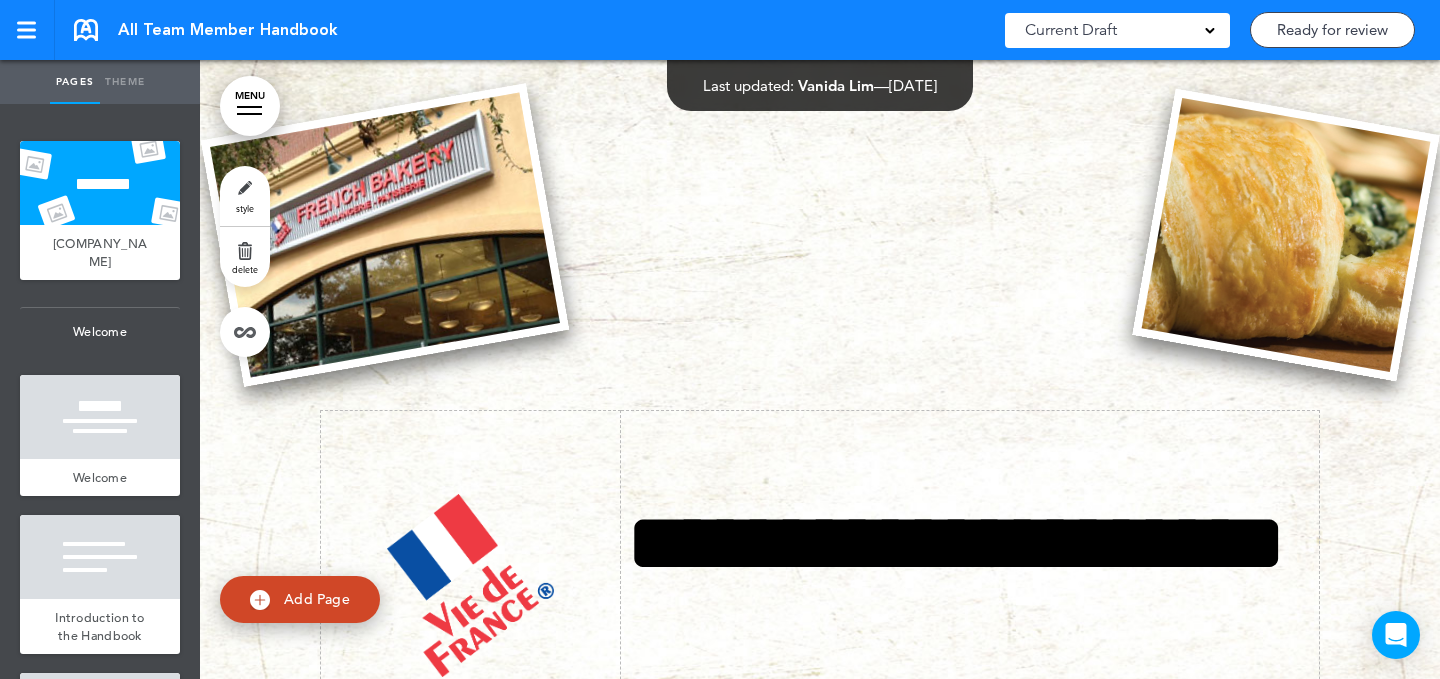 scroll, scrollTop: 0, scrollLeft: 0, axis: both 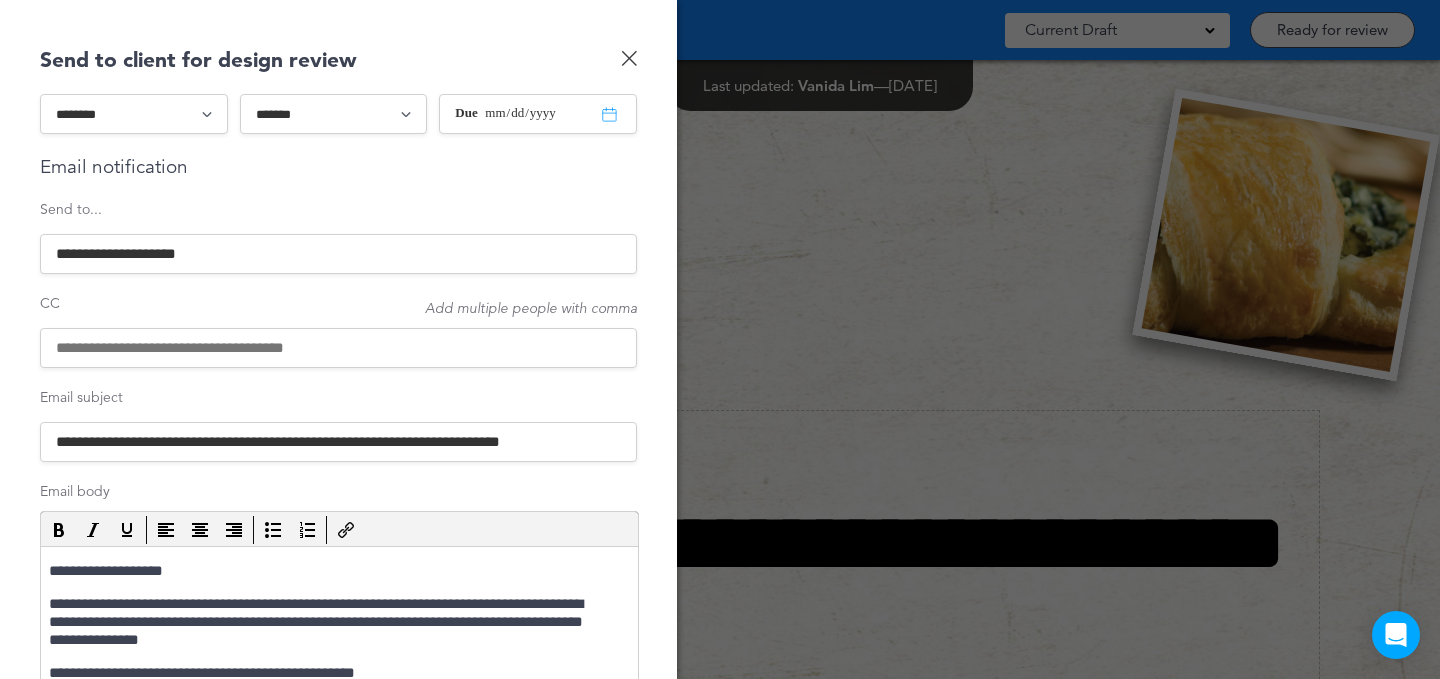 click on "Send to...
[EMAIL]
CC
Add multiple people with comma
Email subject
[EMAIL_SUBJECT]
Email body" at bounding box center [338, 599] 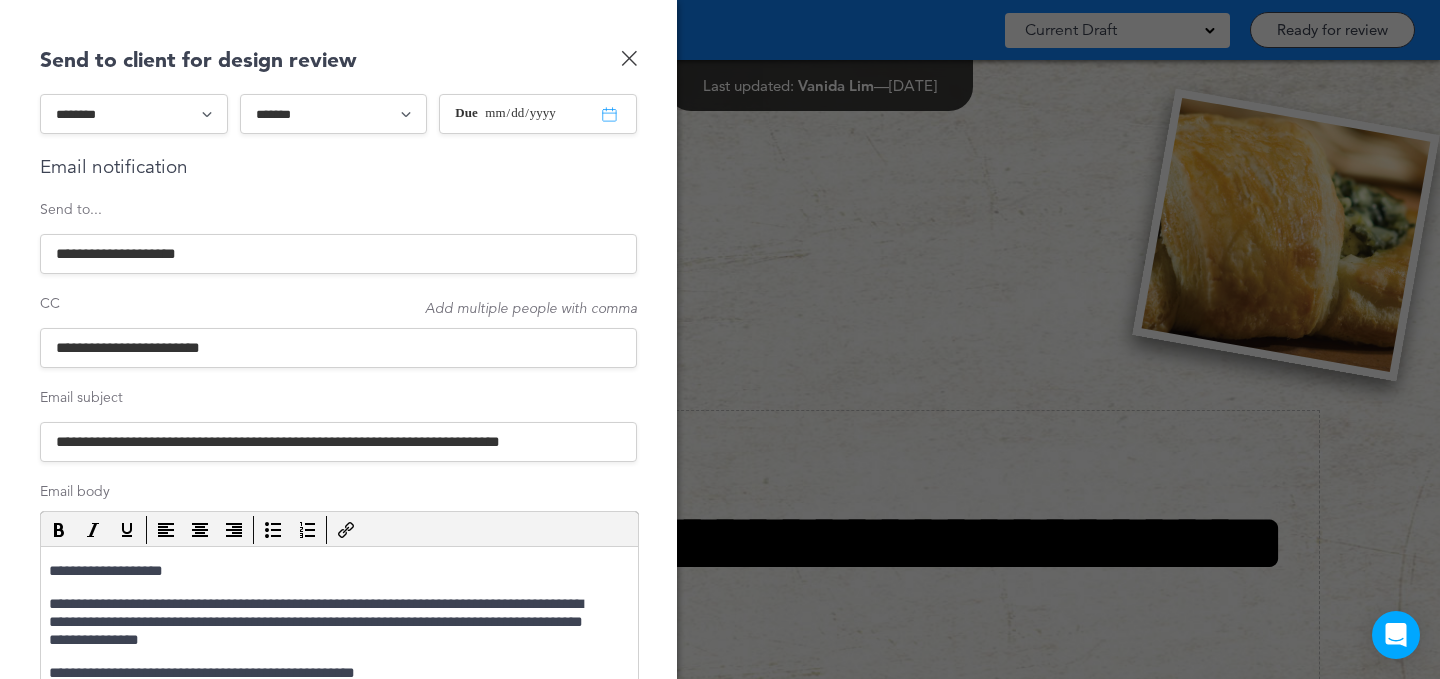 click on "**********" at bounding box center (338, 442) 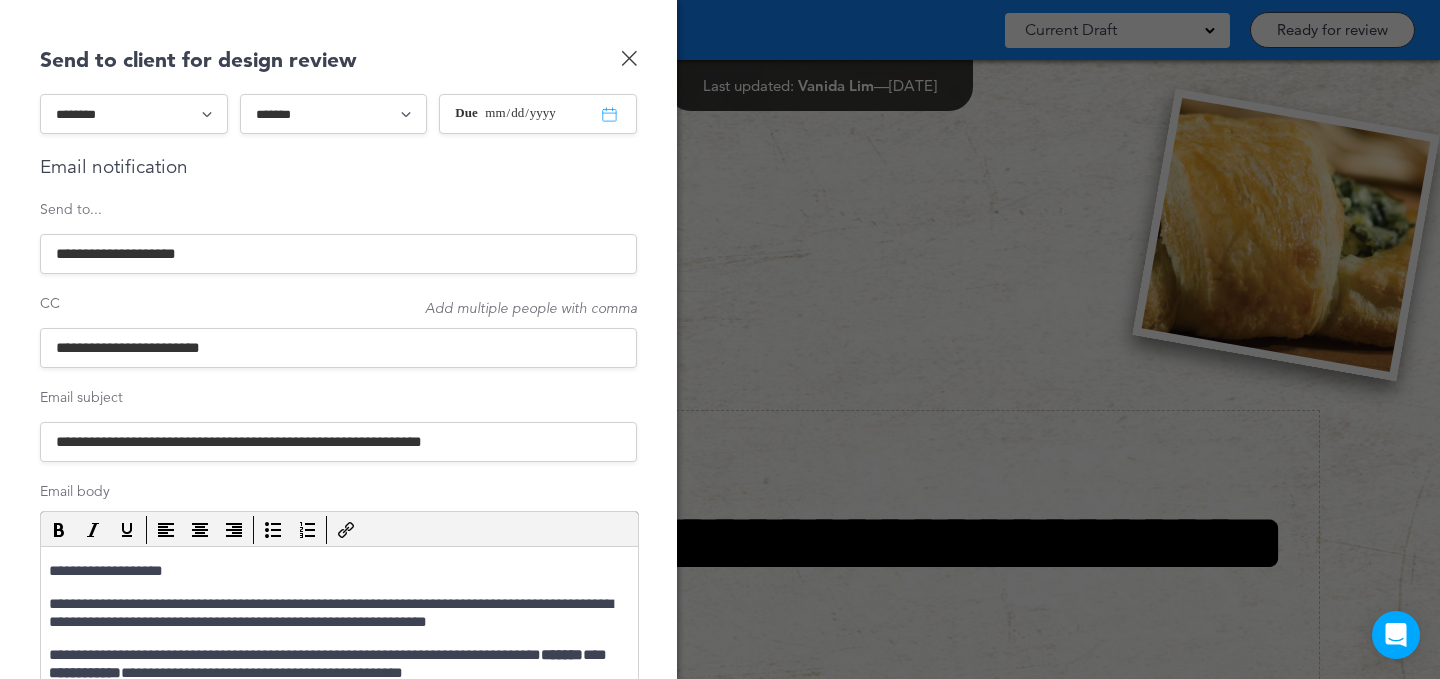 drag, startPoint x: 248, startPoint y: 445, endPoint x: 45, endPoint y: 443, distance: 203.00986 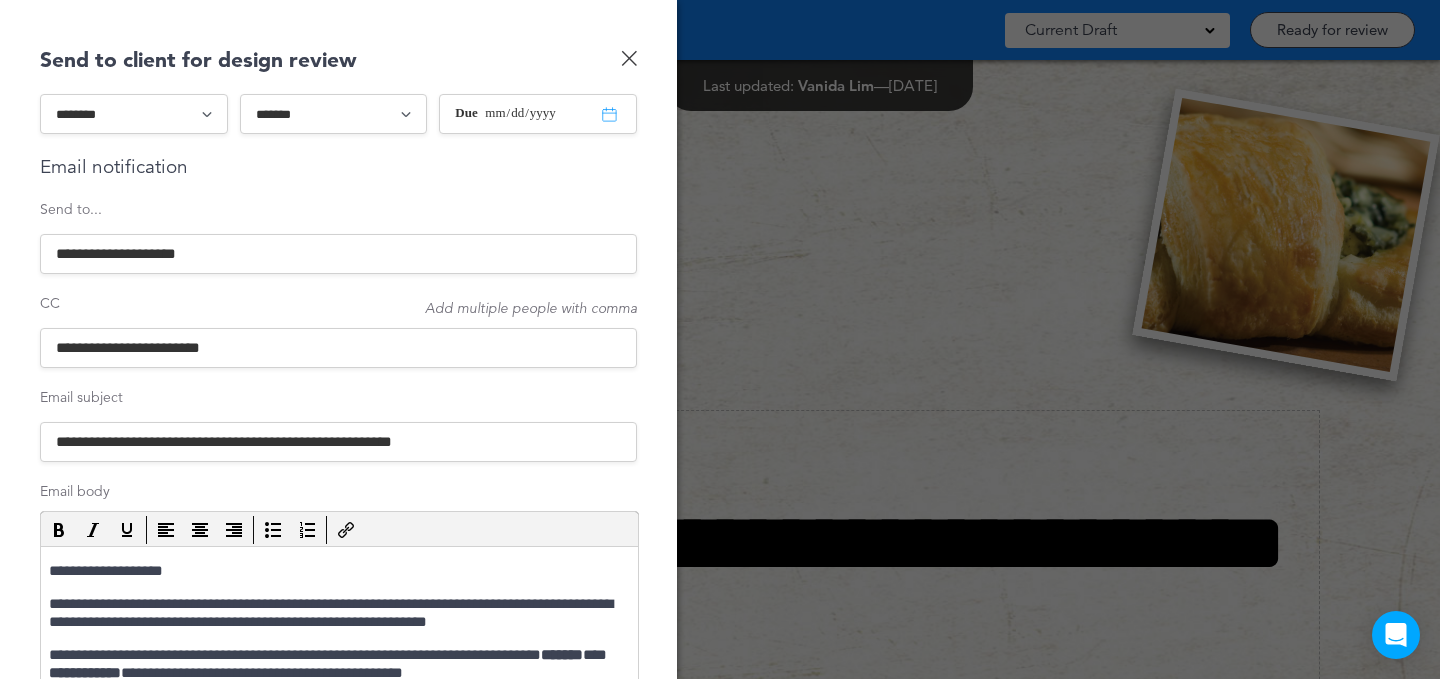 scroll, scrollTop: 182, scrollLeft: 0, axis: vertical 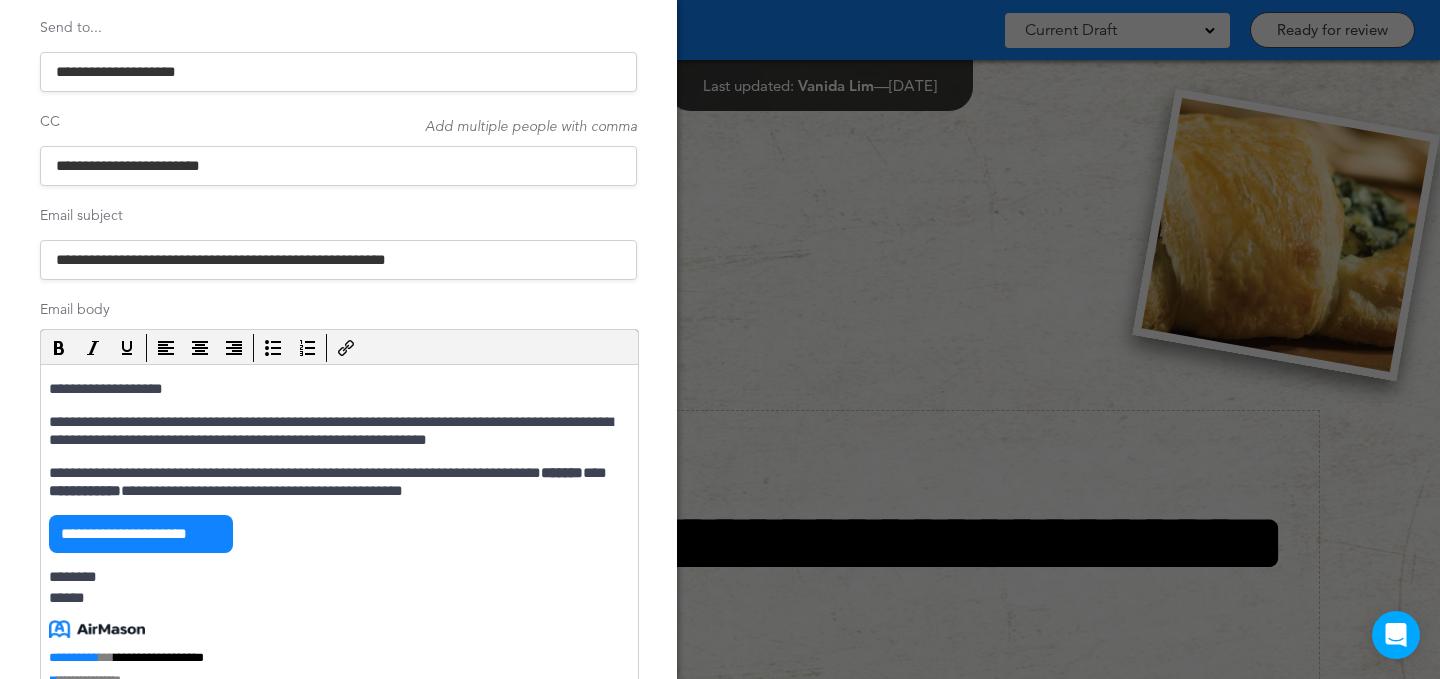 type on "**********" 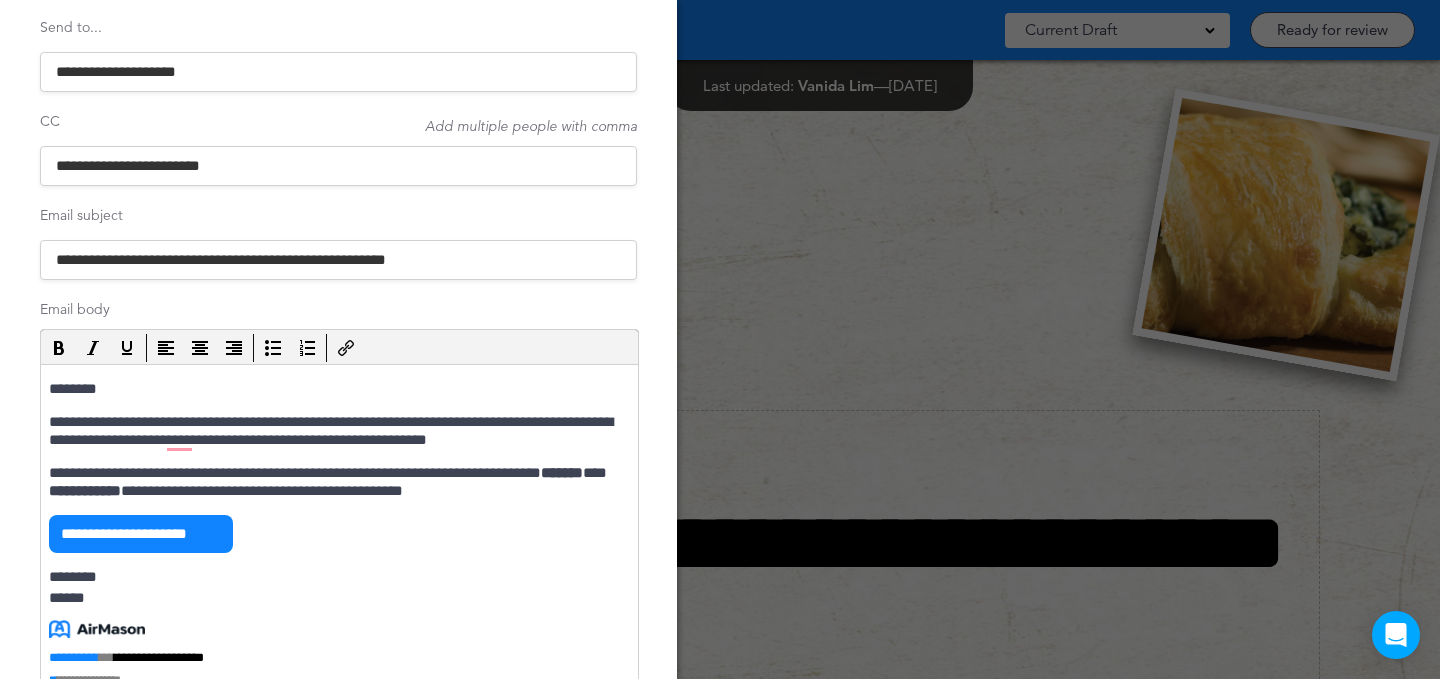 click on "**********" at bounding box center [337, 431] 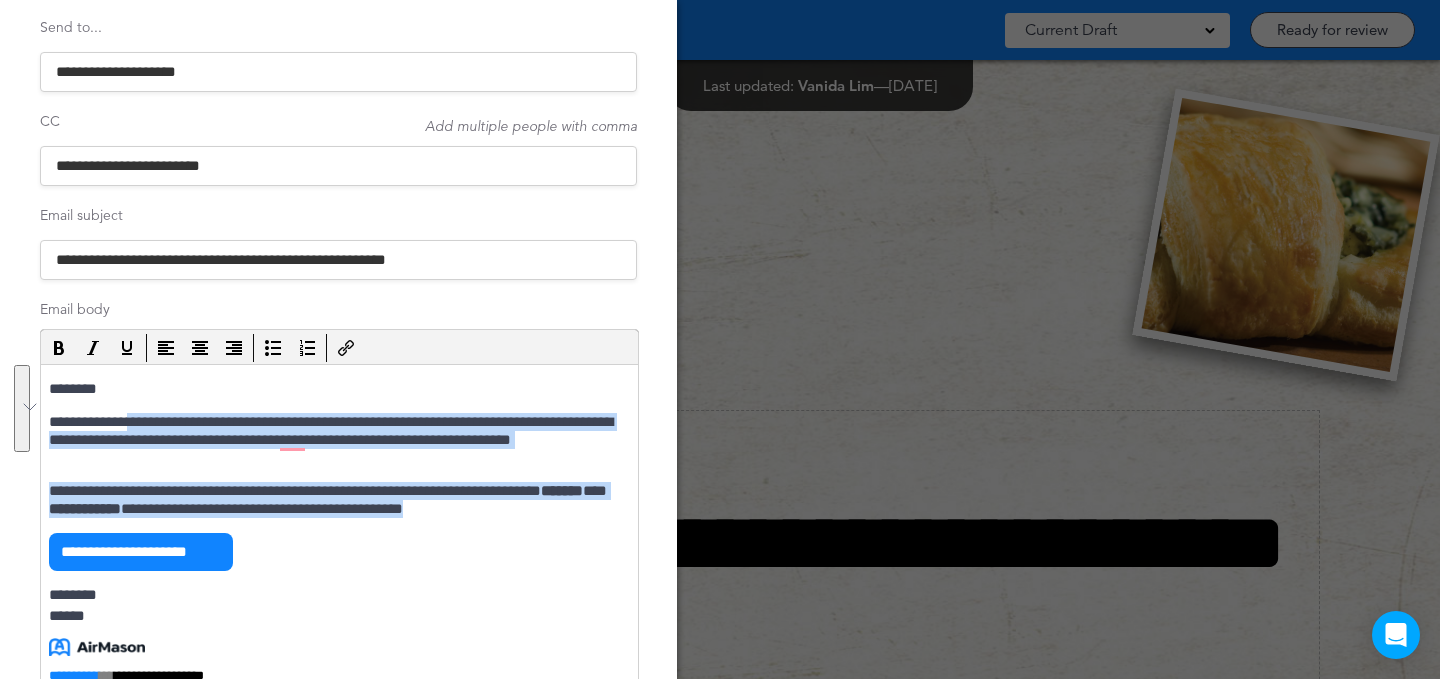 drag, startPoint x: 152, startPoint y: 421, endPoint x: 550, endPoint y: 509, distance: 407.61255 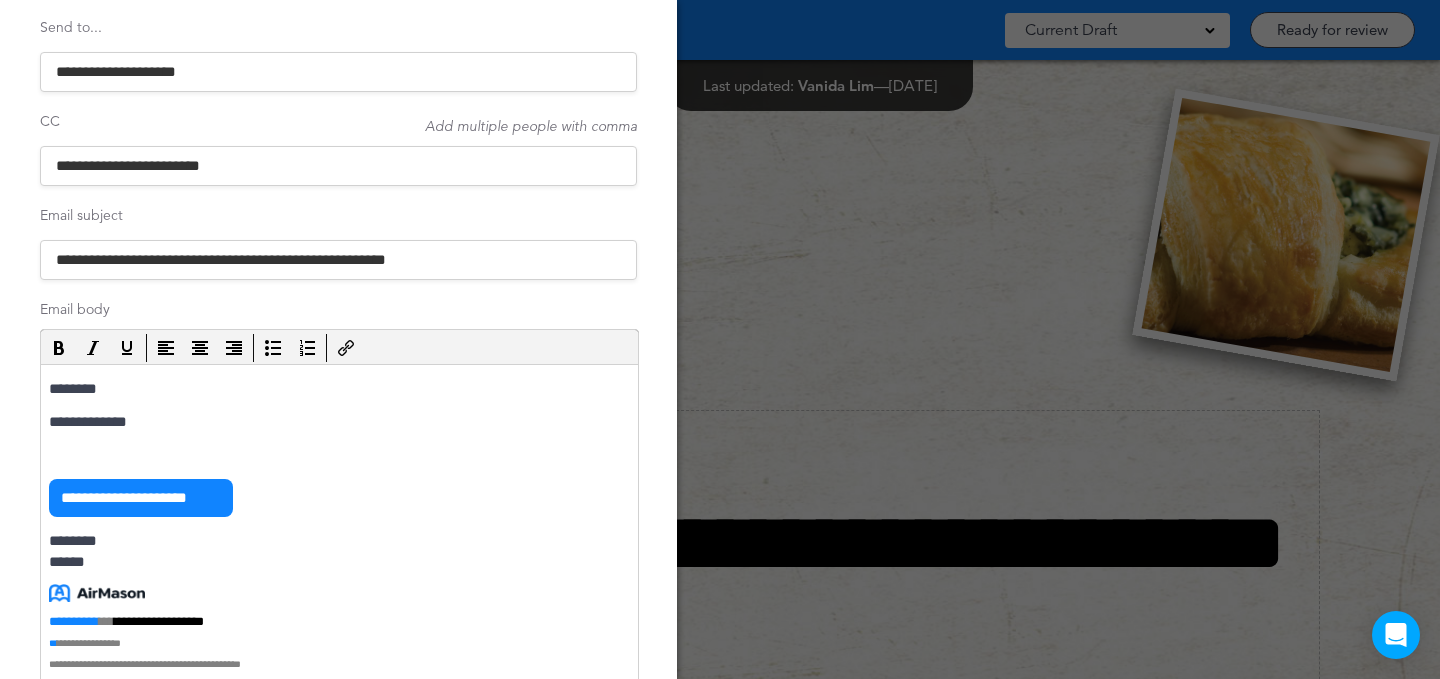 click on "**********" at bounding box center (337, 422) 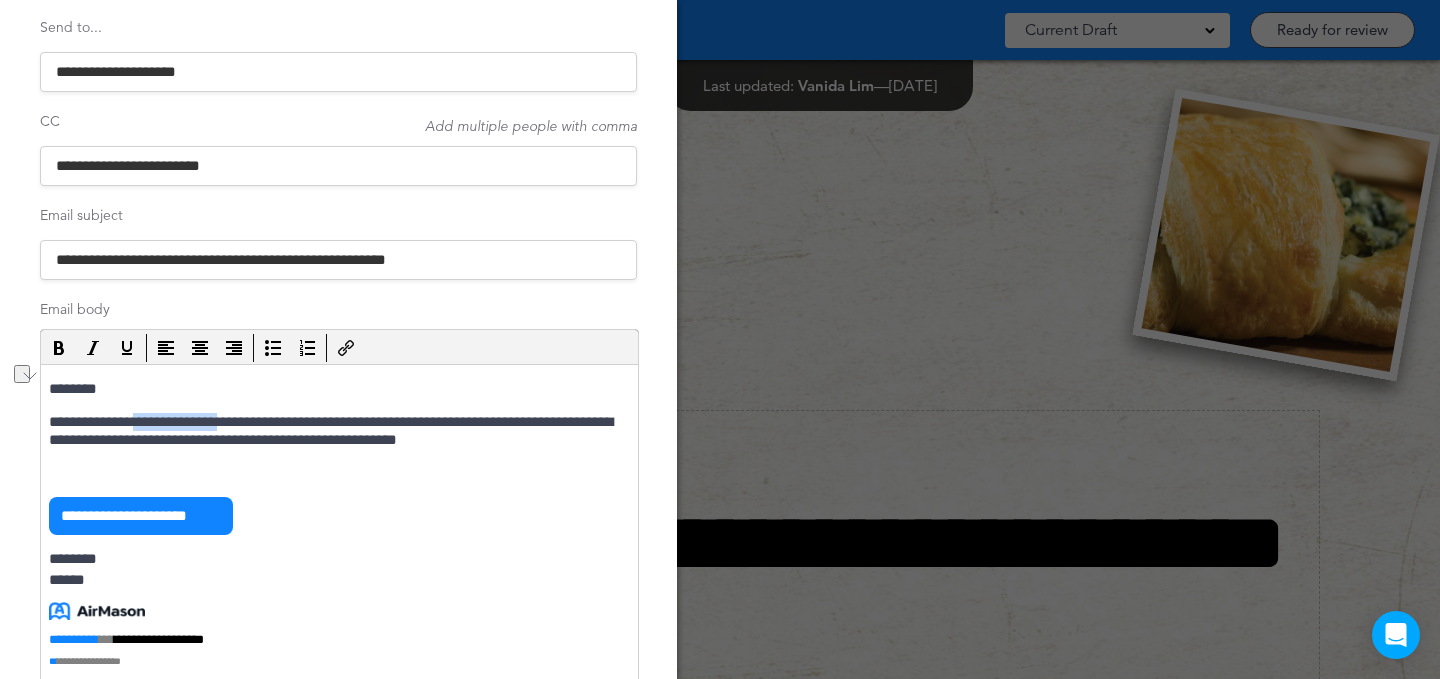 drag, startPoint x: 157, startPoint y: 422, endPoint x: 264, endPoint y: 420, distance: 107.01869 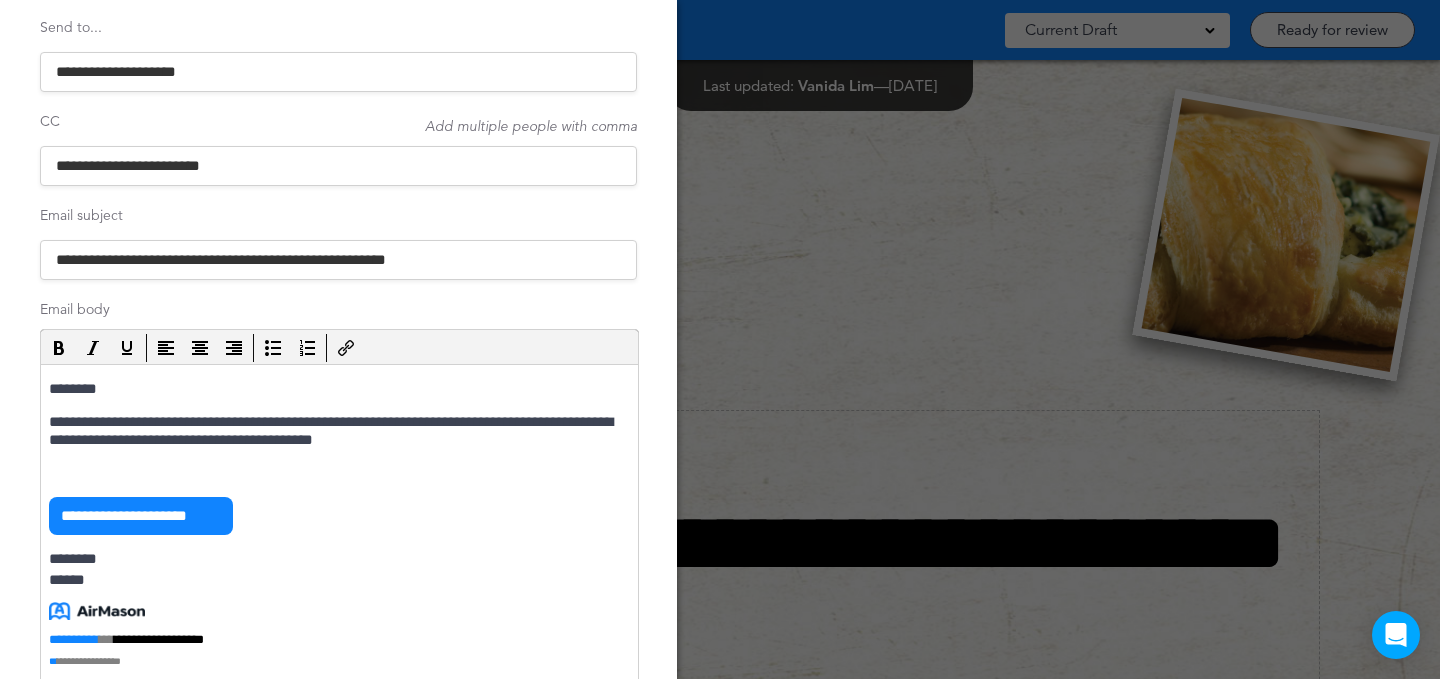 scroll, scrollTop: 239, scrollLeft: 0, axis: vertical 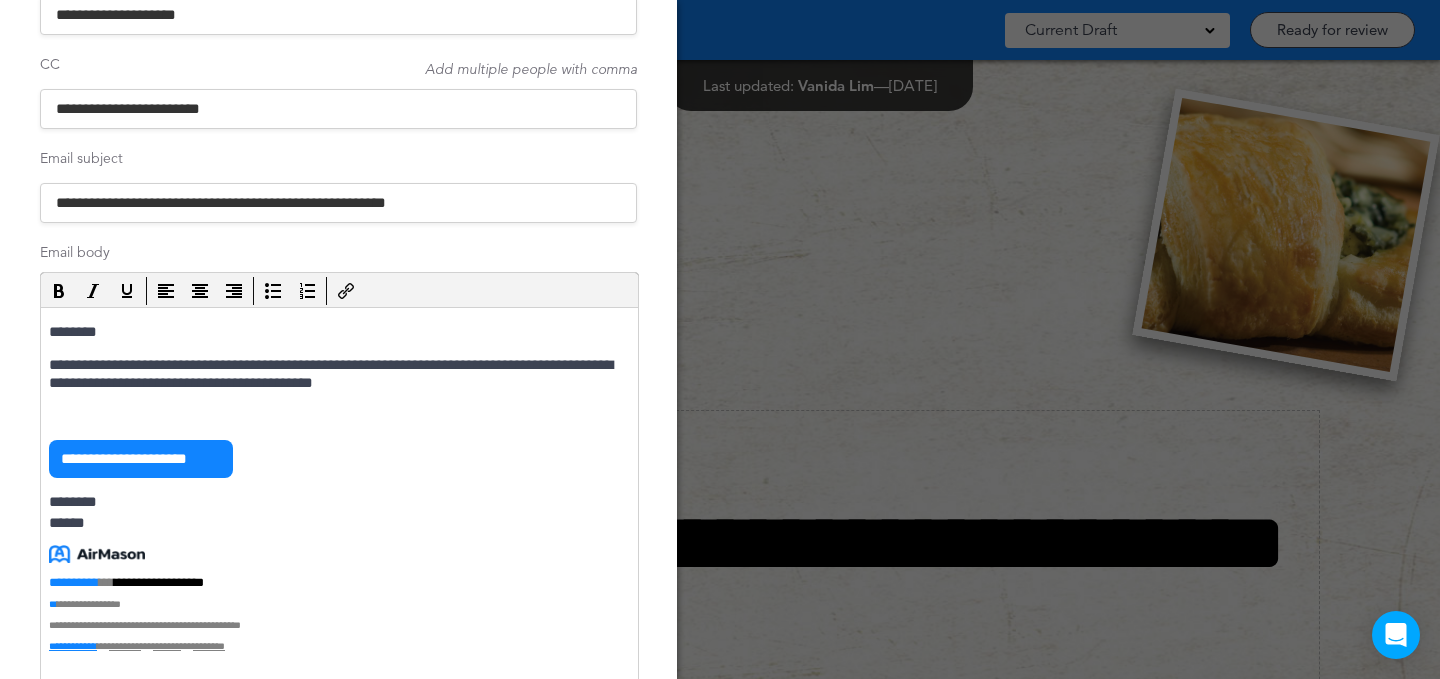 click on "********" at bounding box center (337, 332) 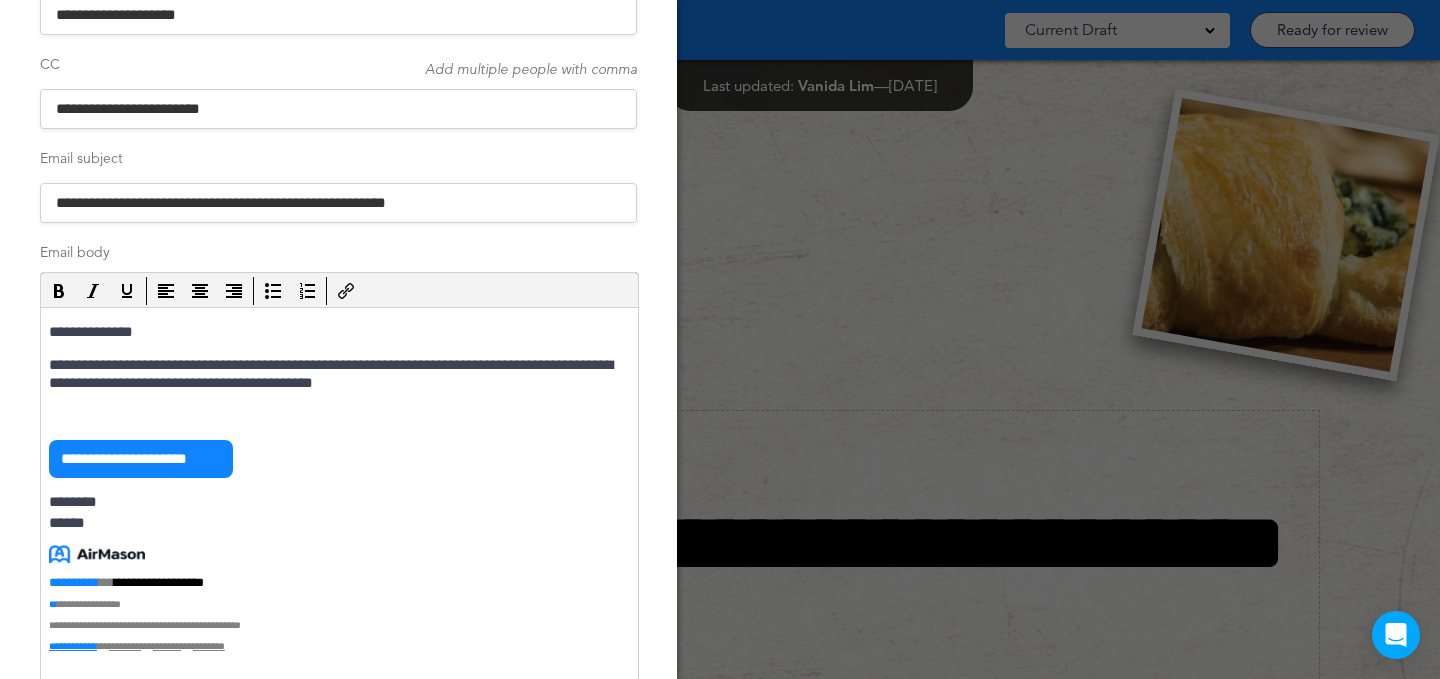 click on "**********" at bounding box center [337, 374] 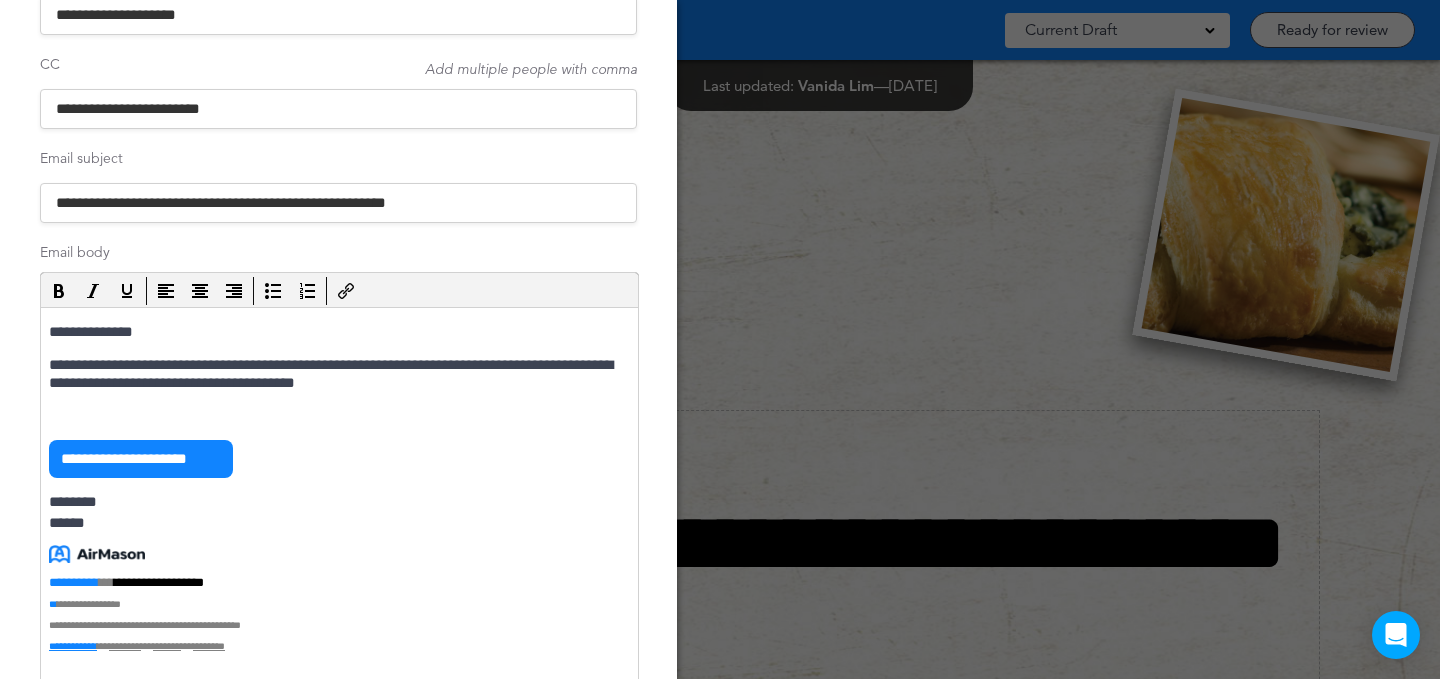 click on "**********" at bounding box center (337, 374) 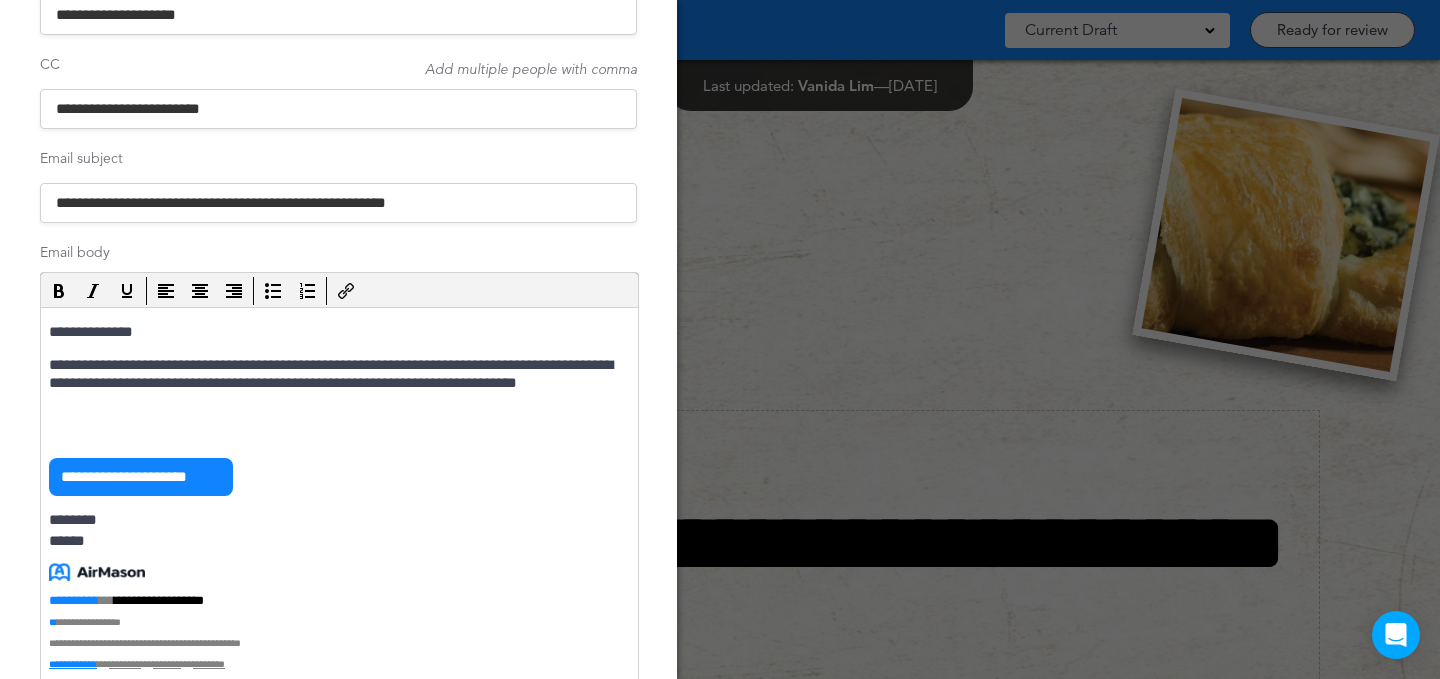 click on "**********" at bounding box center (337, 383) 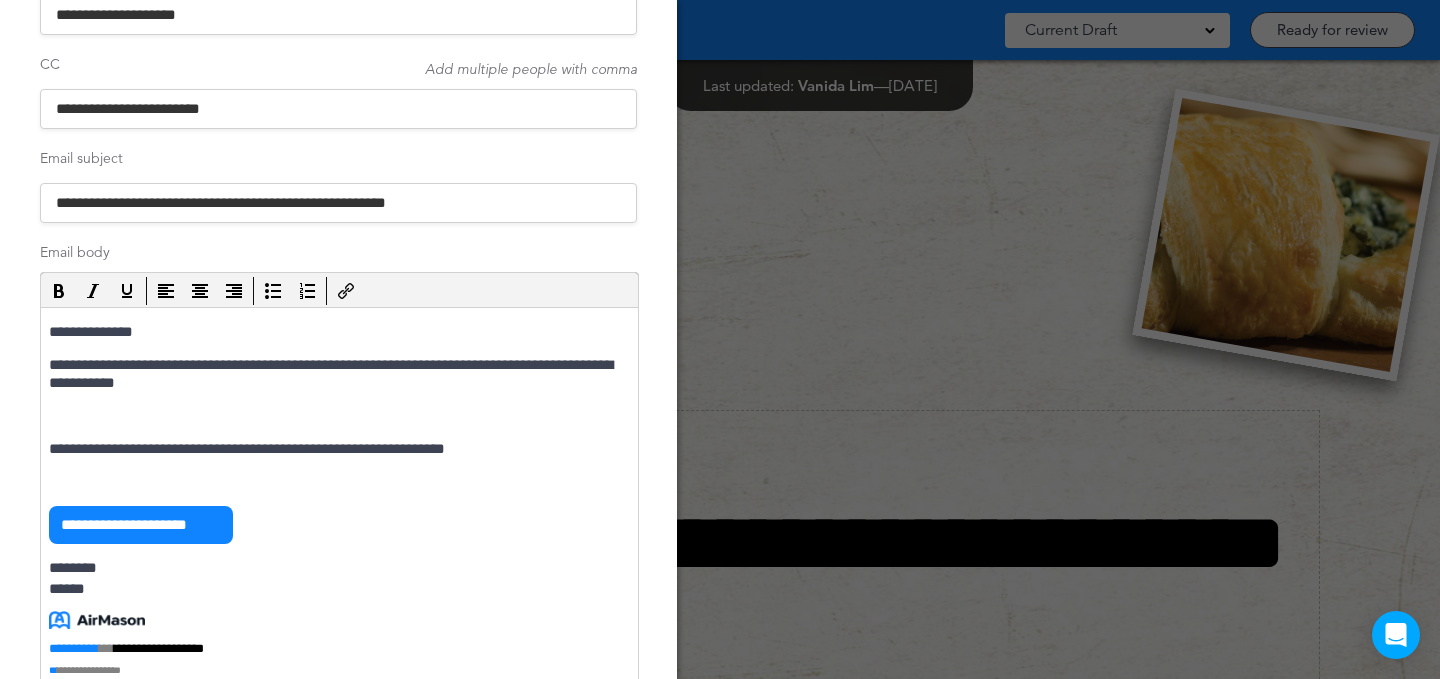 click on "**********" at bounding box center (337, 449) 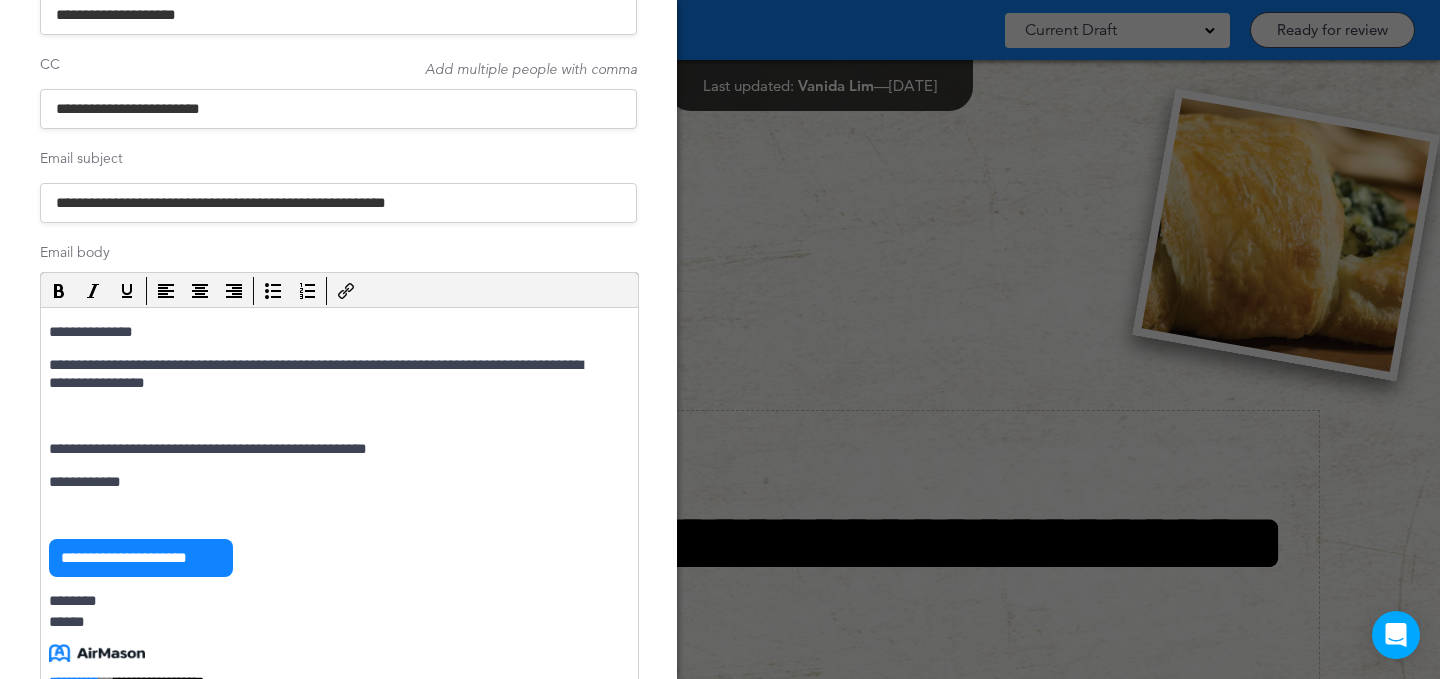 click on "**********" at bounding box center (329, 482) 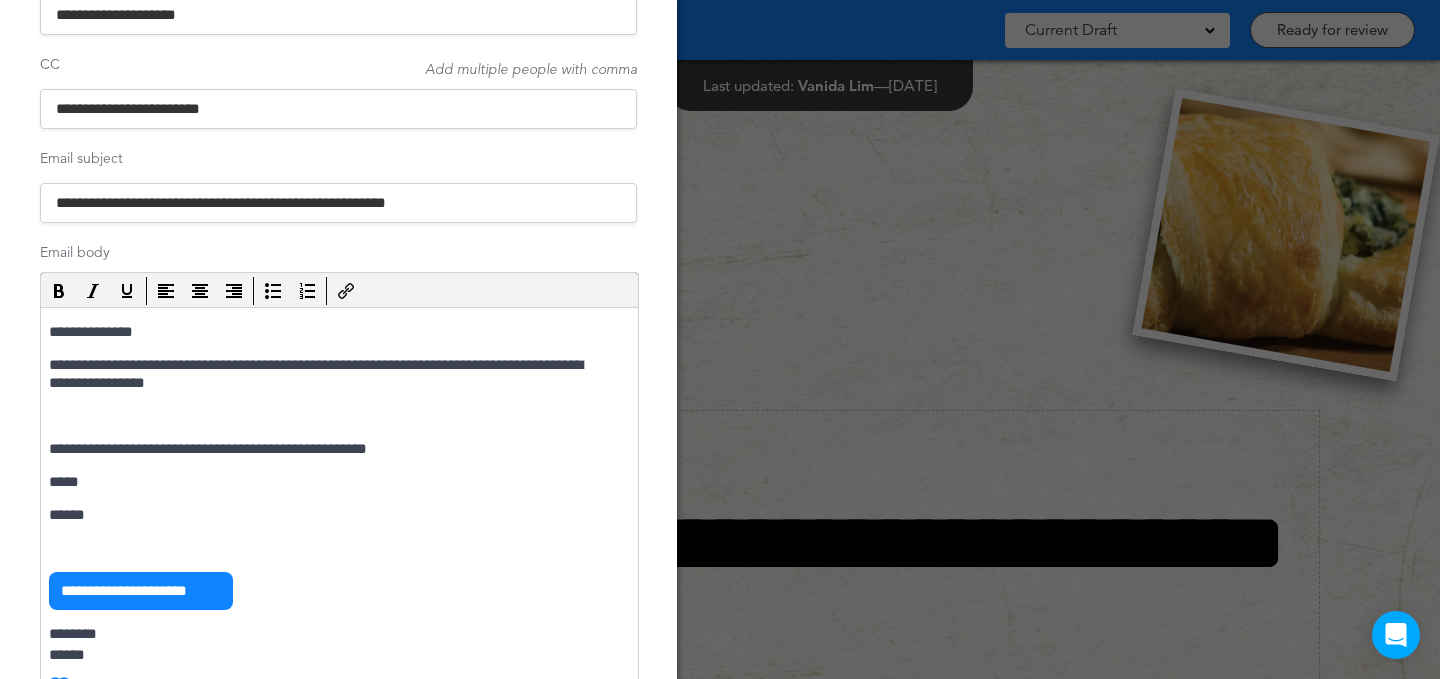 click on "**********" at bounding box center [339, 555] 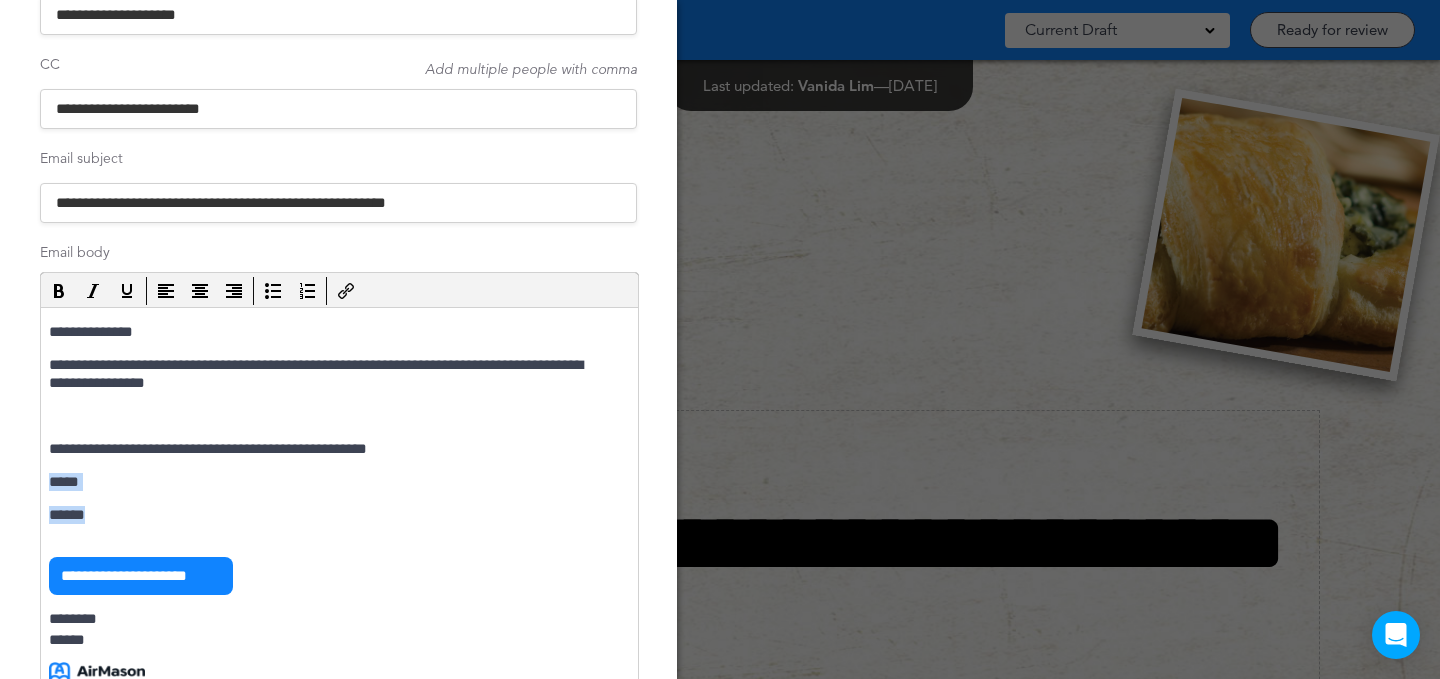 drag, startPoint x: 91, startPoint y: 510, endPoint x: 57, endPoint y: 469, distance: 53.263496 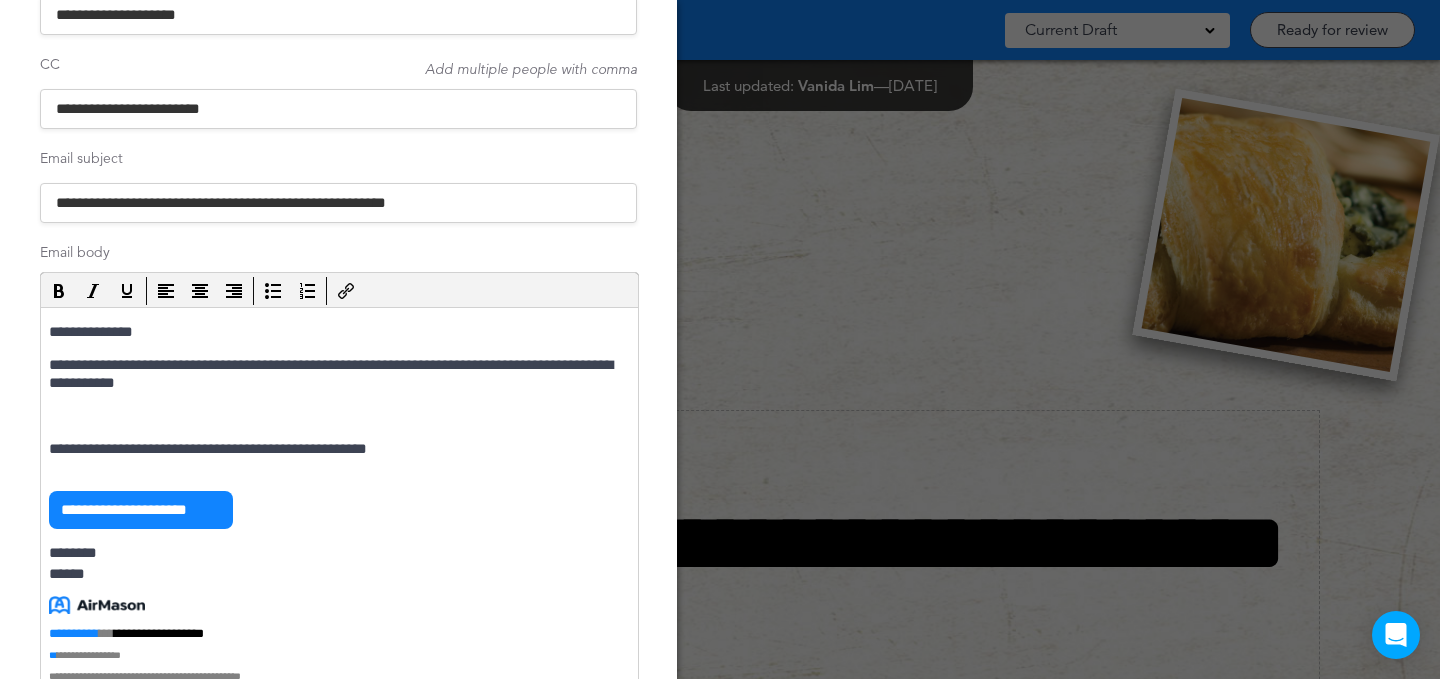 click at bounding box center [339, 416] 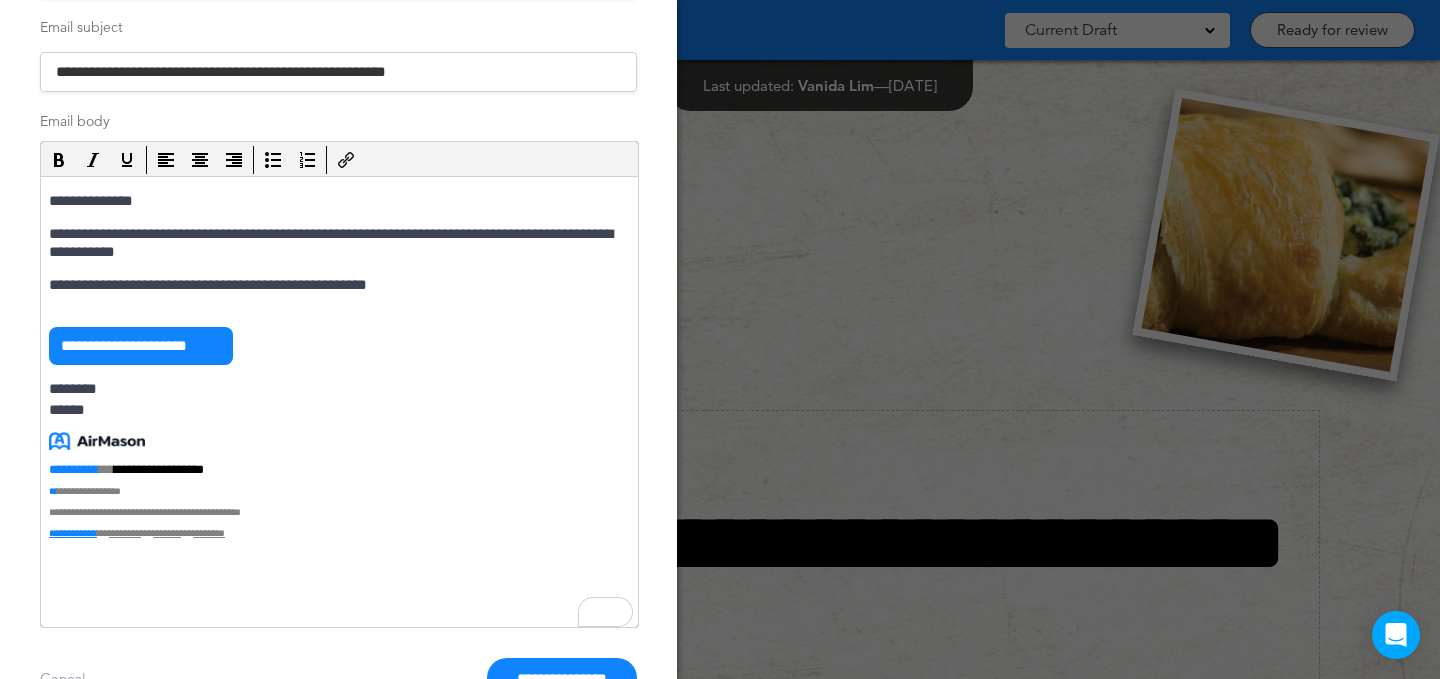 scroll, scrollTop: 364, scrollLeft: 0, axis: vertical 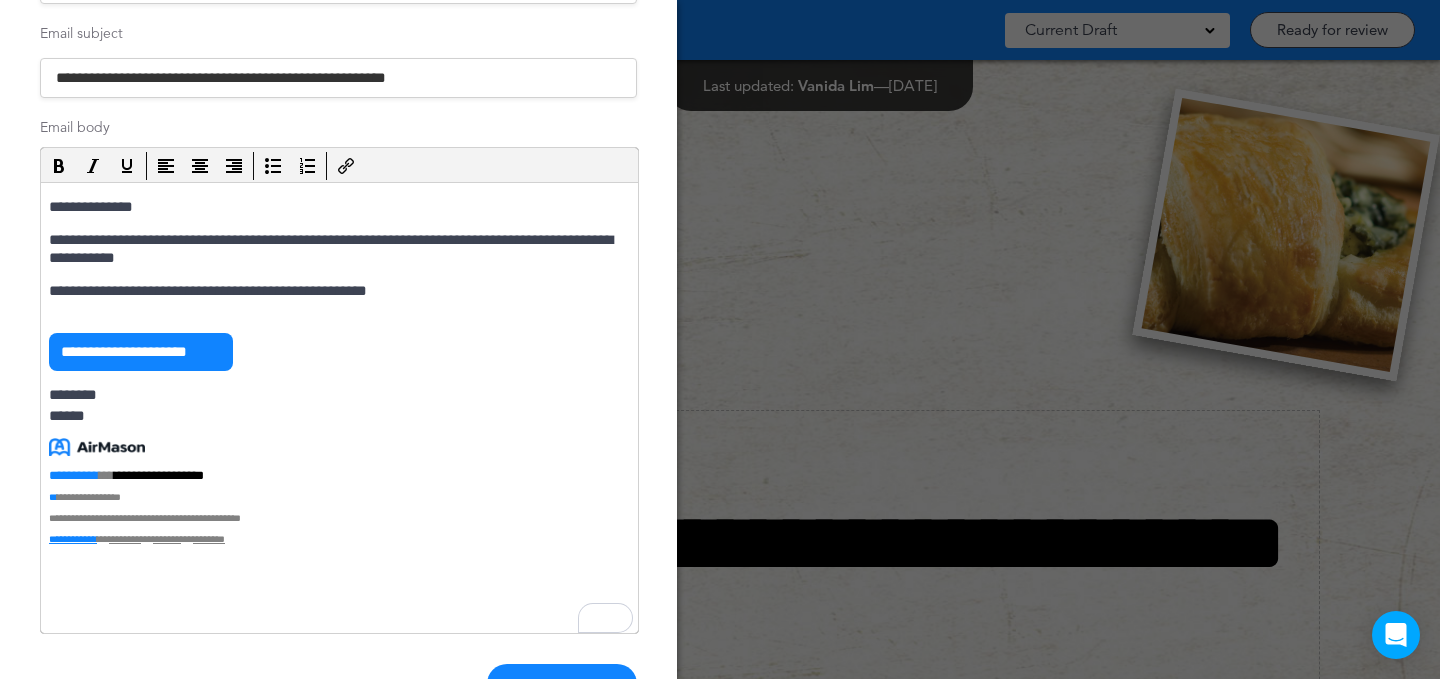 click on "**********" at bounding box center (337, 249) 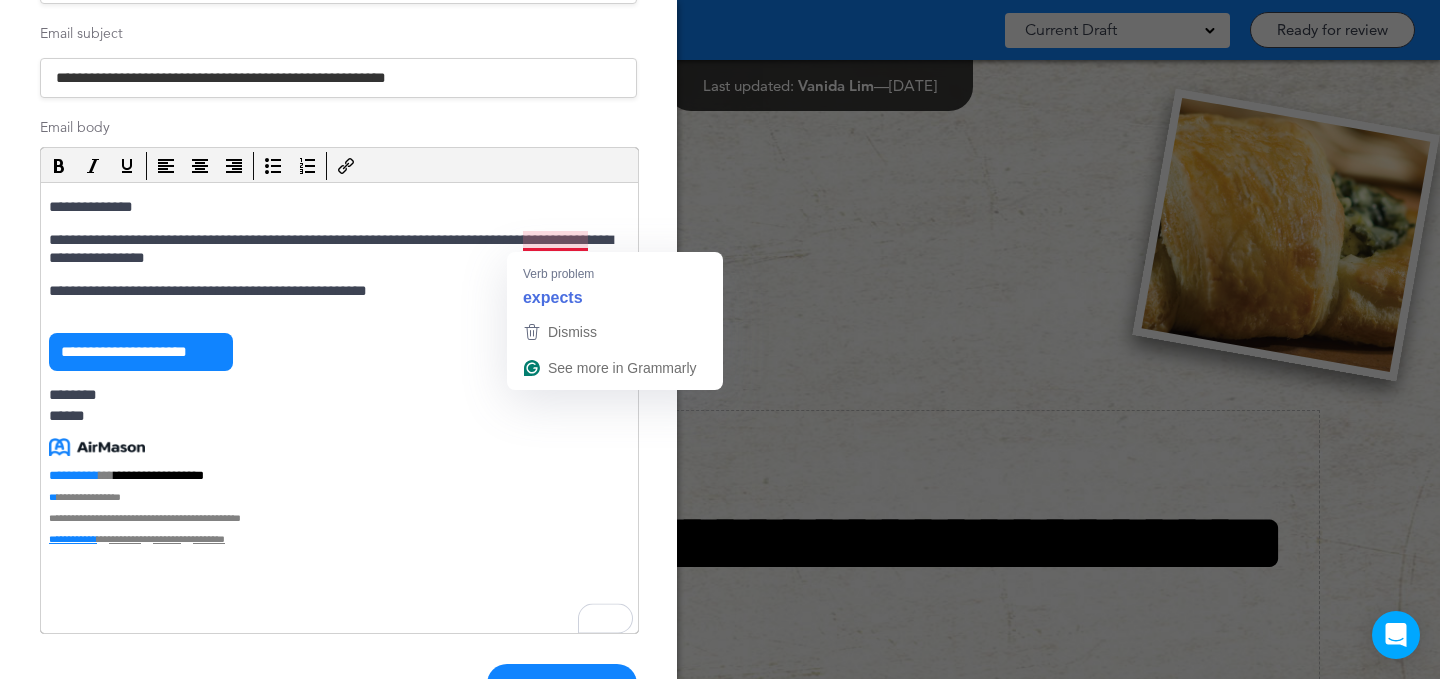 click on "**********" at bounding box center (337, 249) 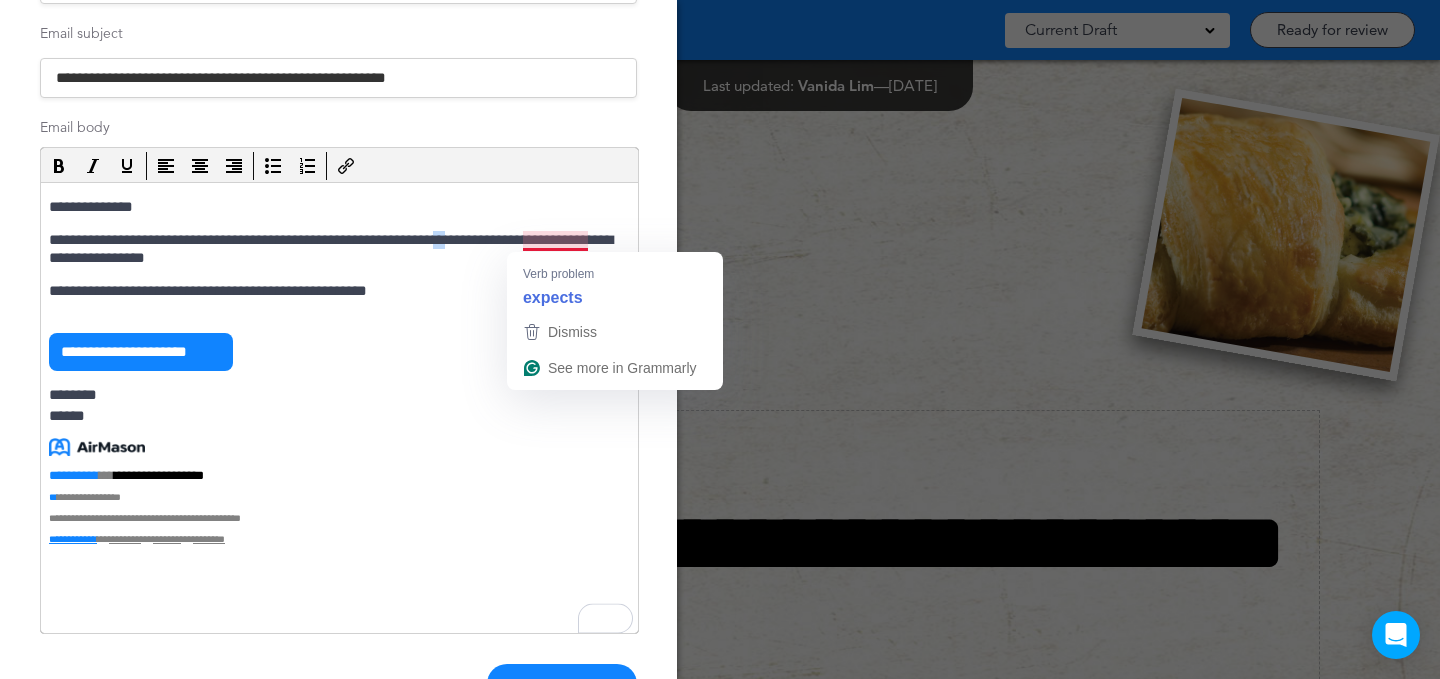 click on "**********" at bounding box center (337, 249) 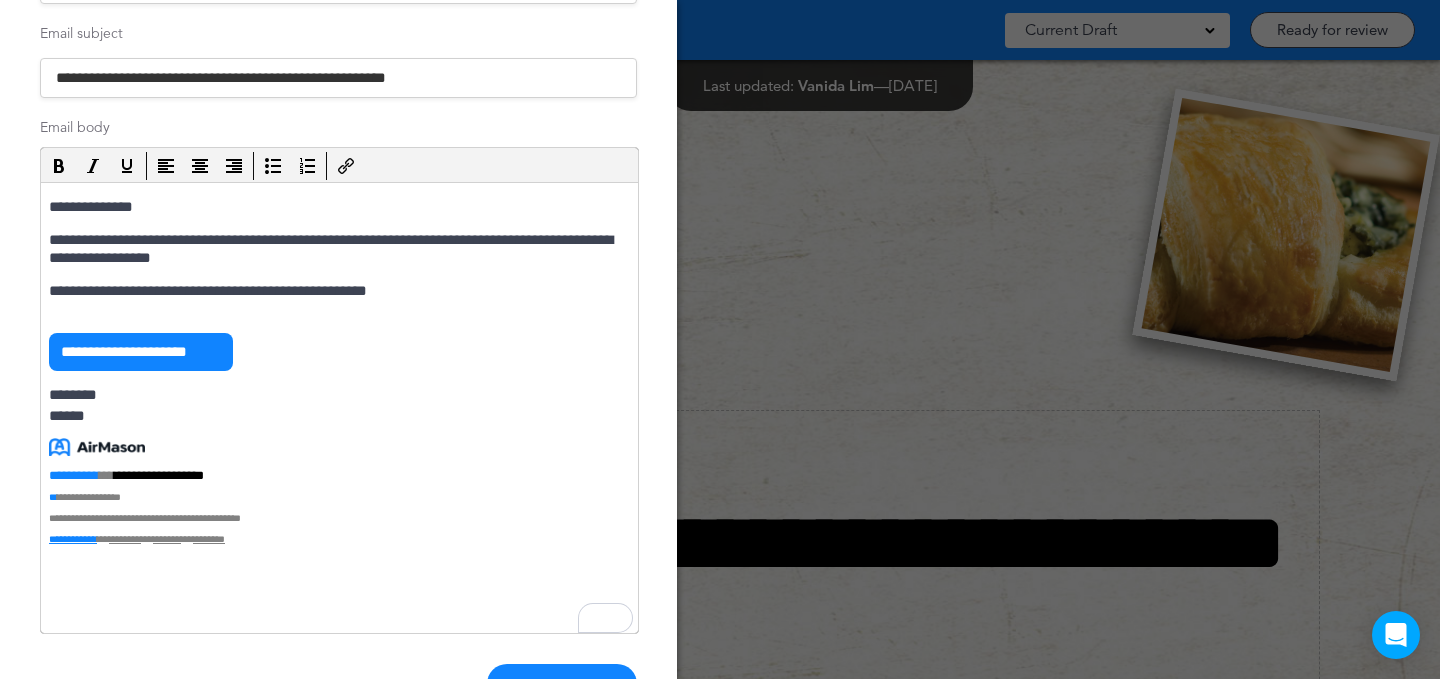 click on "**********" at bounding box center (339, 373) 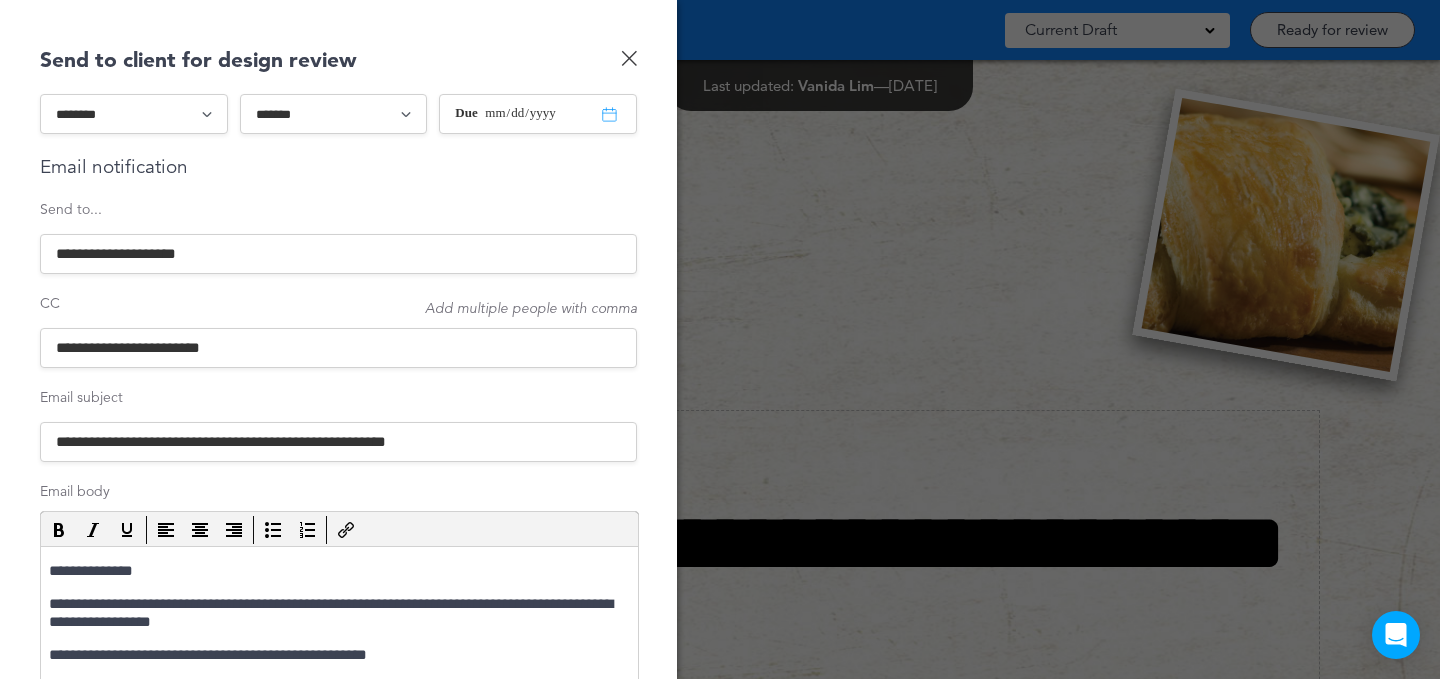 scroll, scrollTop: 432, scrollLeft: 0, axis: vertical 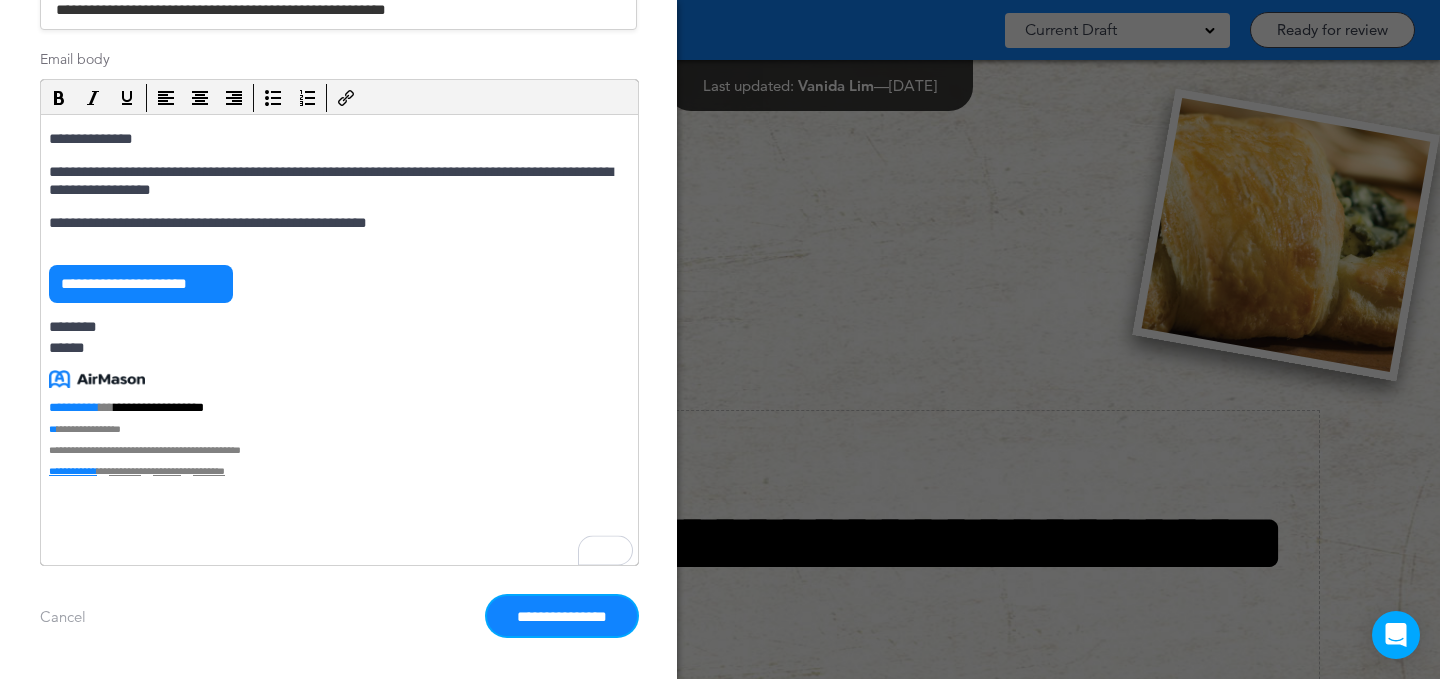 click on "**********" at bounding box center (562, 616) 